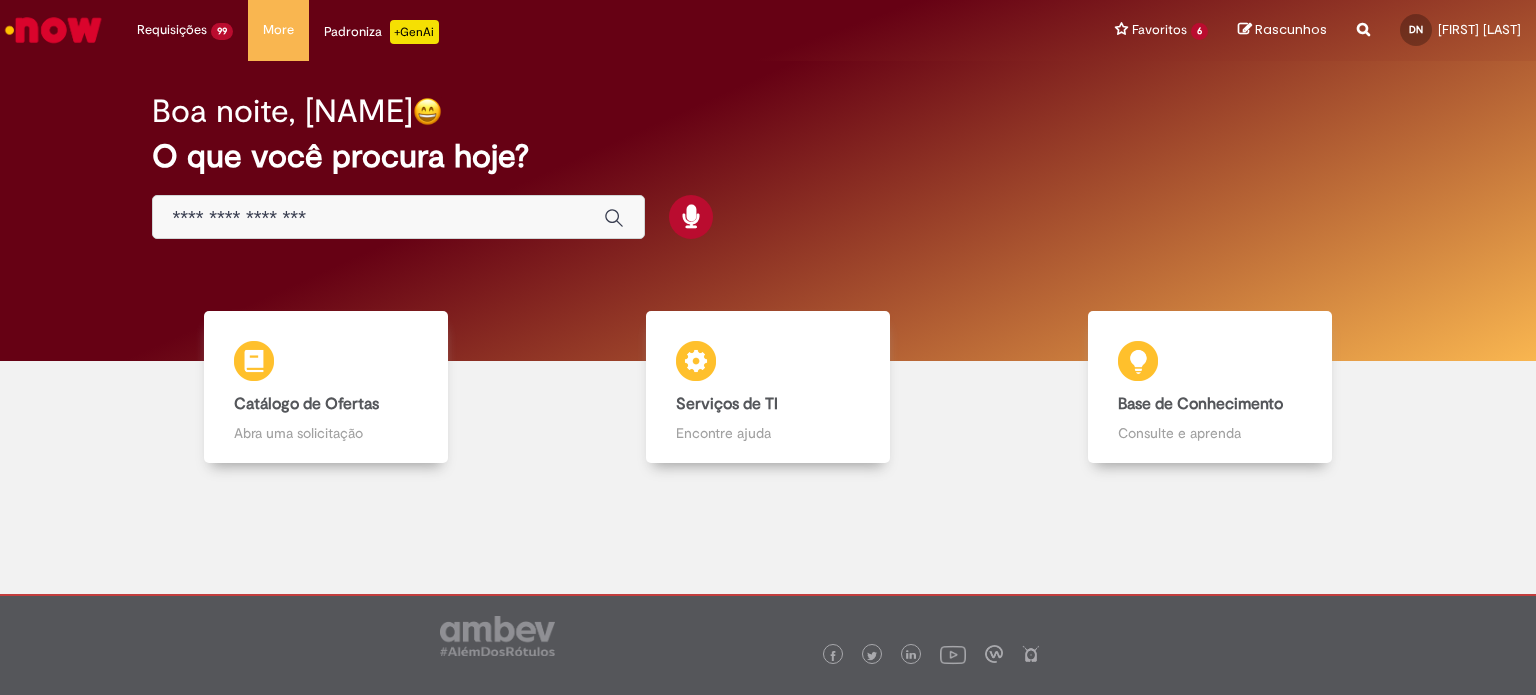 scroll, scrollTop: 0, scrollLeft: 0, axis: both 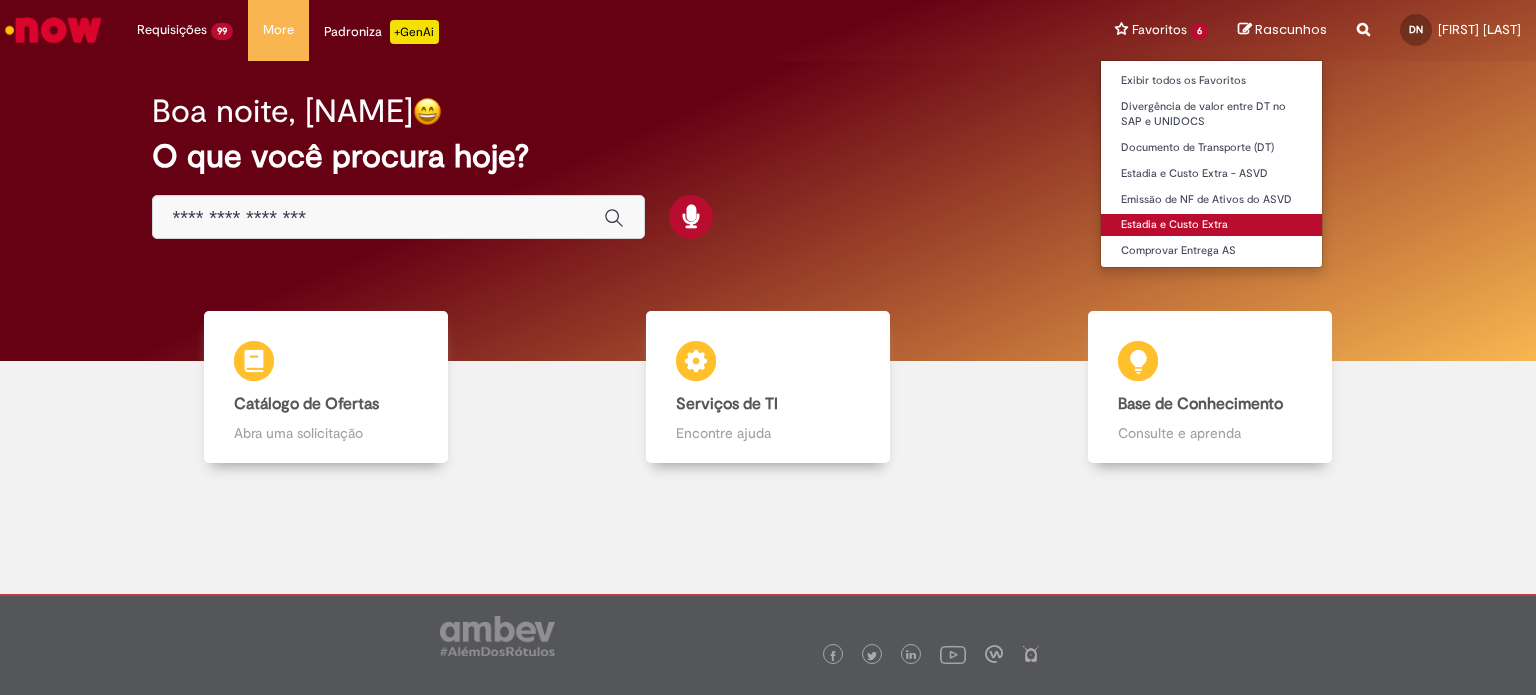 click on "Estadia e Custo Extra" at bounding box center (1211, 225) 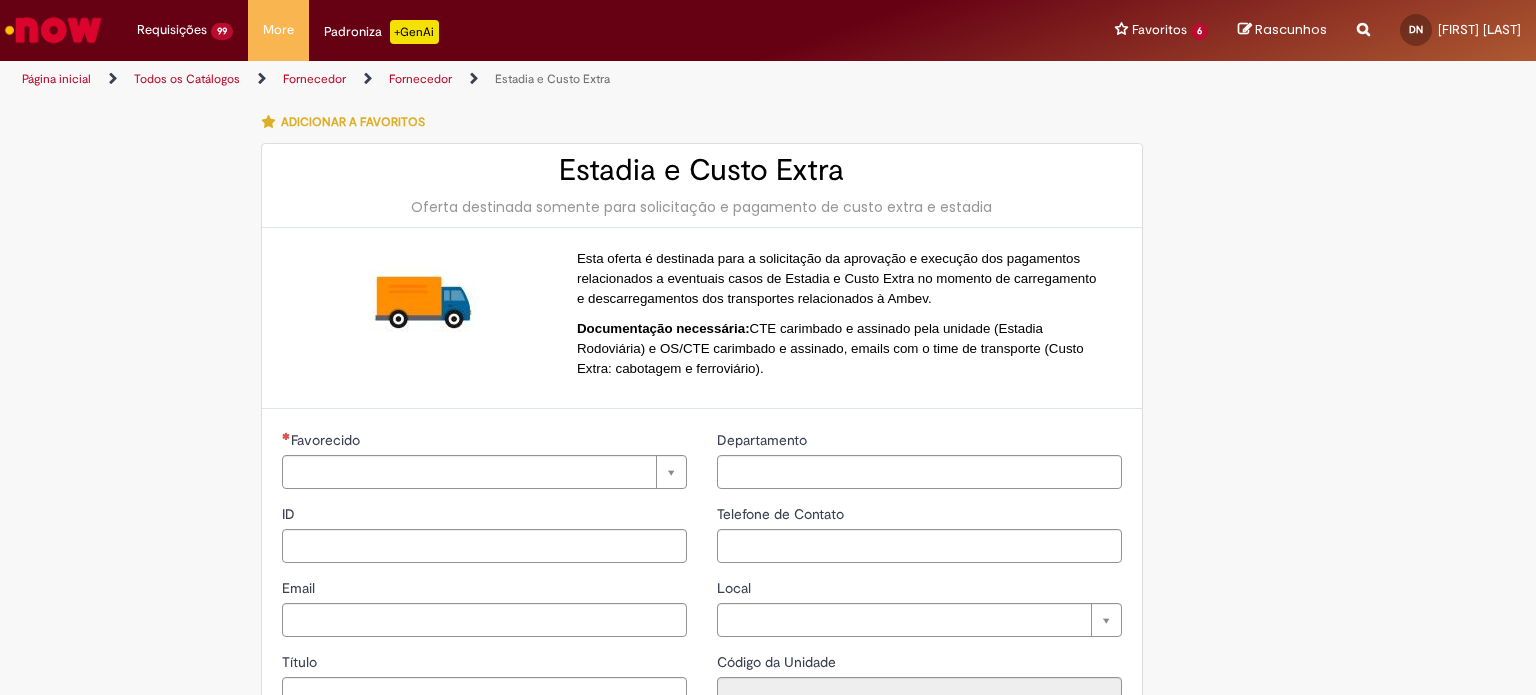 type on "**********" 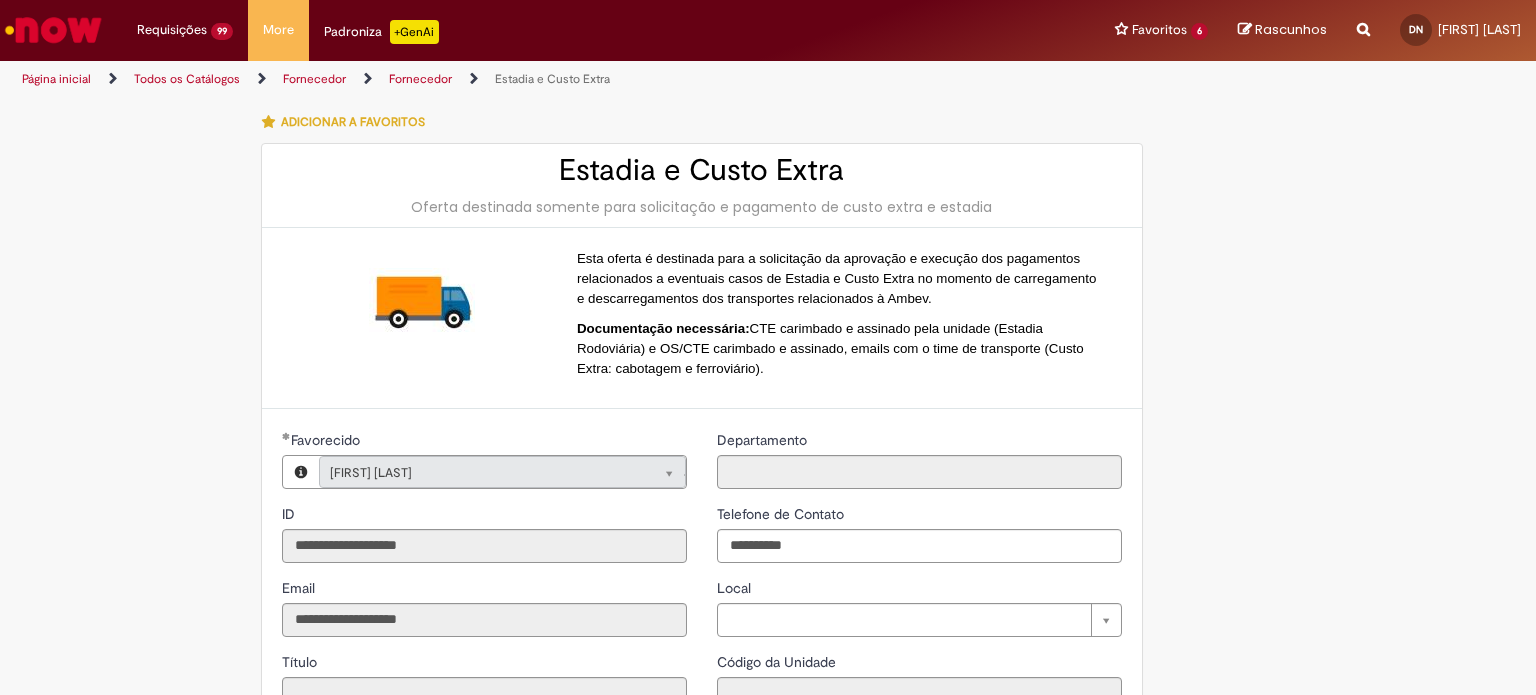 type on "**********" 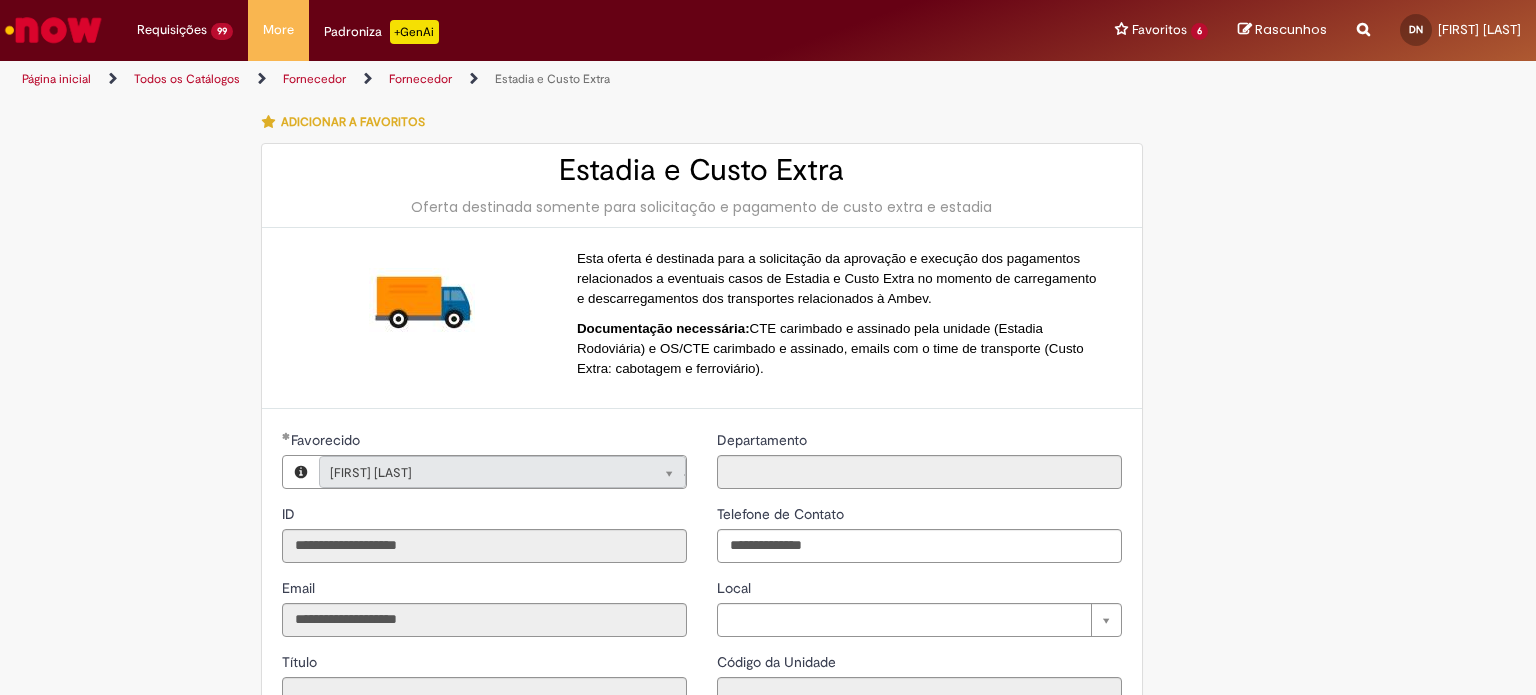 type on "**********" 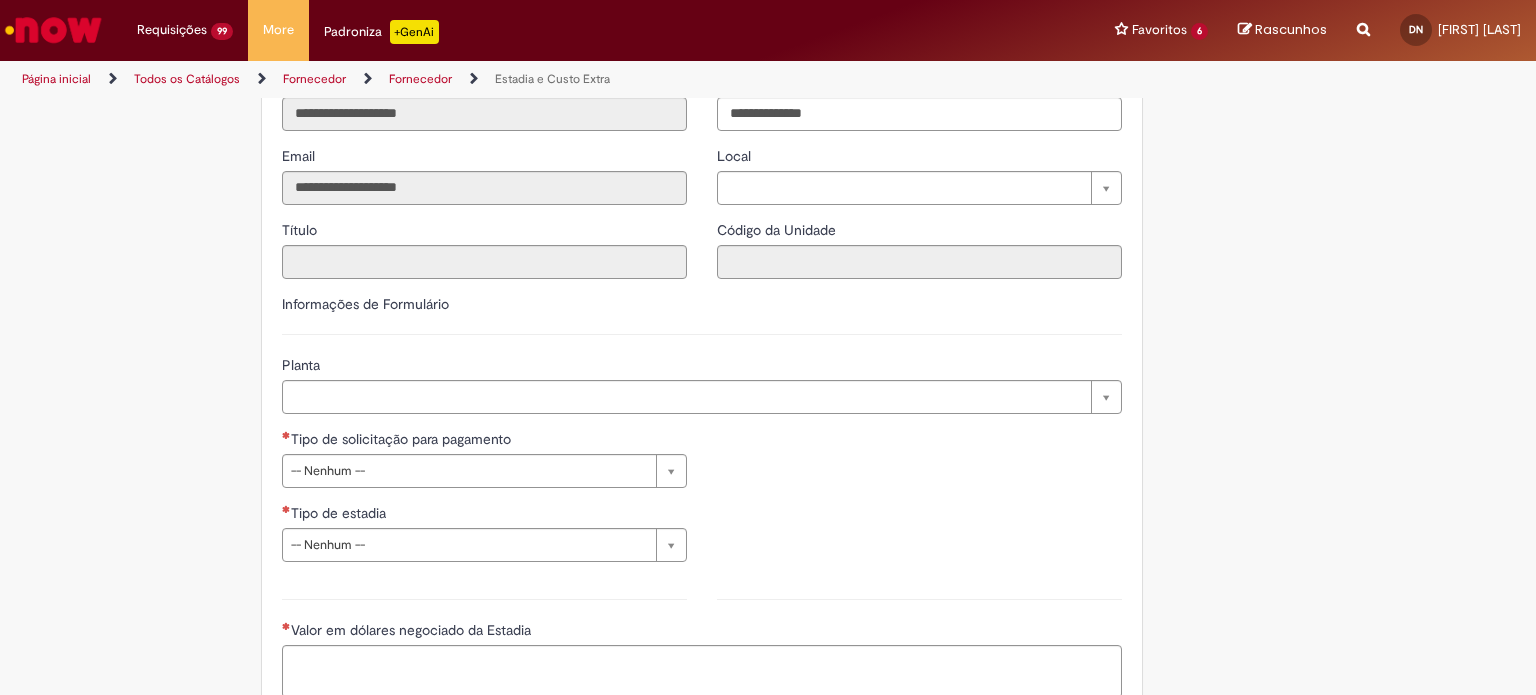 scroll, scrollTop: 435, scrollLeft: 0, axis: vertical 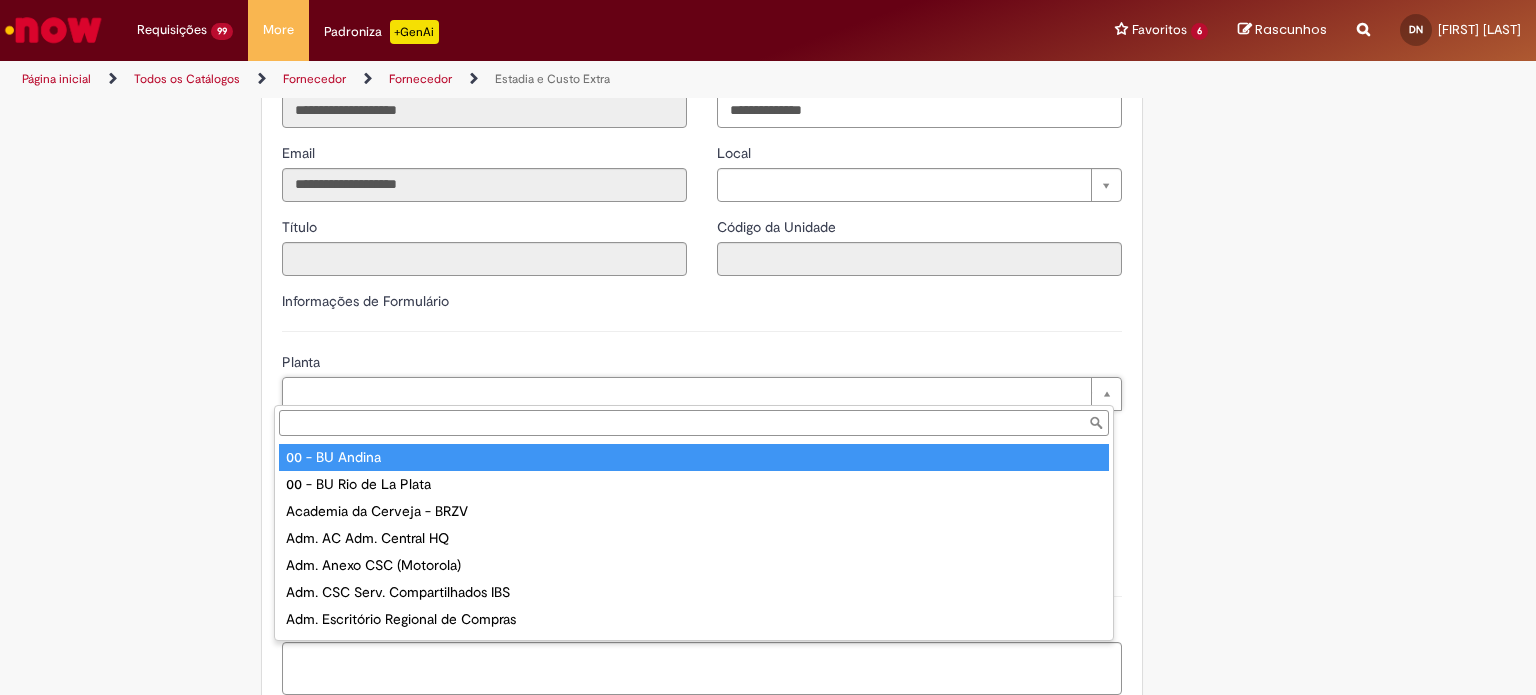 click on "Planta" at bounding box center (694, 423) 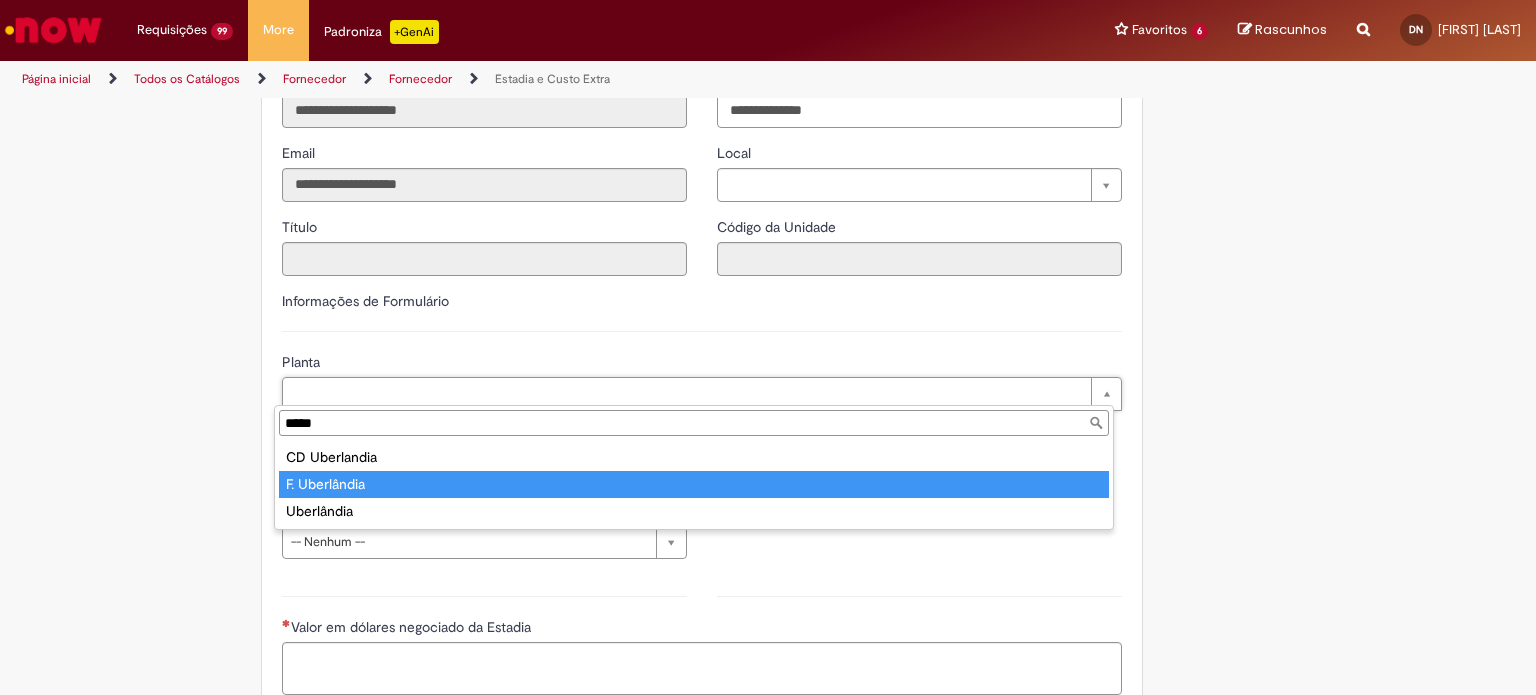 type on "*****" 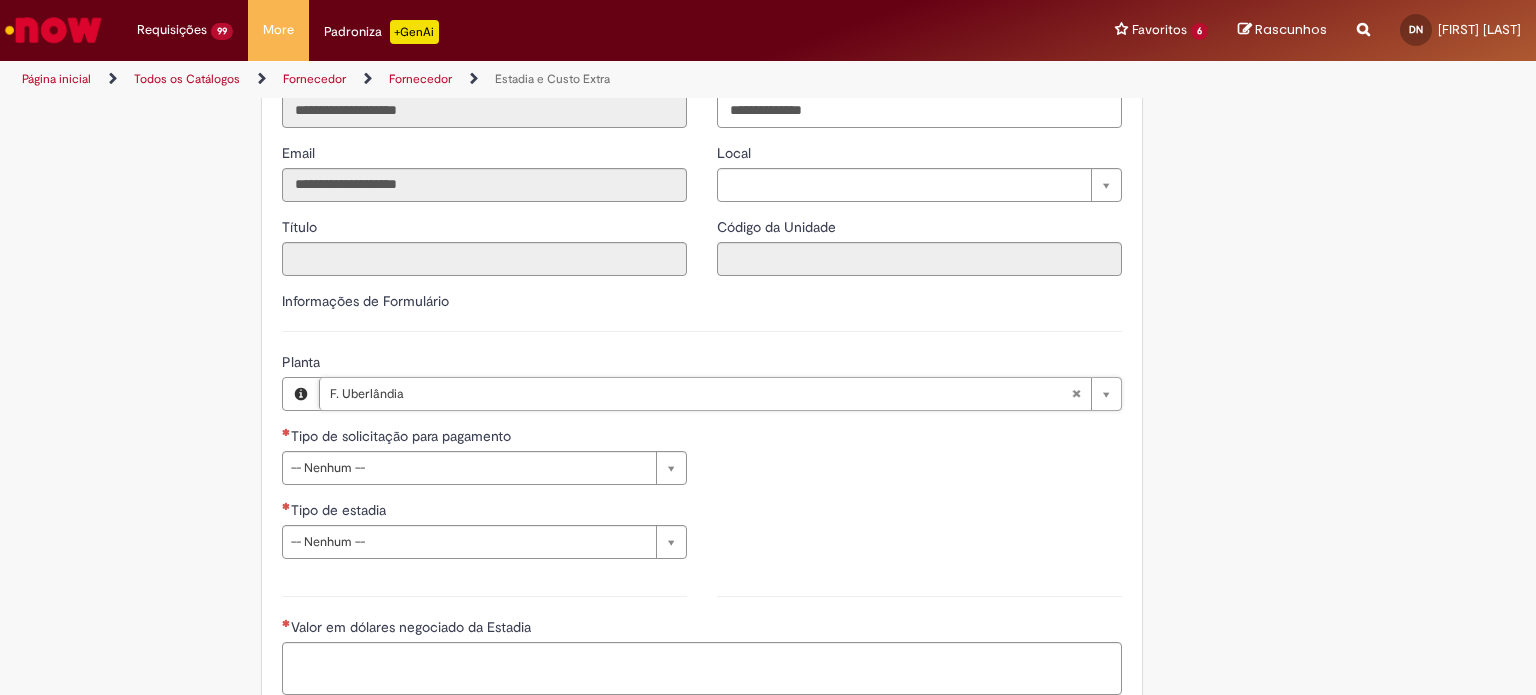 scroll, scrollTop: 568, scrollLeft: 0, axis: vertical 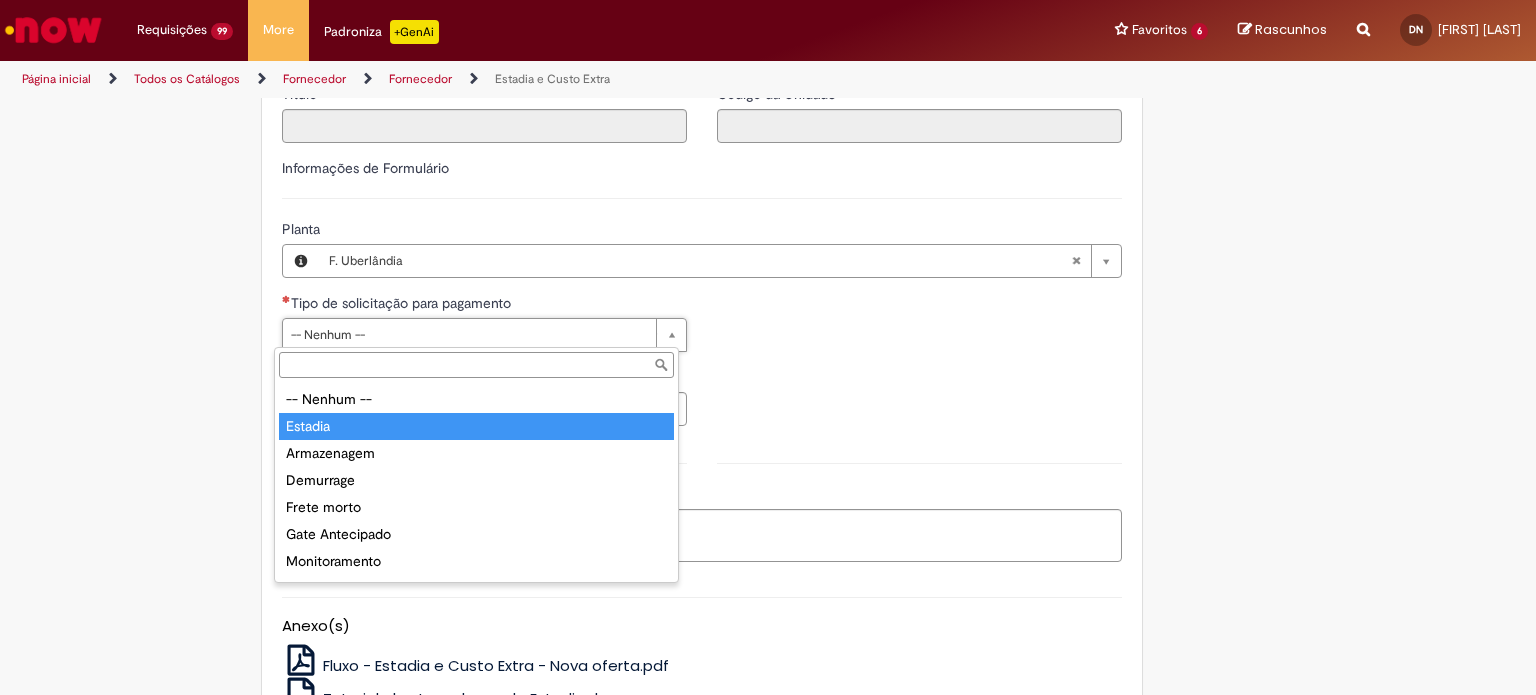 type on "*******" 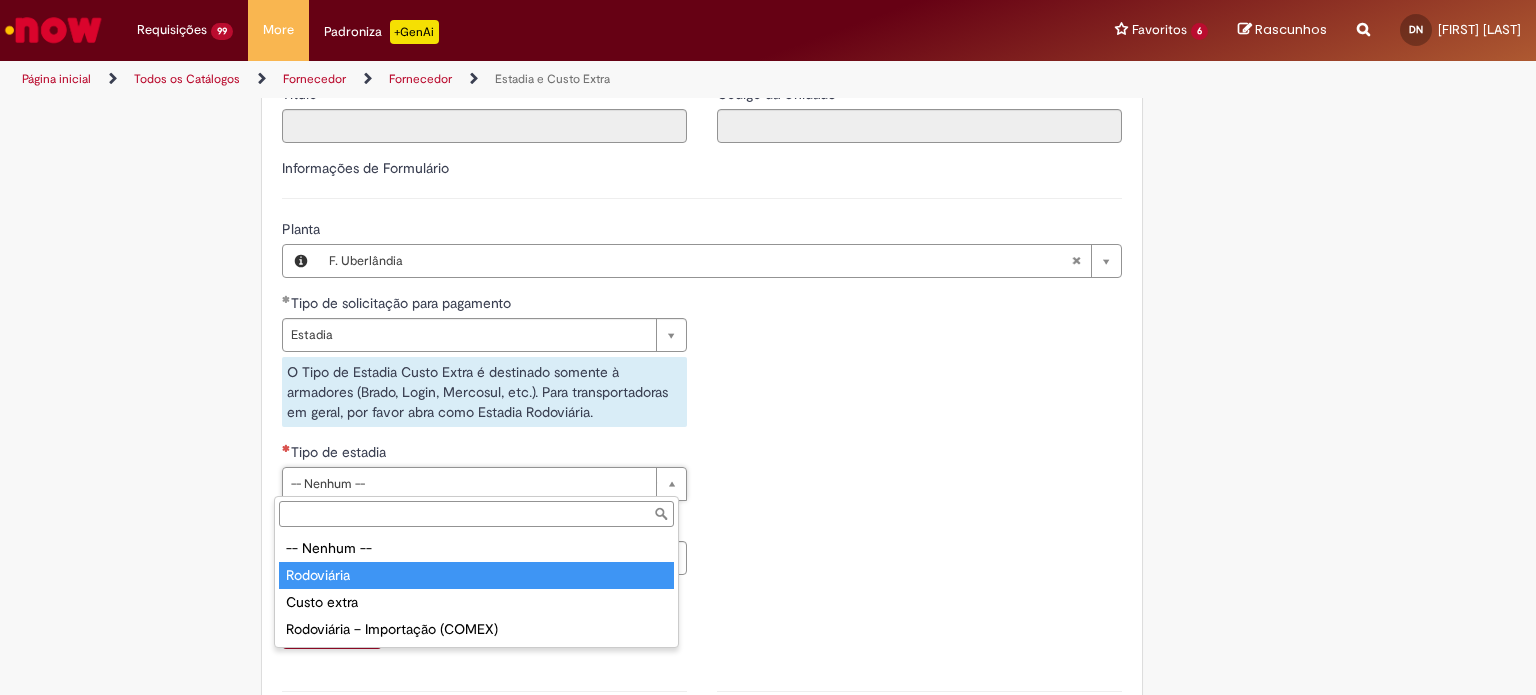 type on "**********" 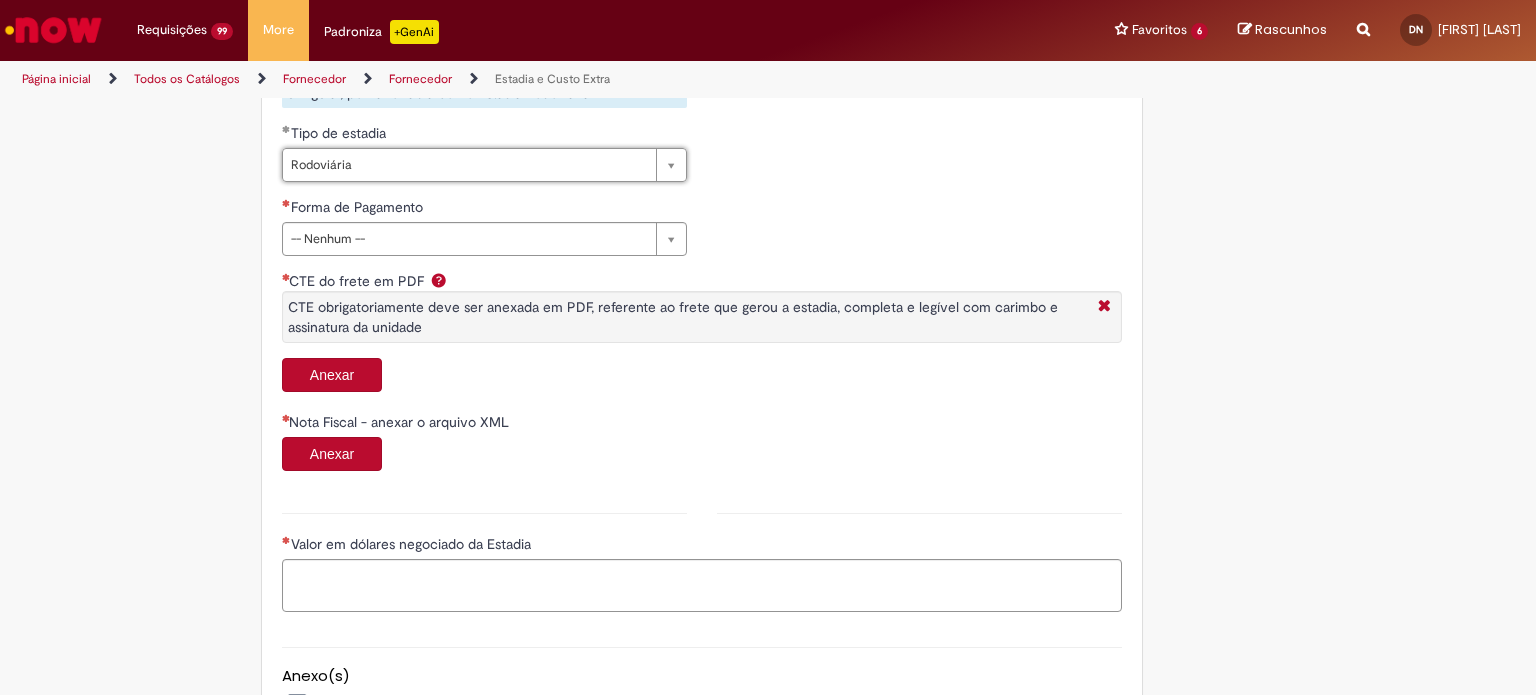 scroll, scrollTop: 888, scrollLeft: 0, axis: vertical 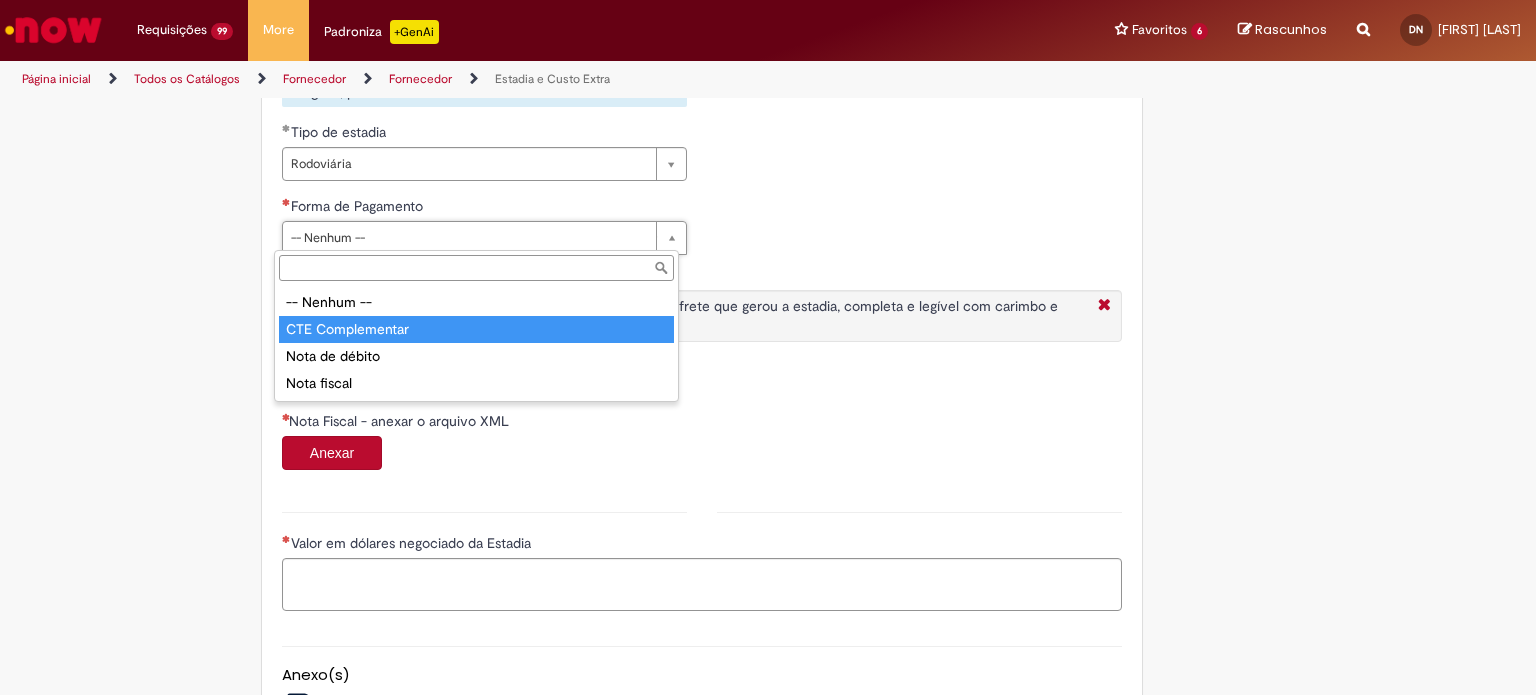 type on "**********" 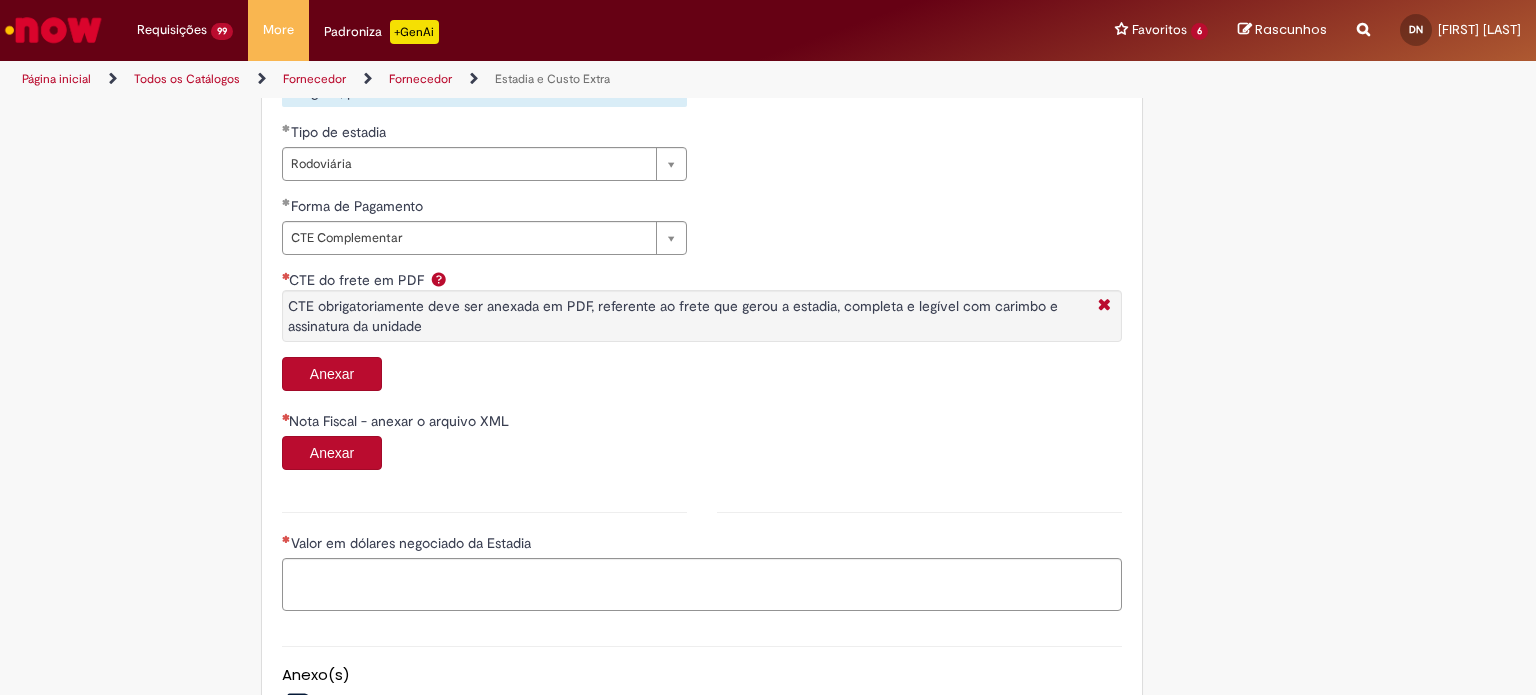 click on "Anexar" at bounding box center [332, 374] 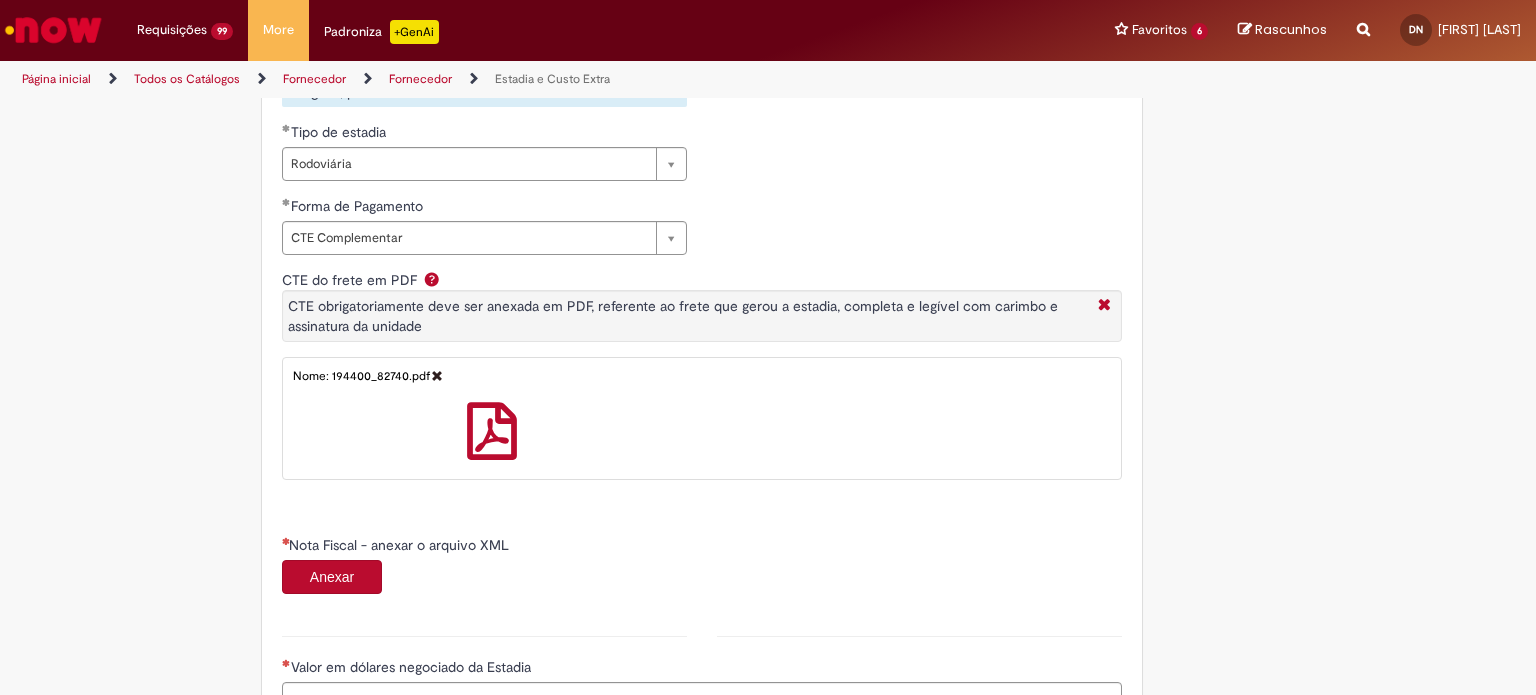scroll, scrollTop: 1204, scrollLeft: 0, axis: vertical 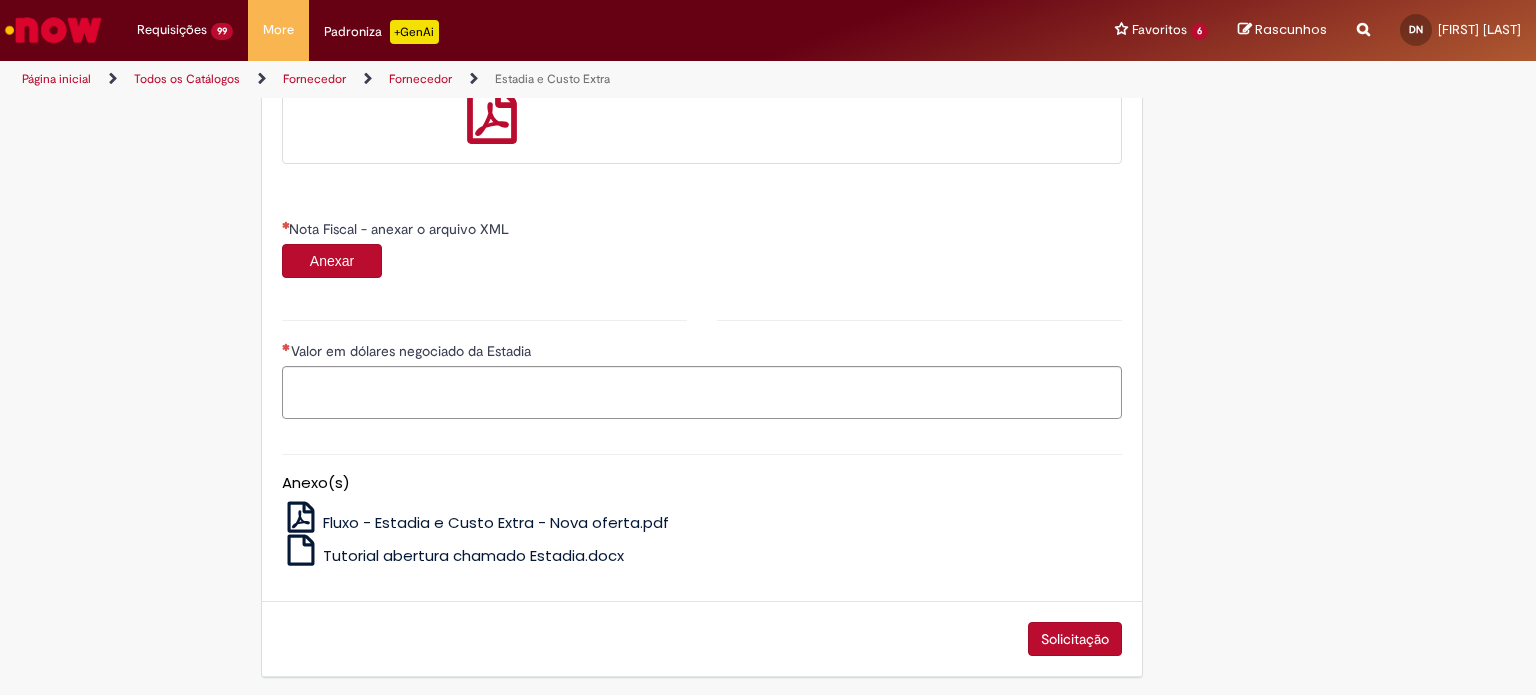 click on "Anexar" at bounding box center (332, 261) 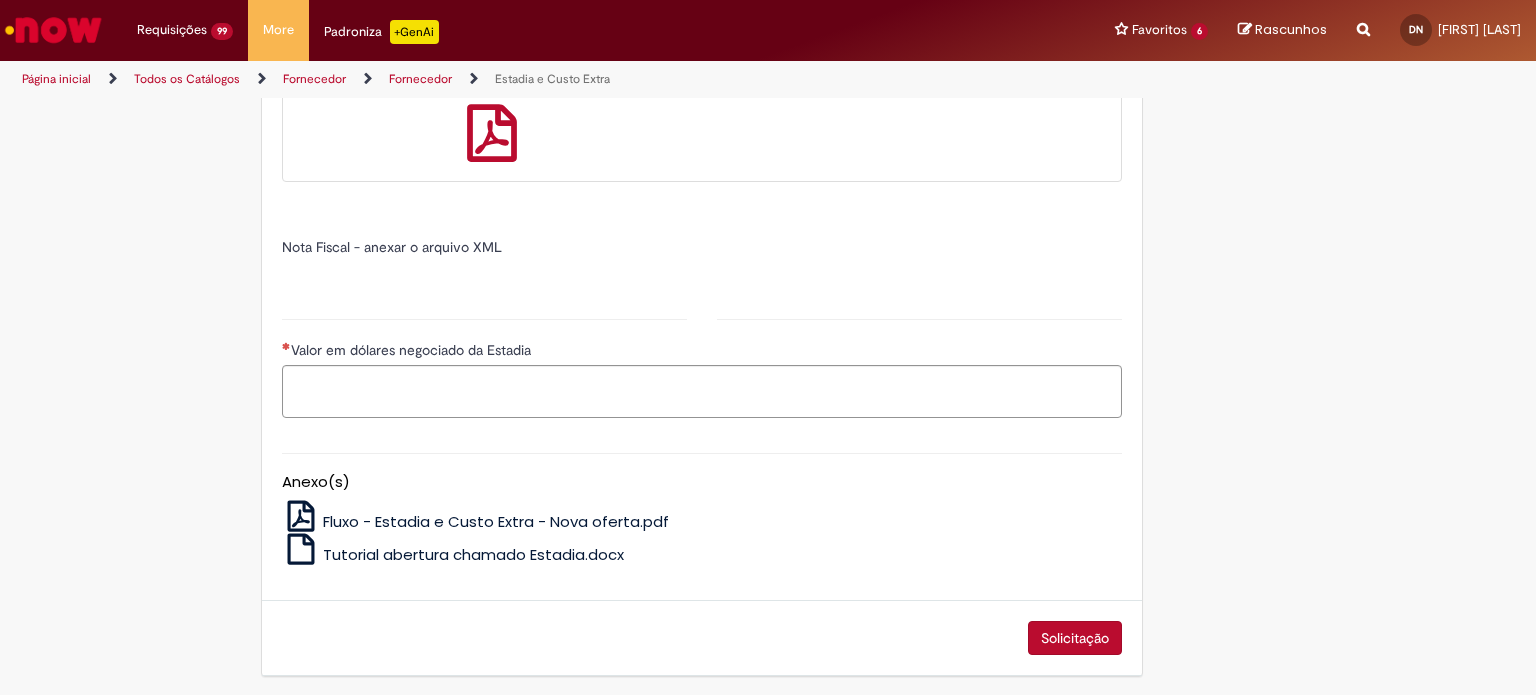 type on "******" 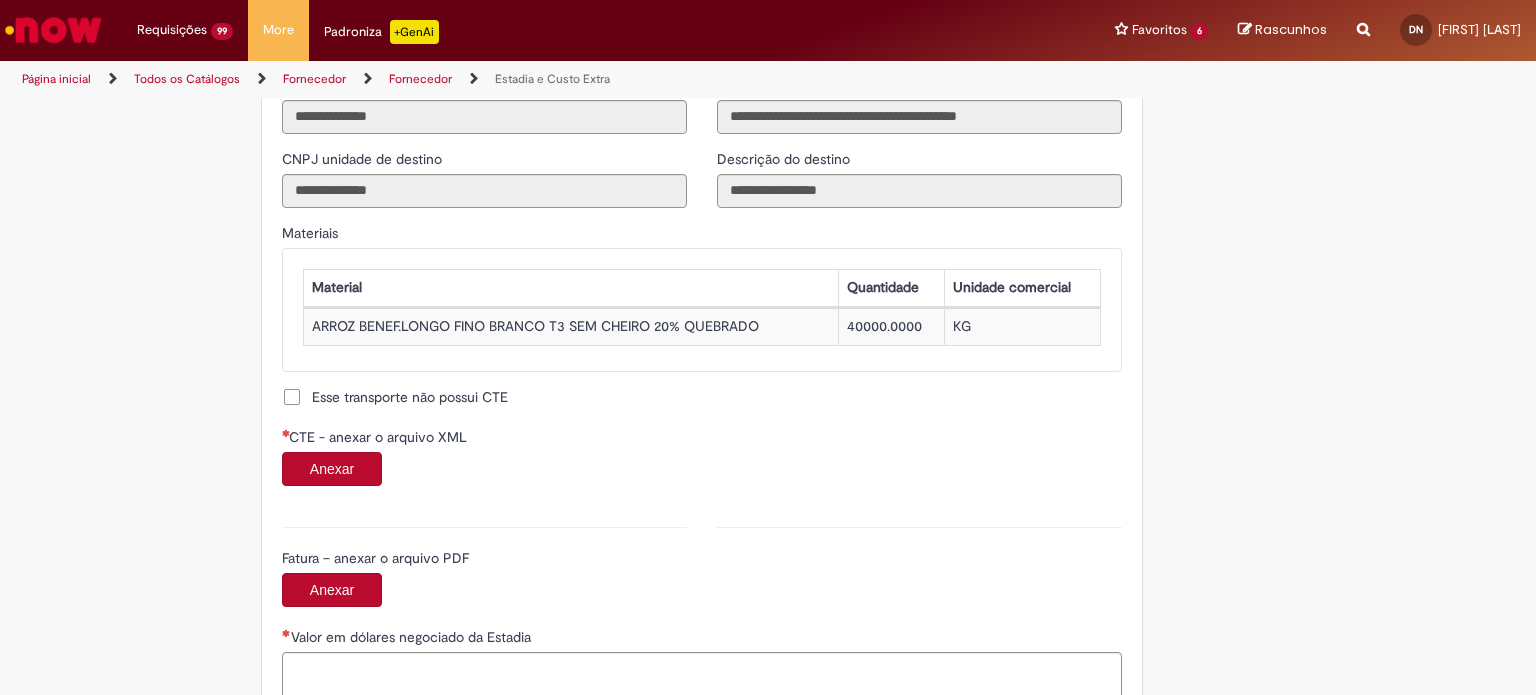 scroll, scrollTop: 1765, scrollLeft: 0, axis: vertical 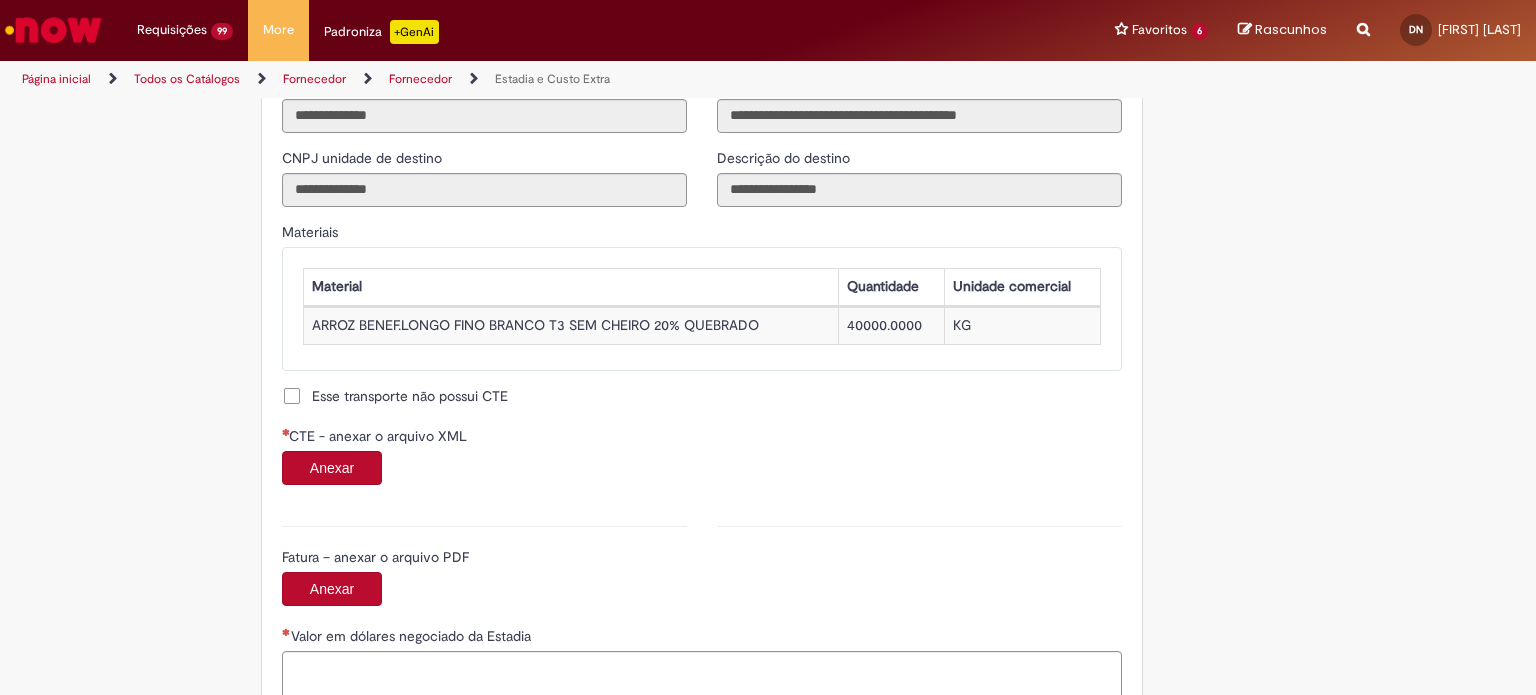 click on "Anexar" at bounding box center (332, 468) 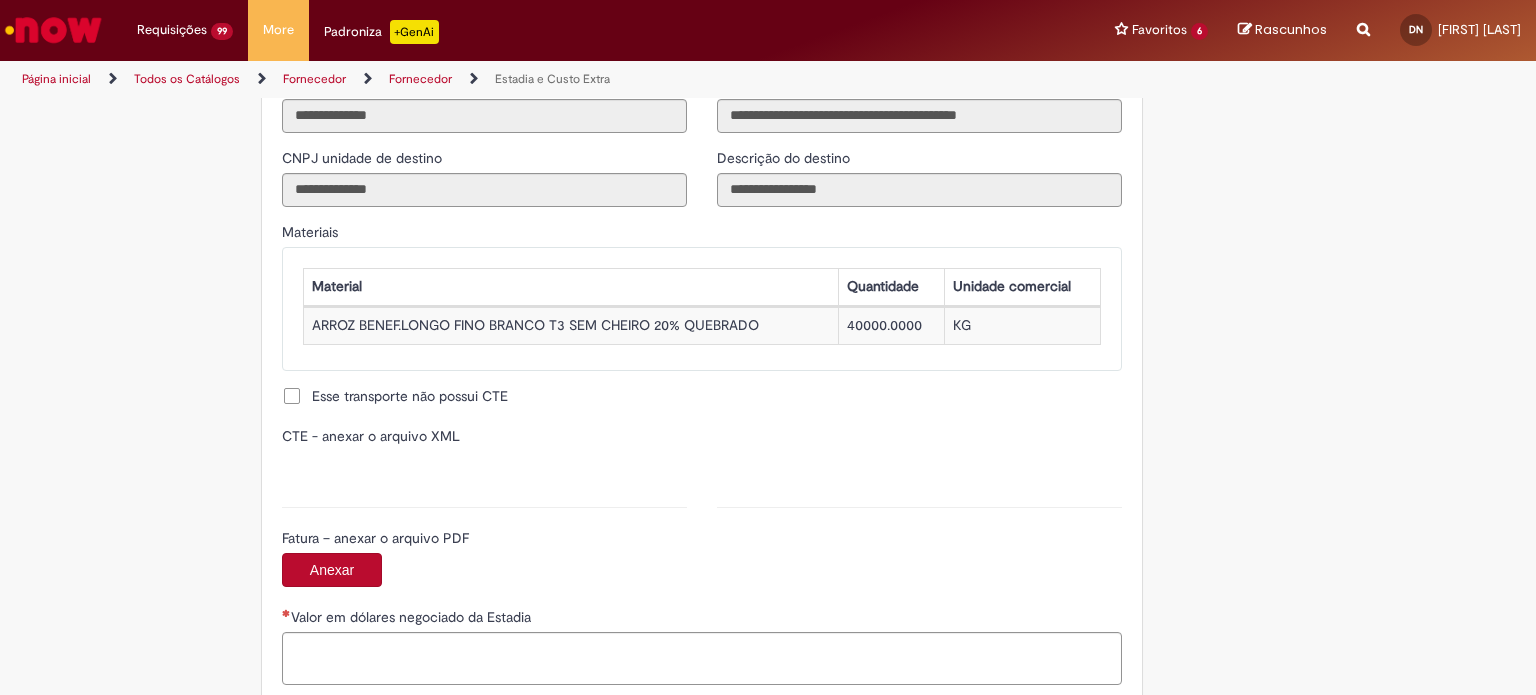 type on "**********" 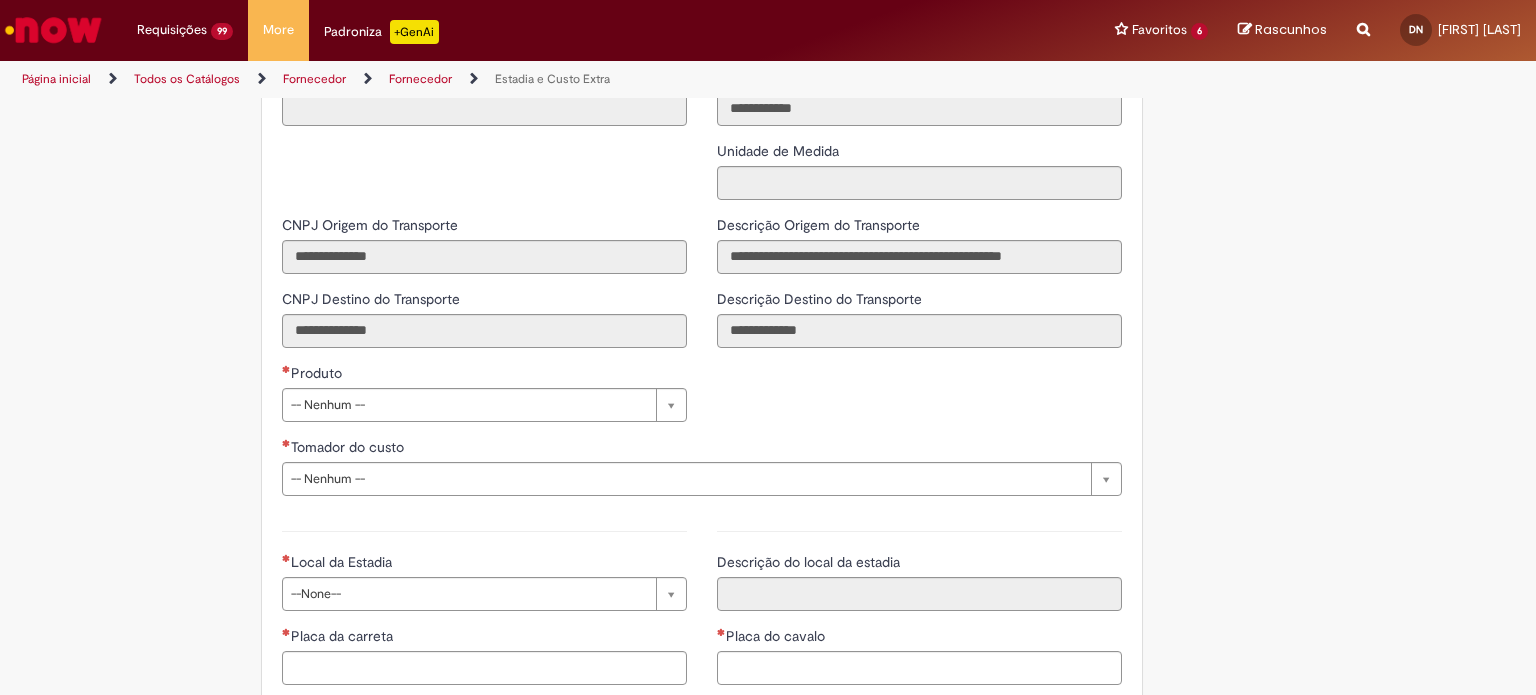 scroll, scrollTop: 2541, scrollLeft: 0, axis: vertical 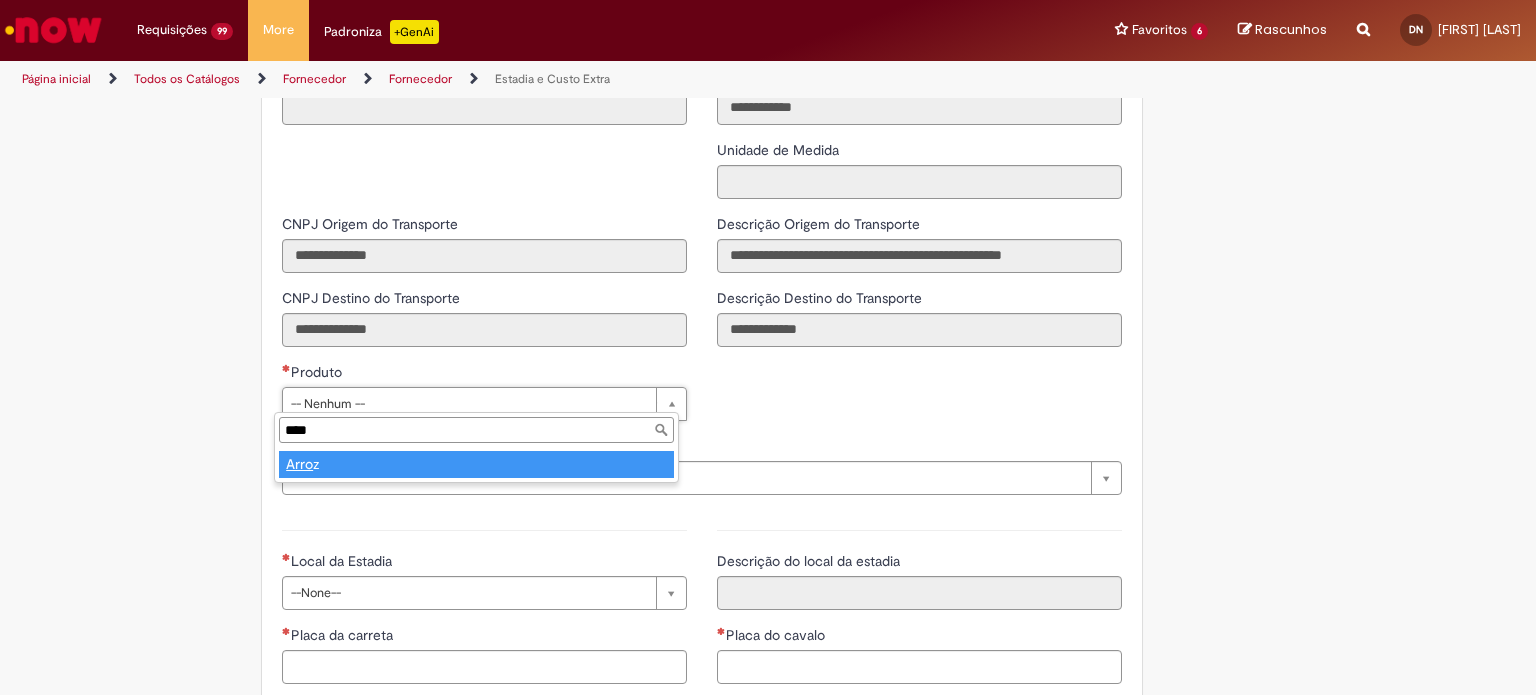 type on "*****" 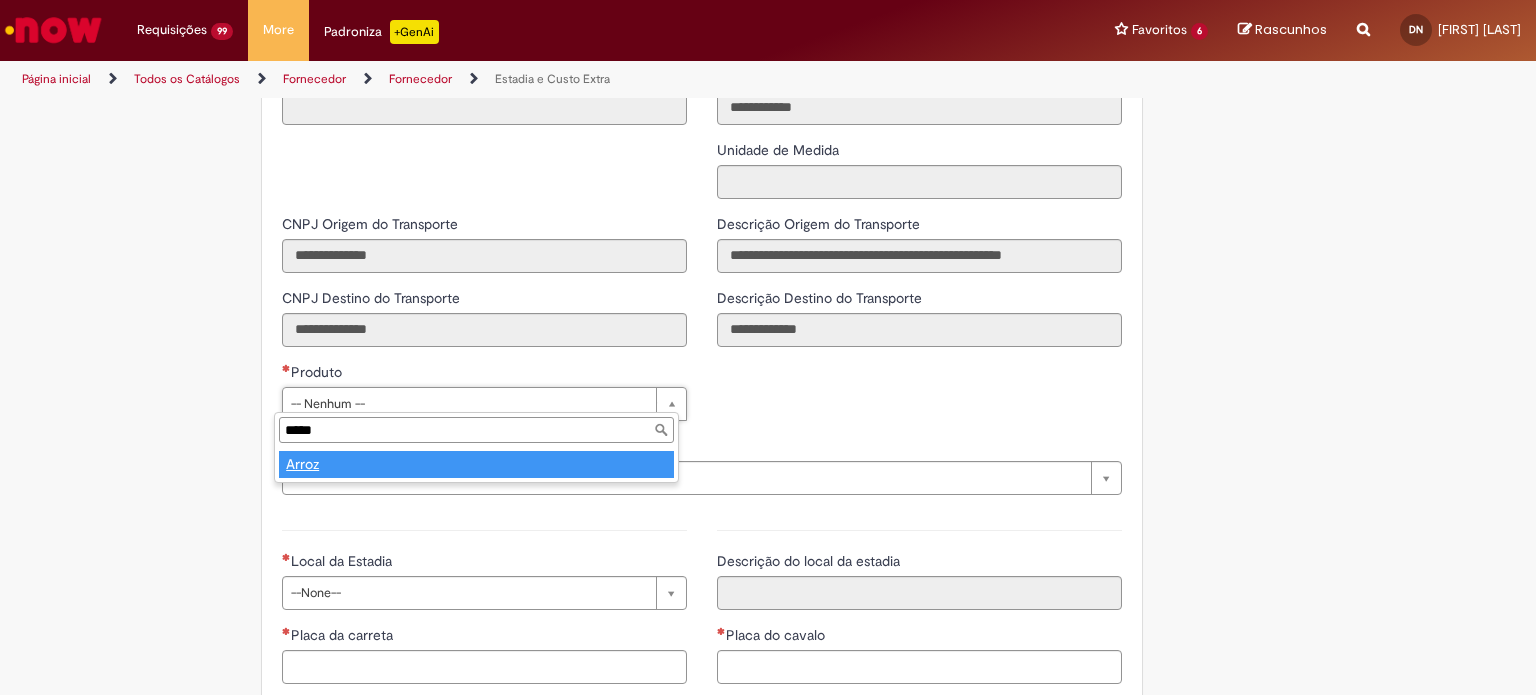 type on "*****" 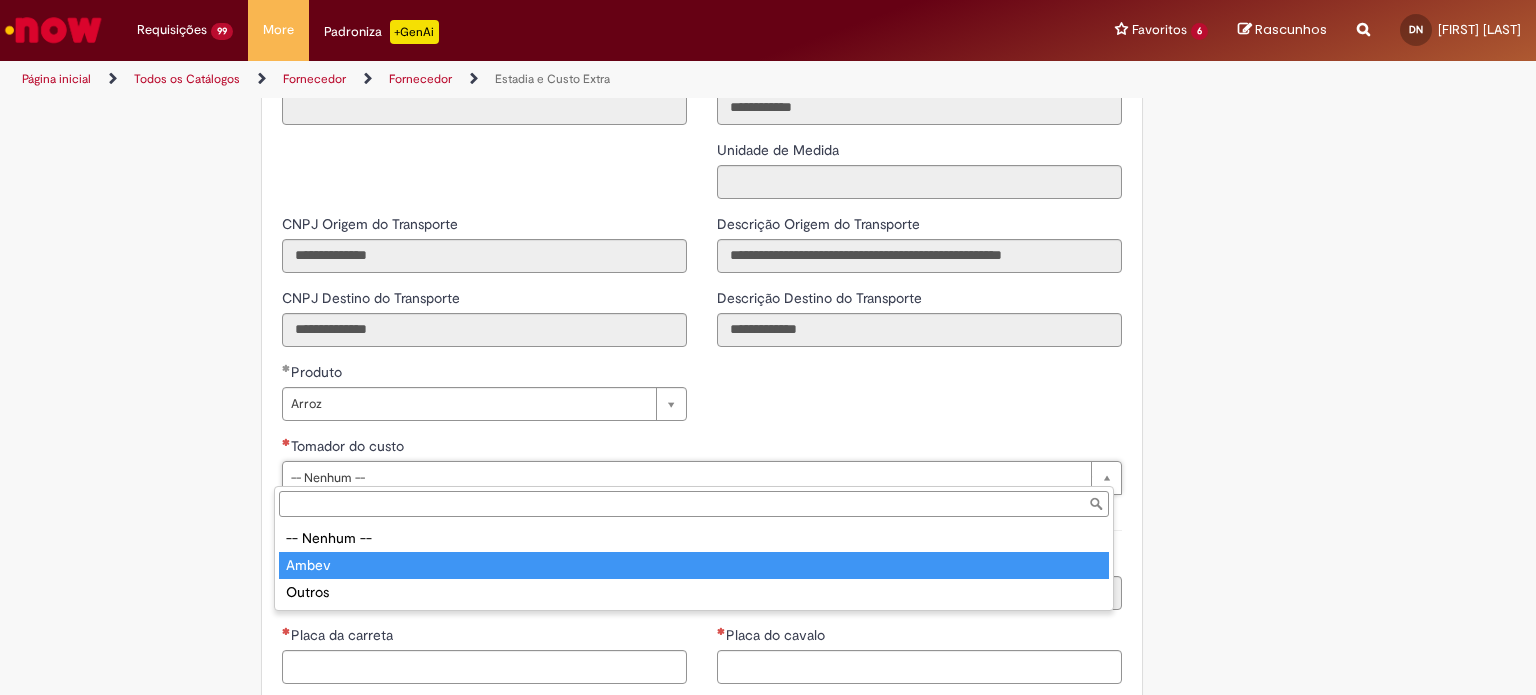 type on "*****" 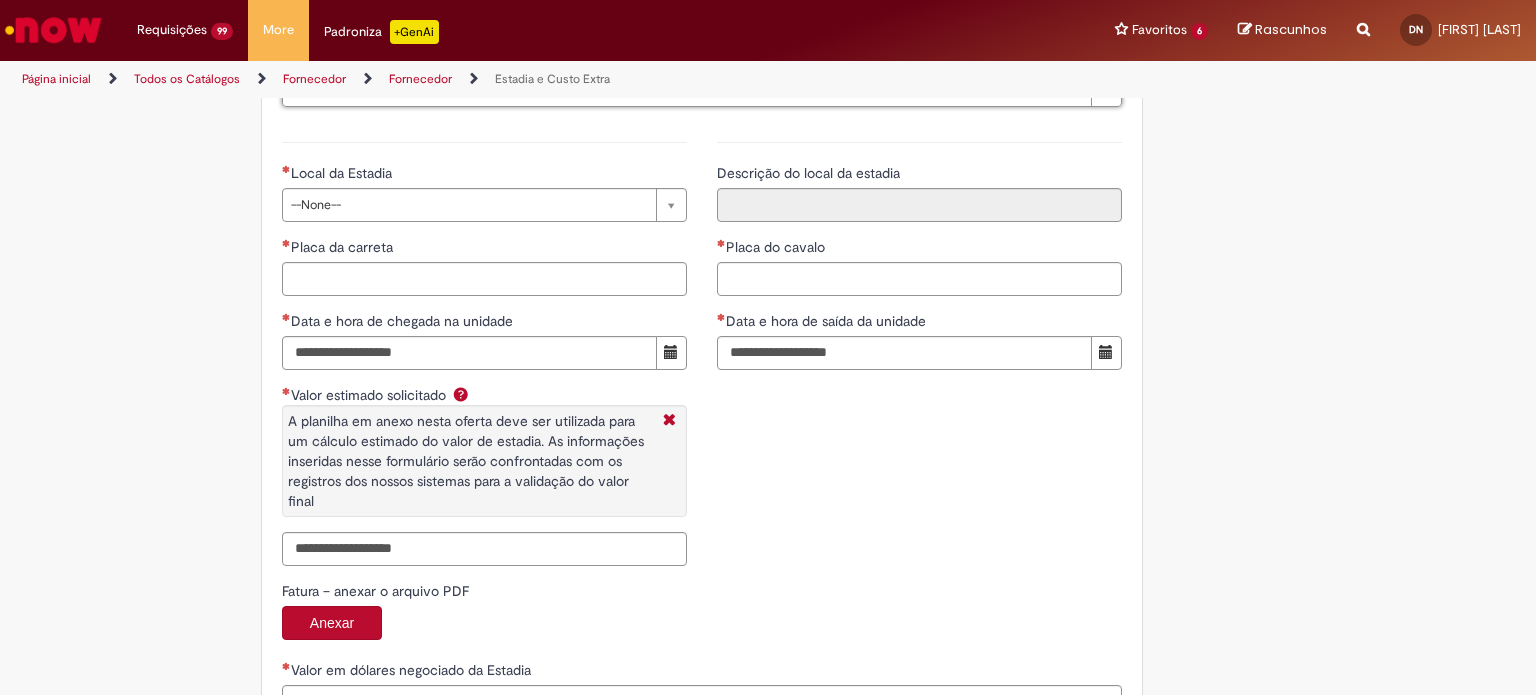 scroll, scrollTop: 2935, scrollLeft: 0, axis: vertical 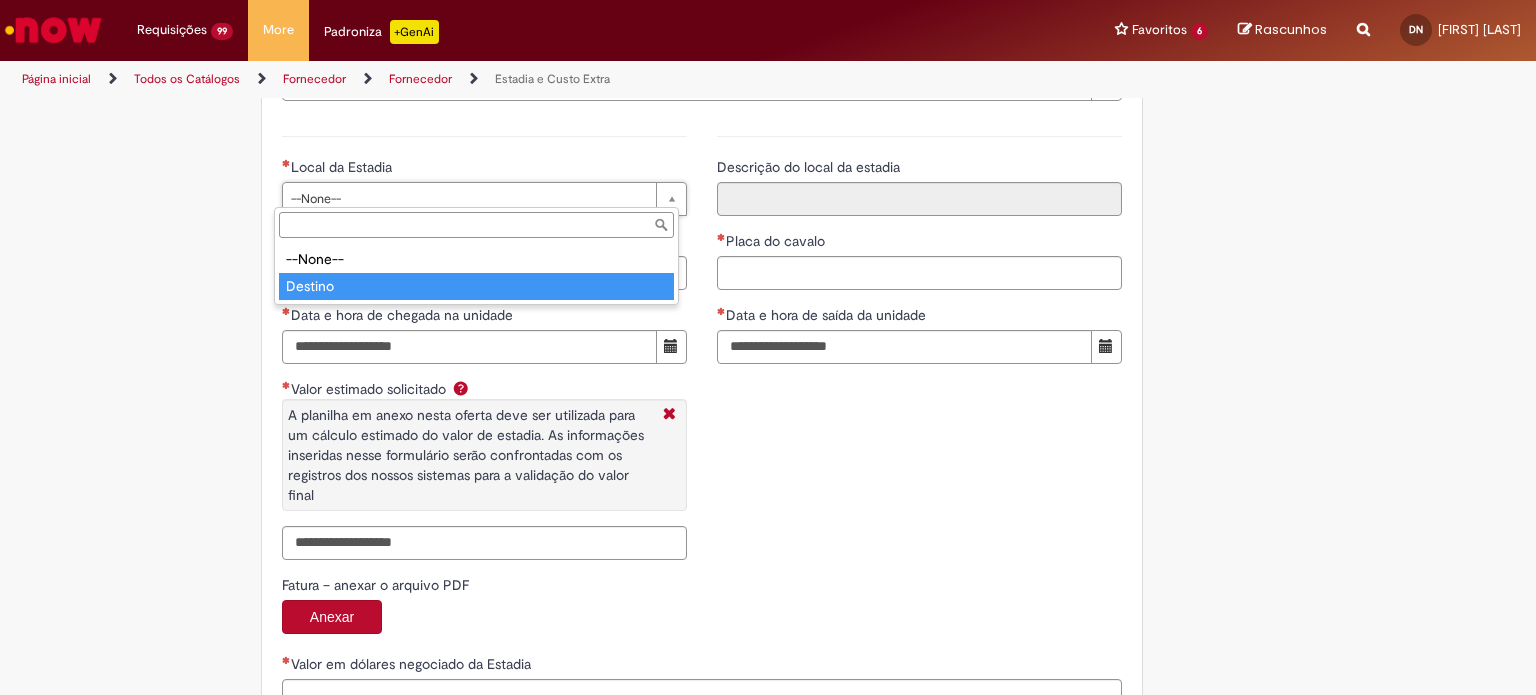 type on "*******" 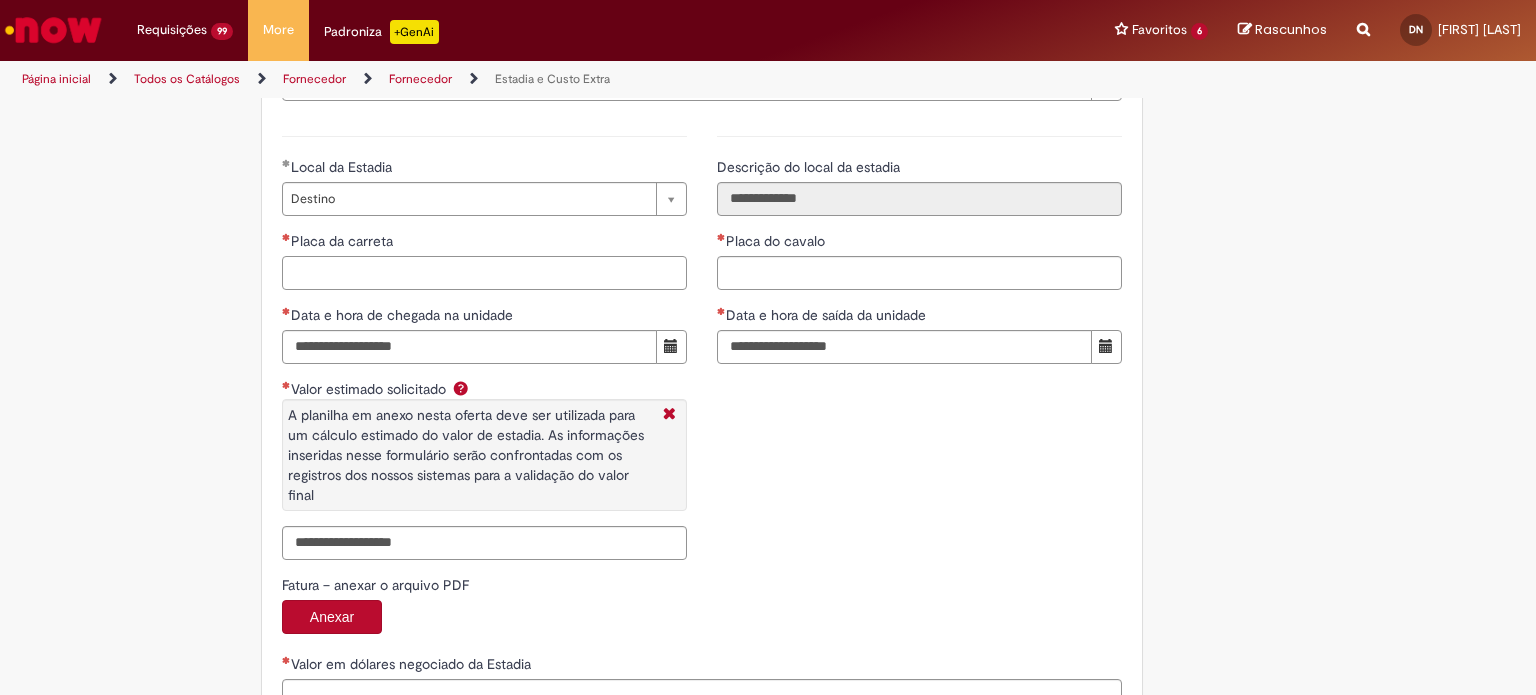 paste on "*******" 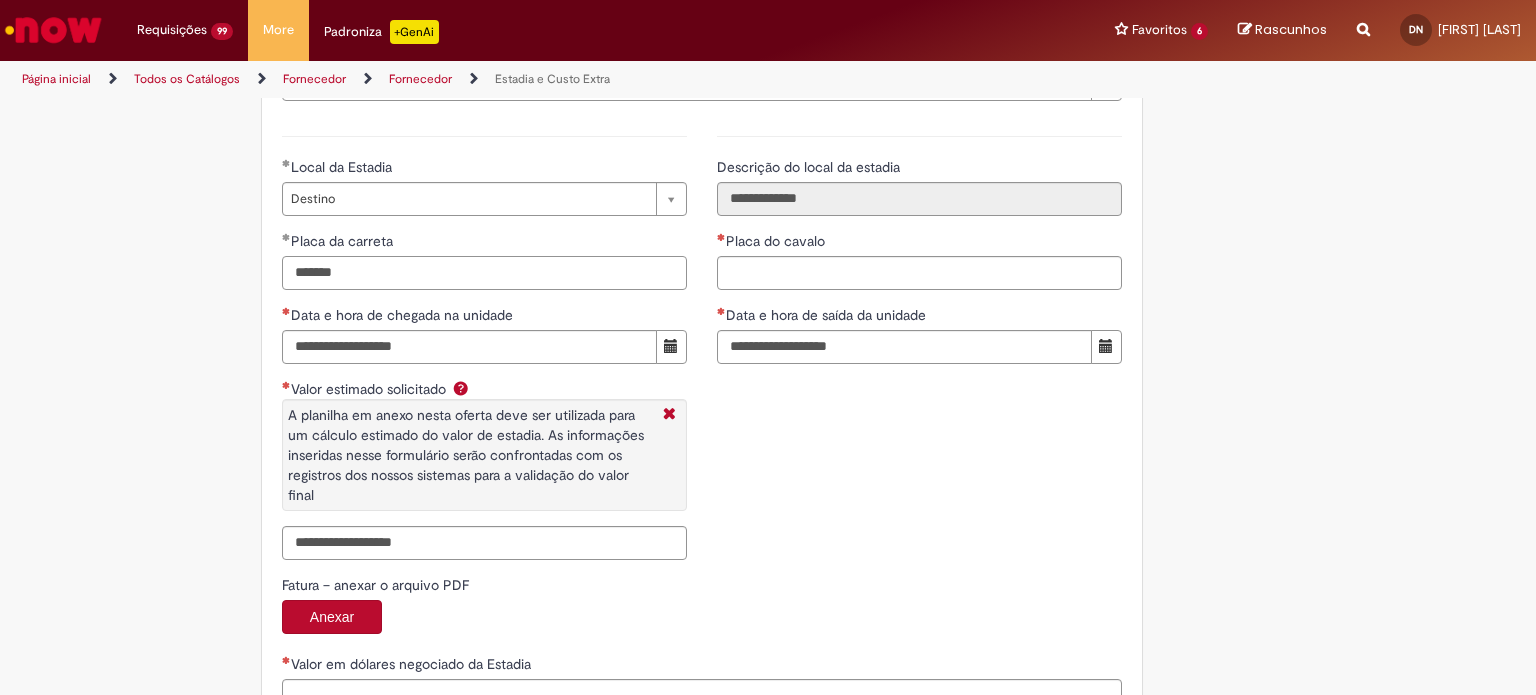 type on "*******" 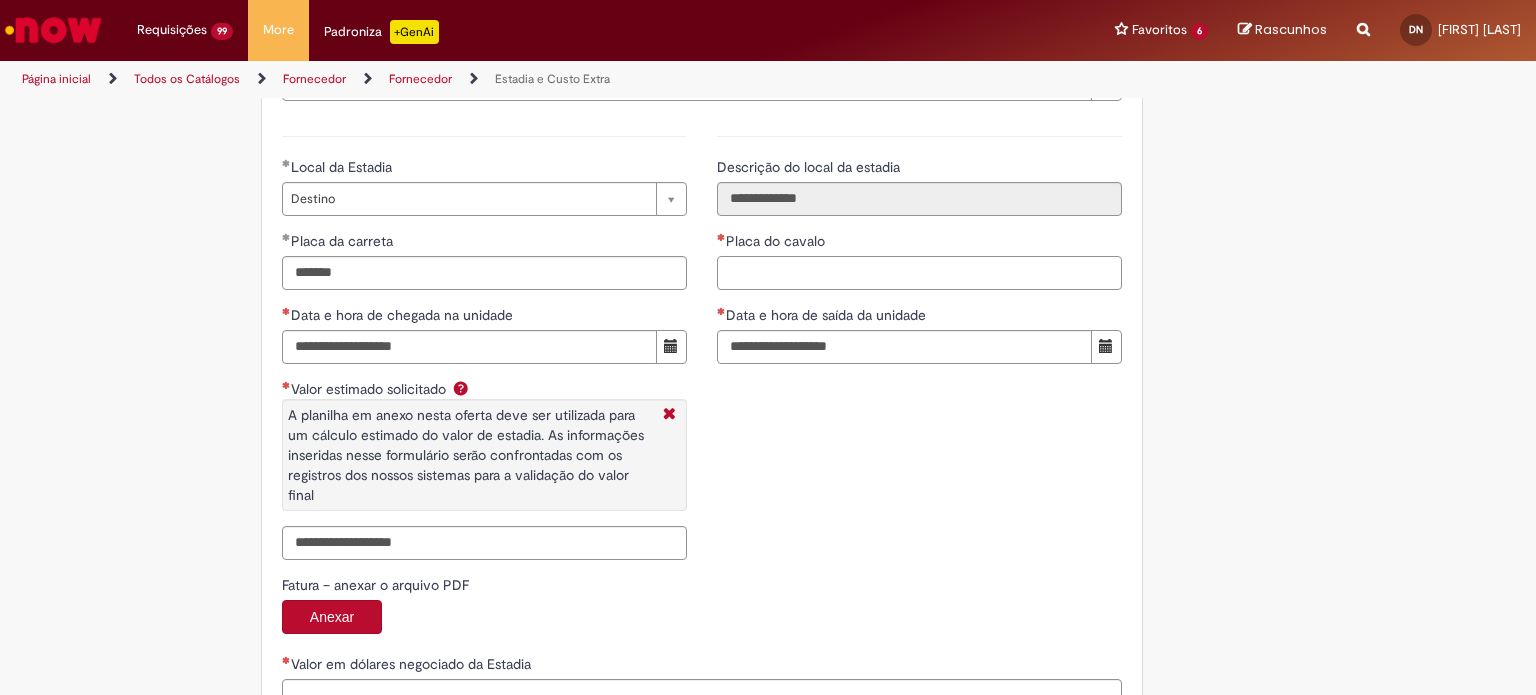 paste on "*******" 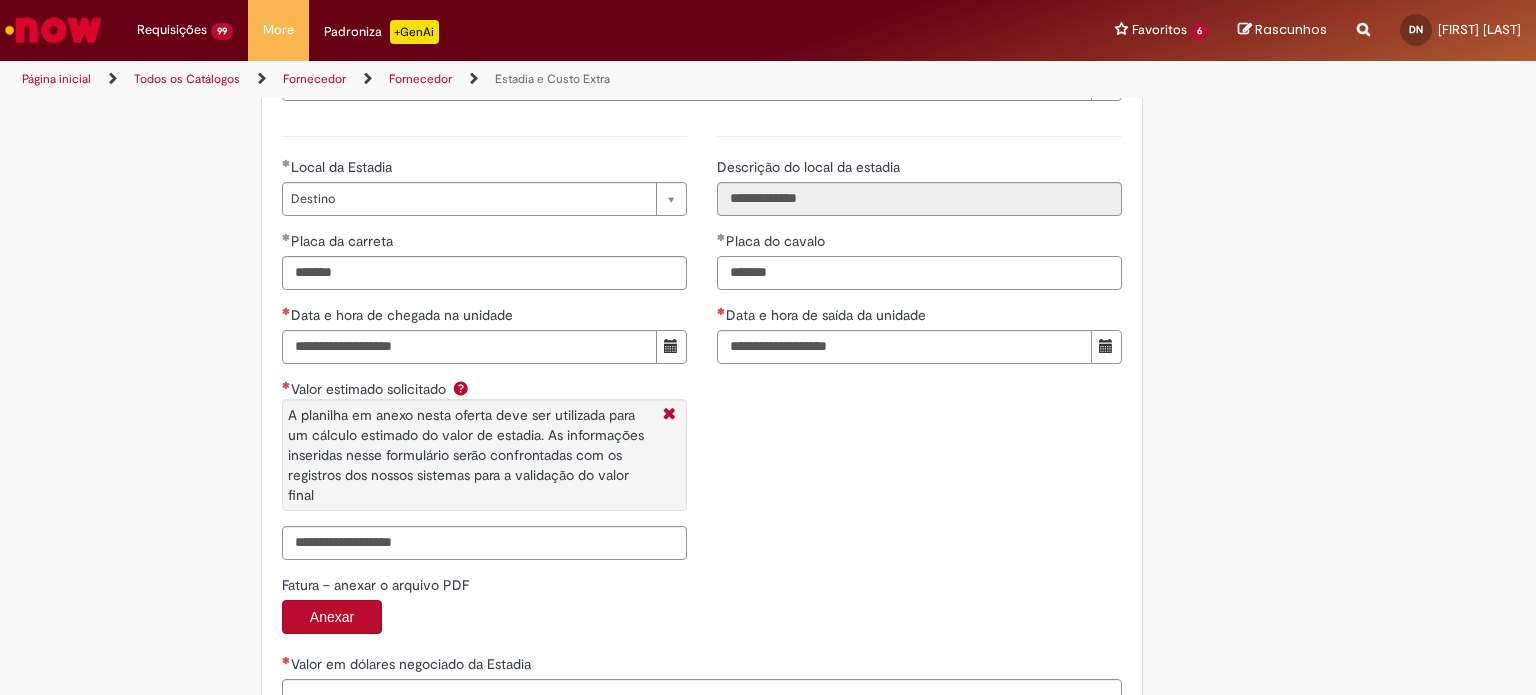 type on "*******" 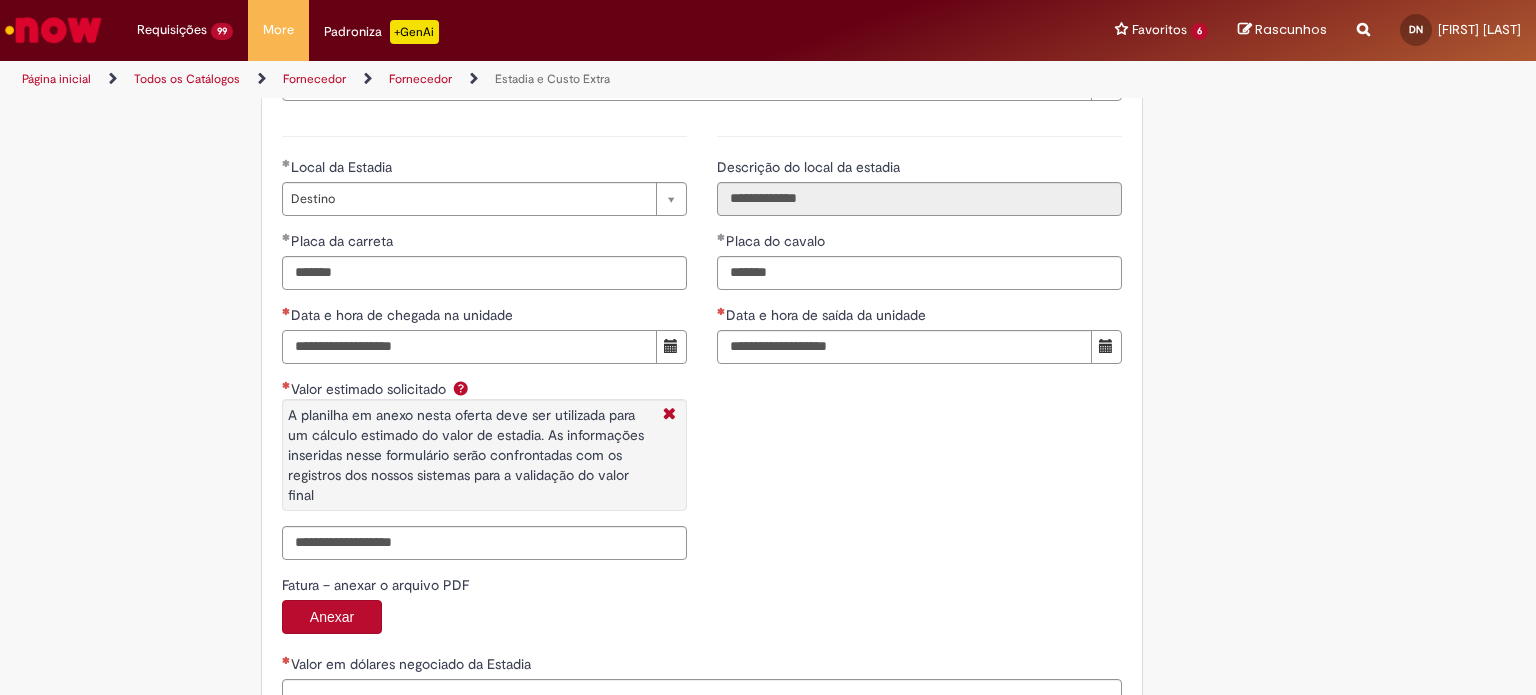 paste on "**********" 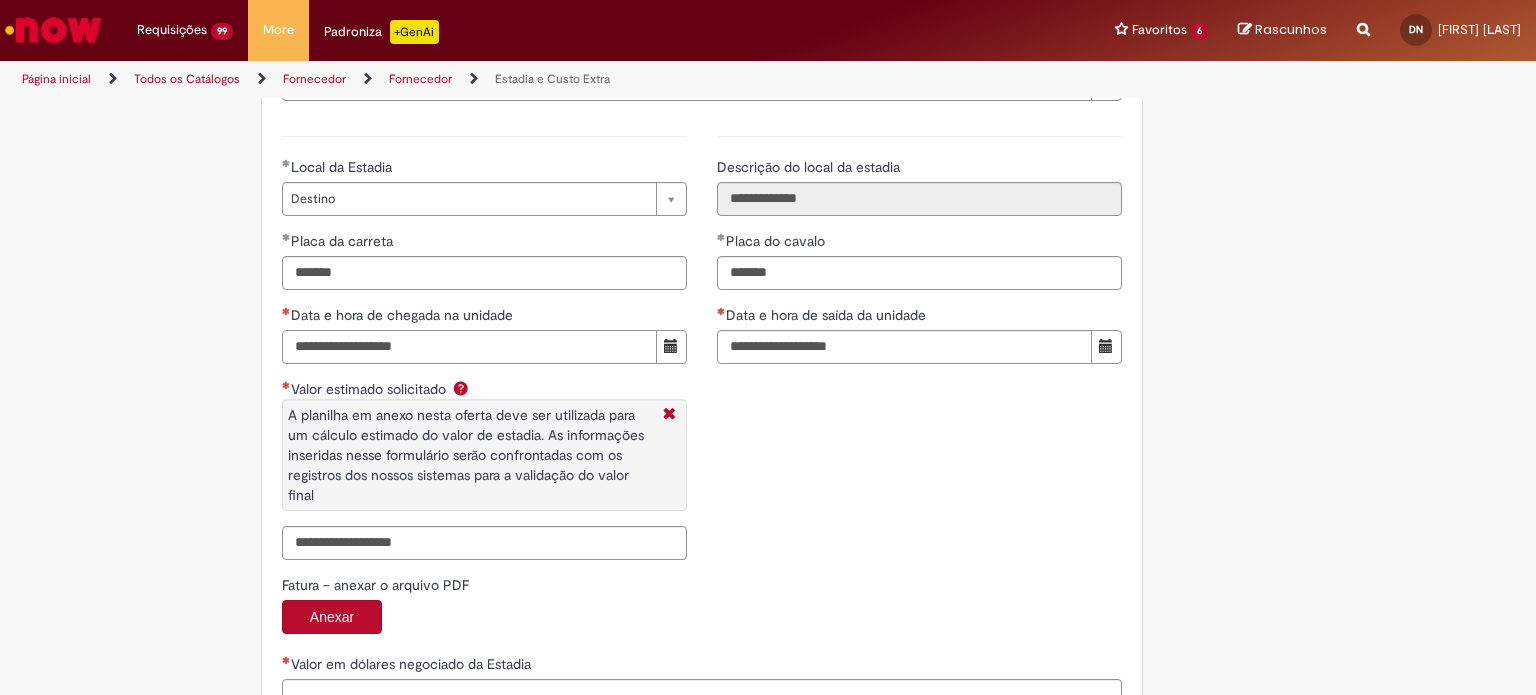 type on "**********" 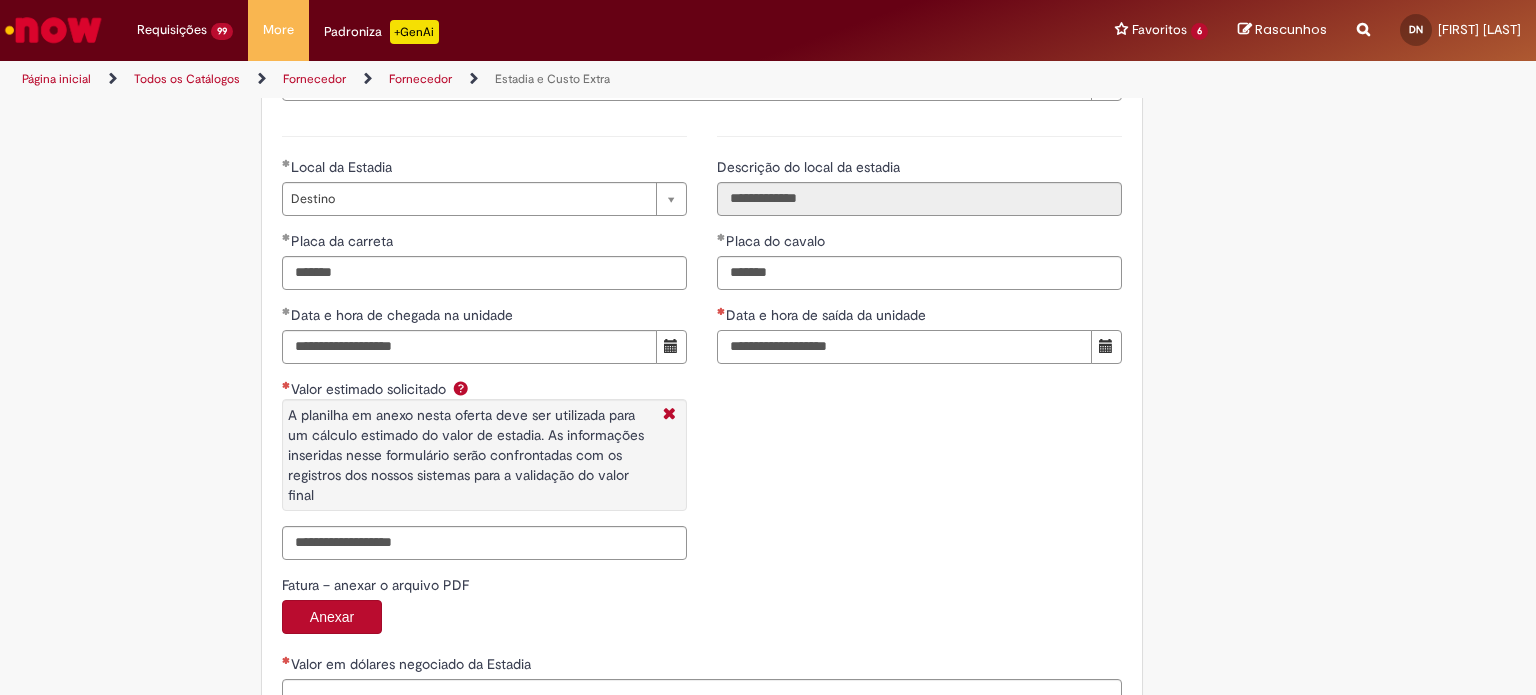 paste on "**********" 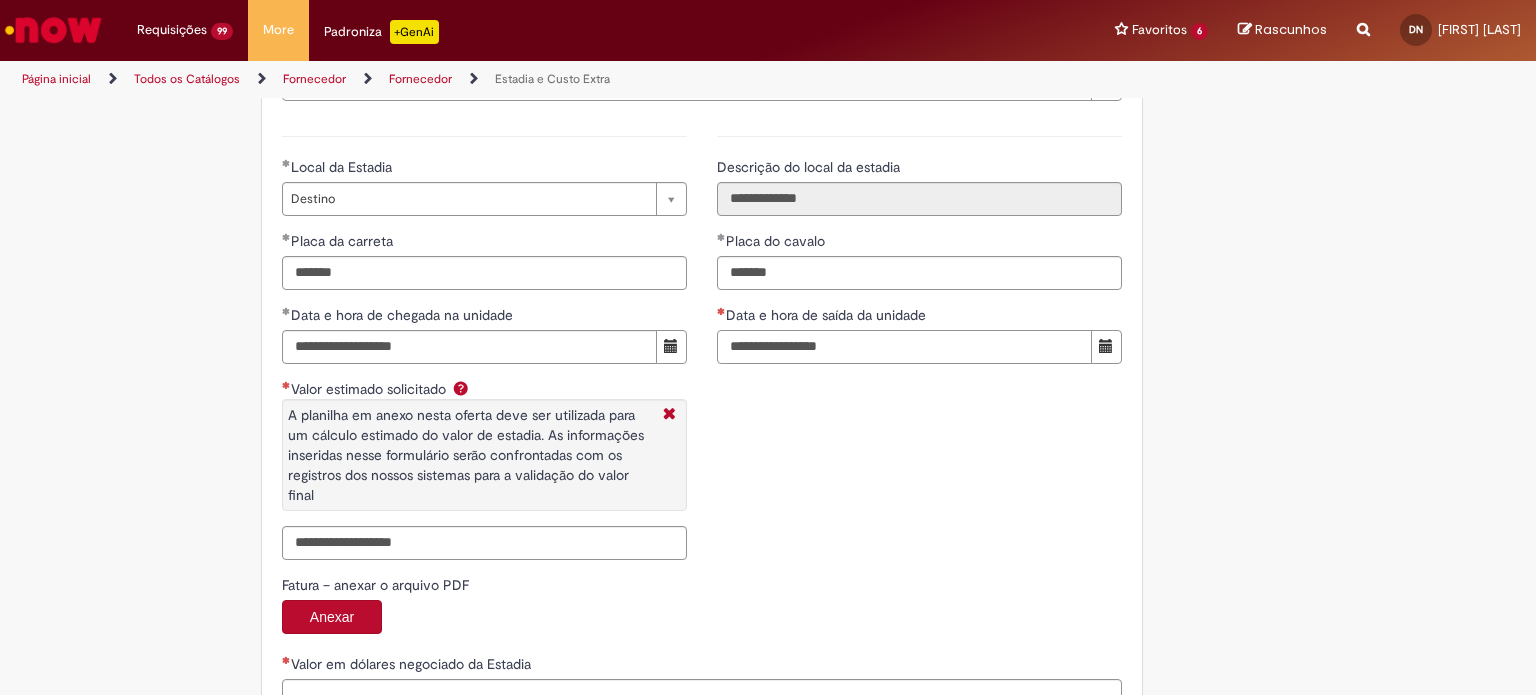 click on "**********" at bounding box center [904, 347] 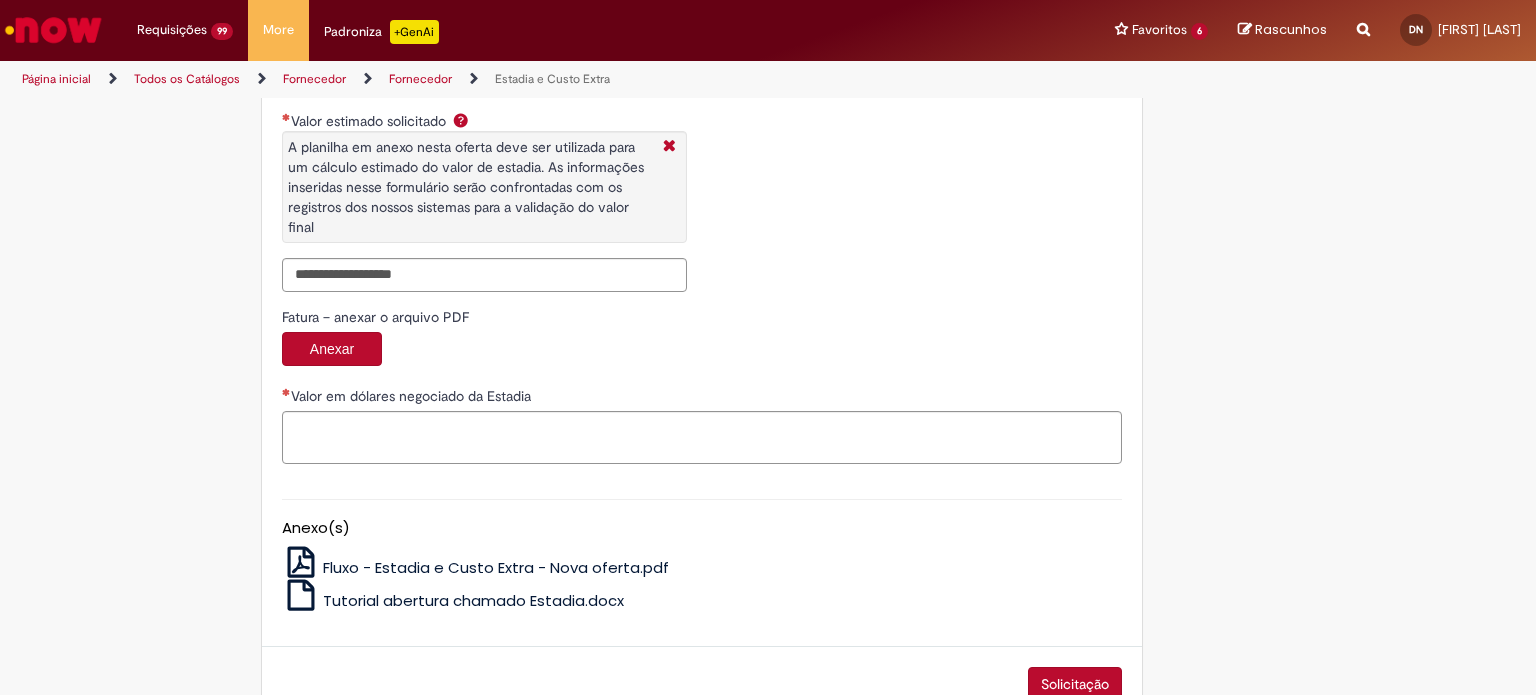 scroll, scrollTop: 3211, scrollLeft: 0, axis: vertical 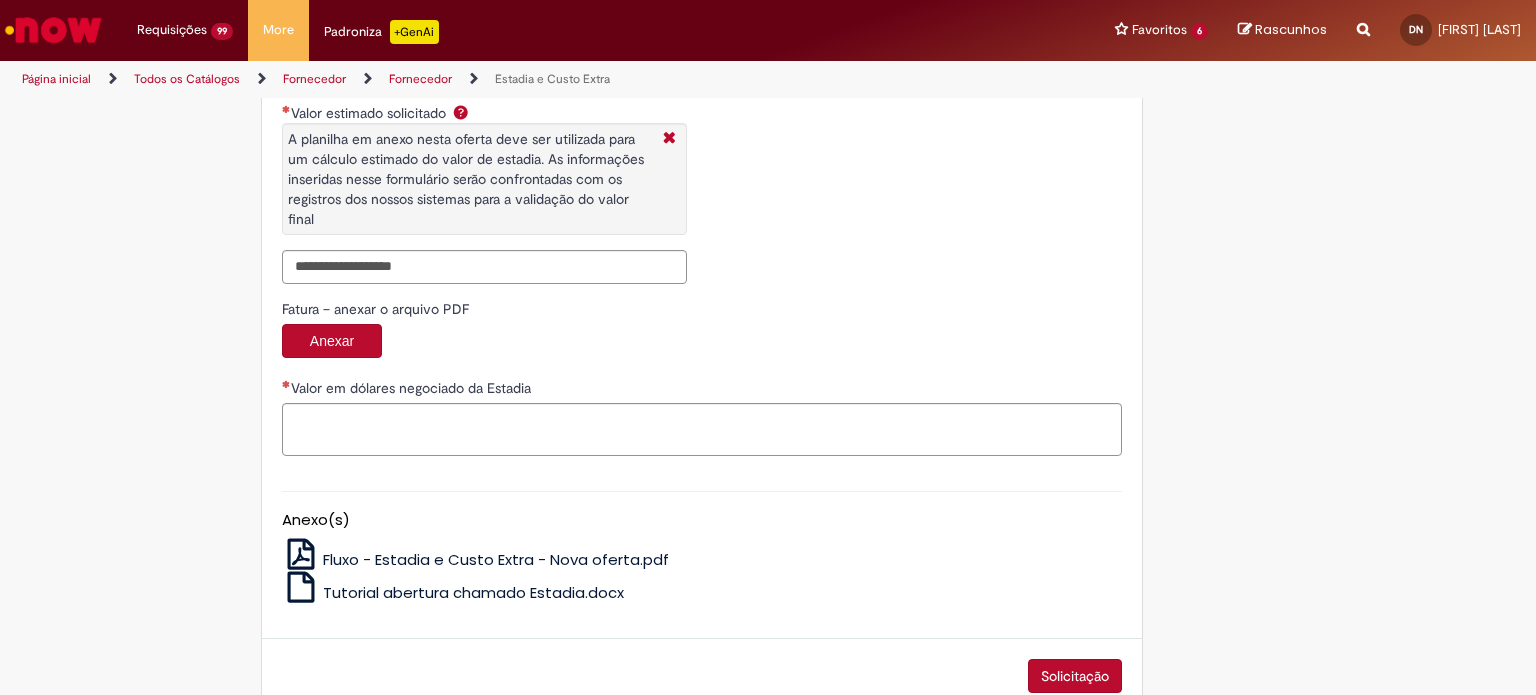 type on "**********" 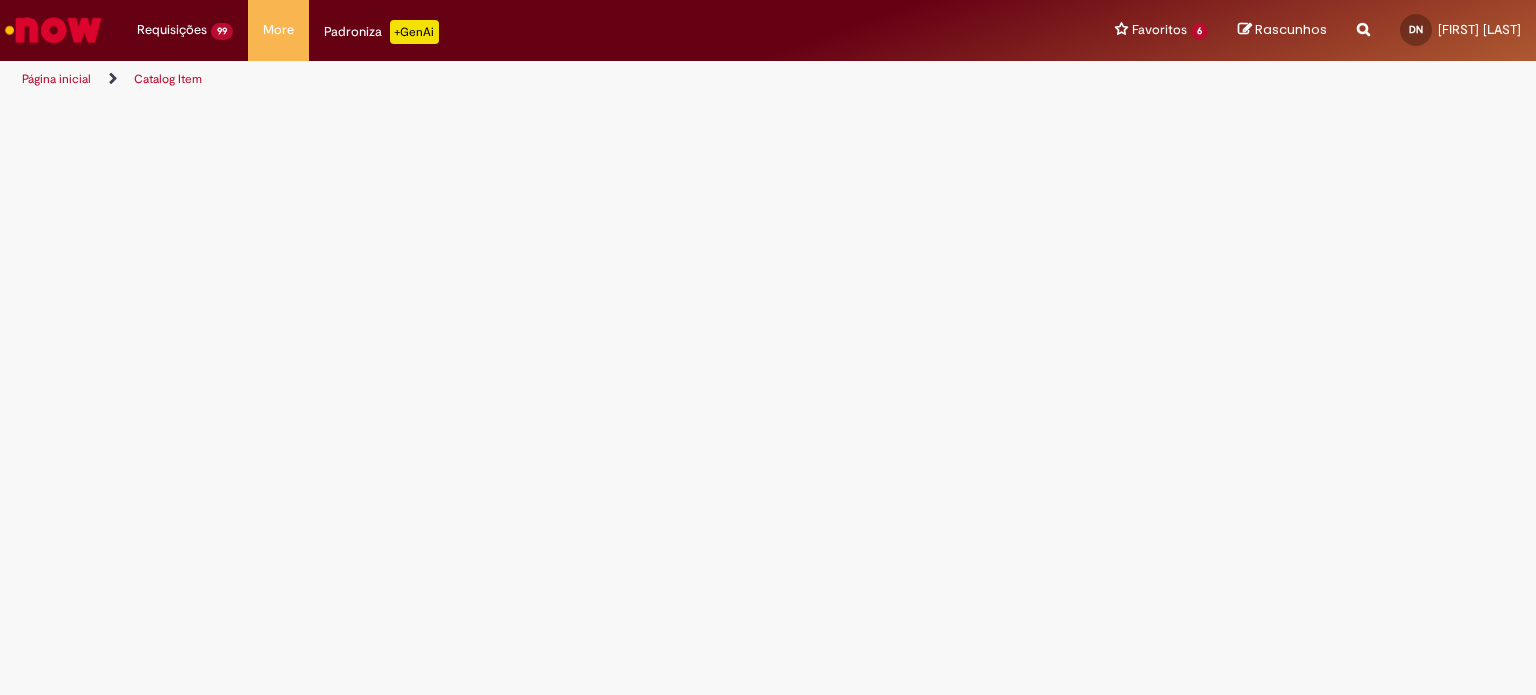 scroll, scrollTop: 0, scrollLeft: 0, axis: both 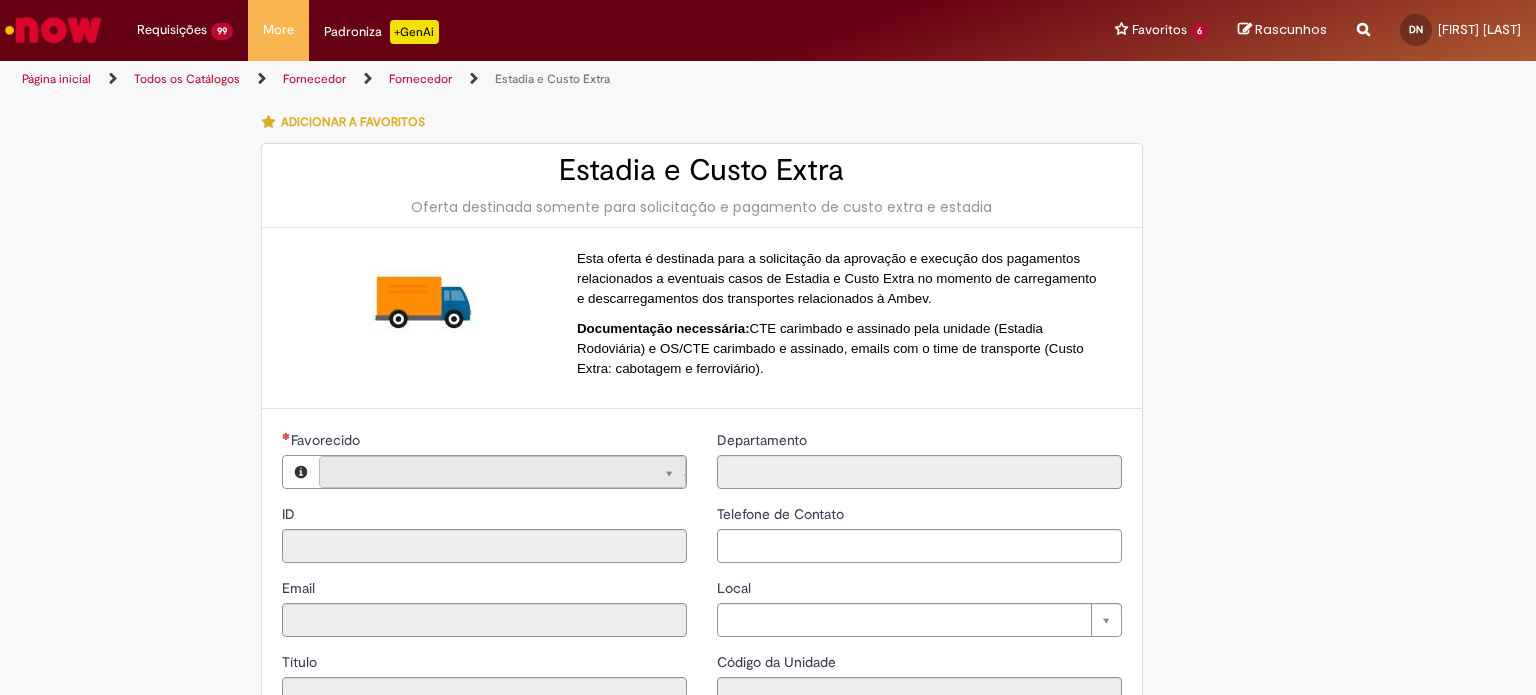 type on "**********" 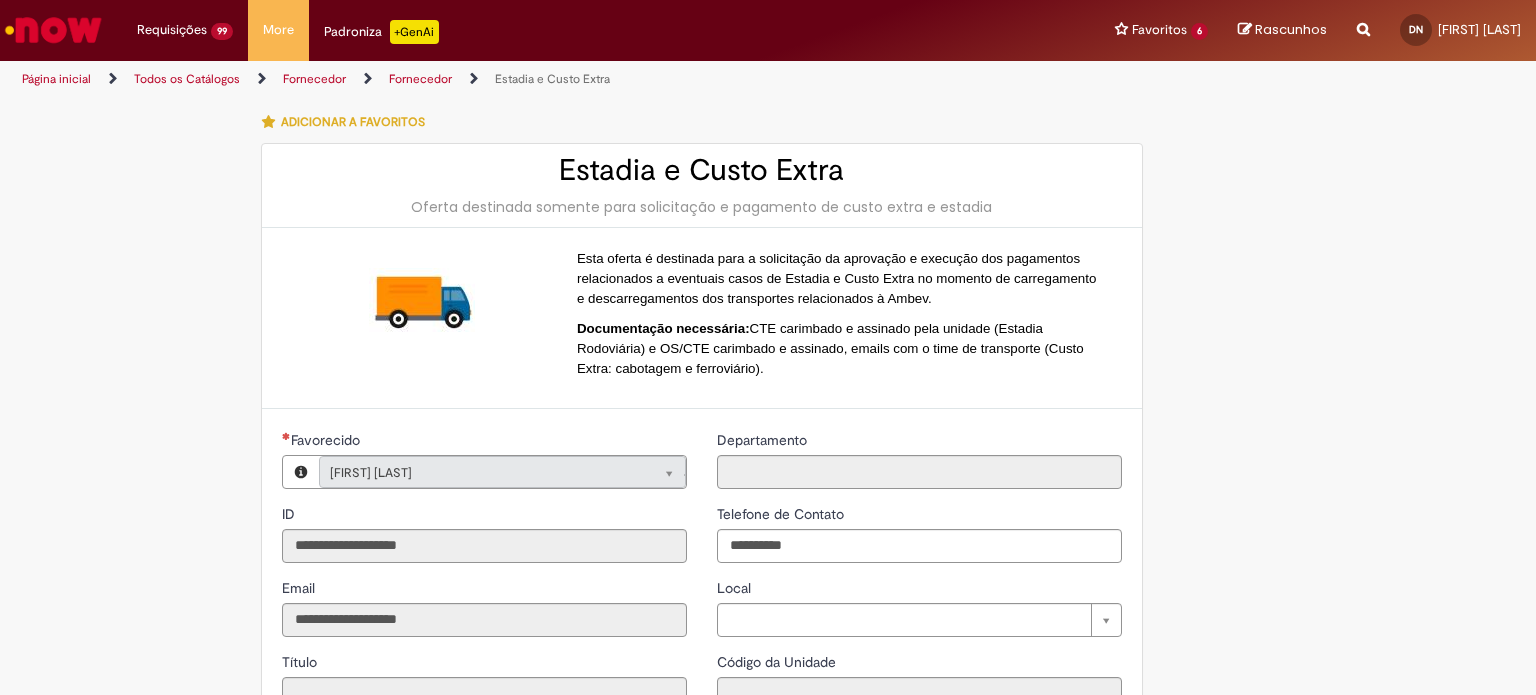 type on "**********" 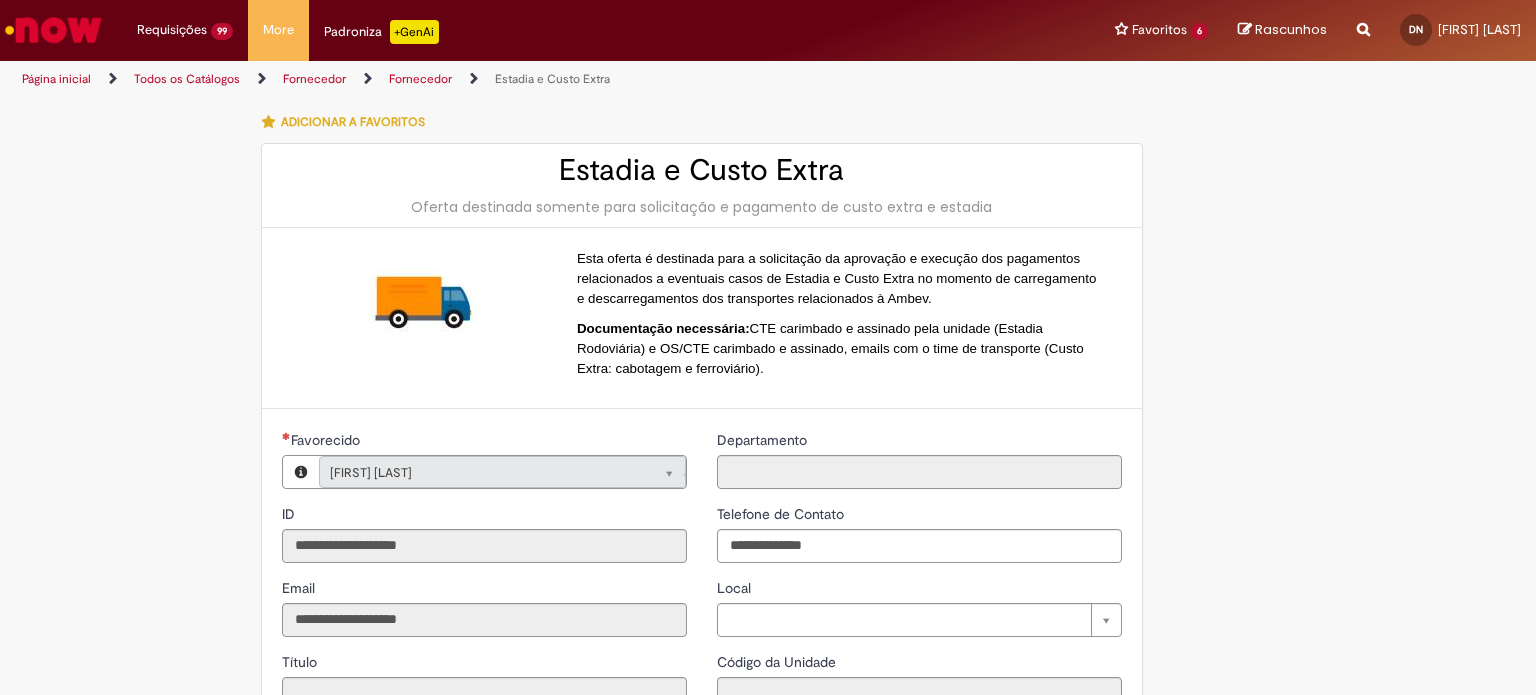 type on "**********" 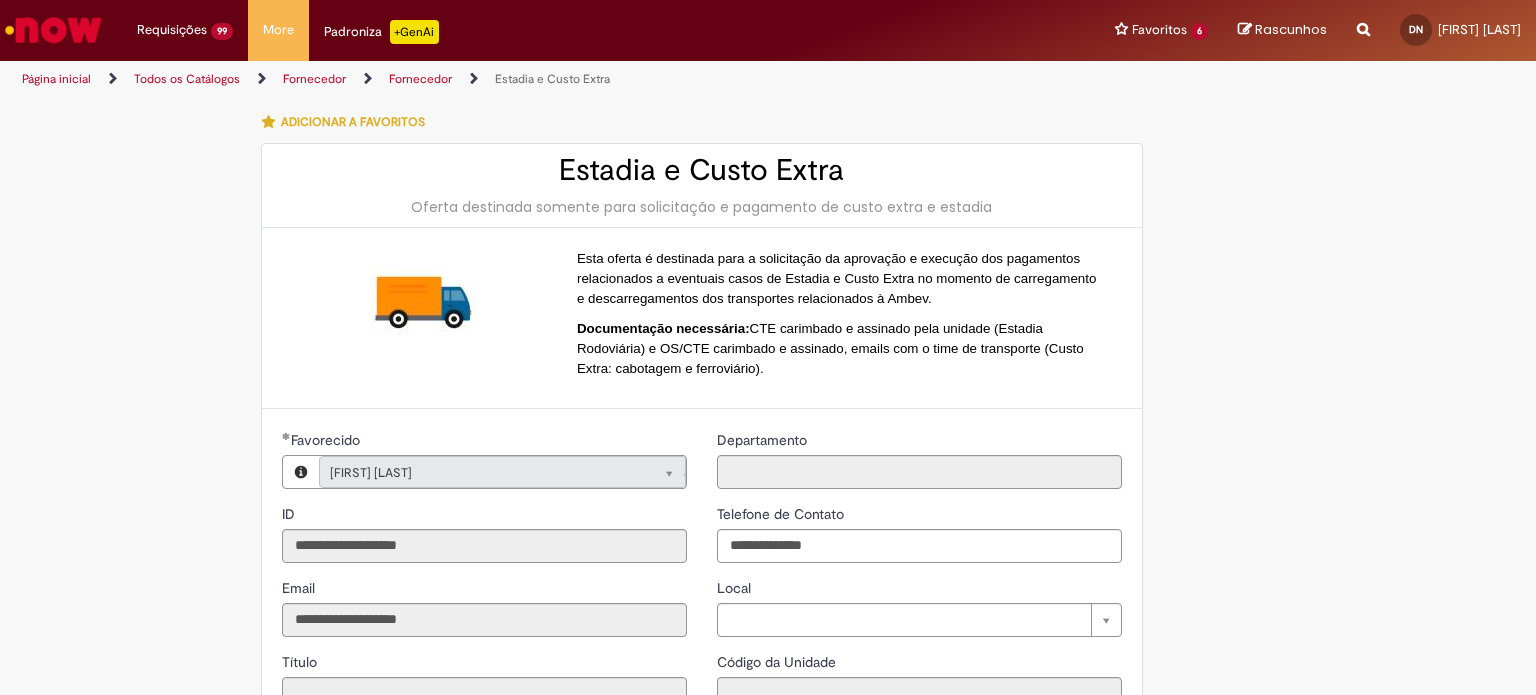scroll, scrollTop: 411, scrollLeft: 0, axis: vertical 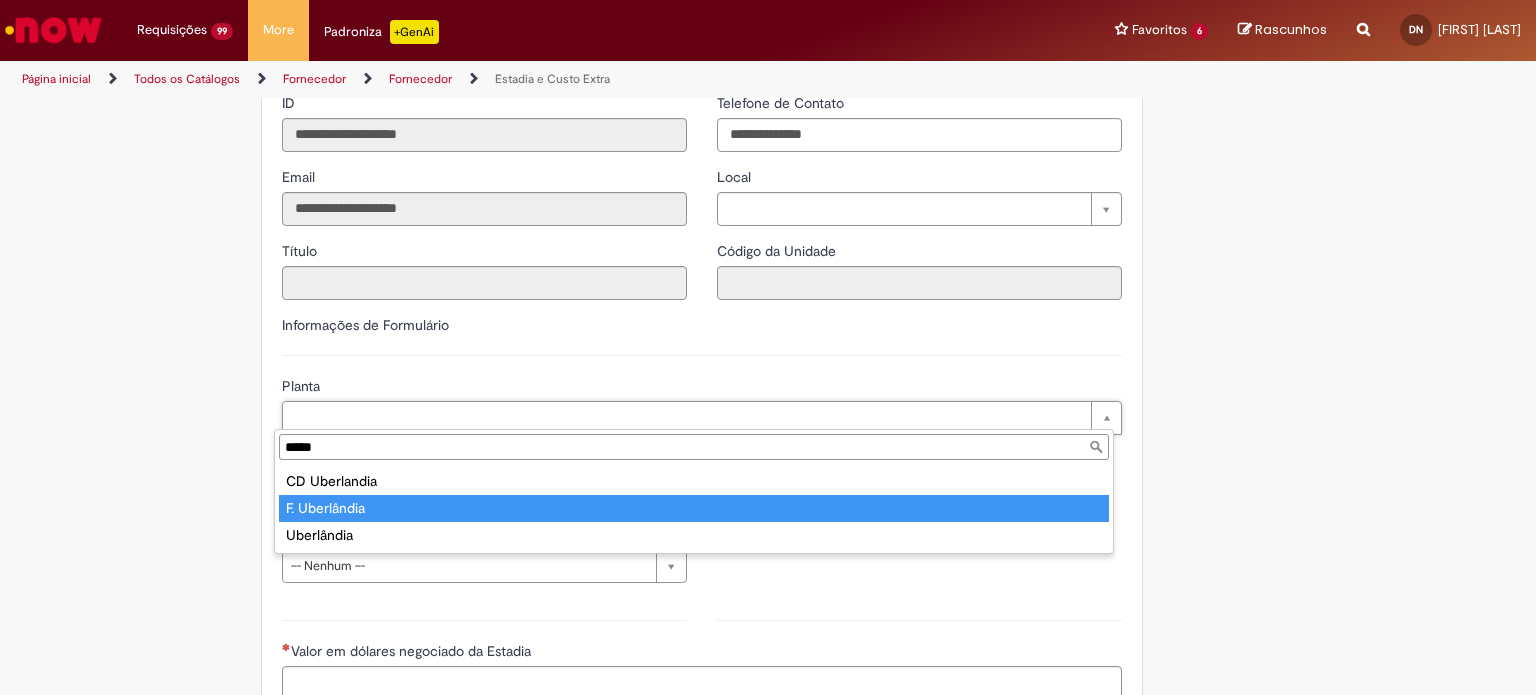 type on "*****" 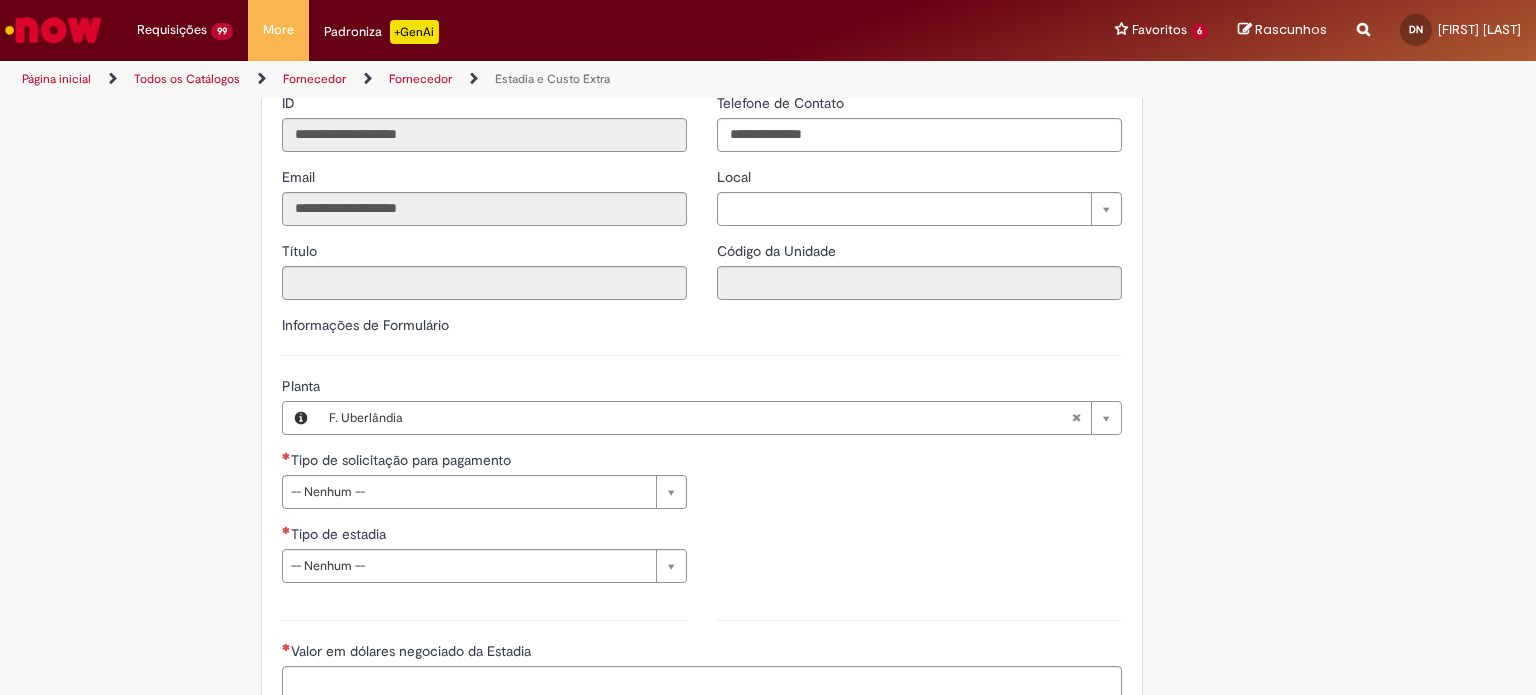 click on "**********" at bounding box center (484, 524) 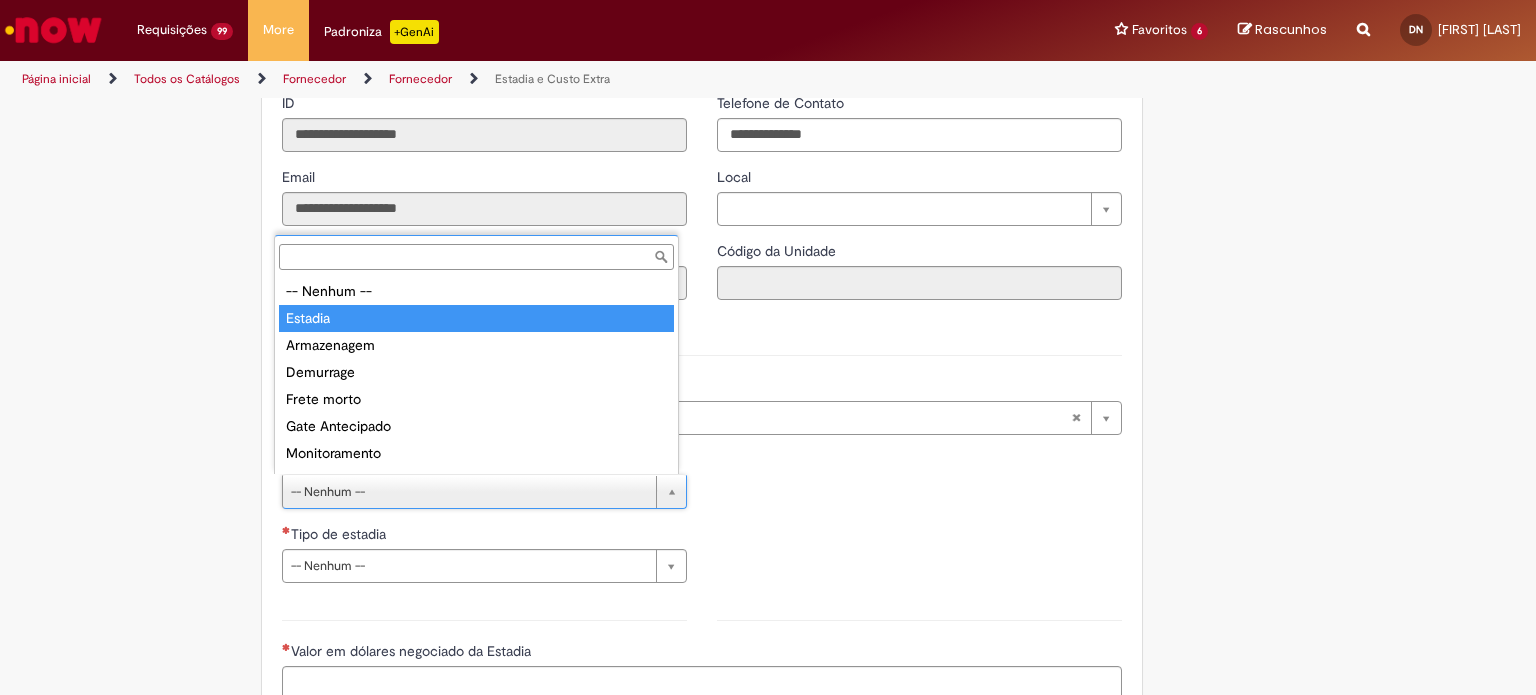type on "*******" 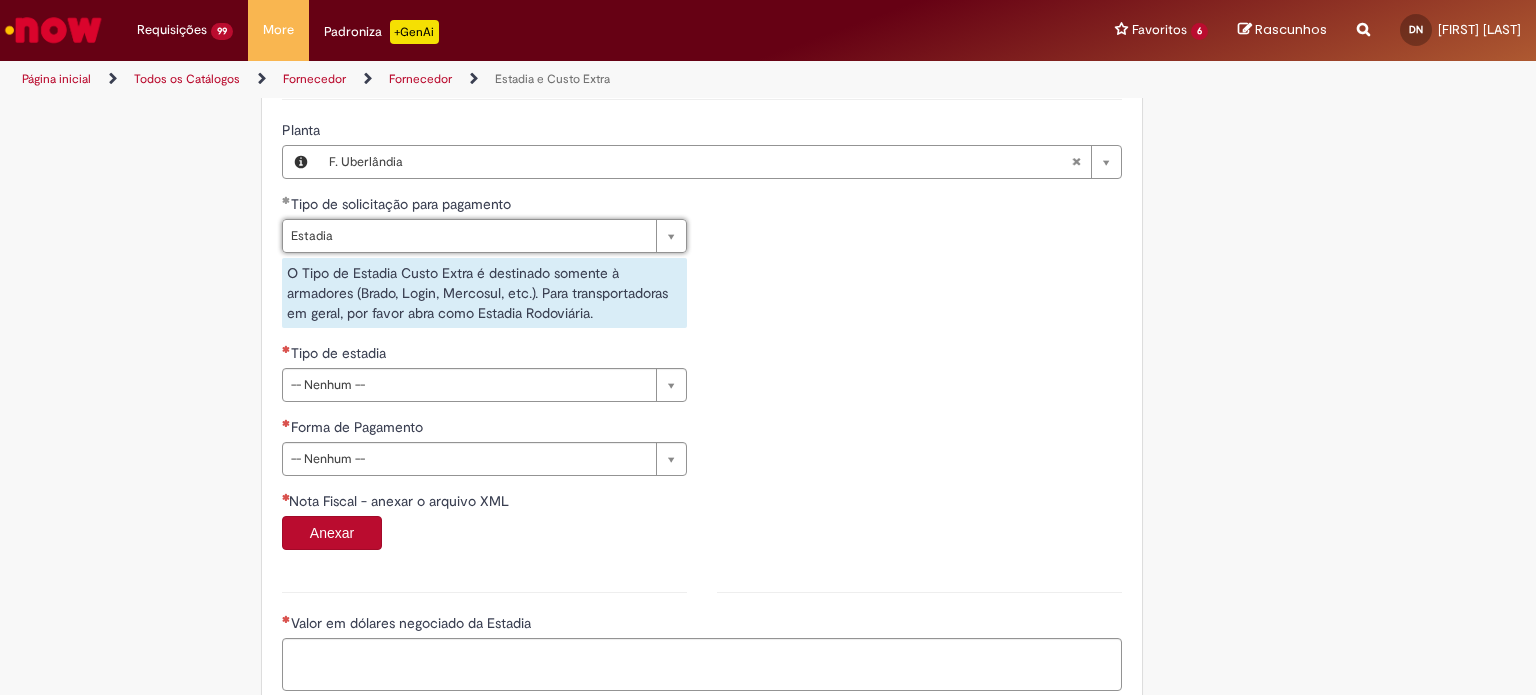 scroll, scrollTop: 668, scrollLeft: 0, axis: vertical 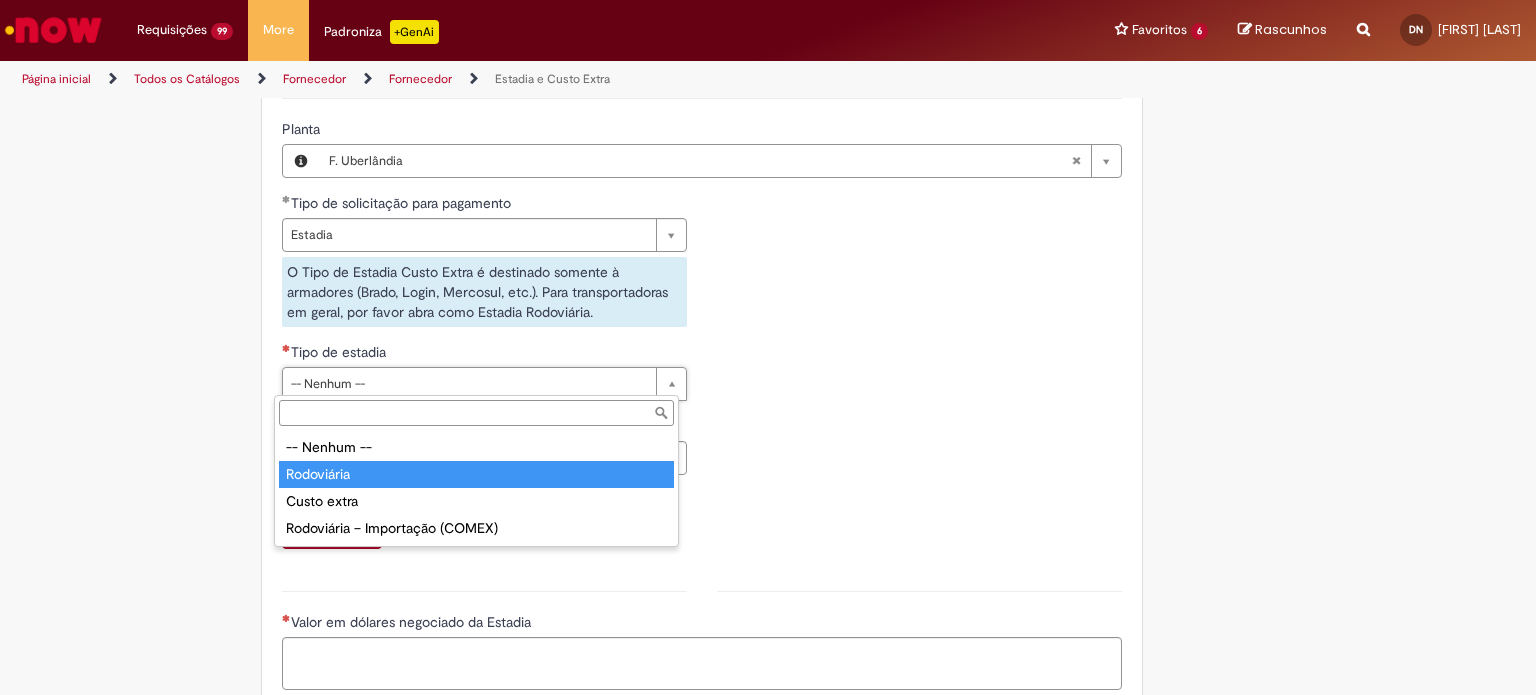 type on "**********" 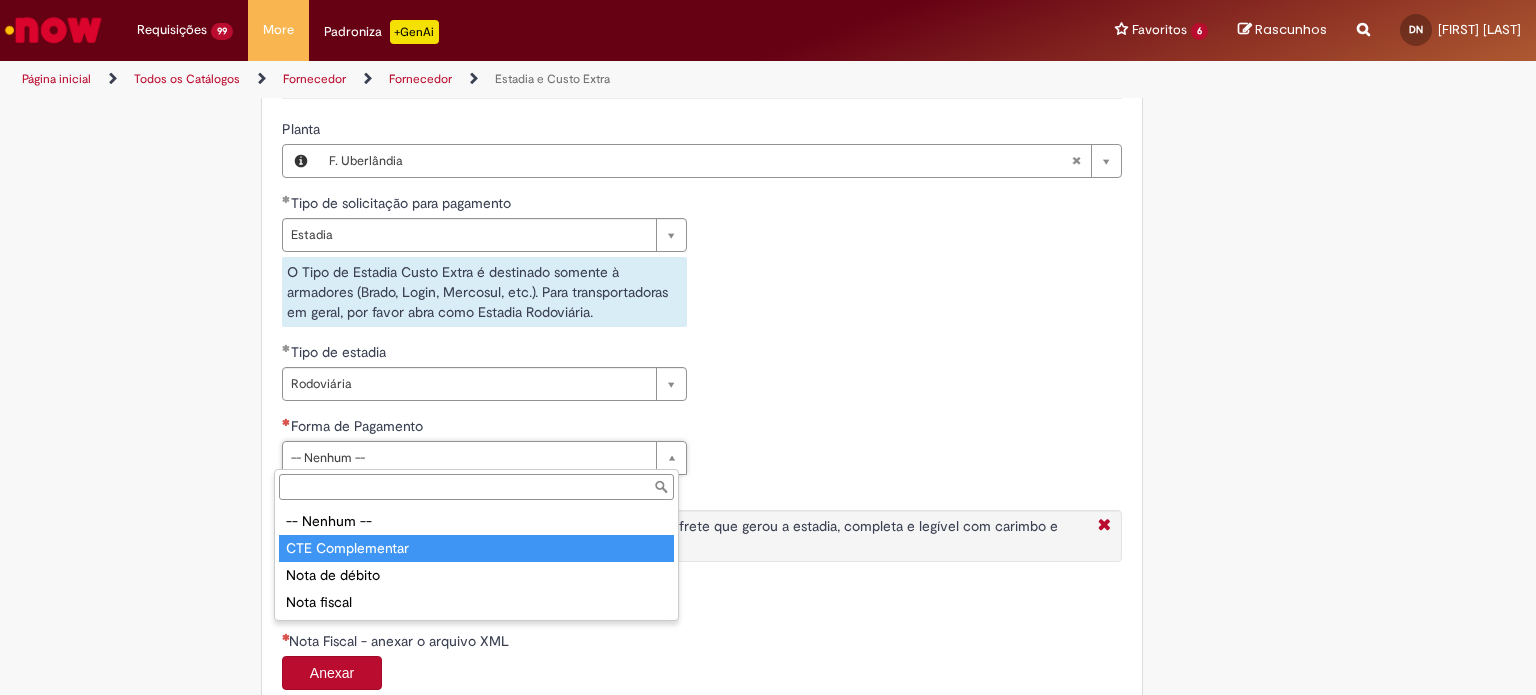 type on "**********" 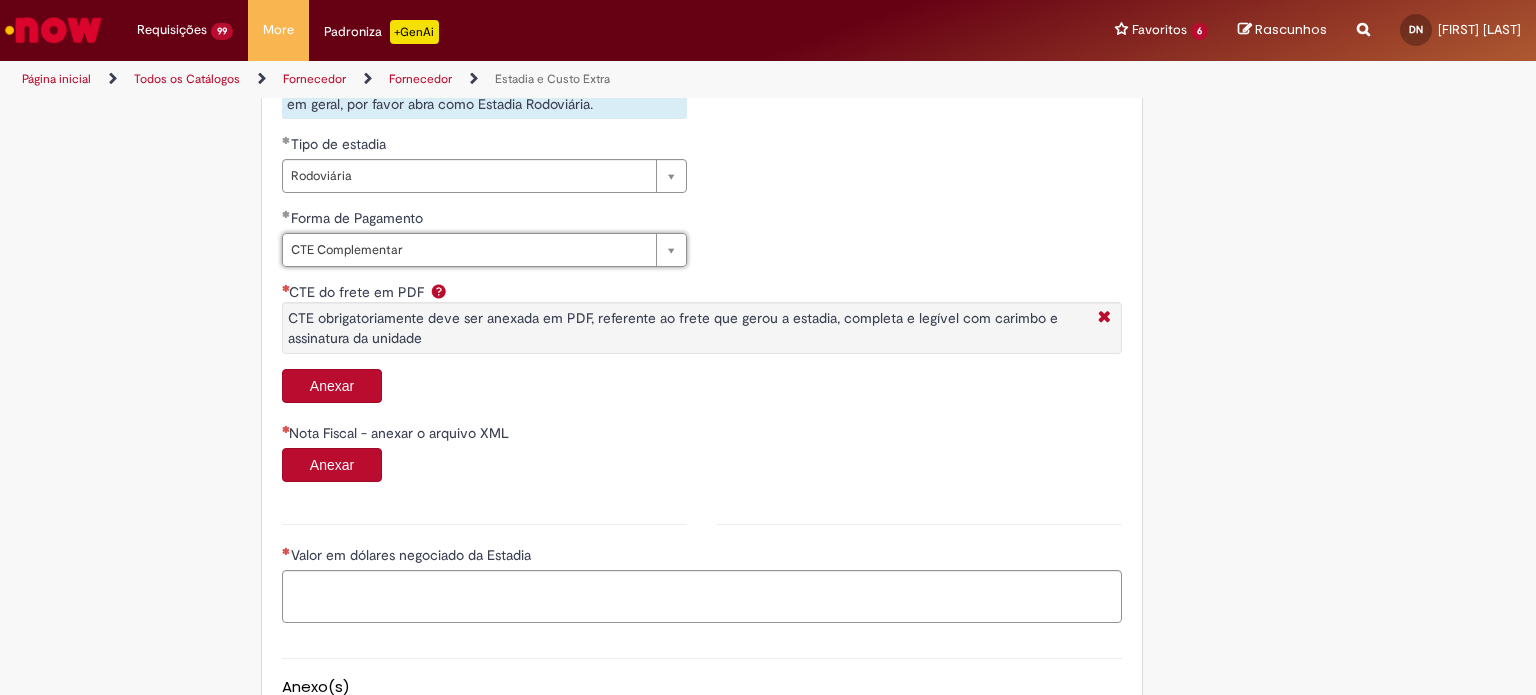 scroll, scrollTop: 896, scrollLeft: 0, axis: vertical 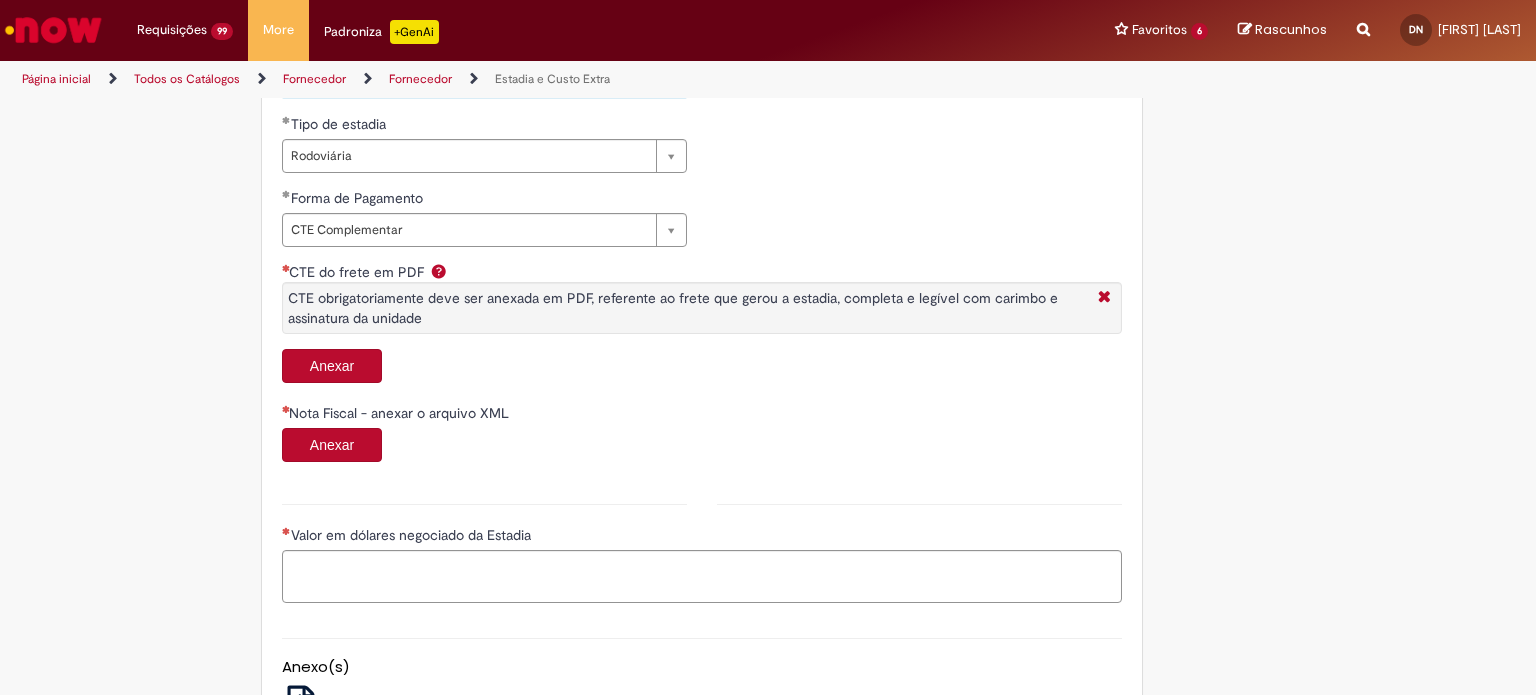 click on "Anexar" at bounding box center (332, 366) 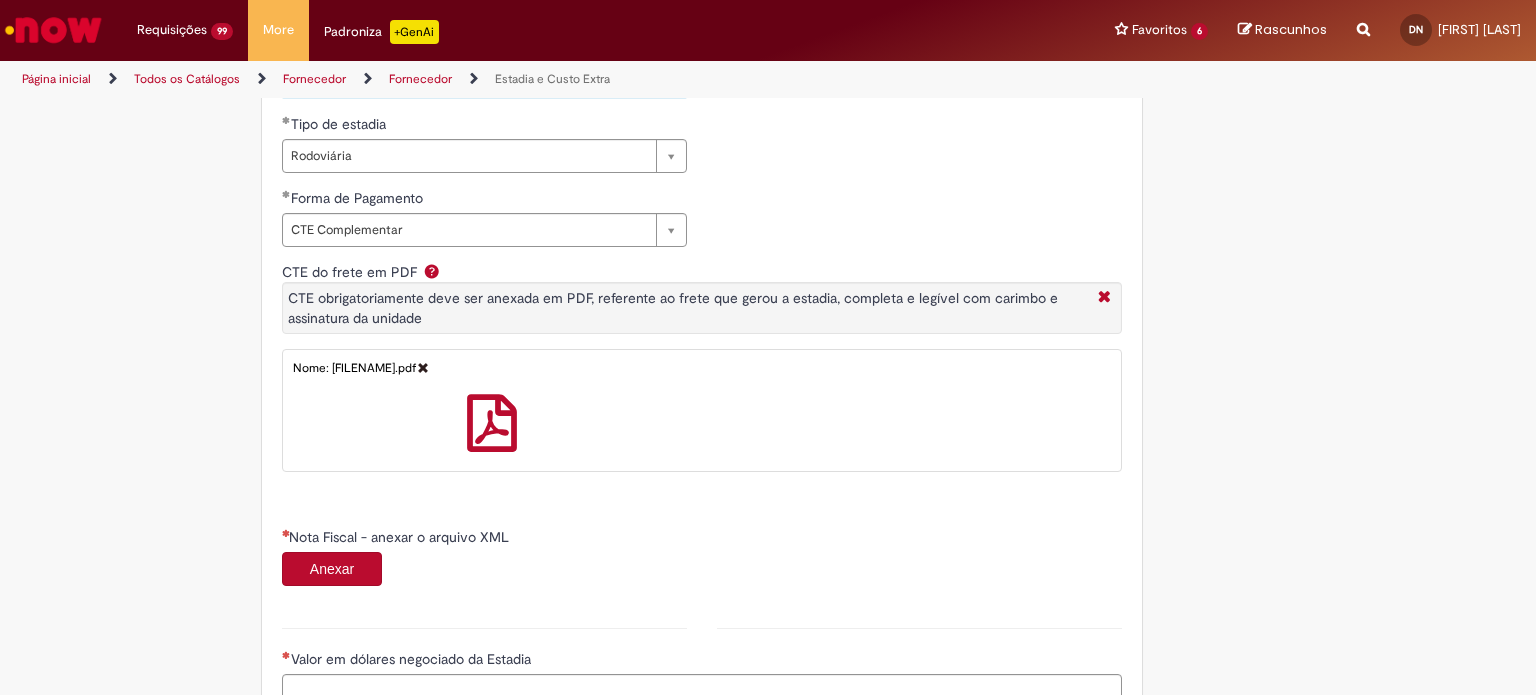 click on "Anexar" at bounding box center (332, 569) 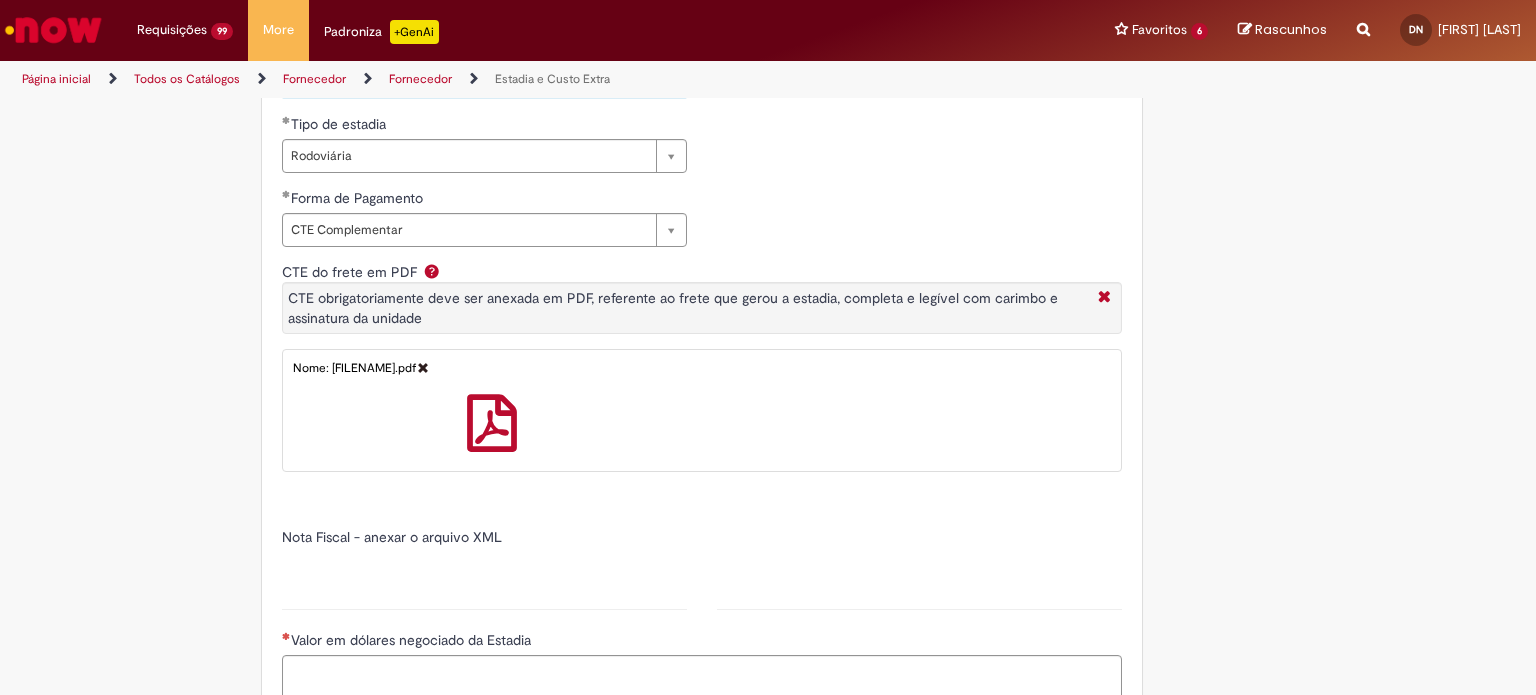 type on "*****" 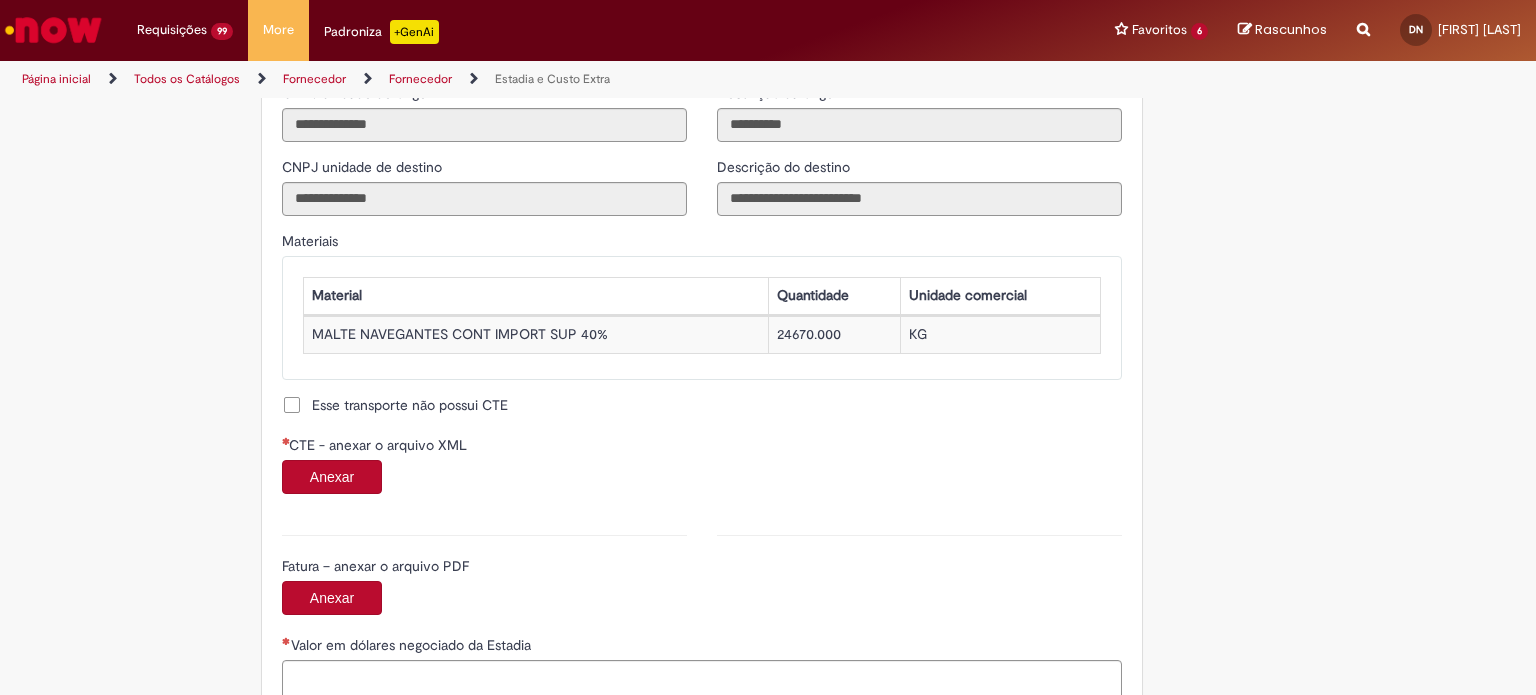 scroll, scrollTop: 1766, scrollLeft: 0, axis: vertical 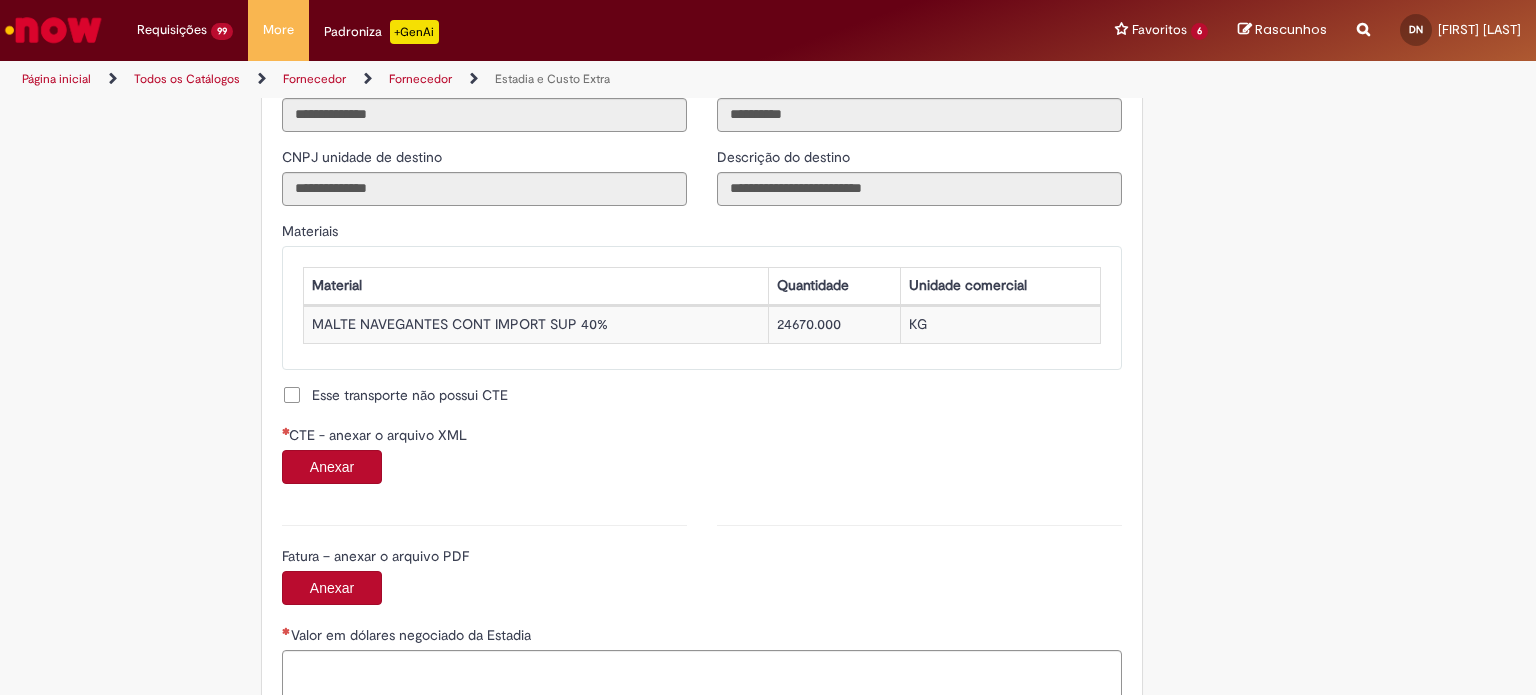 click on "Anexar" at bounding box center [332, 467] 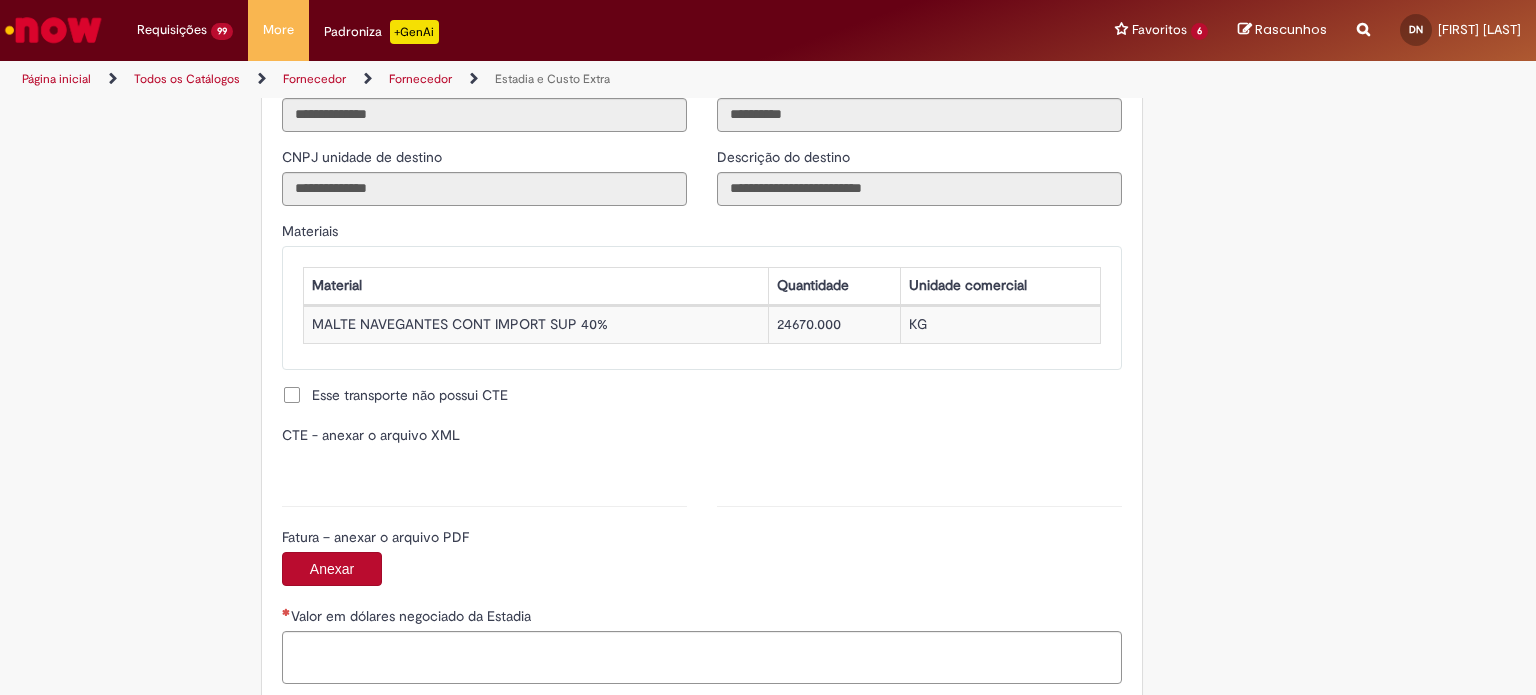 type on "**********" 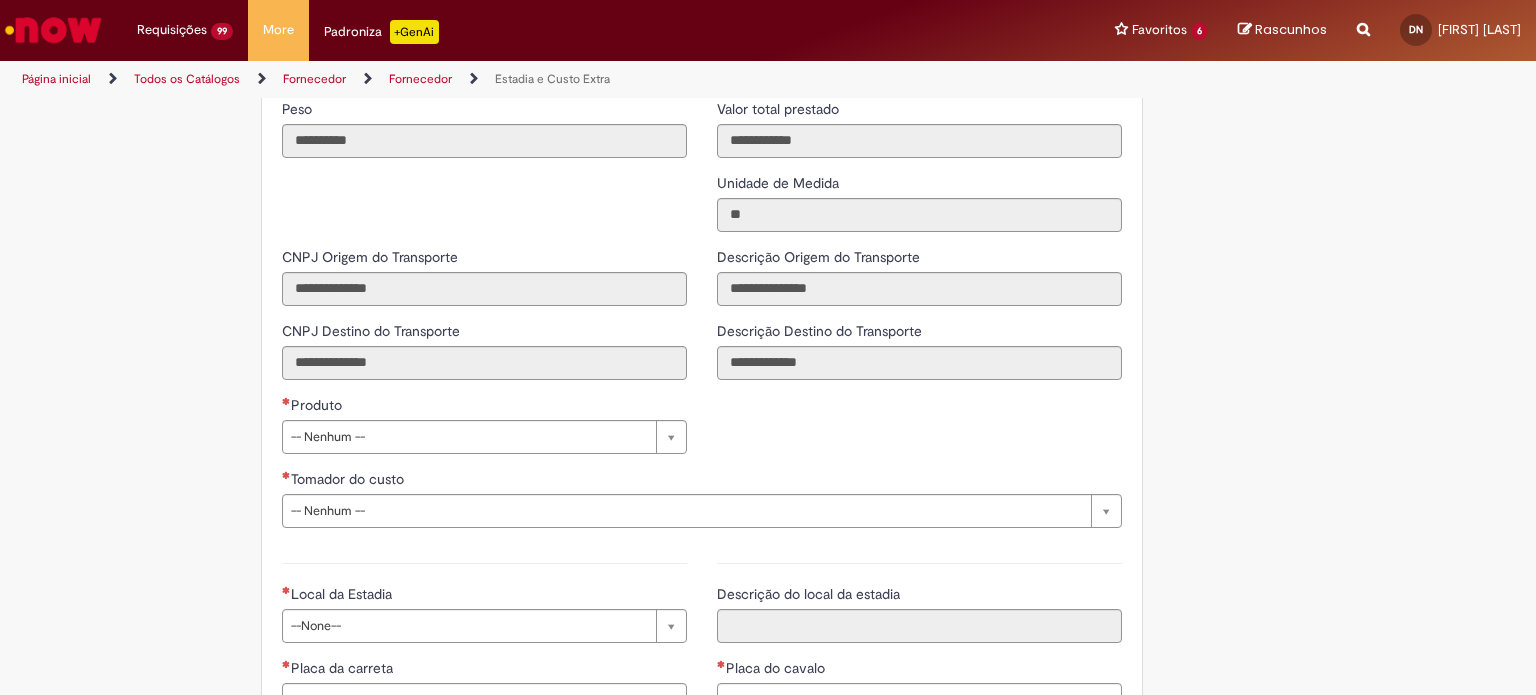 scroll, scrollTop: 2508, scrollLeft: 0, axis: vertical 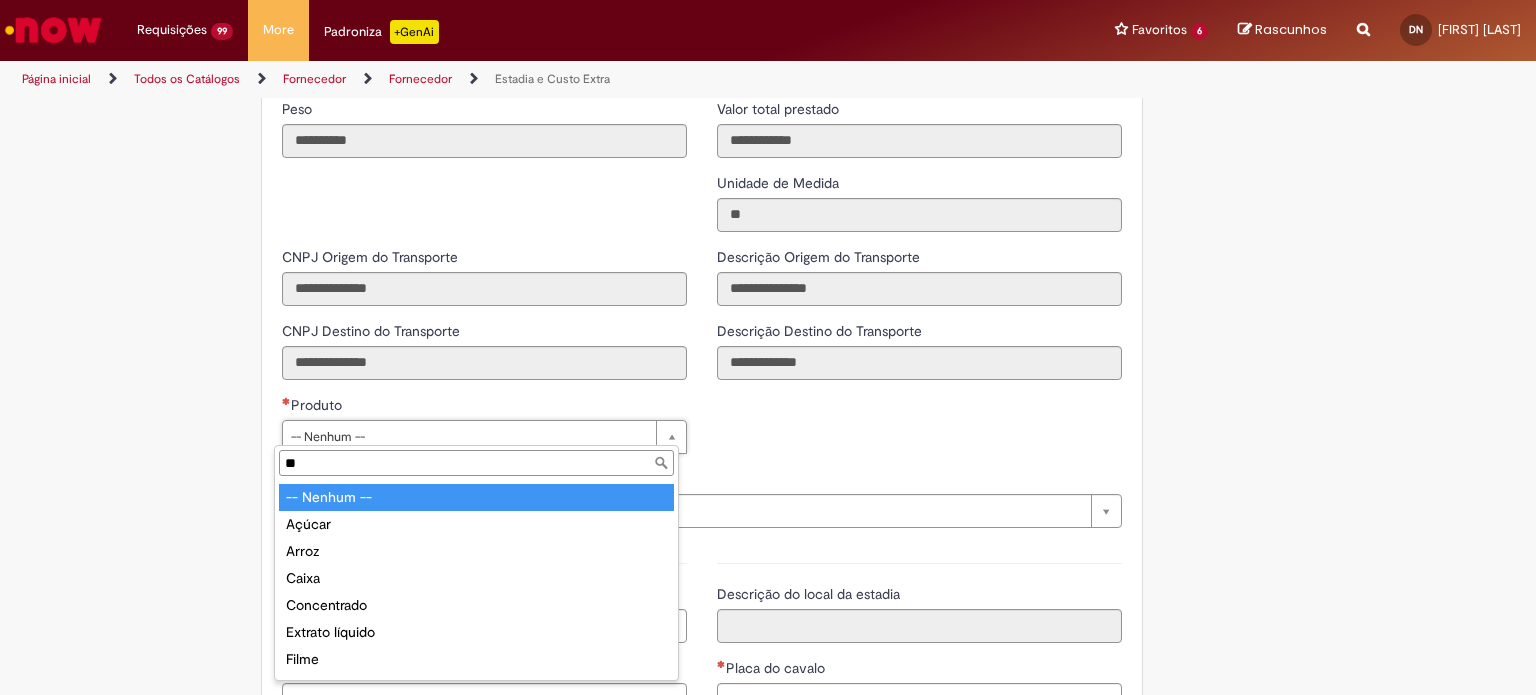 type on "***" 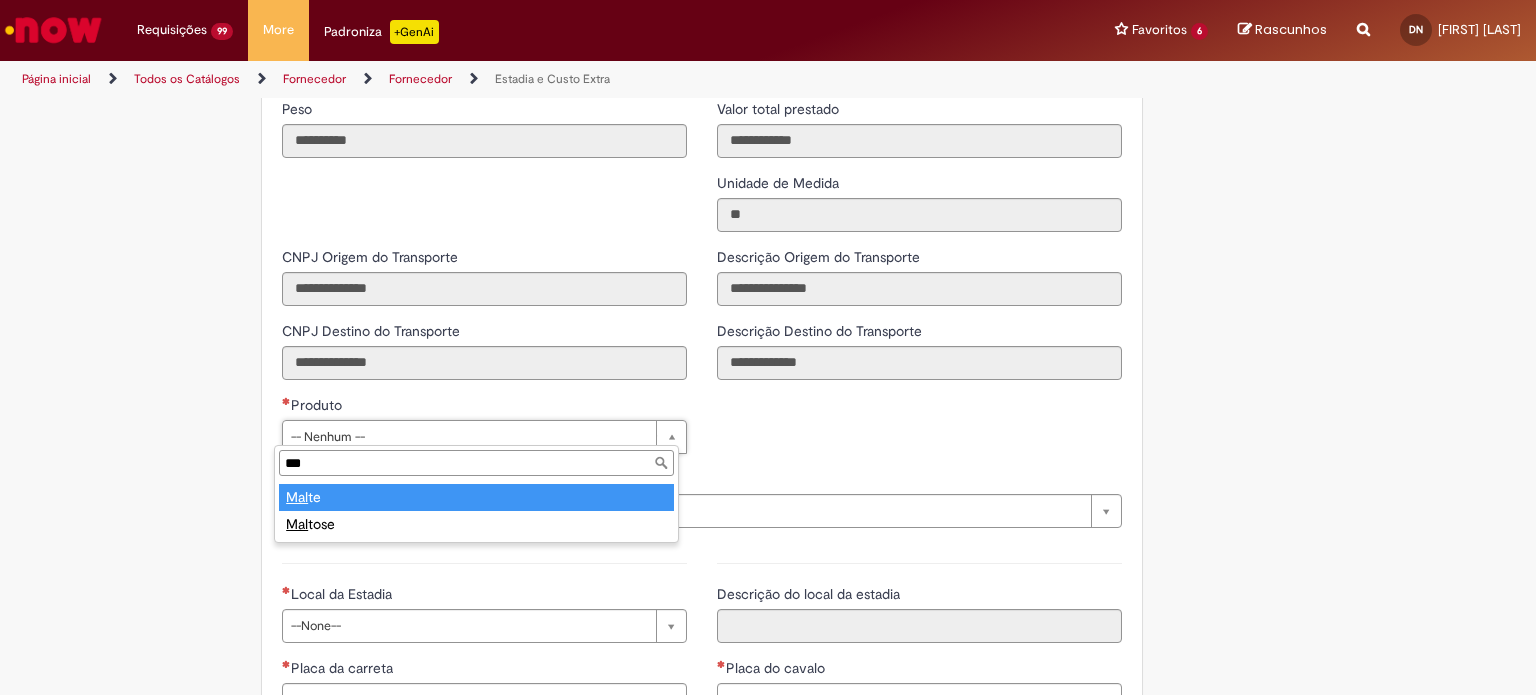 type on "*****" 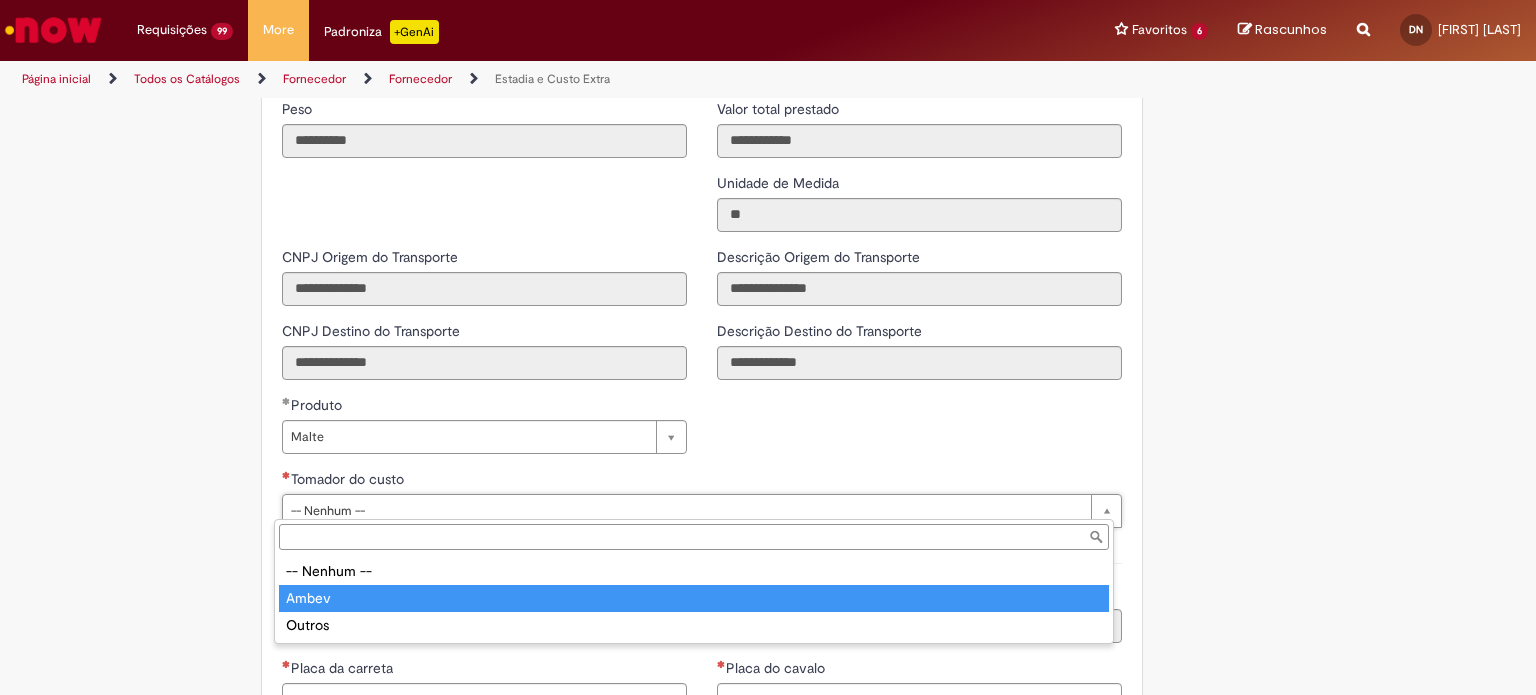 type on "*****" 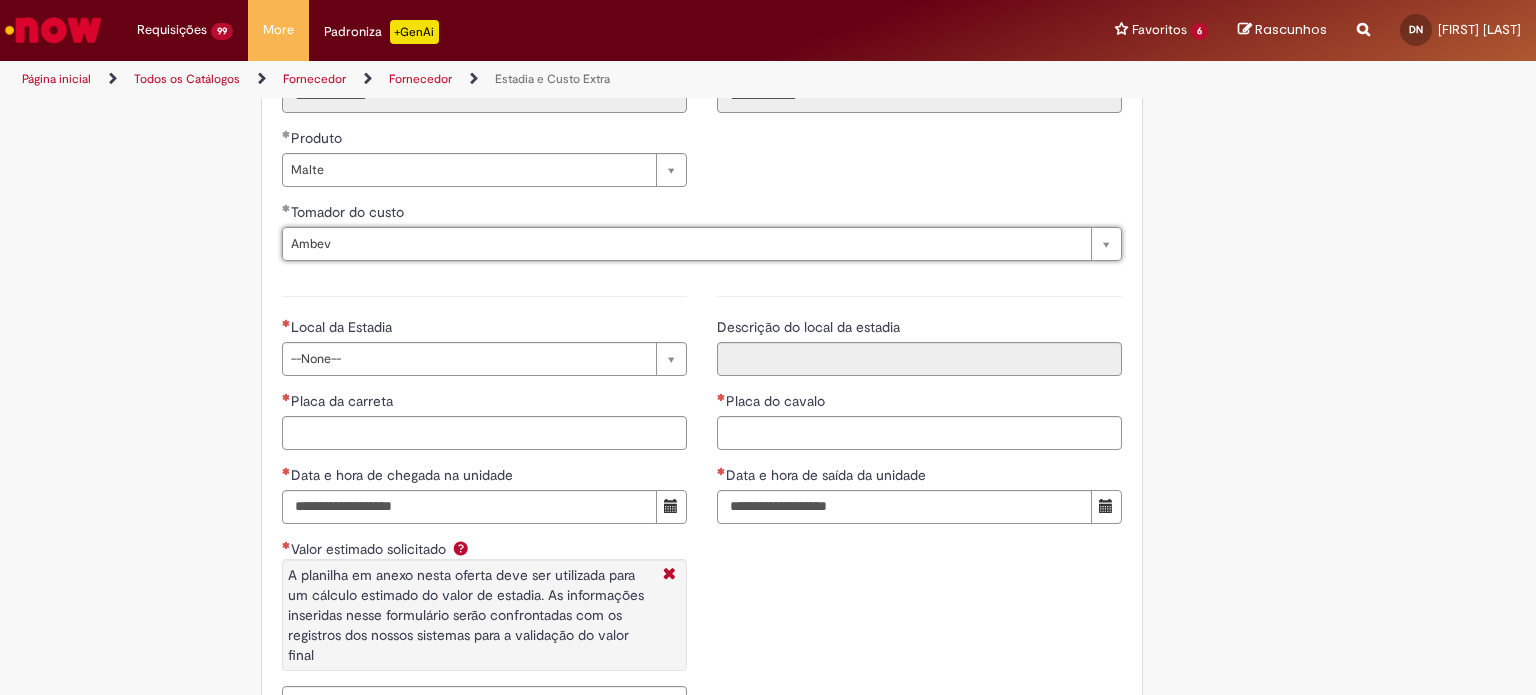 scroll, scrollTop: 2776, scrollLeft: 0, axis: vertical 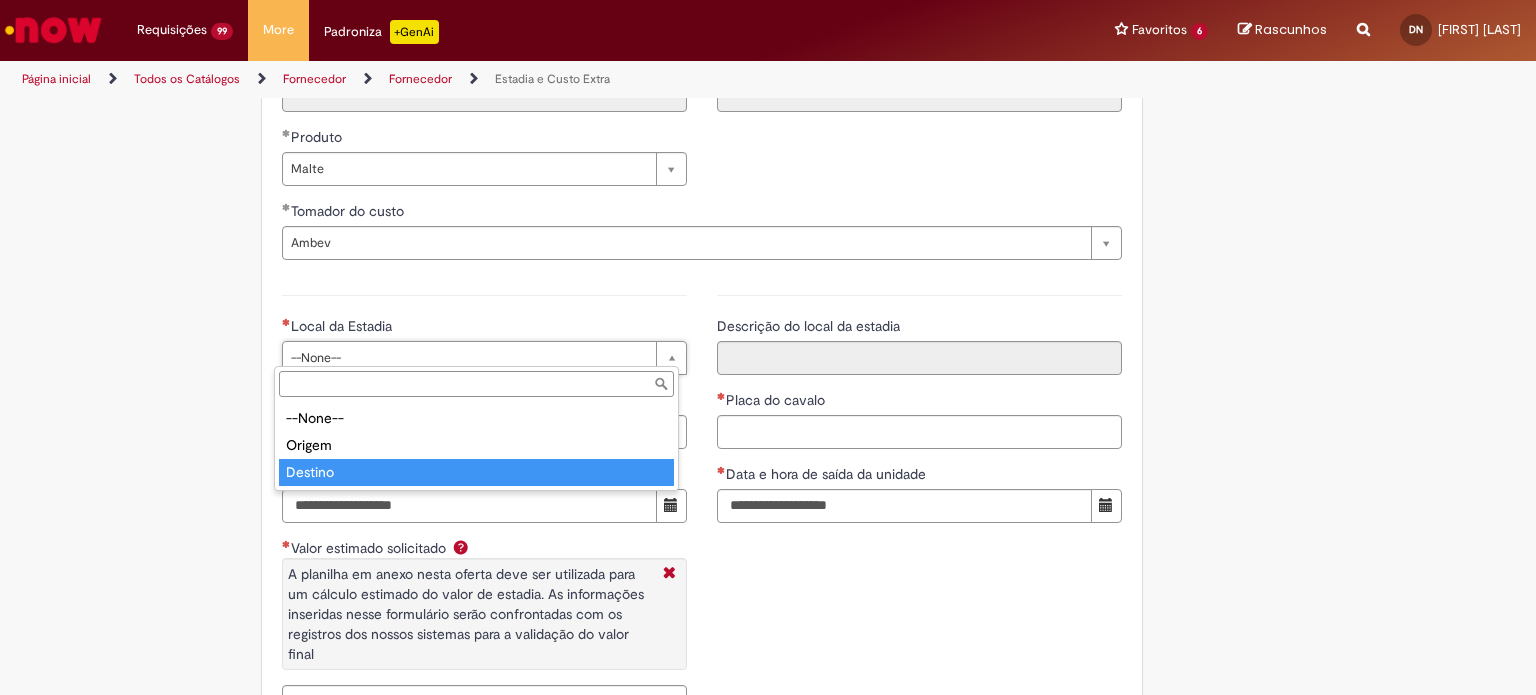 type on "*******" 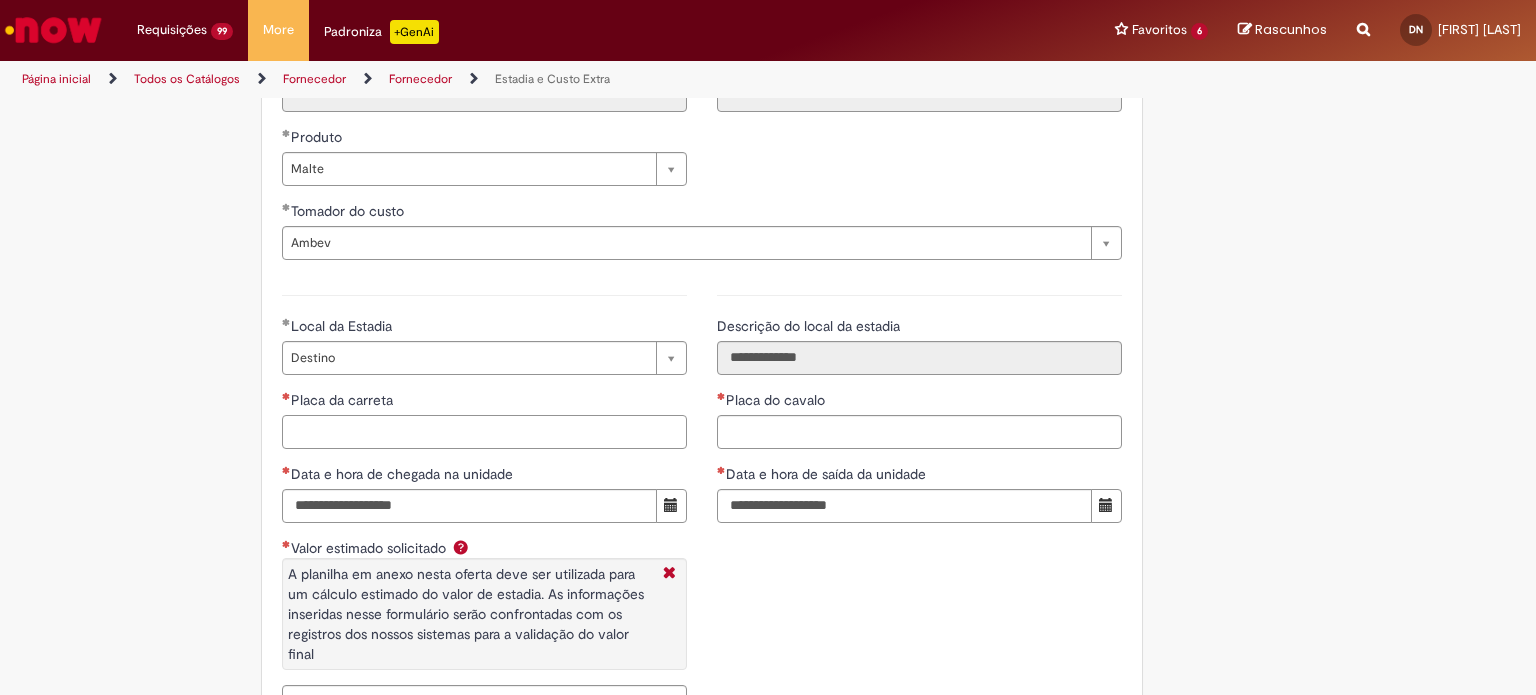 paste on "*******" 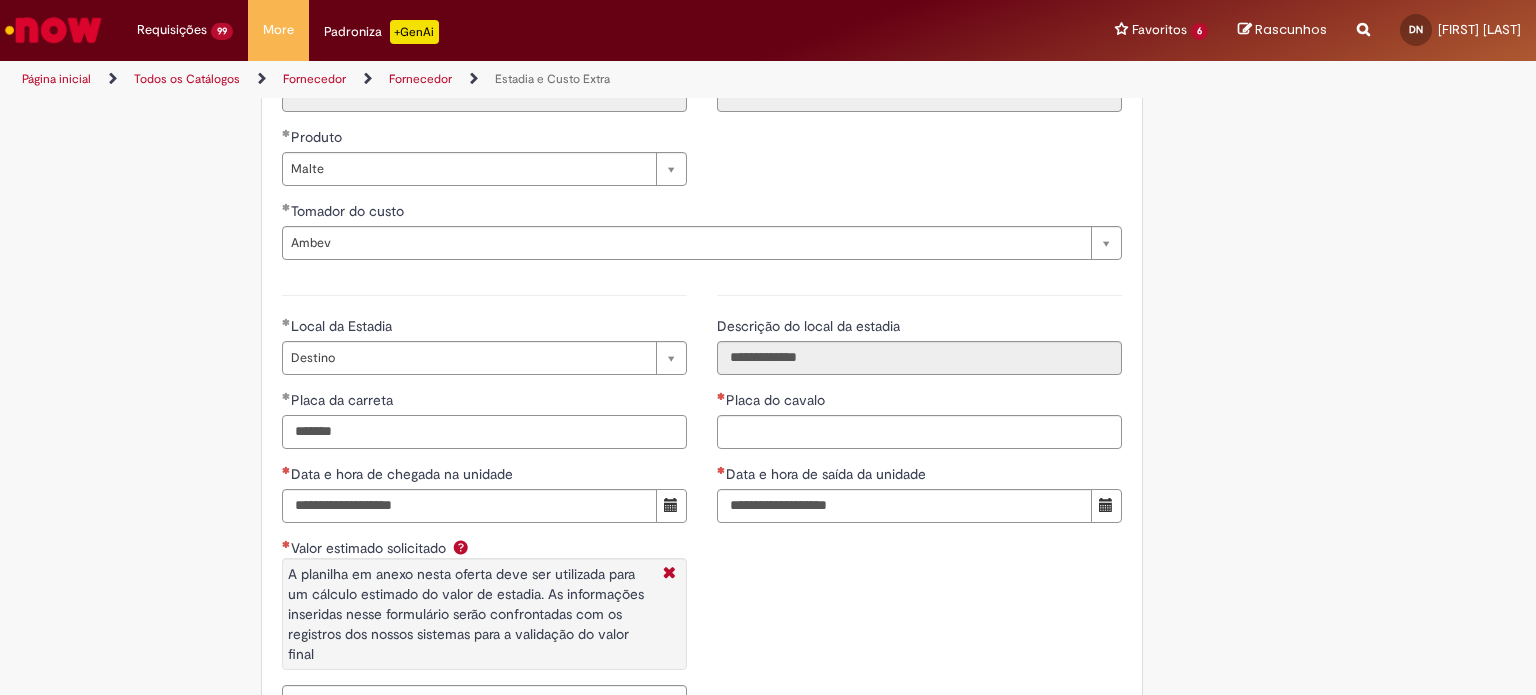 type on "*******" 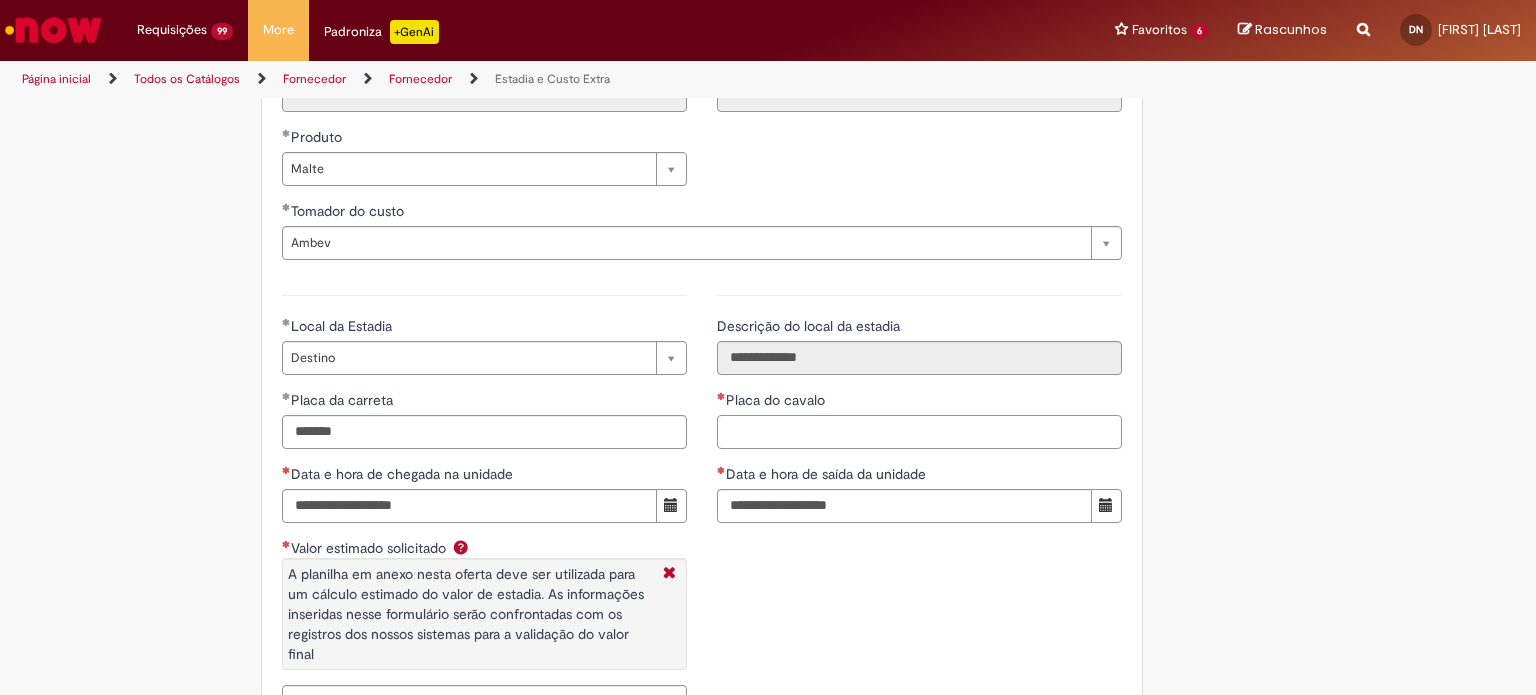 paste on "*******" 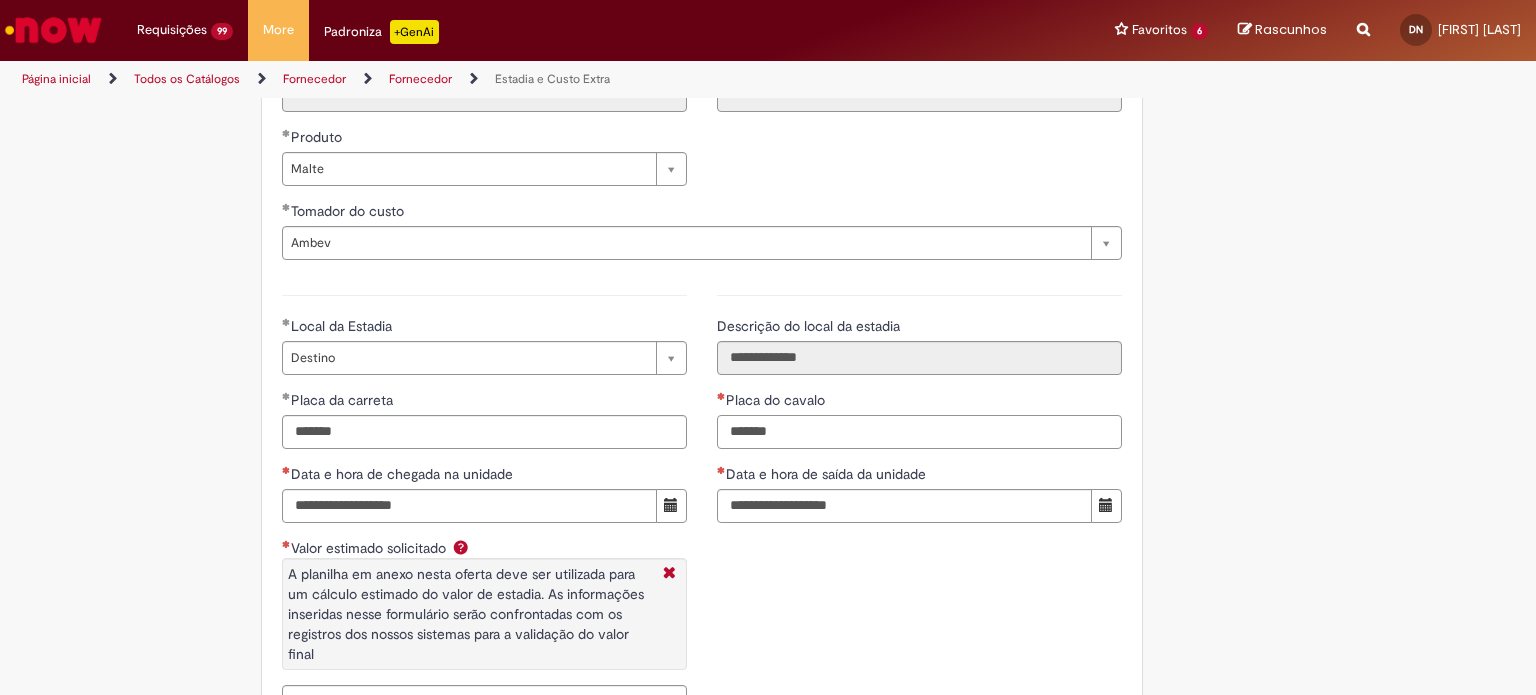 click on "*******" at bounding box center (919, 432) 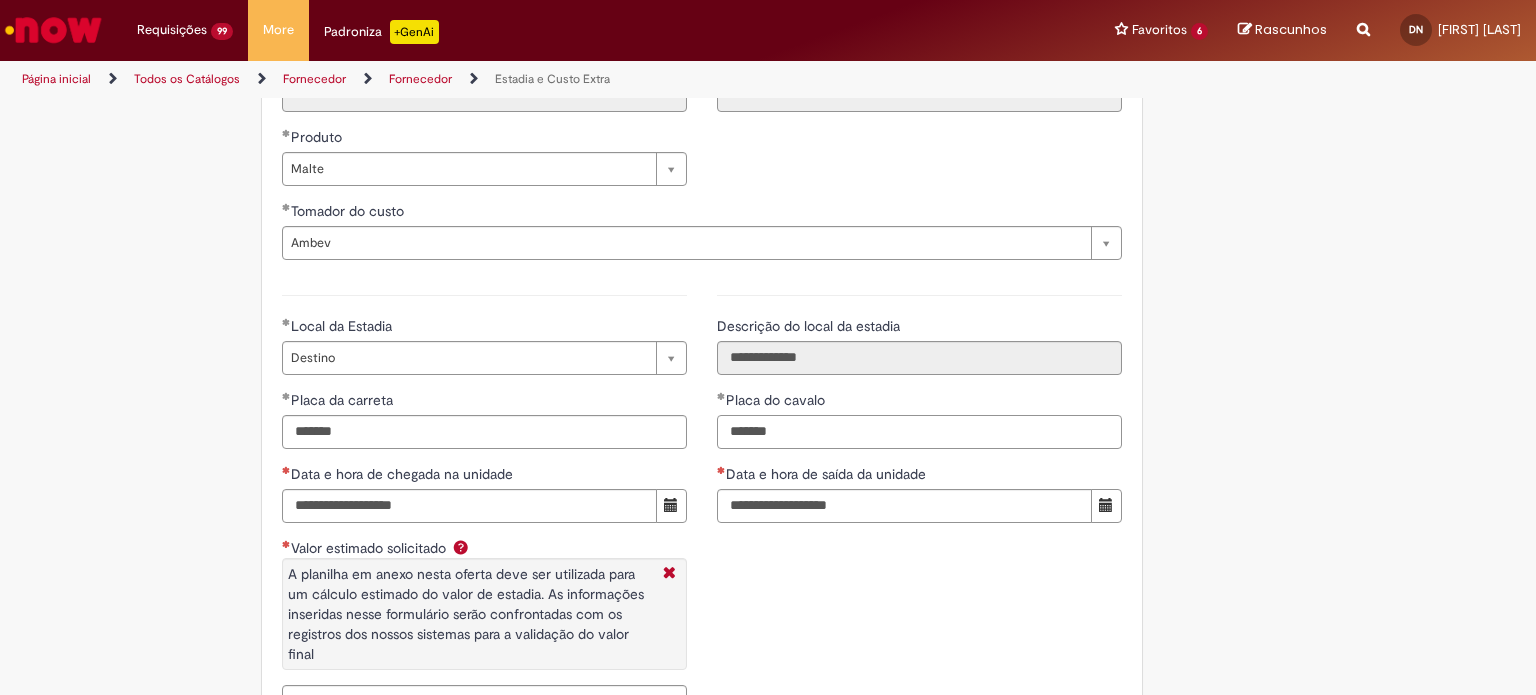 type on "*******" 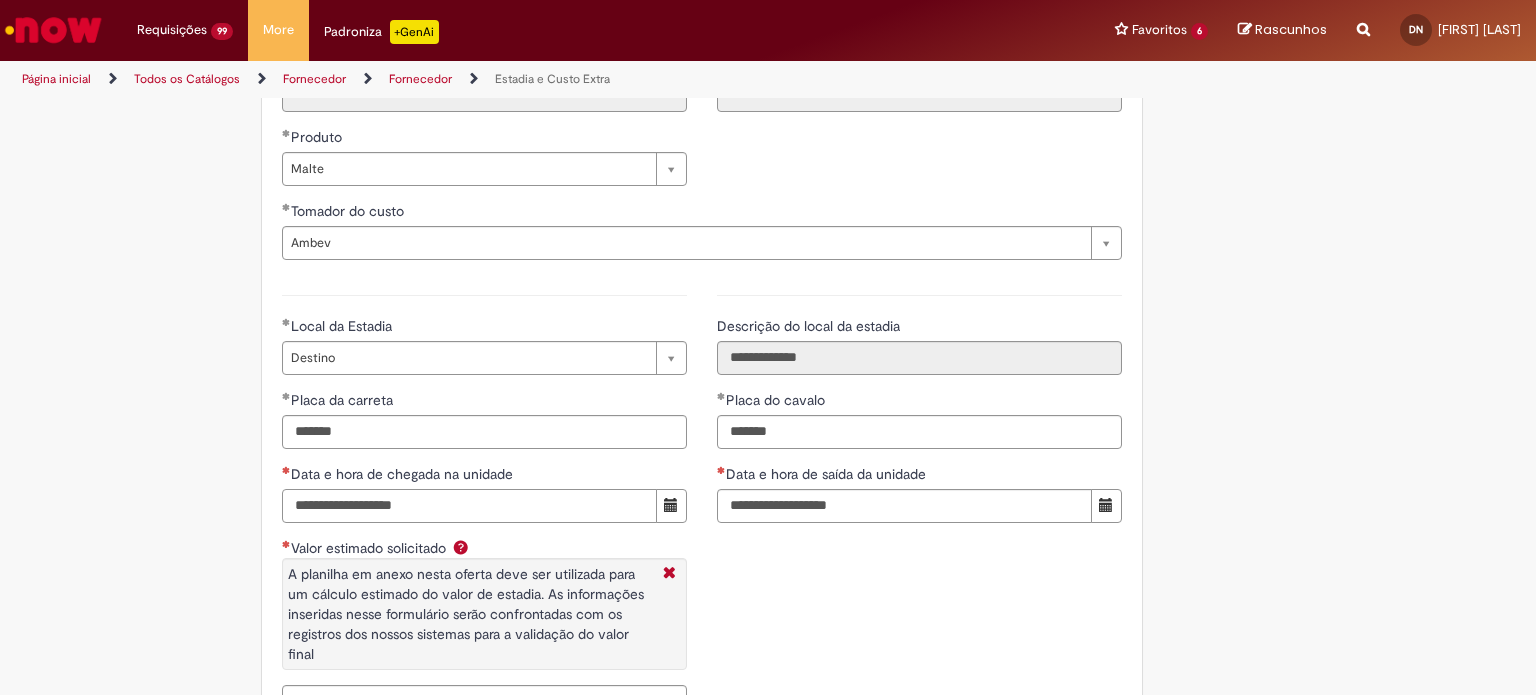paste on "**********" 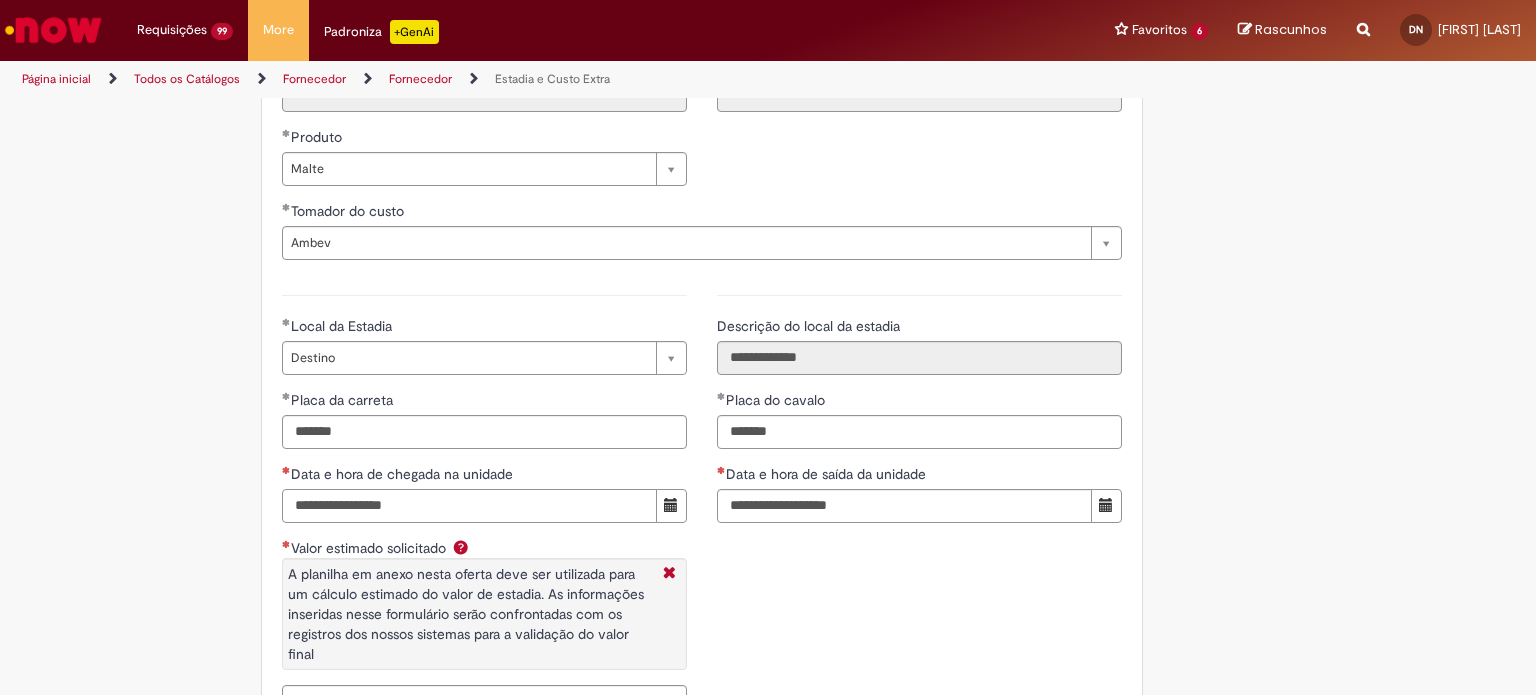 click on "**********" at bounding box center [469, 506] 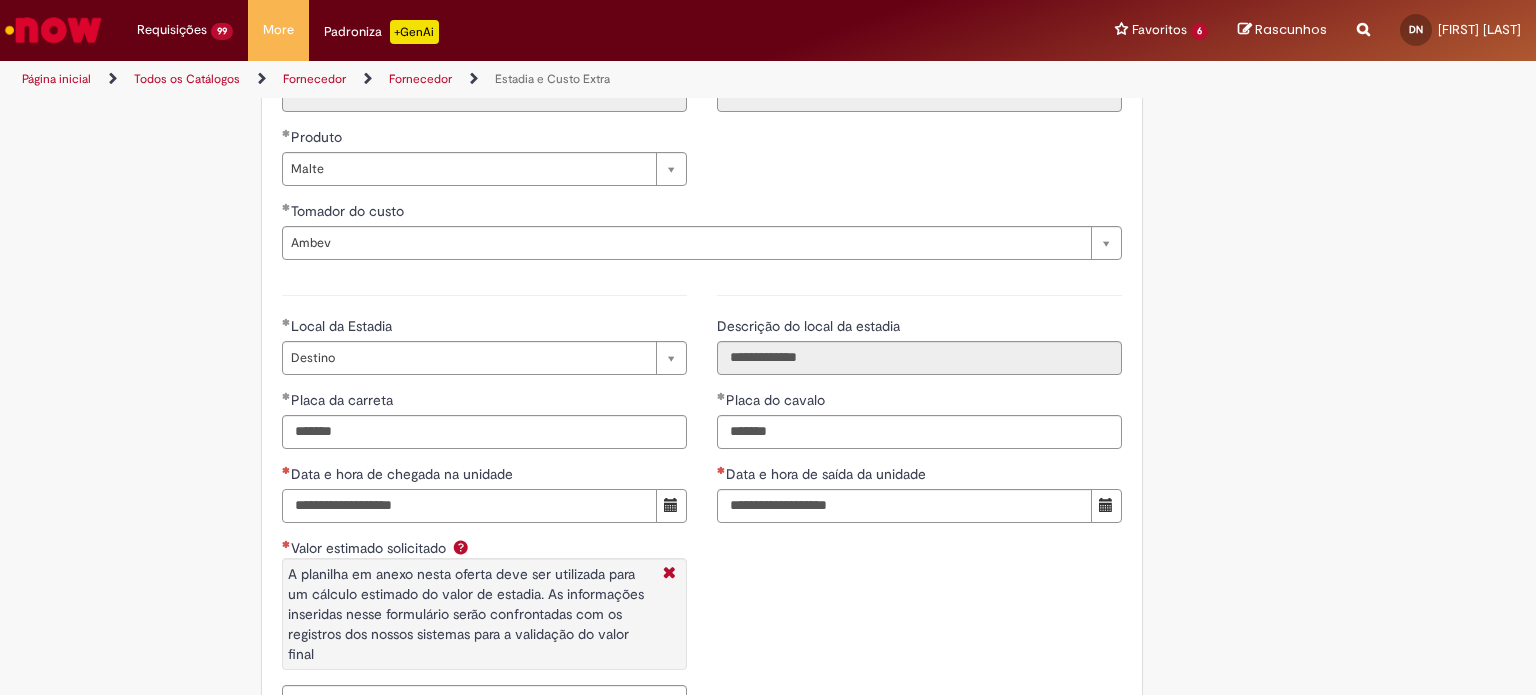 type on "**********" 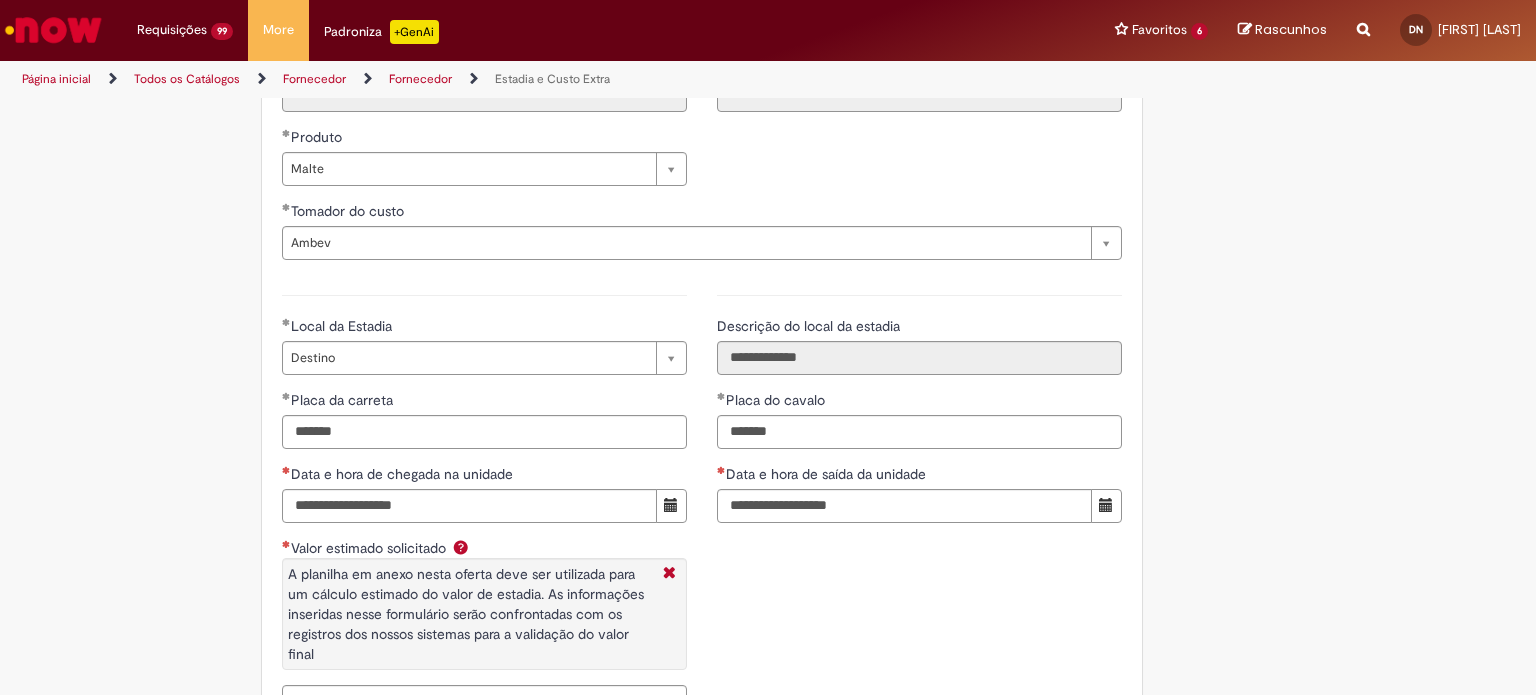 type 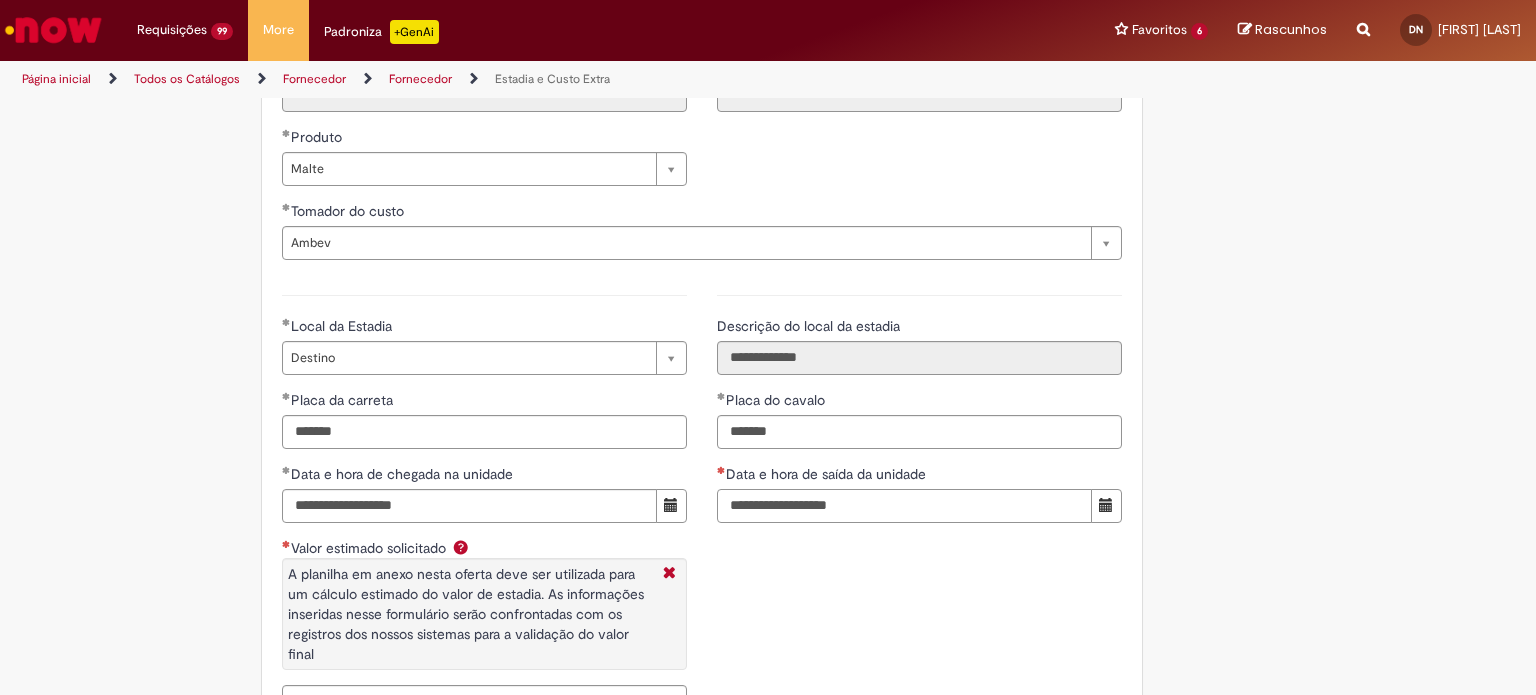 click on "Data e hora de saída da unidade" at bounding box center (904, 506) 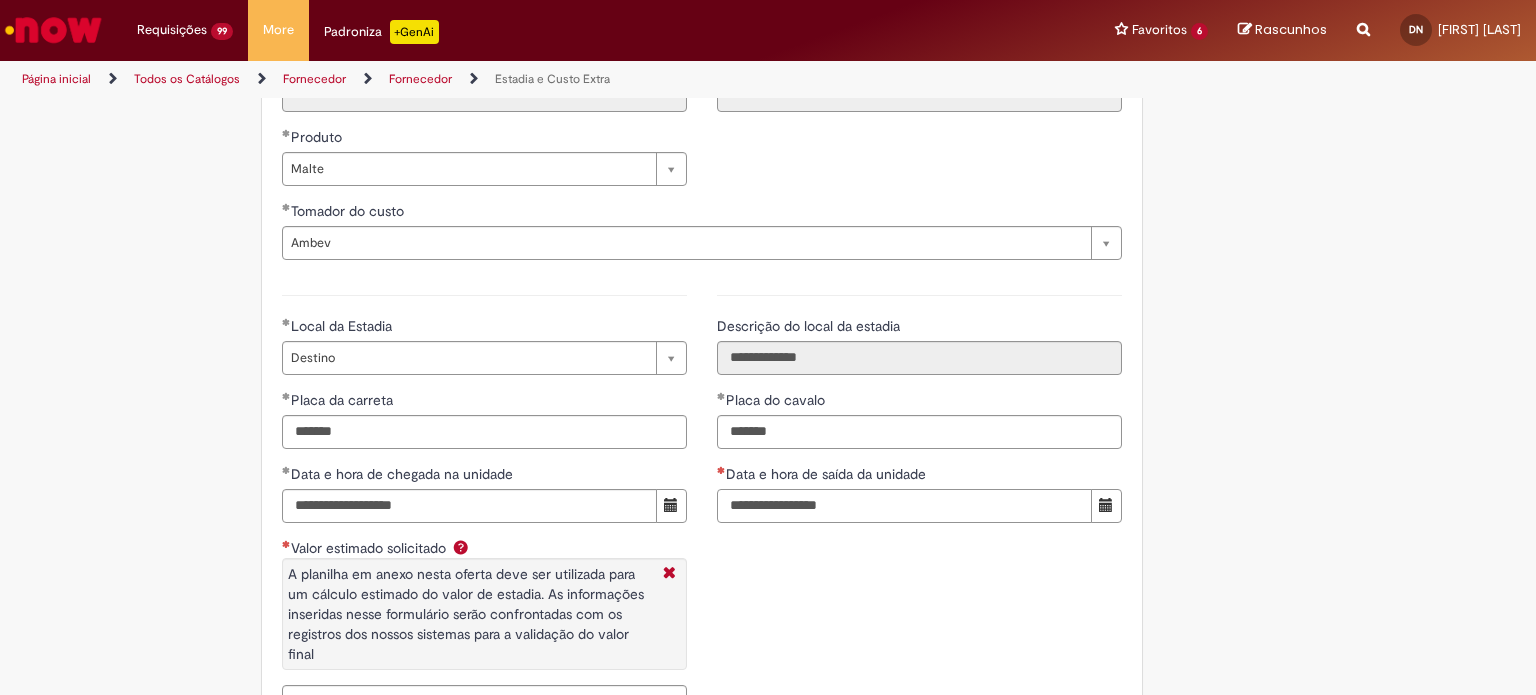 drag, startPoint x: 918, startPoint y: 492, endPoint x: 879, endPoint y: 503, distance: 40.5216 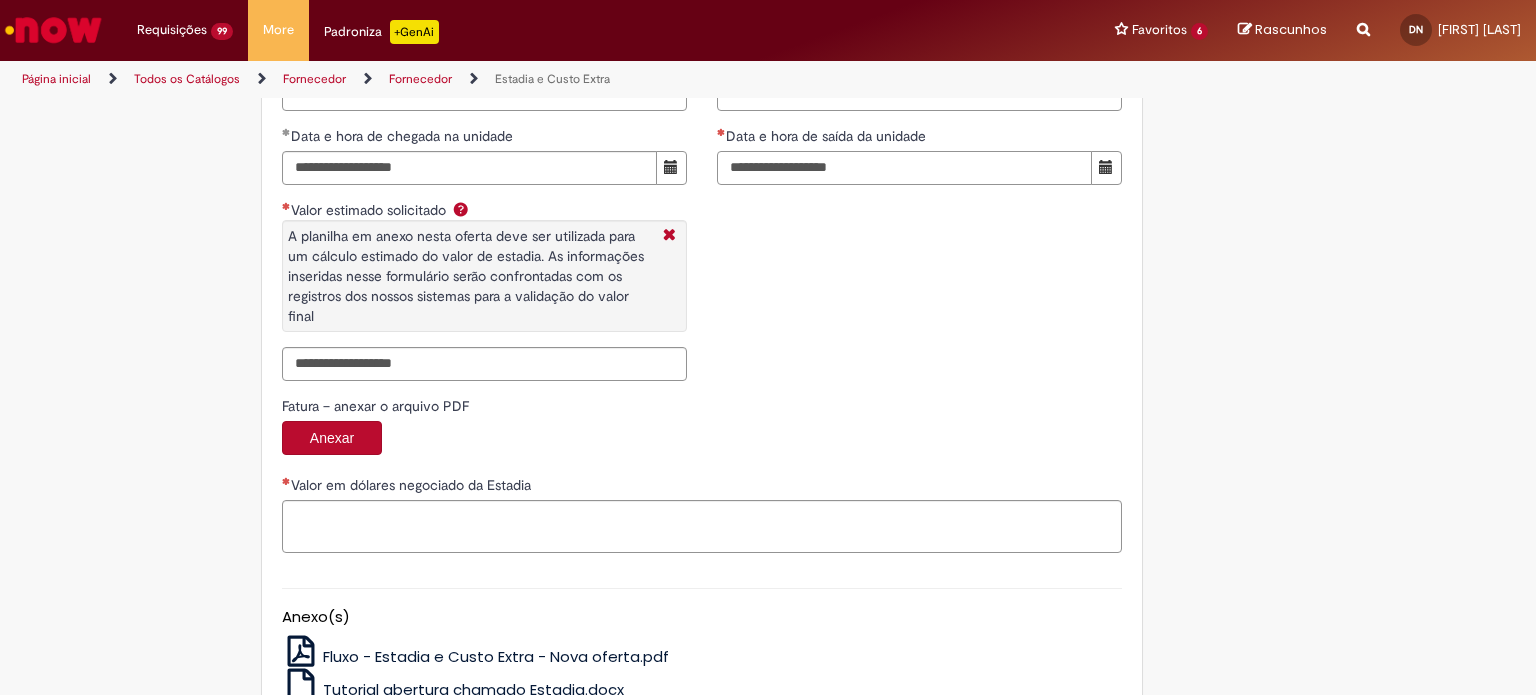 scroll, scrollTop: 3134, scrollLeft: 0, axis: vertical 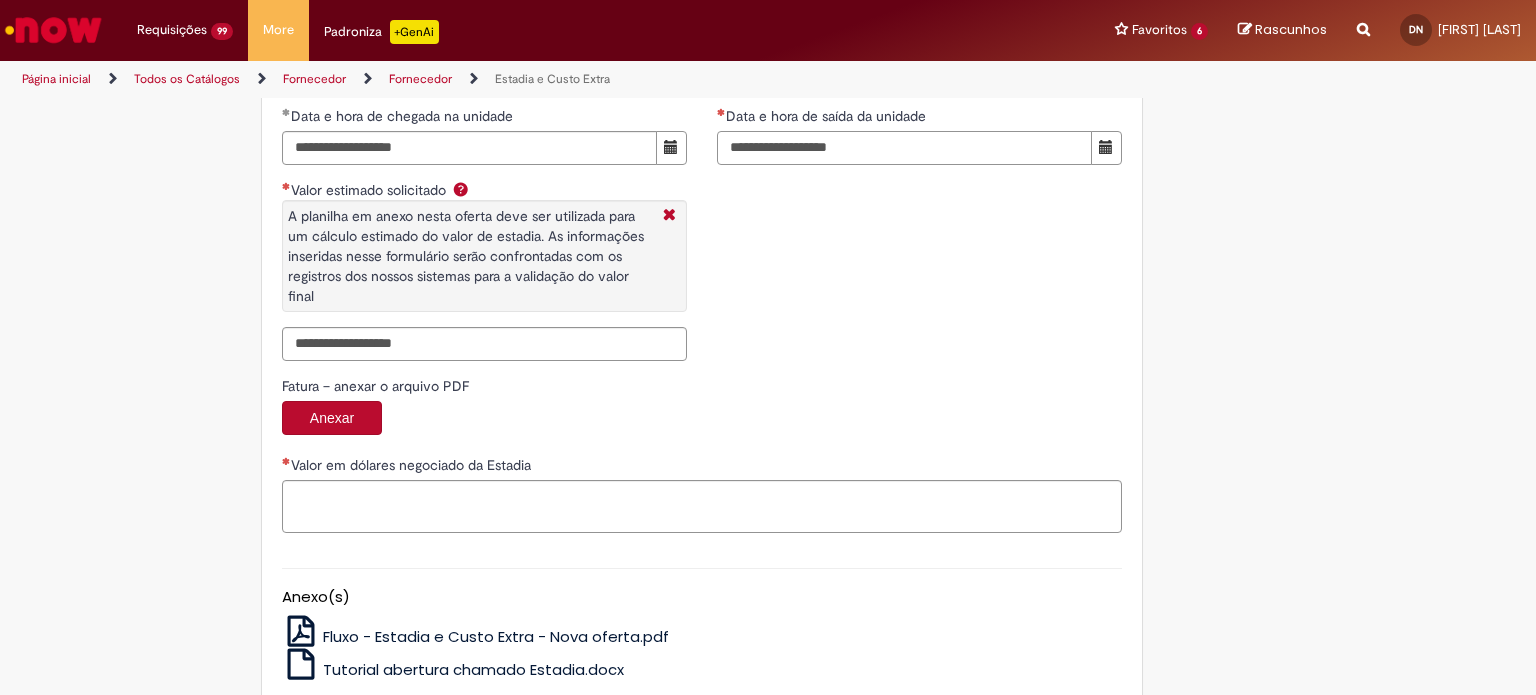 type on "**********" 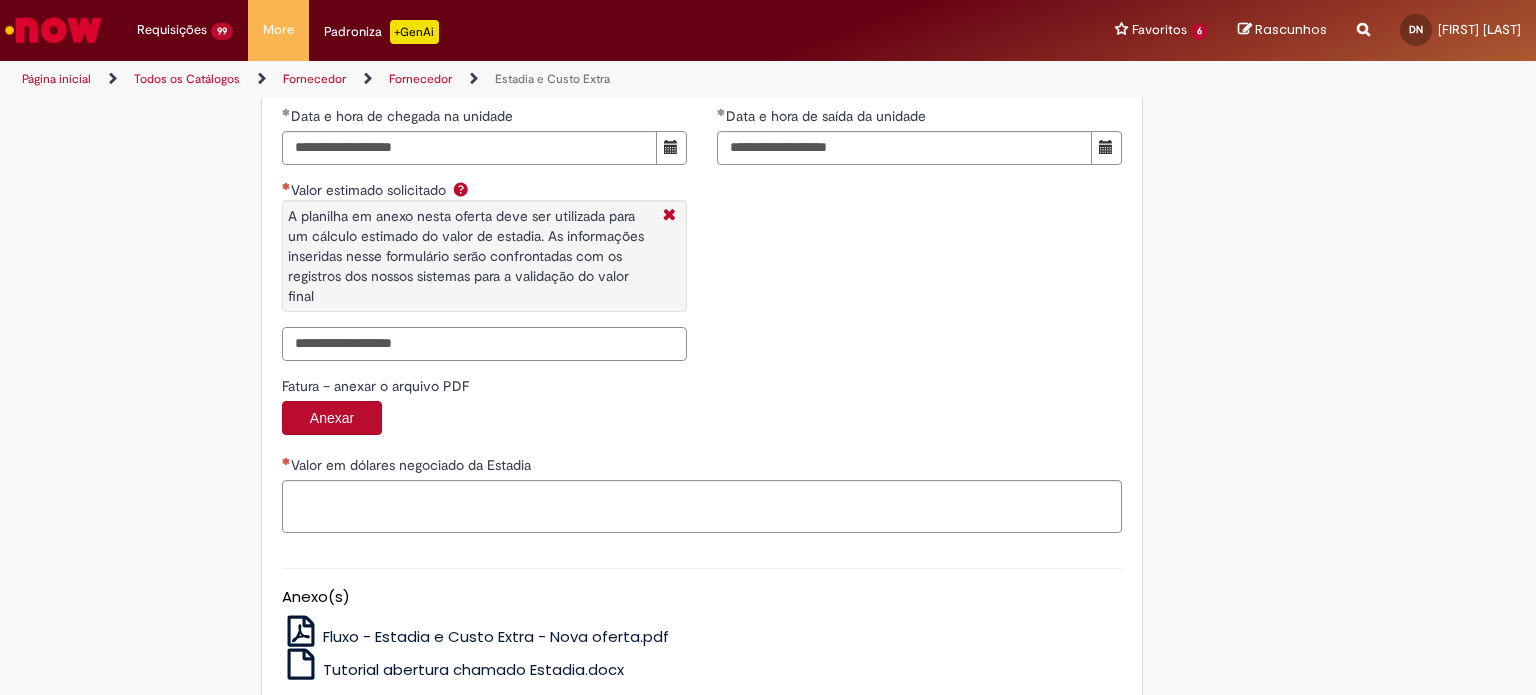 paste on "********" 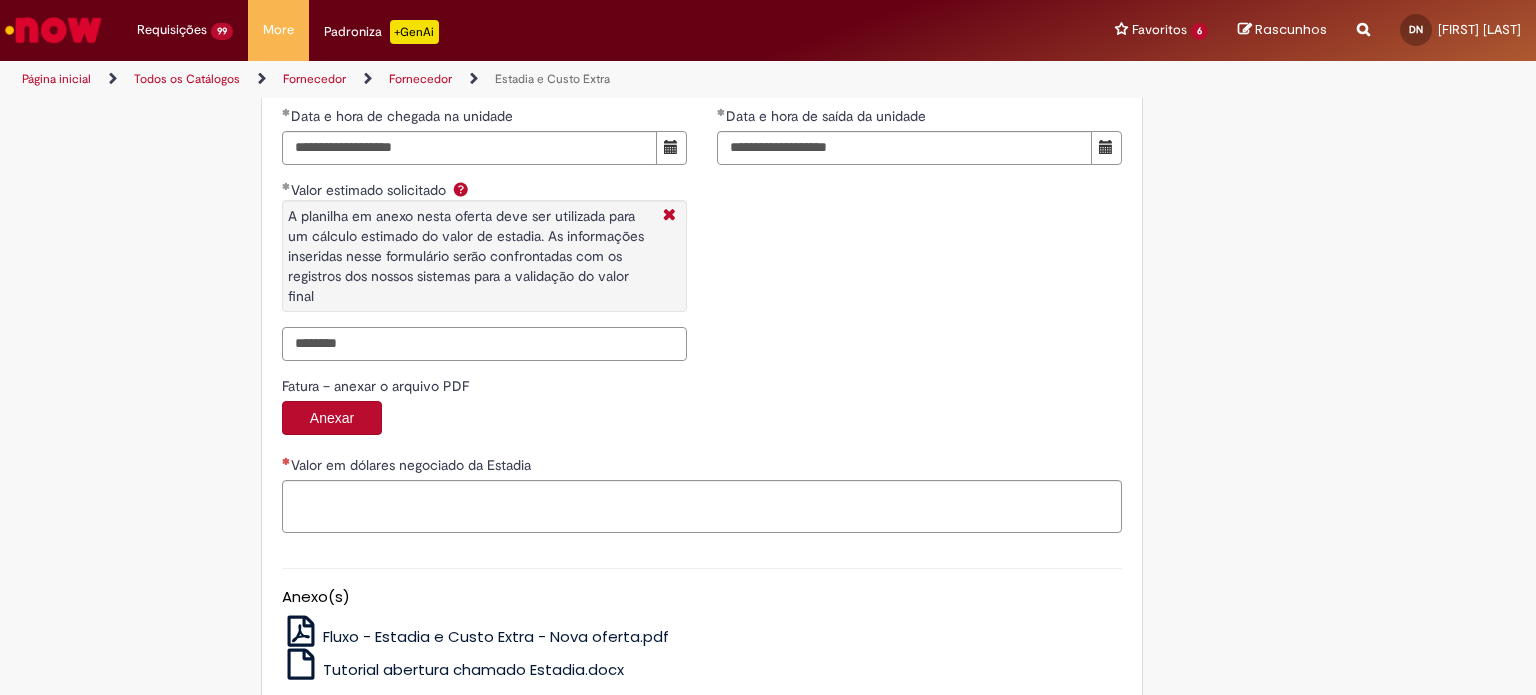 click on "********" at bounding box center [484, 344] 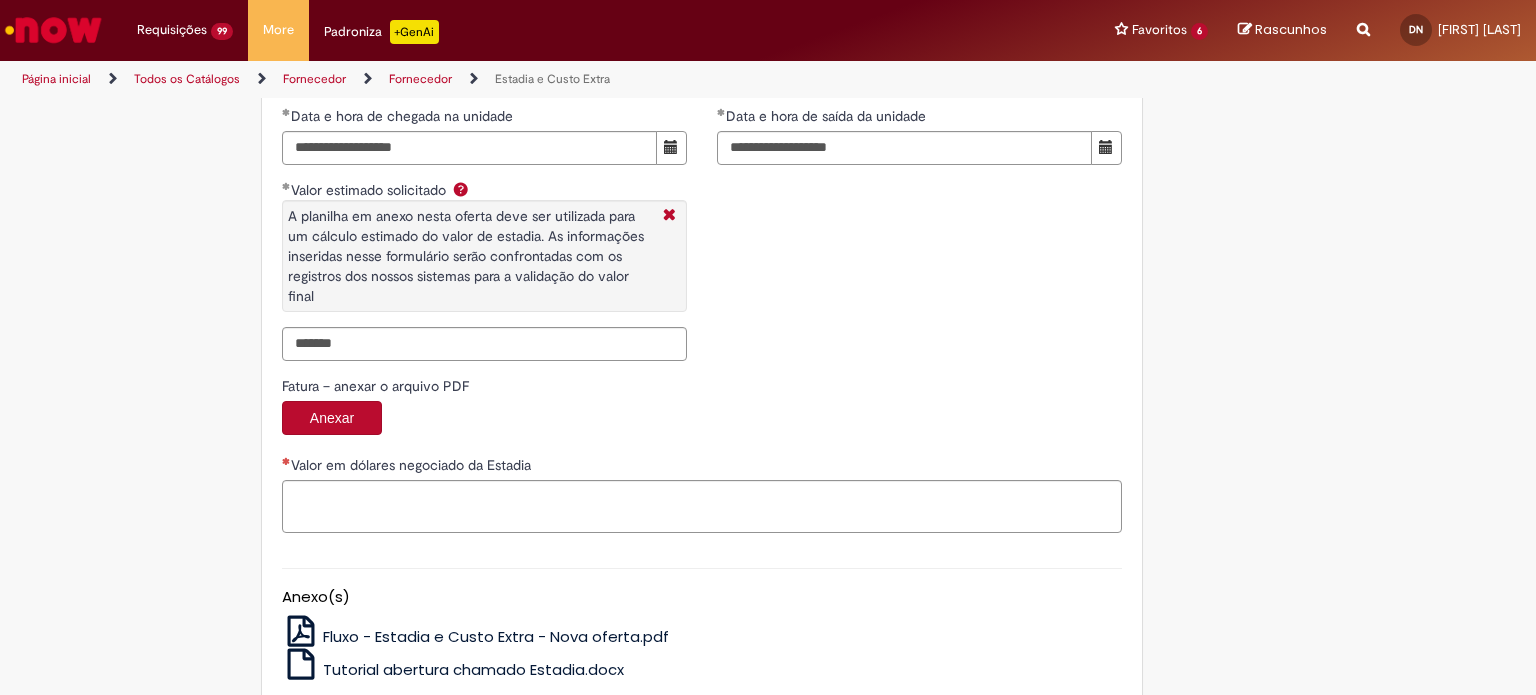 type on "**********" 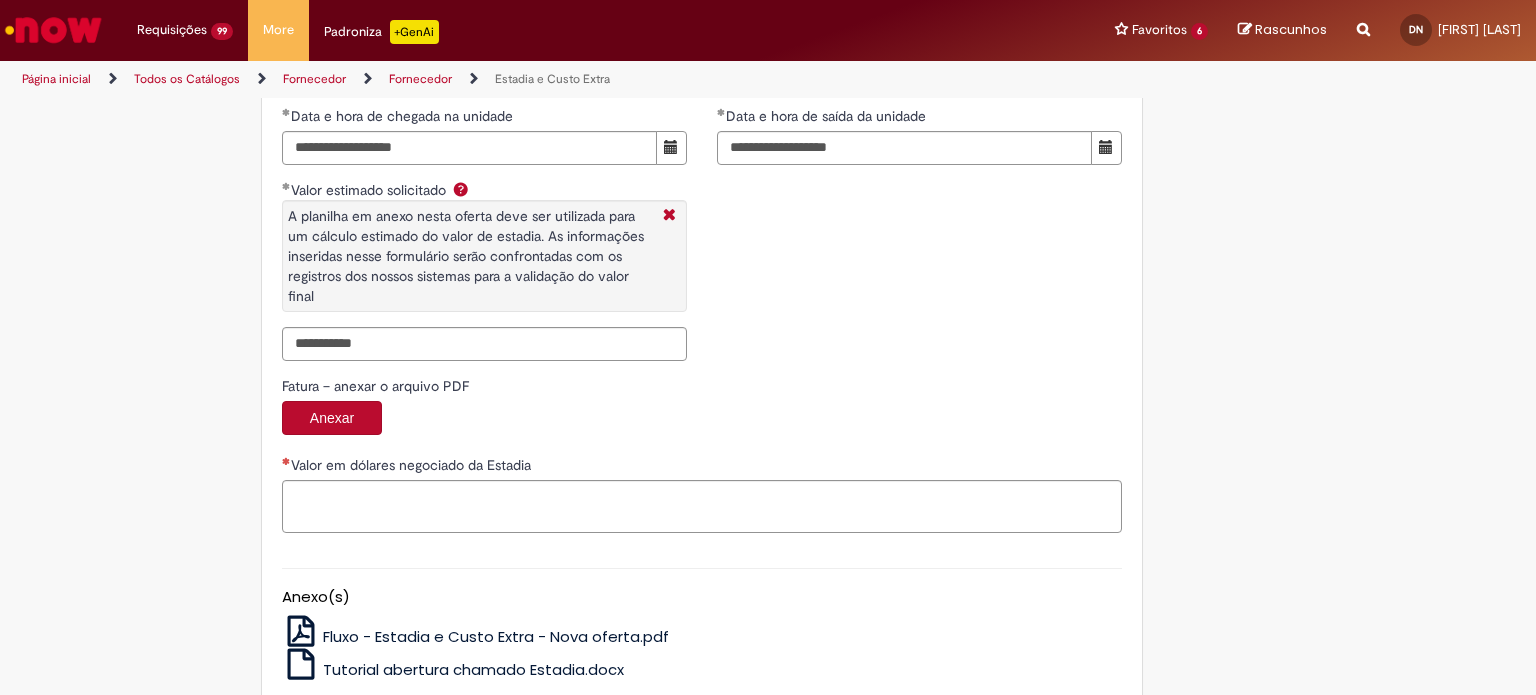 click on "**********" at bounding box center (484, 146) 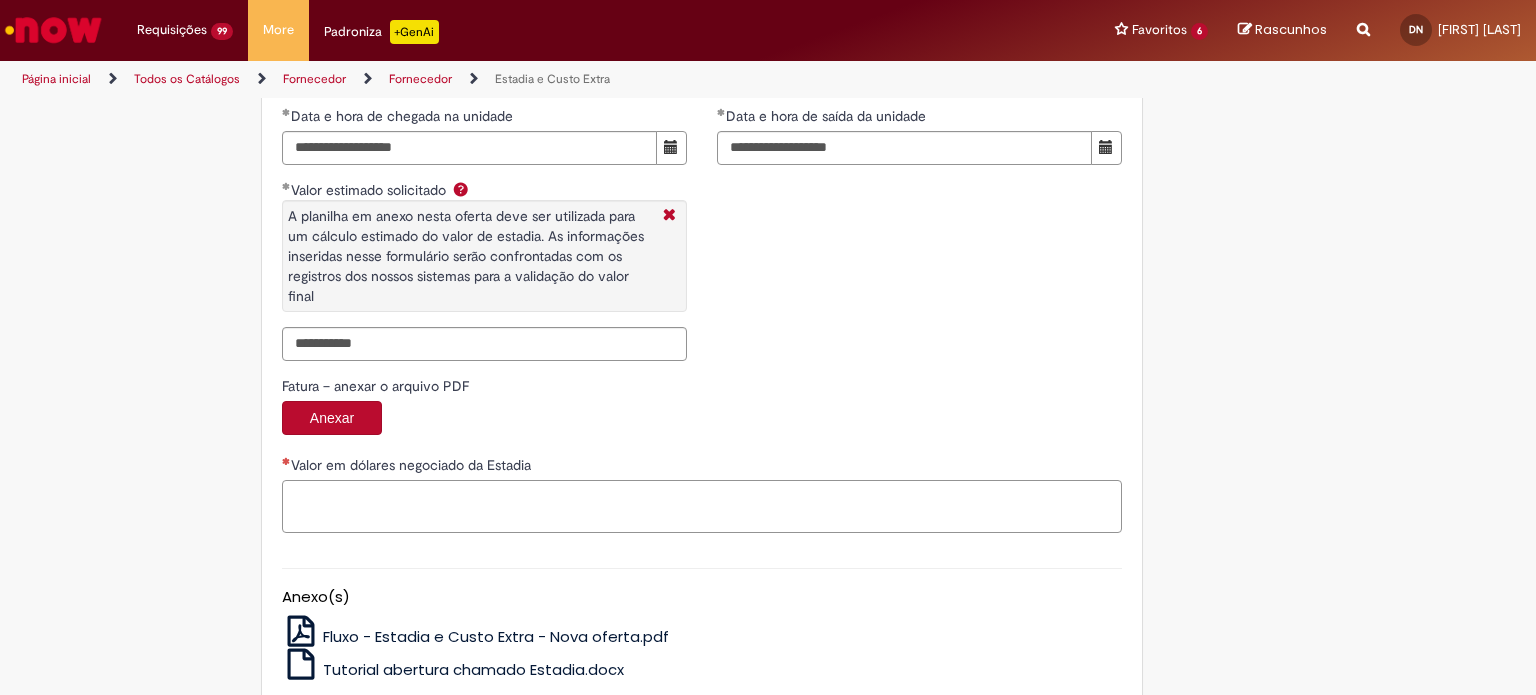 paste on "**********" 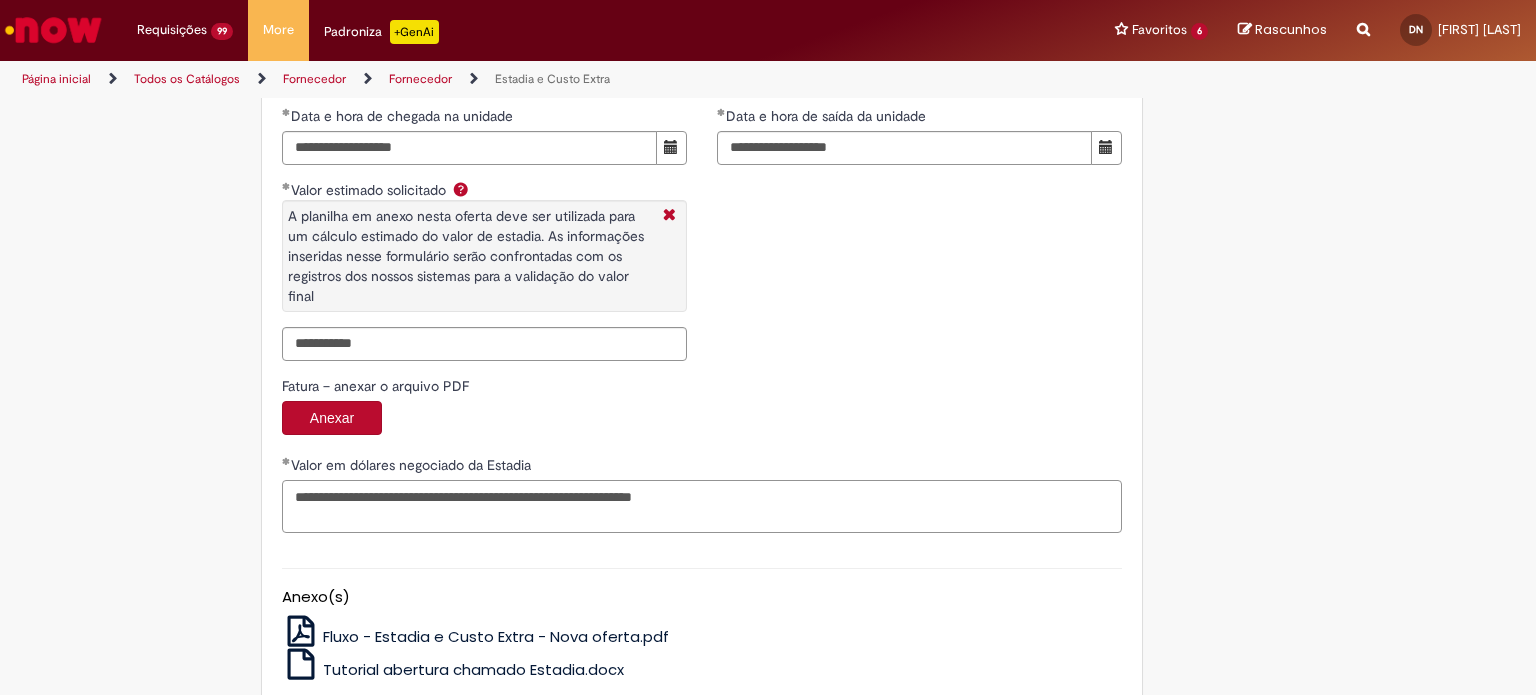 click on "**********" at bounding box center (702, 507) 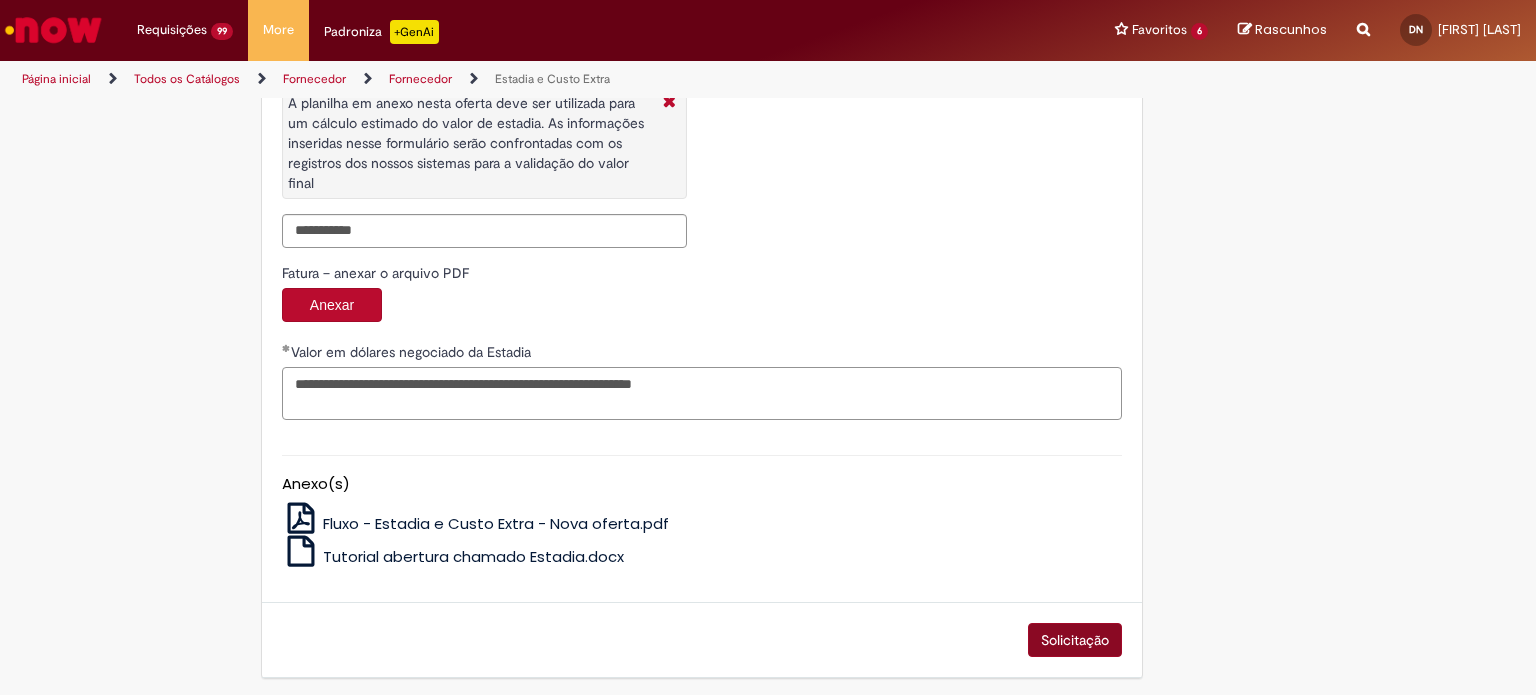 type on "**********" 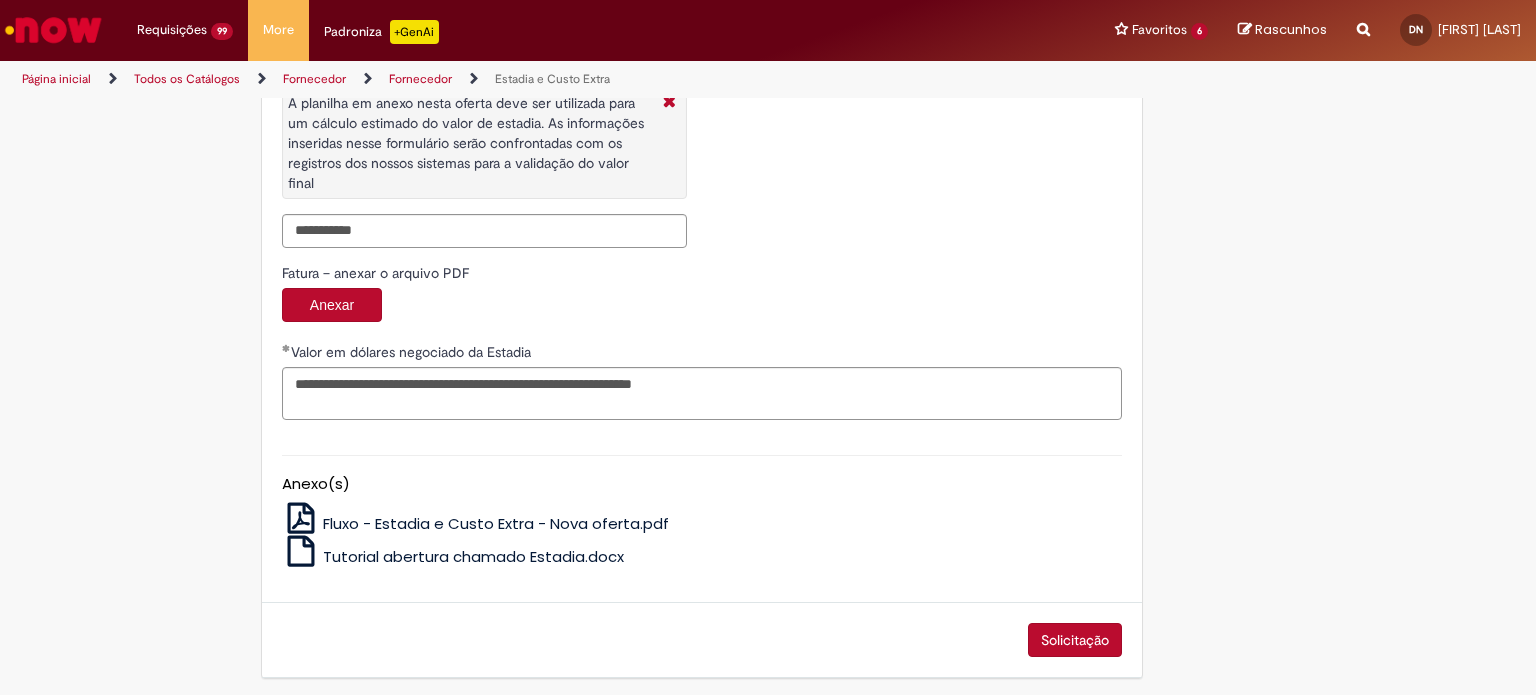 click on "Solicitação" at bounding box center (1075, 640) 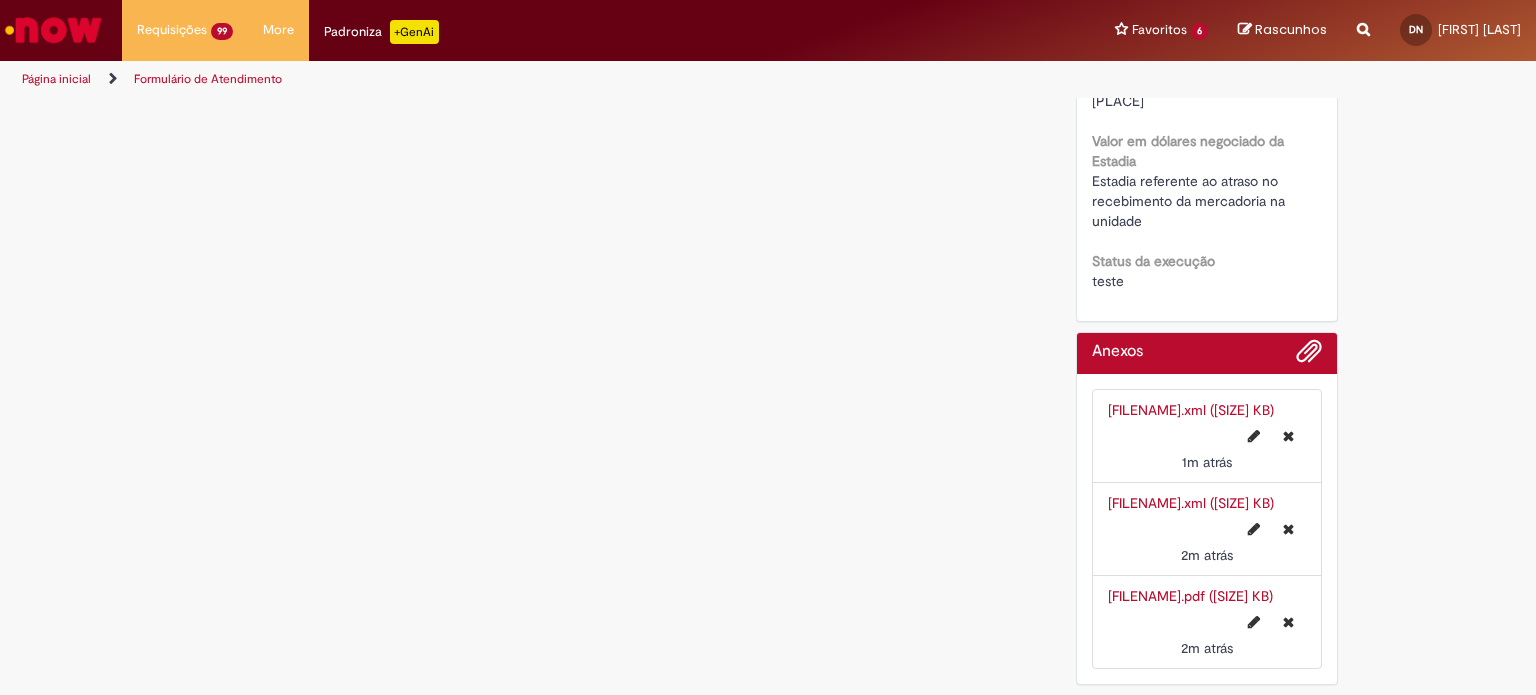 scroll, scrollTop: 0, scrollLeft: 0, axis: both 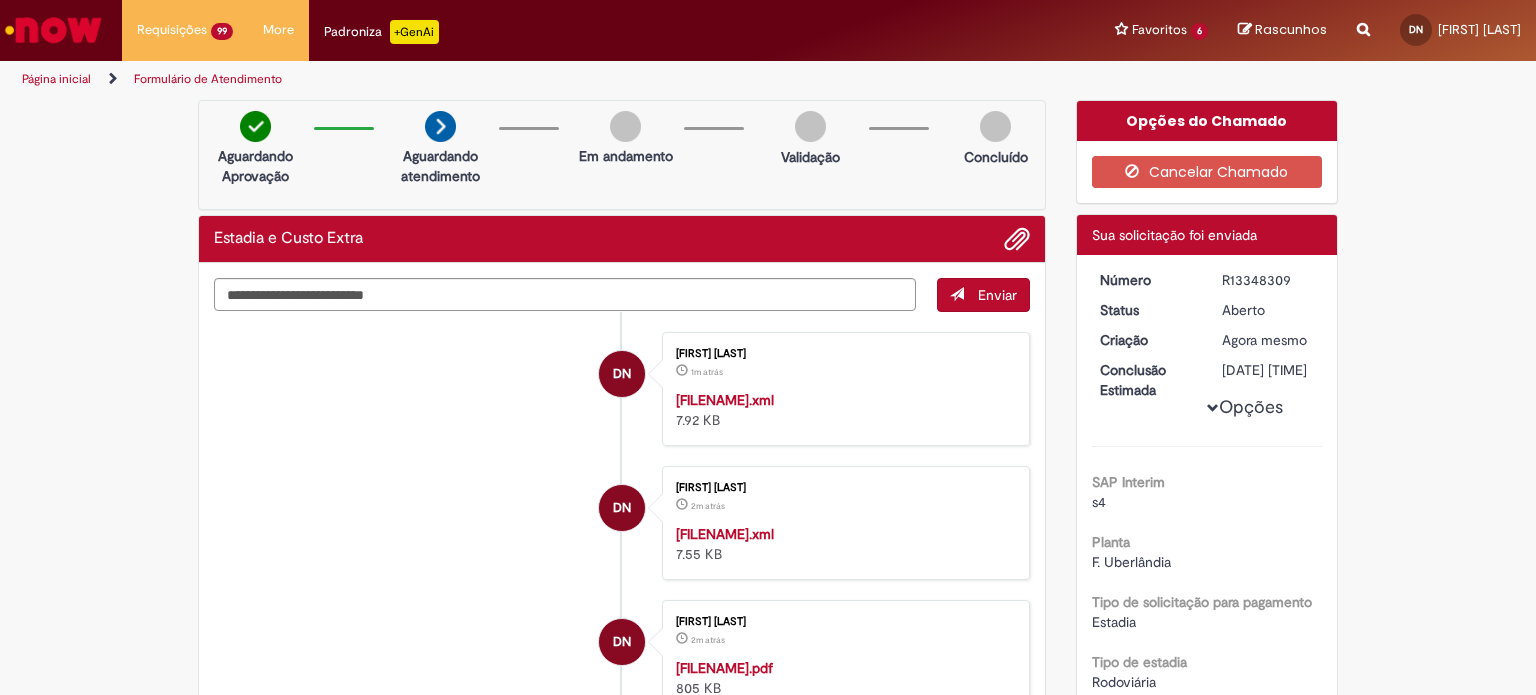 click on "R13348309" at bounding box center [1268, 280] 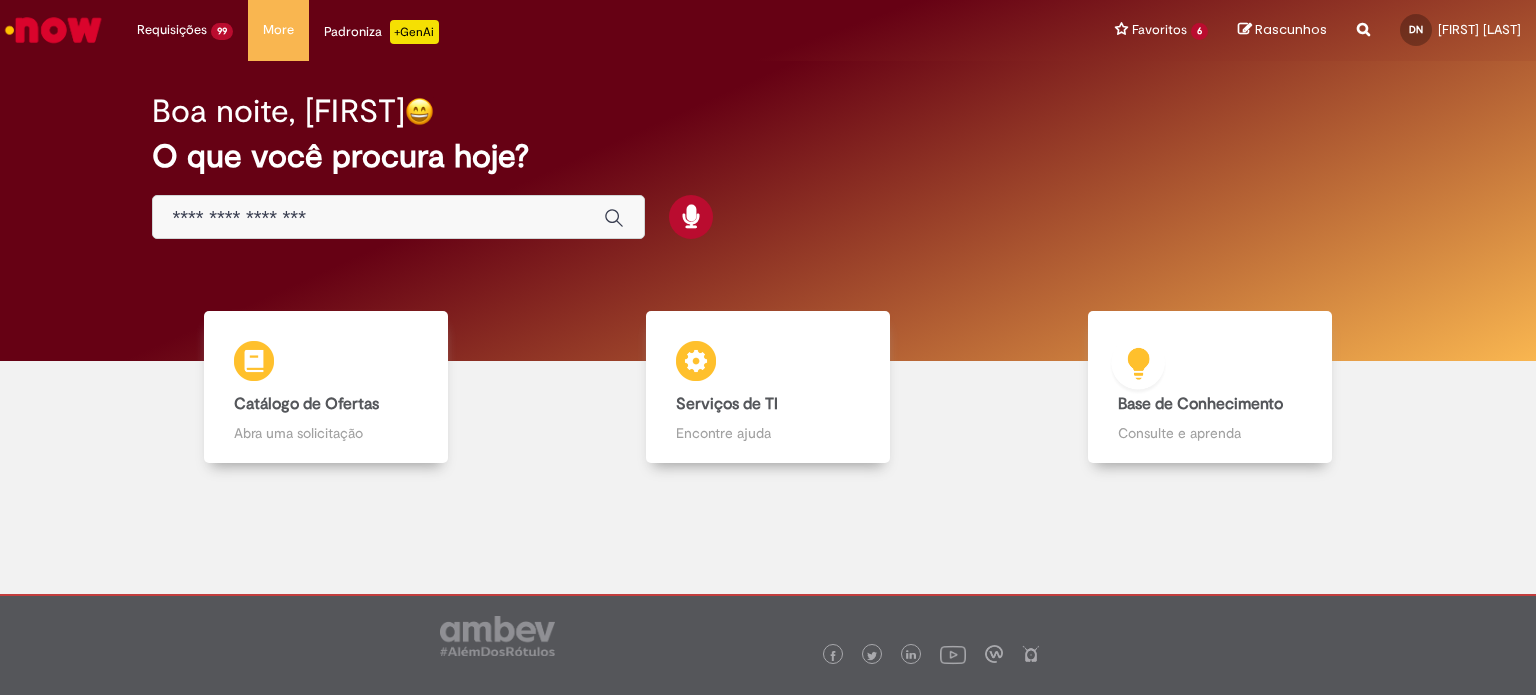 scroll, scrollTop: 0, scrollLeft: 0, axis: both 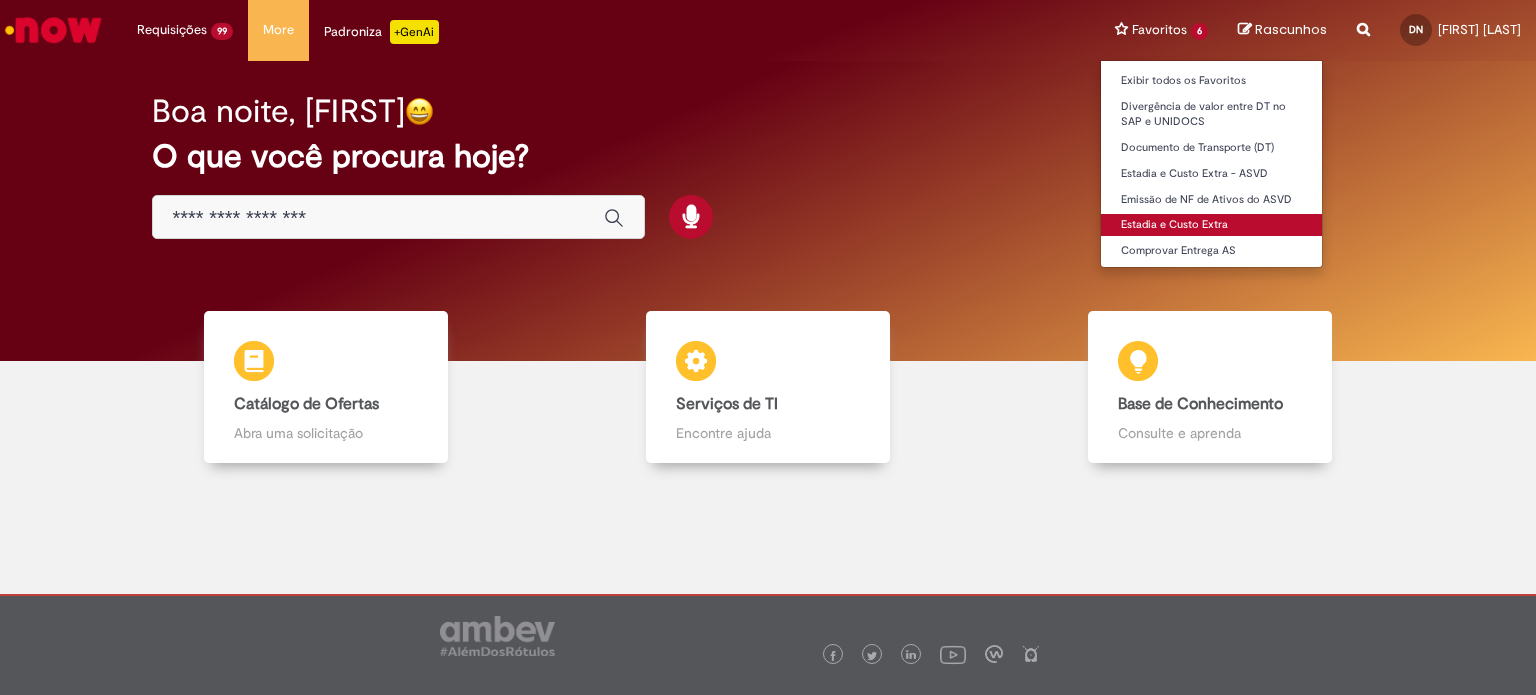click on "Estadia e Custo Extra" at bounding box center (1211, 225) 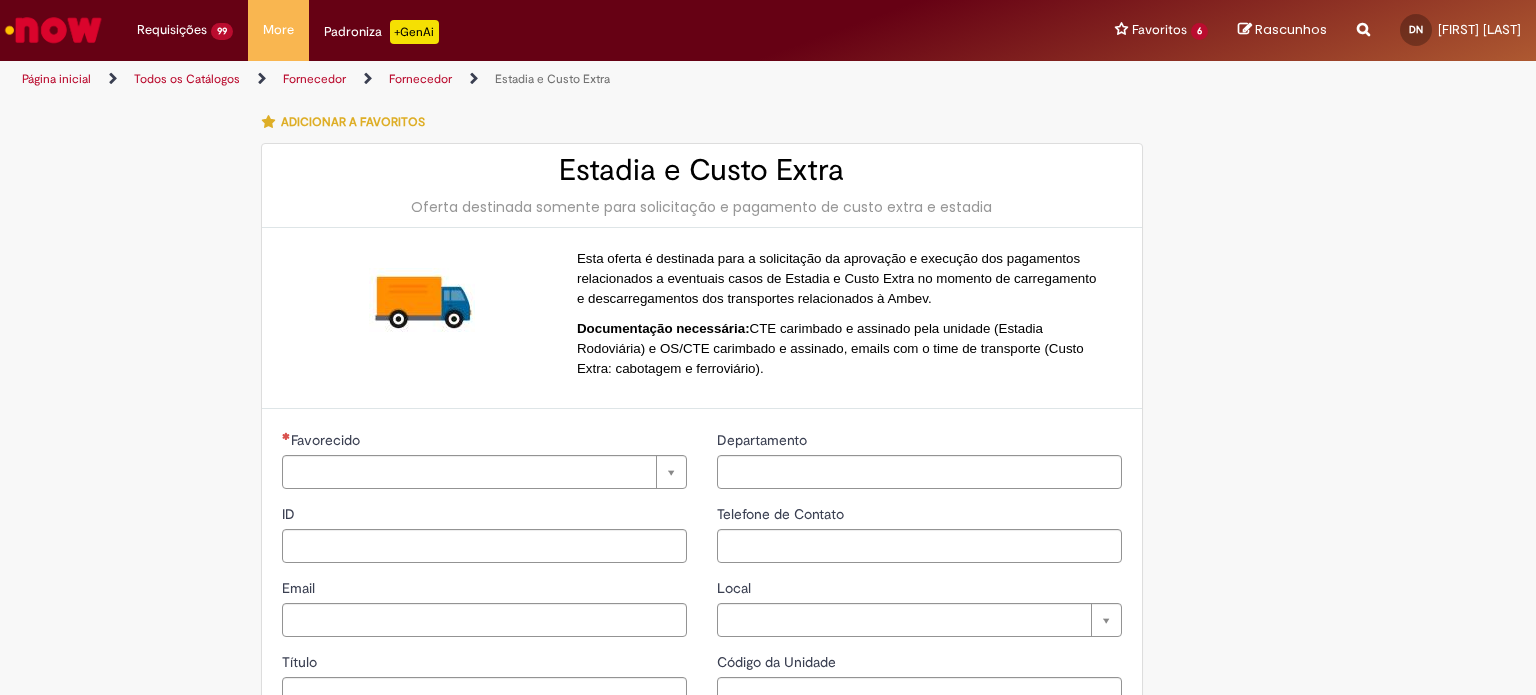 type on "**********" 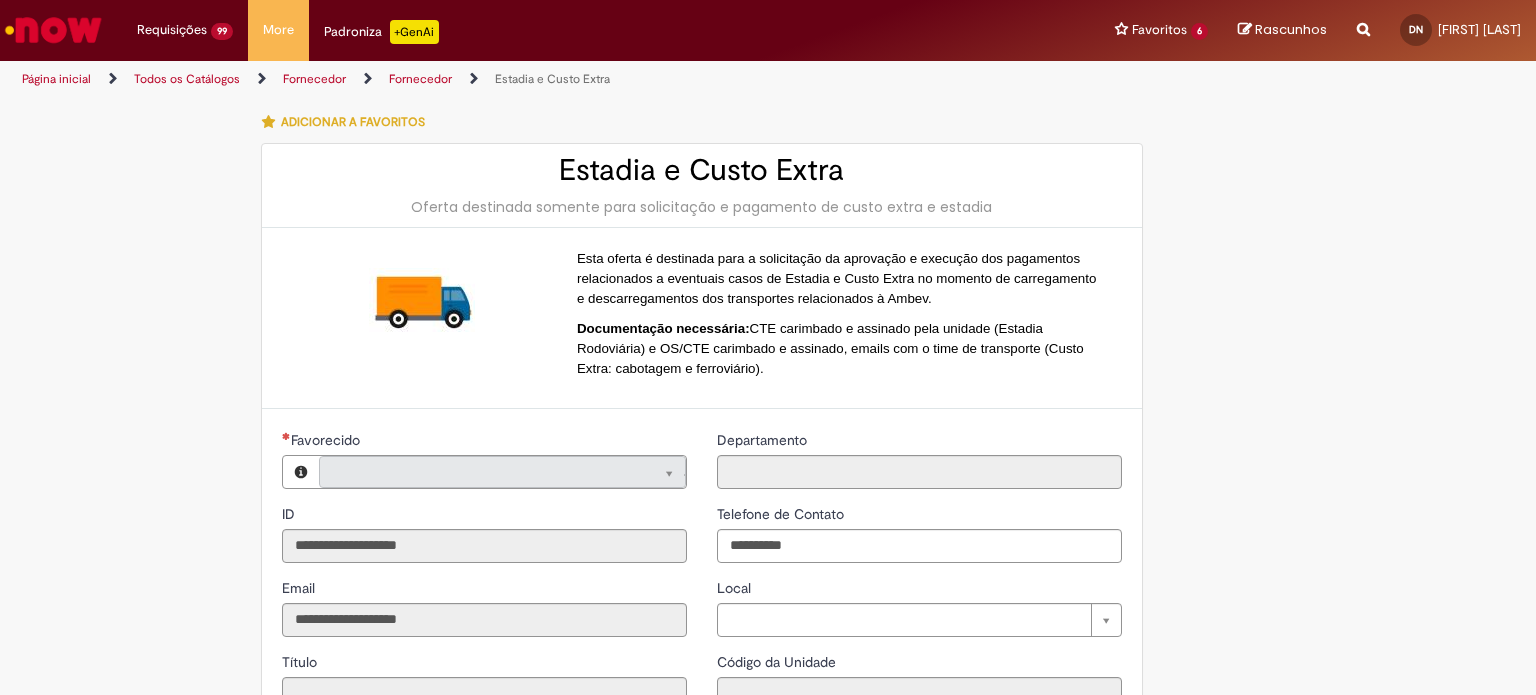 type on "**********" 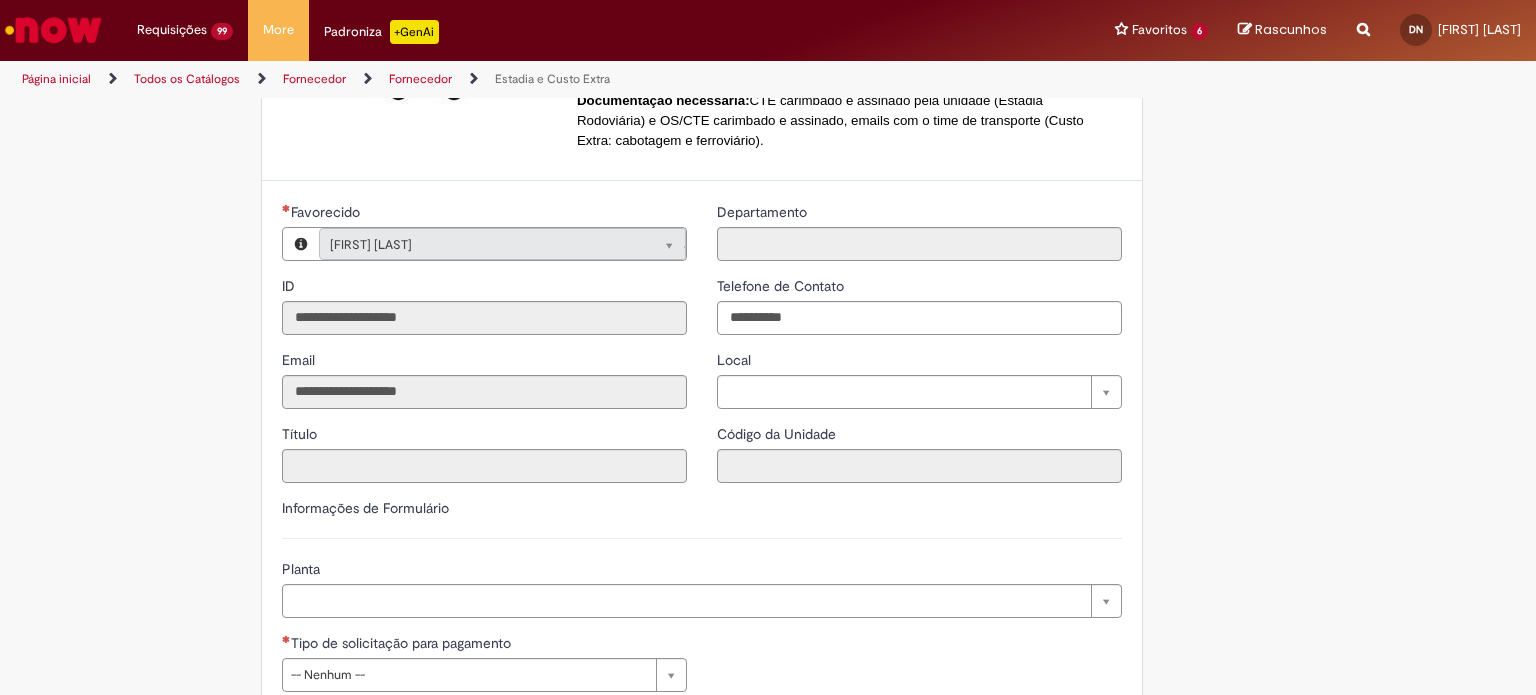 type on "**********" 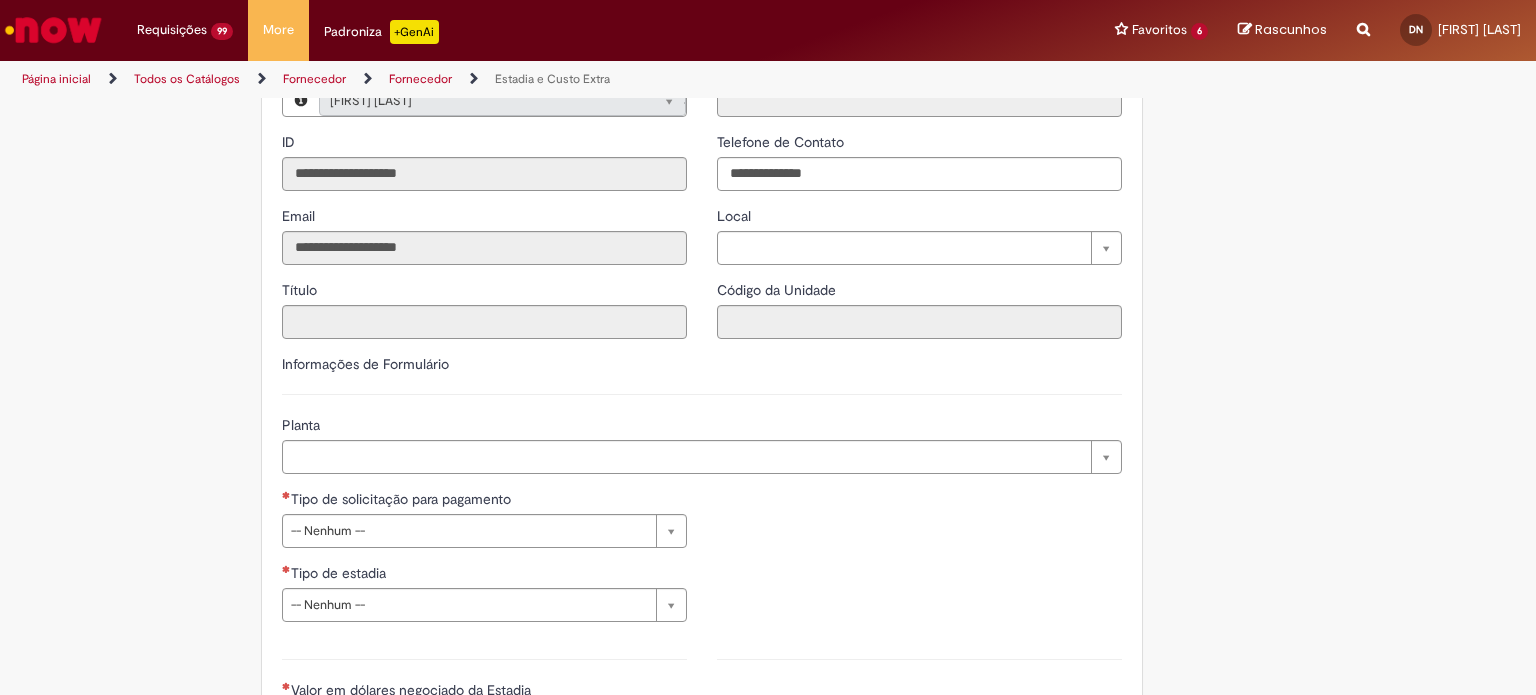 scroll, scrollTop: 374, scrollLeft: 0, axis: vertical 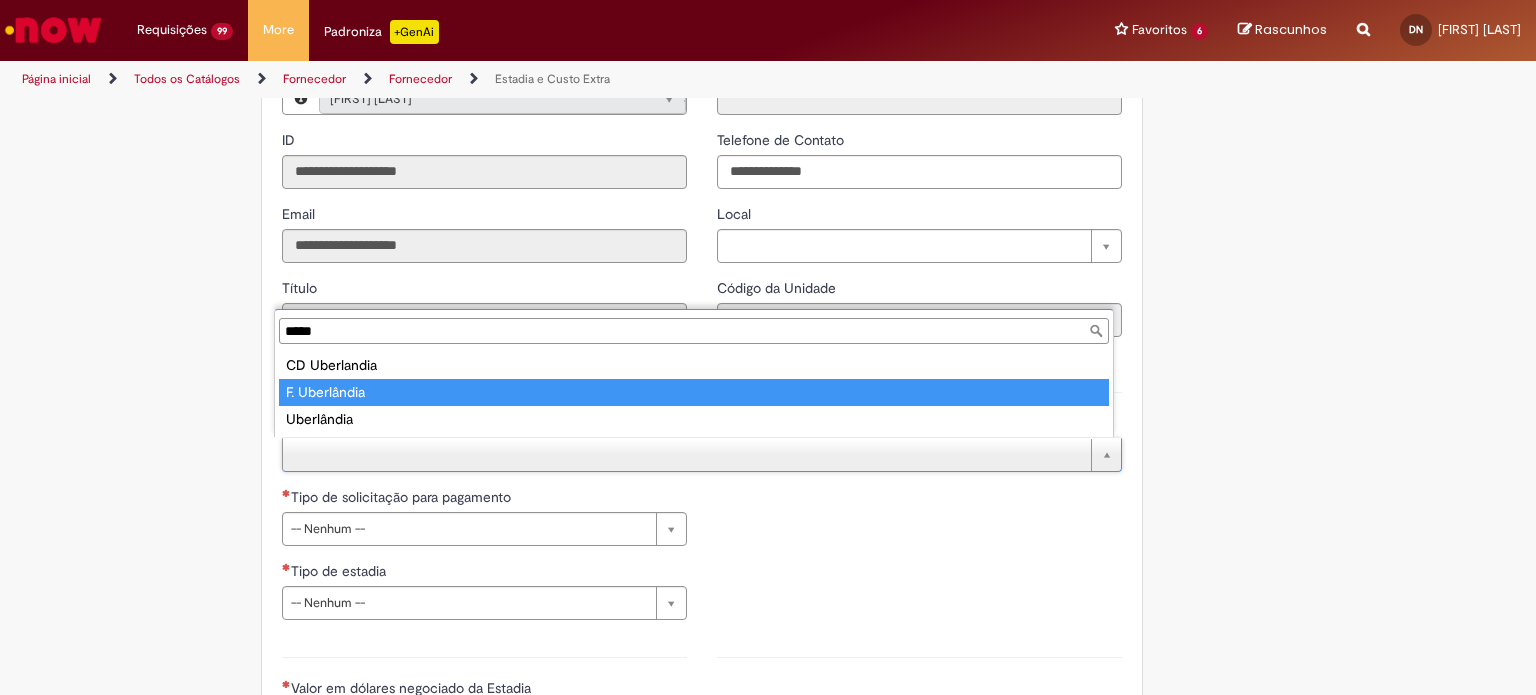 type on "*****" 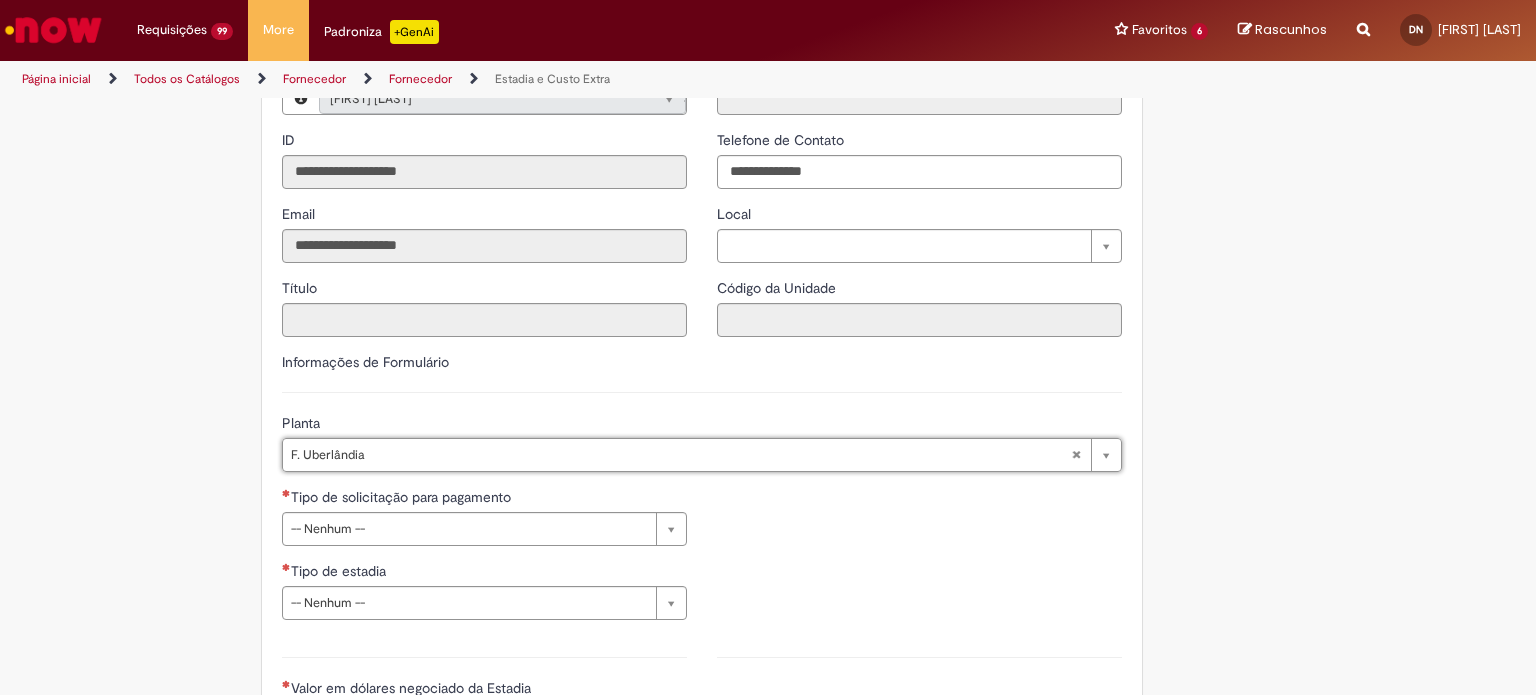 type on "**********" 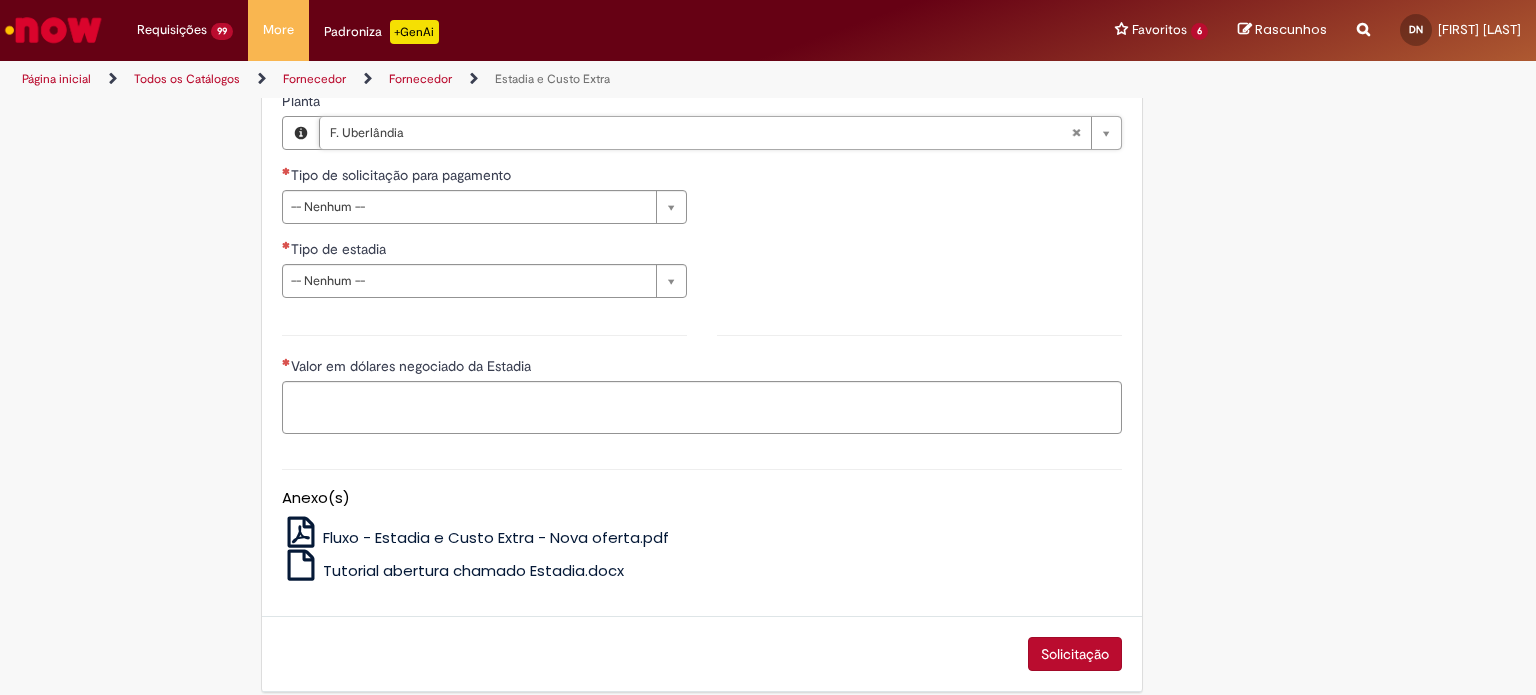 scroll, scrollTop: 696, scrollLeft: 0, axis: vertical 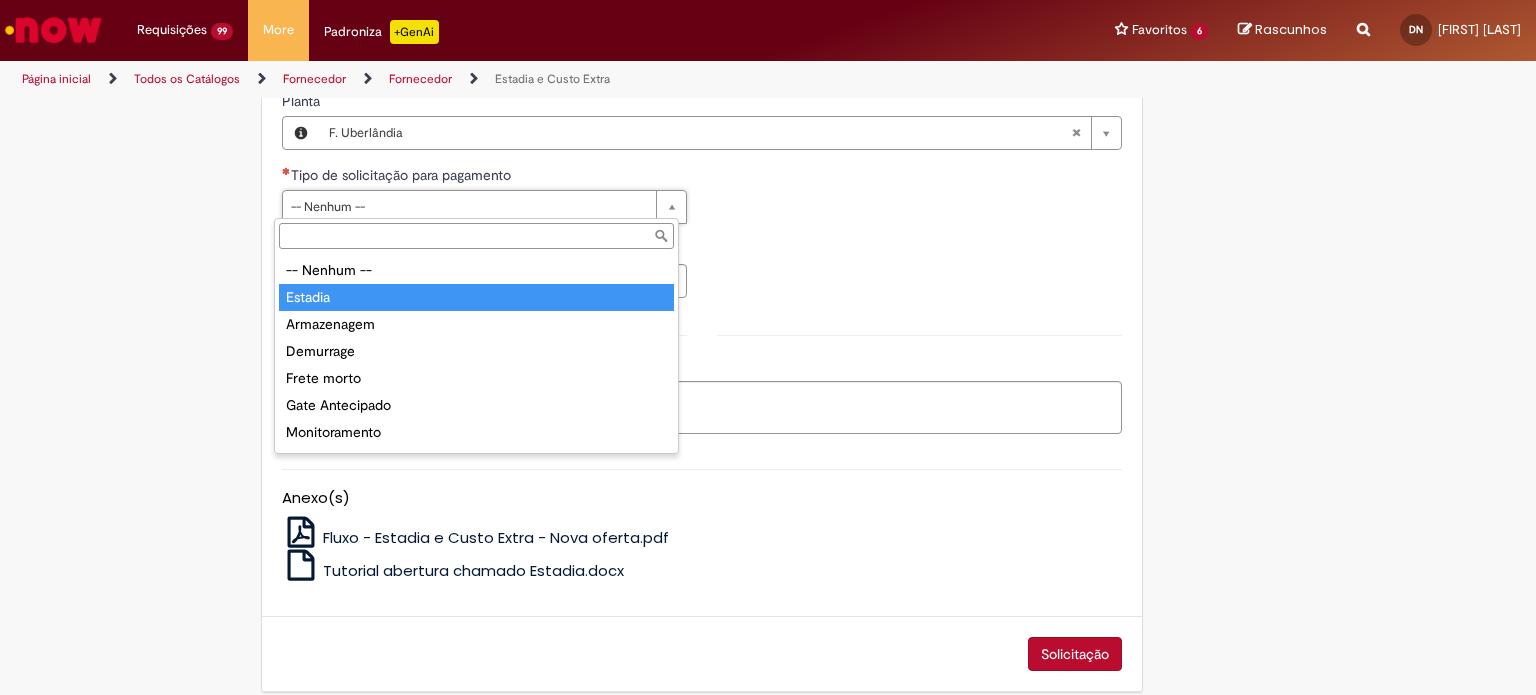type on "*******" 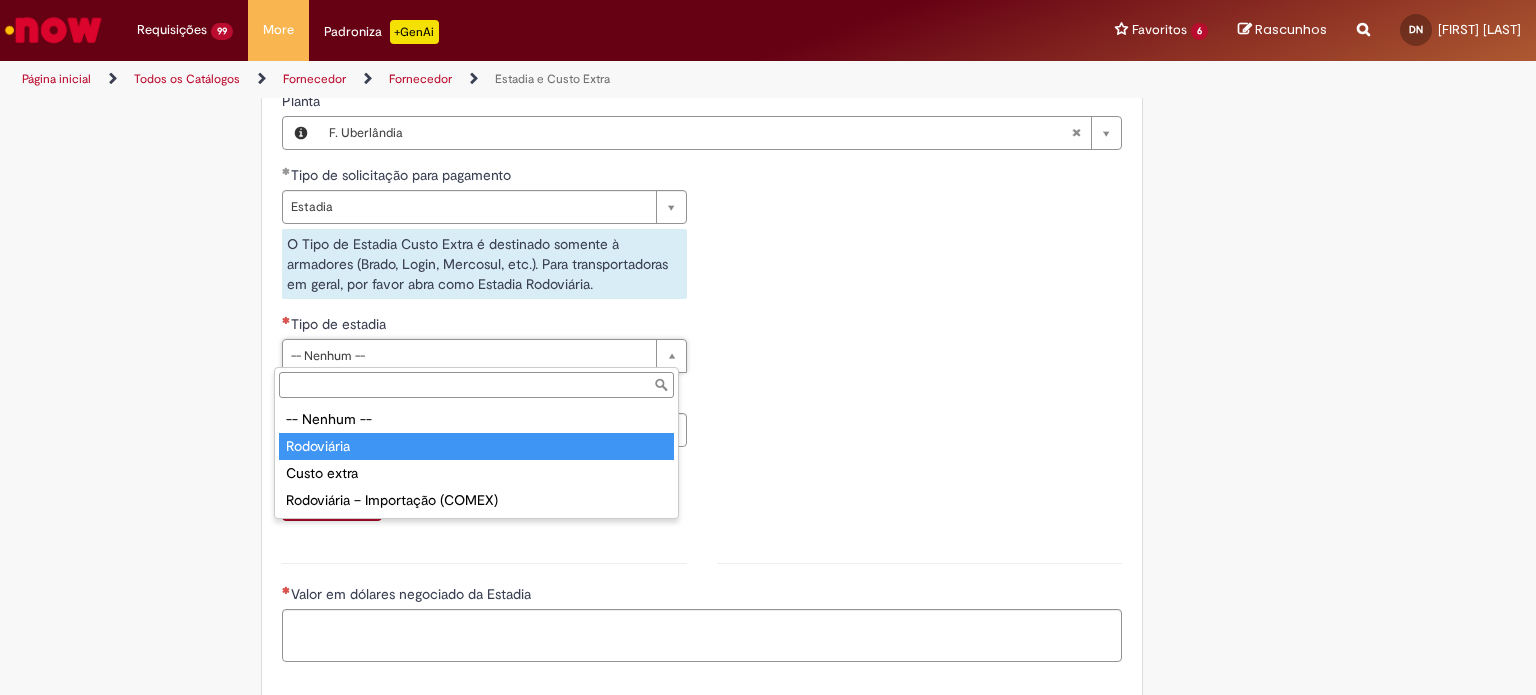 type on "**********" 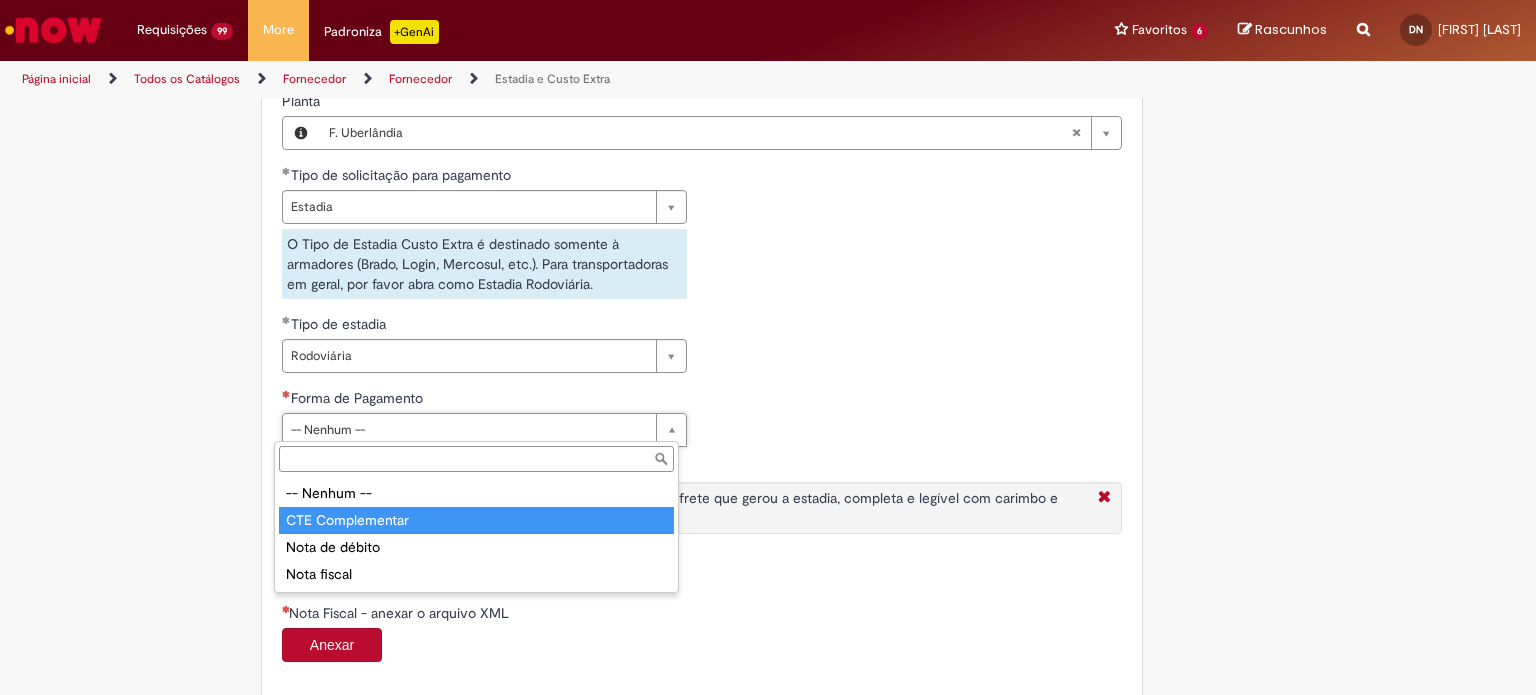 type on "**********" 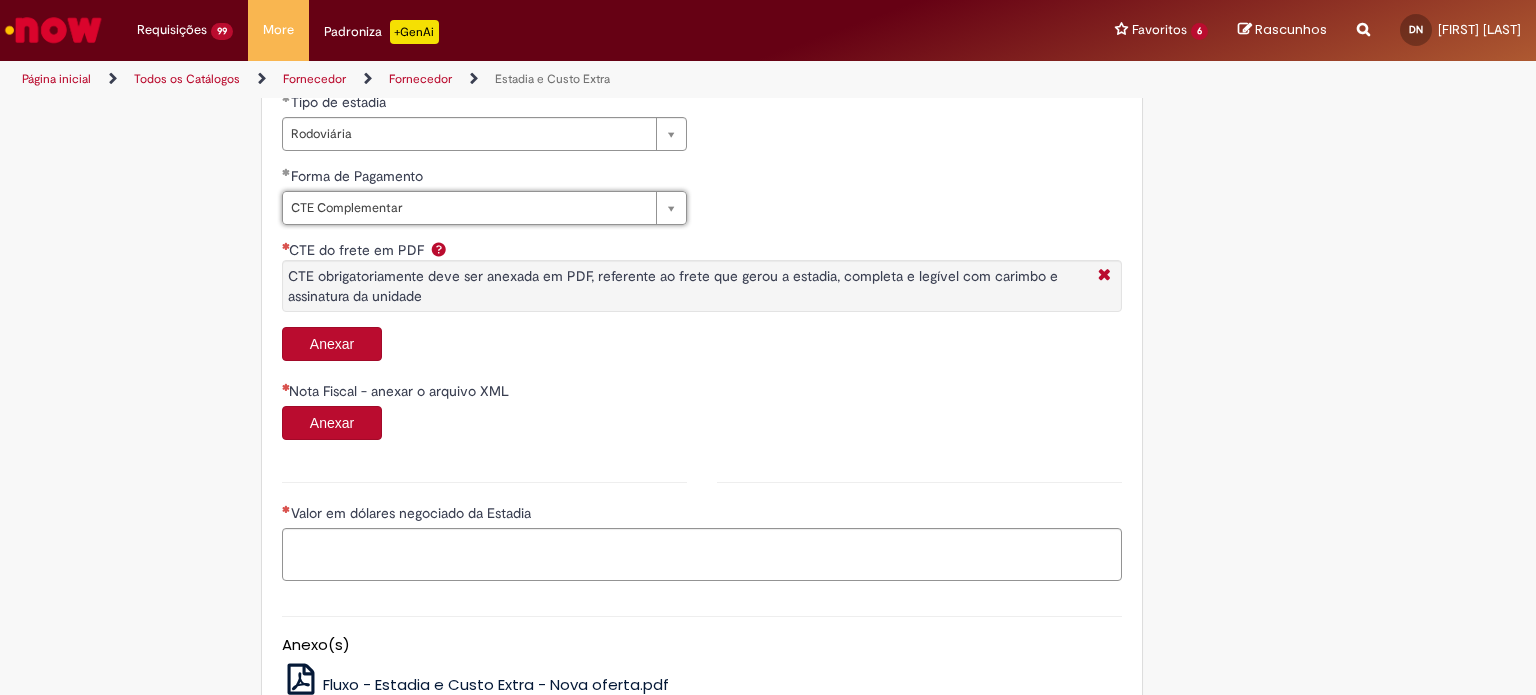 scroll, scrollTop: 919, scrollLeft: 0, axis: vertical 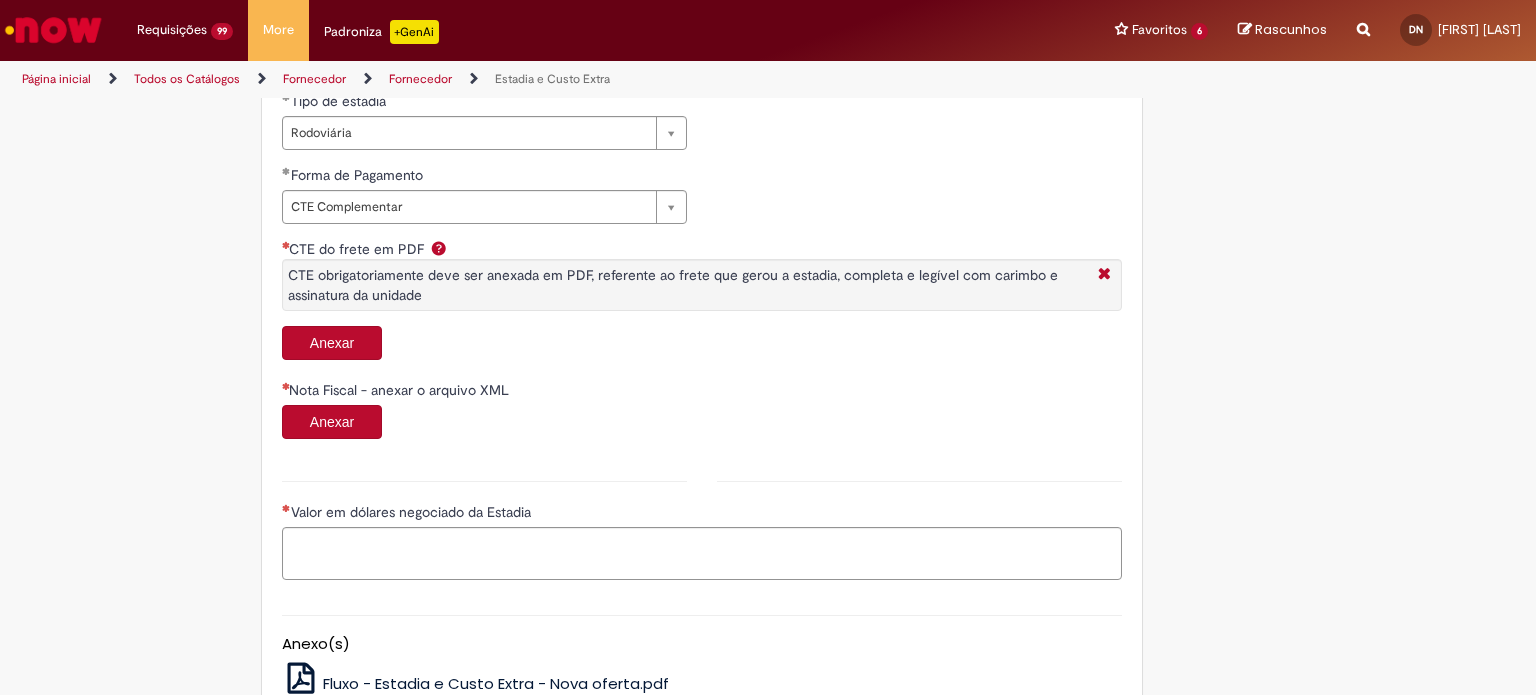 click on "Anexar" at bounding box center [332, 343] 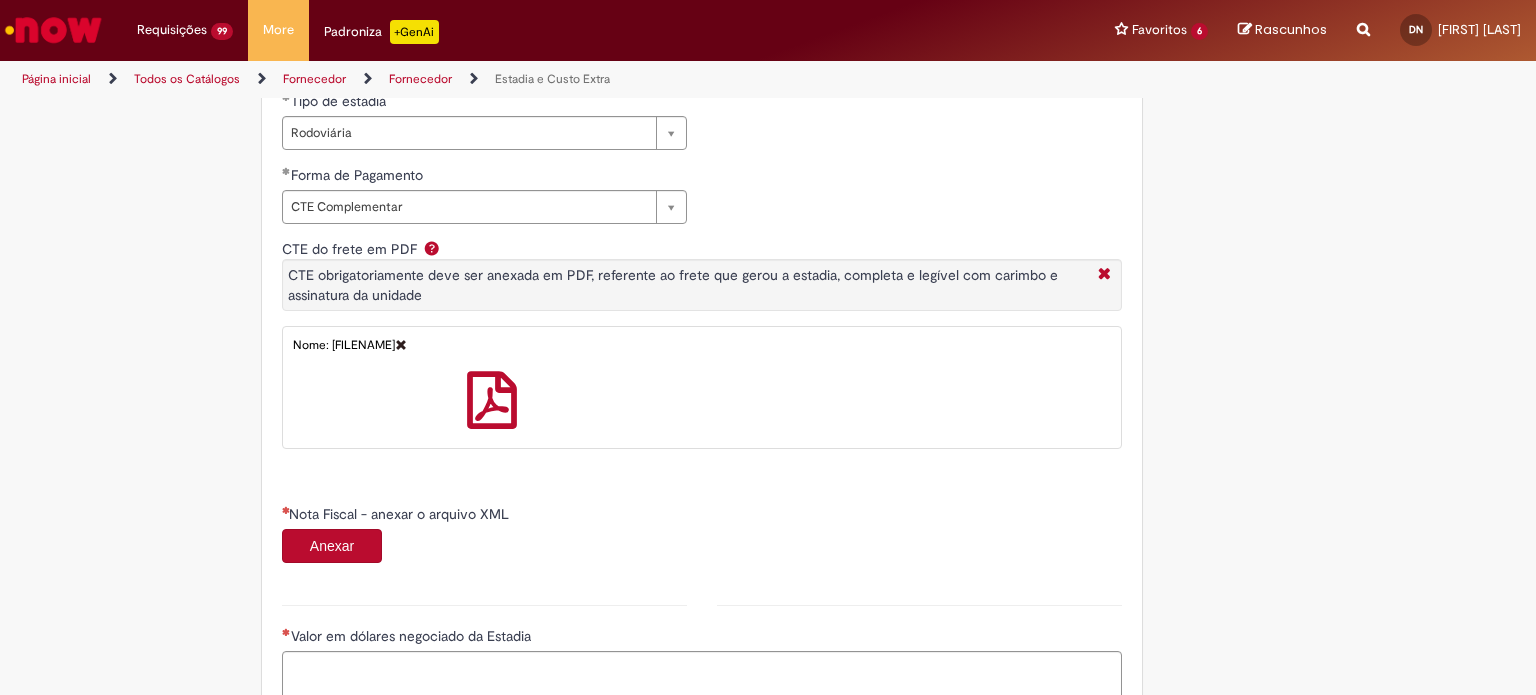 scroll, scrollTop: 1172, scrollLeft: 0, axis: vertical 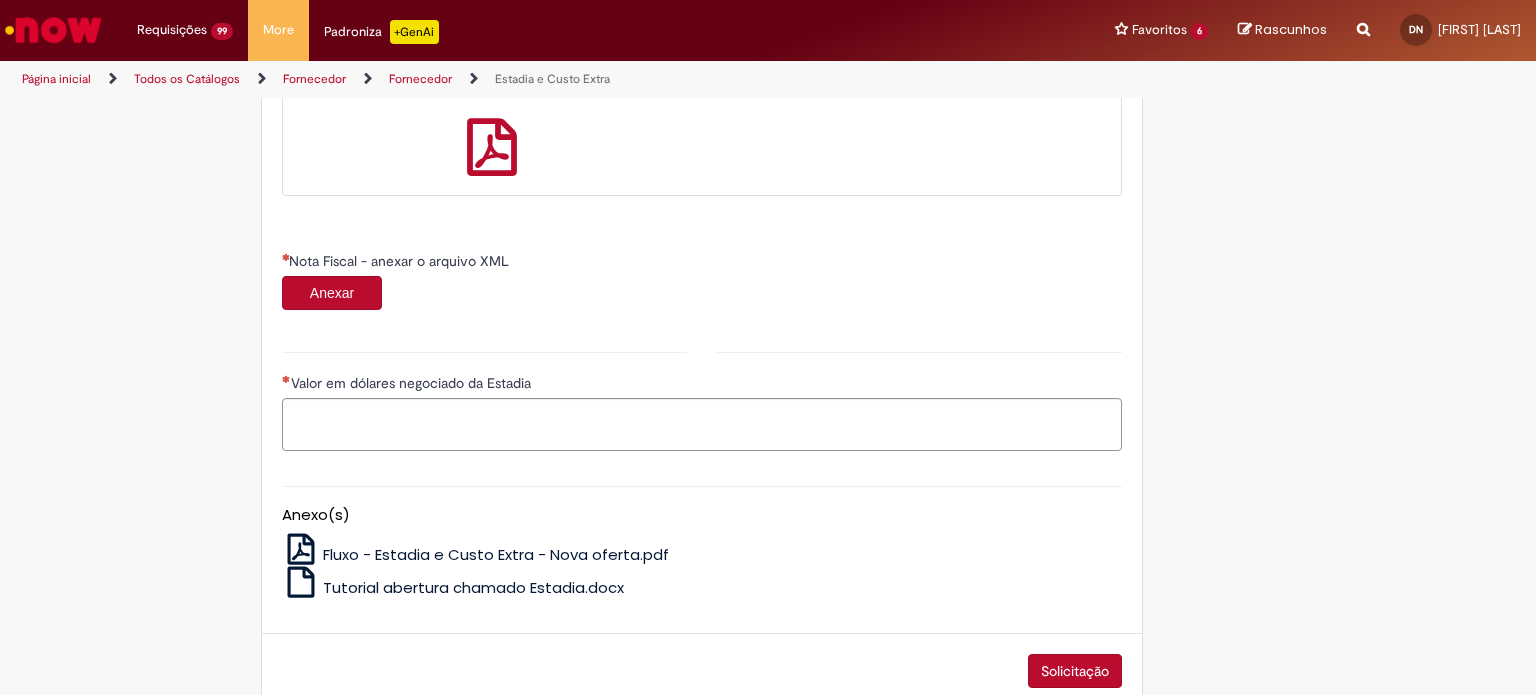 click on "Anexar" at bounding box center [332, 293] 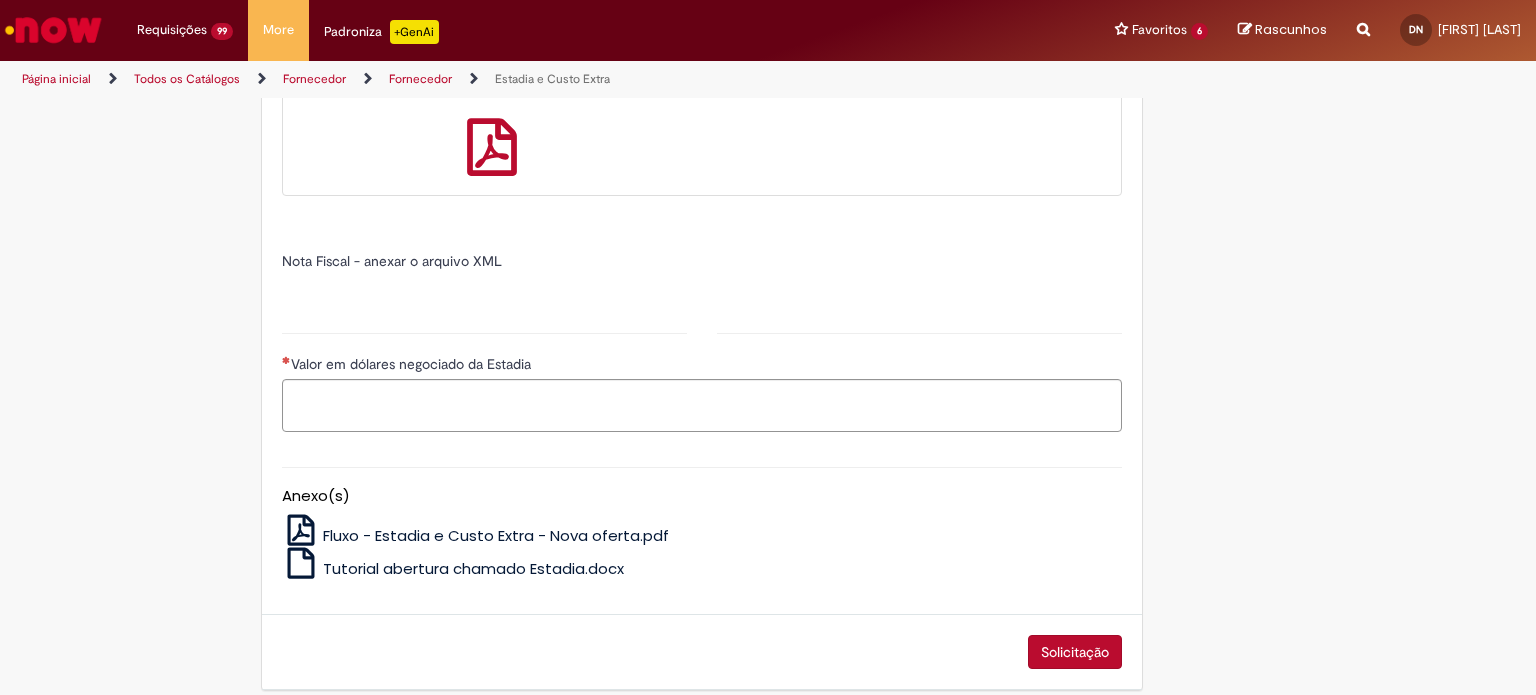 type on "*****" 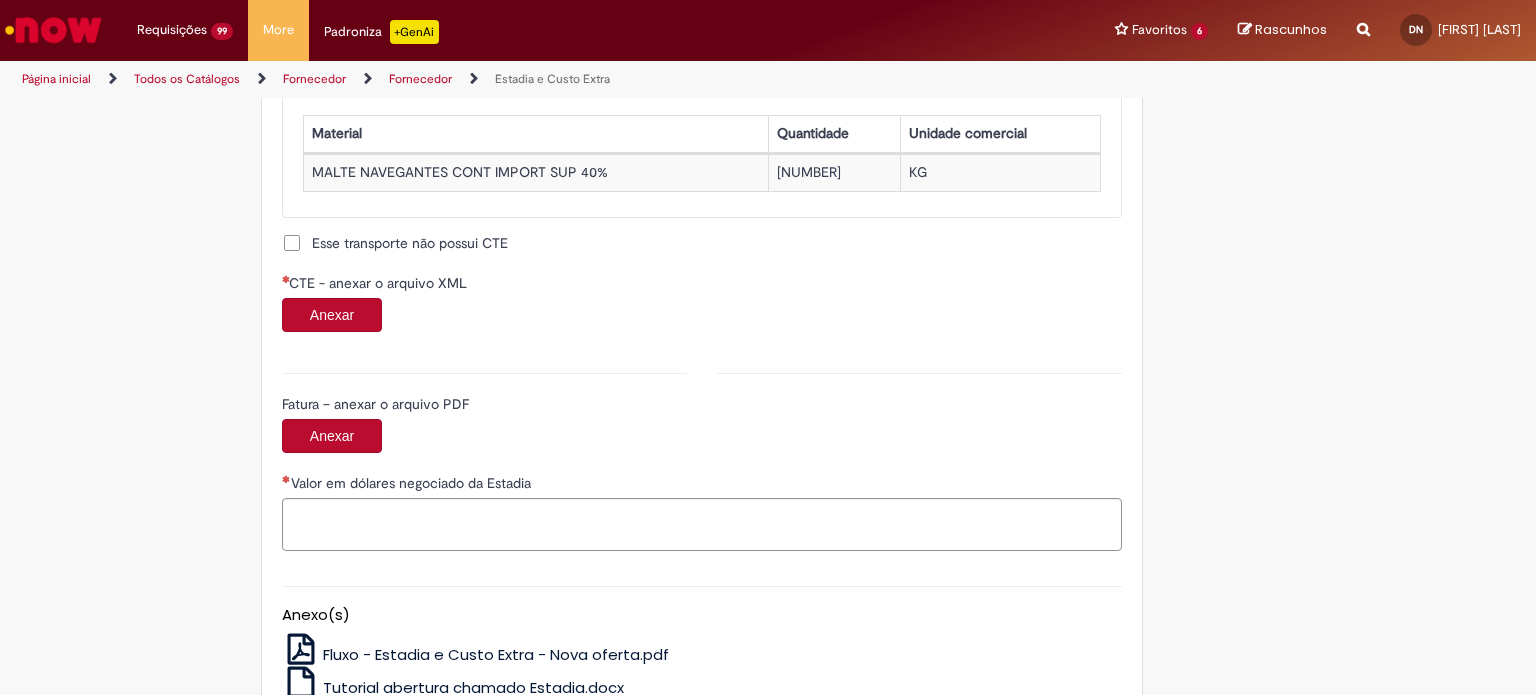 scroll, scrollTop: 1919, scrollLeft: 0, axis: vertical 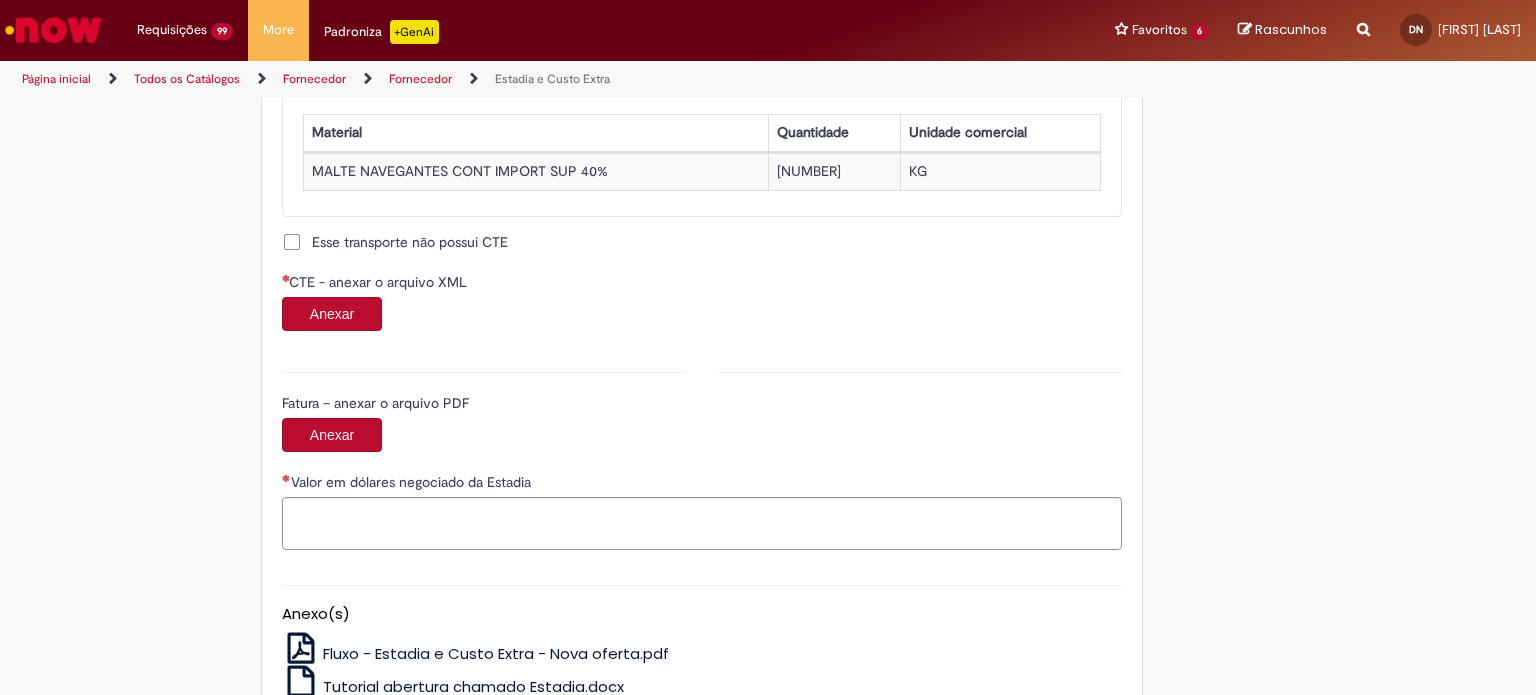 click on "Anexar" at bounding box center (332, 314) 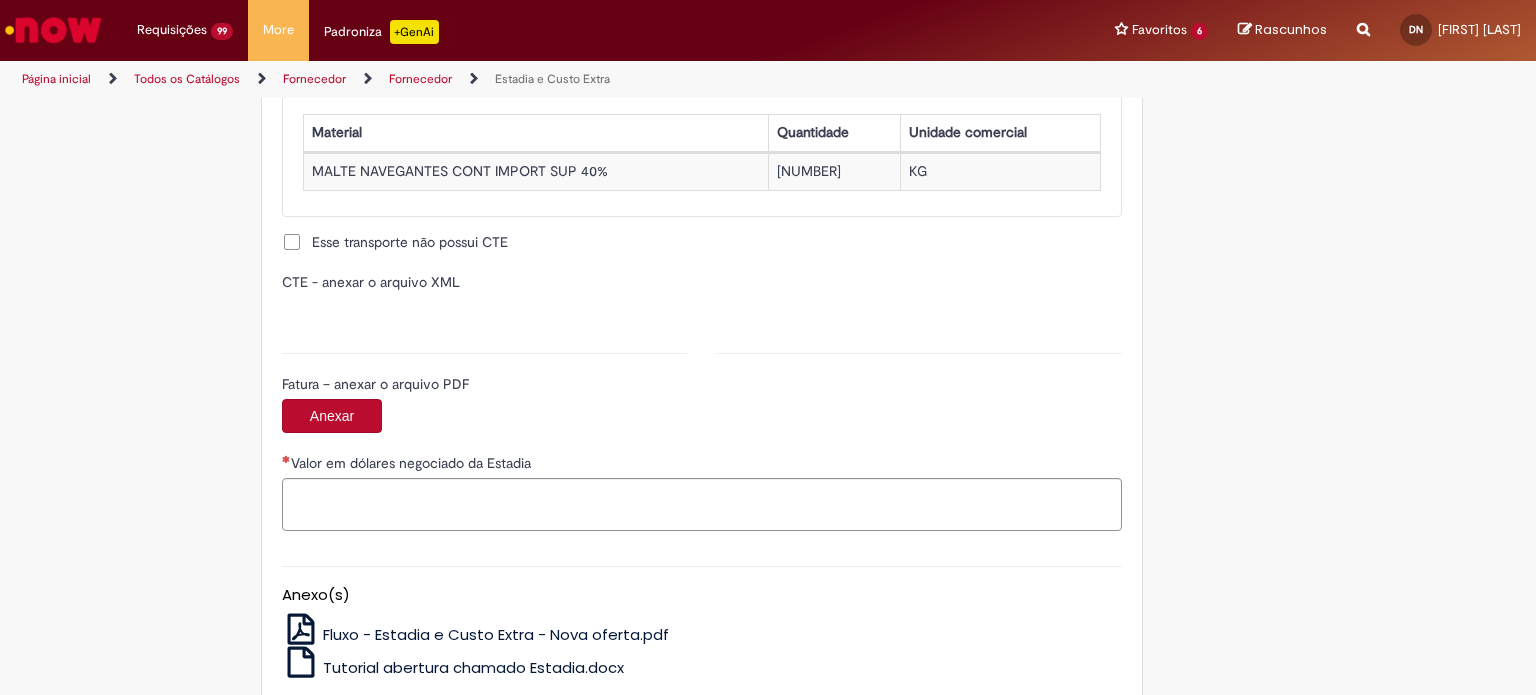 type on "**********" 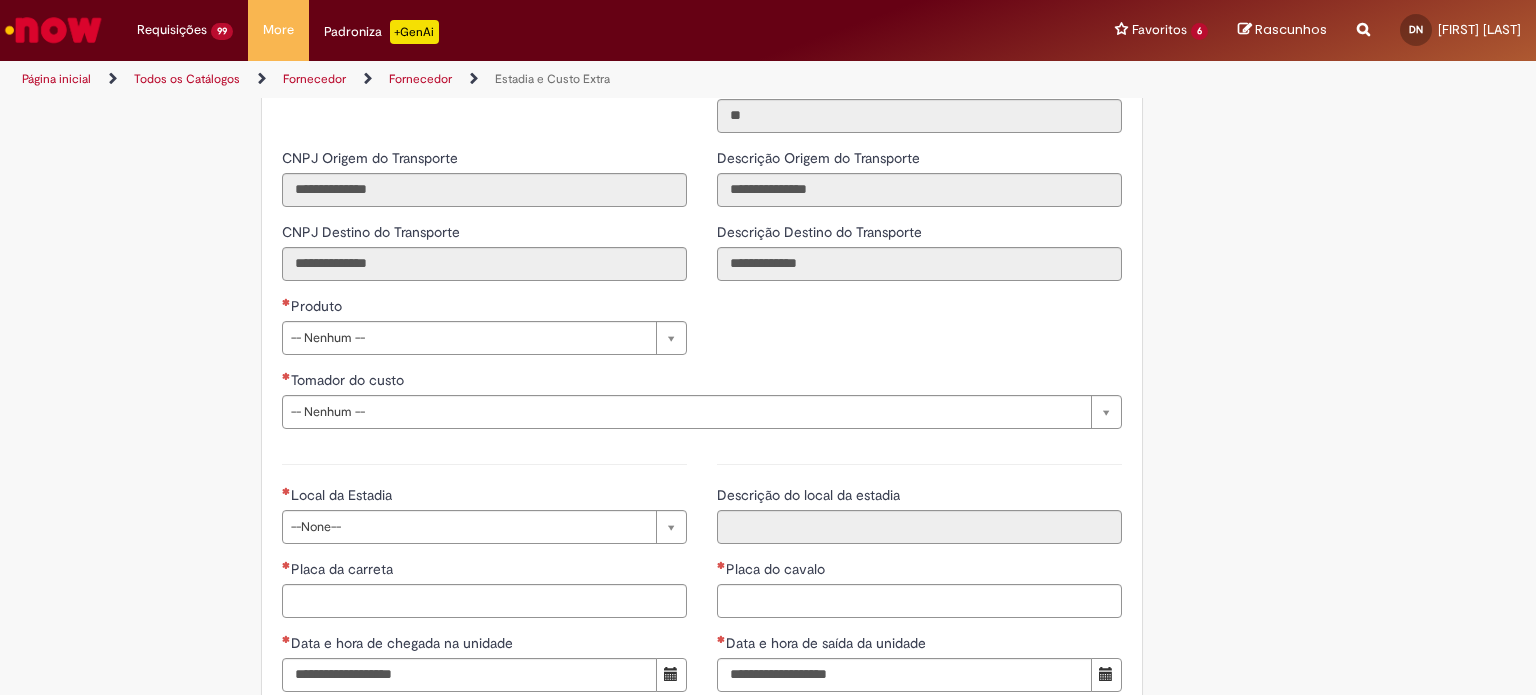 scroll, scrollTop: 2616, scrollLeft: 0, axis: vertical 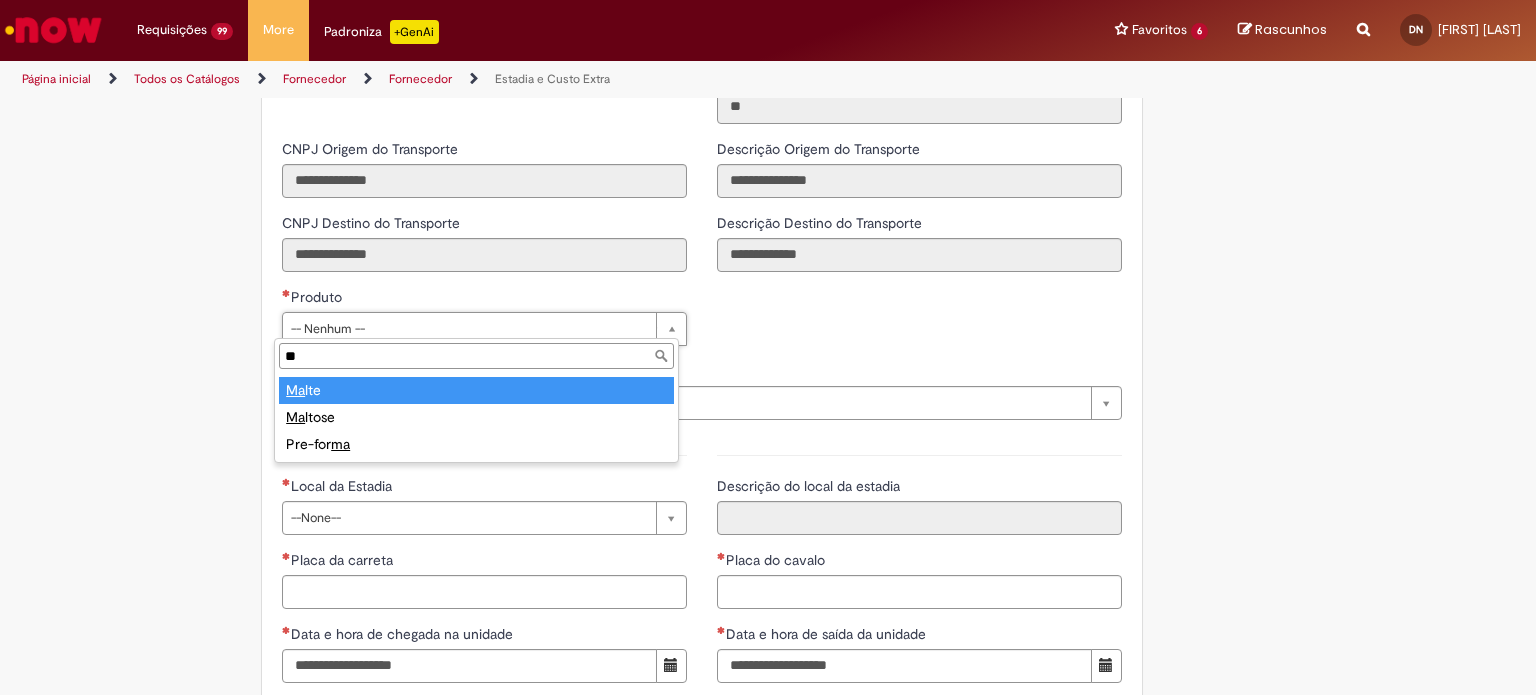 type on "***" 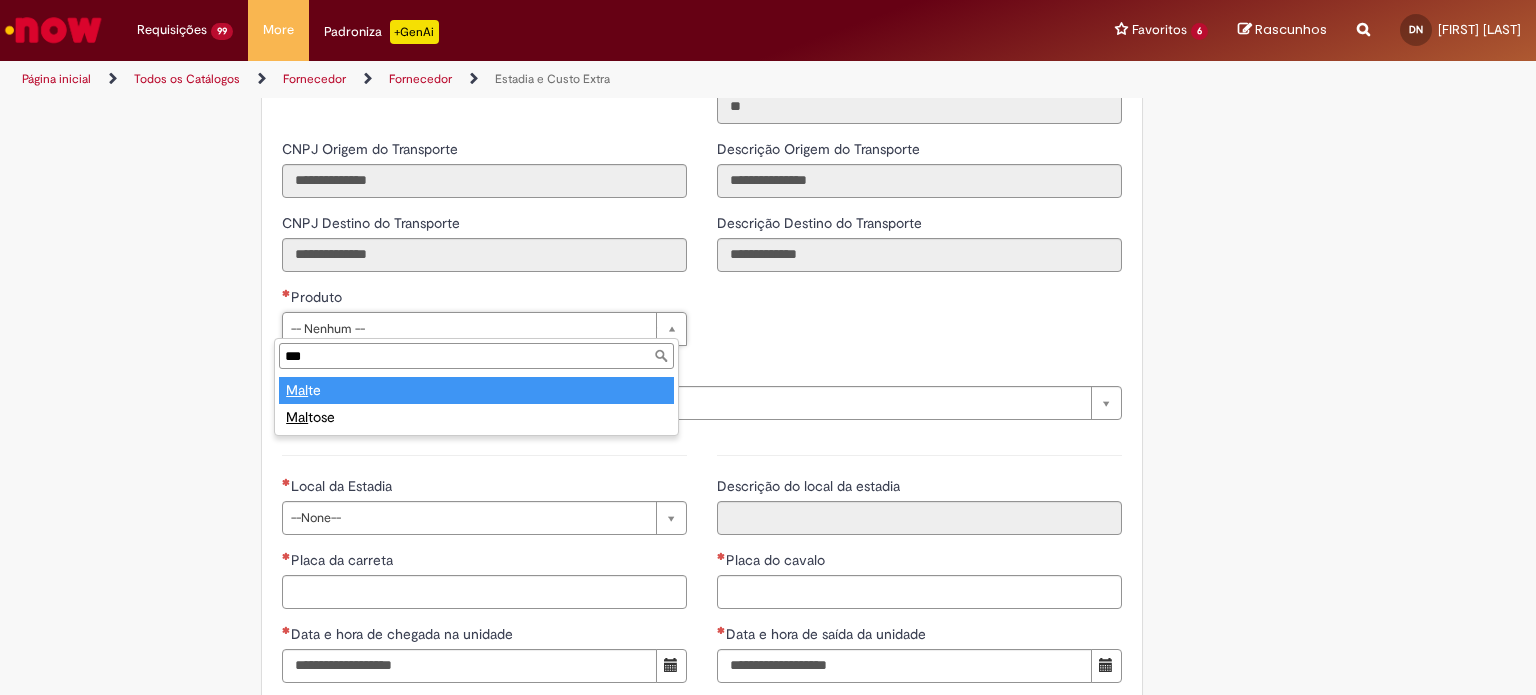 type on "*****" 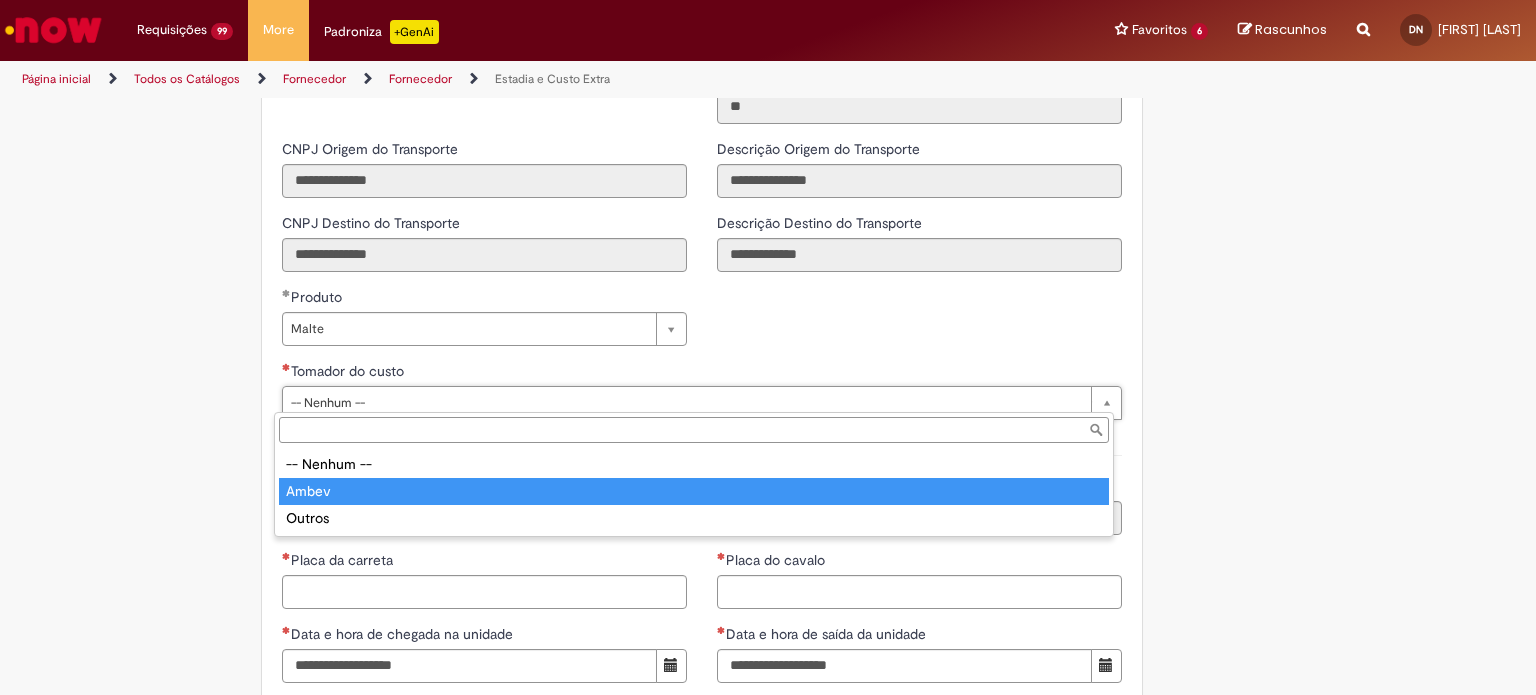type on "*****" 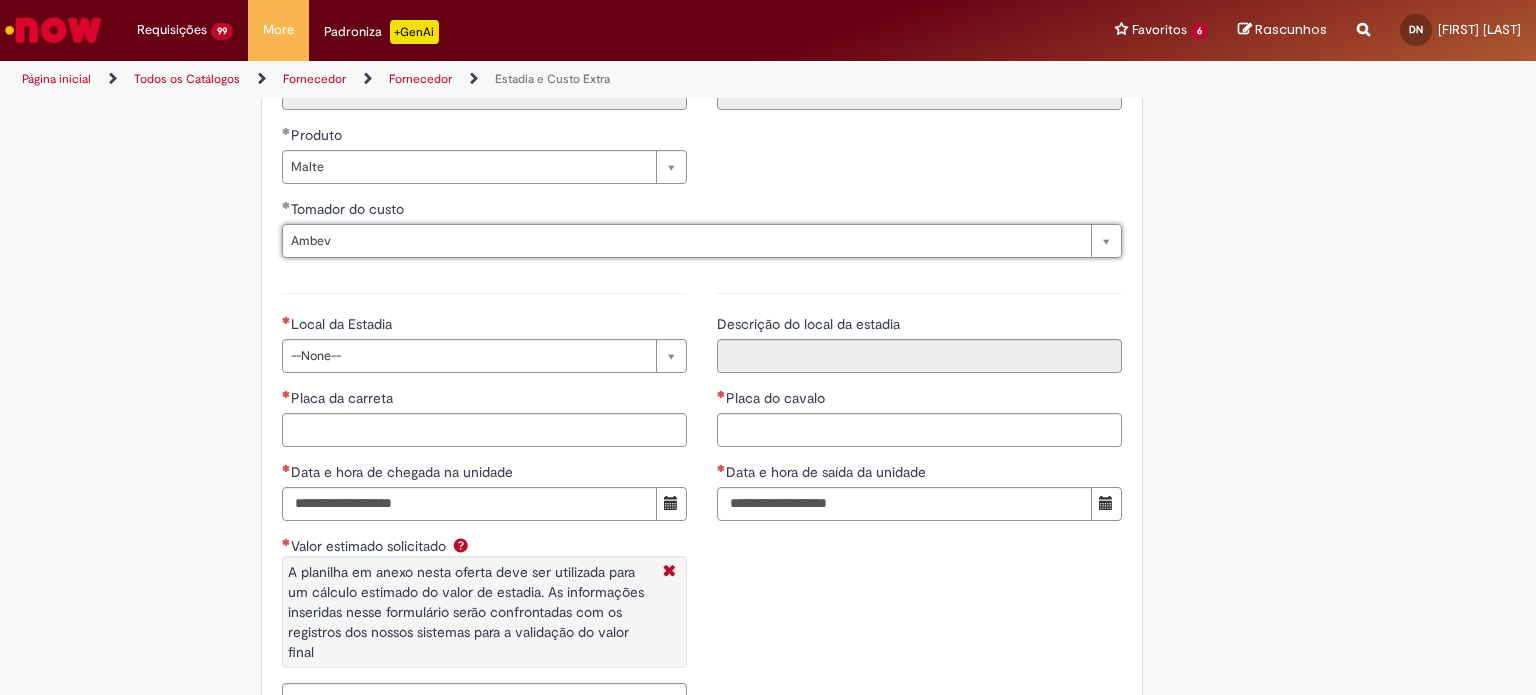 scroll, scrollTop: 2779, scrollLeft: 0, axis: vertical 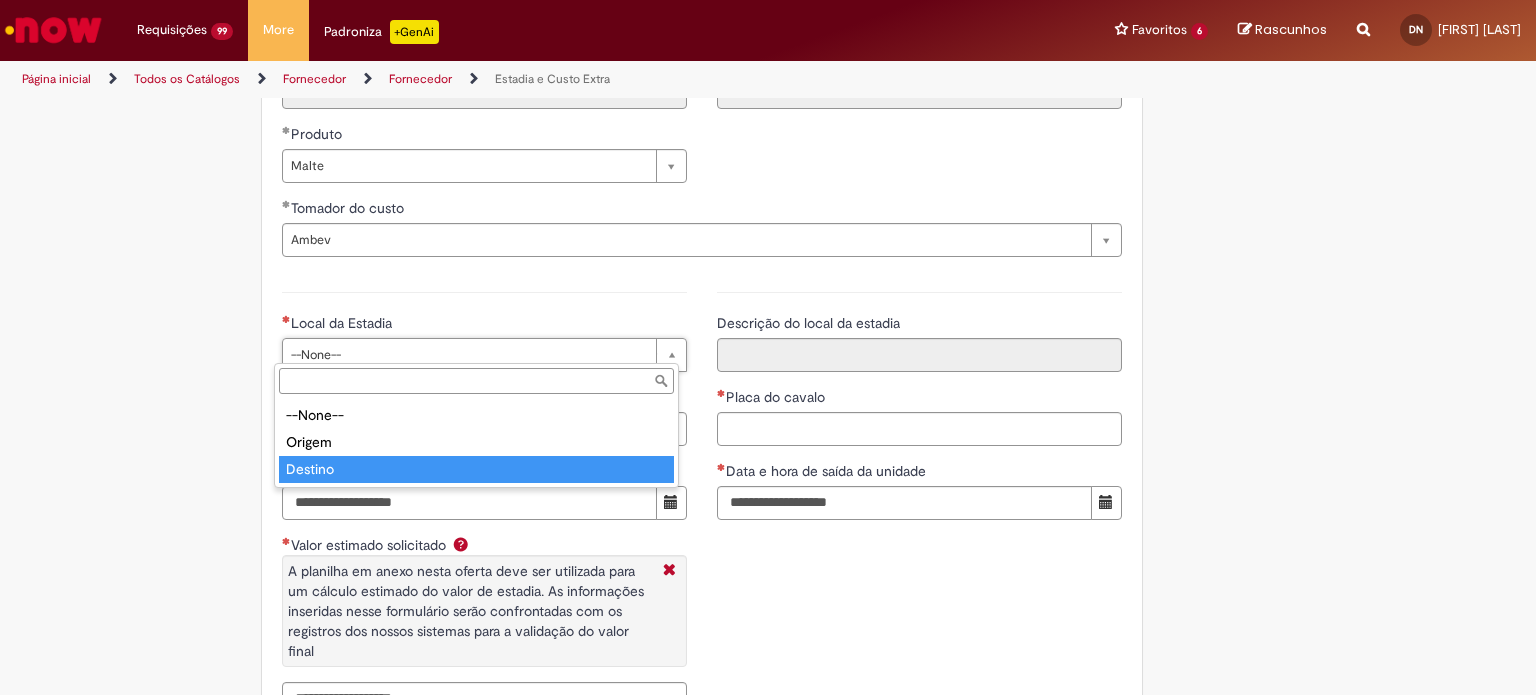 type on "*******" 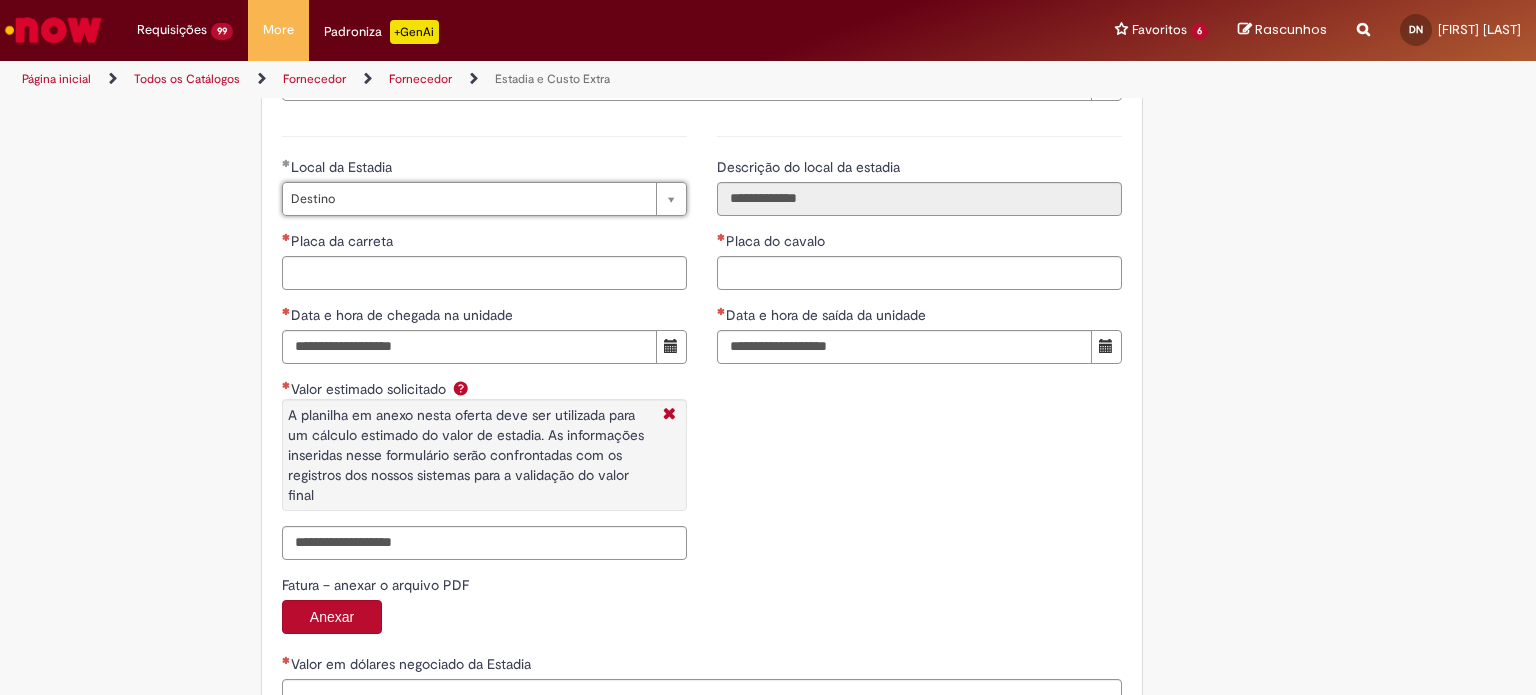 scroll, scrollTop: 2936, scrollLeft: 0, axis: vertical 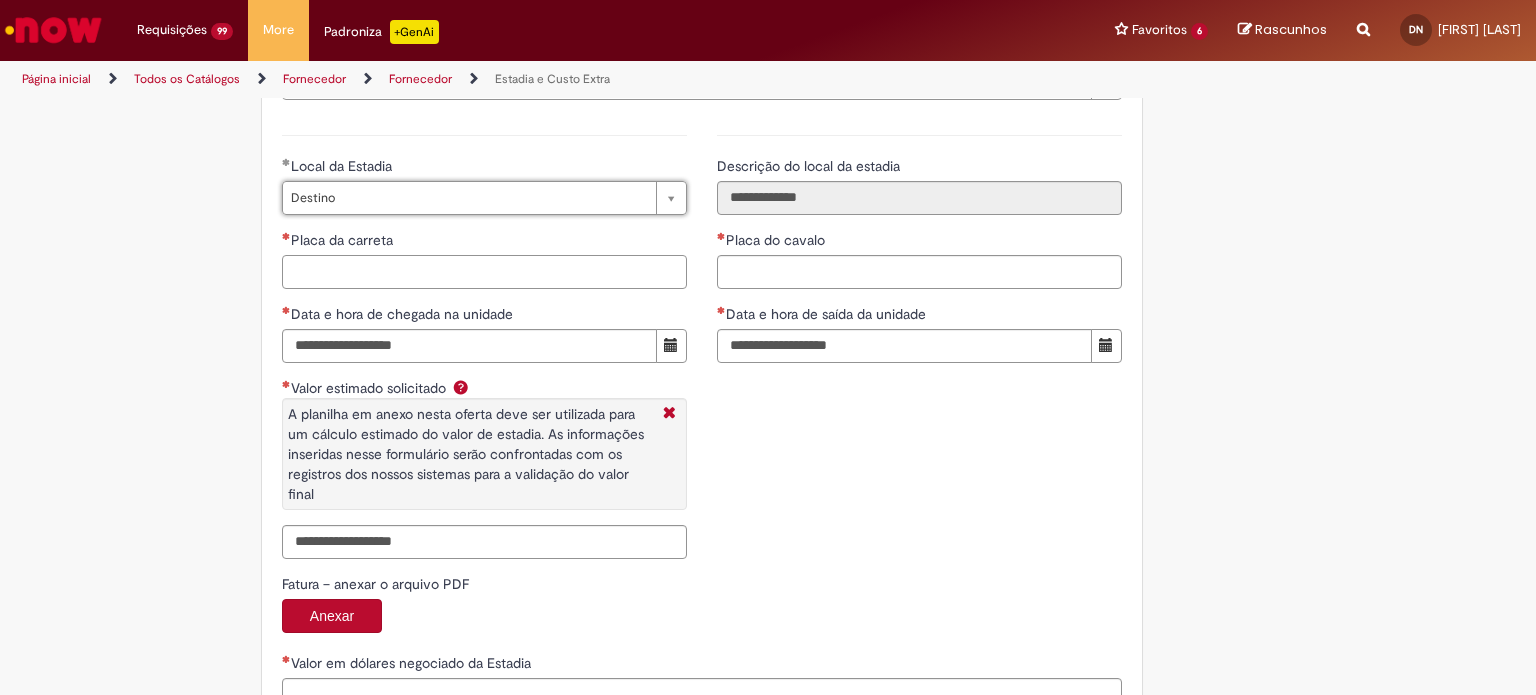 paste on "*******" 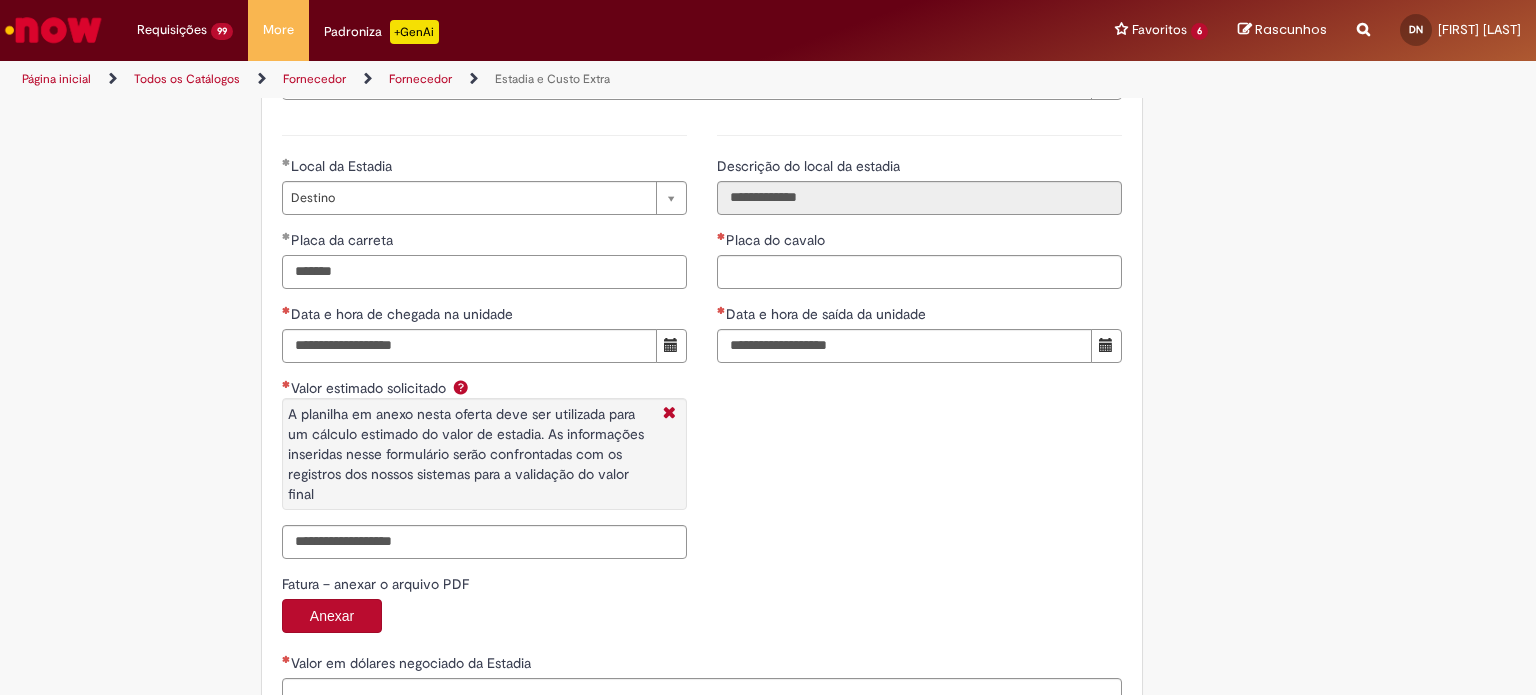 click on "*******" at bounding box center (484, 272) 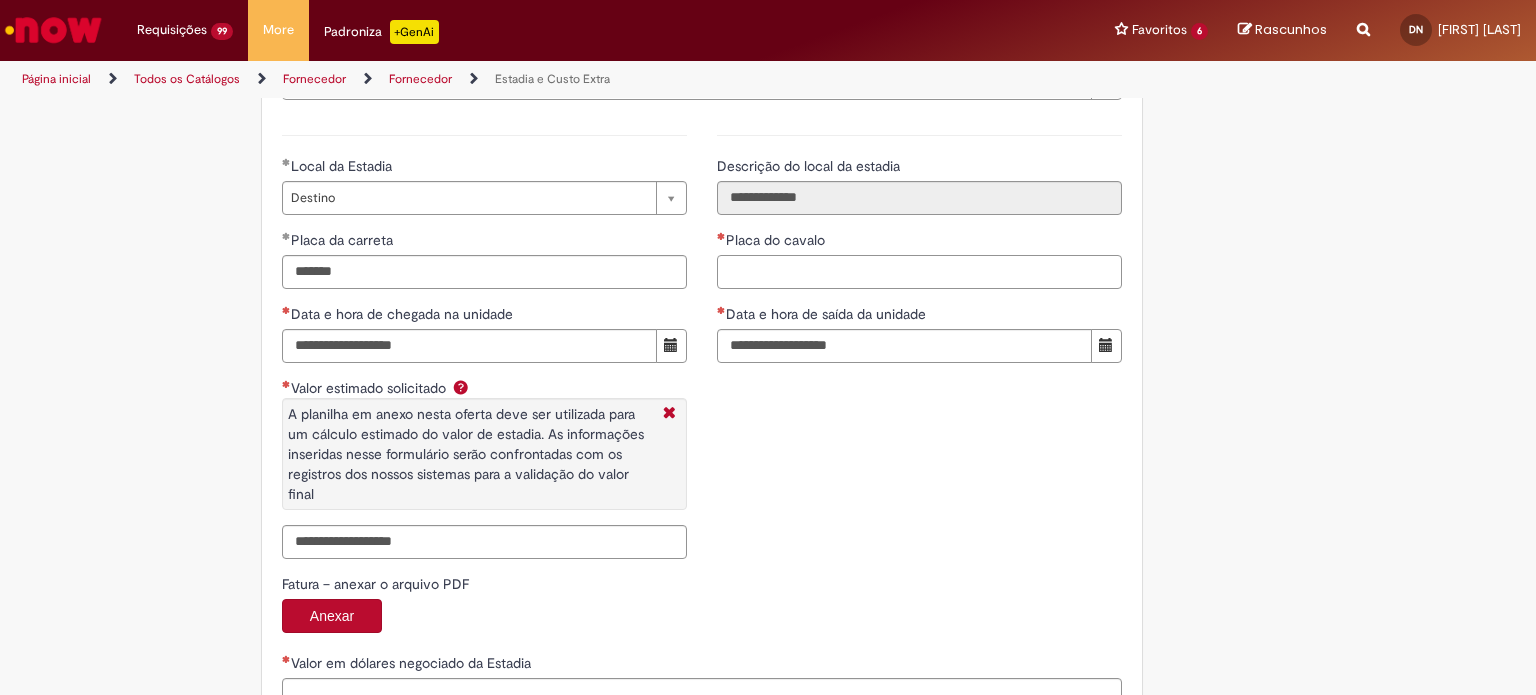paste on "*******" 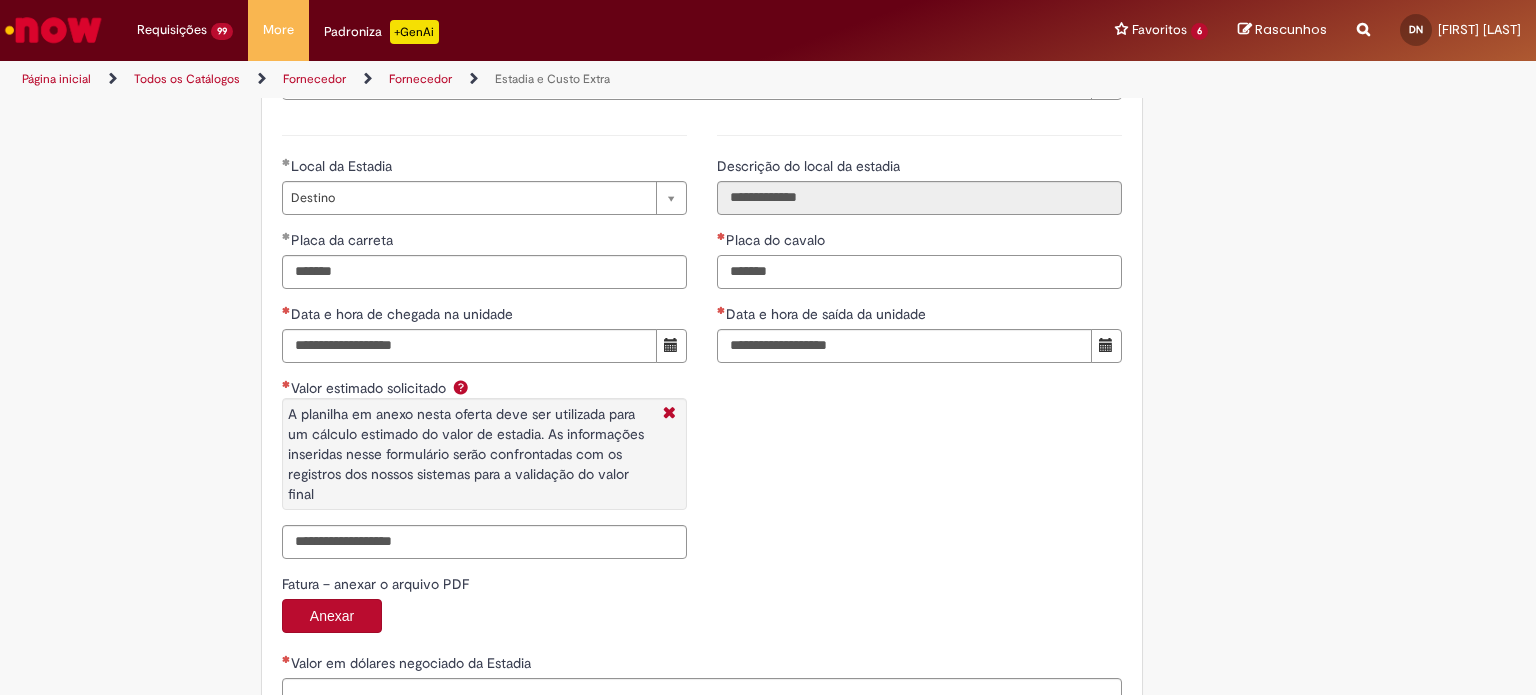 click on "*******" at bounding box center (919, 272) 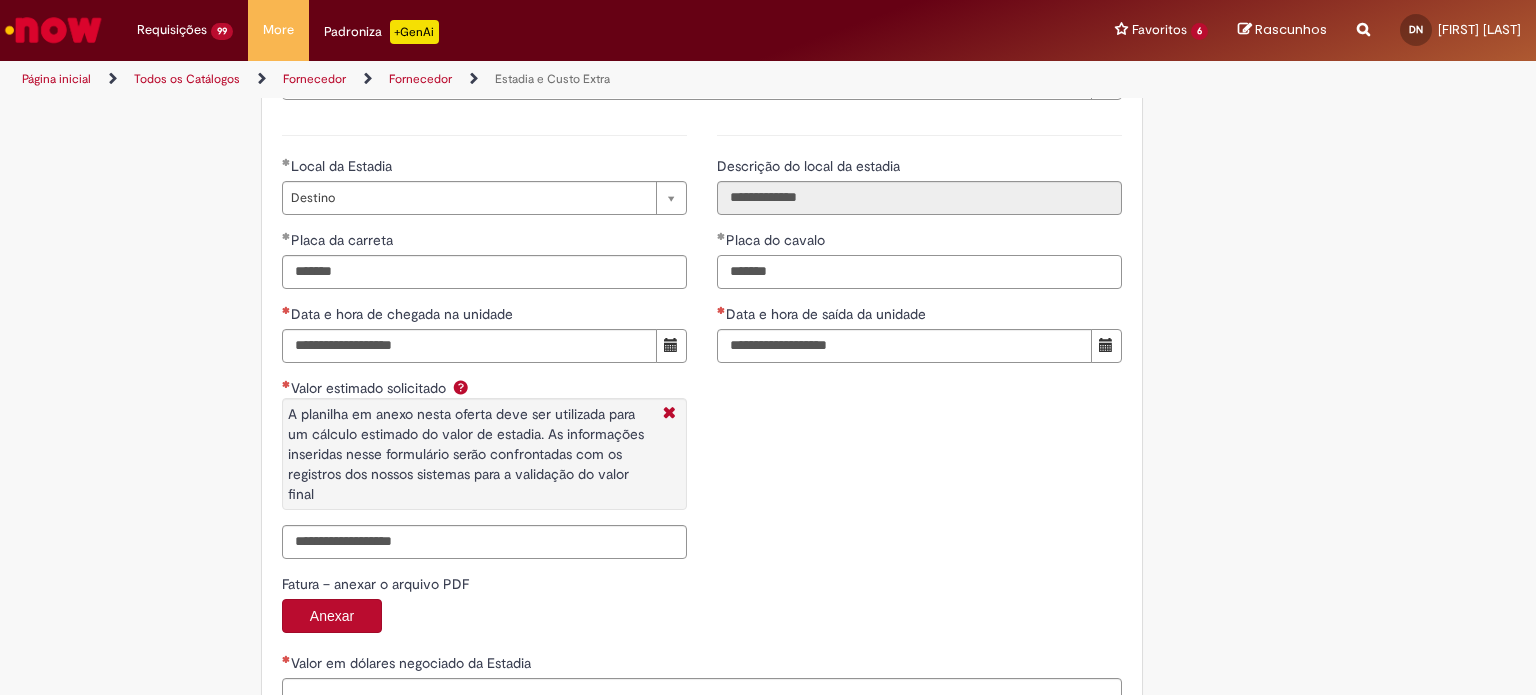 type on "*******" 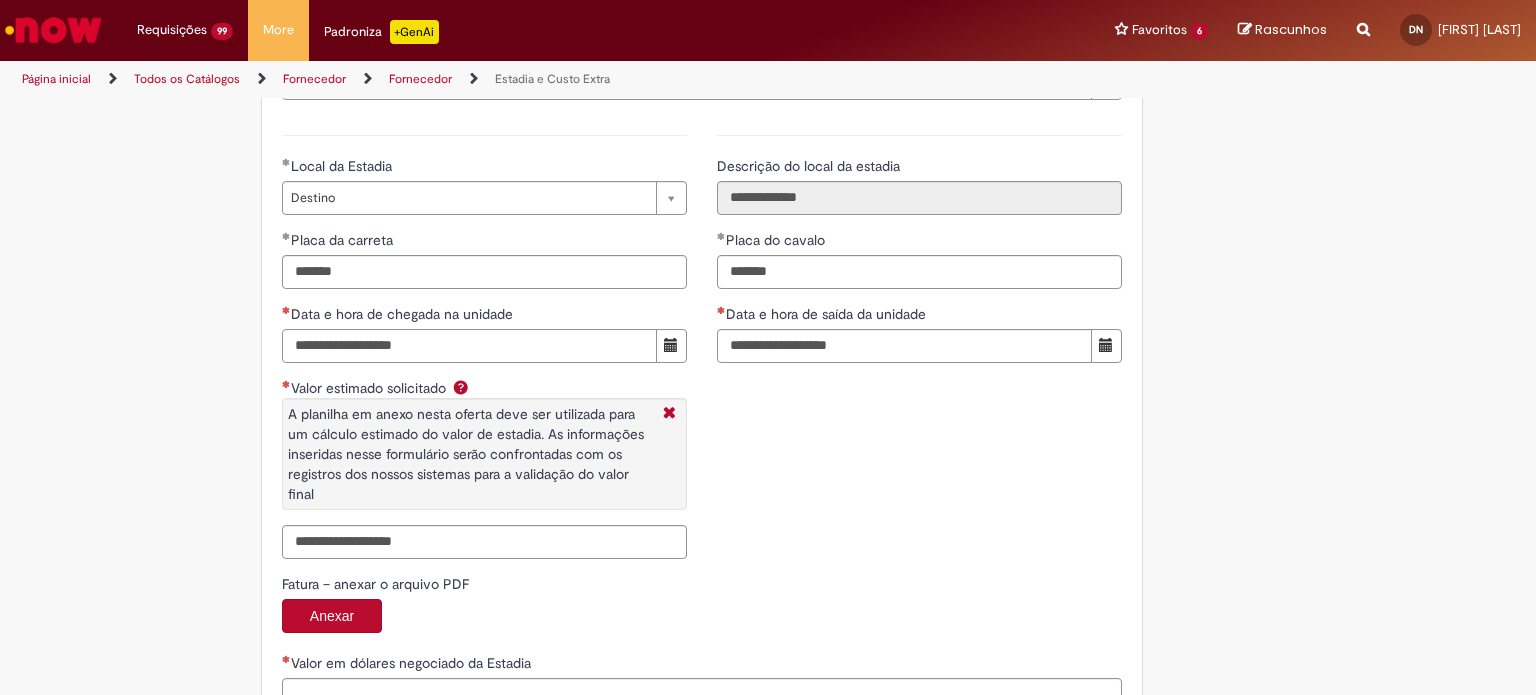 paste on "**********" 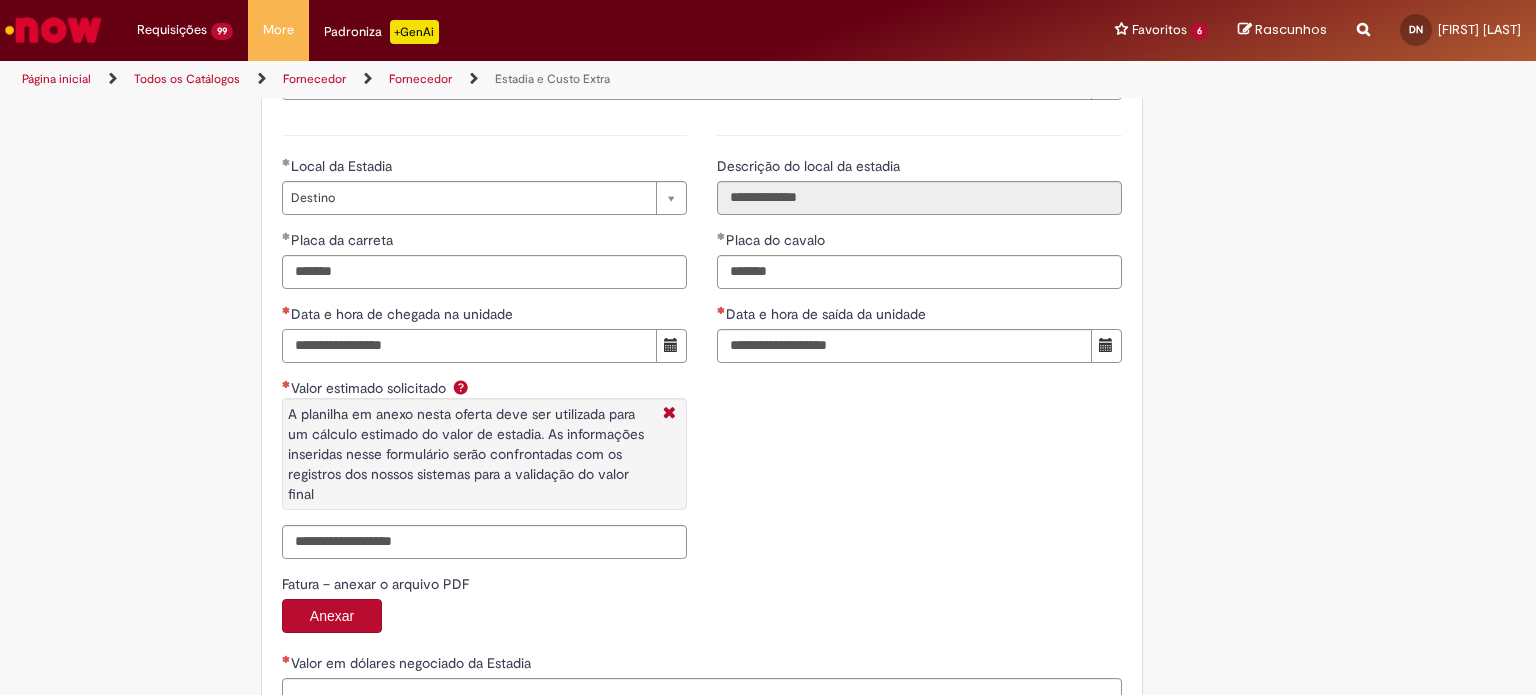 click on "**********" at bounding box center [469, 346] 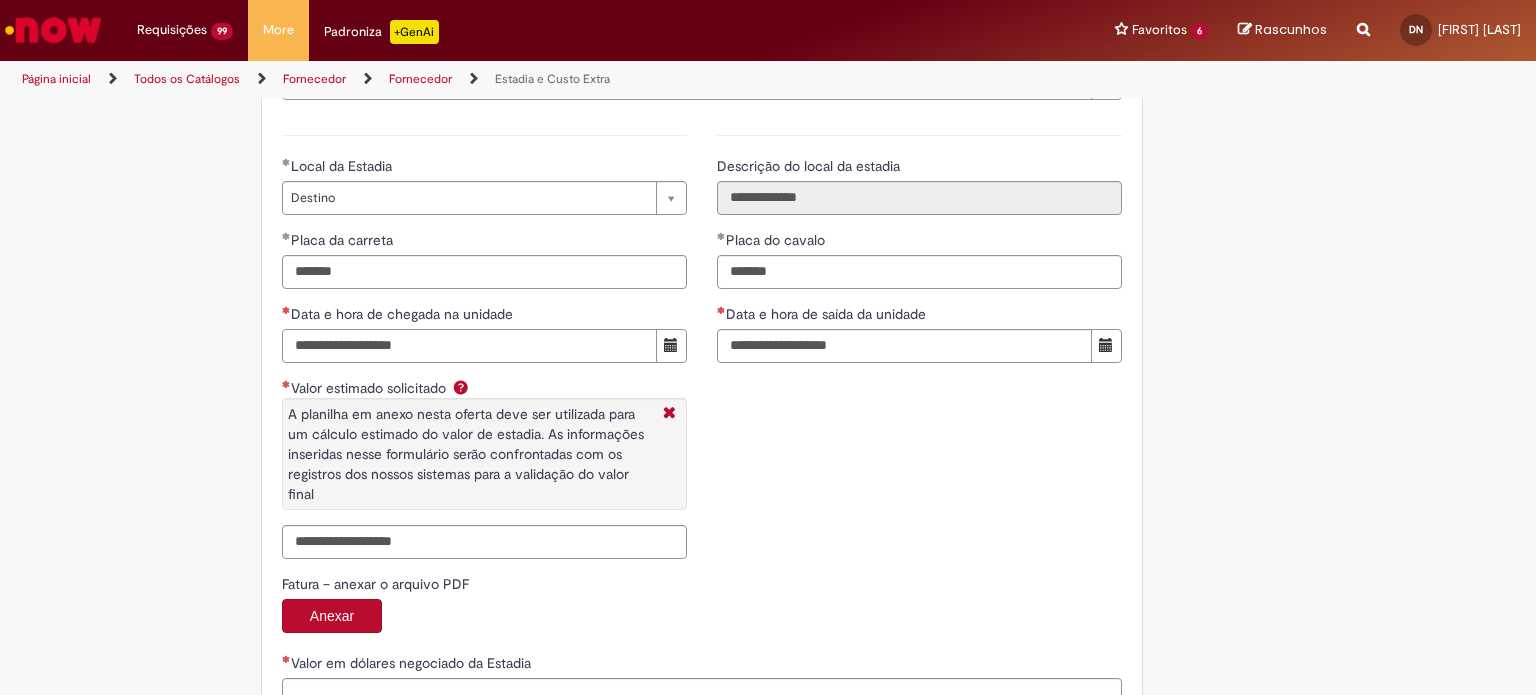 type on "**********" 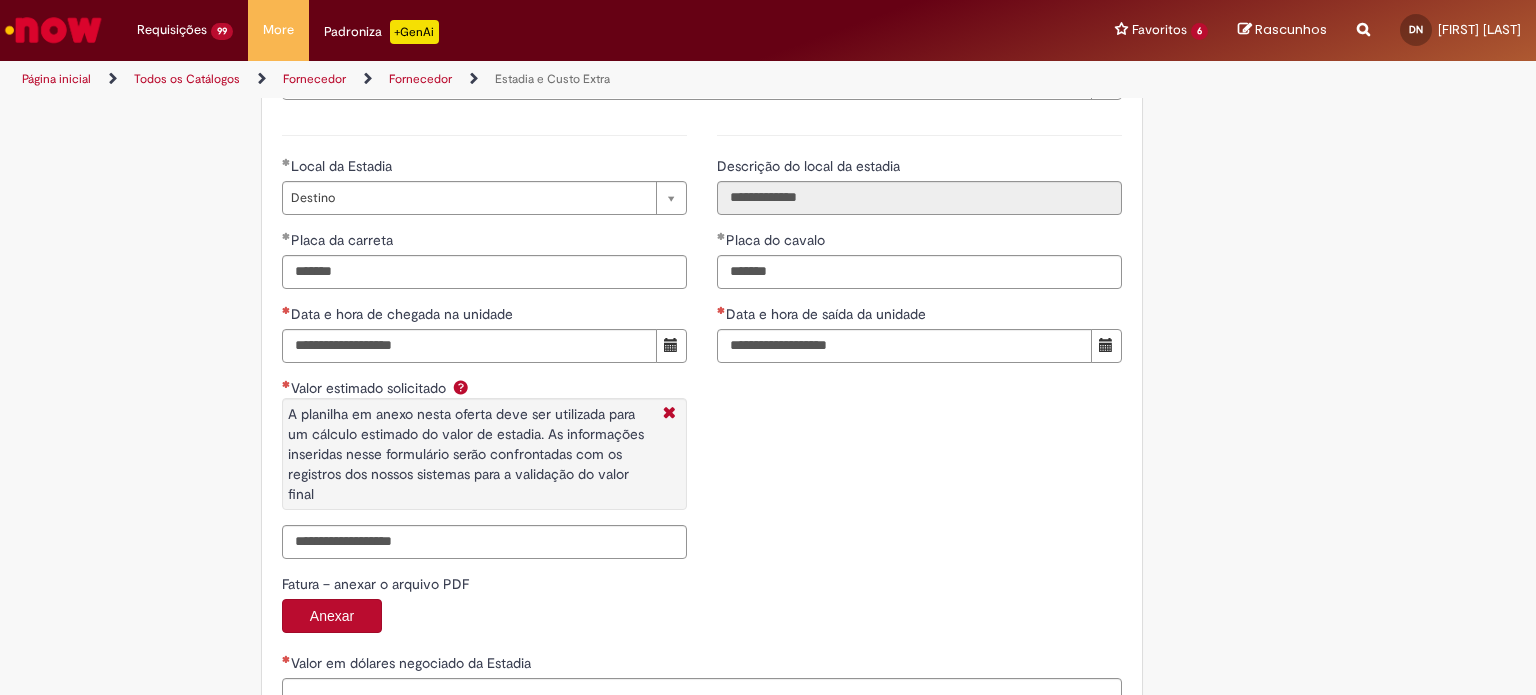 type 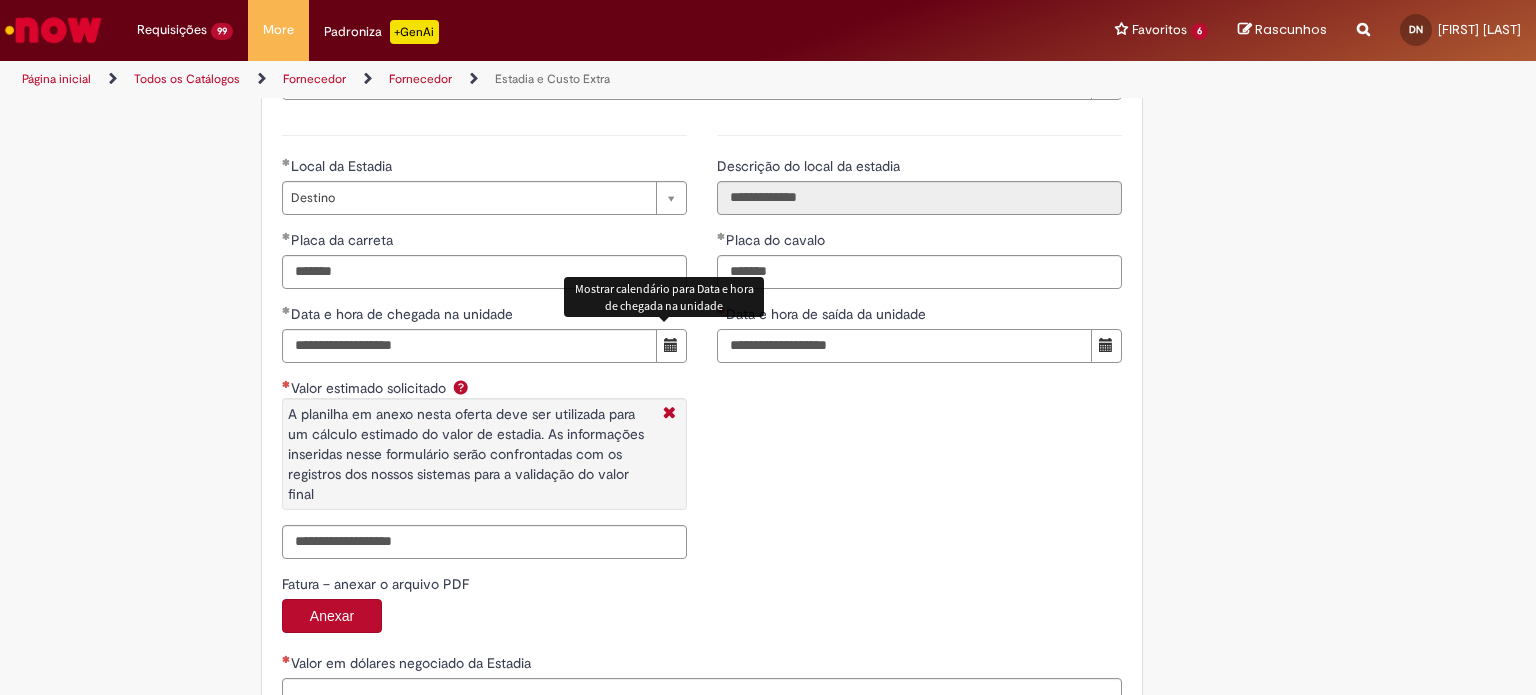 paste on "**********" 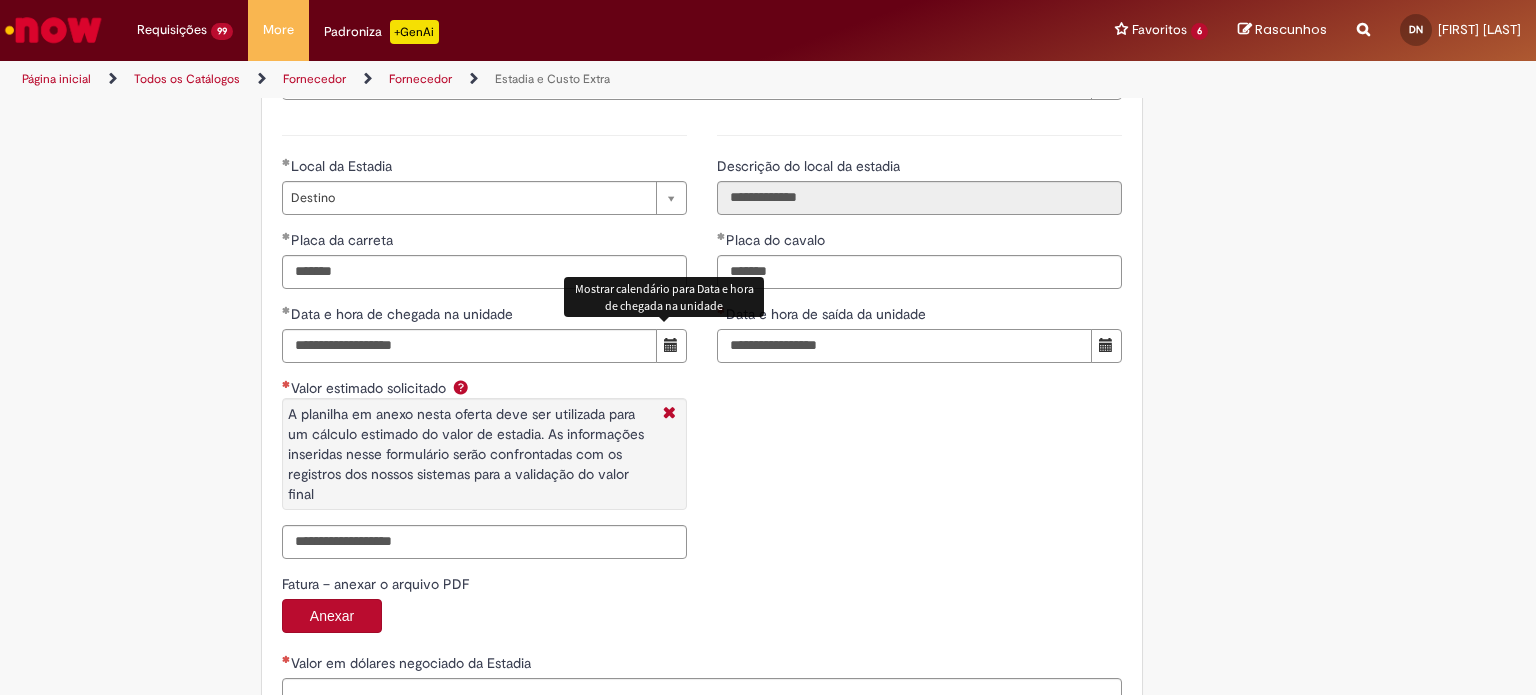 click on "**********" at bounding box center [904, 346] 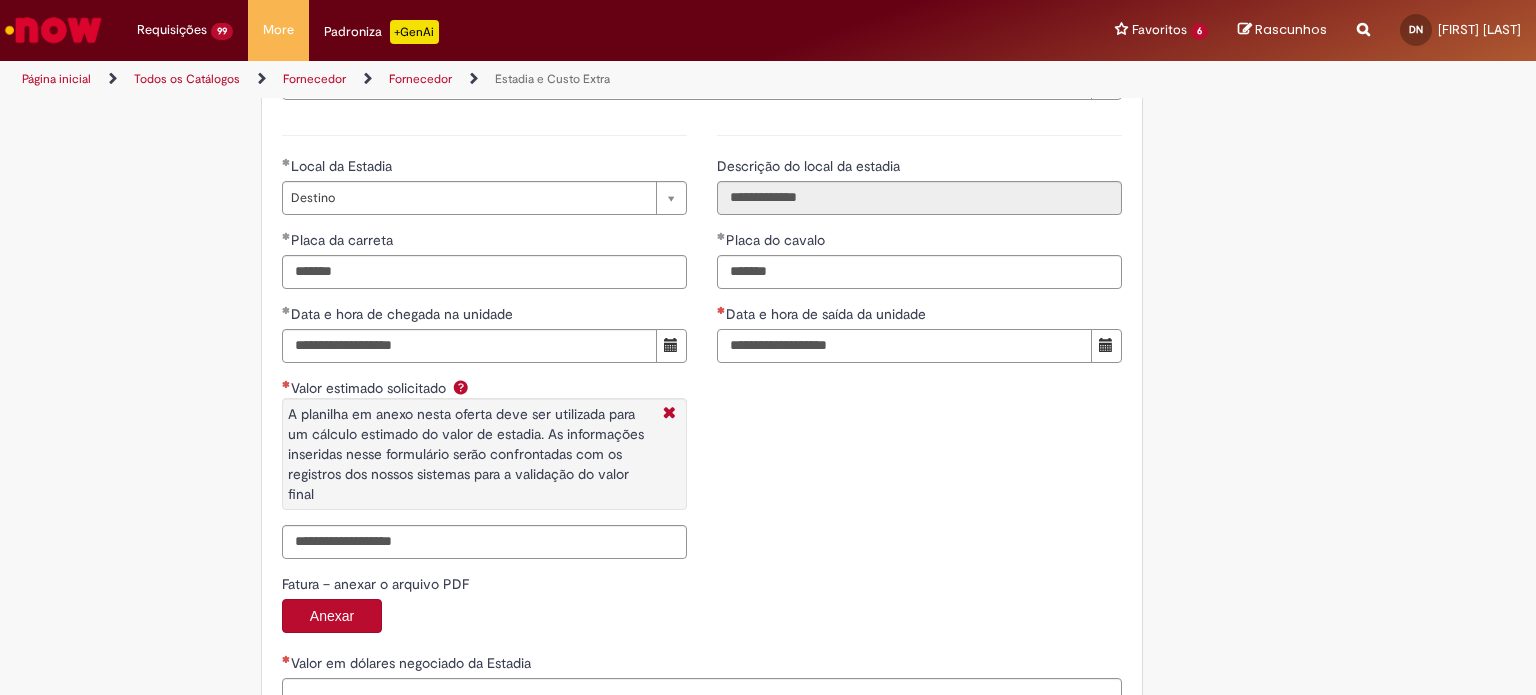 type on "**********" 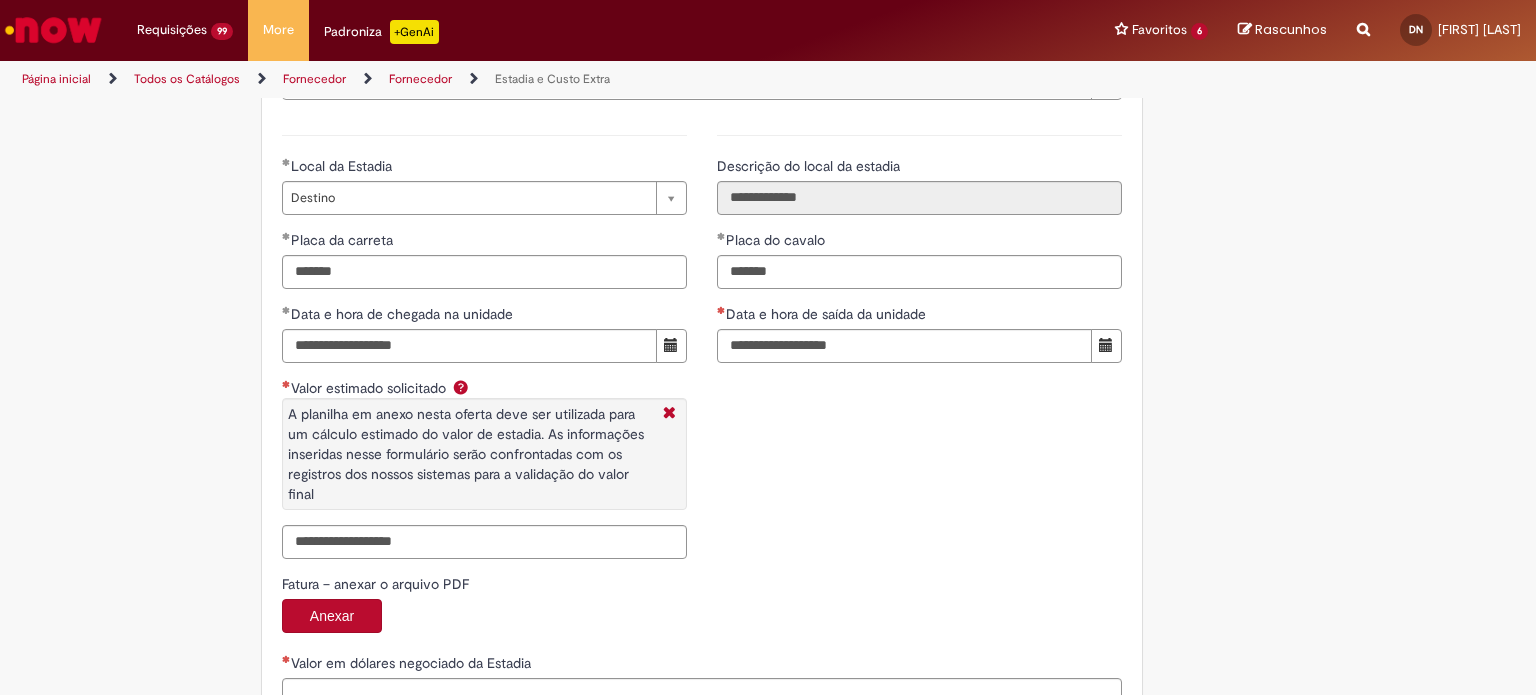 click on "**********" at bounding box center [702, 344] 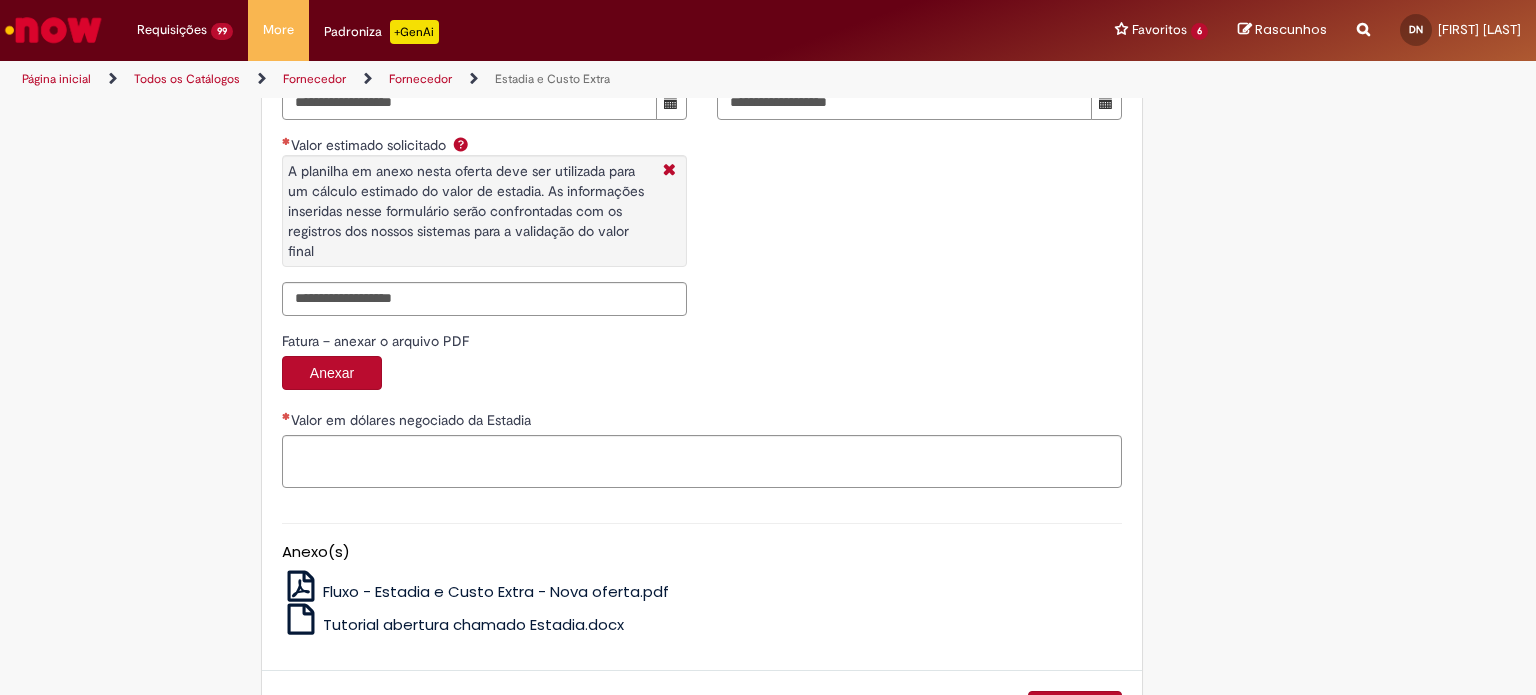 scroll, scrollTop: 3180, scrollLeft: 0, axis: vertical 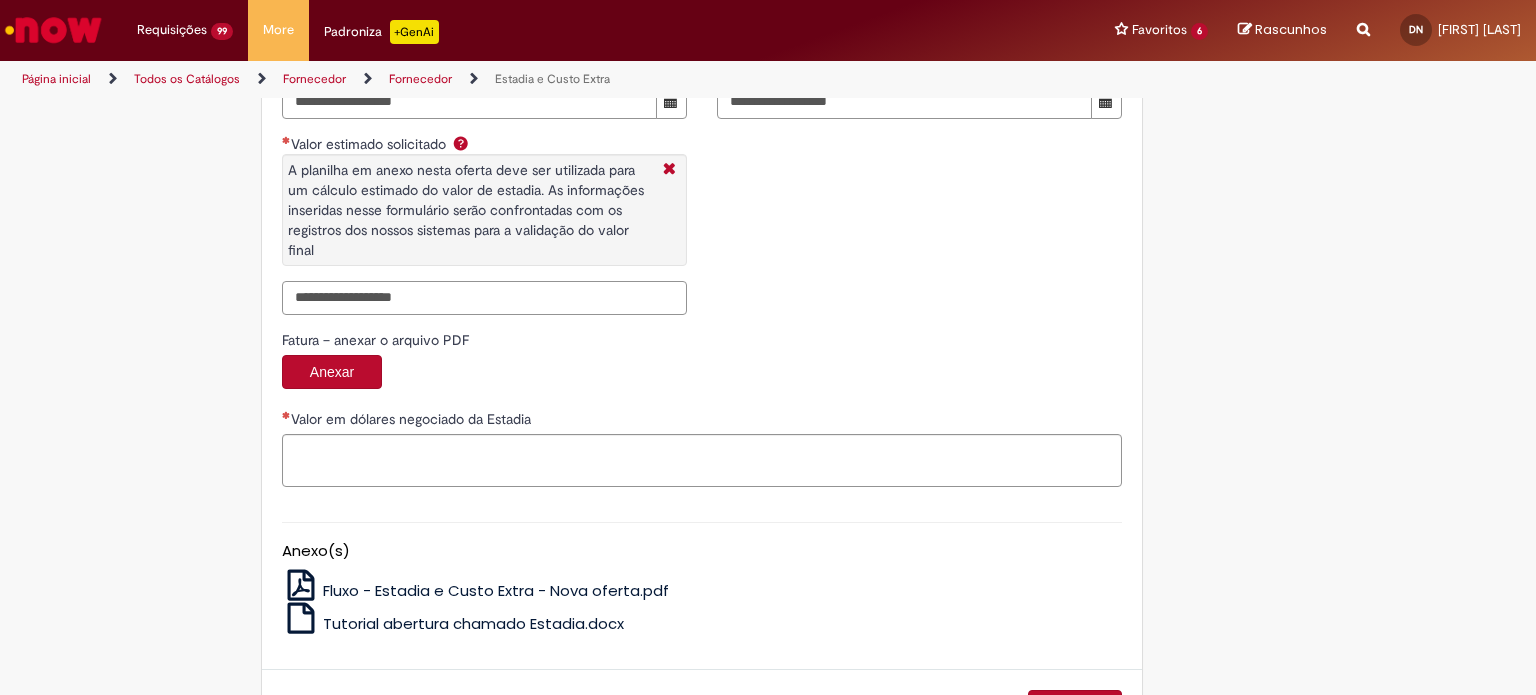 paste on "********" 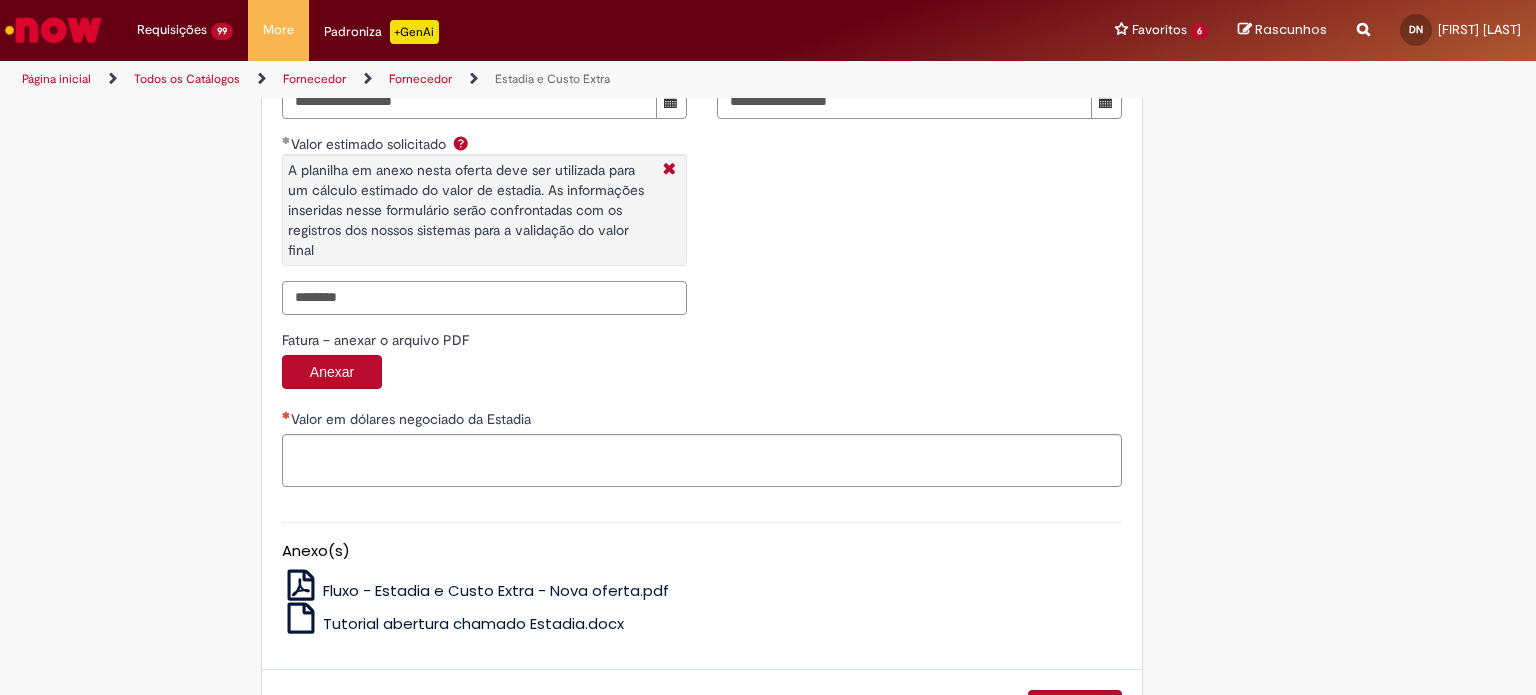 click on "********" at bounding box center (484, 298) 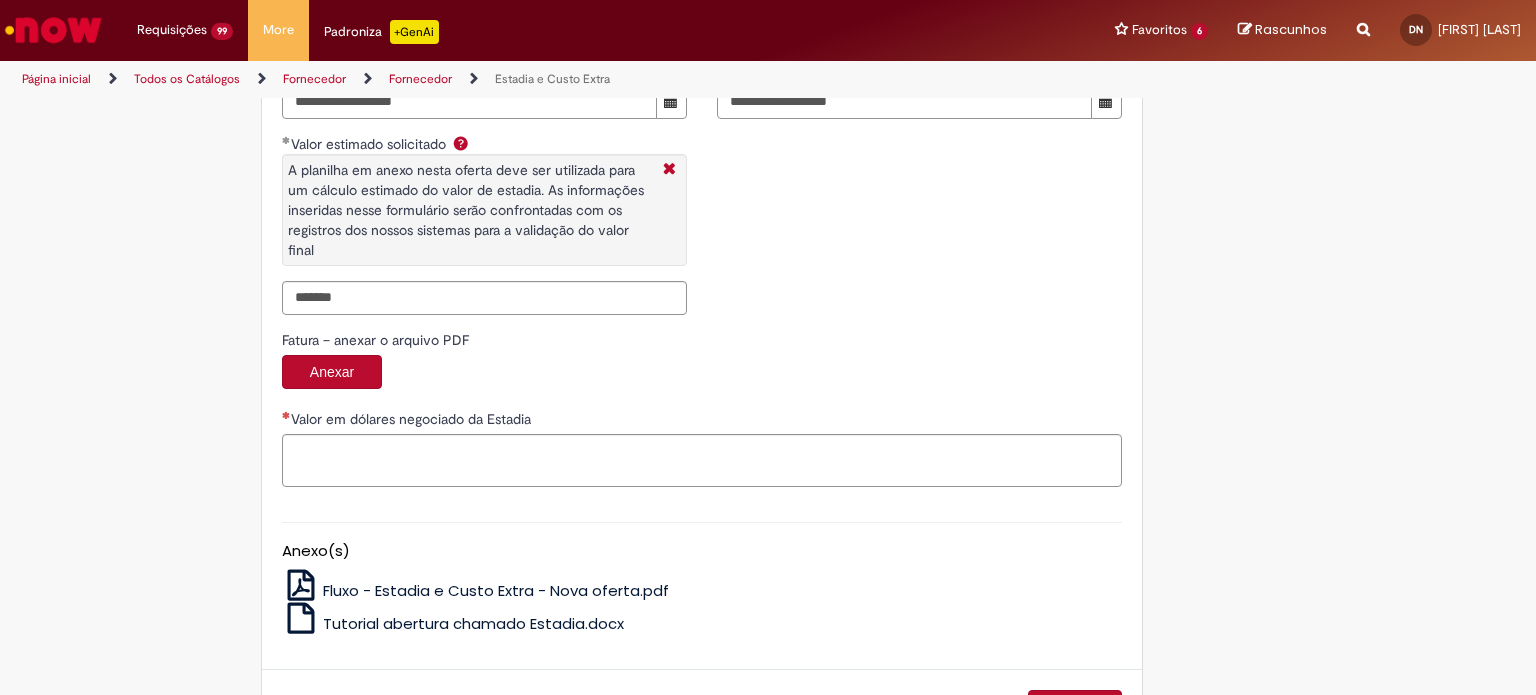 type on "**********" 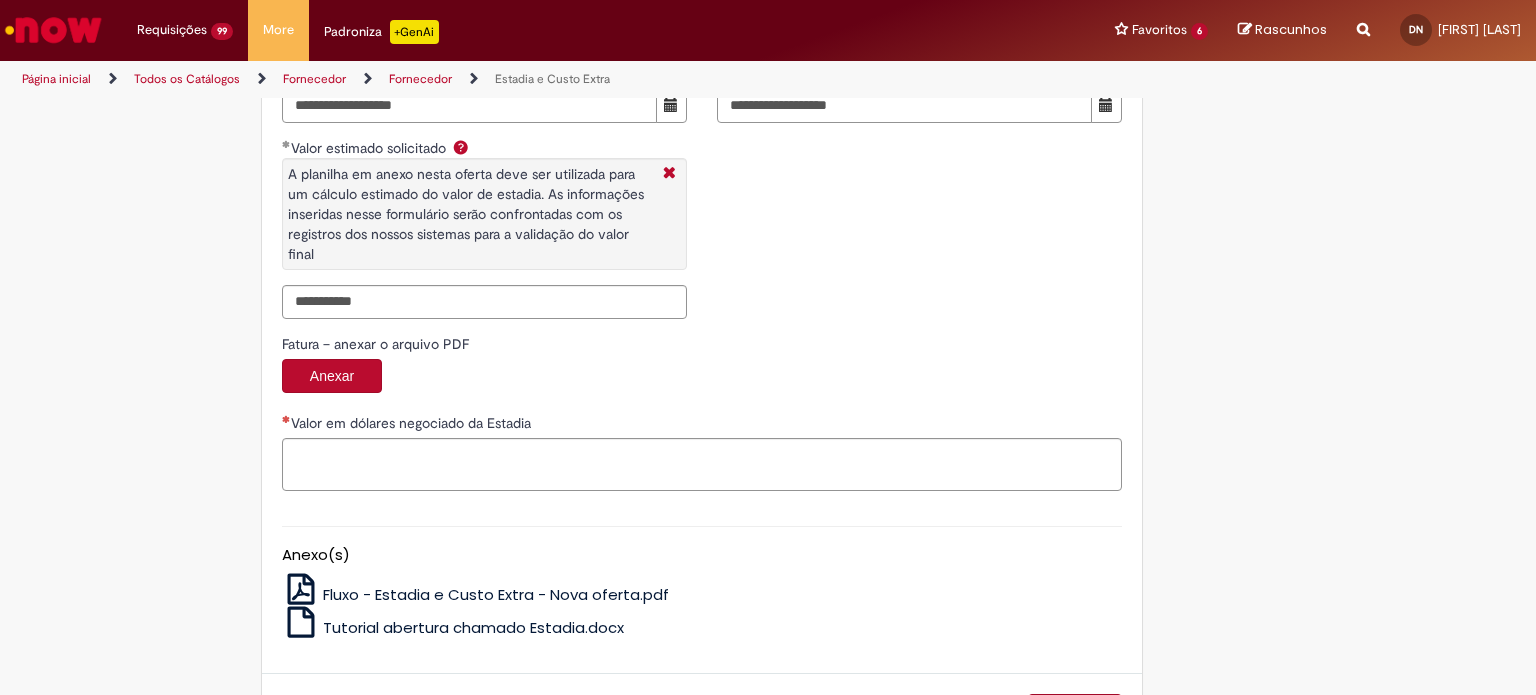 scroll, scrollTop: 3247, scrollLeft: 0, axis: vertical 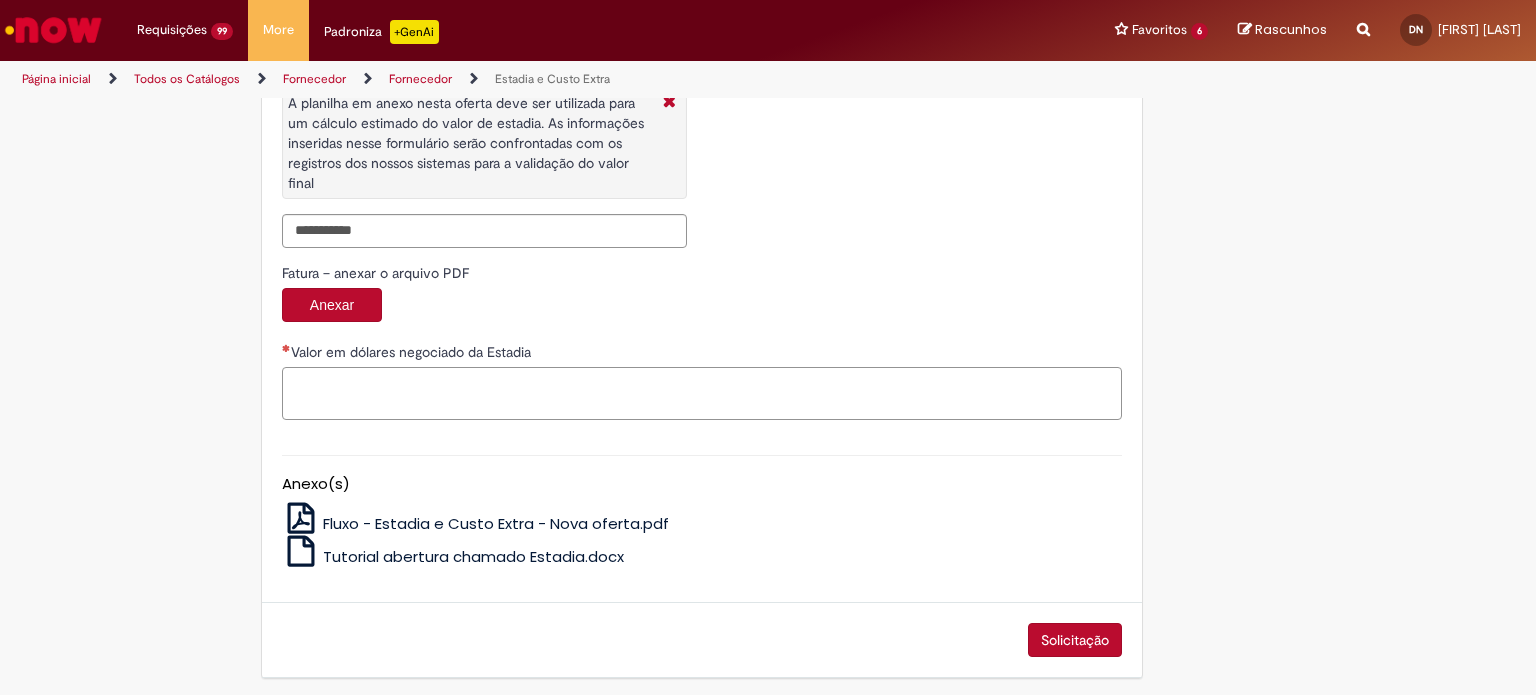 paste on "**********" 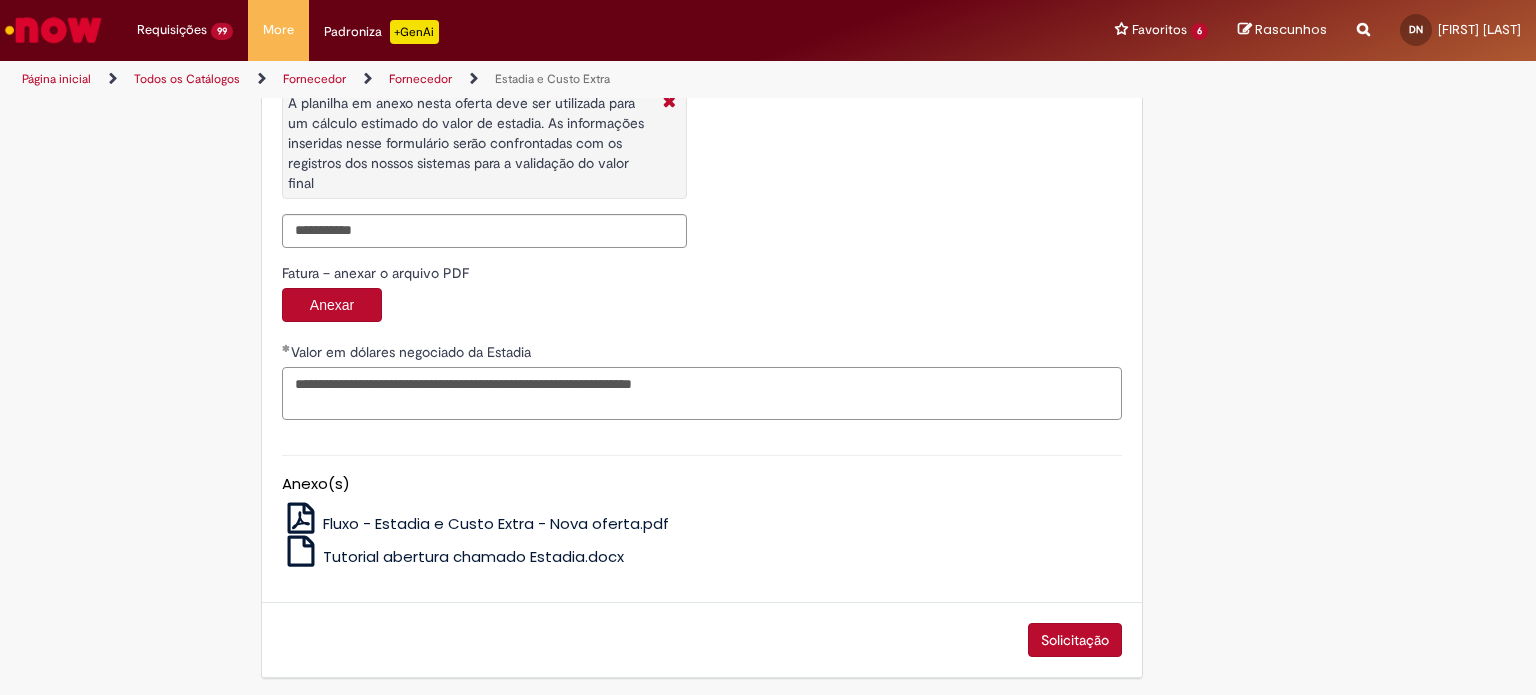 click on "**********" at bounding box center [702, 394] 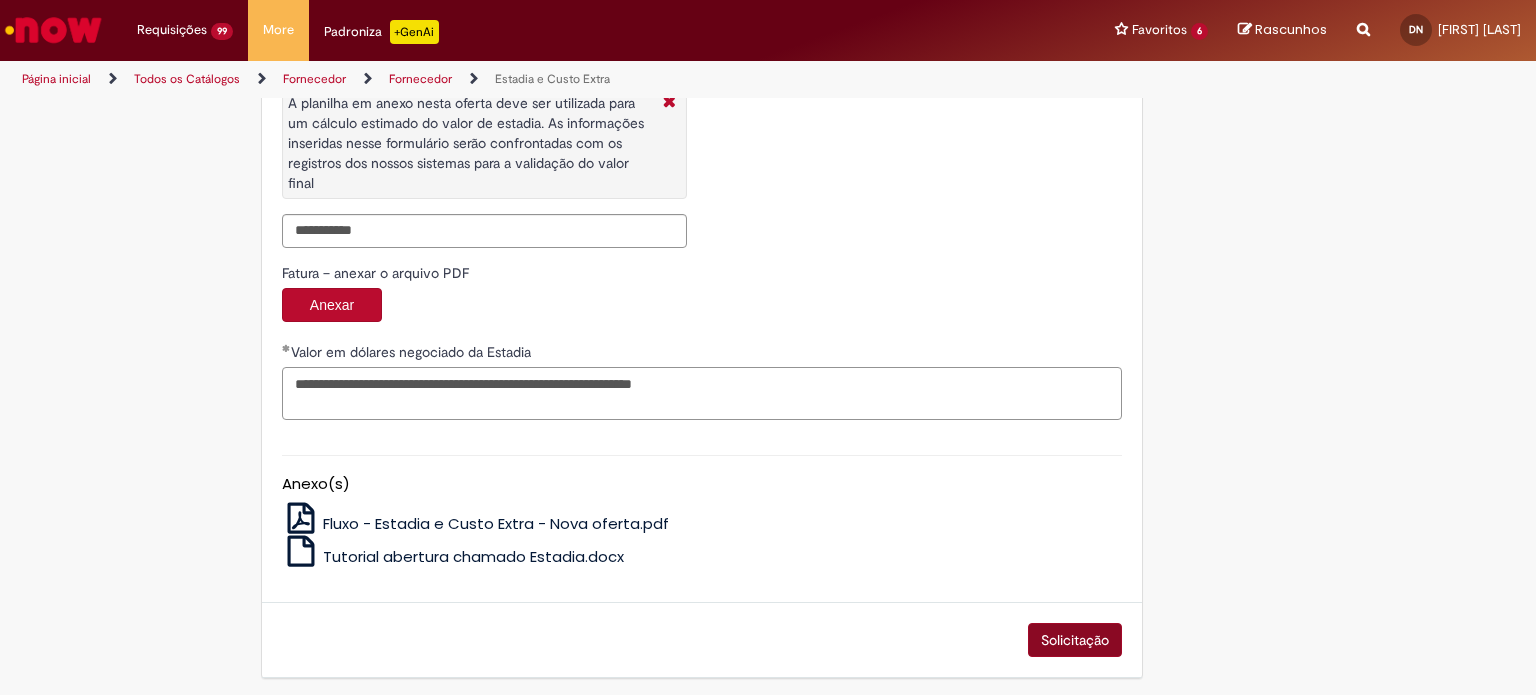 type on "**********" 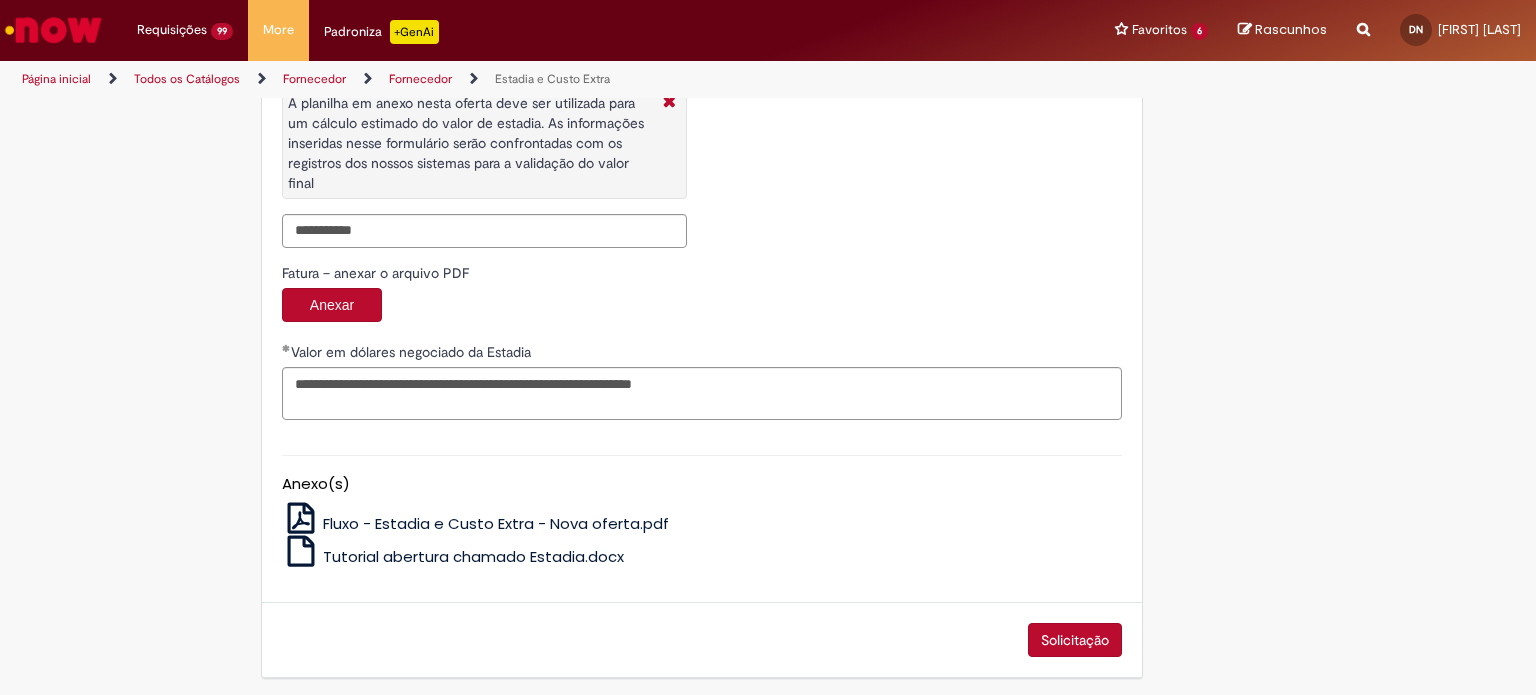 click on "Solicitação" at bounding box center (1075, 640) 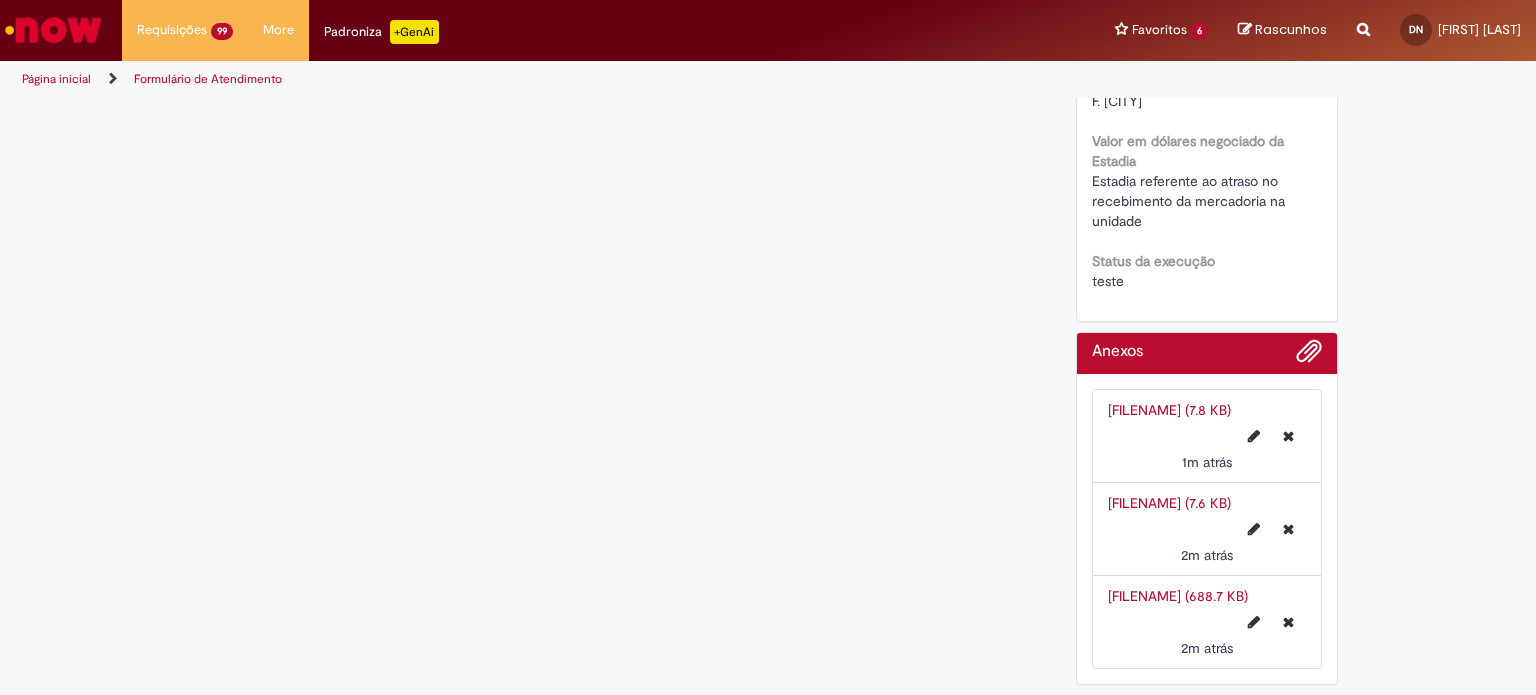 scroll, scrollTop: 0, scrollLeft: 0, axis: both 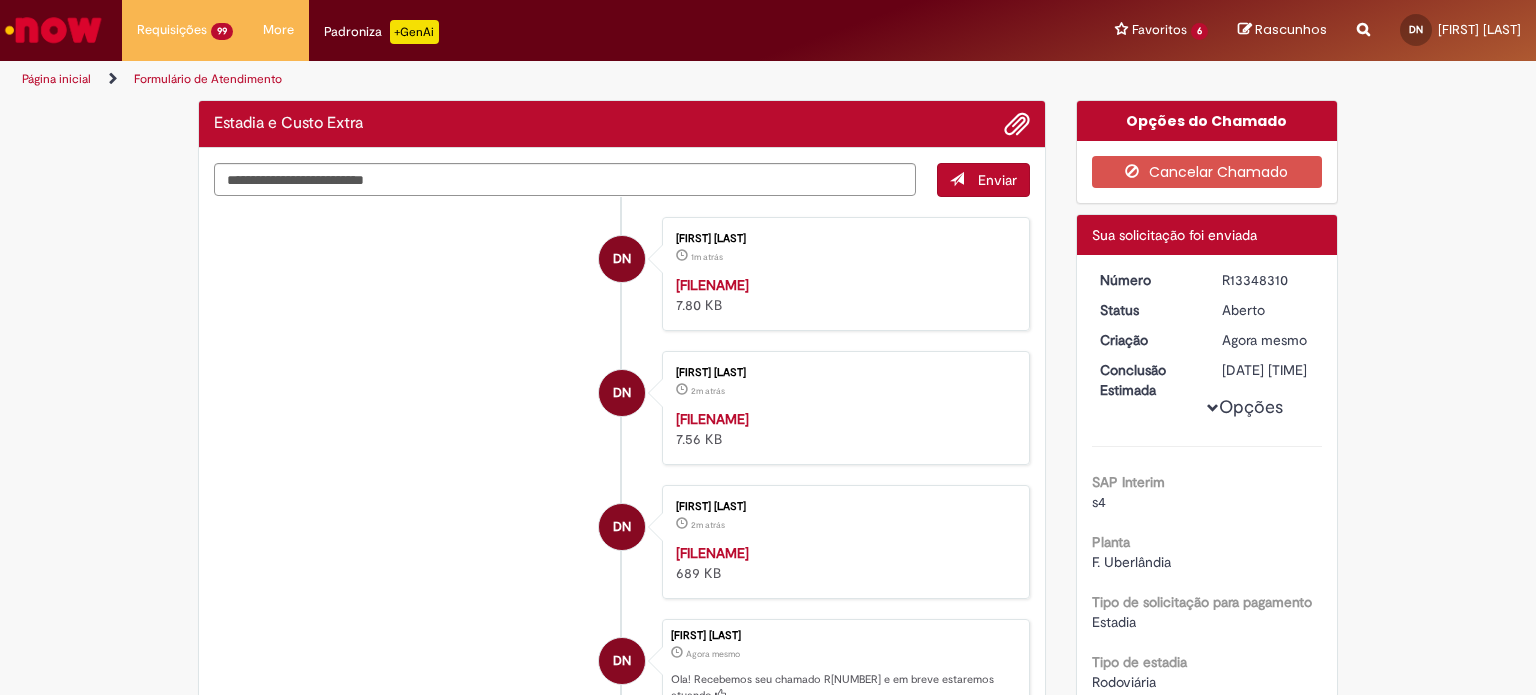 click on "R13348310" at bounding box center [1268, 280] 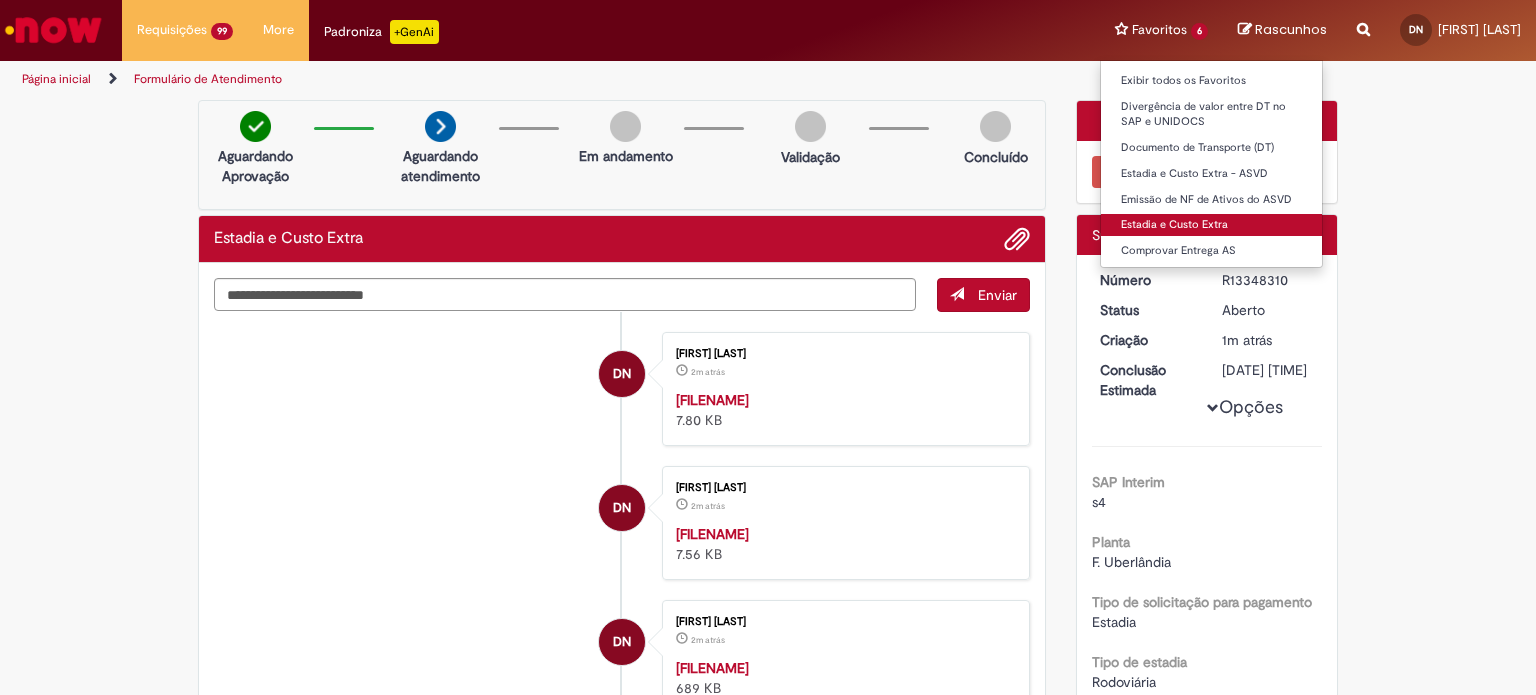 click on "Estadia e Custo Extra" at bounding box center (1211, 225) 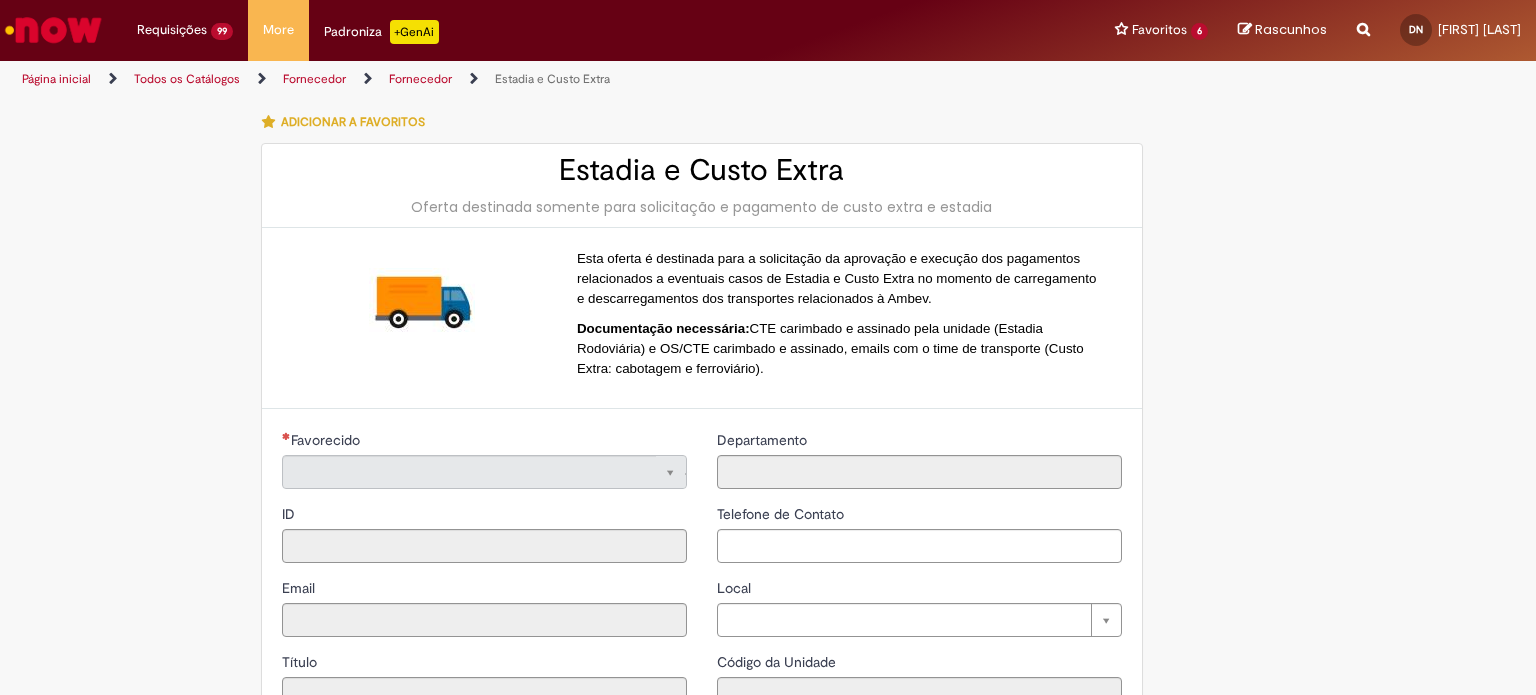 type on "**********" 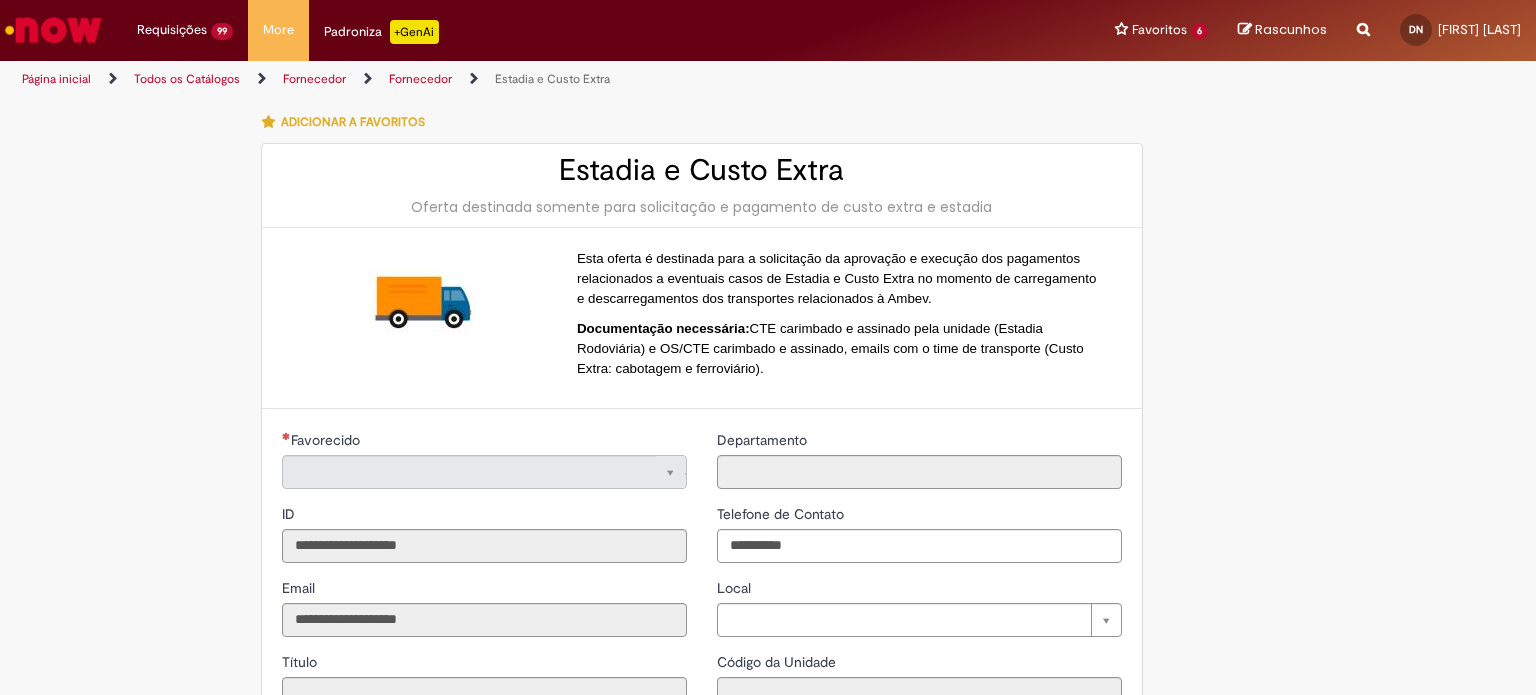 type on "**********" 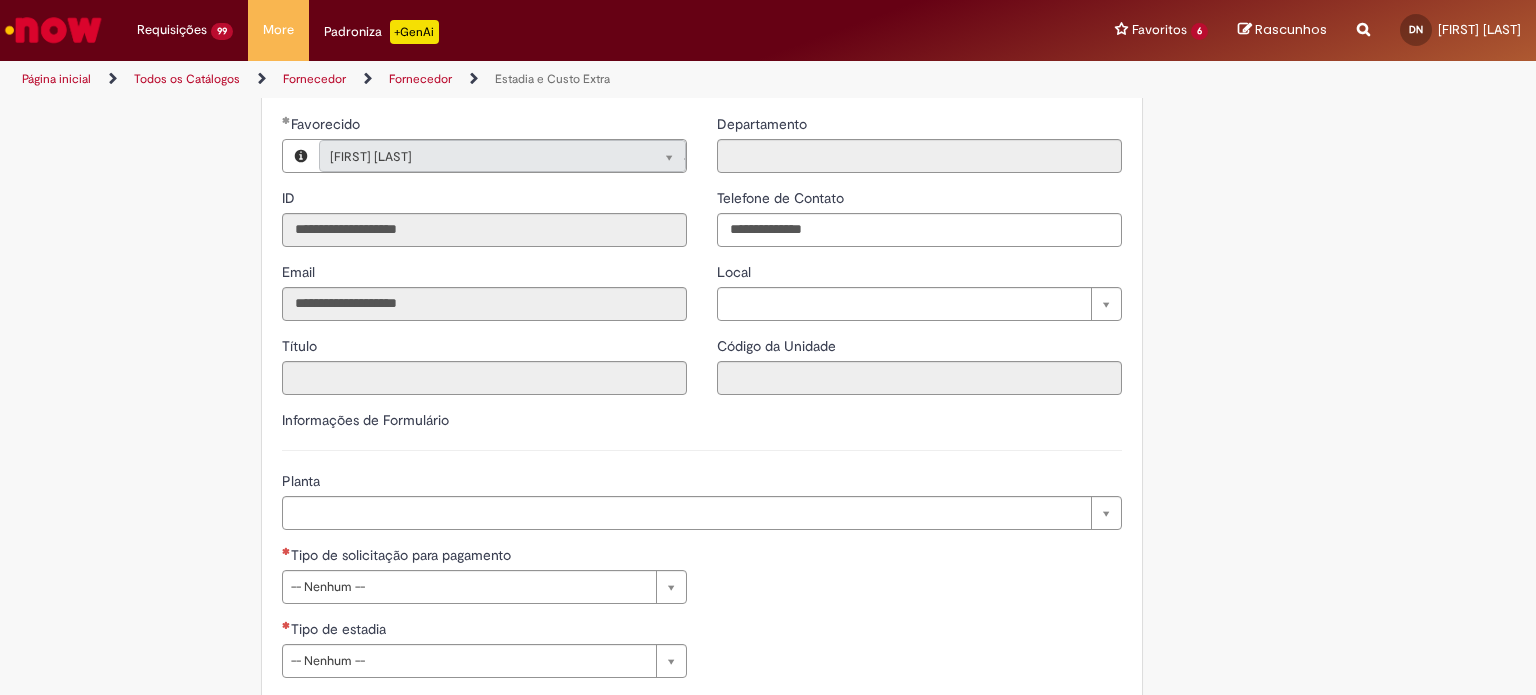 scroll, scrollTop: 458, scrollLeft: 0, axis: vertical 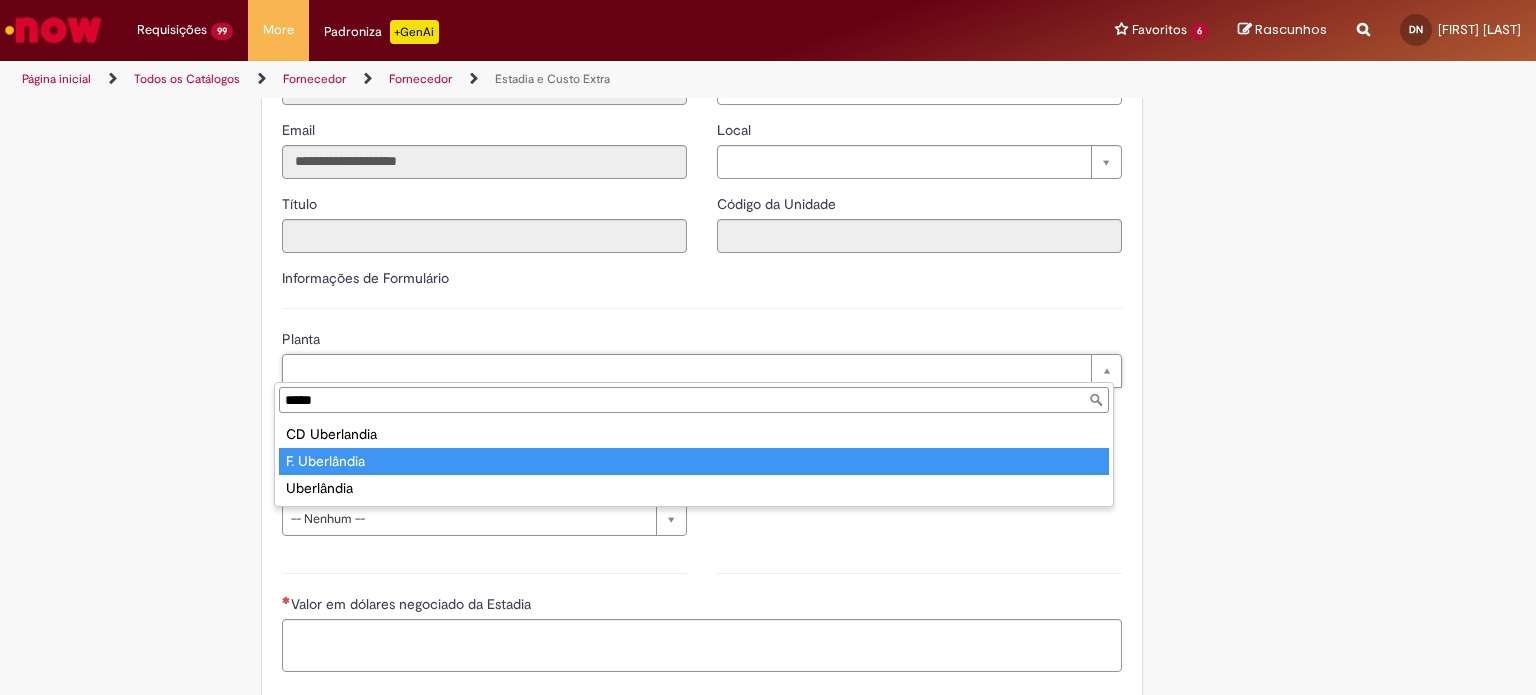 type on "*****" 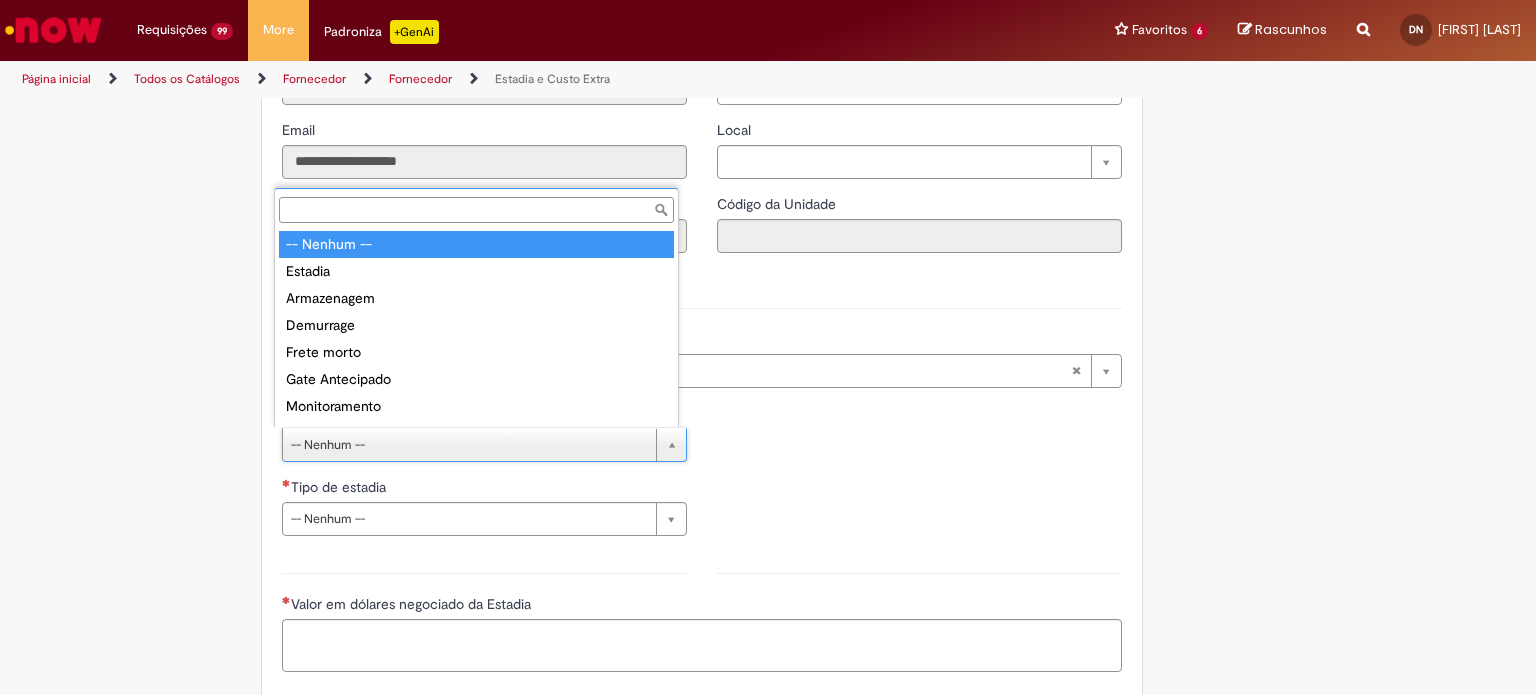 type on "**********" 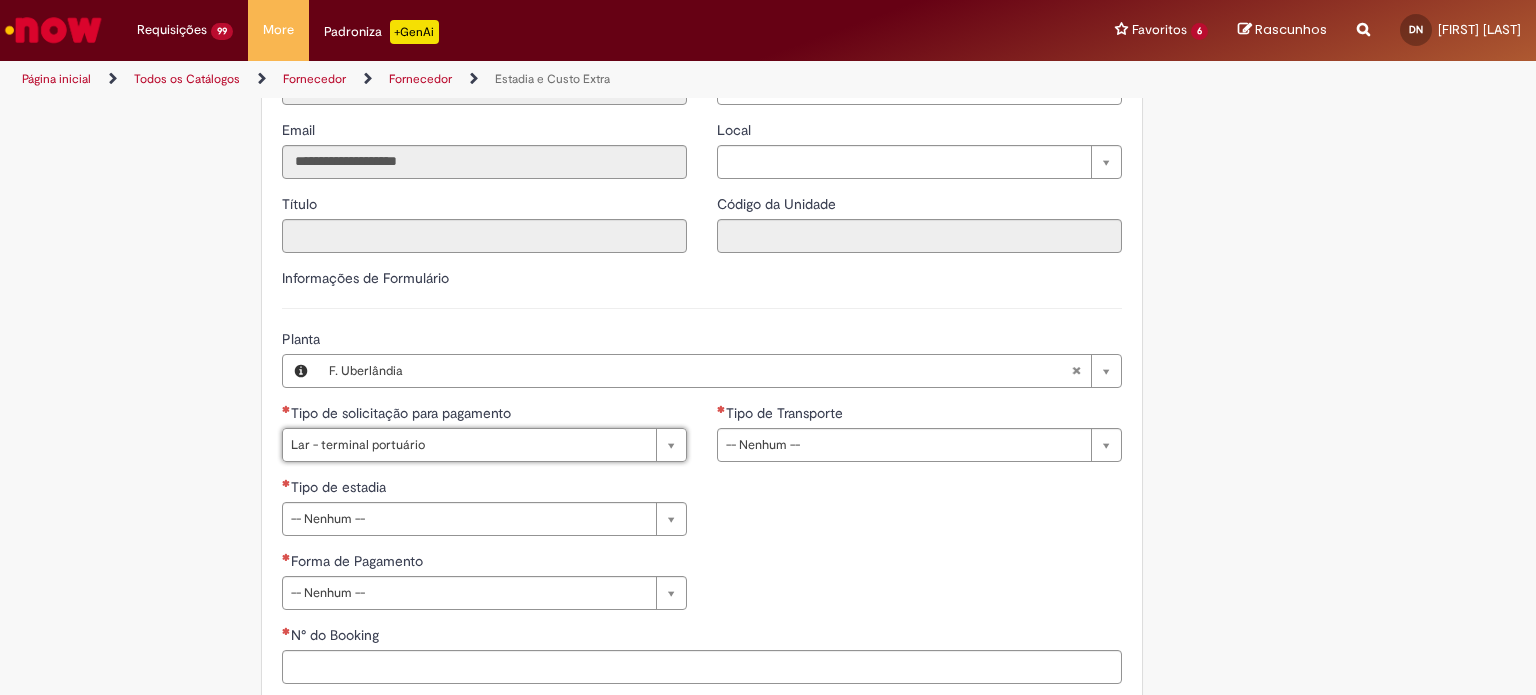 scroll, scrollTop: 0, scrollLeft: 0, axis: both 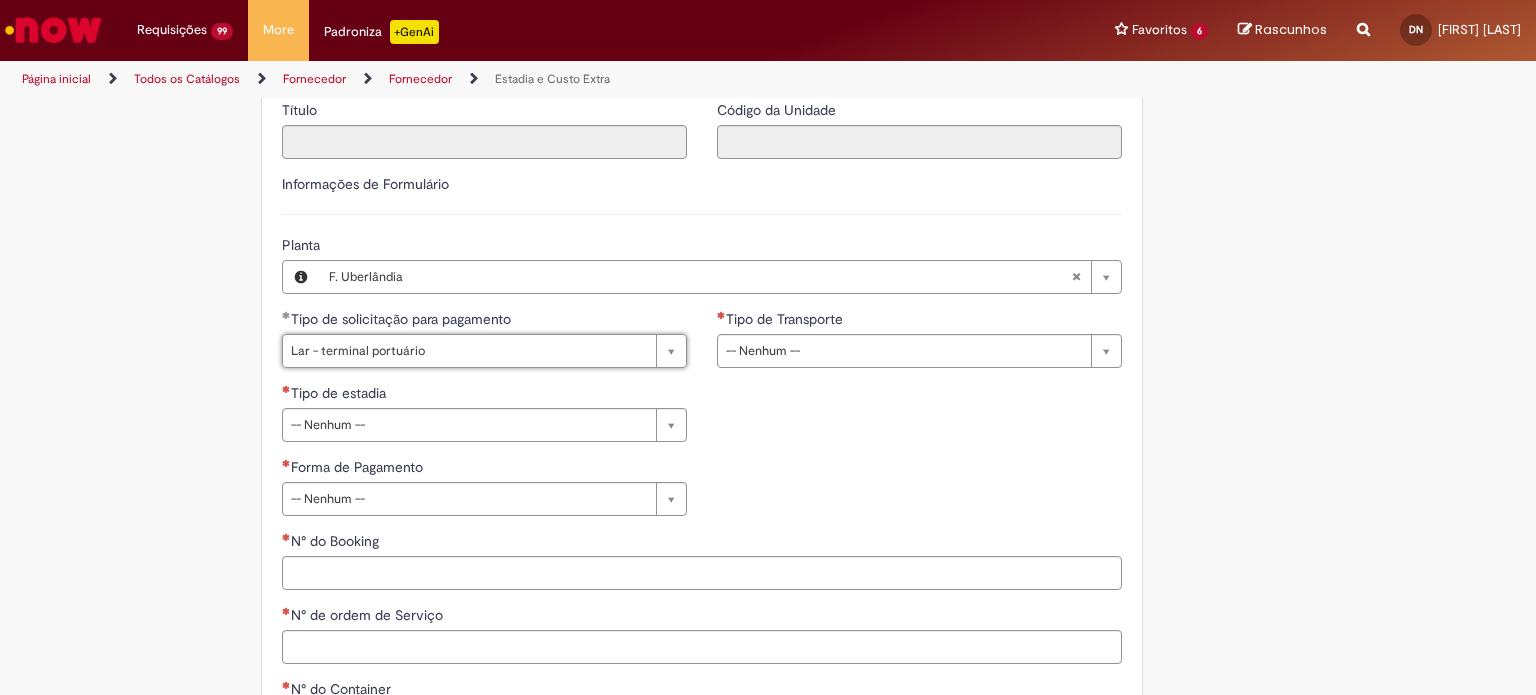 type 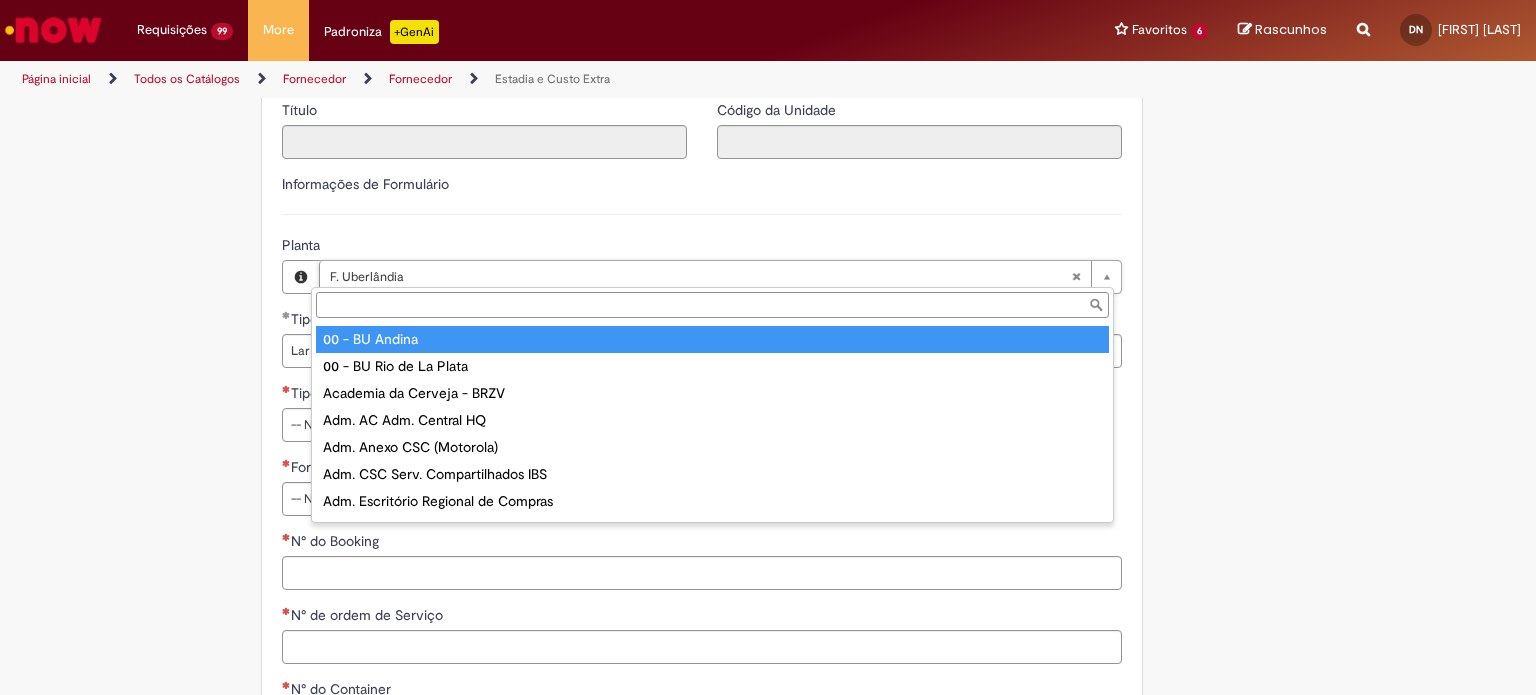 type on "**********" 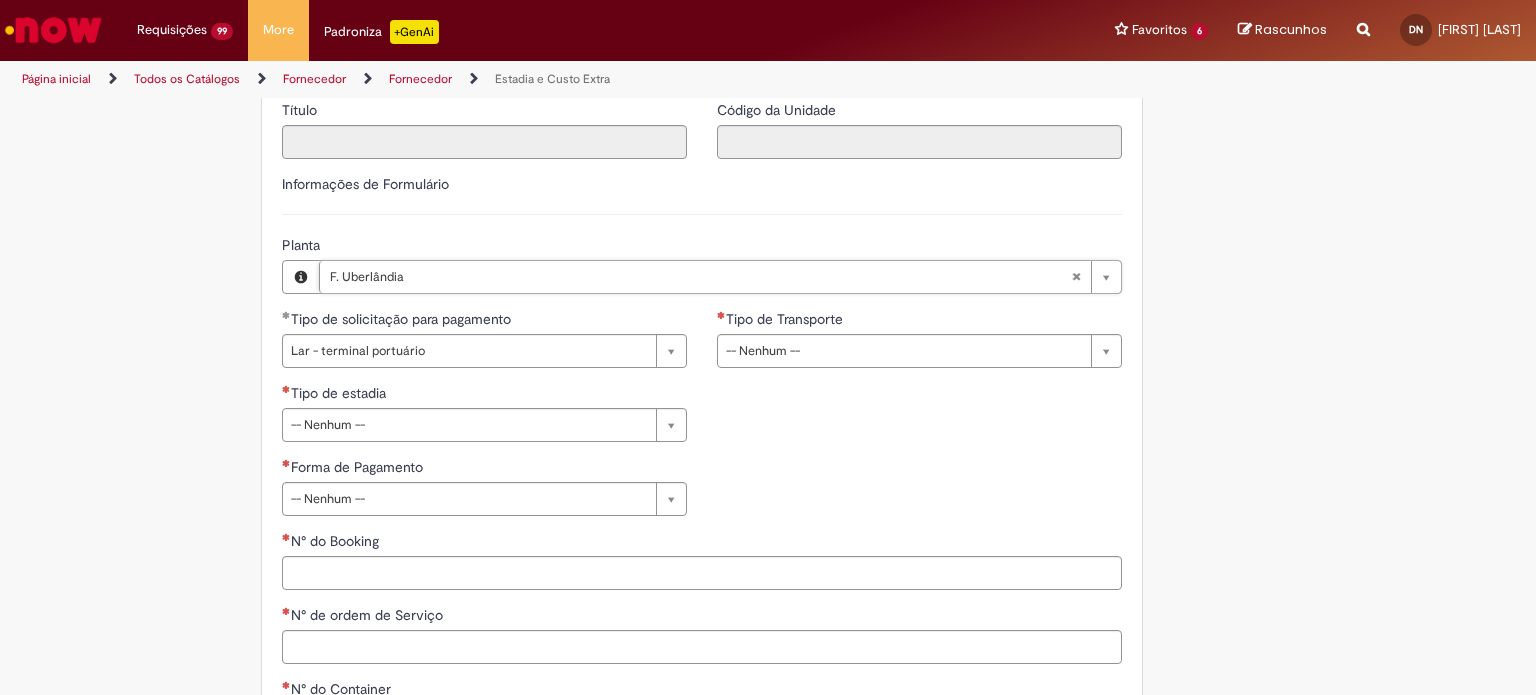 scroll, scrollTop: 0, scrollLeft: 79, axis: horizontal 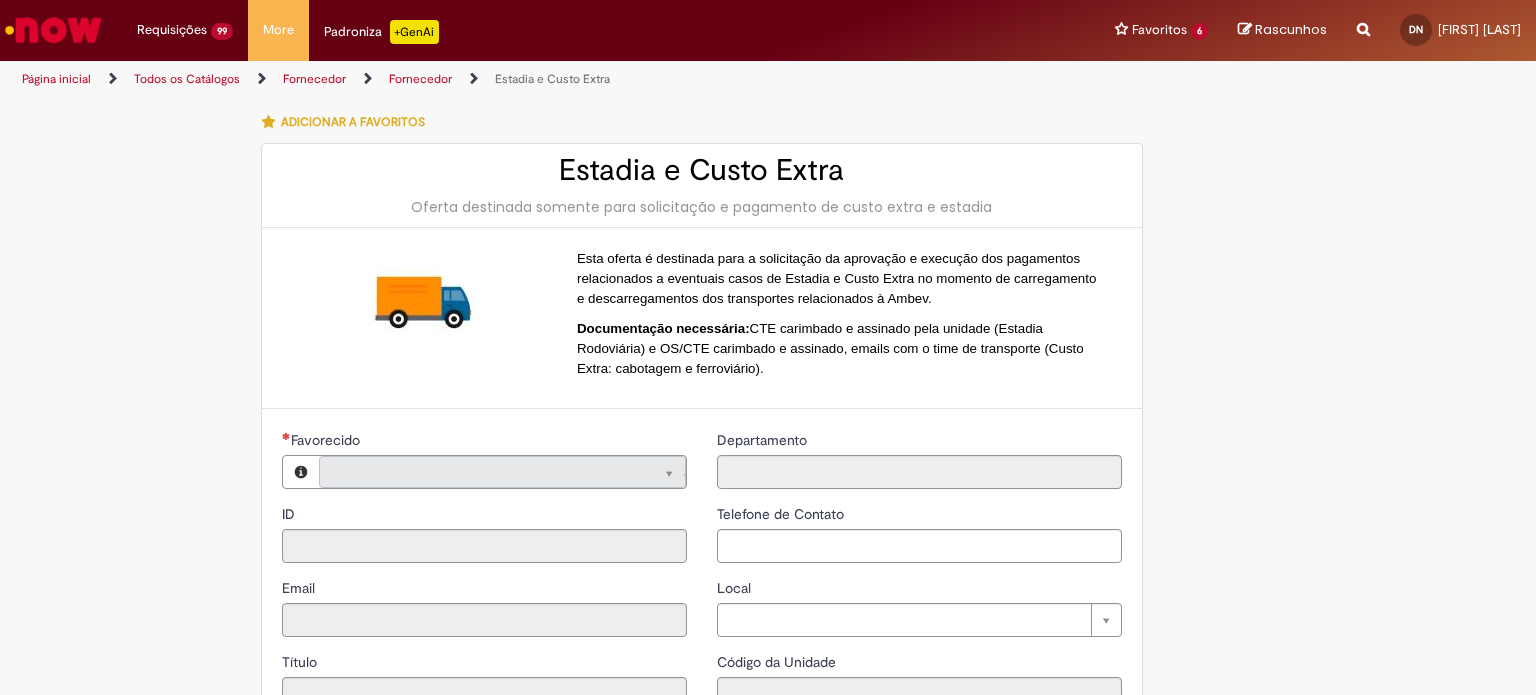 type on "**********" 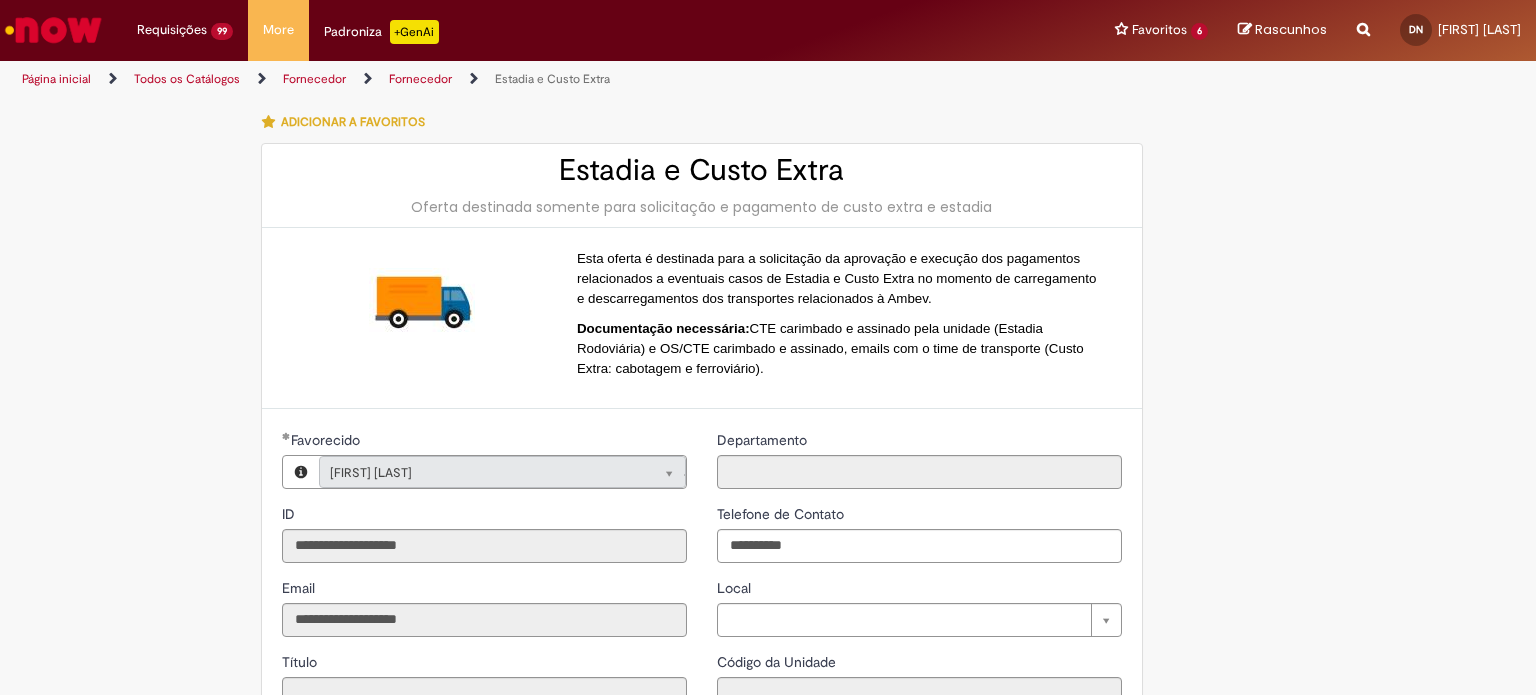 type on "**********" 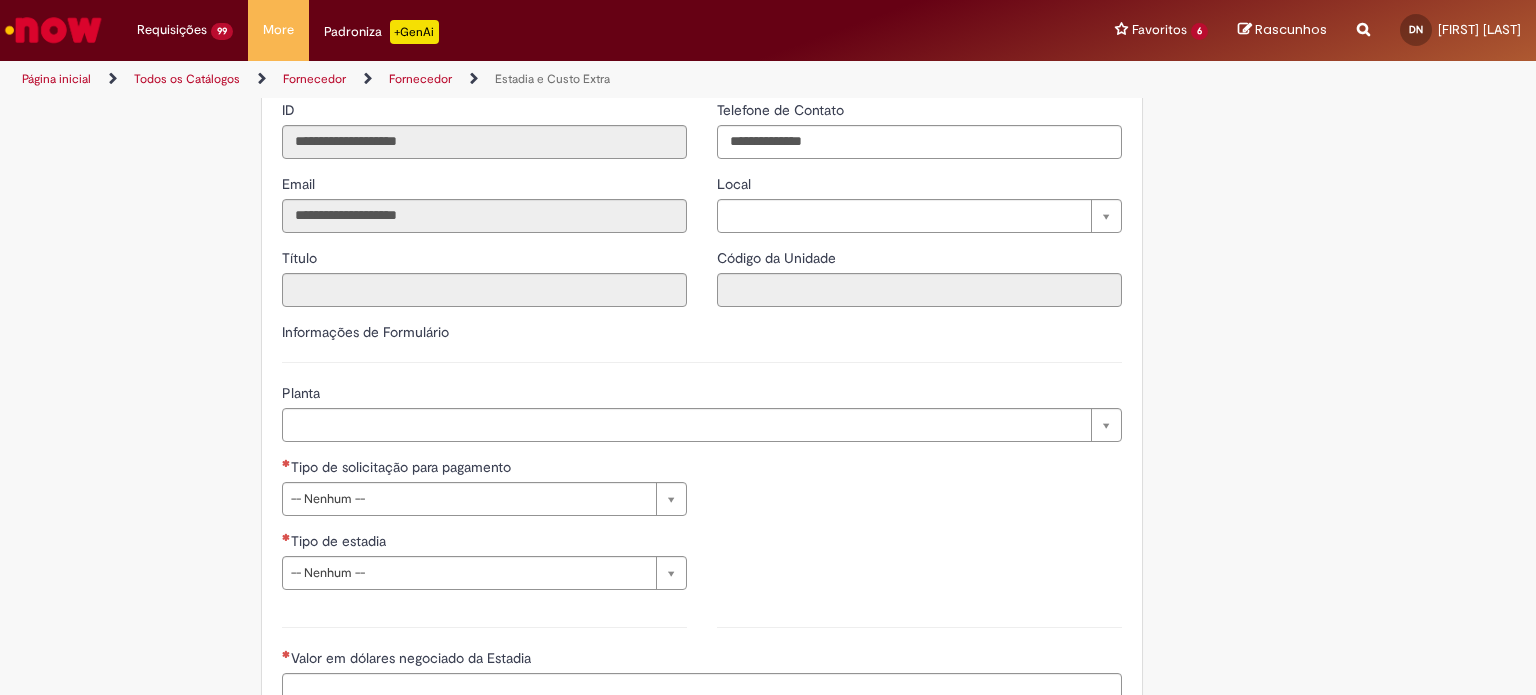 type on "**********" 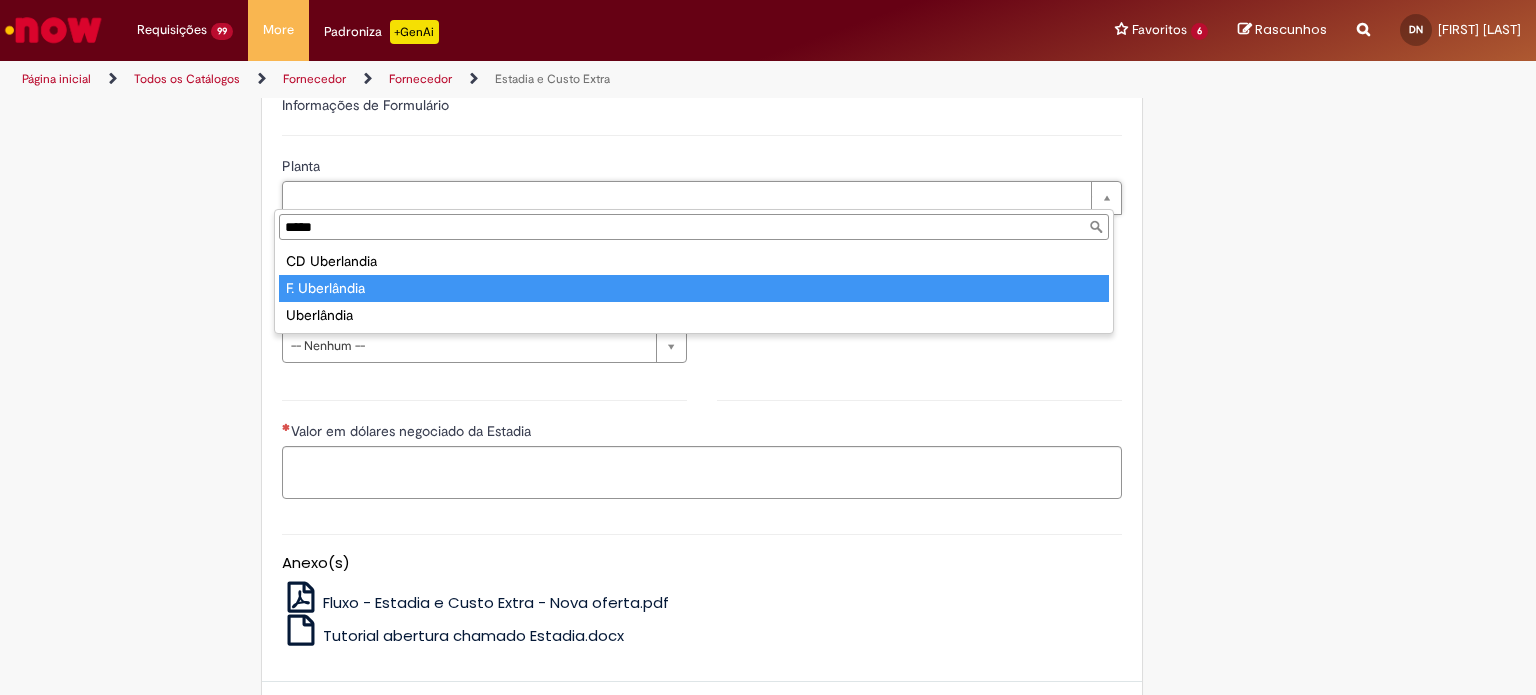 type on "*****" 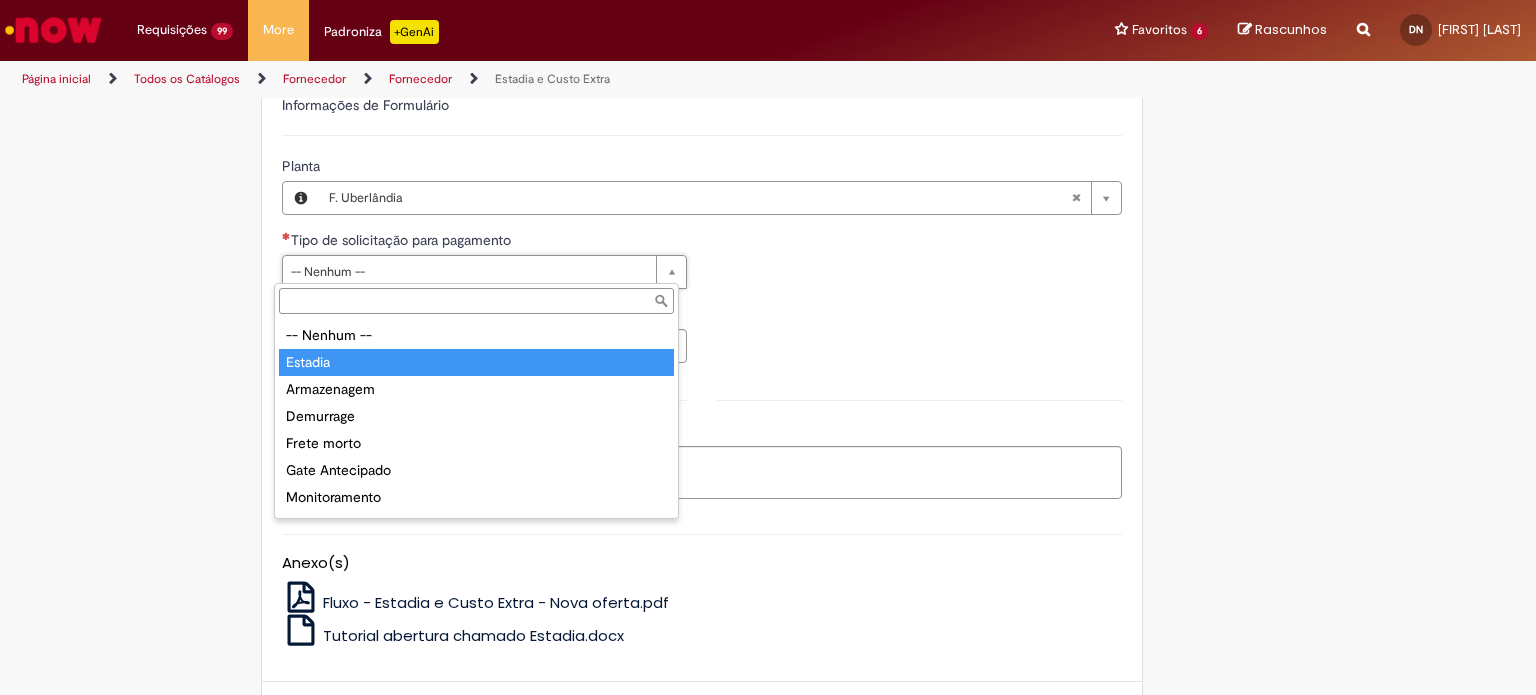 type on "*******" 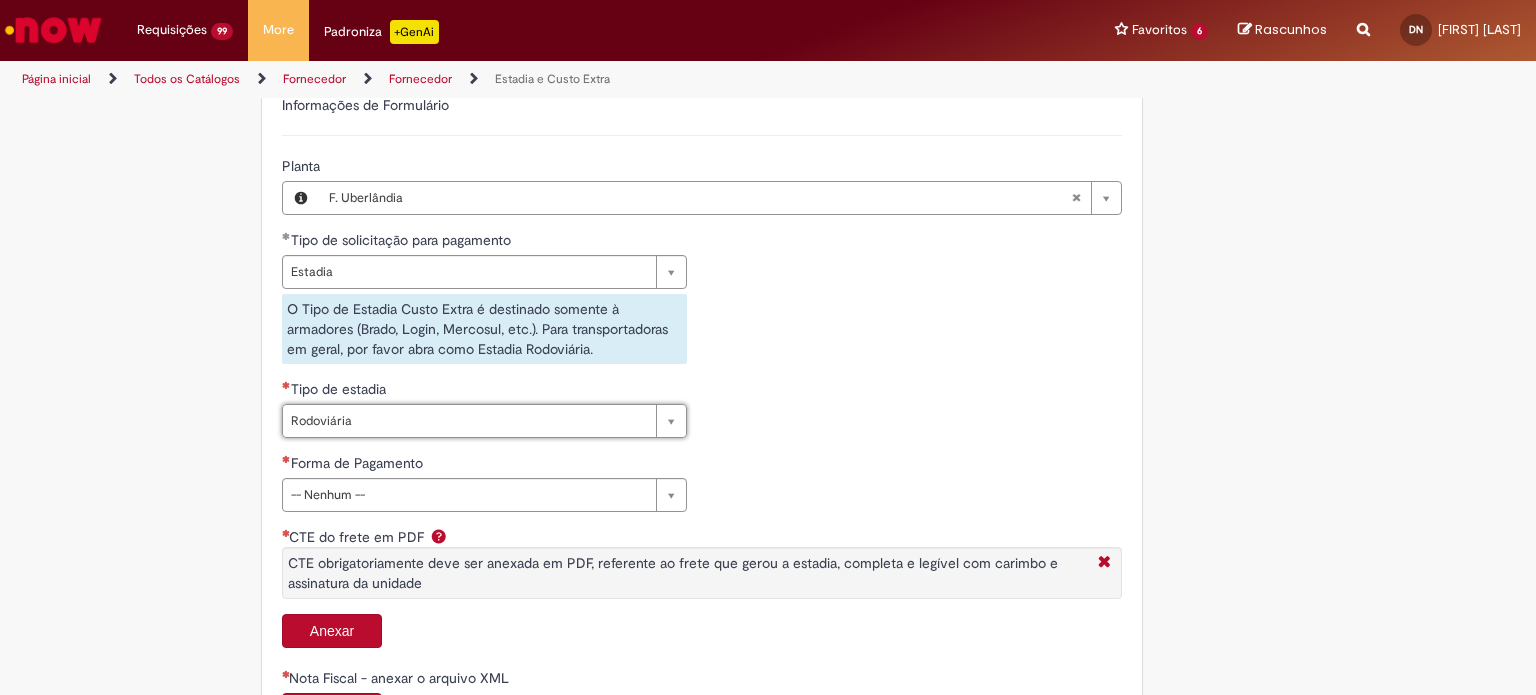 type on "**********" 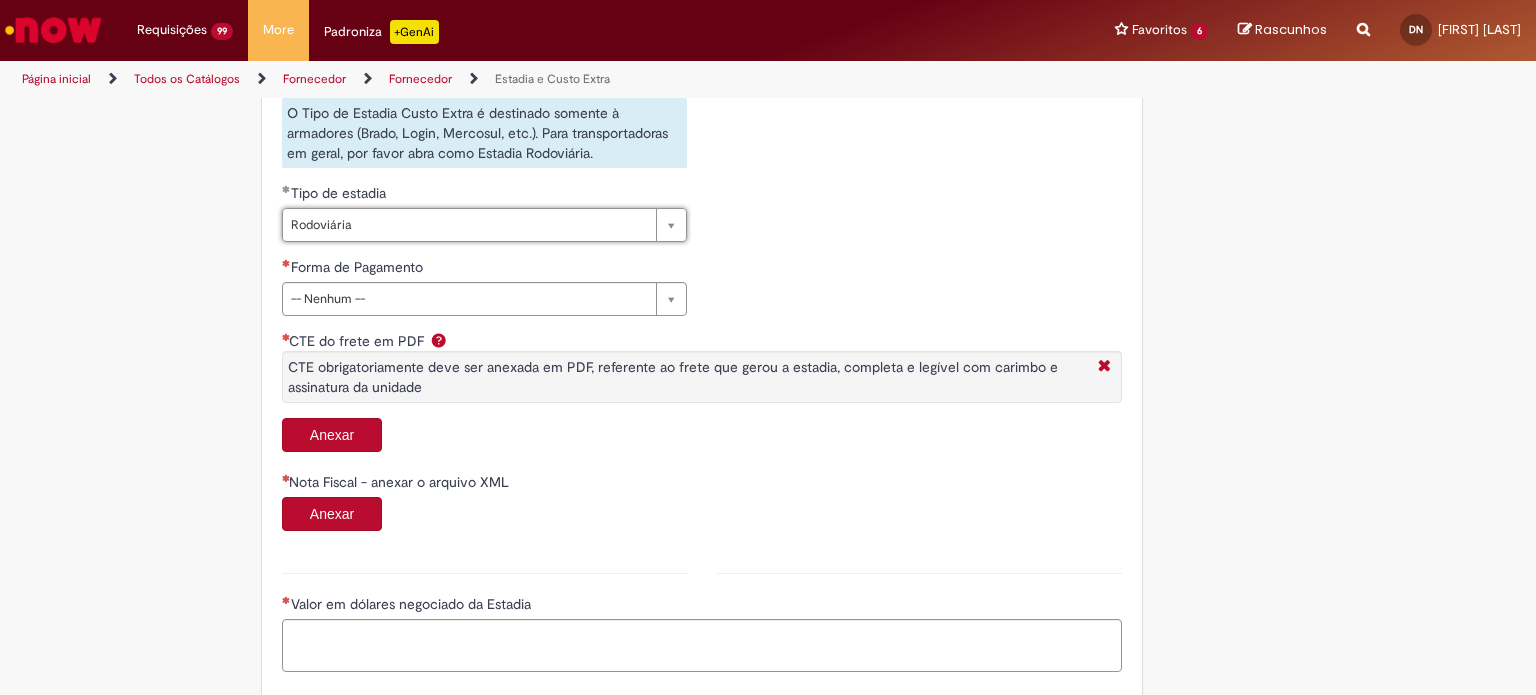 scroll, scrollTop: 832, scrollLeft: 0, axis: vertical 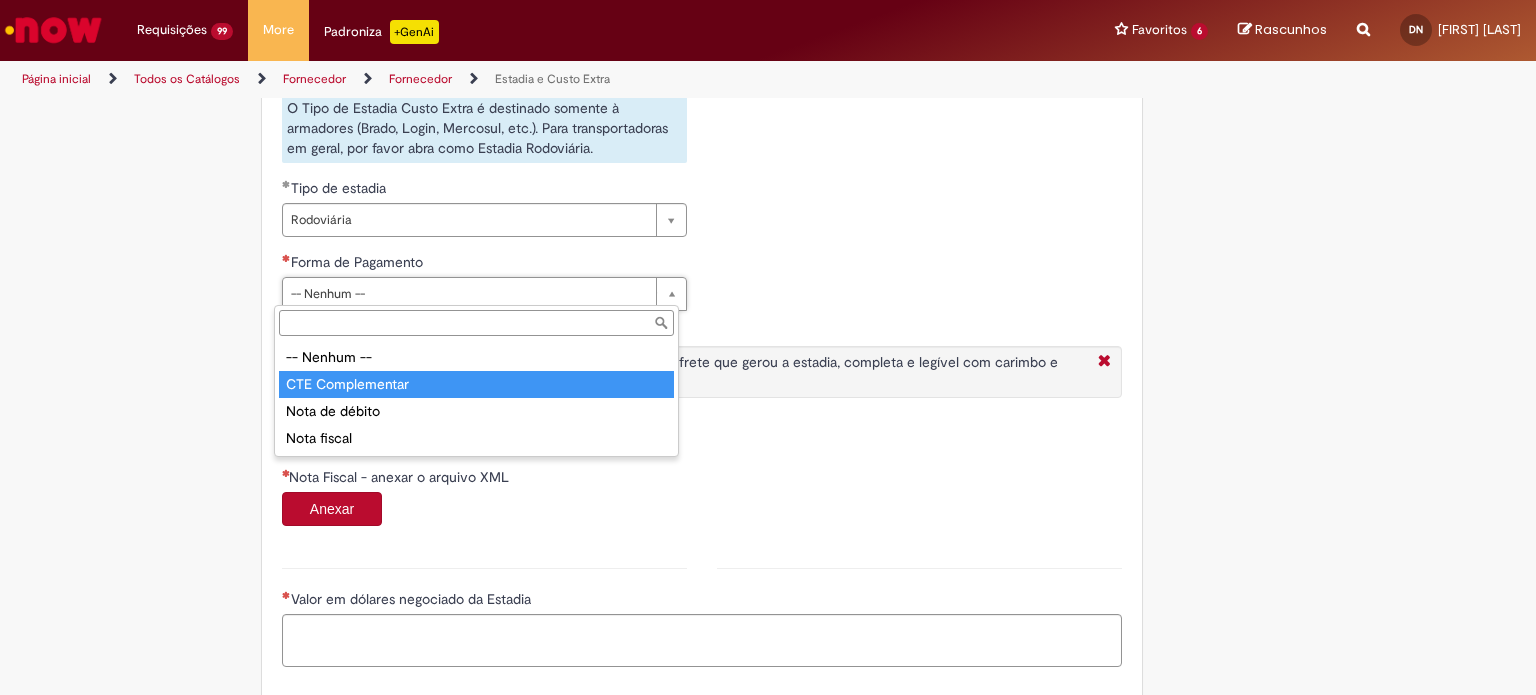 type on "**********" 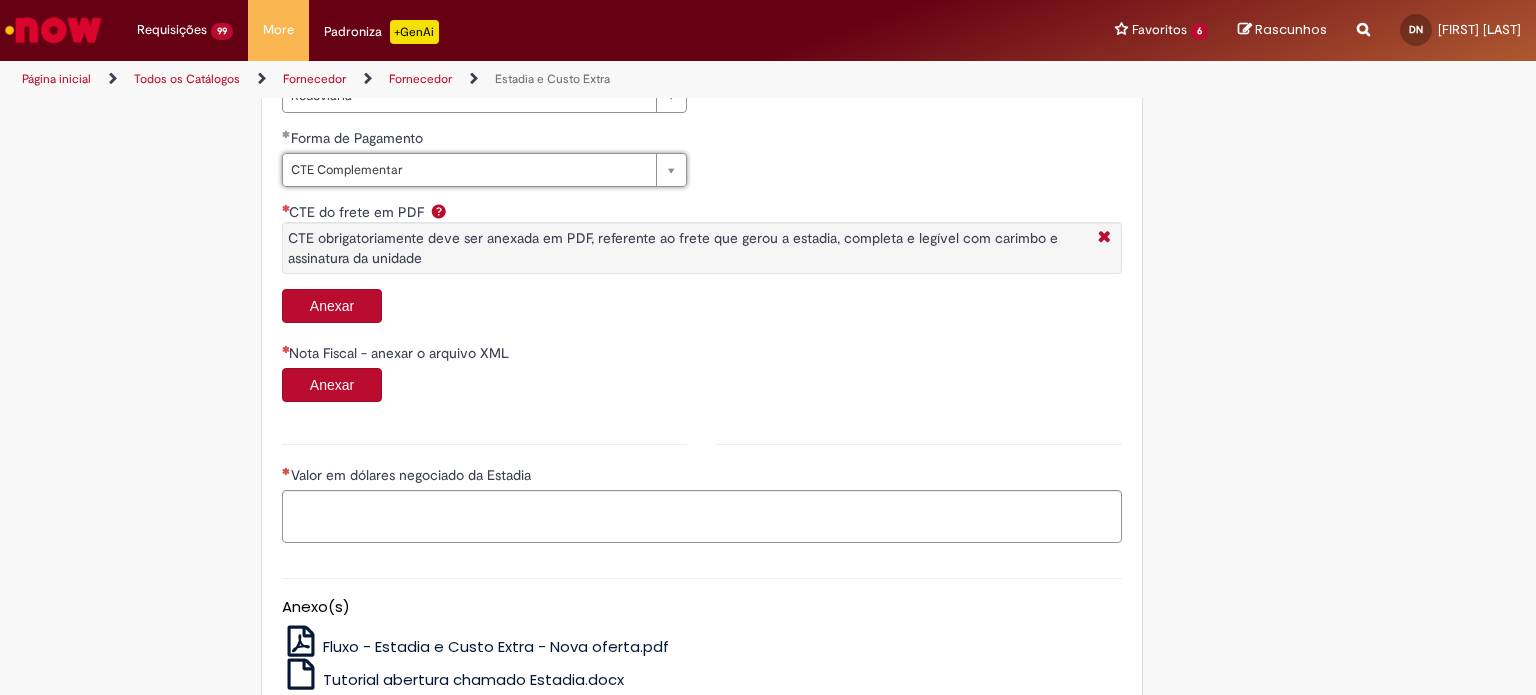 scroll, scrollTop: 958, scrollLeft: 0, axis: vertical 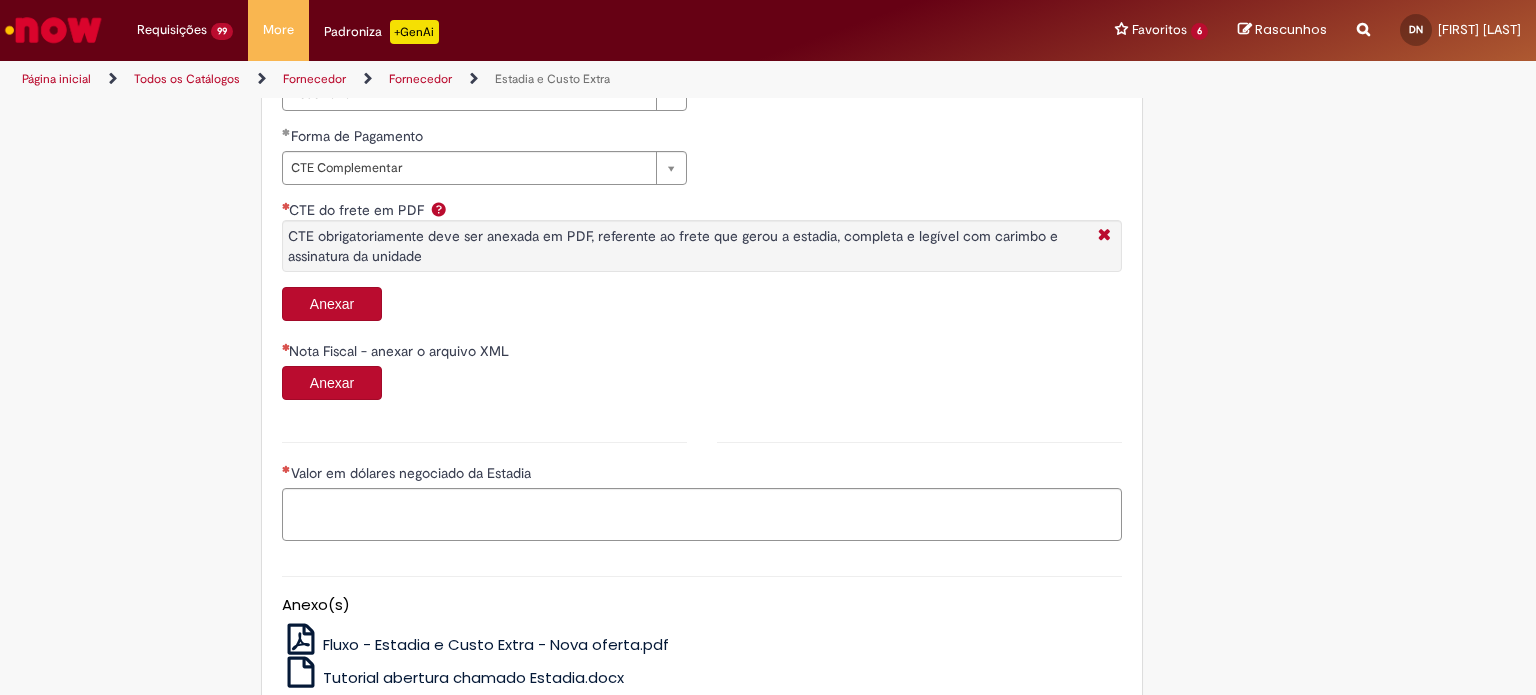 click on "Anexar" at bounding box center [332, 304] 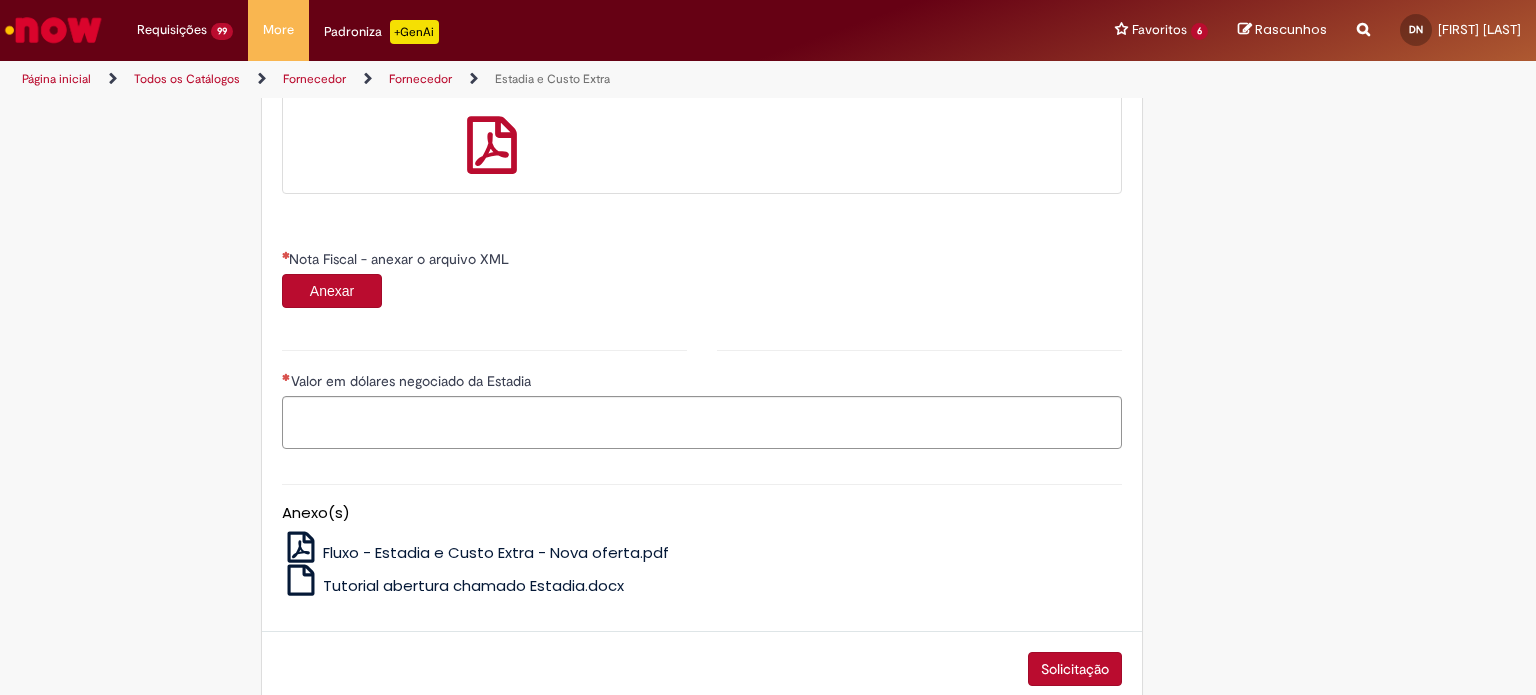 scroll, scrollTop: 1175, scrollLeft: 0, axis: vertical 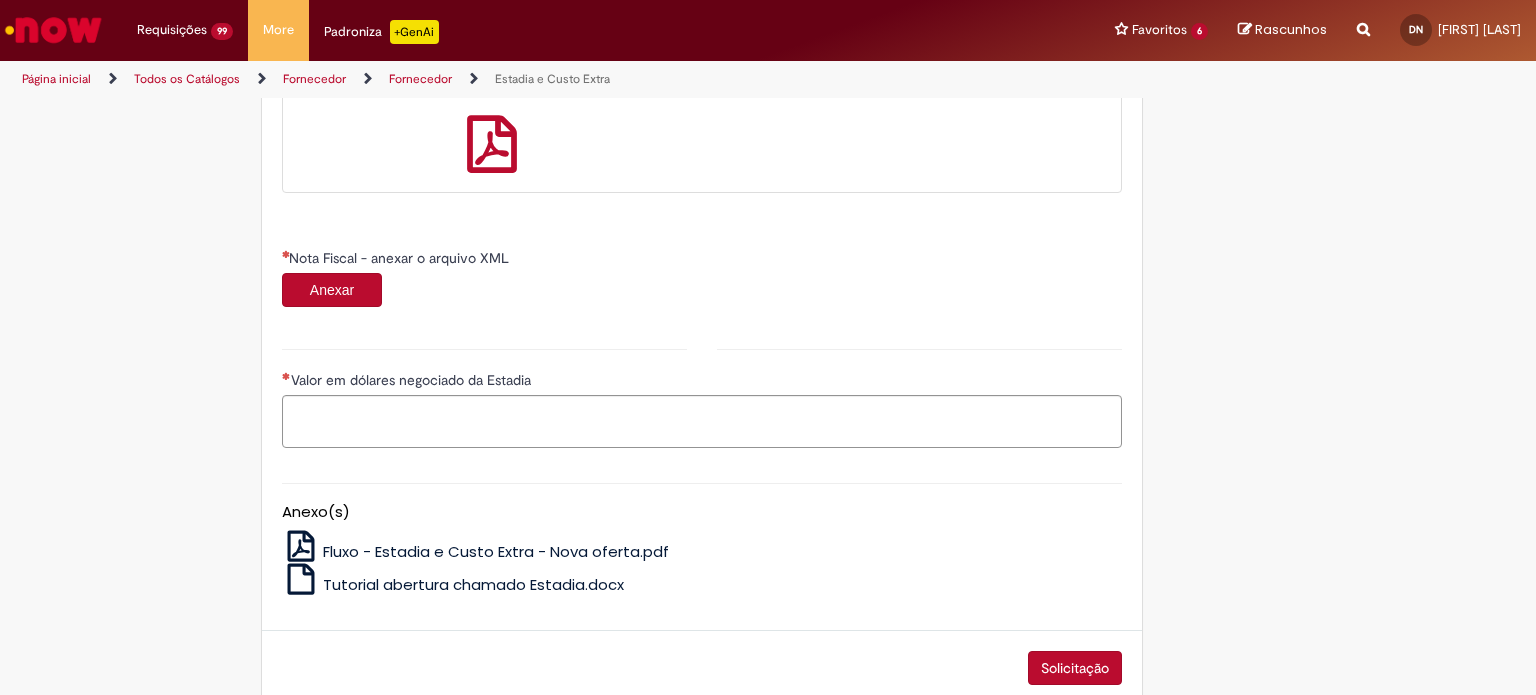 click on "Anexar" at bounding box center [332, 290] 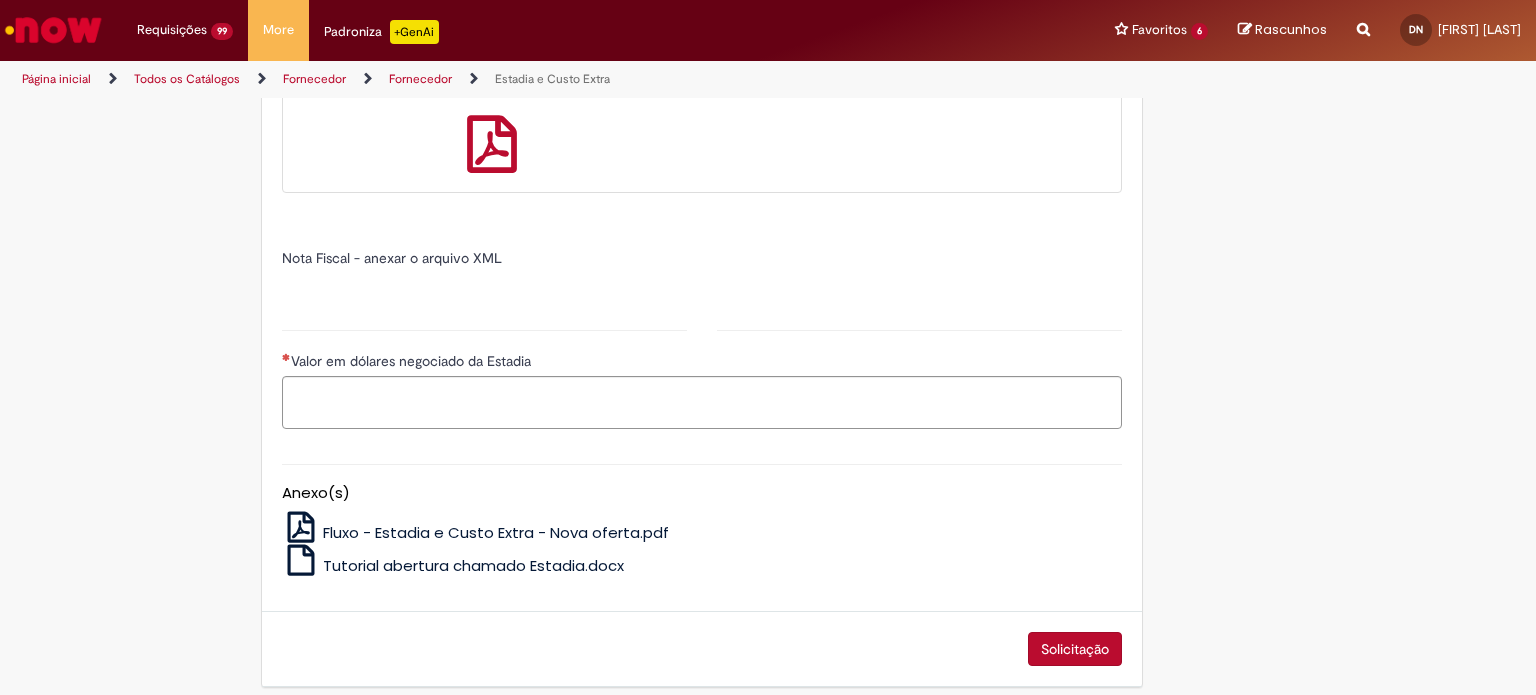 type on "*****" 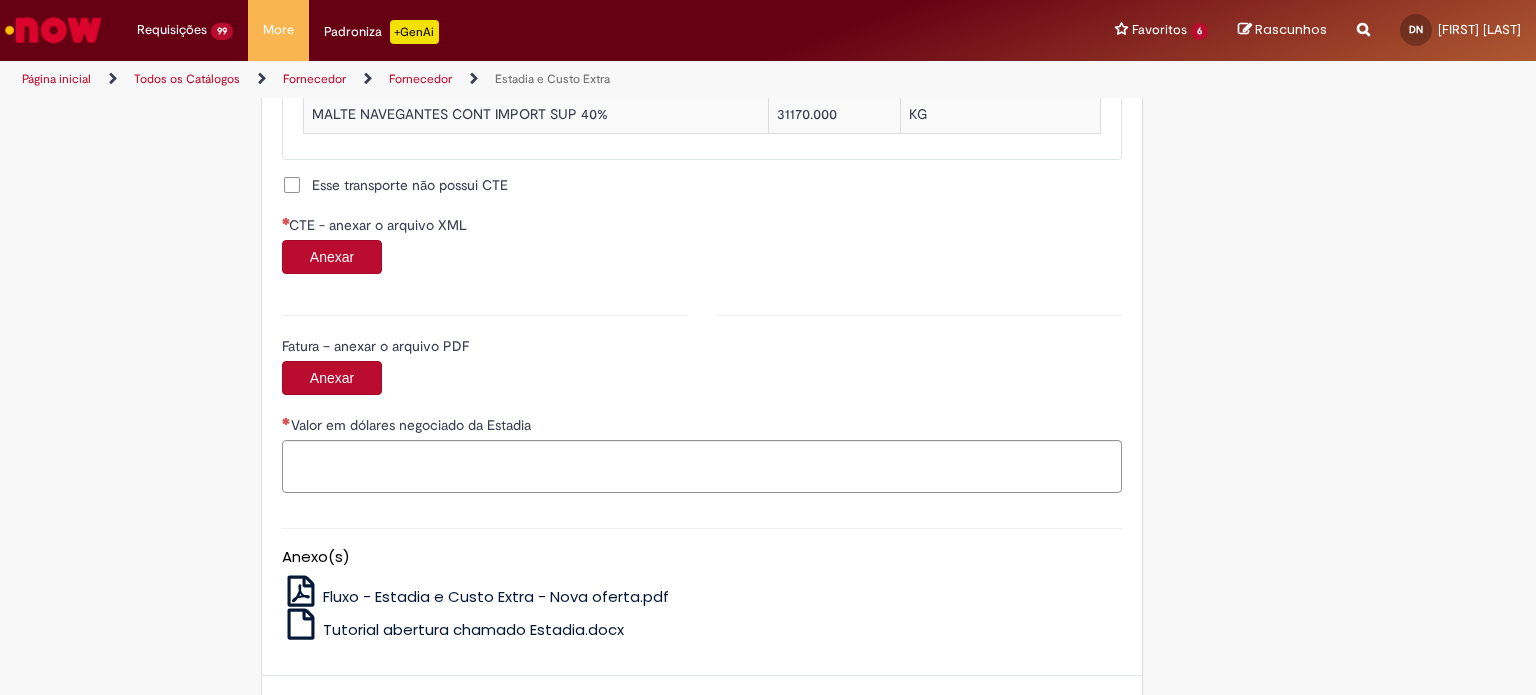 scroll, scrollTop: 1987, scrollLeft: 0, axis: vertical 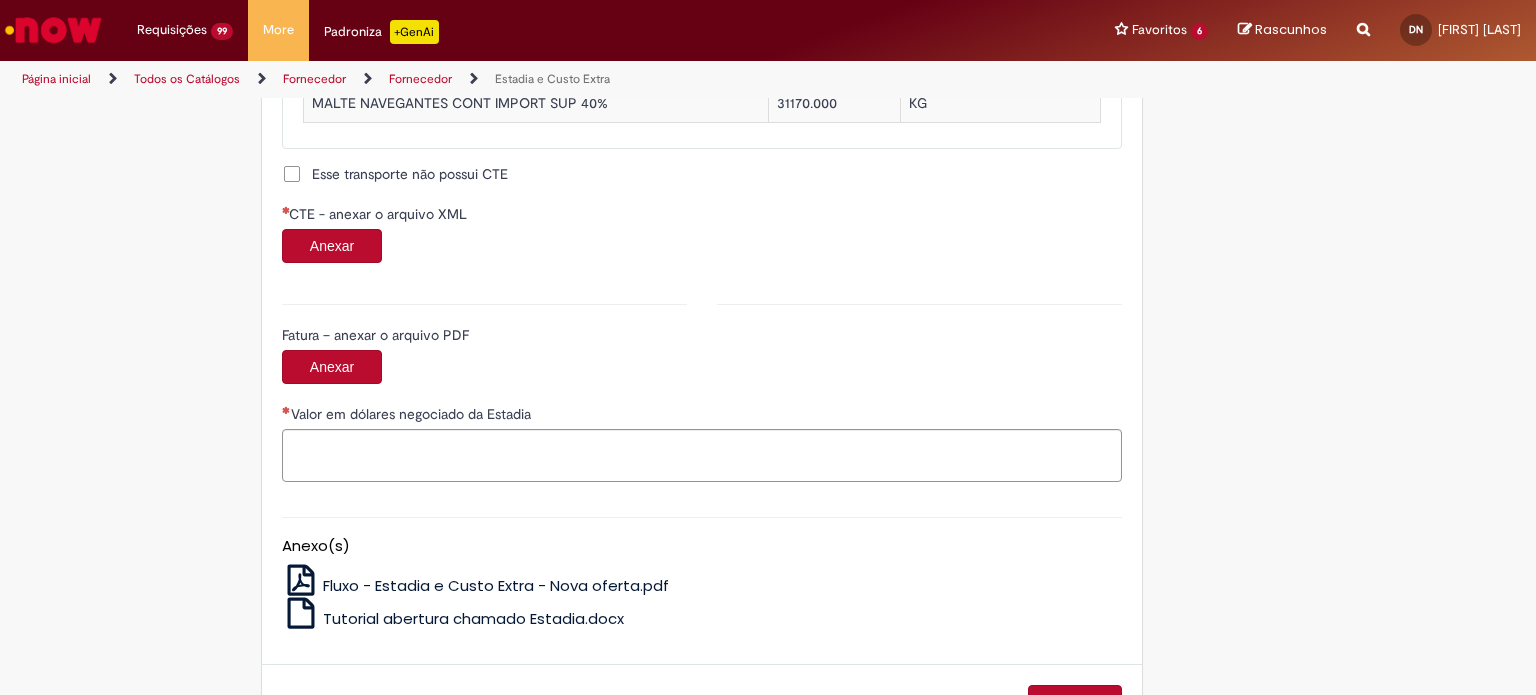 click on "Anexar" at bounding box center (332, 246) 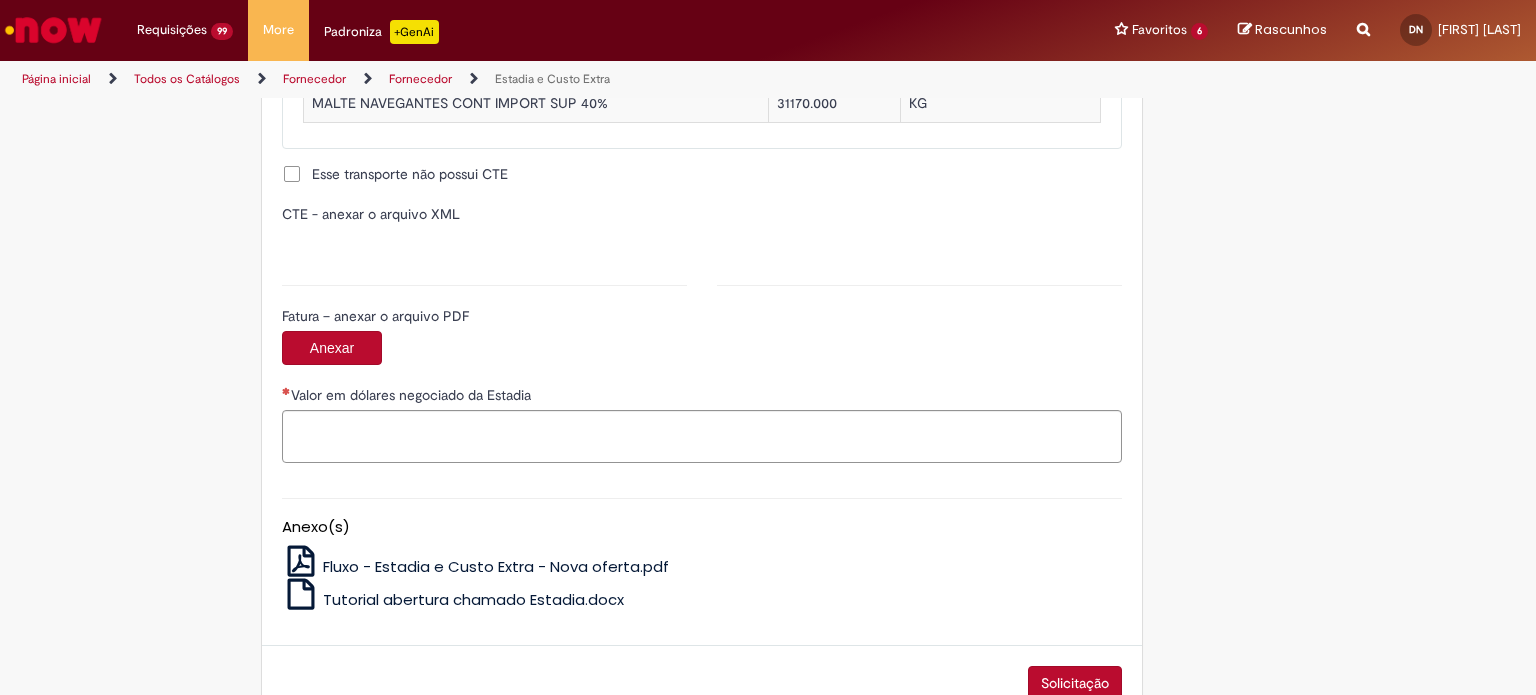 type on "**********" 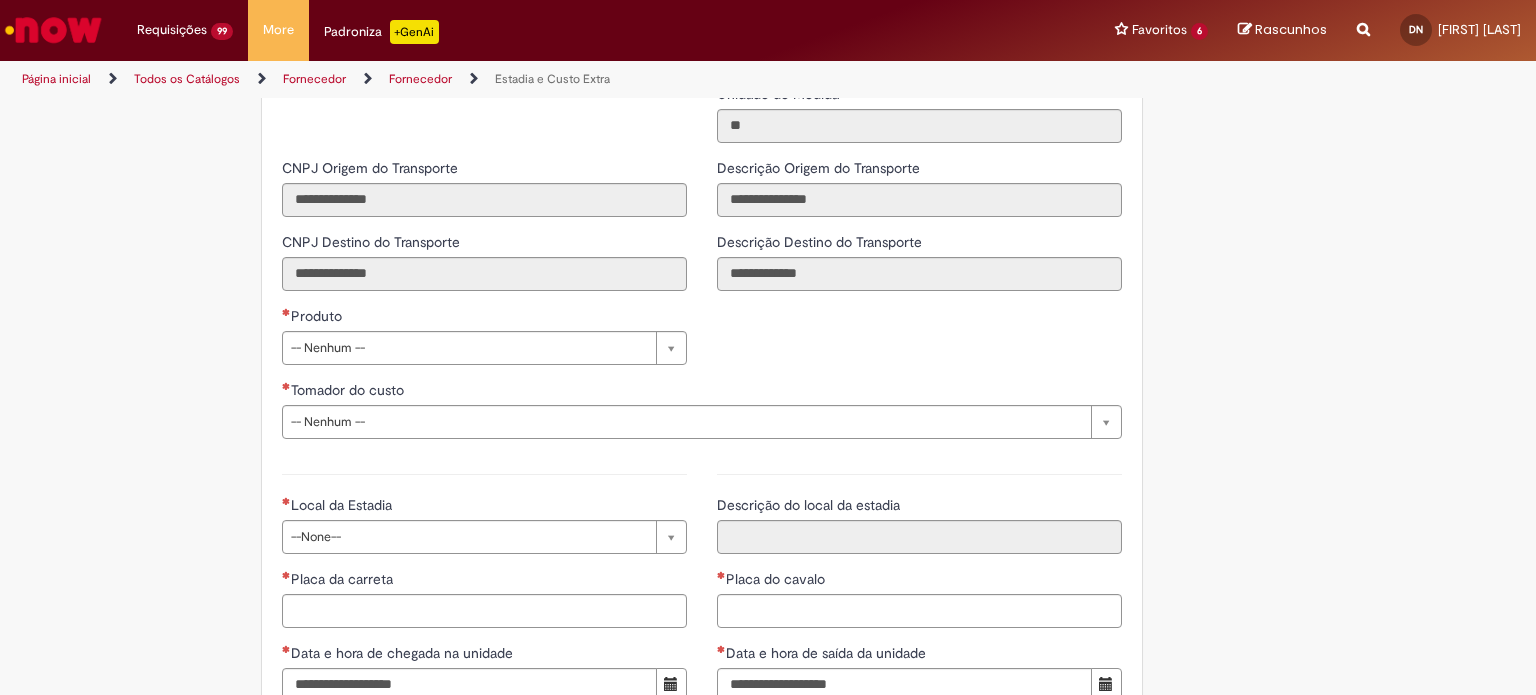 scroll, scrollTop: 2609, scrollLeft: 0, axis: vertical 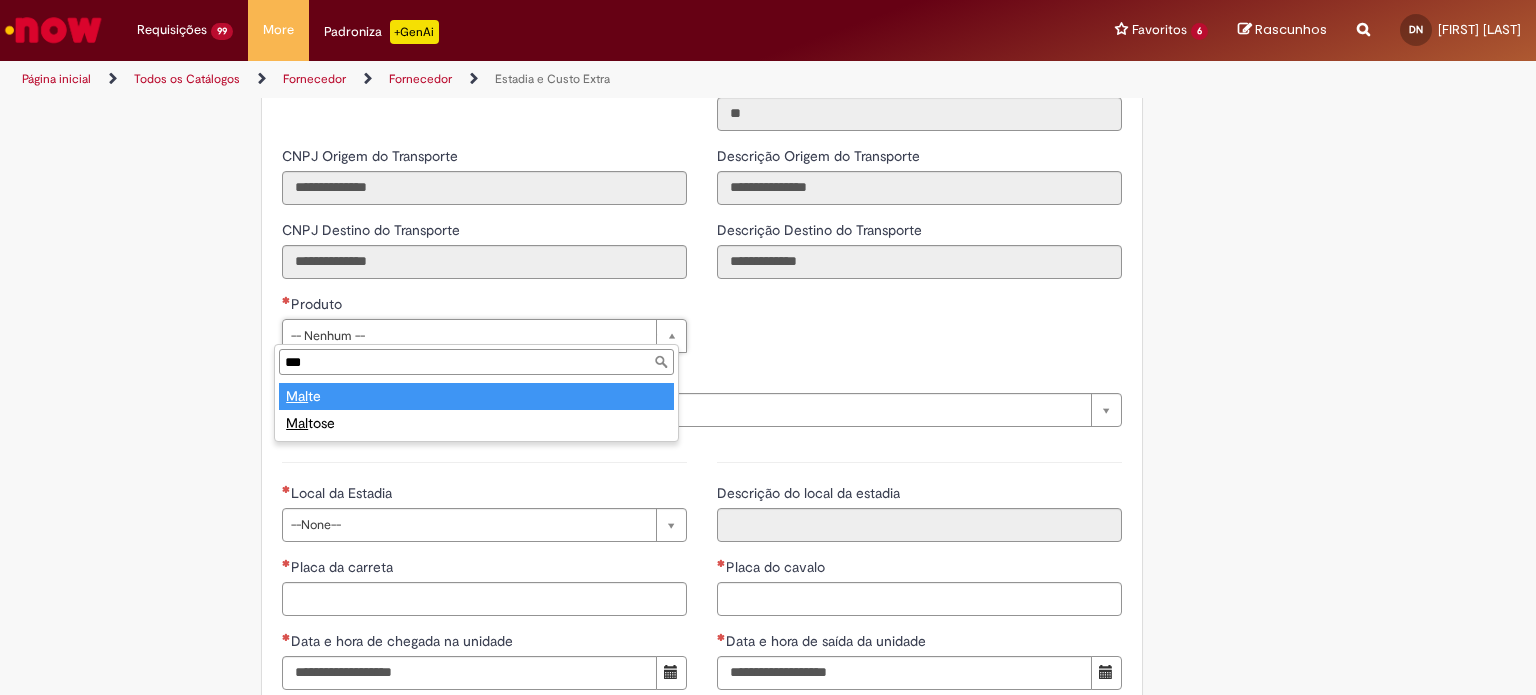 type on "***" 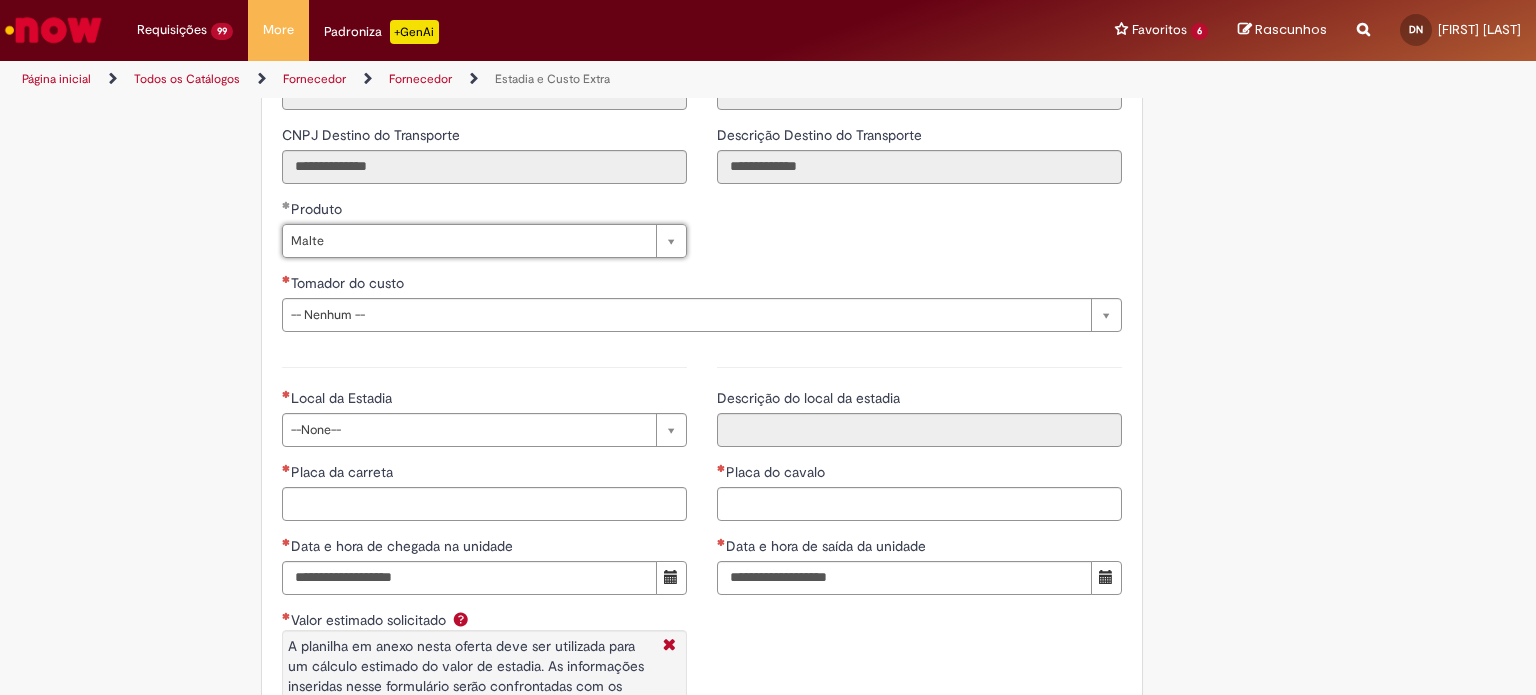 scroll, scrollTop: 2732, scrollLeft: 0, axis: vertical 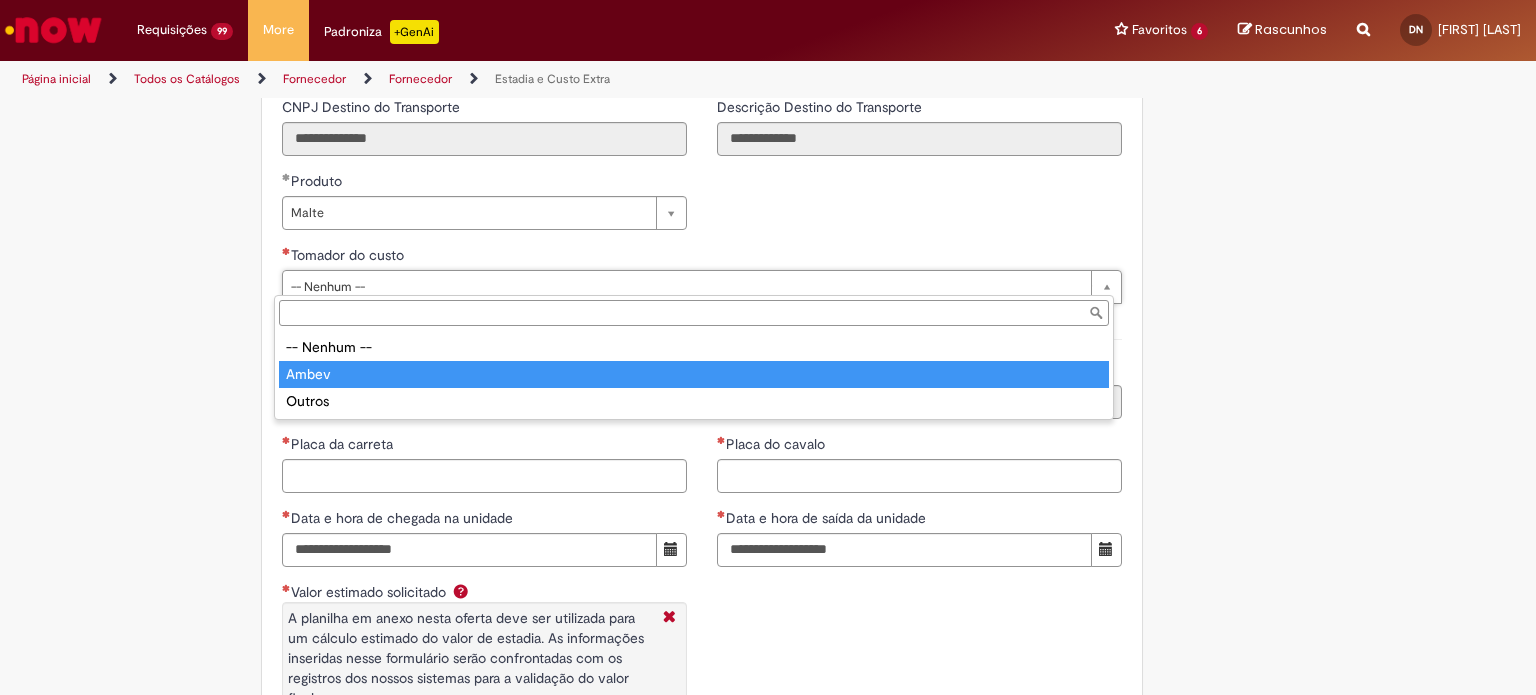 type on "*****" 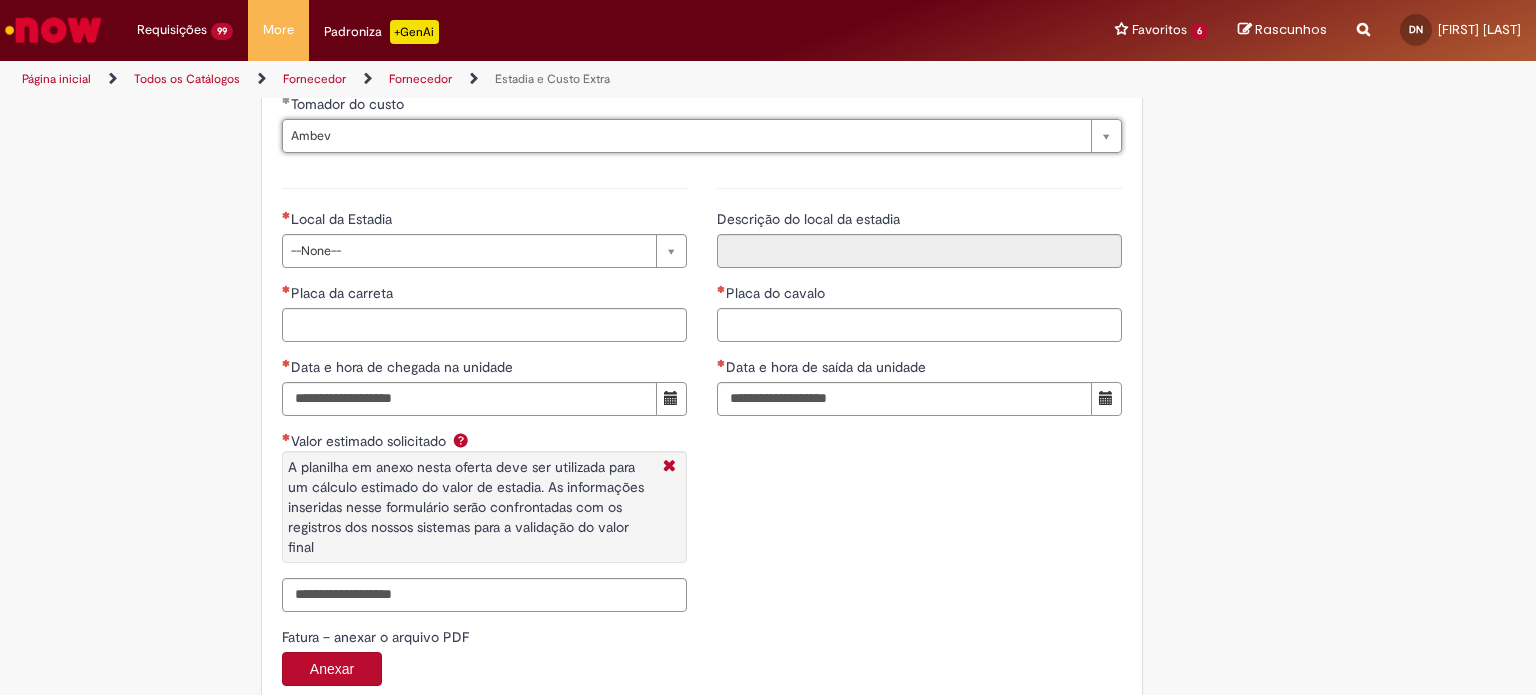 scroll, scrollTop: 2884, scrollLeft: 0, axis: vertical 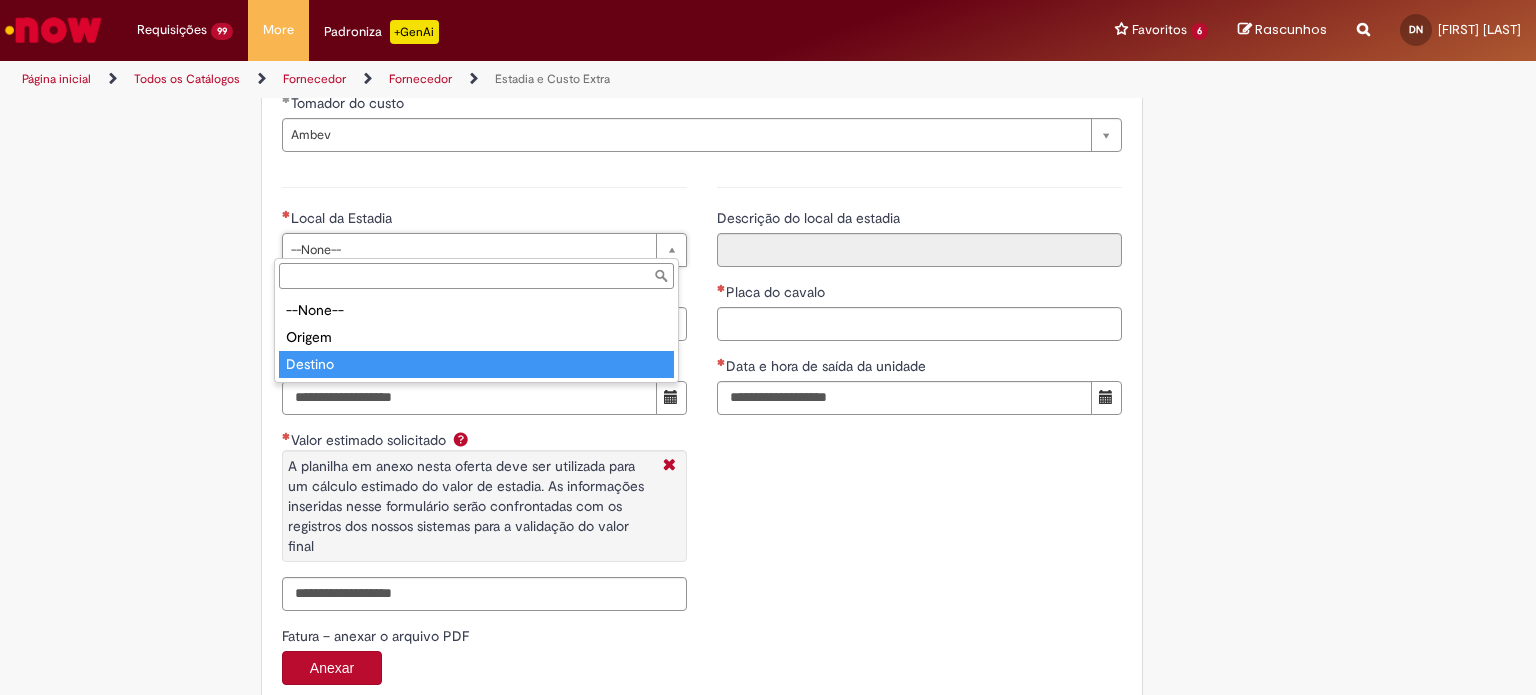 type on "*******" 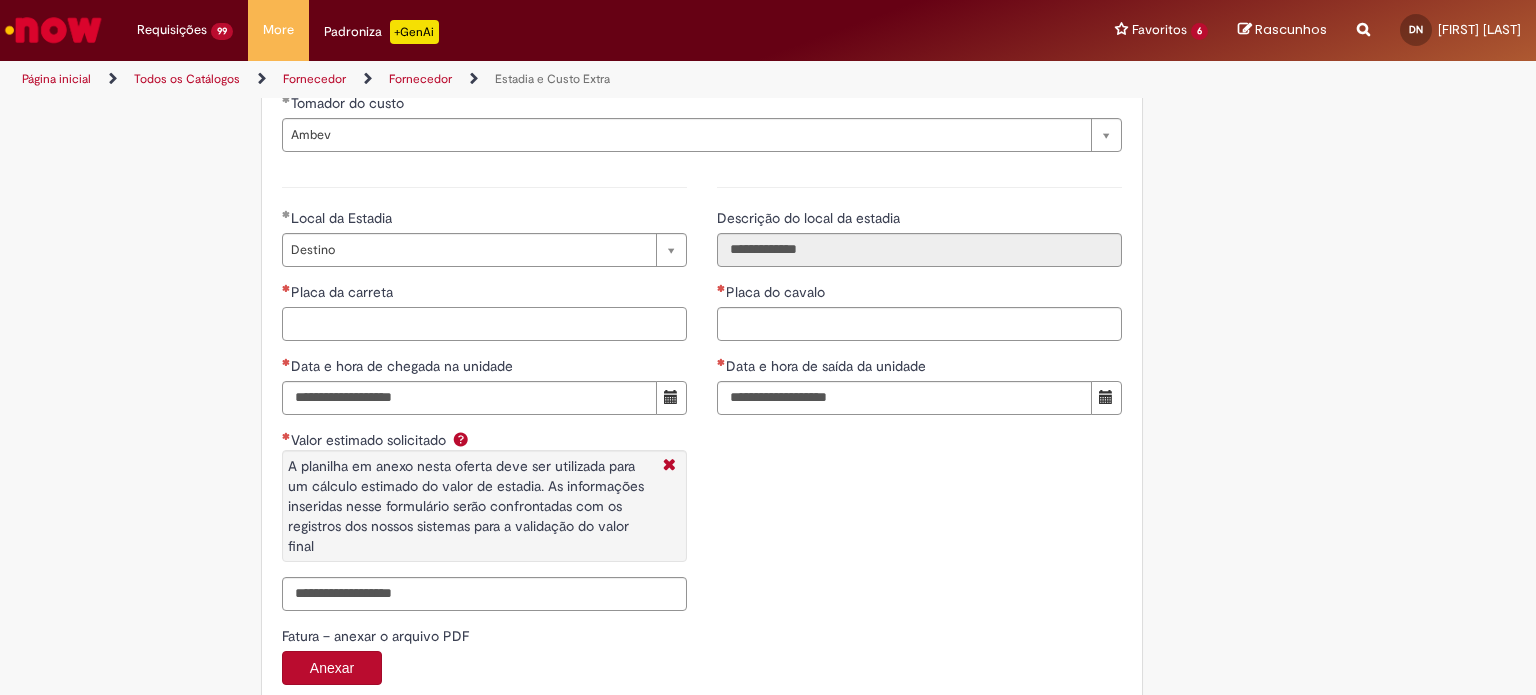 paste on "*******" 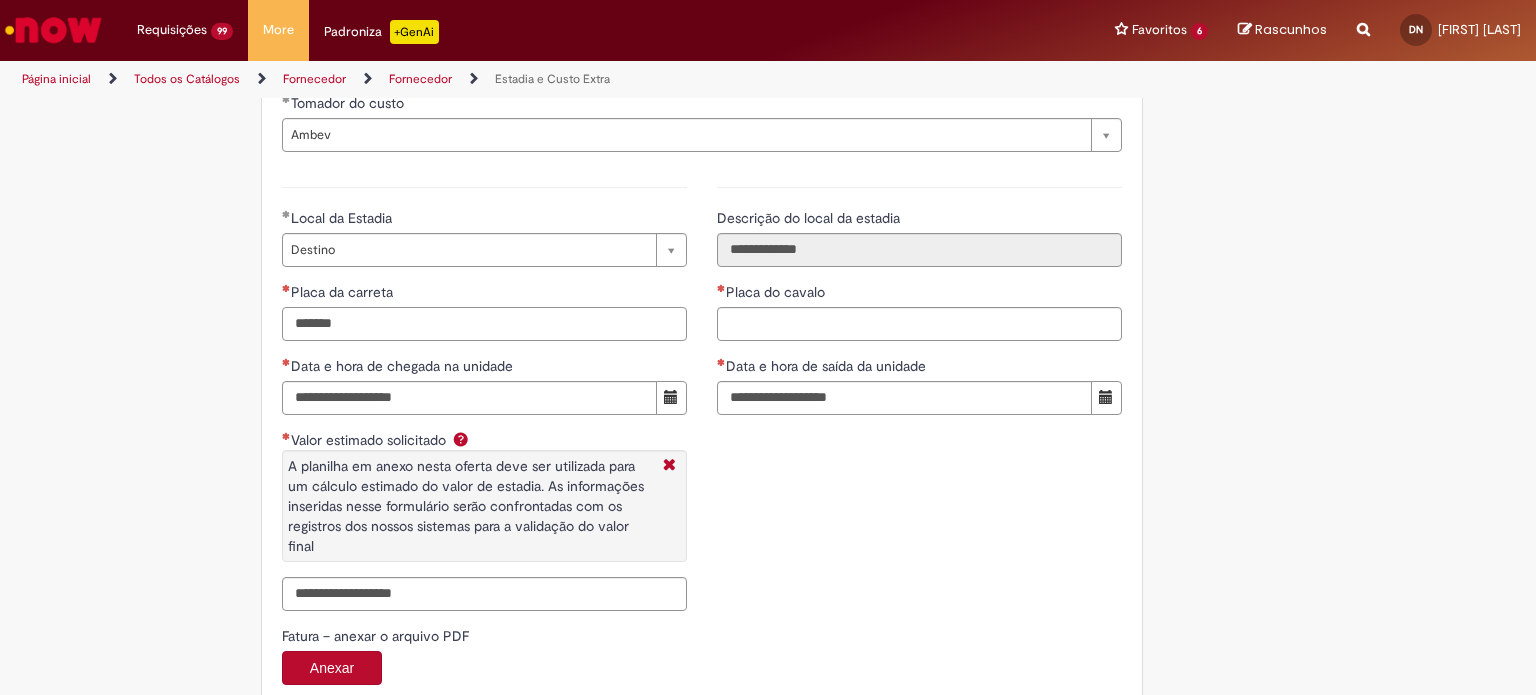 click on "*******" at bounding box center (484, 324) 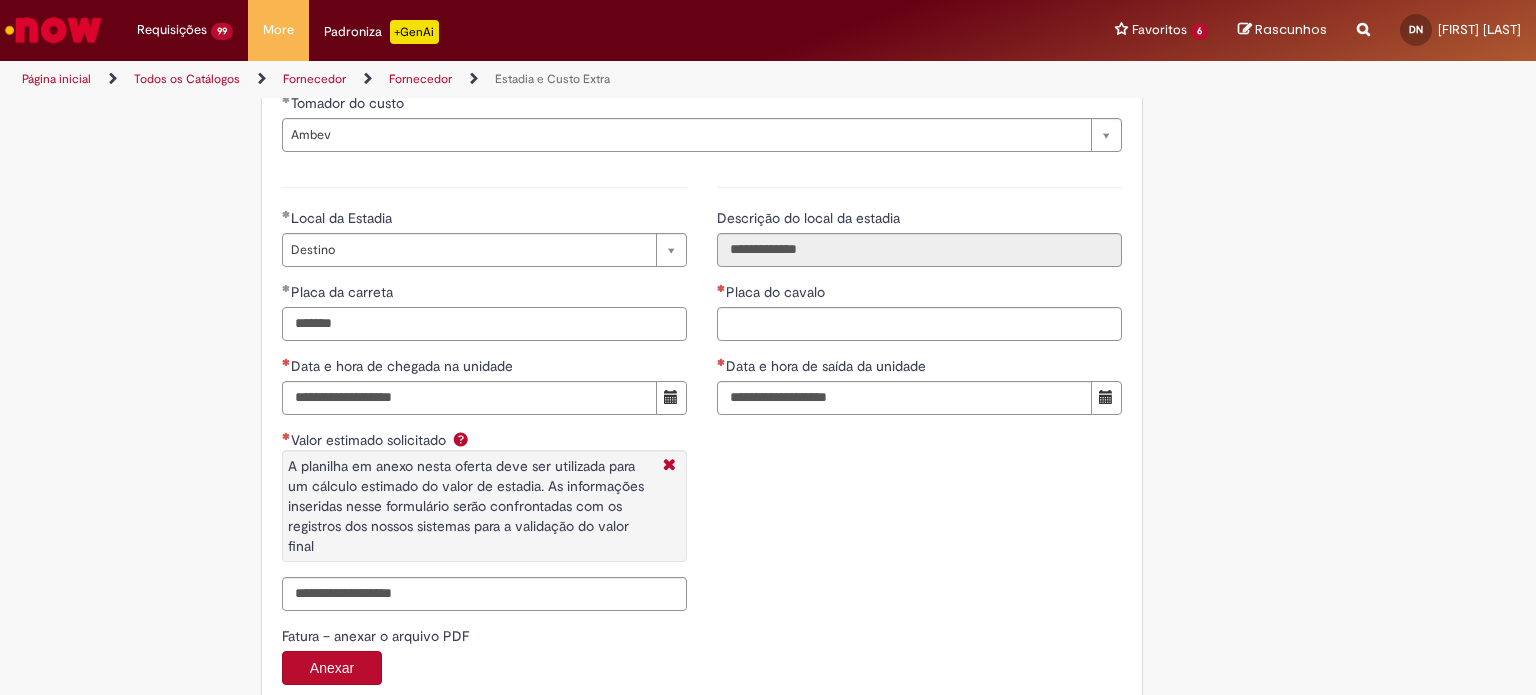 type on "*******" 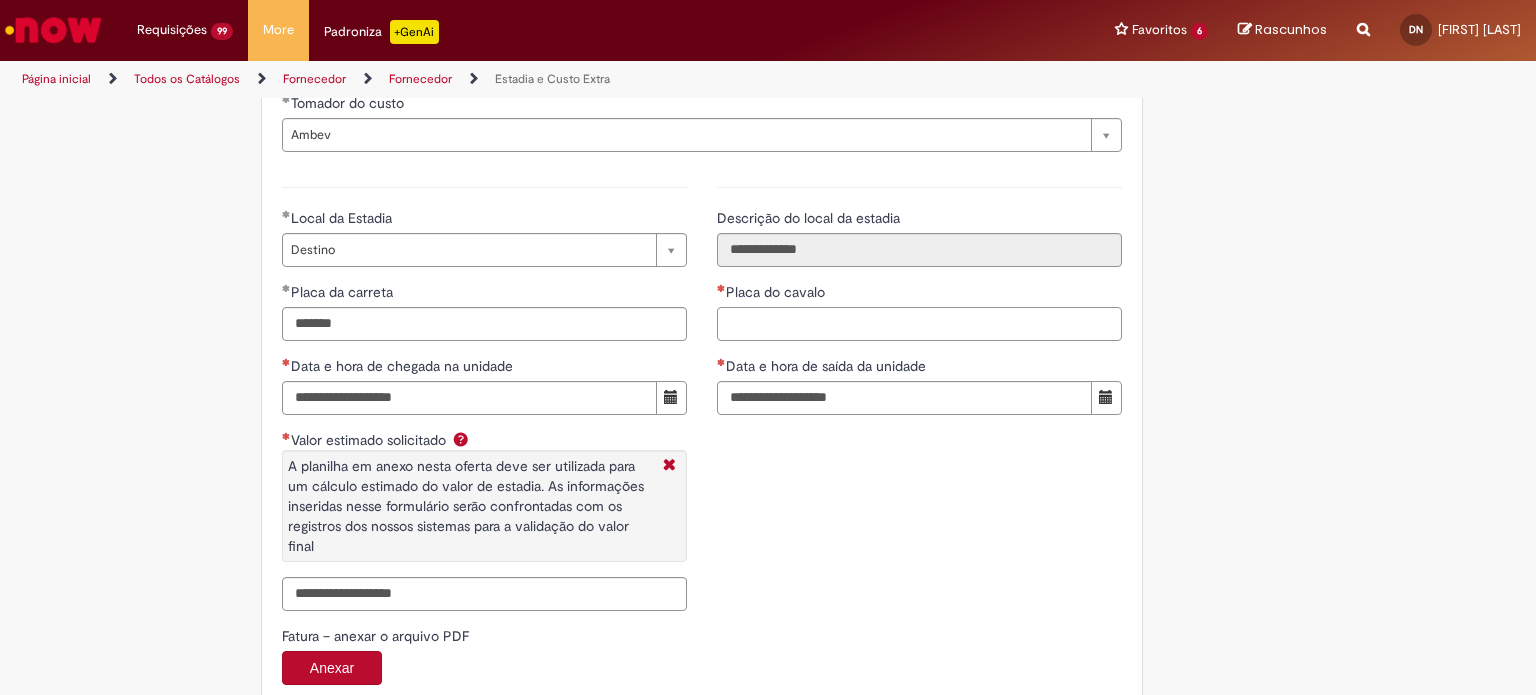 paste on "*******" 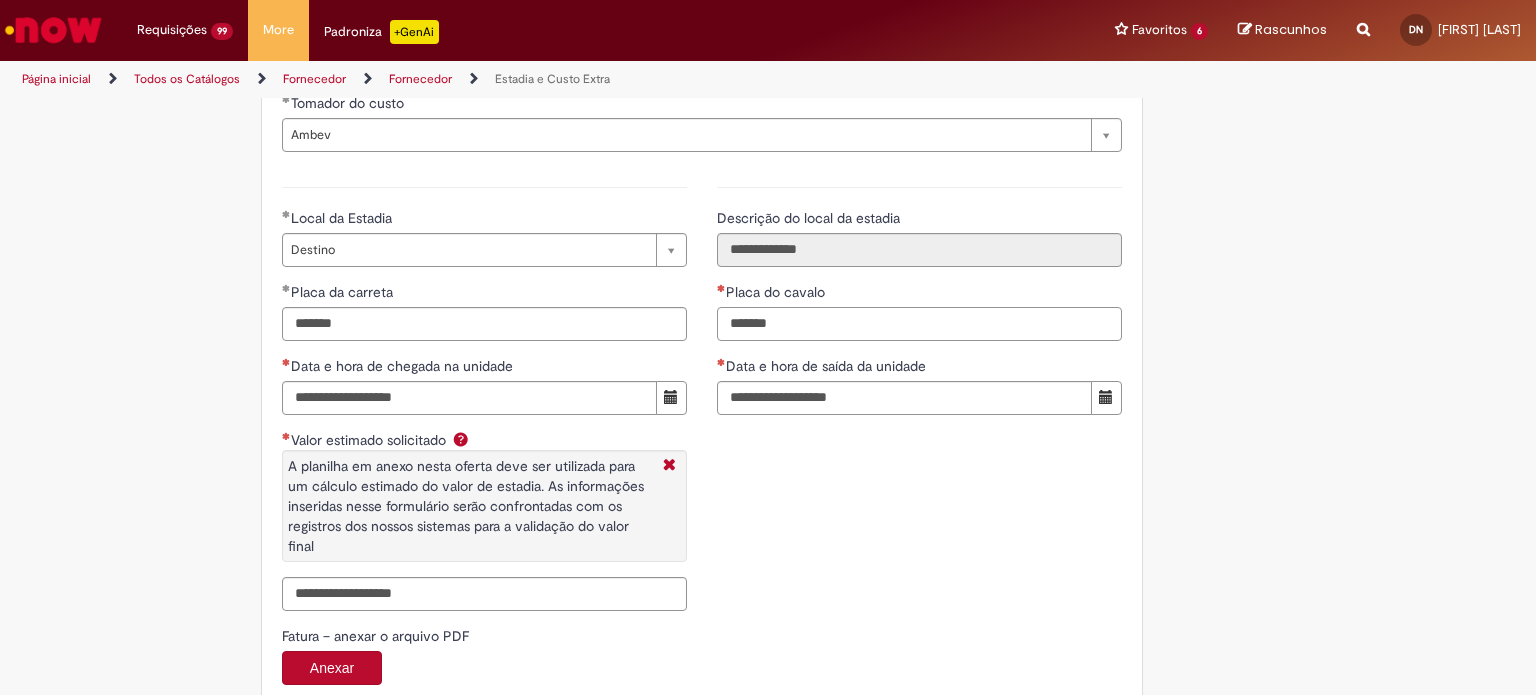click on "*******" at bounding box center (919, 324) 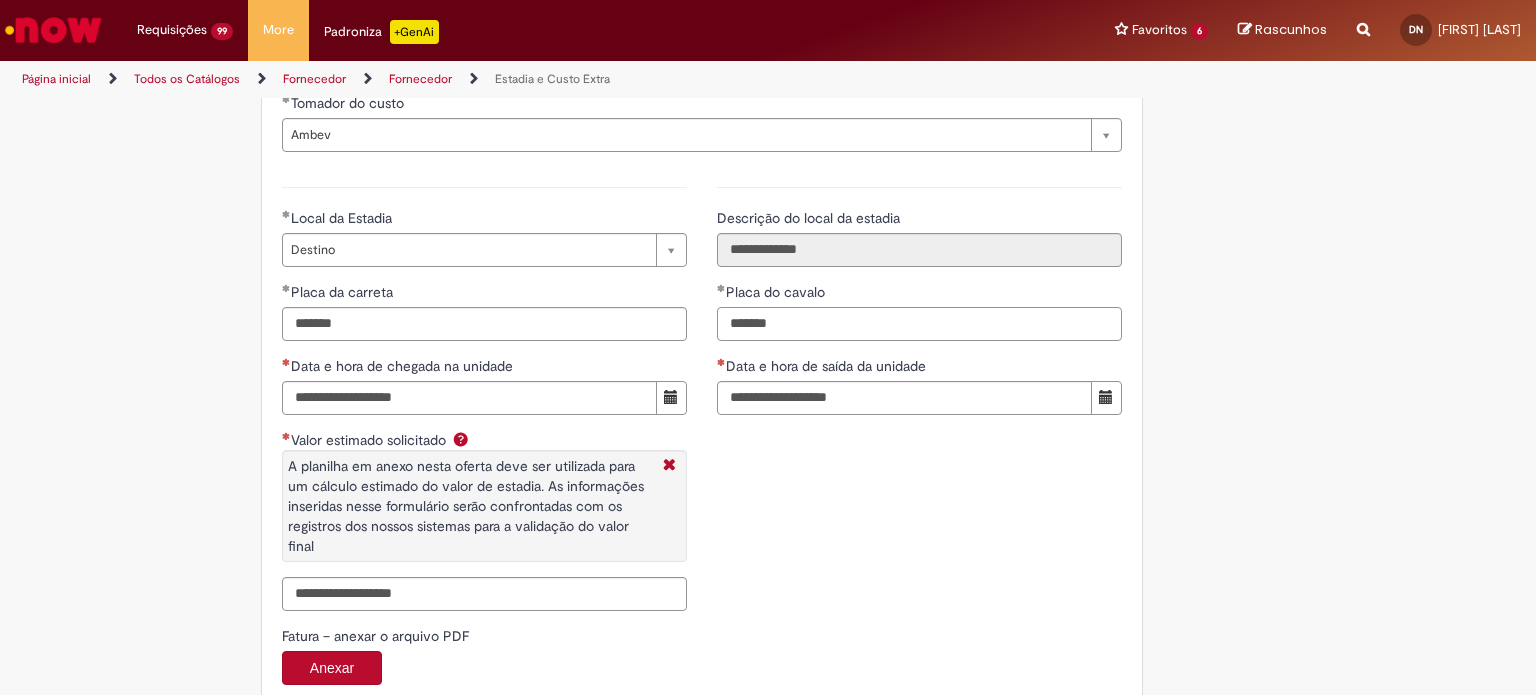 type on "*******" 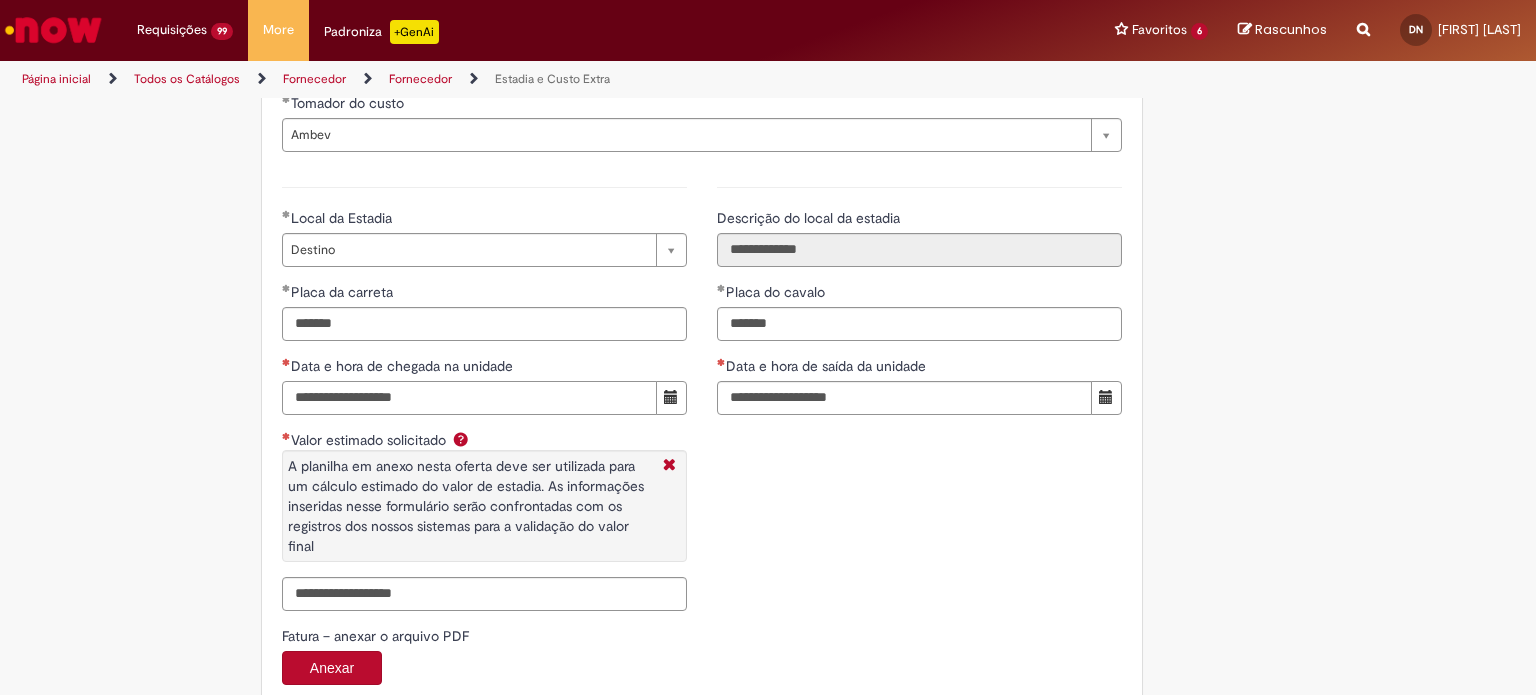 paste on "**********" 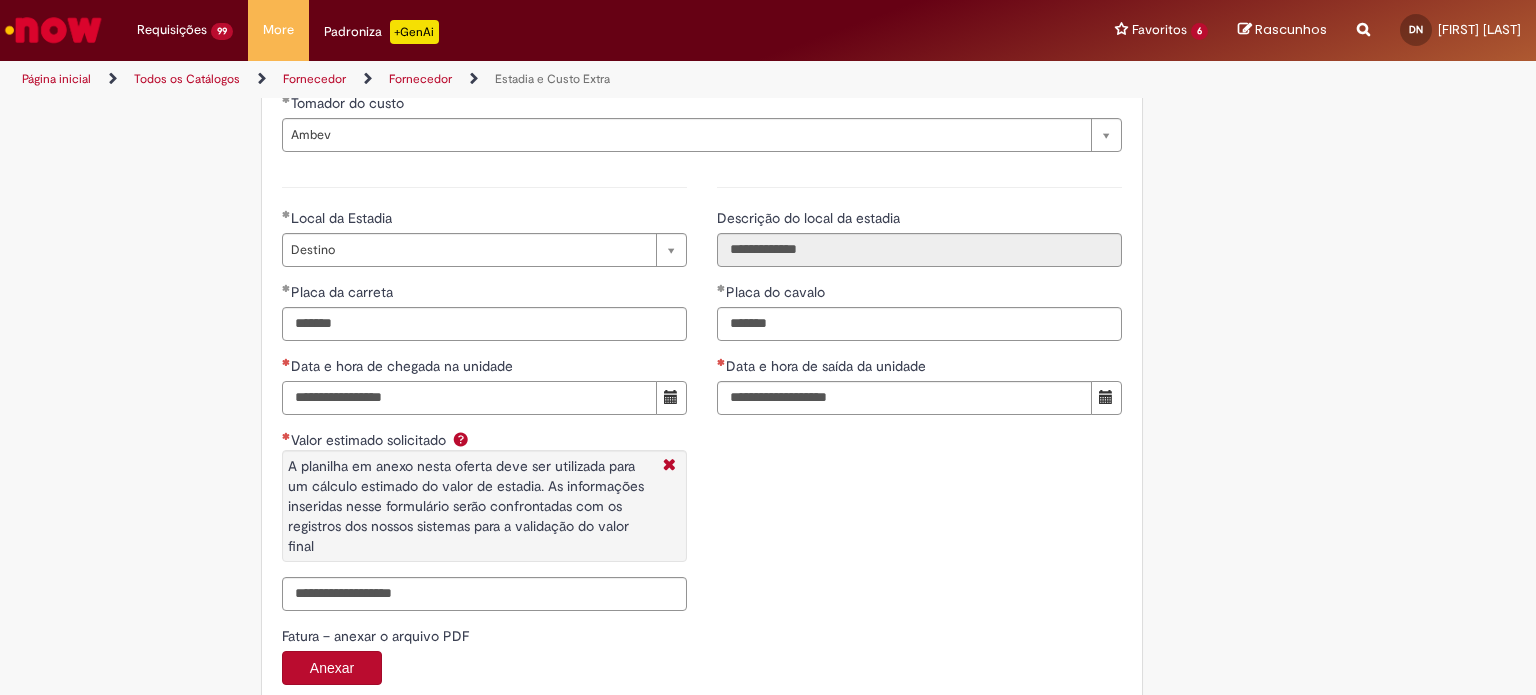 click on "**********" at bounding box center [469, 398] 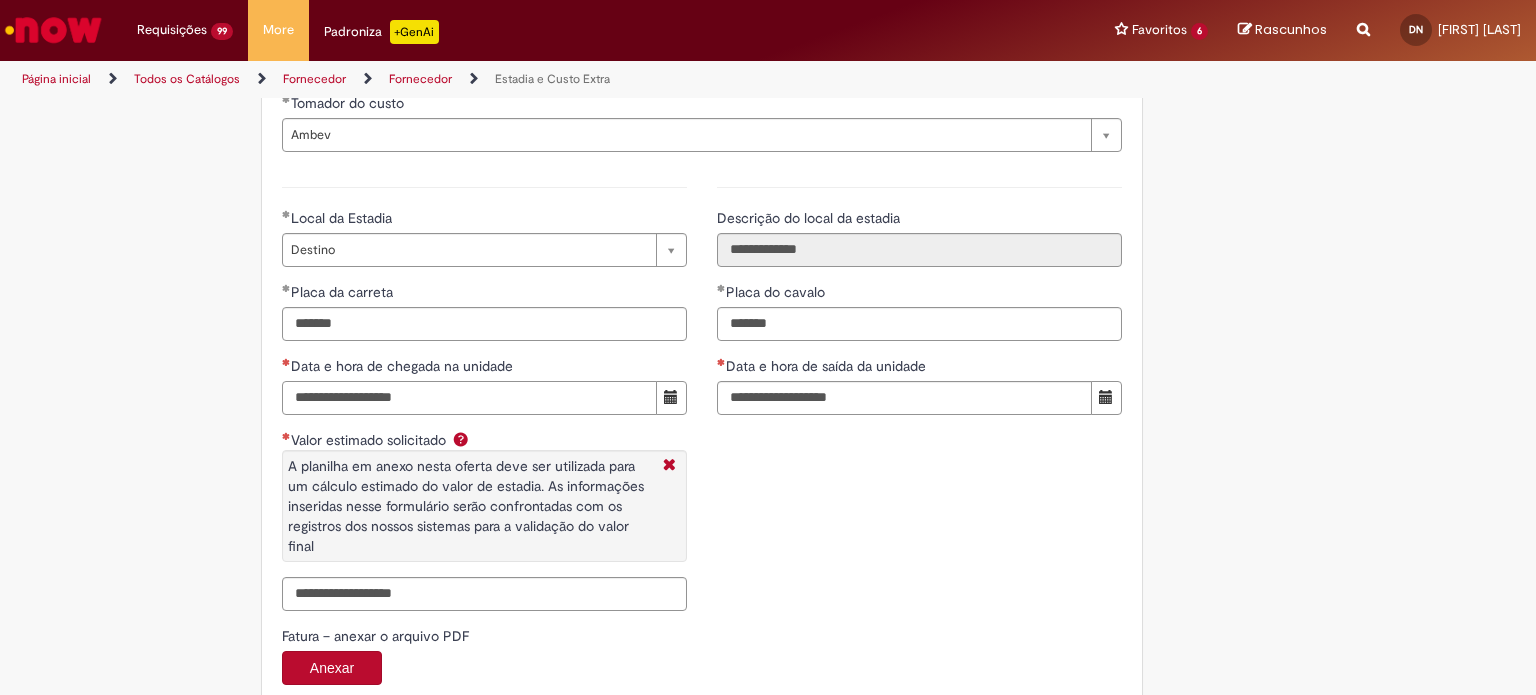 type on "**********" 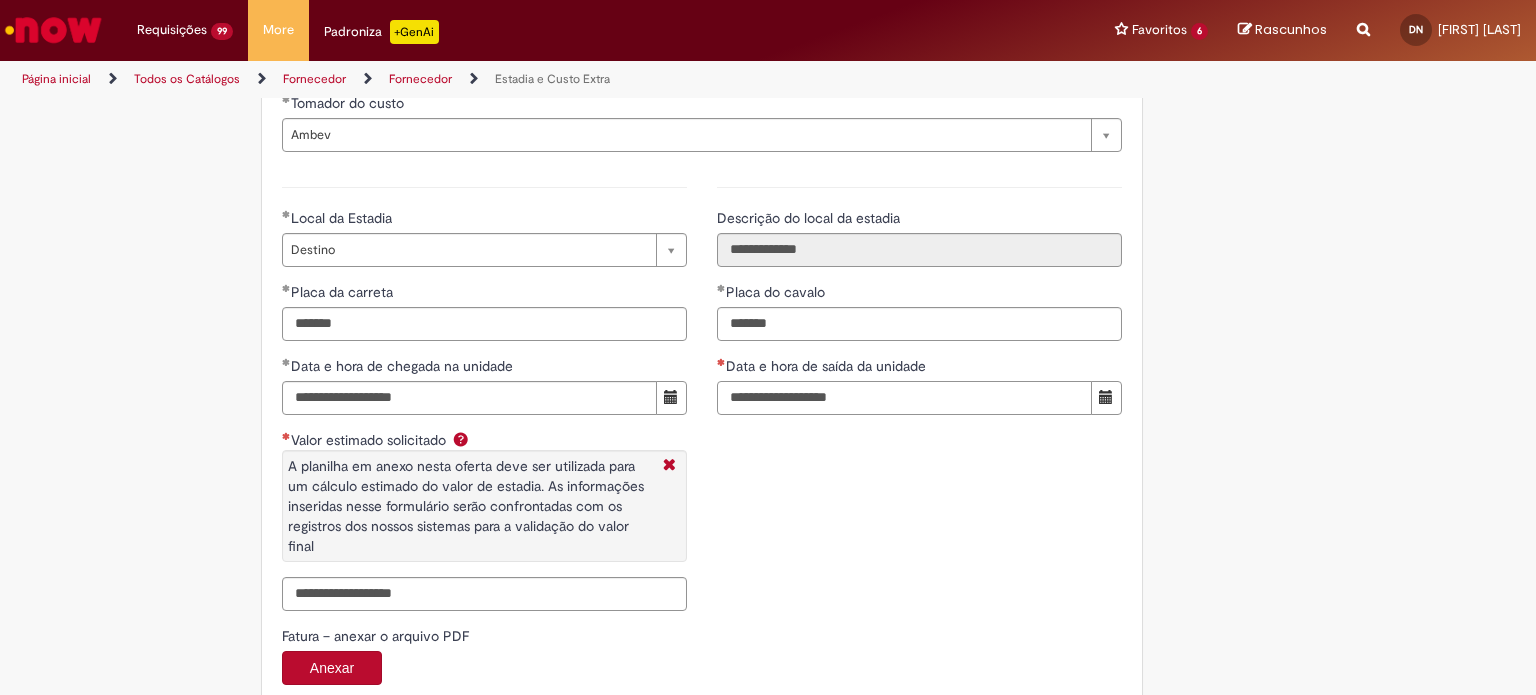 paste on "**********" 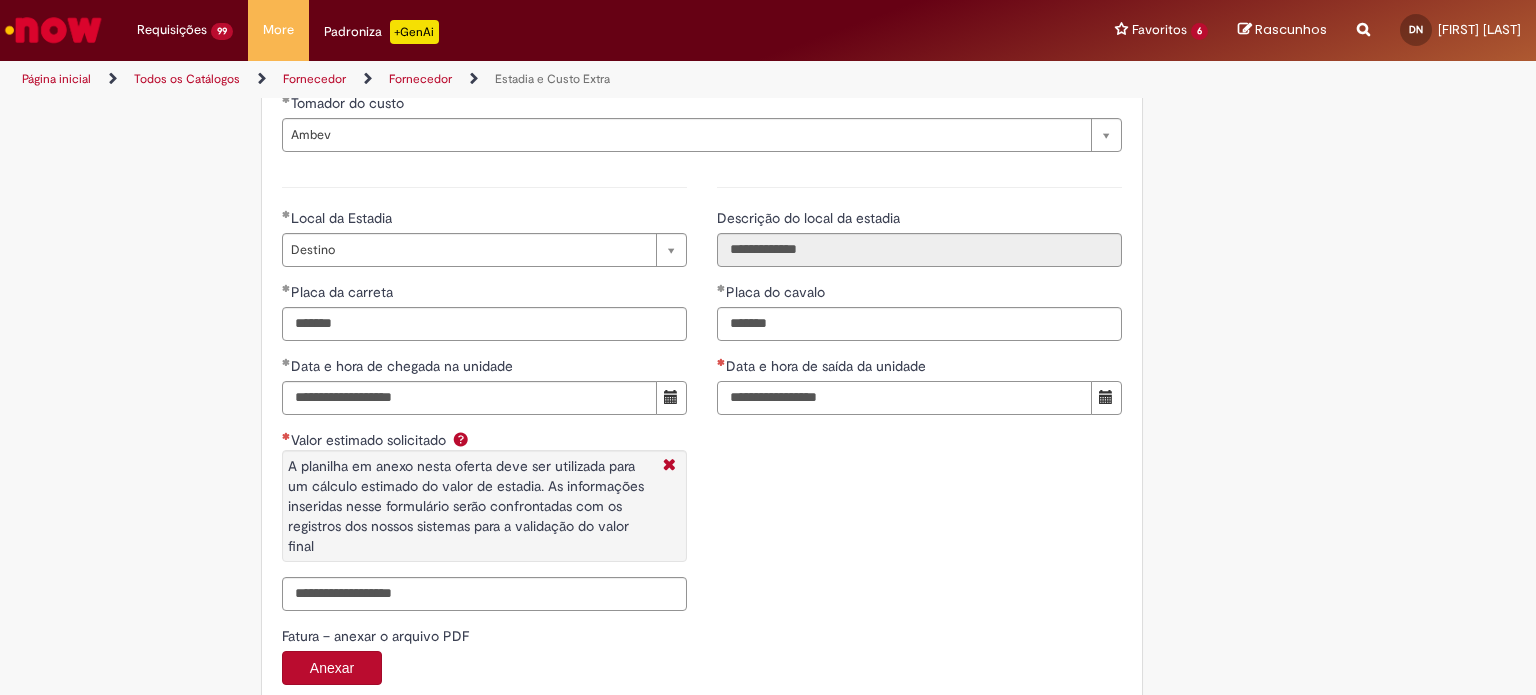 click on "**********" at bounding box center (904, 398) 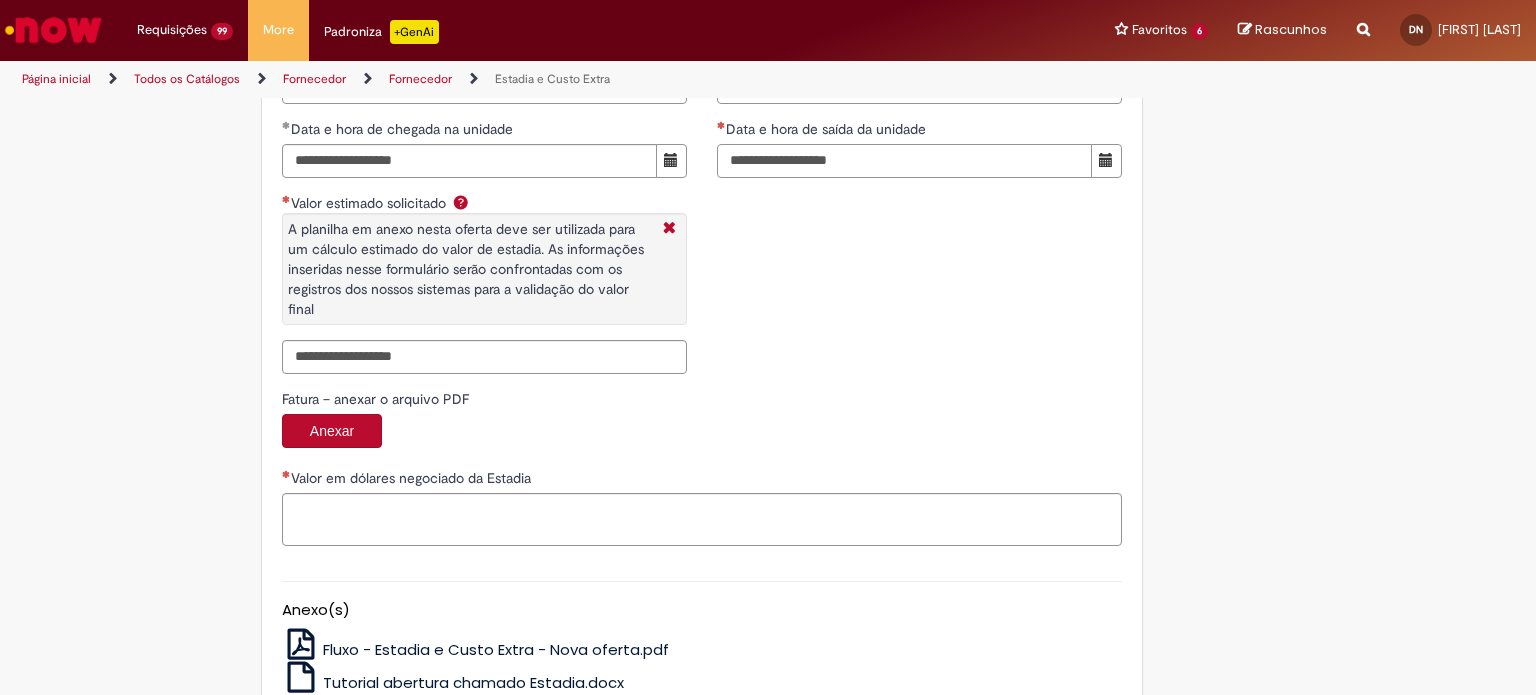 scroll, scrollTop: 3144, scrollLeft: 0, axis: vertical 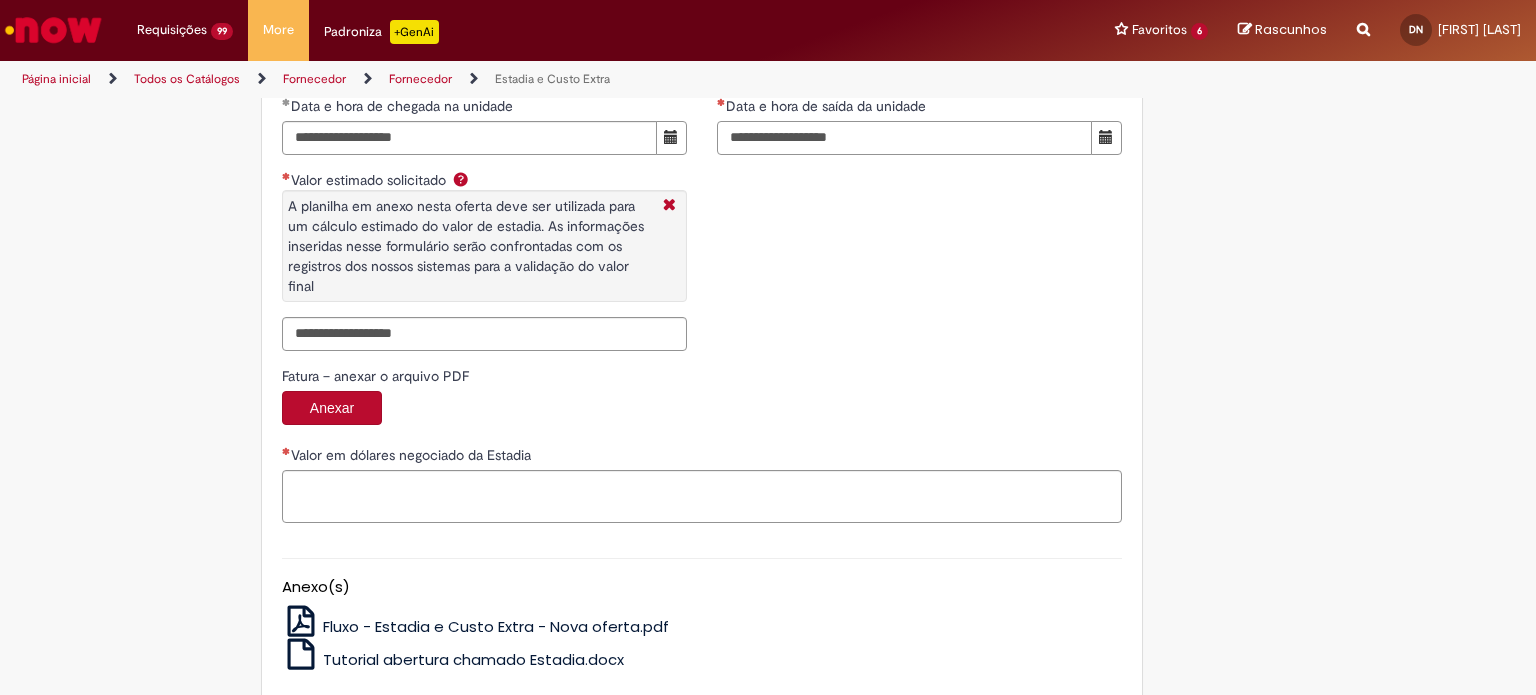 type on "**********" 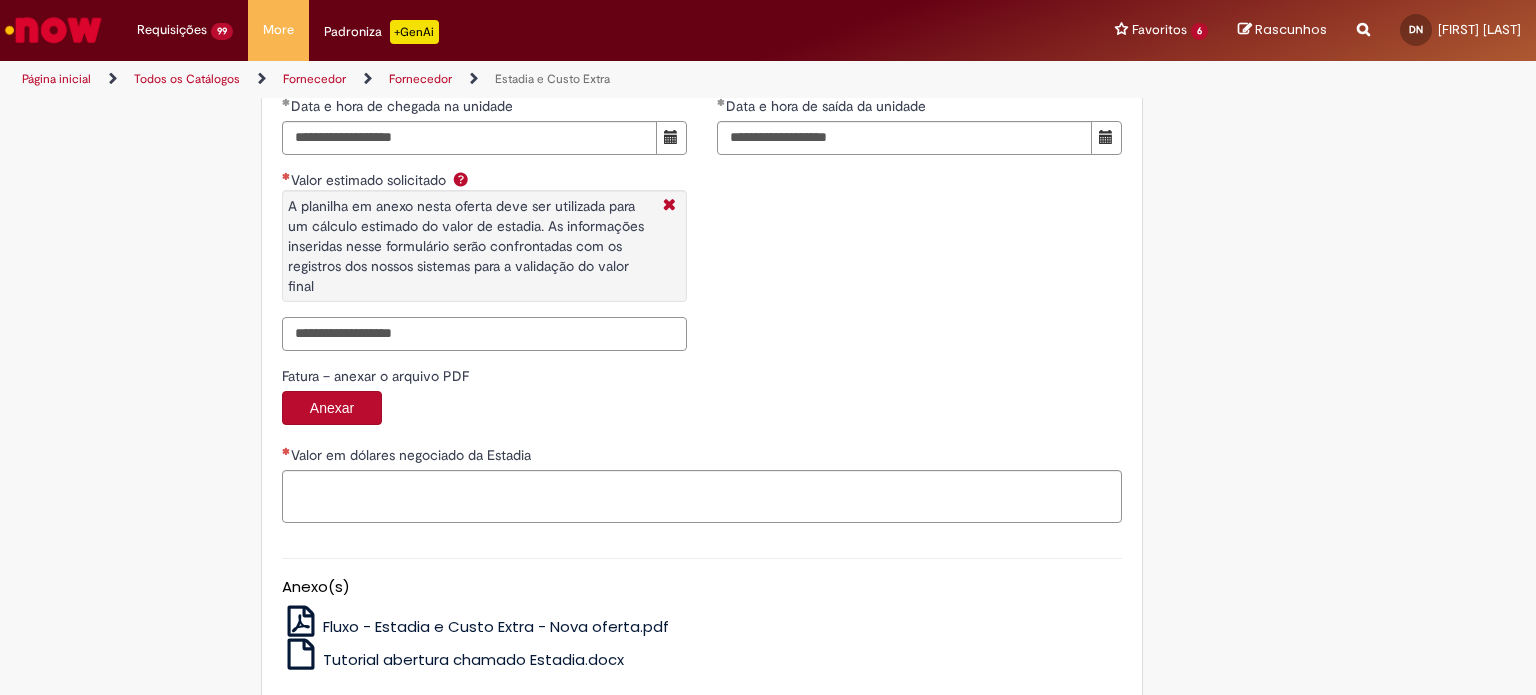 click on "Valor estimado solicitado A planilha em anexo nesta oferta deve ser utilizada para um cálculo estimado do valor de estadia. As informações inseridas nesse formulário serão confrontadas com os registros dos nossos sistemas para a validação do valor final" at bounding box center [484, 334] 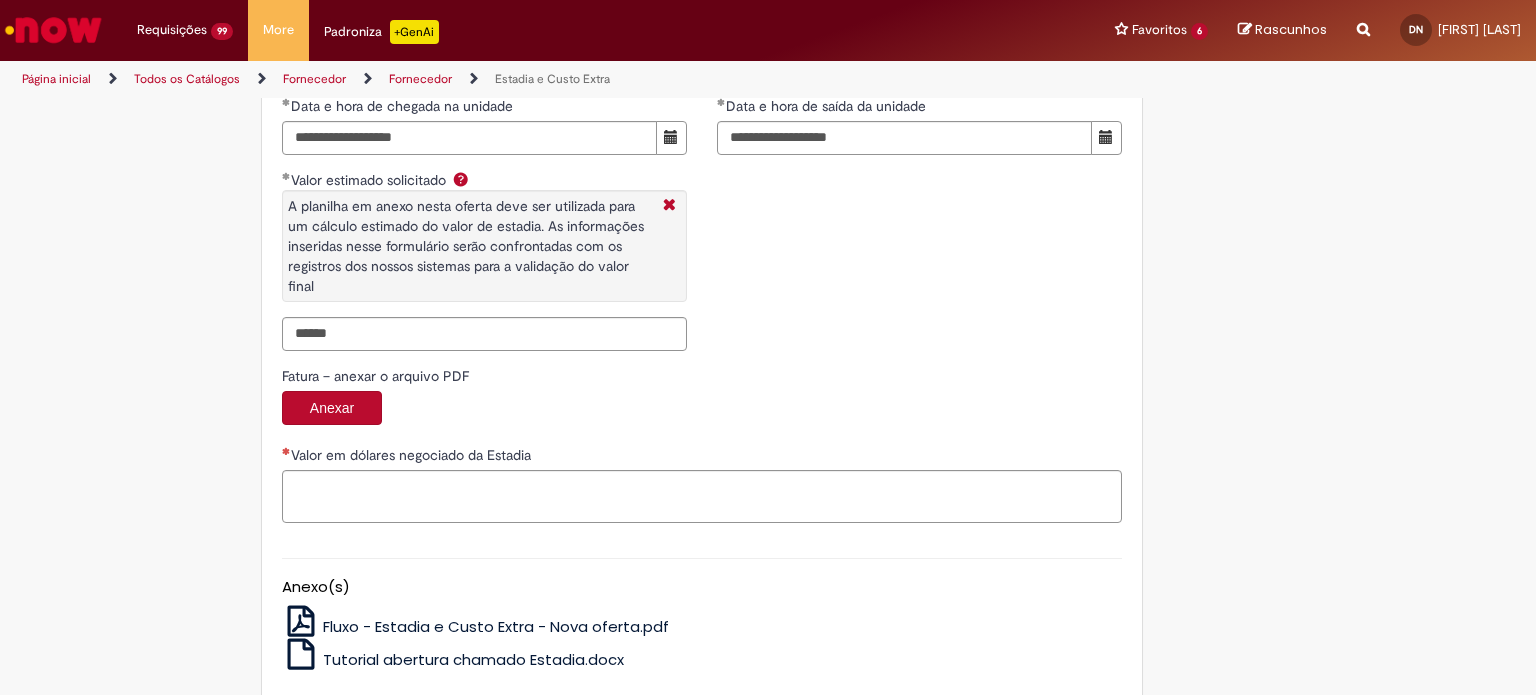 type on "**********" 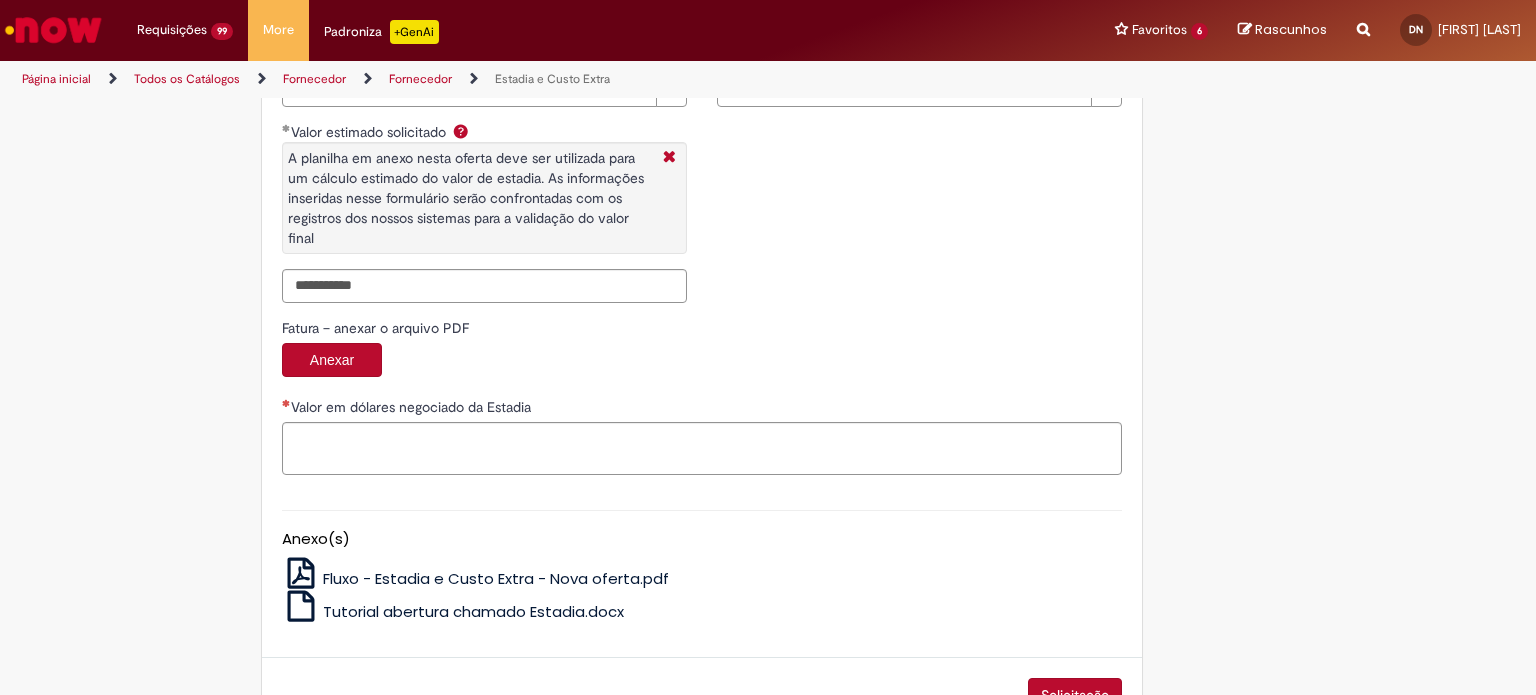 scroll, scrollTop: 3193, scrollLeft: 0, axis: vertical 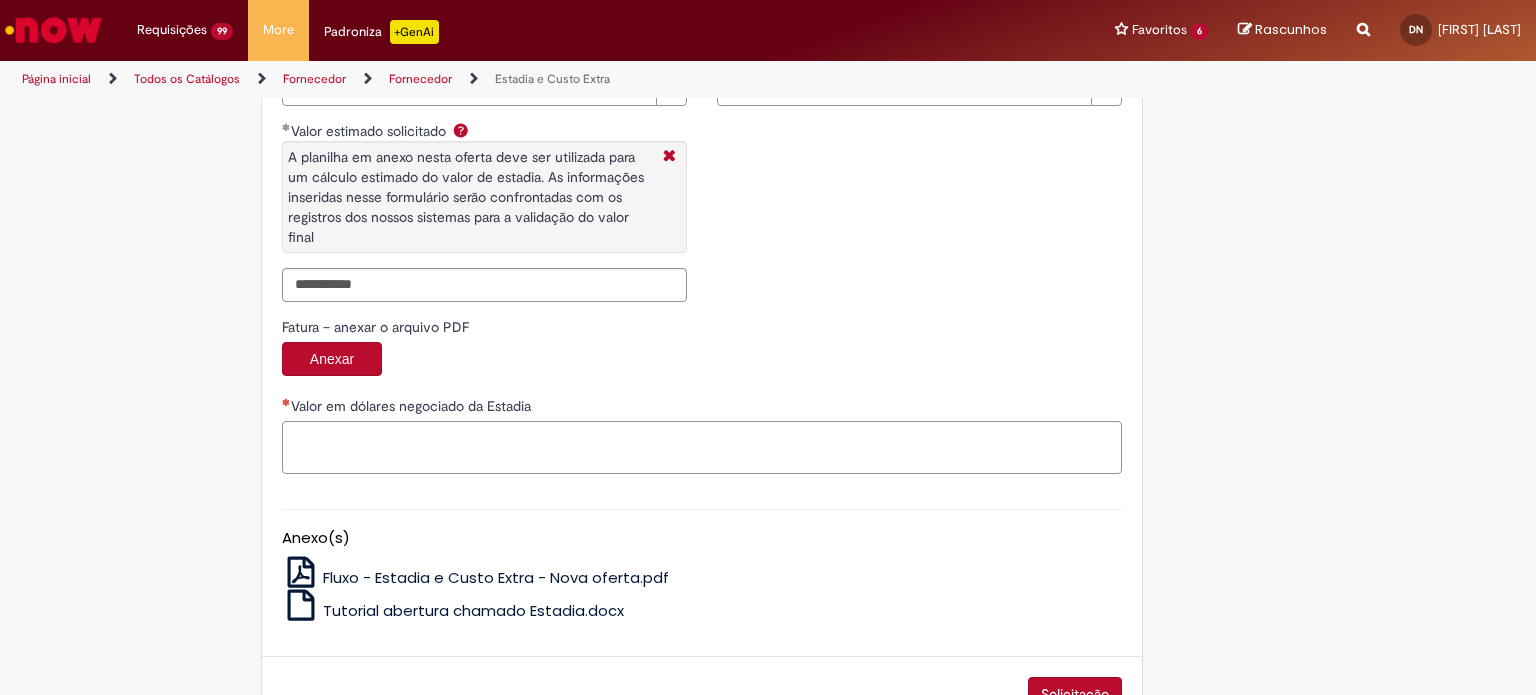 click on "Valor em dólares negociado da Estadia" at bounding box center [702, 448] 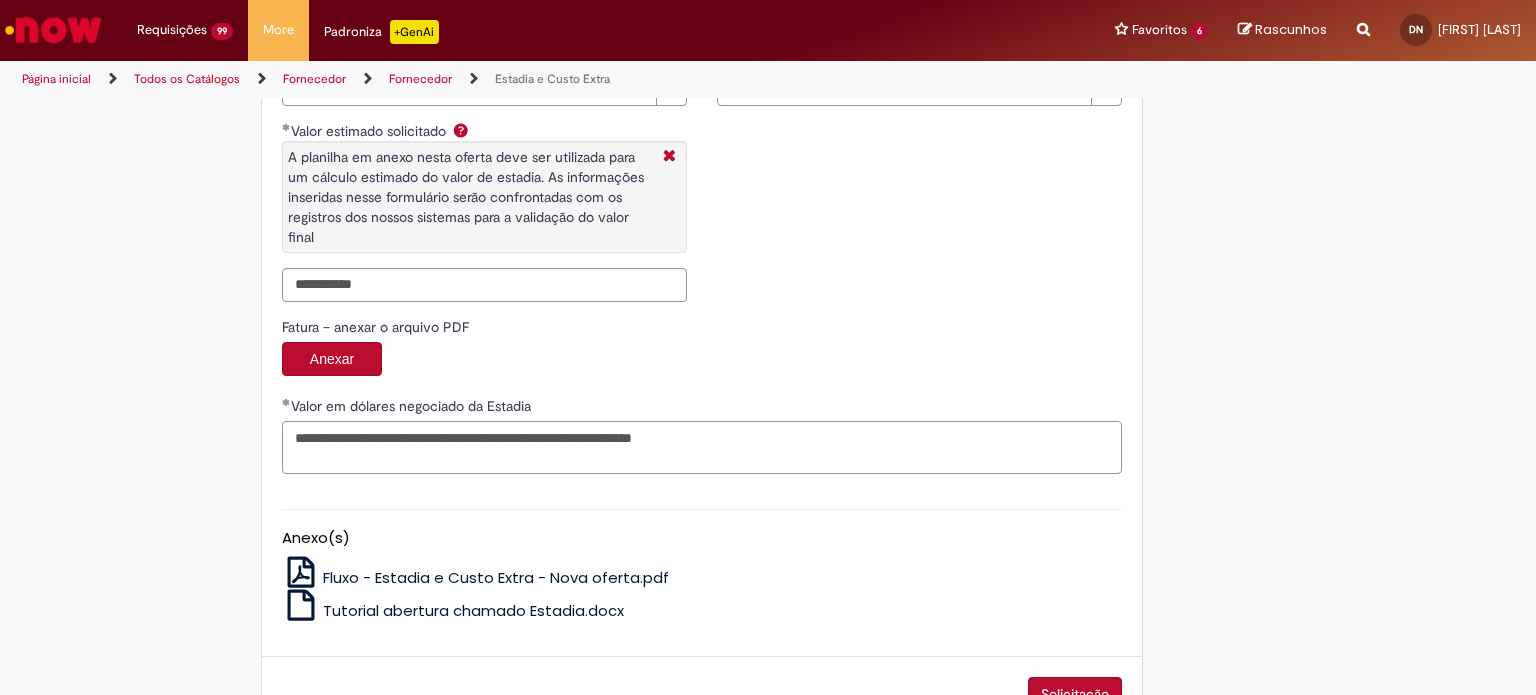 scroll, scrollTop: 3247, scrollLeft: 0, axis: vertical 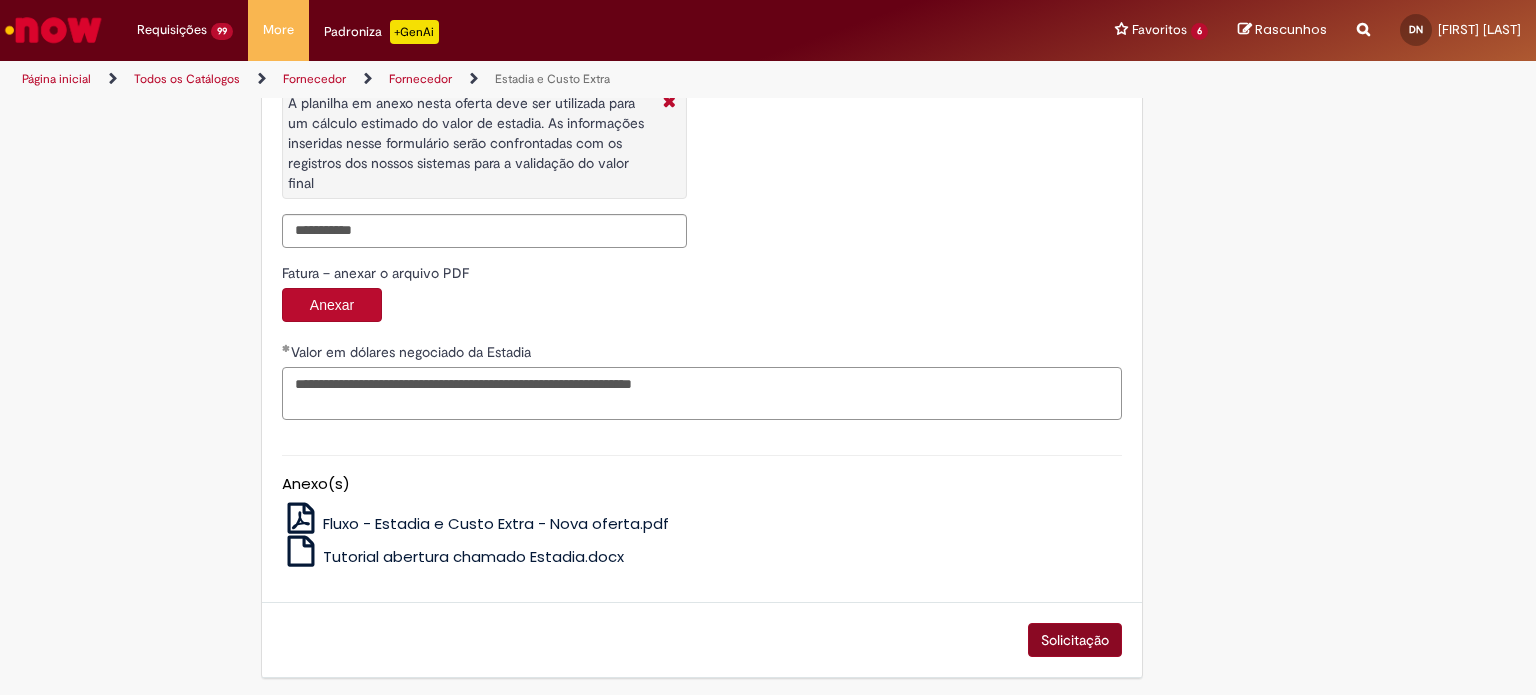type on "**********" 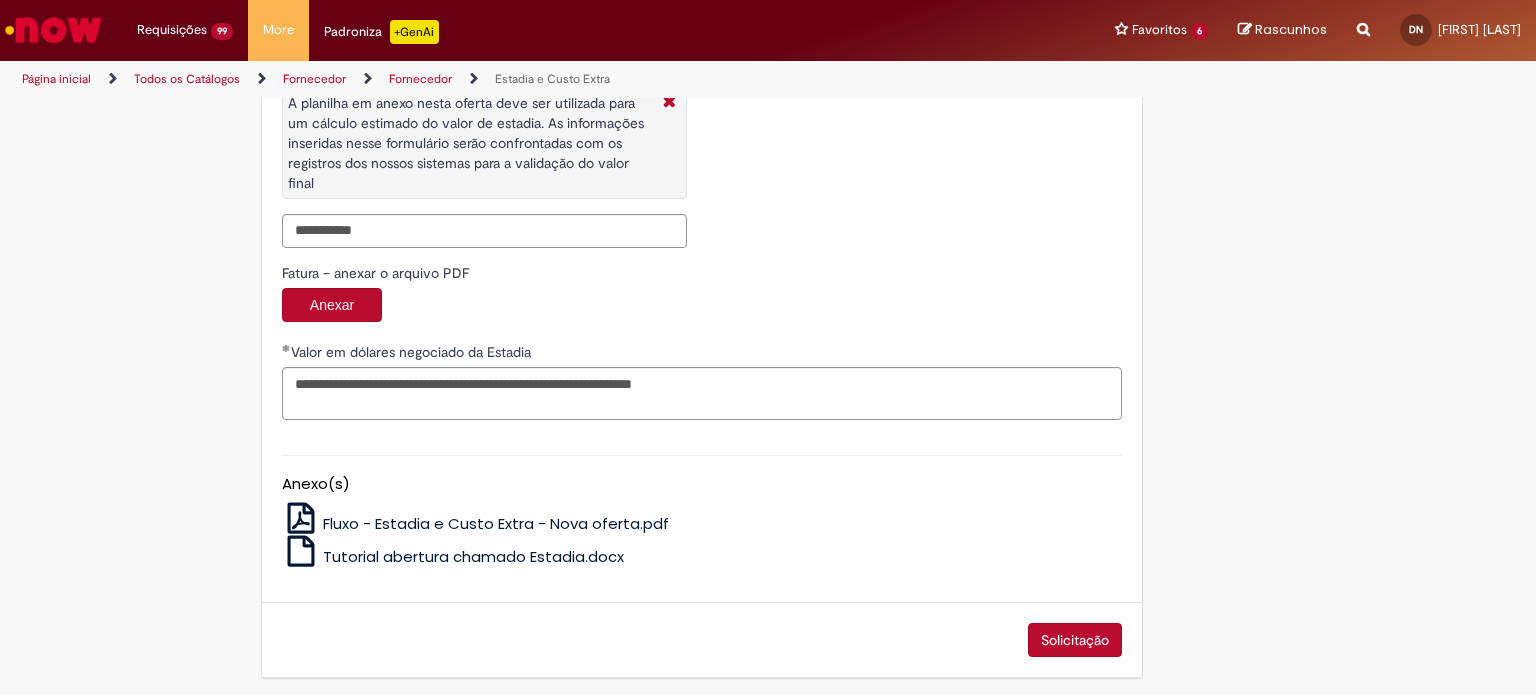 click on "Solicitação" at bounding box center (1075, 640) 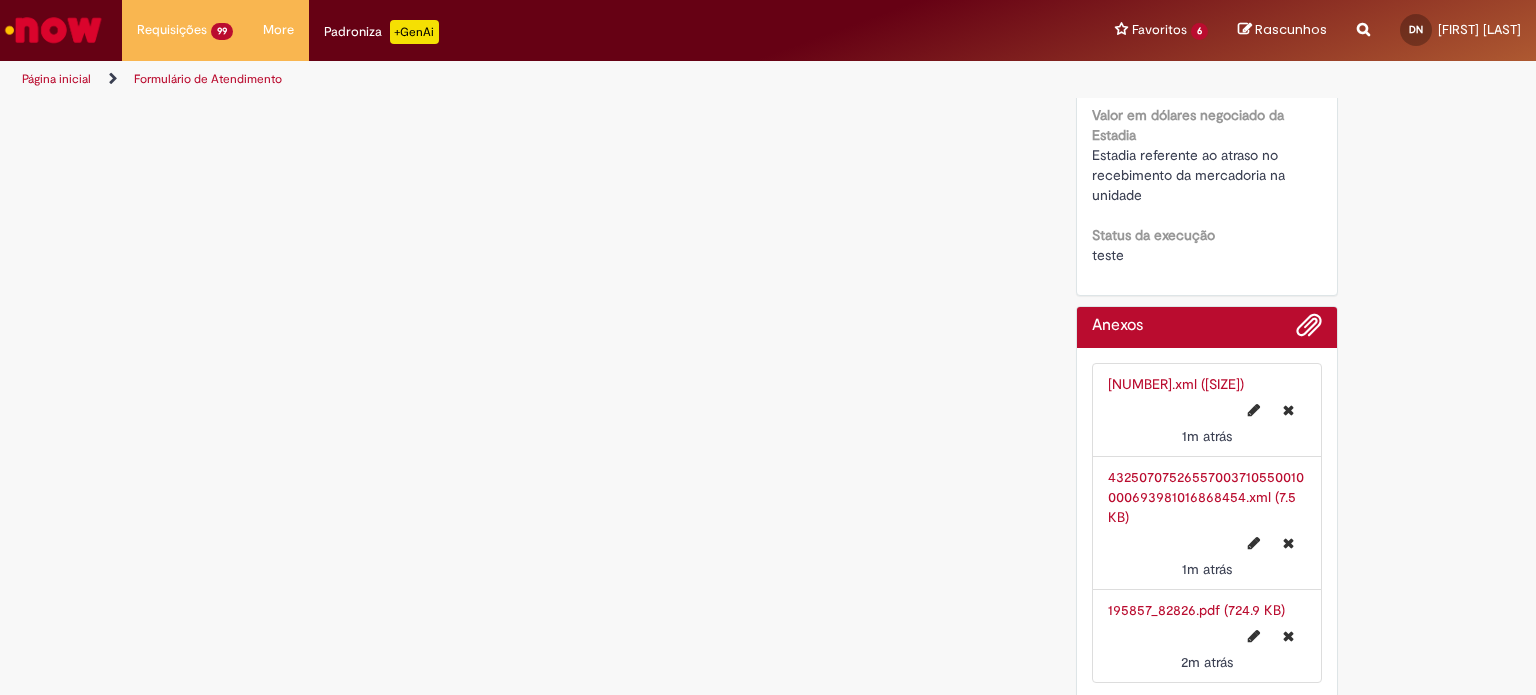 scroll, scrollTop: 0, scrollLeft: 0, axis: both 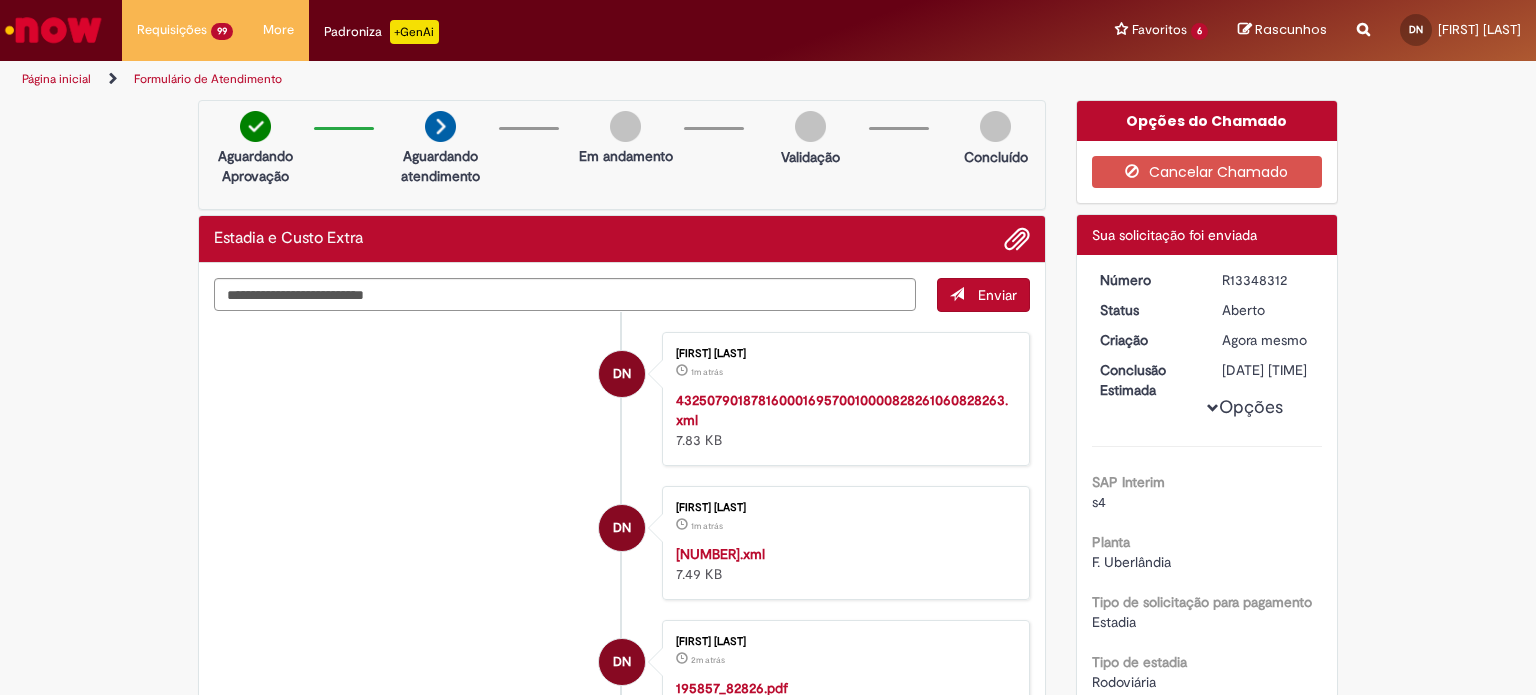 click on "R13348312" at bounding box center (1268, 280) 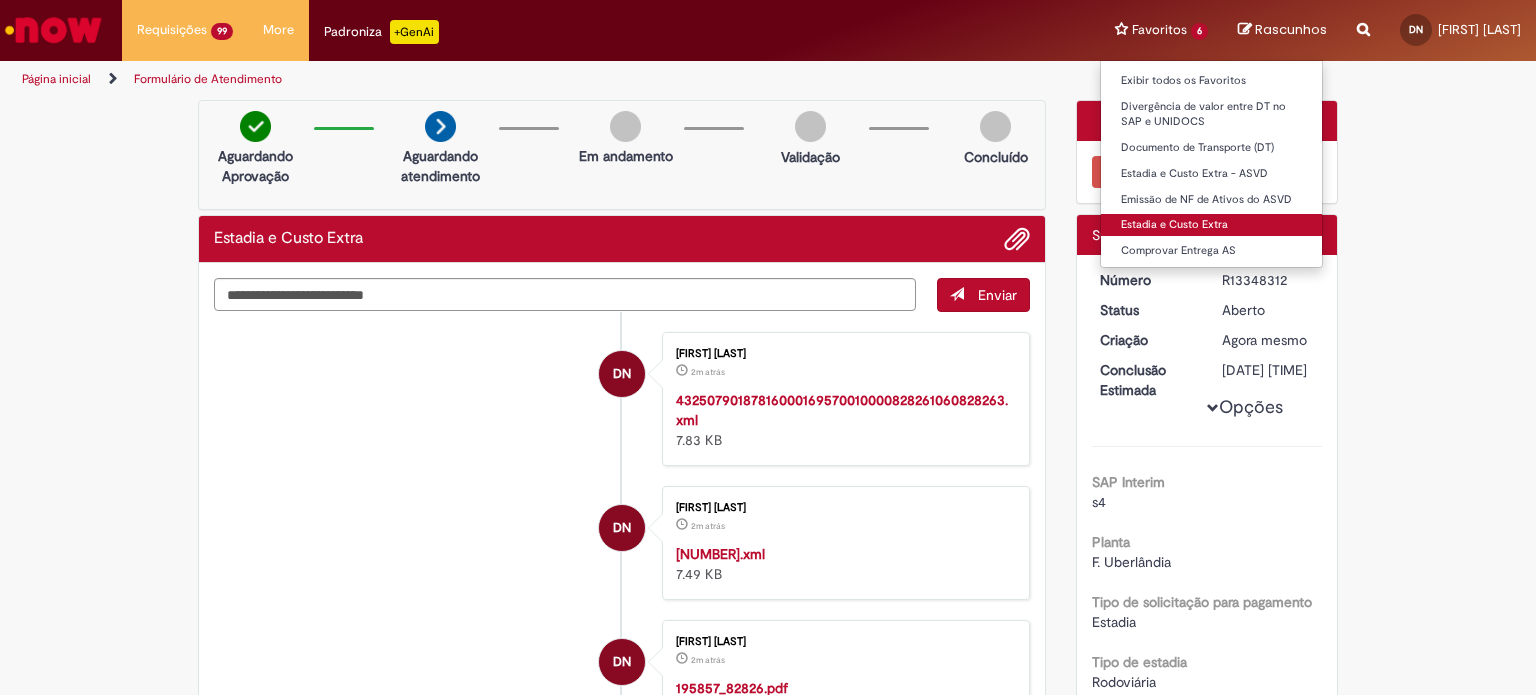 click on "Estadia e Custo Extra" at bounding box center (1211, 225) 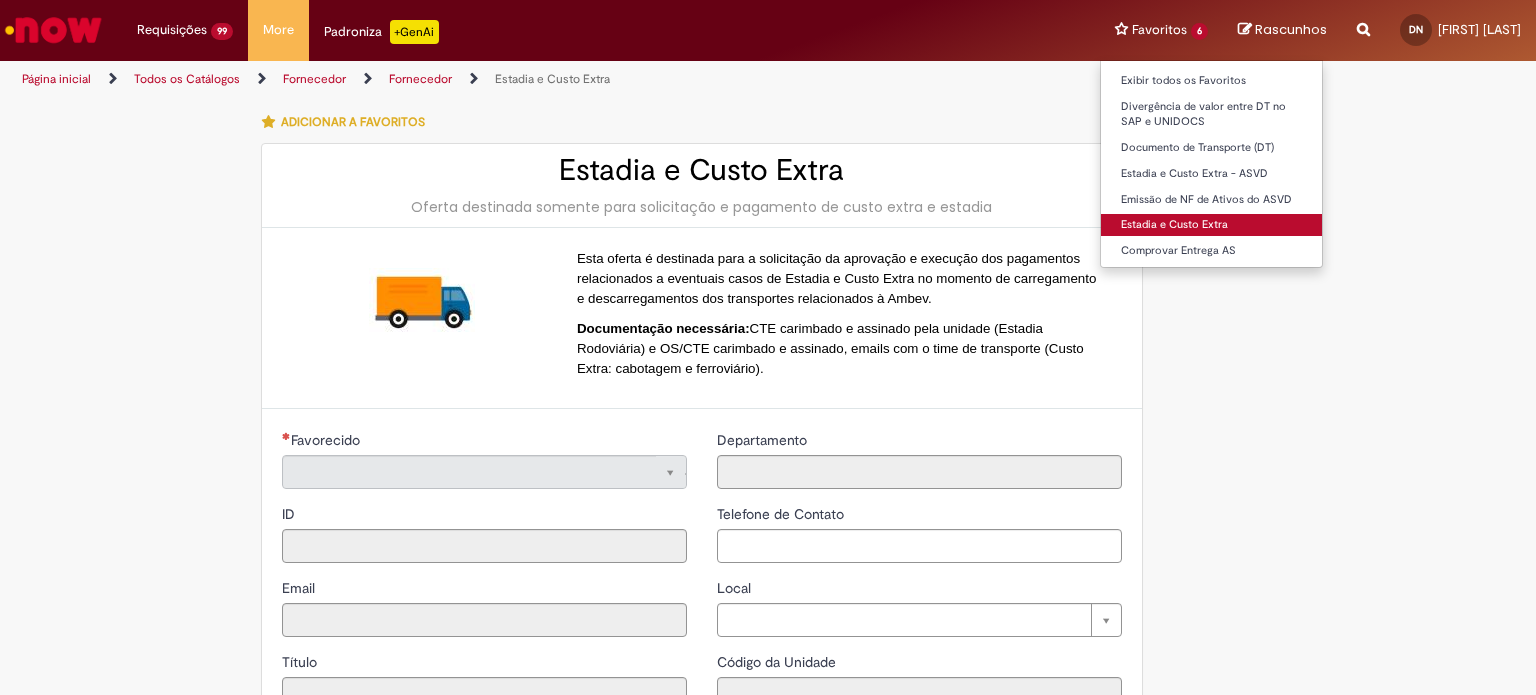 type on "**********" 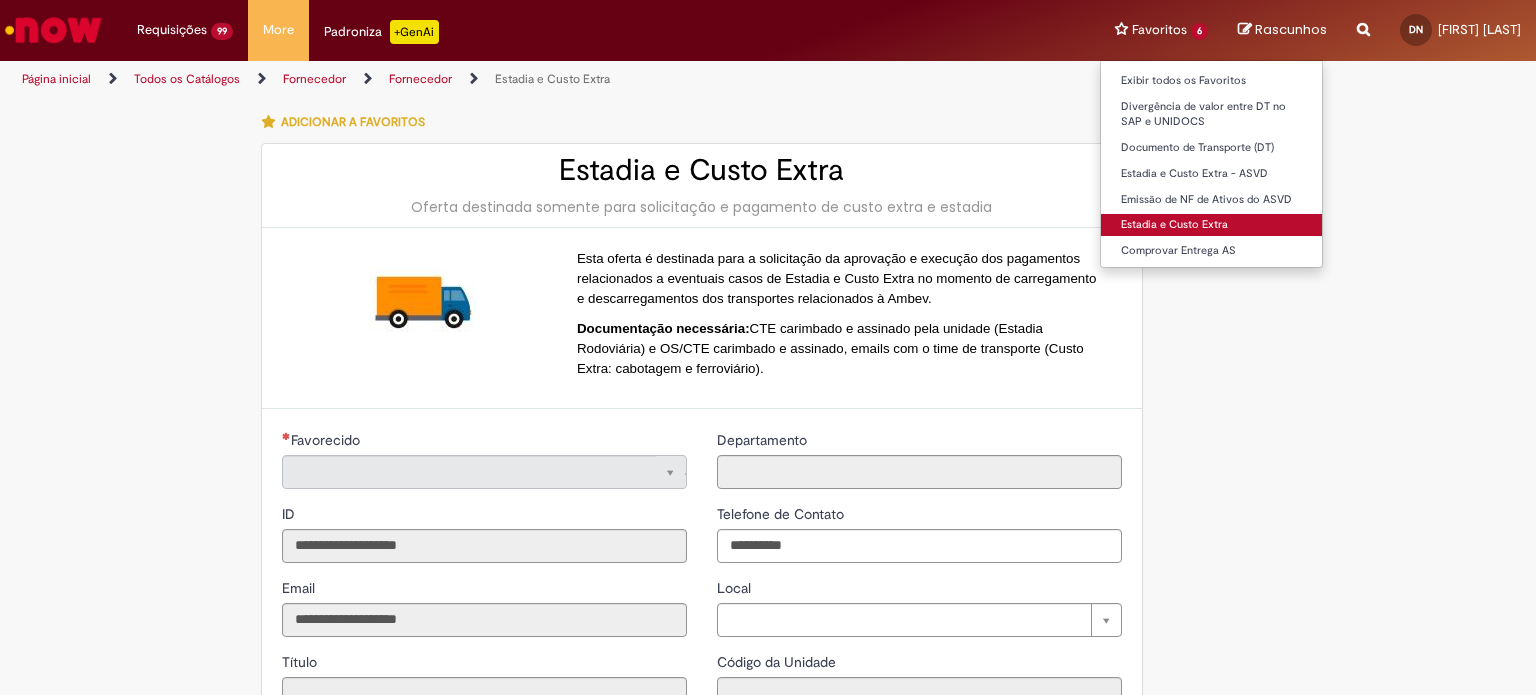 type on "**********" 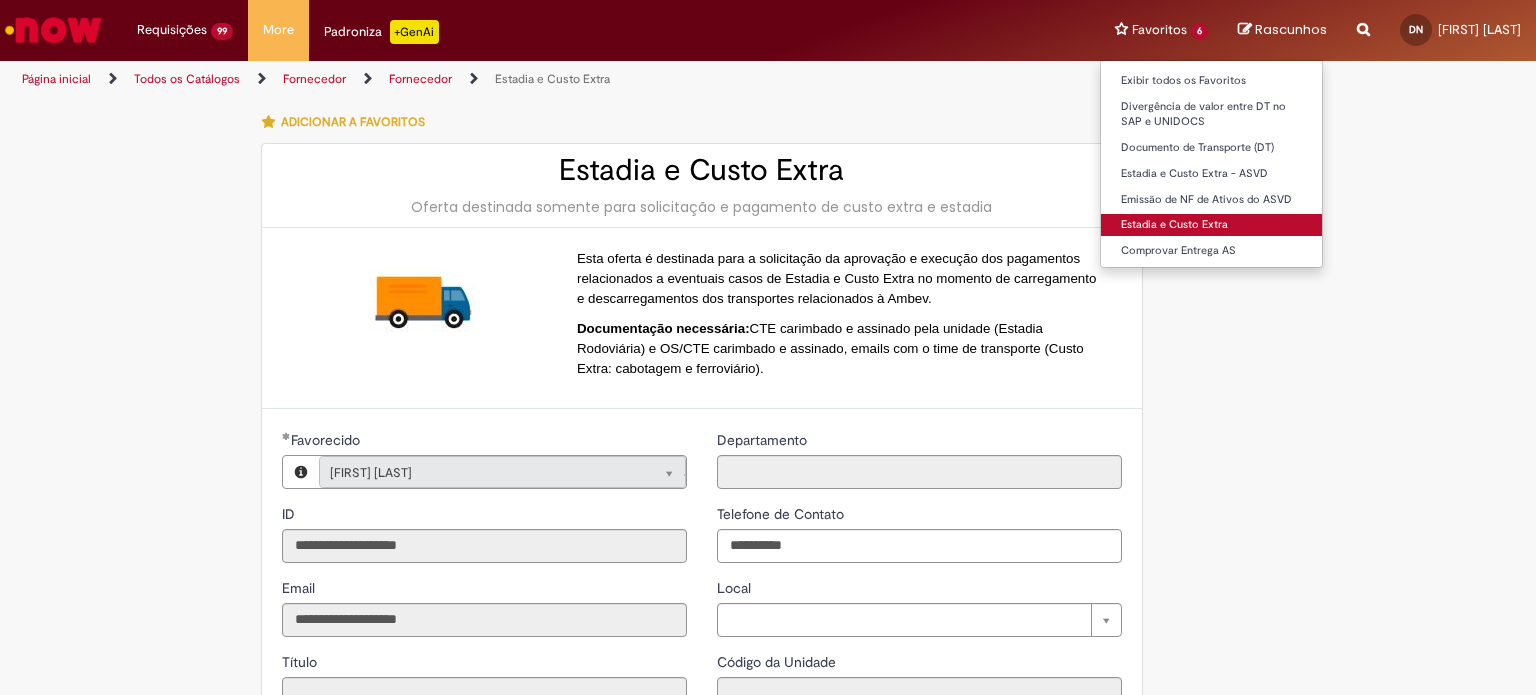 type on "**********" 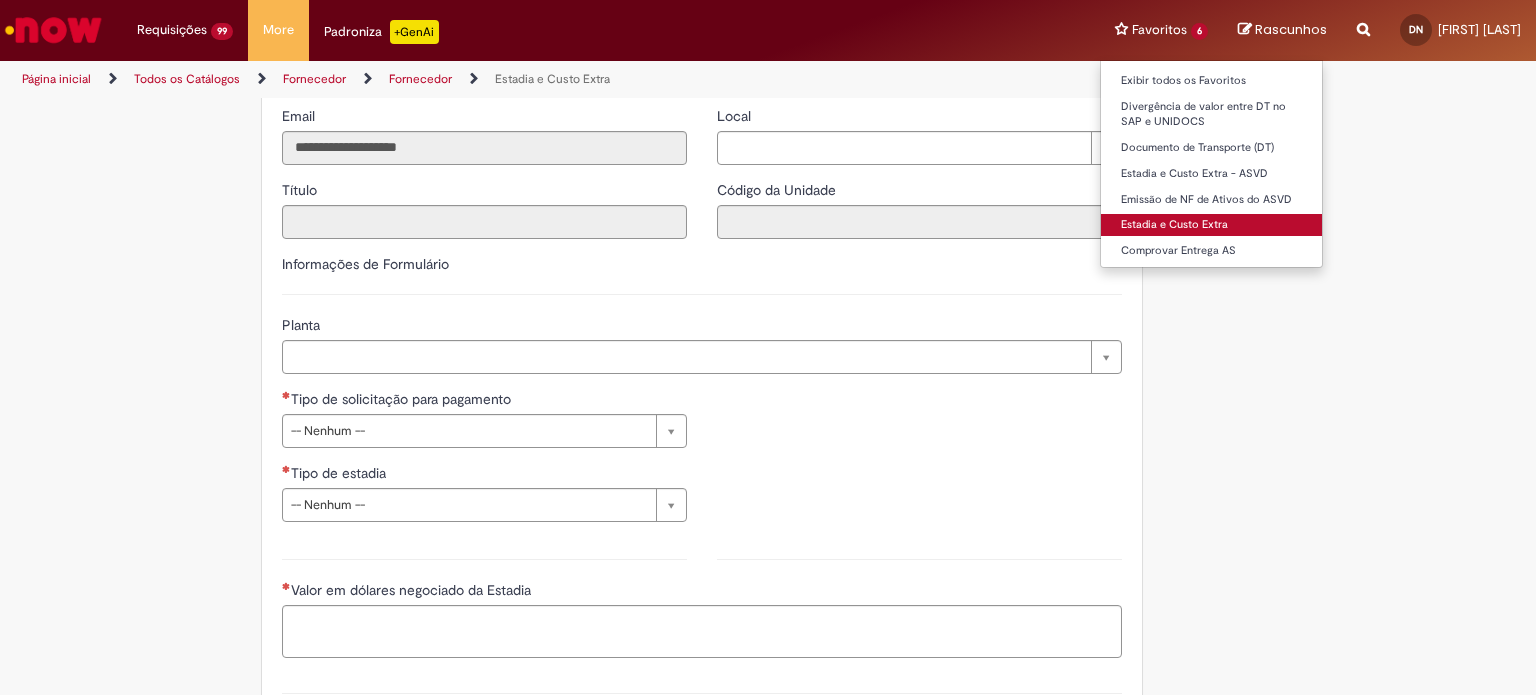 scroll, scrollTop: 474, scrollLeft: 0, axis: vertical 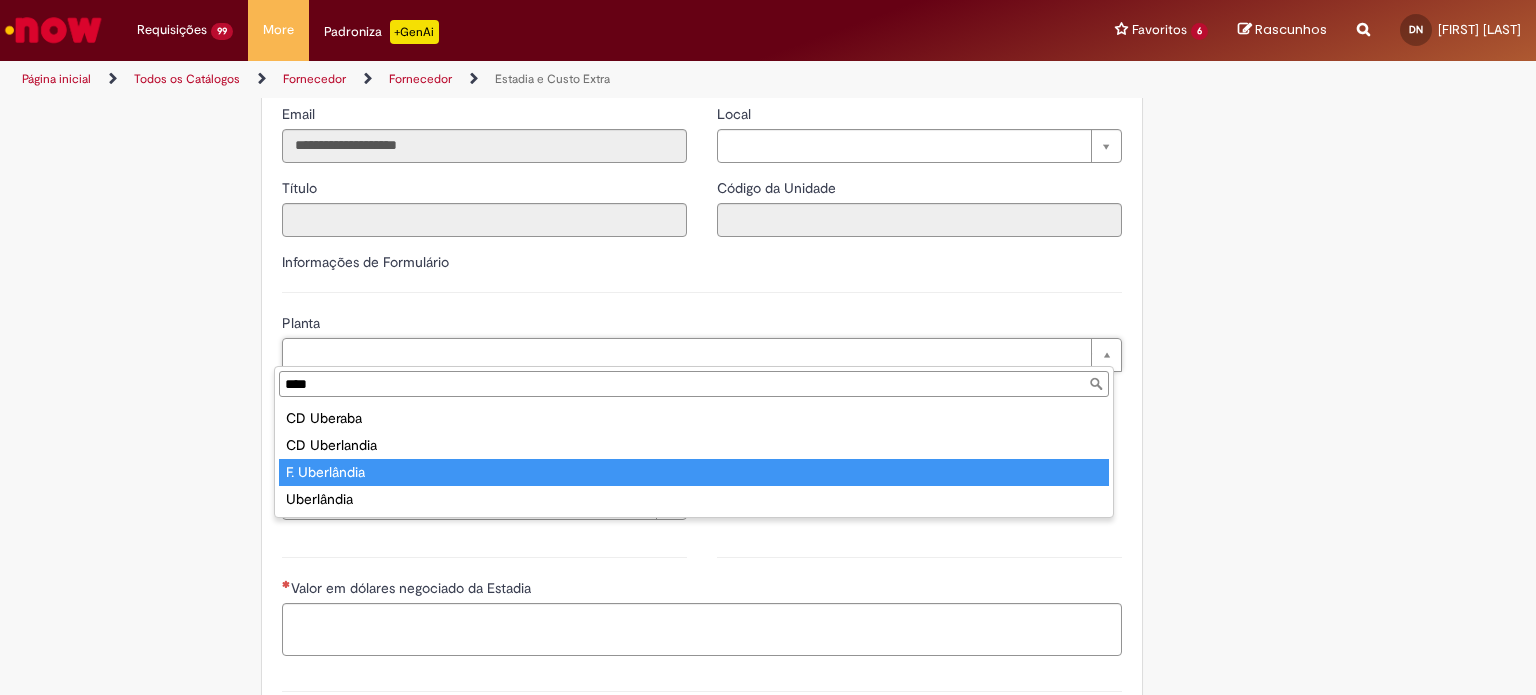 type on "****" 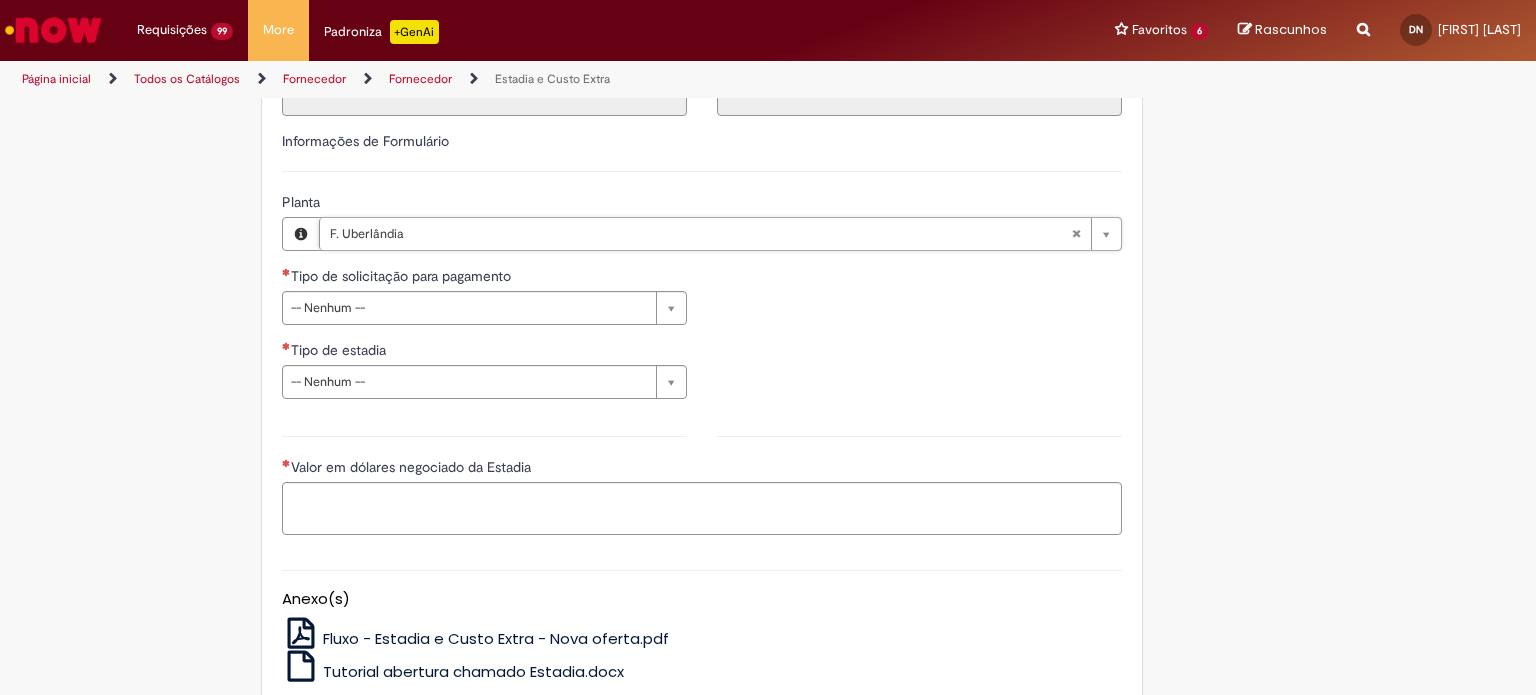 scroll, scrollTop: 598, scrollLeft: 0, axis: vertical 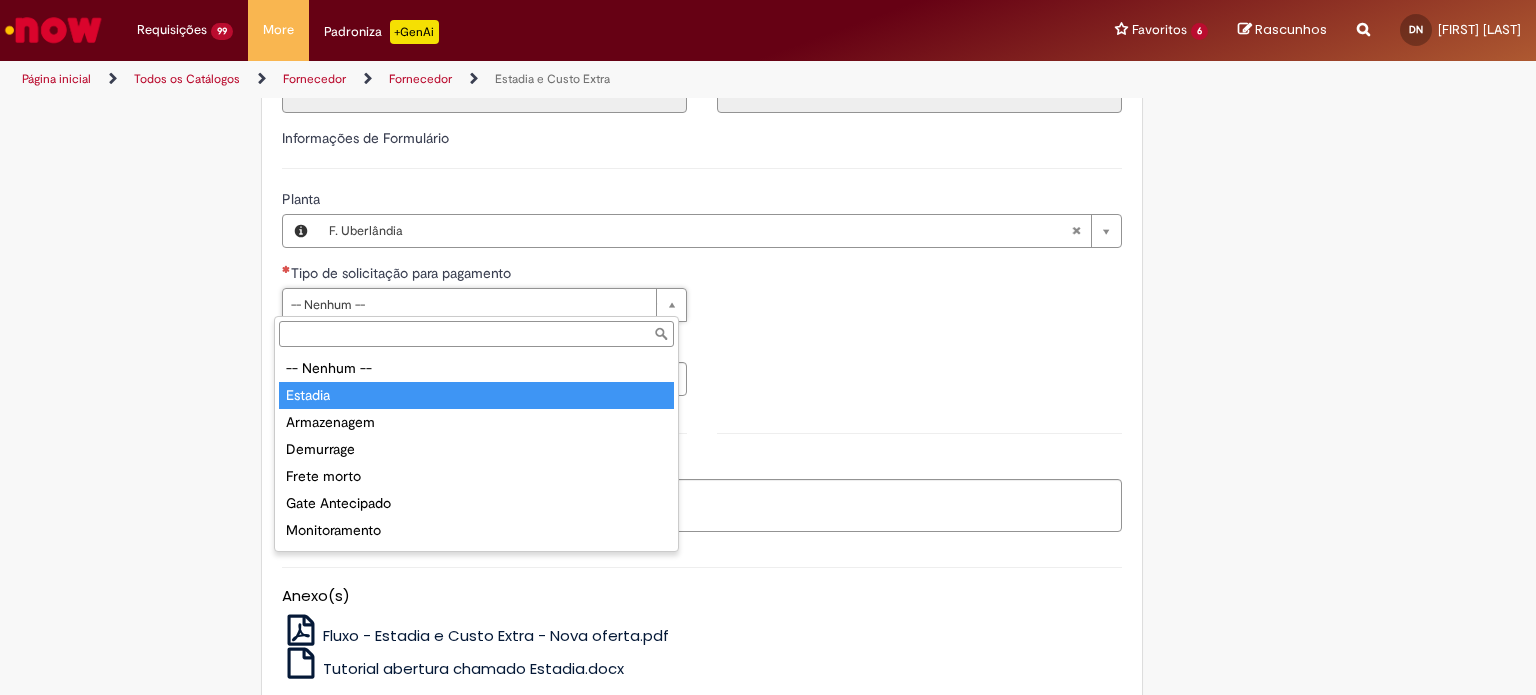 type on "*******" 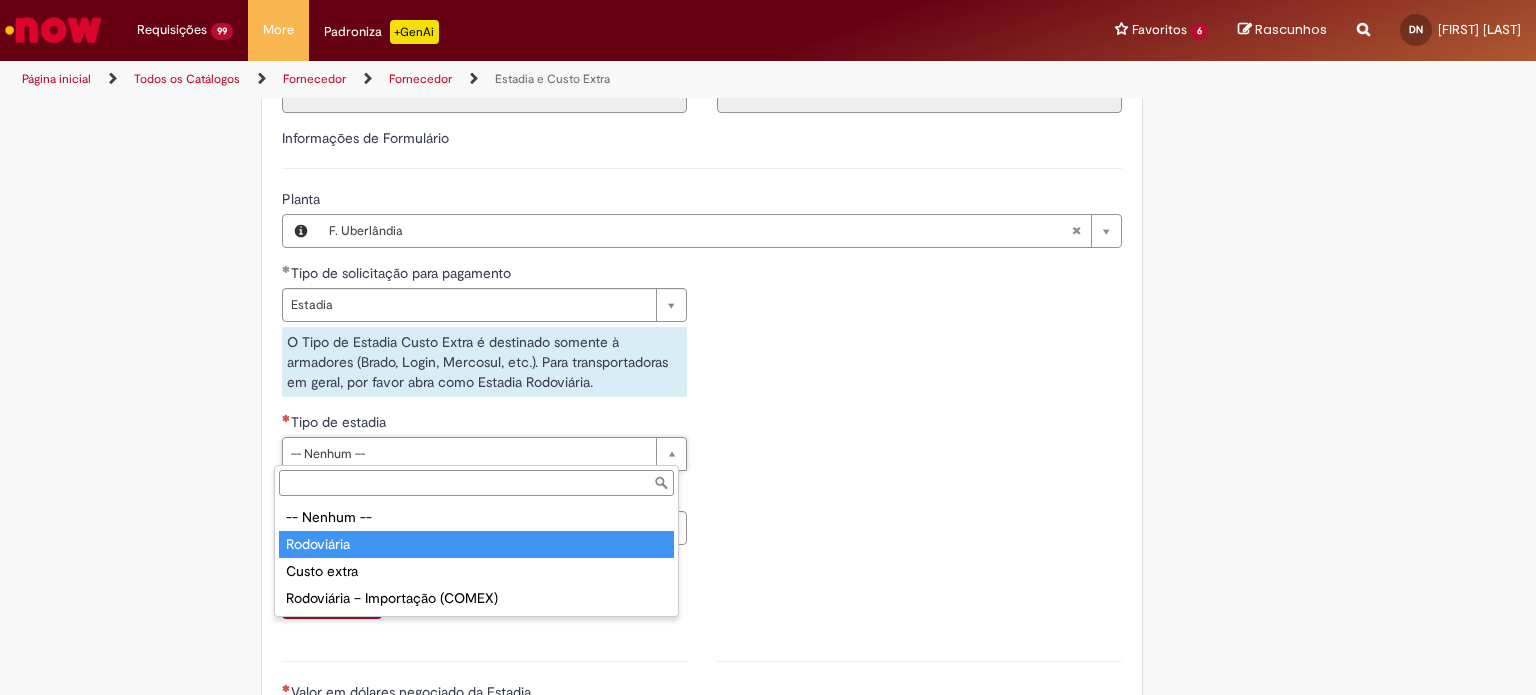 type on "**********" 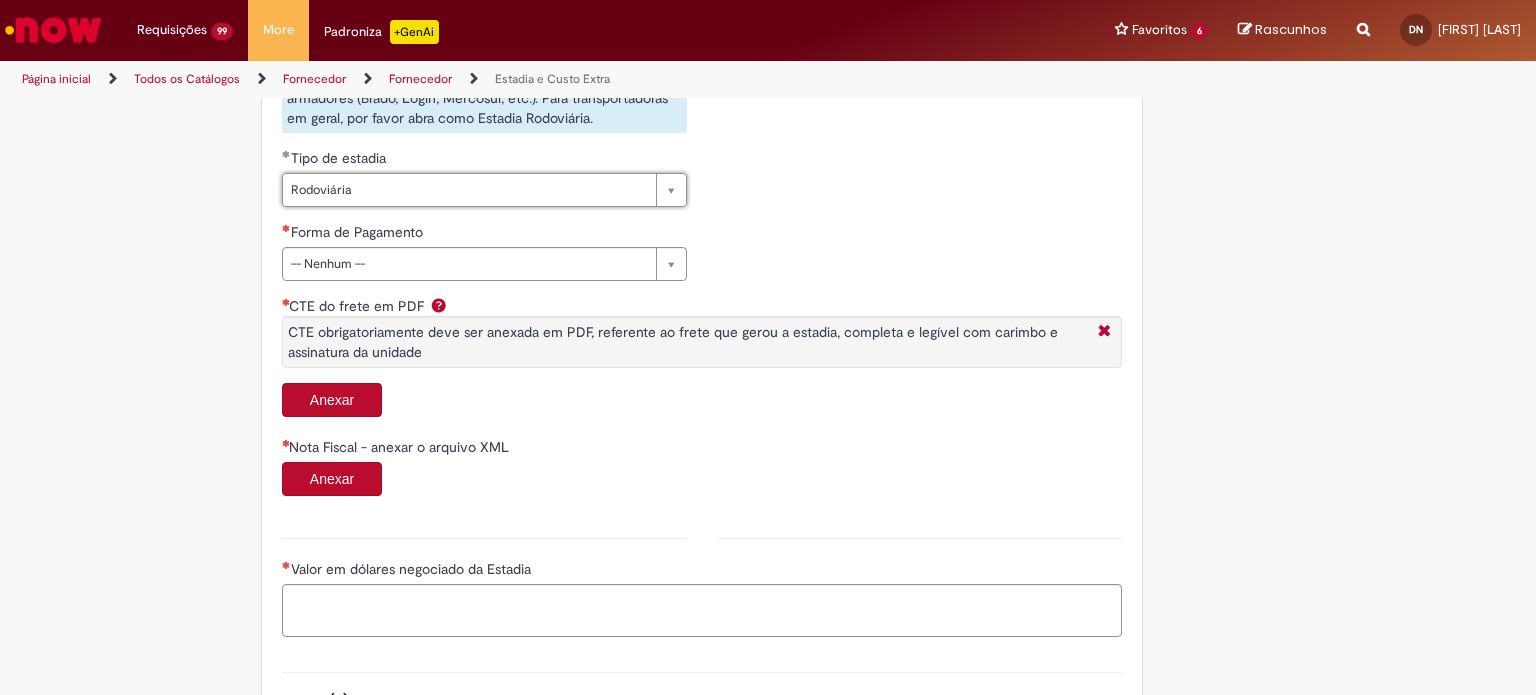 scroll, scrollTop: 867, scrollLeft: 0, axis: vertical 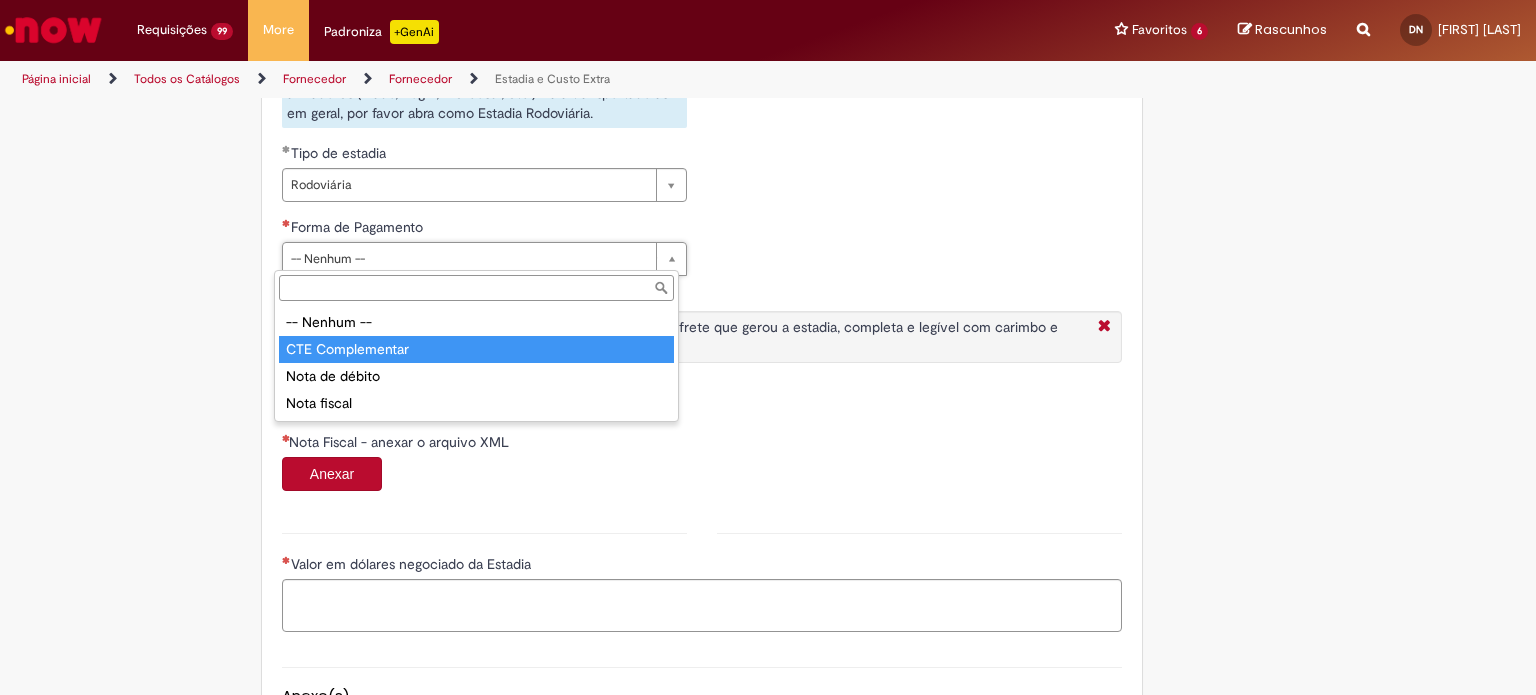 type on "**********" 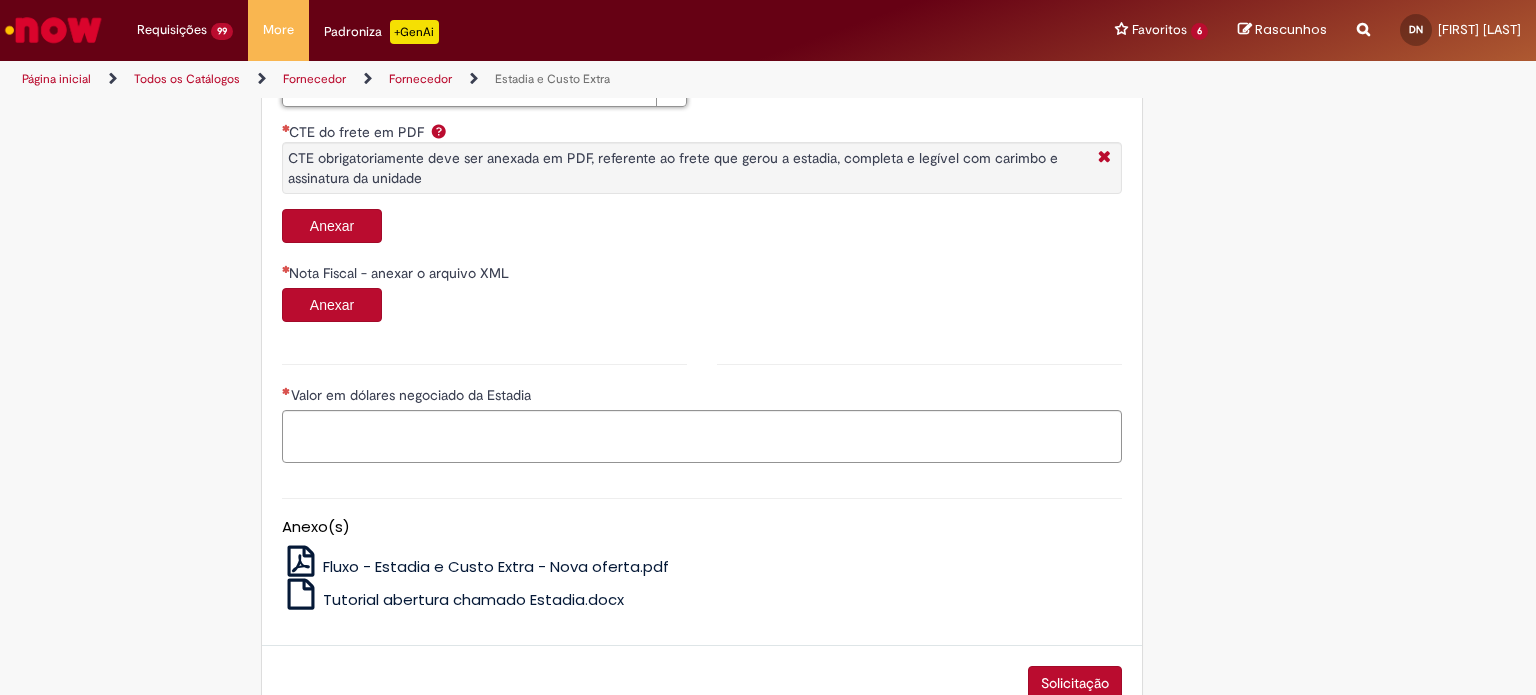 scroll, scrollTop: 1040, scrollLeft: 0, axis: vertical 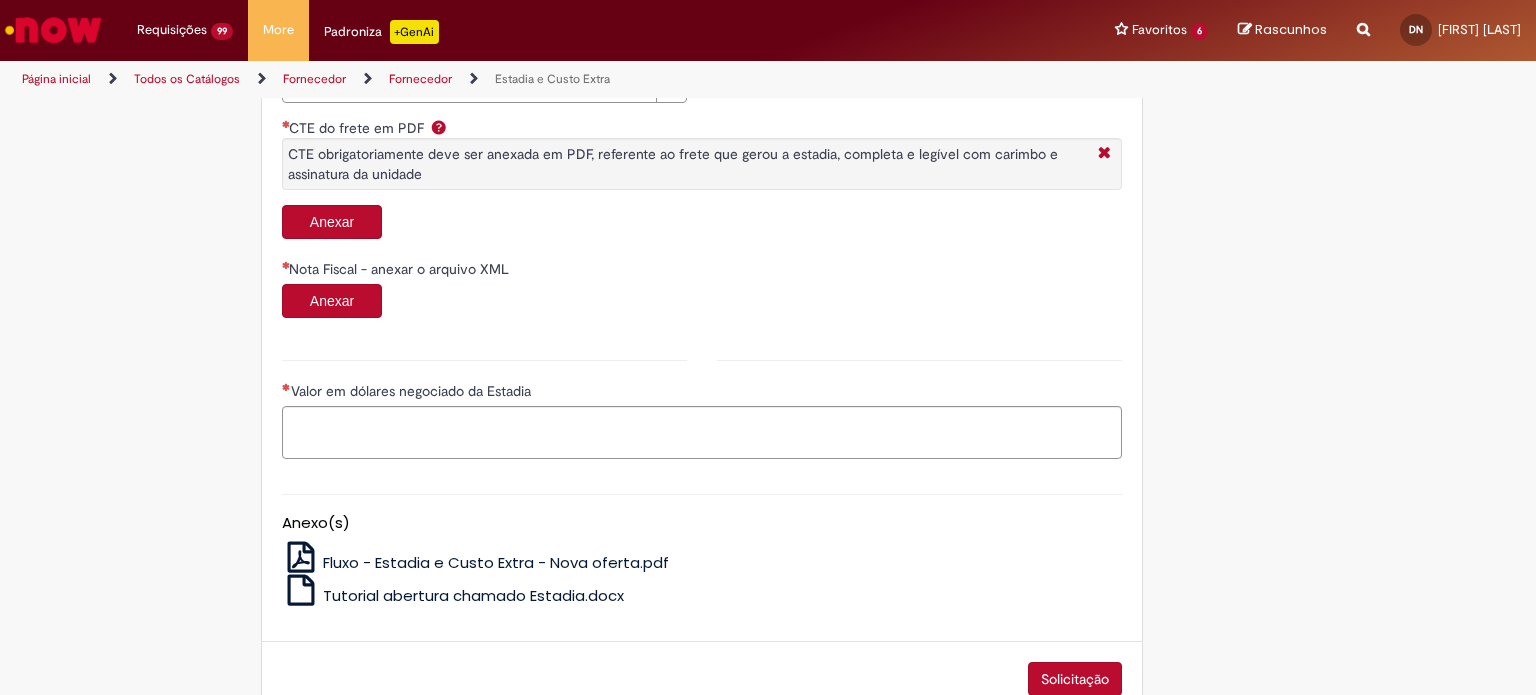 click on "Anexar" at bounding box center (332, 222) 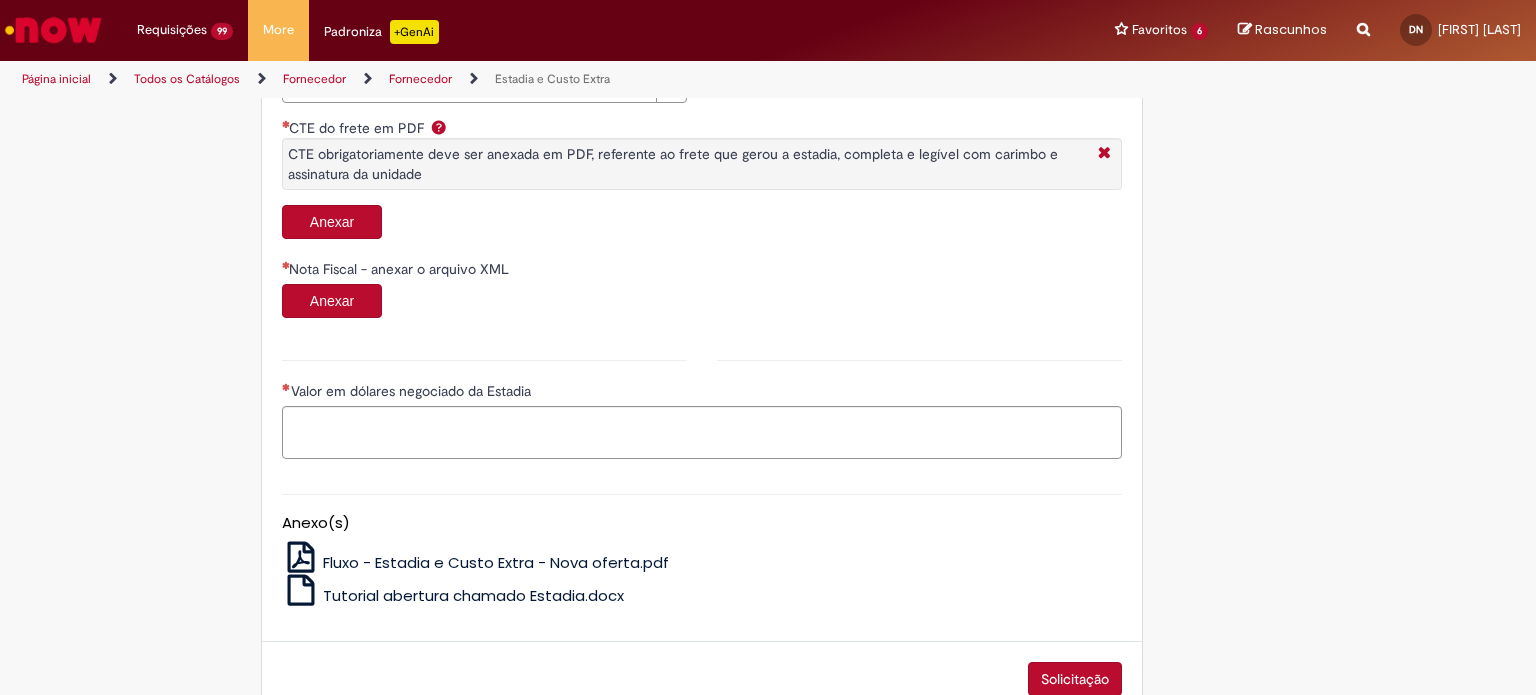click on "Anexar" at bounding box center (332, 222) 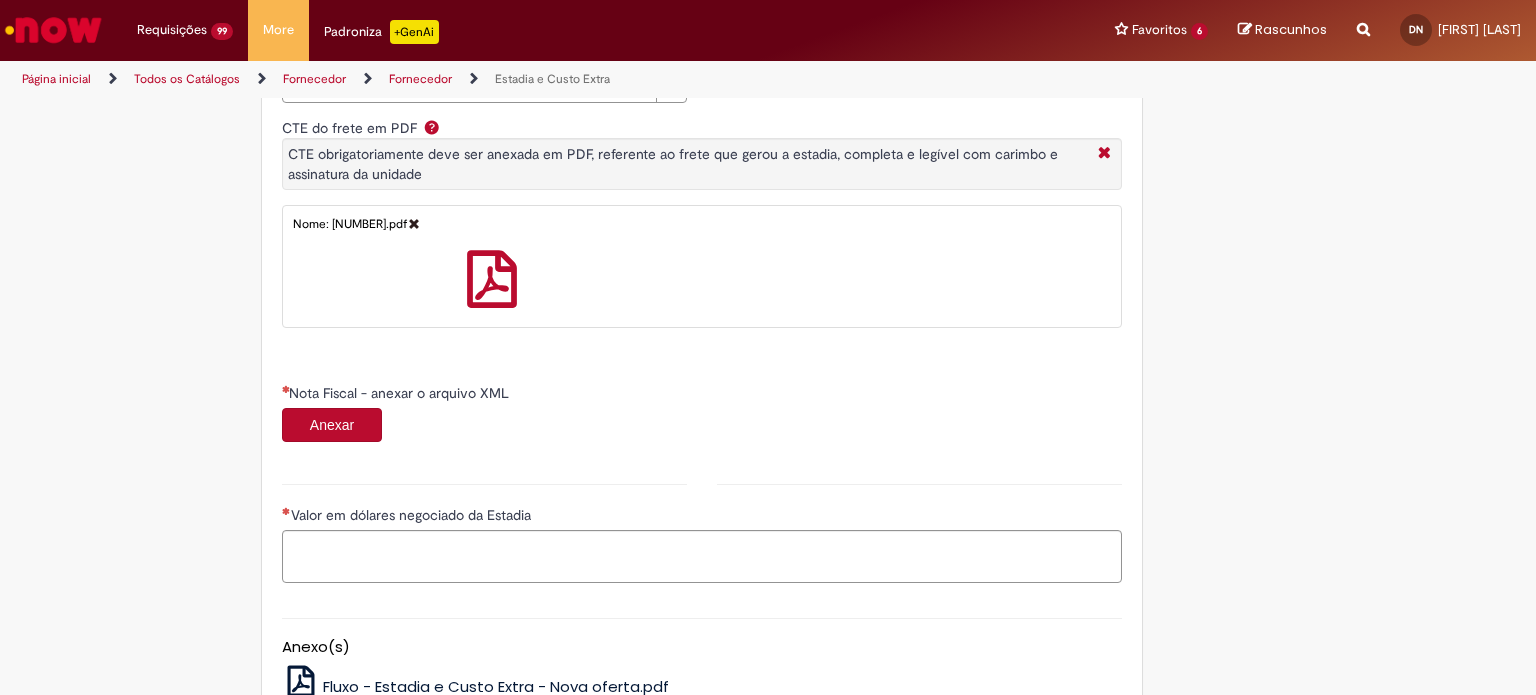 click on "**********" at bounding box center [919, 484] 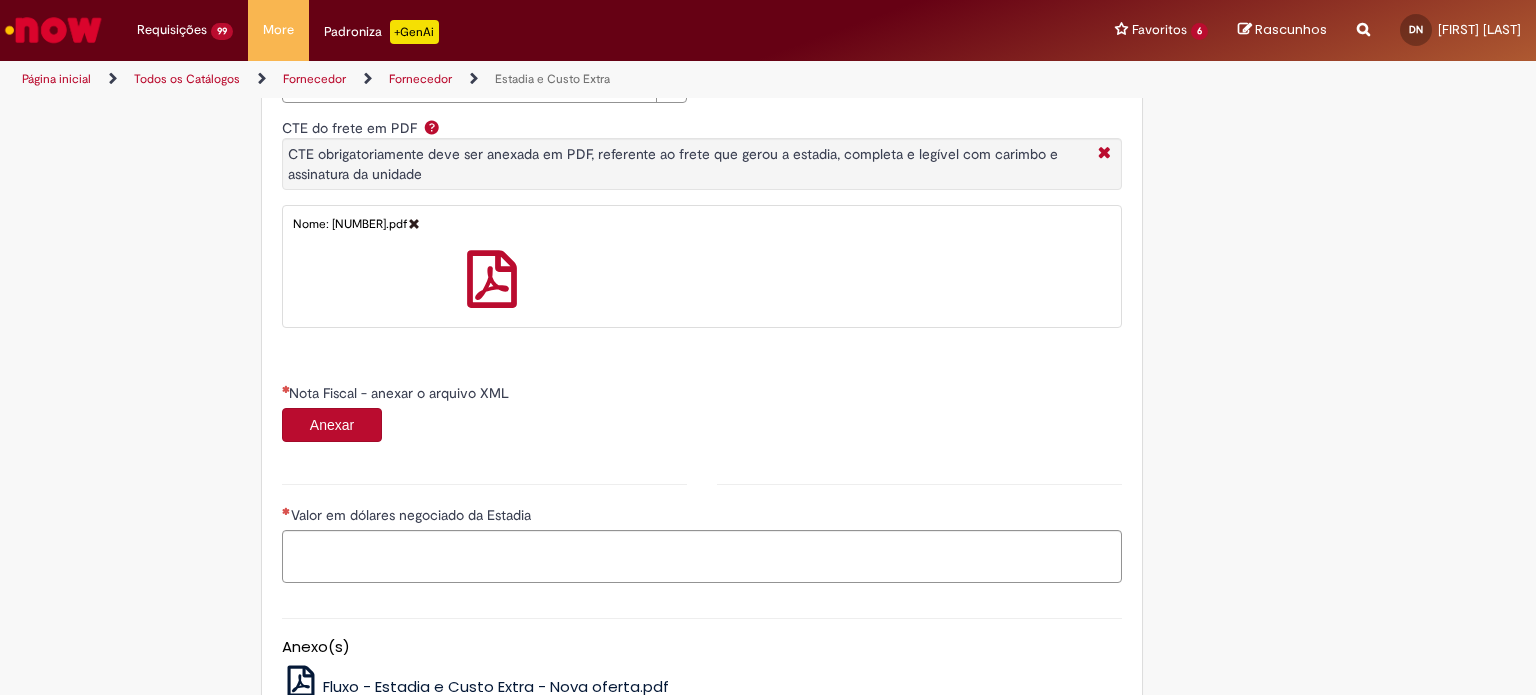click on "Anexar" at bounding box center [332, 425] 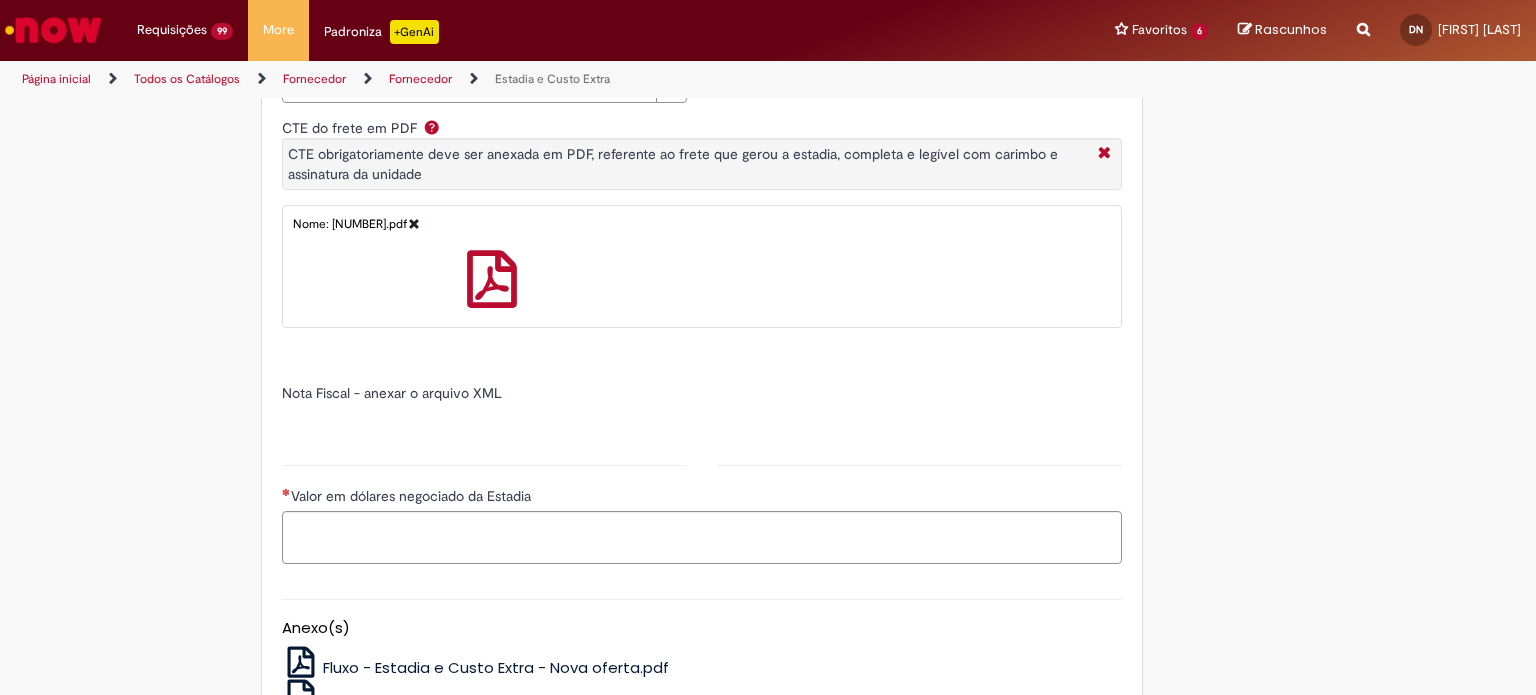 type on "******" 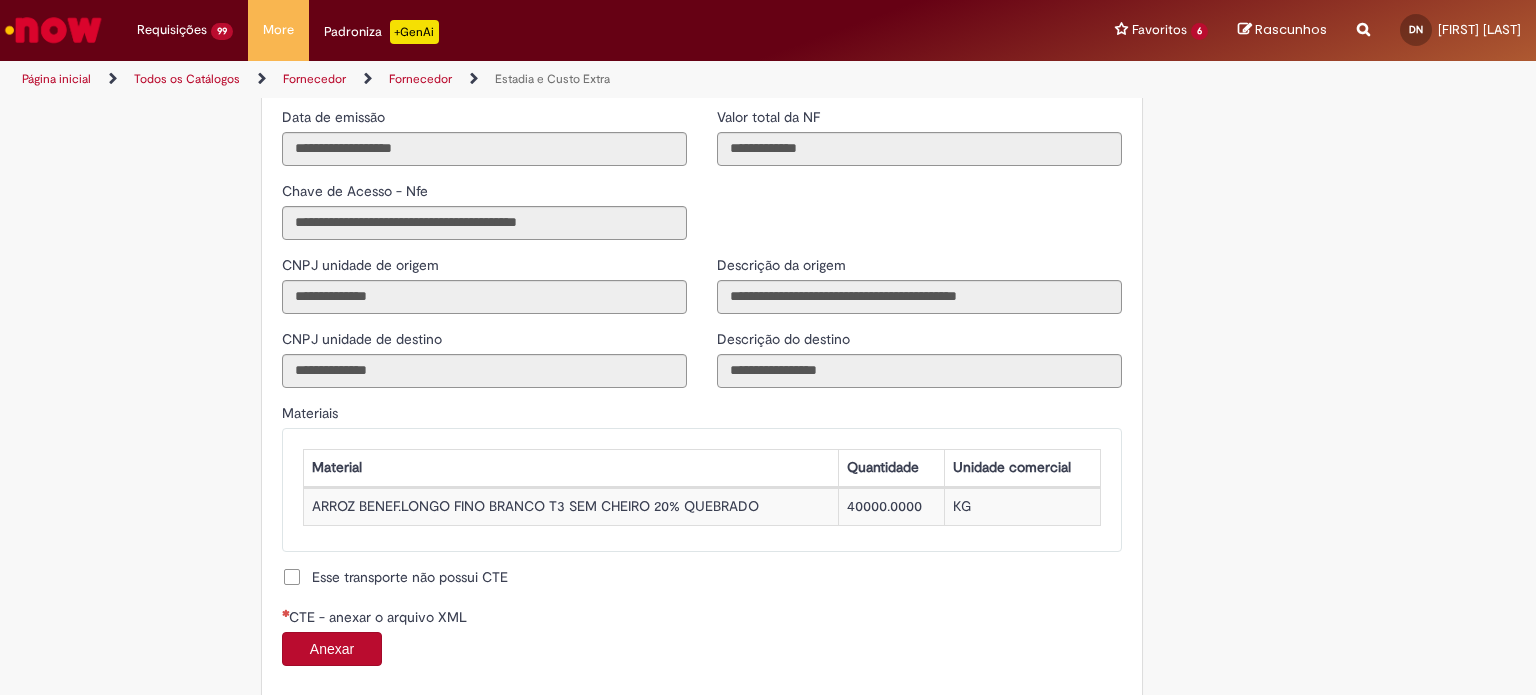 scroll, scrollTop: 1603, scrollLeft: 0, axis: vertical 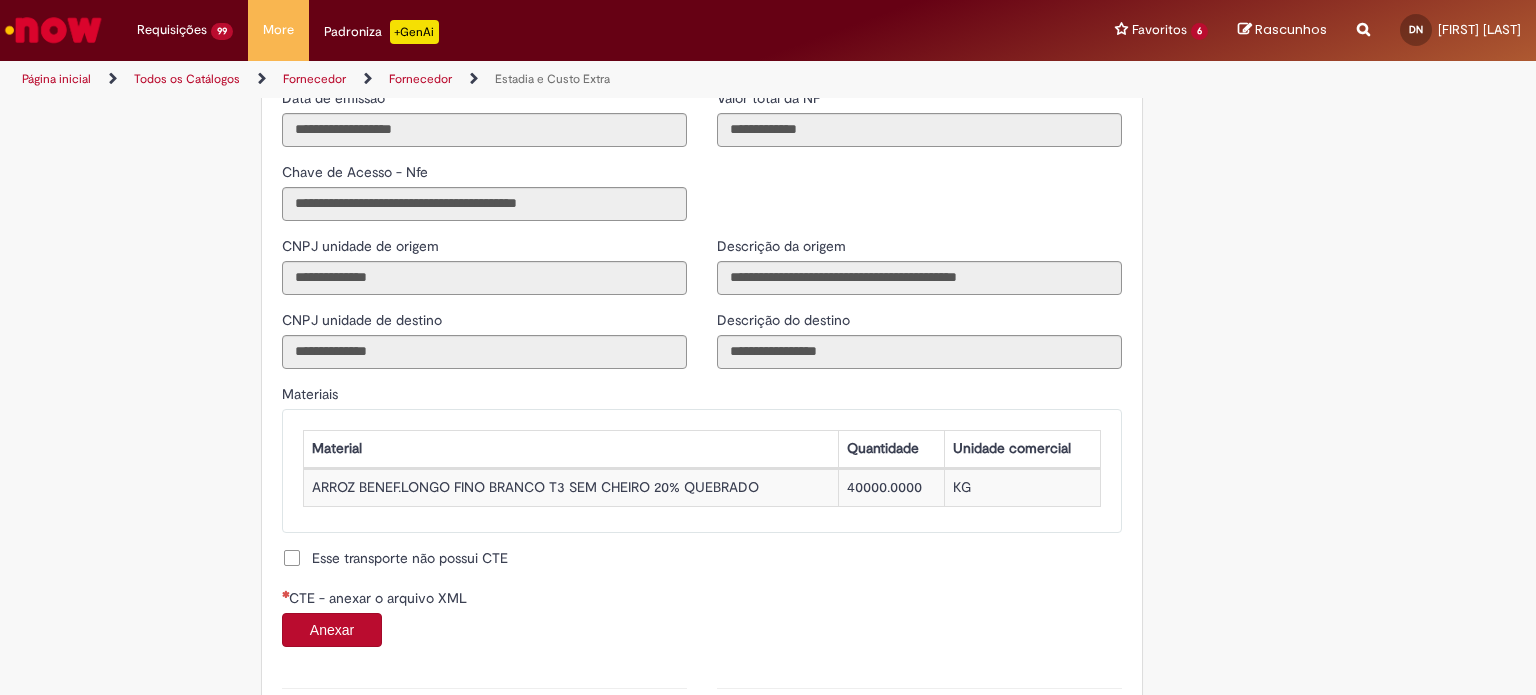 click on "Anexar" at bounding box center [332, 630] 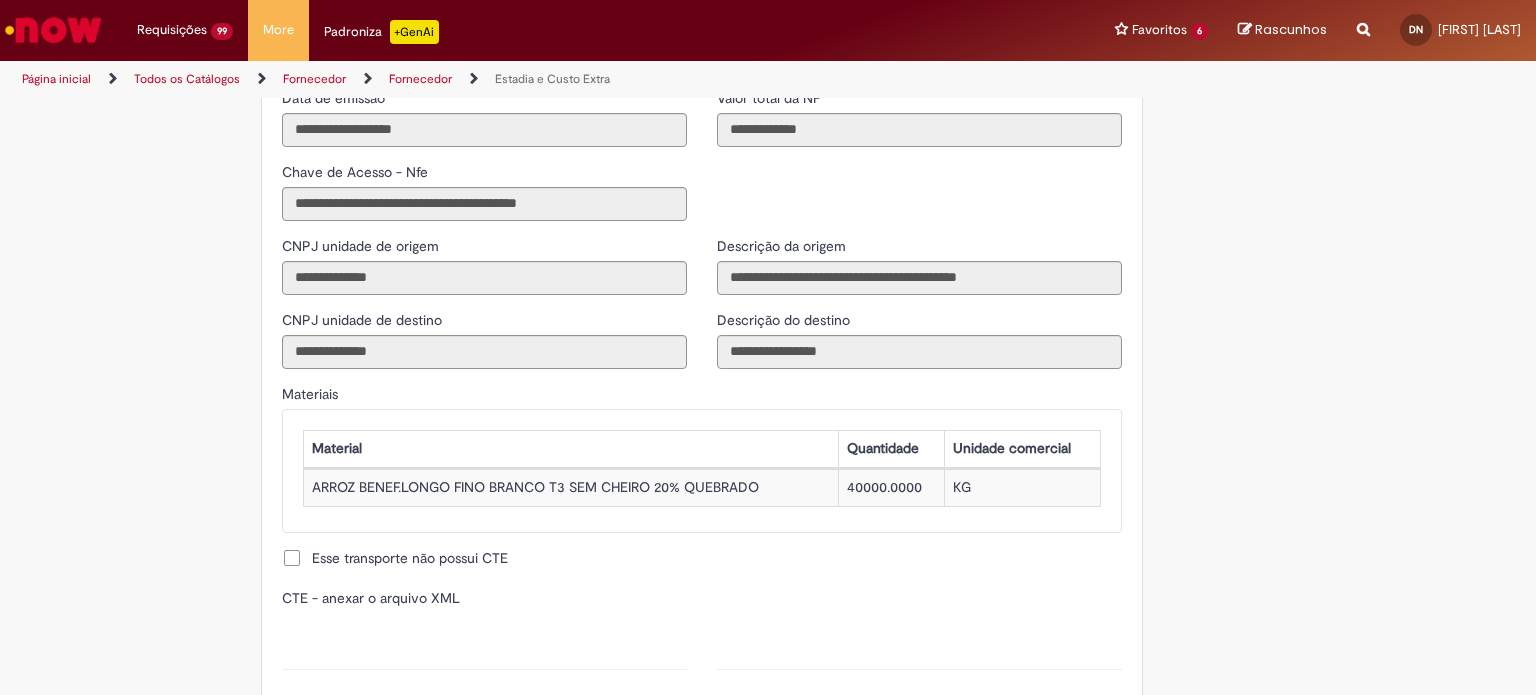 type on "**********" 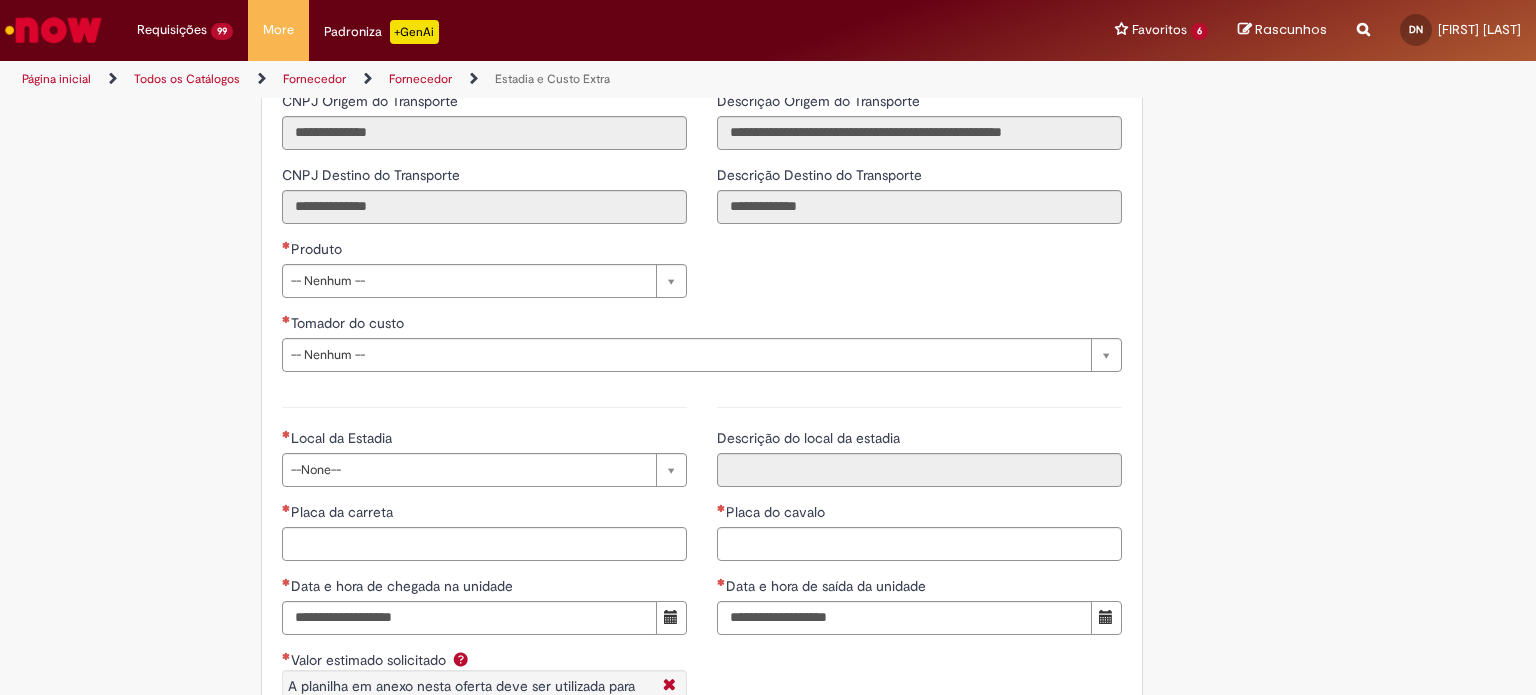 scroll, scrollTop: 2667, scrollLeft: 0, axis: vertical 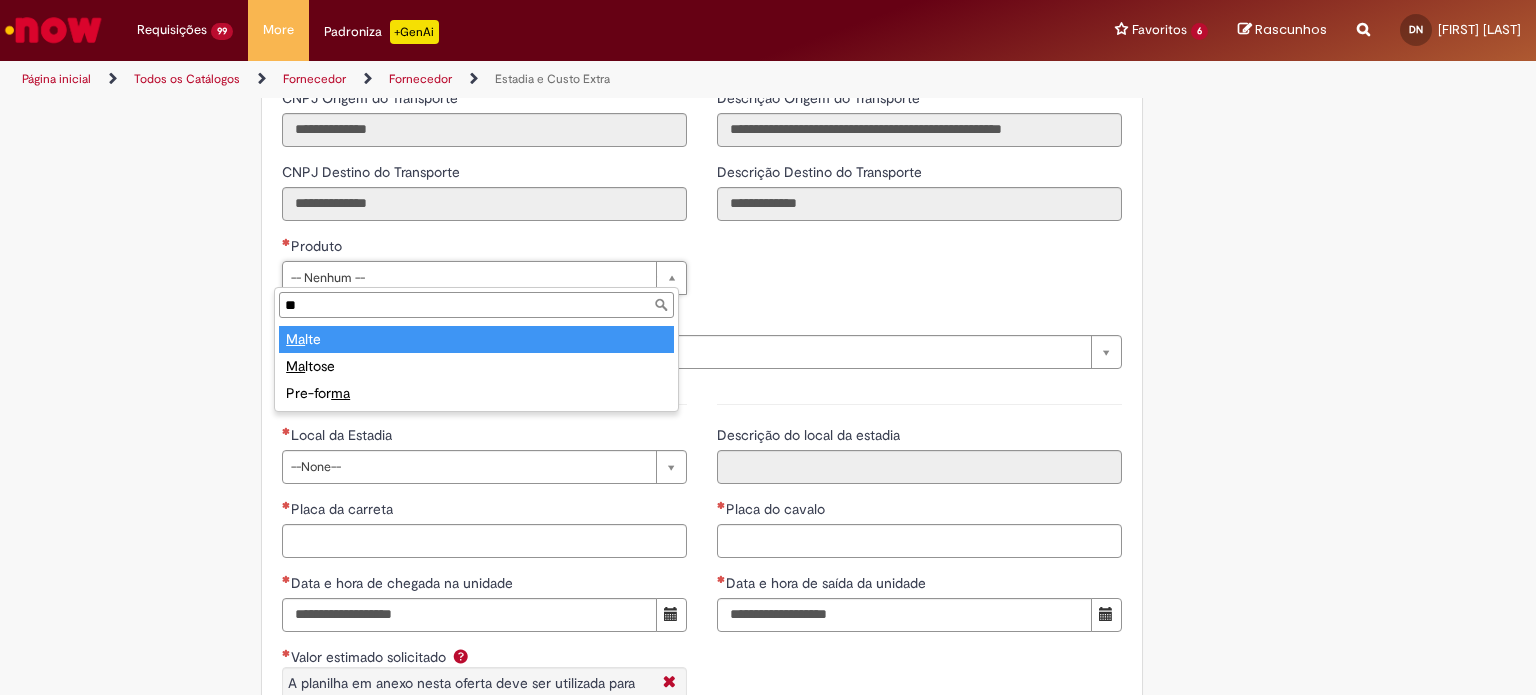 type on "***" 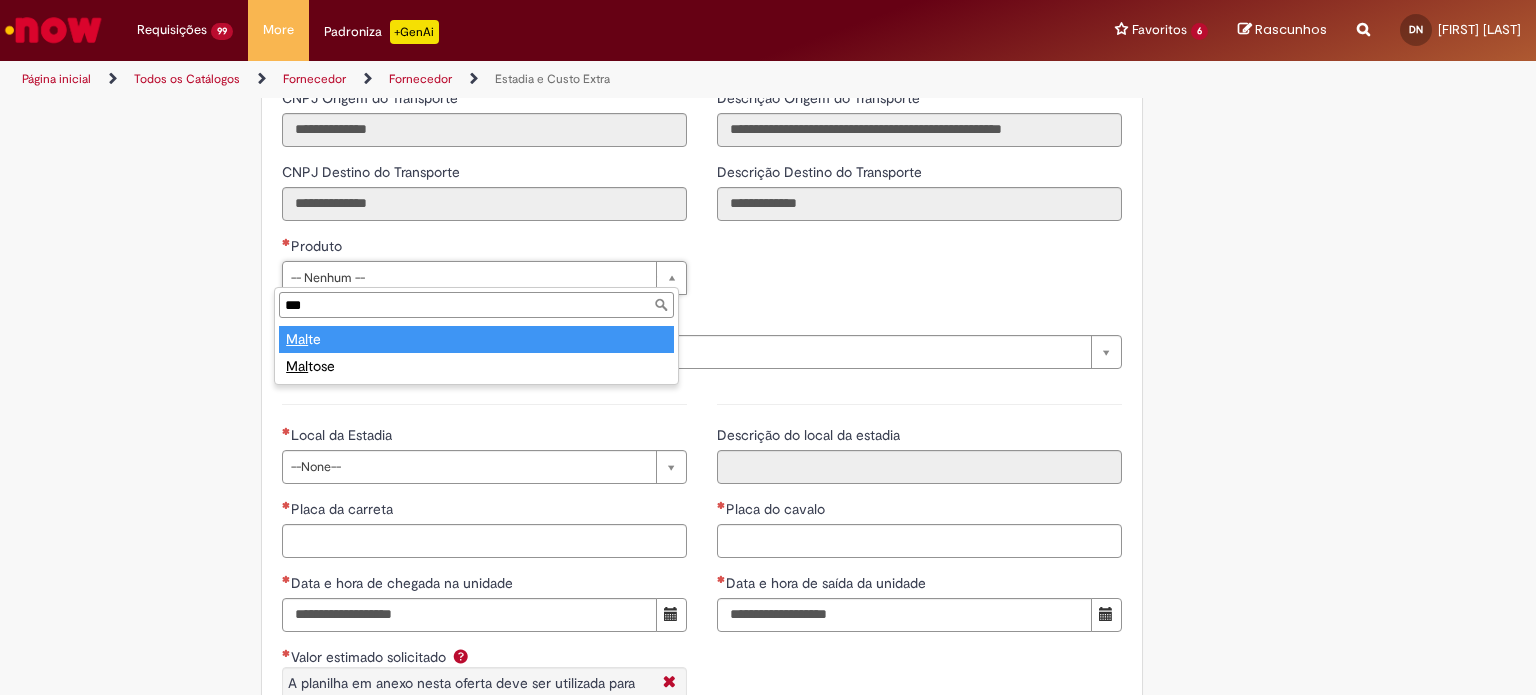 type on "*****" 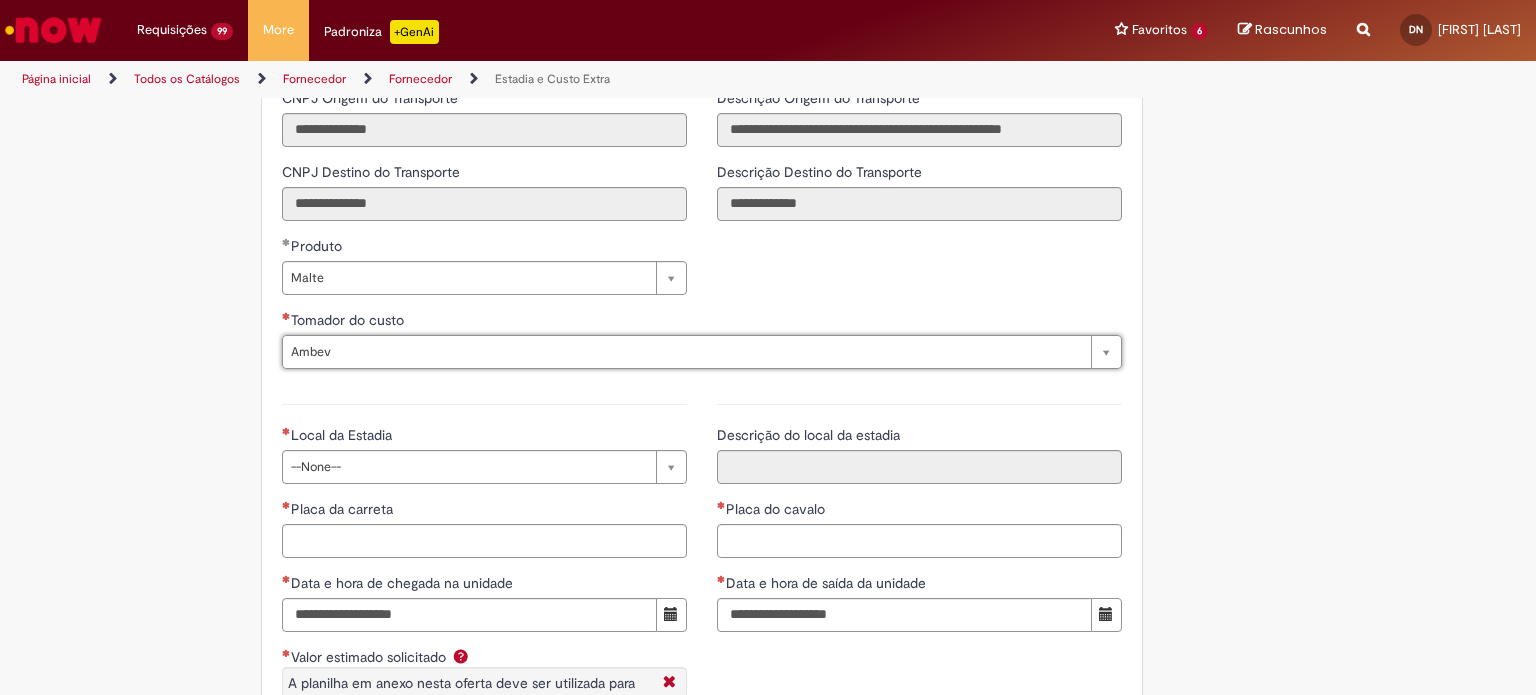 type on "*****" 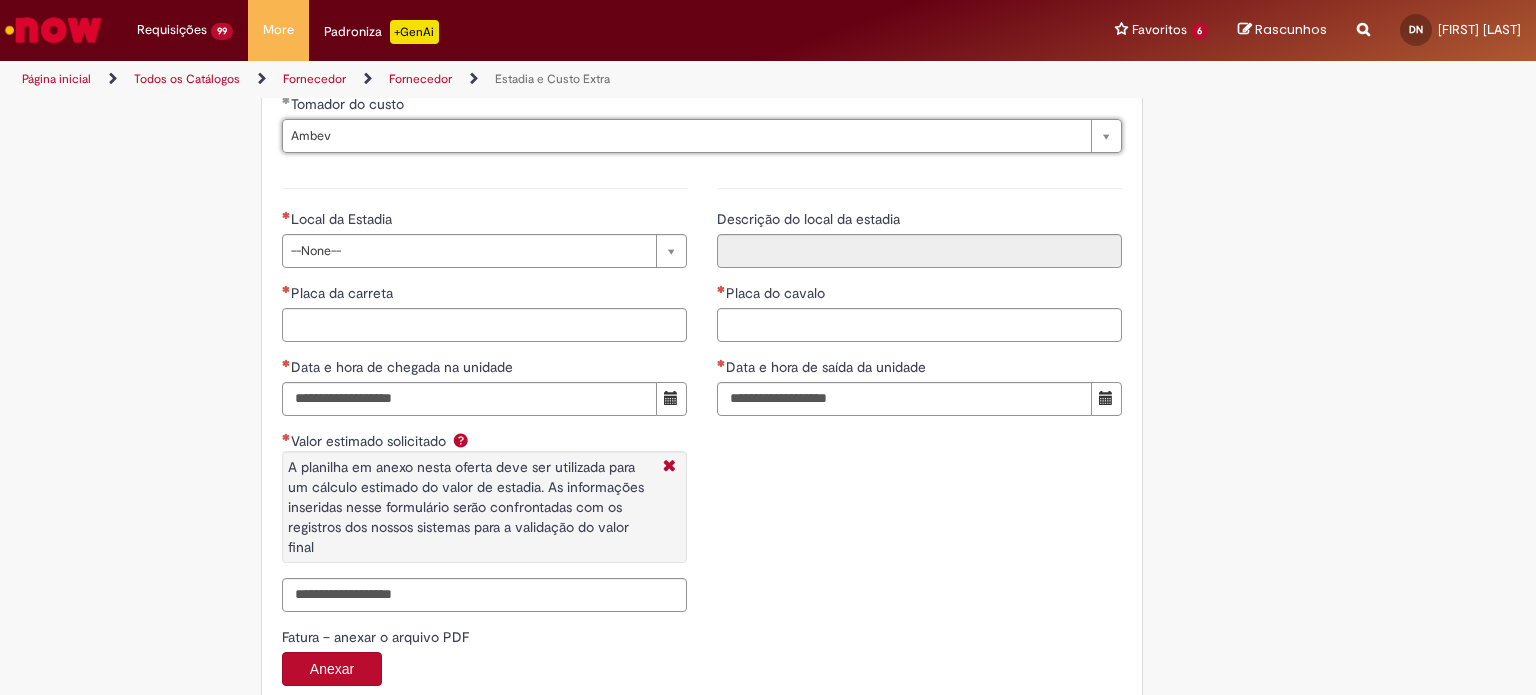 scroll, scrollTop: 2884, scrollLeft: 0, axis: vertical 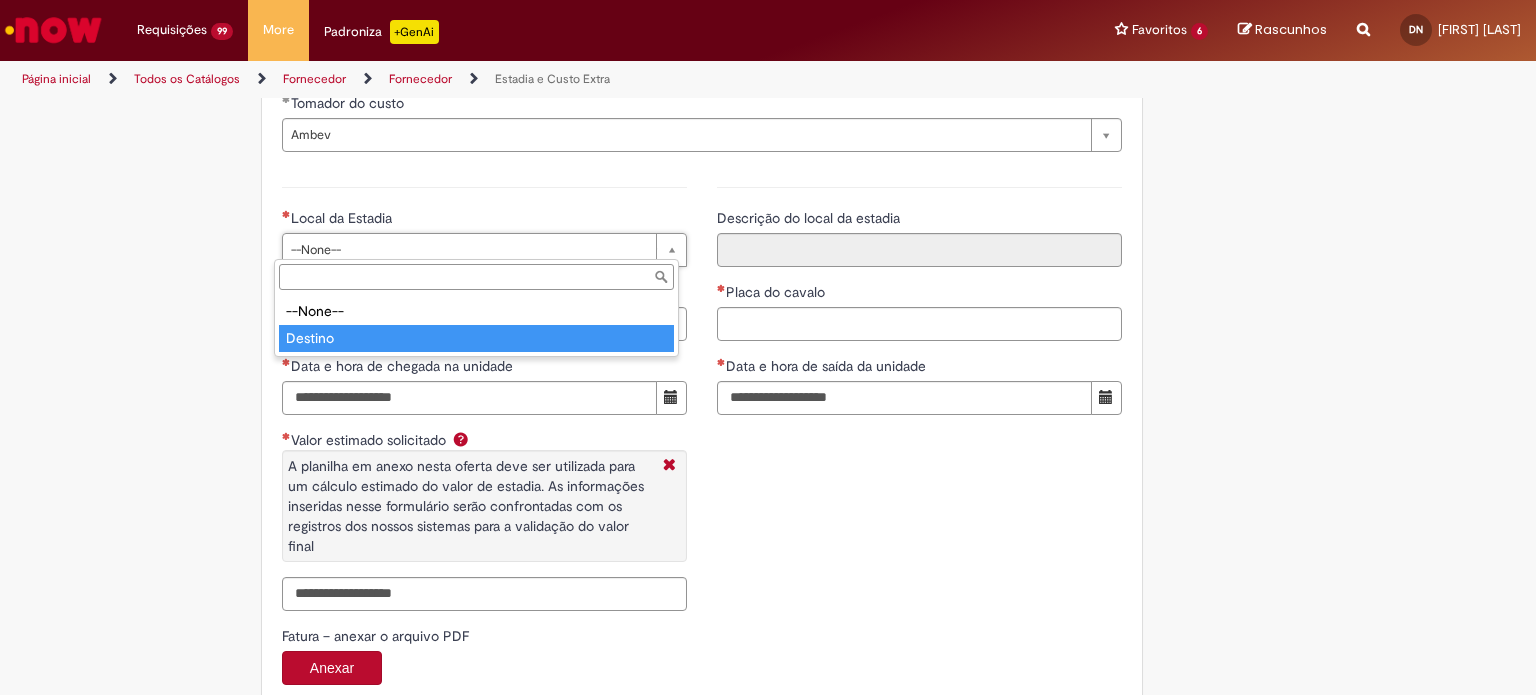 type on "*******" 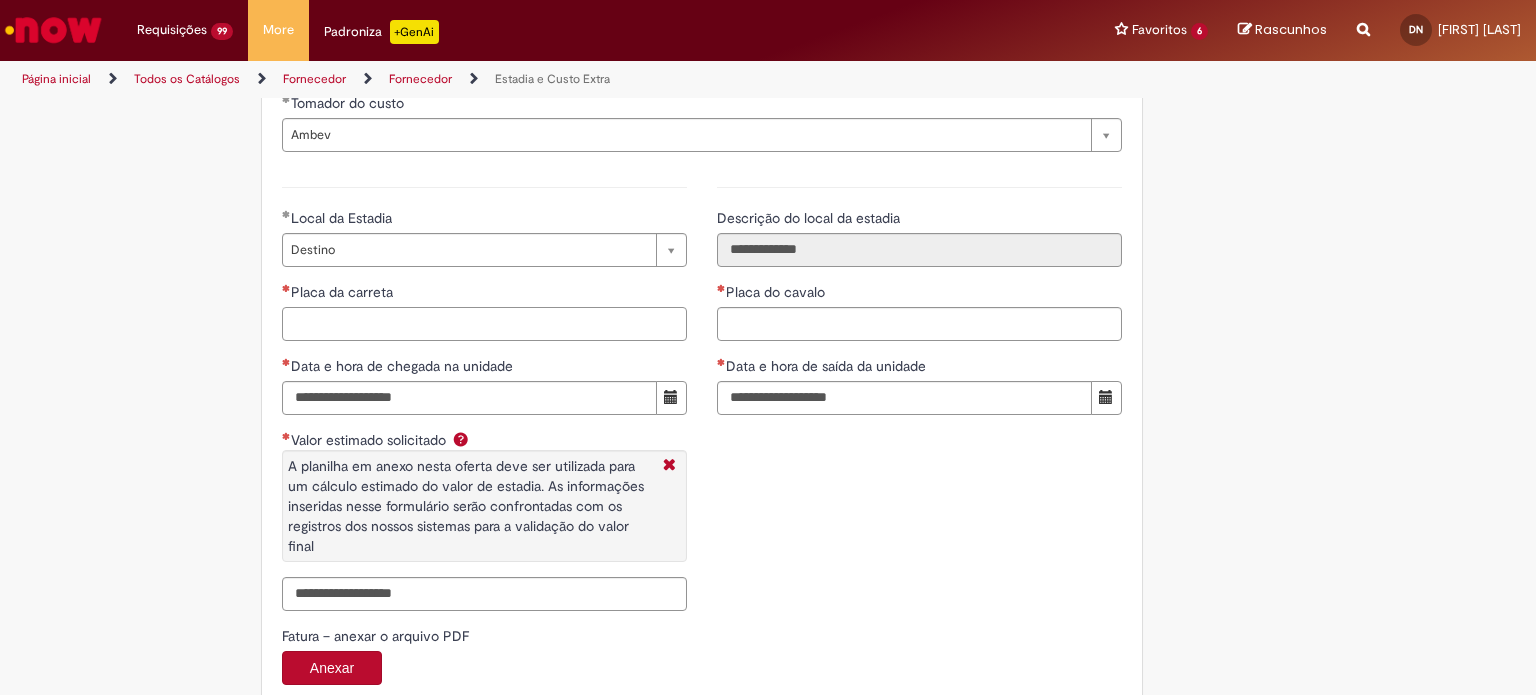 paste on "*******" 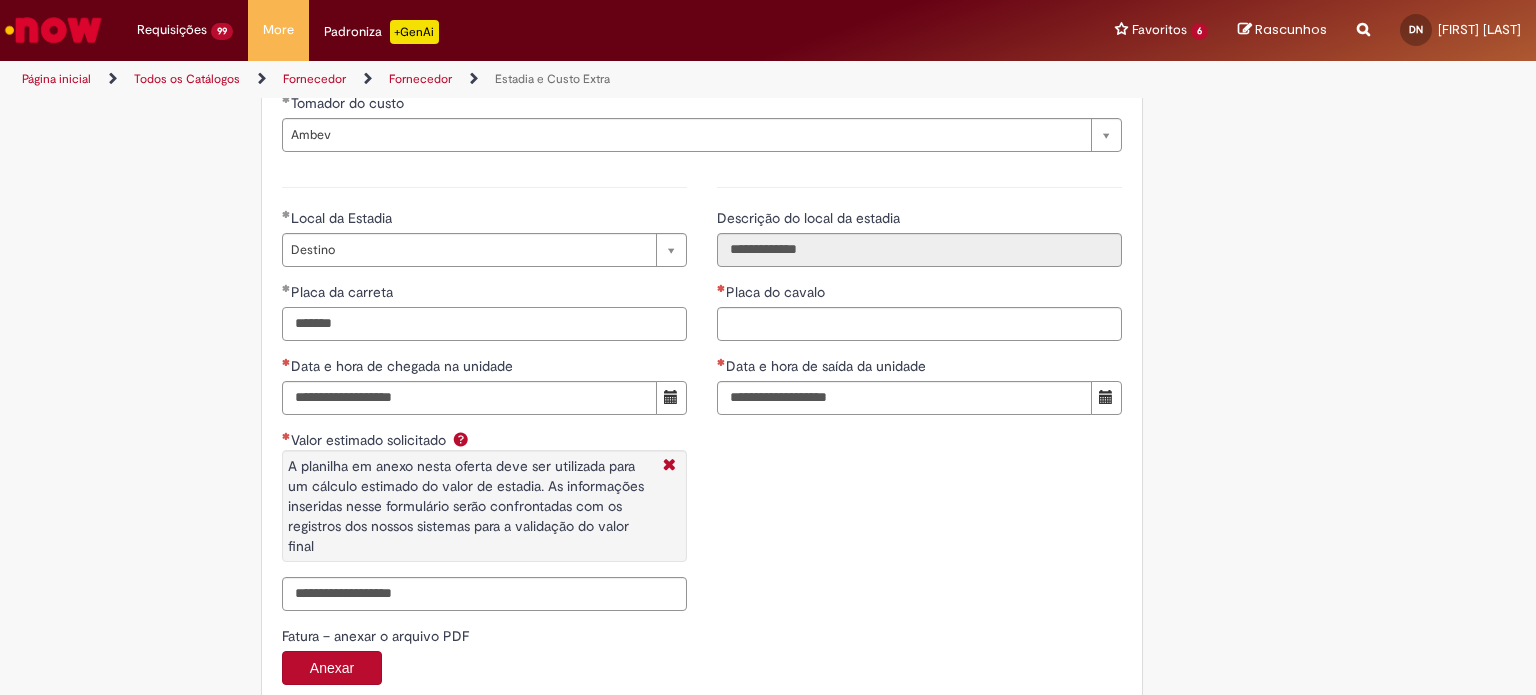 type on "*******" 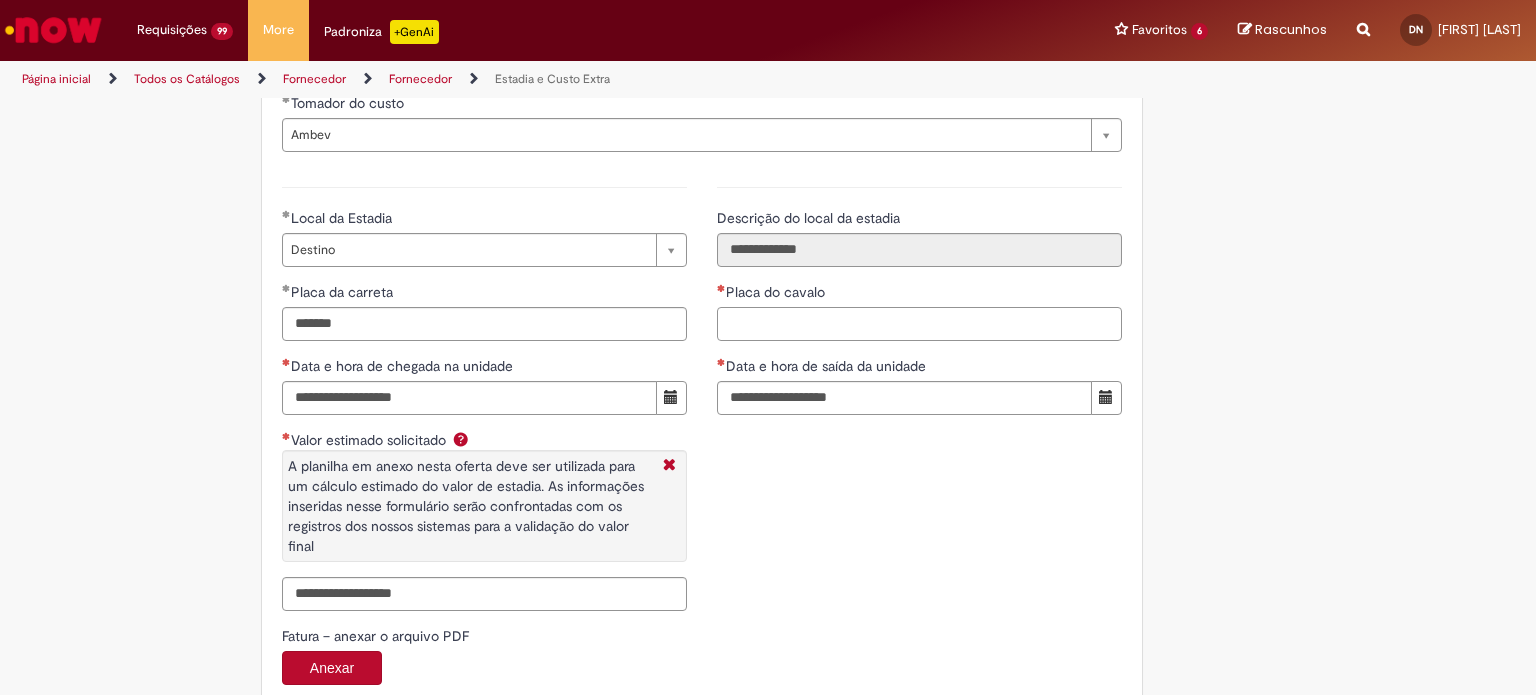 paste on "*******" 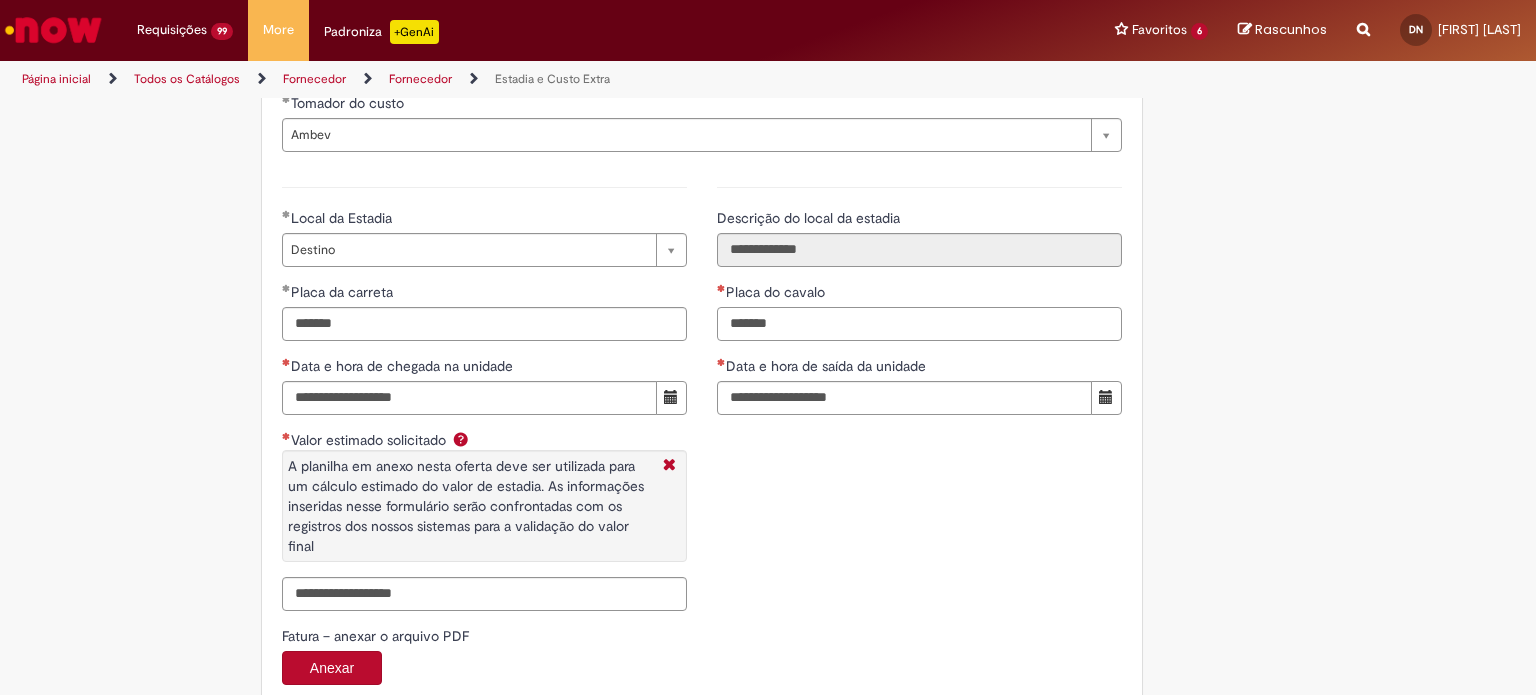 click on "*******" at bounding box center (919, 324) 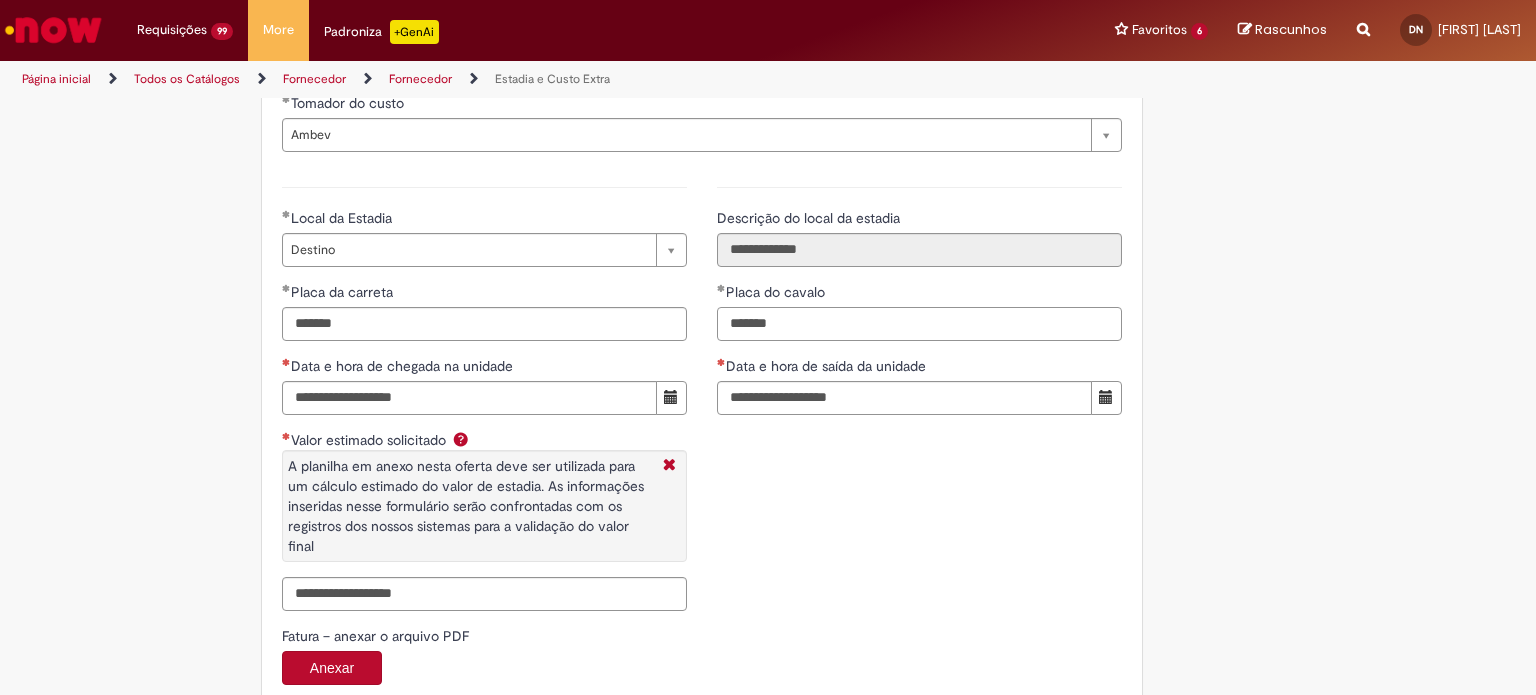 type on "*******" 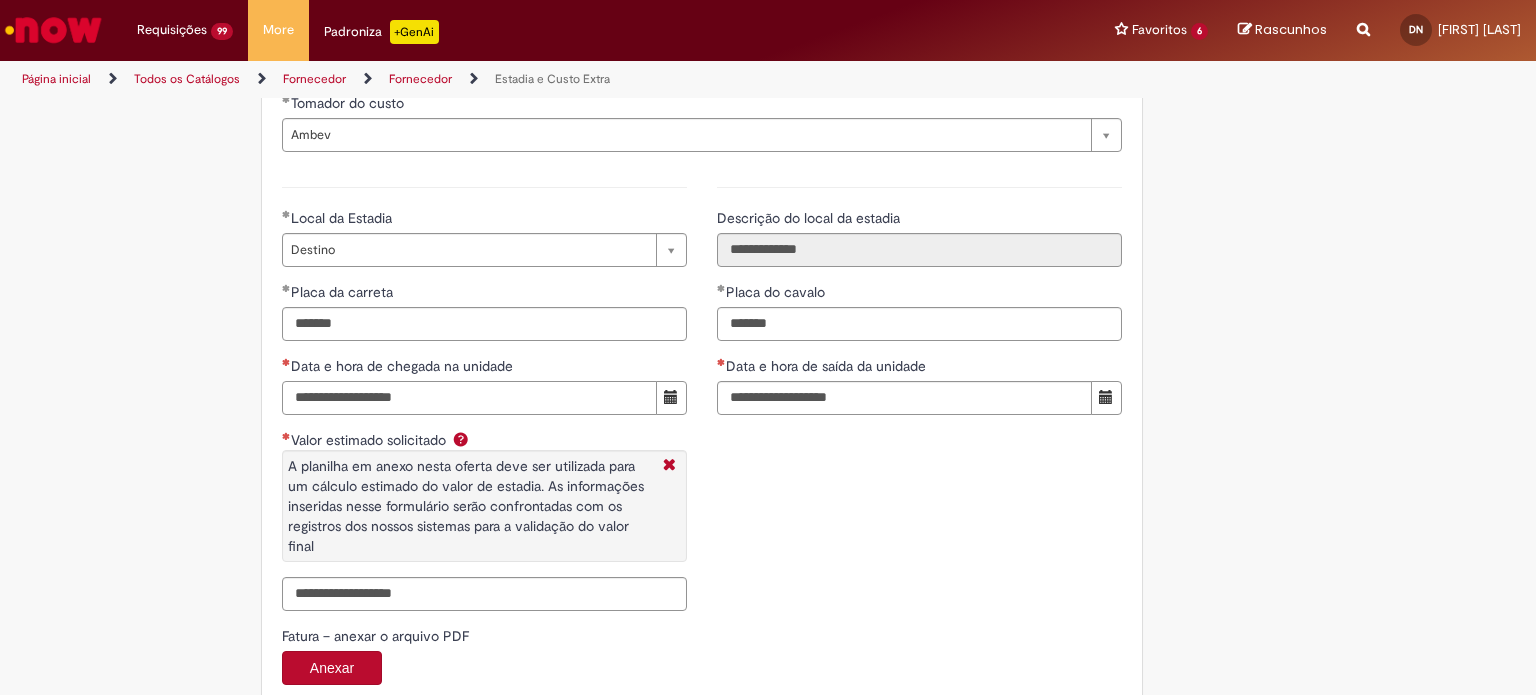 paste on "**********" 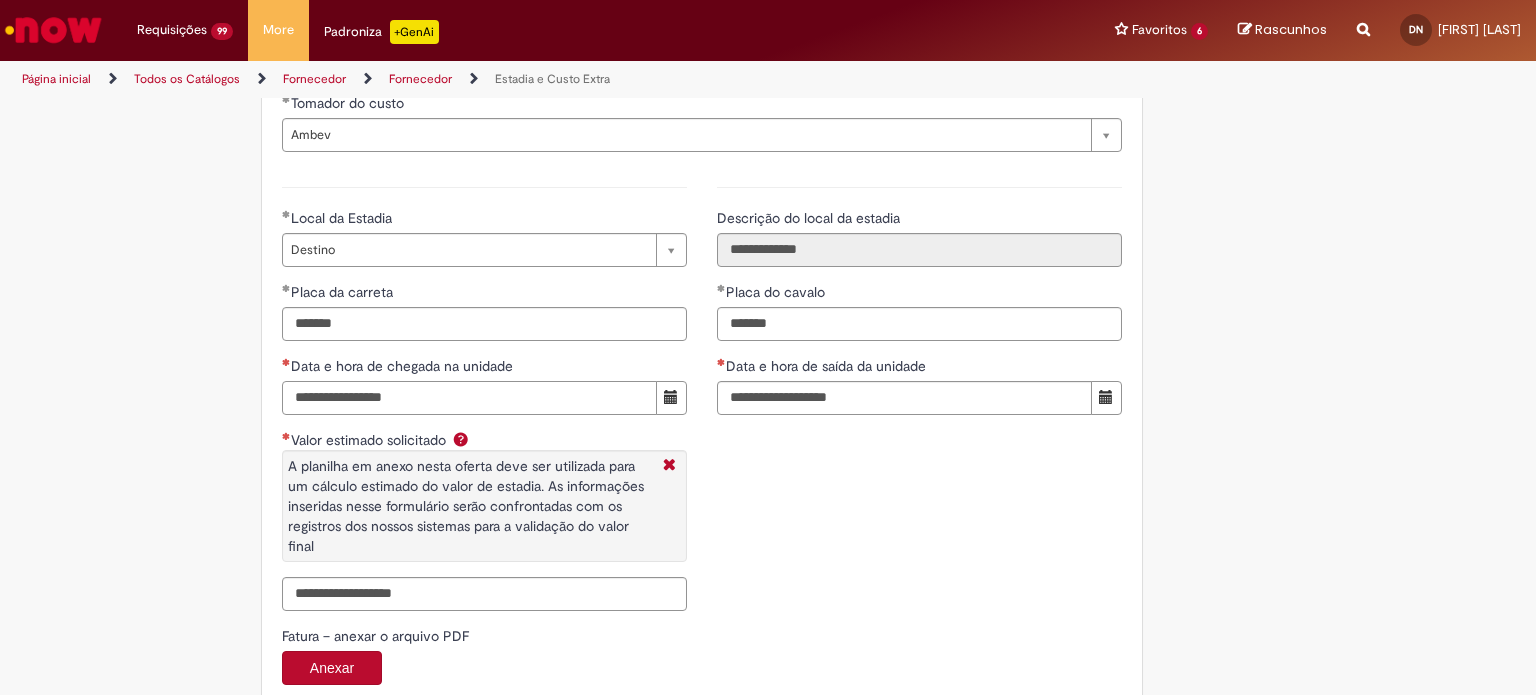 click on "**********" at bounding box center (469, 398) 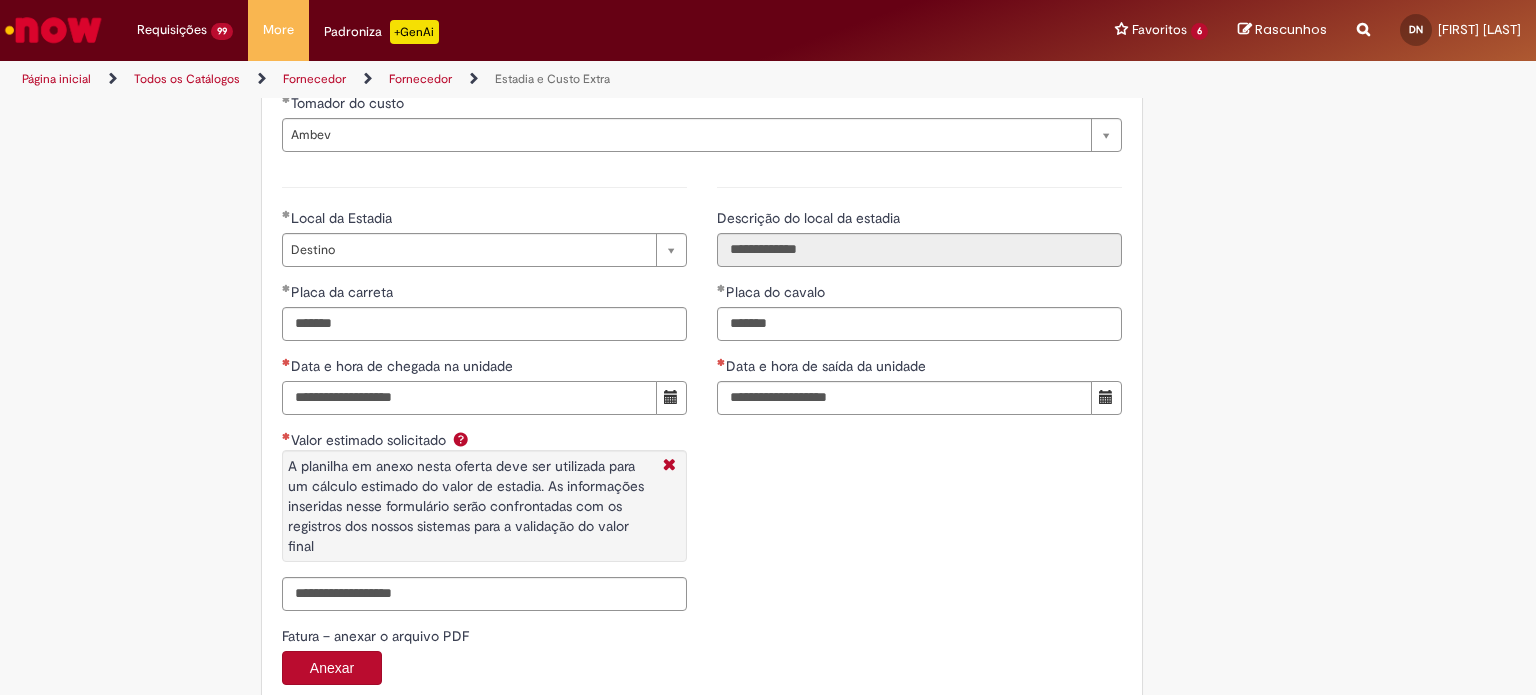 type on "**********" 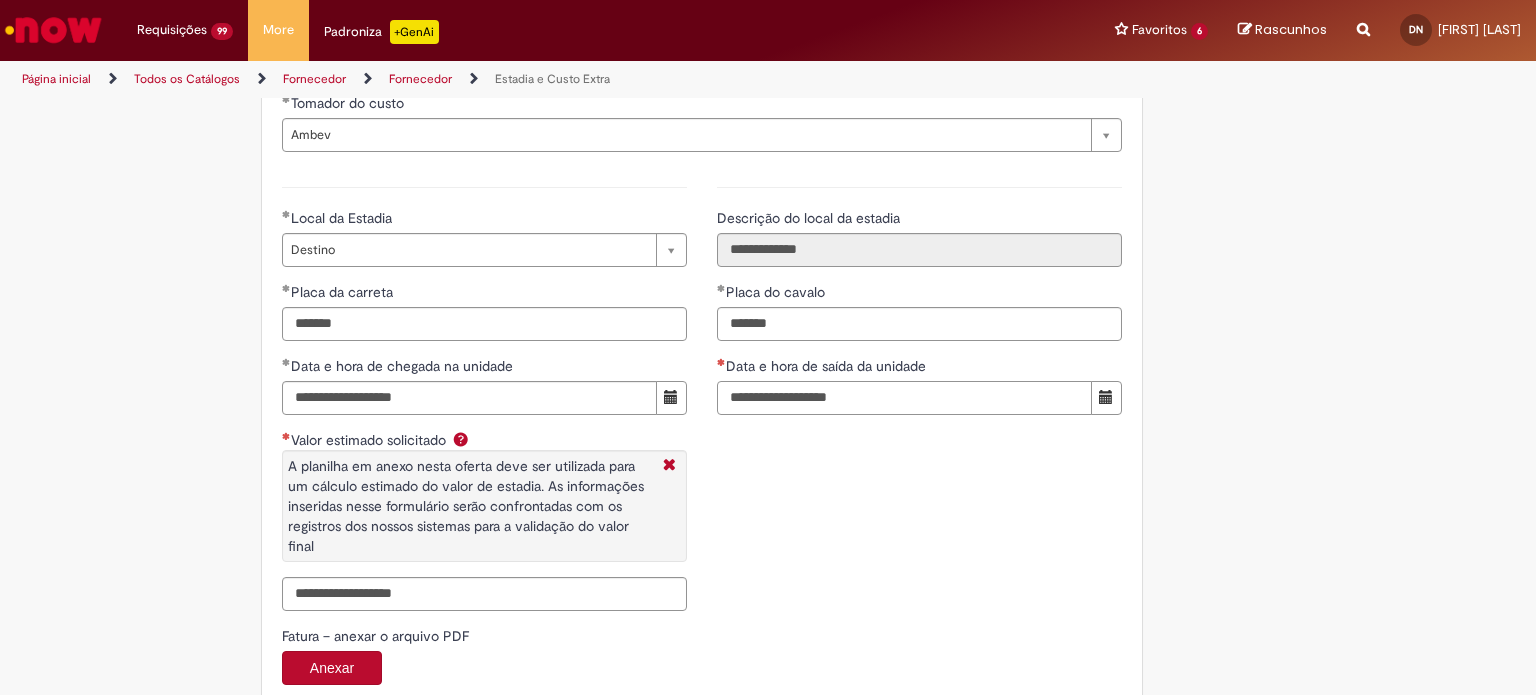 paste on "**********" 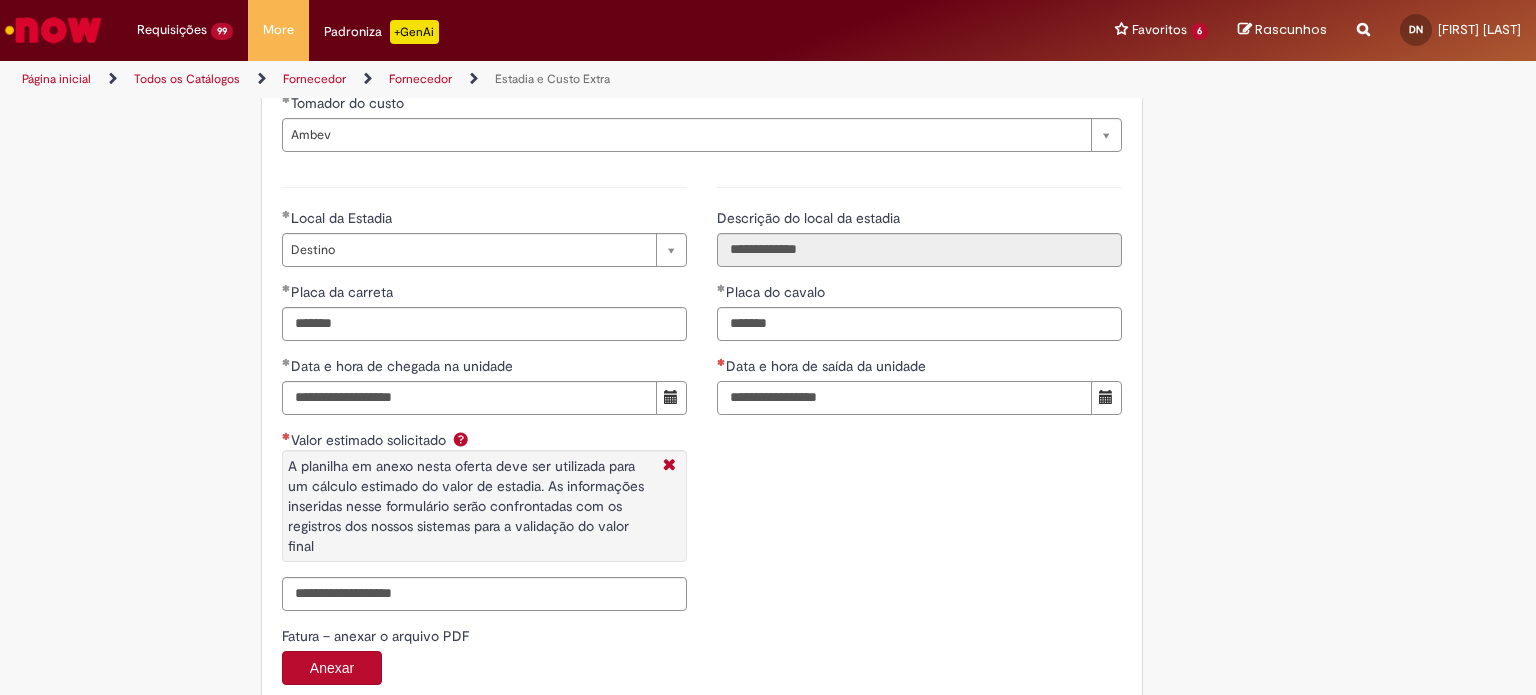 click on "**********" at bounding box center [904, 398] 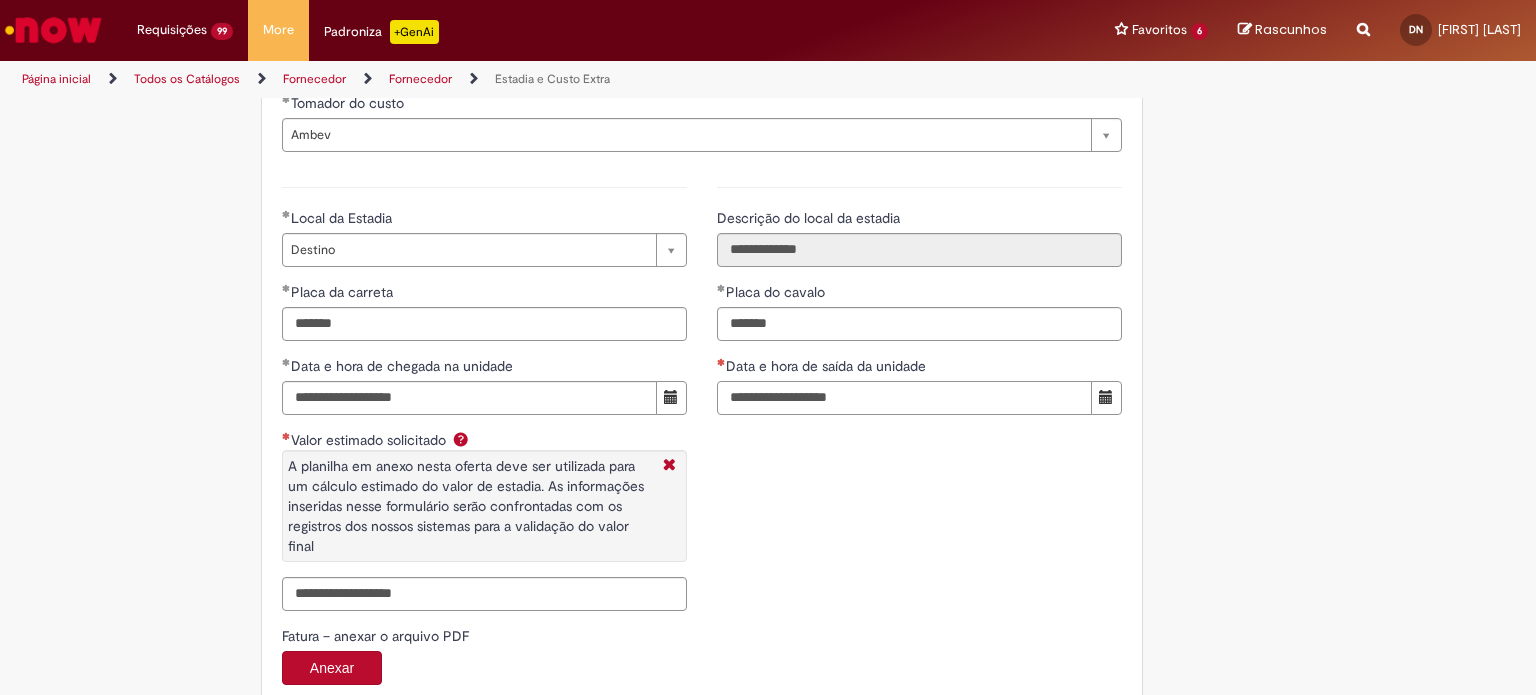 type on "**********" 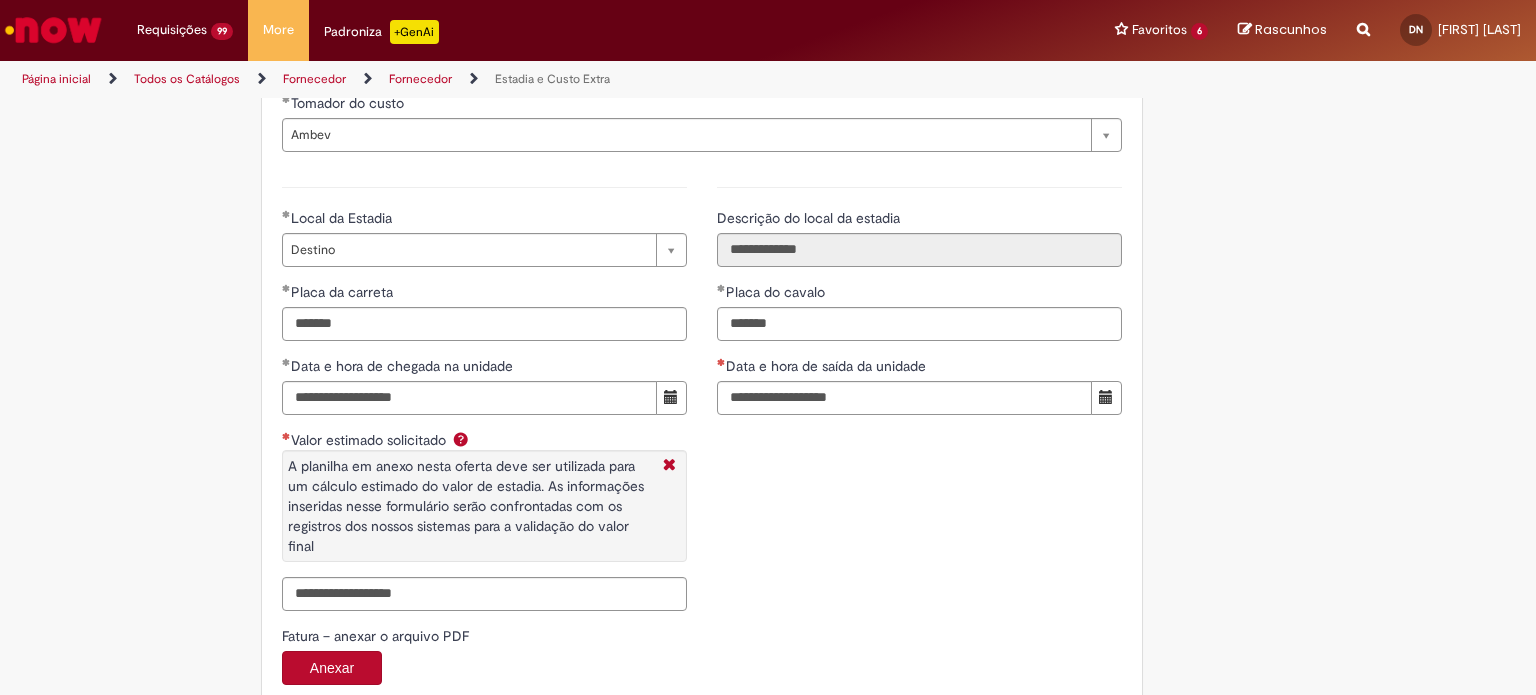 click on "**********" at bounding box center [702, 396] 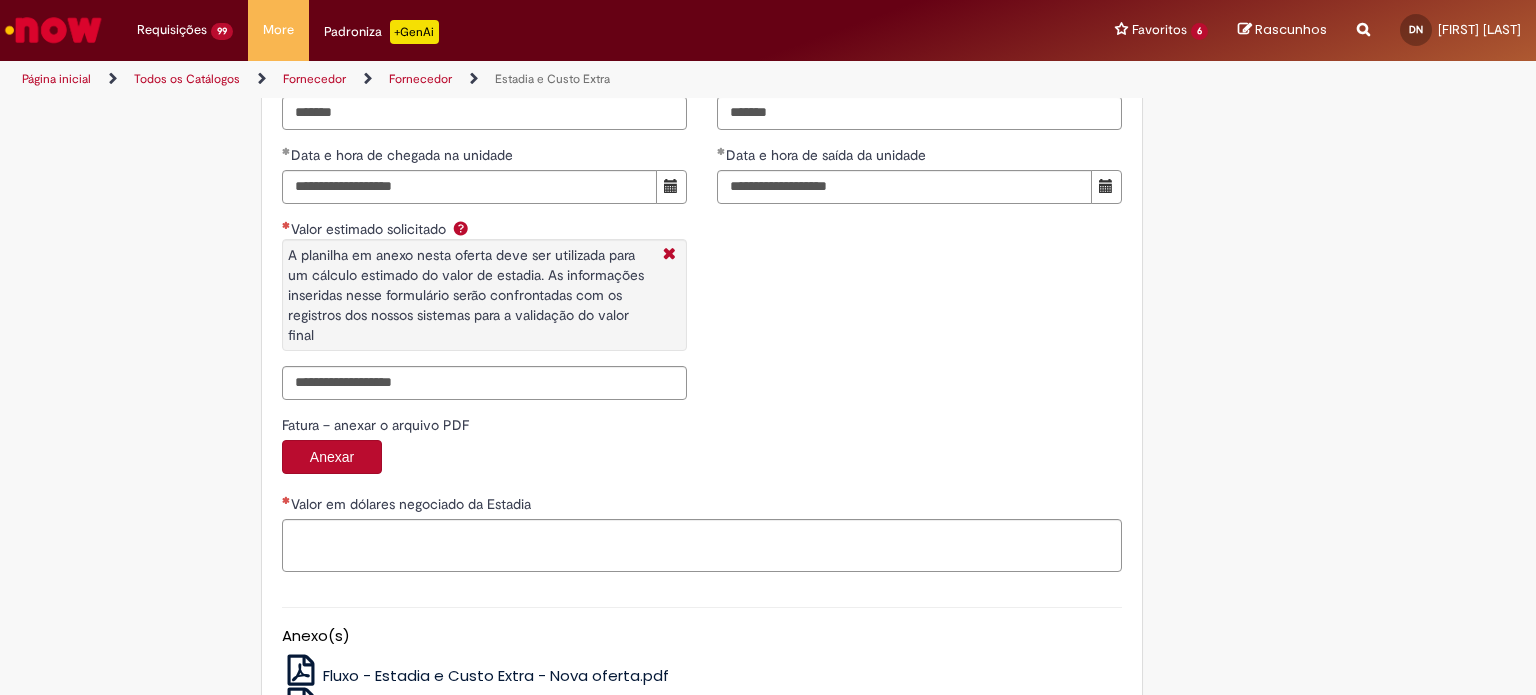 scroll, scrollTop: 3096, scrollLeft: 0, axis: vertical 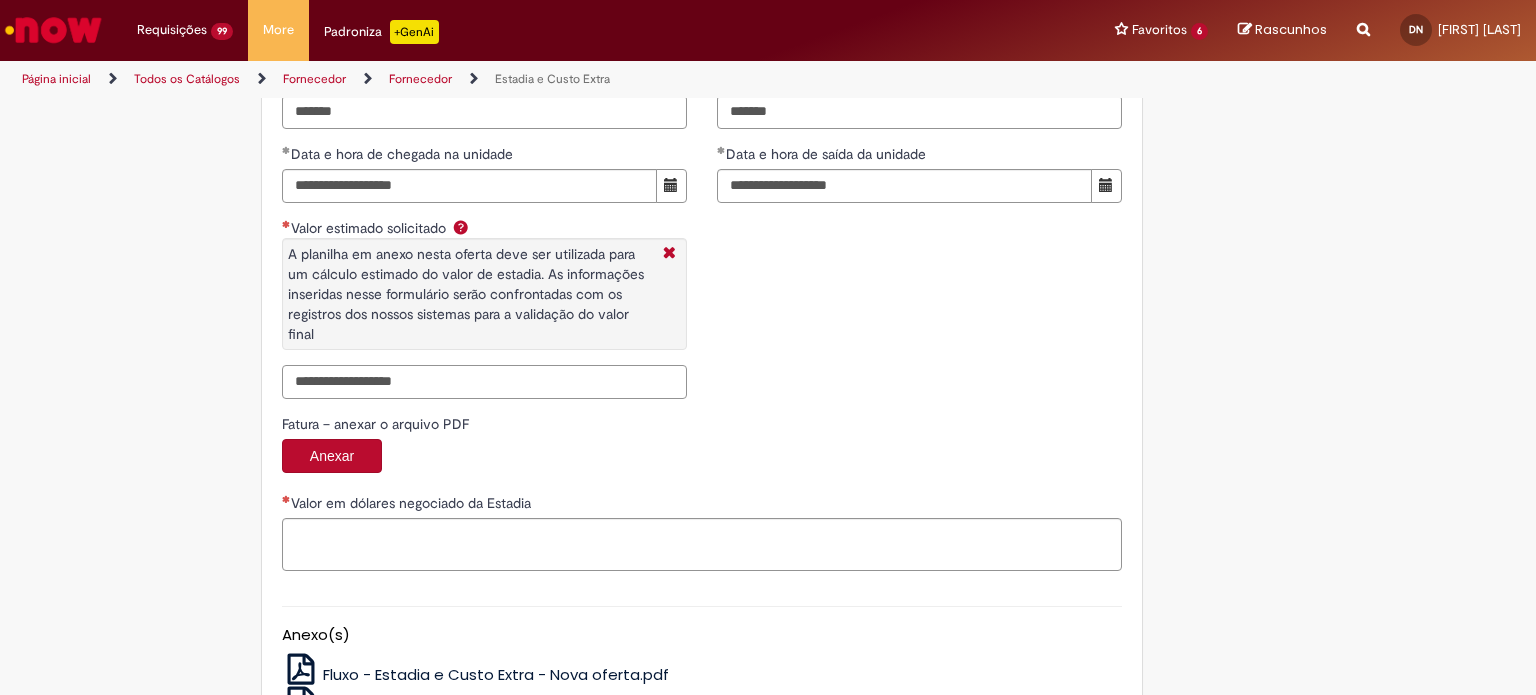 click on "Valor estimado solicitado A planilha em anexo nesta oferta deve ser utilizada para um cálculo estimado do valor de estadia. As informações inseridas nesse formulário serão confrontadas com os registros dos nossos sistemas para a validação do valor final" at bounding box center [484, 382] 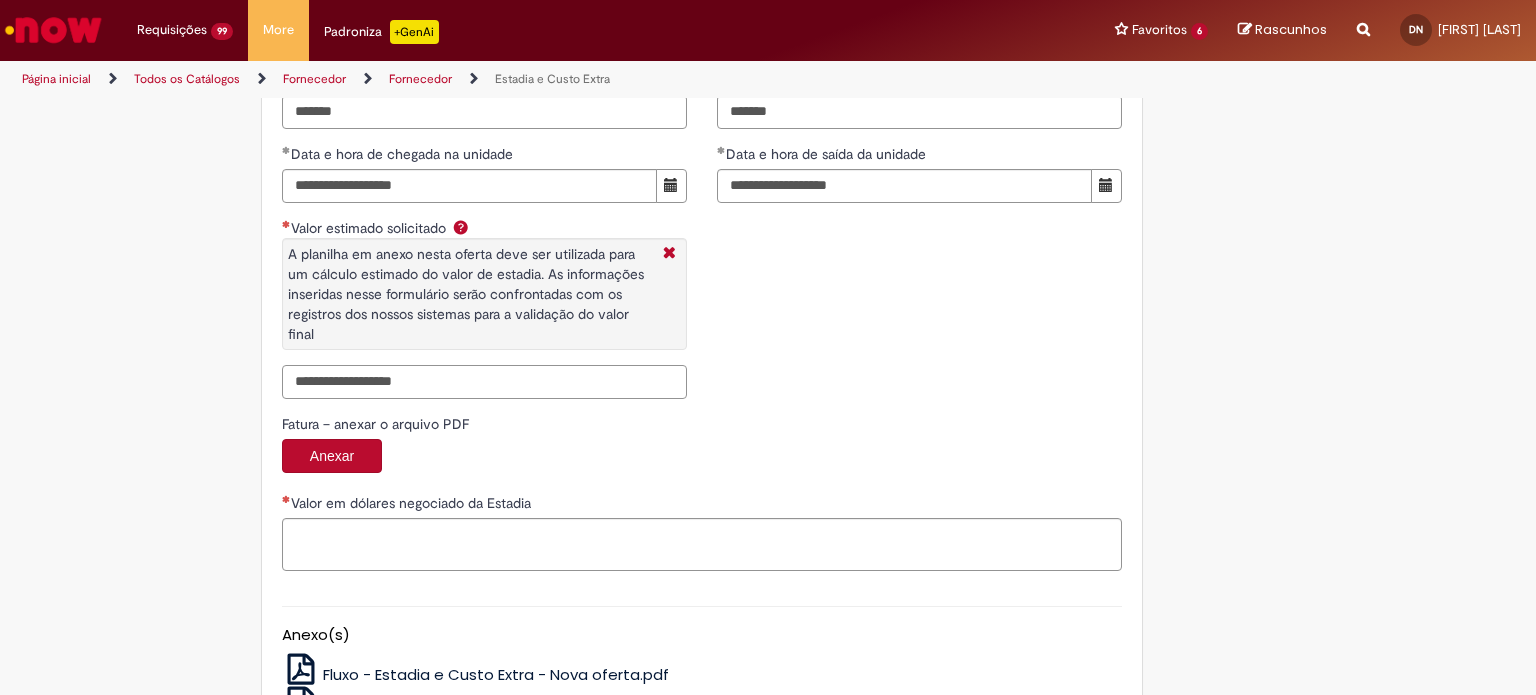 paste on "******" 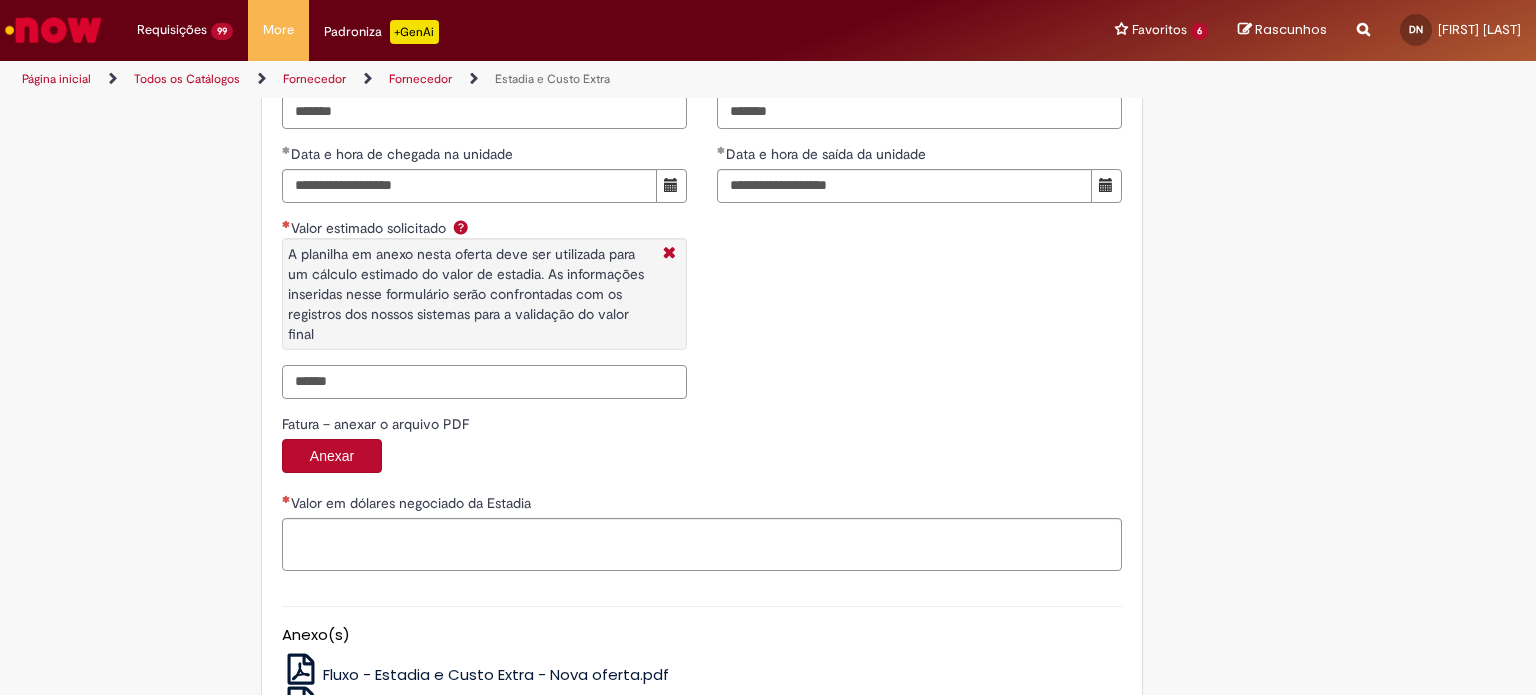 click on "******" at bounding box center [484, 382] 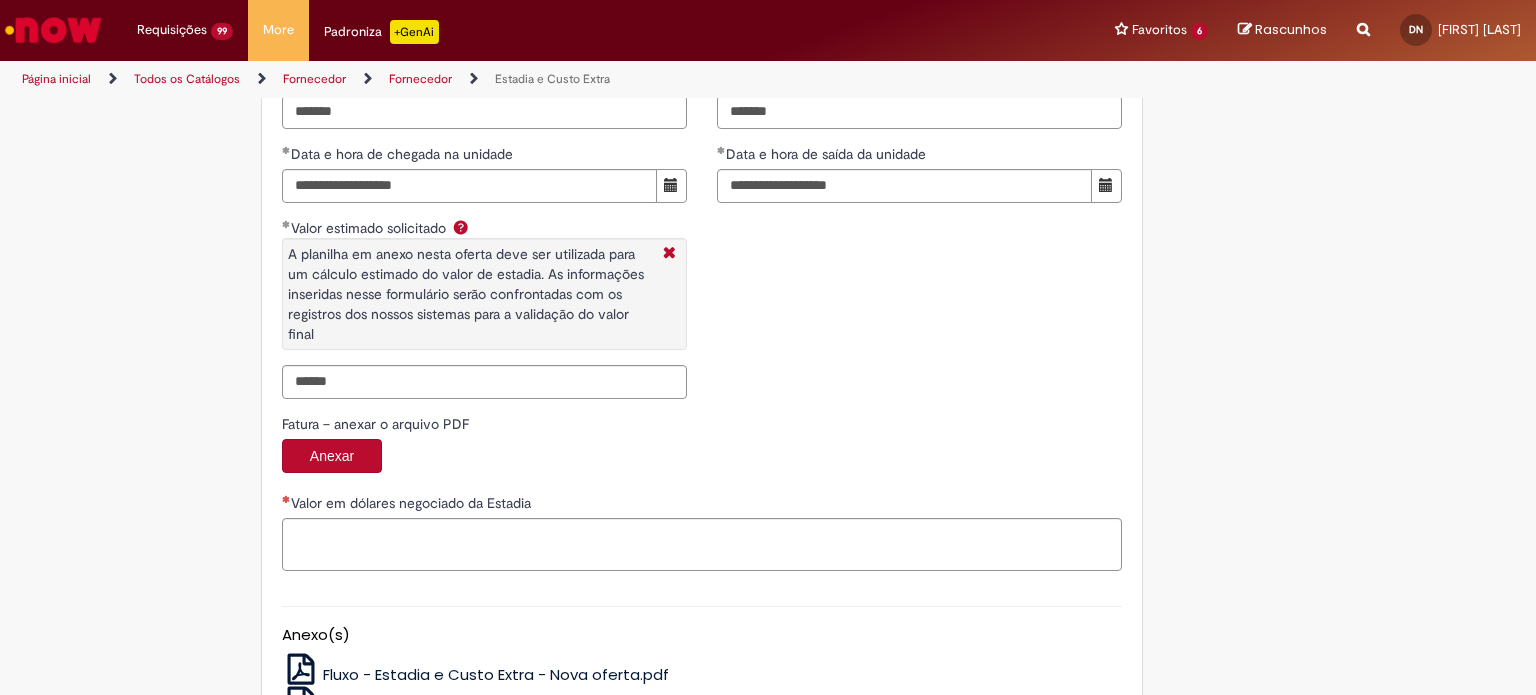 type on "*********" 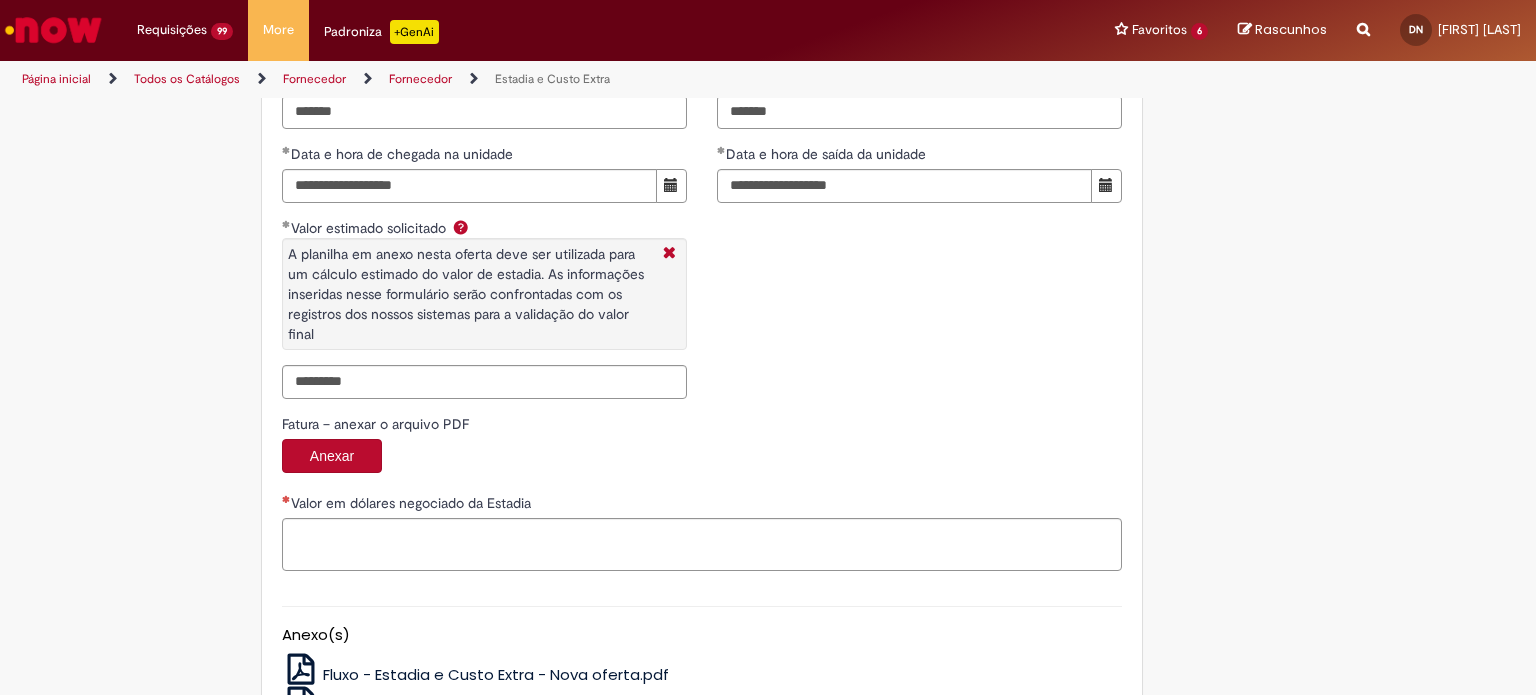 click on "Anexar" at bounding box center [702, 458] 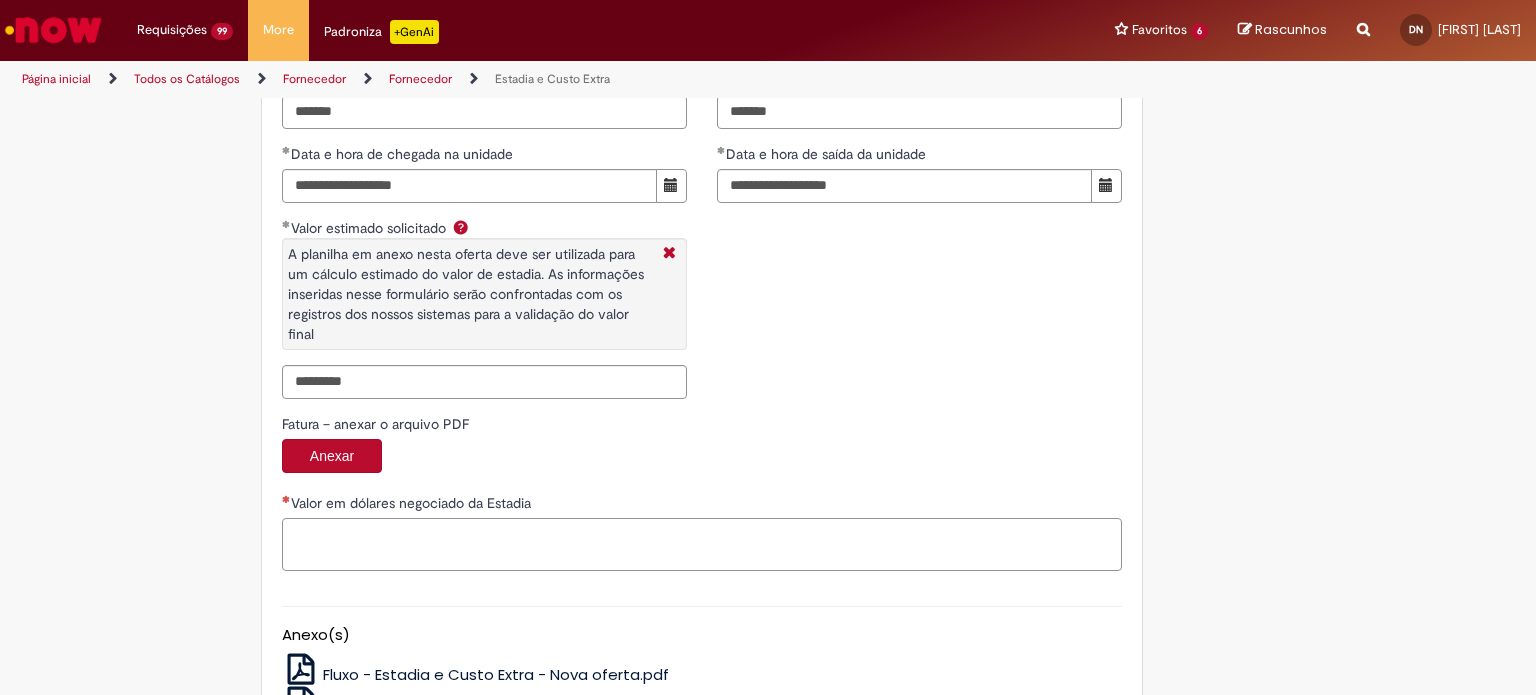 paste on "**********" 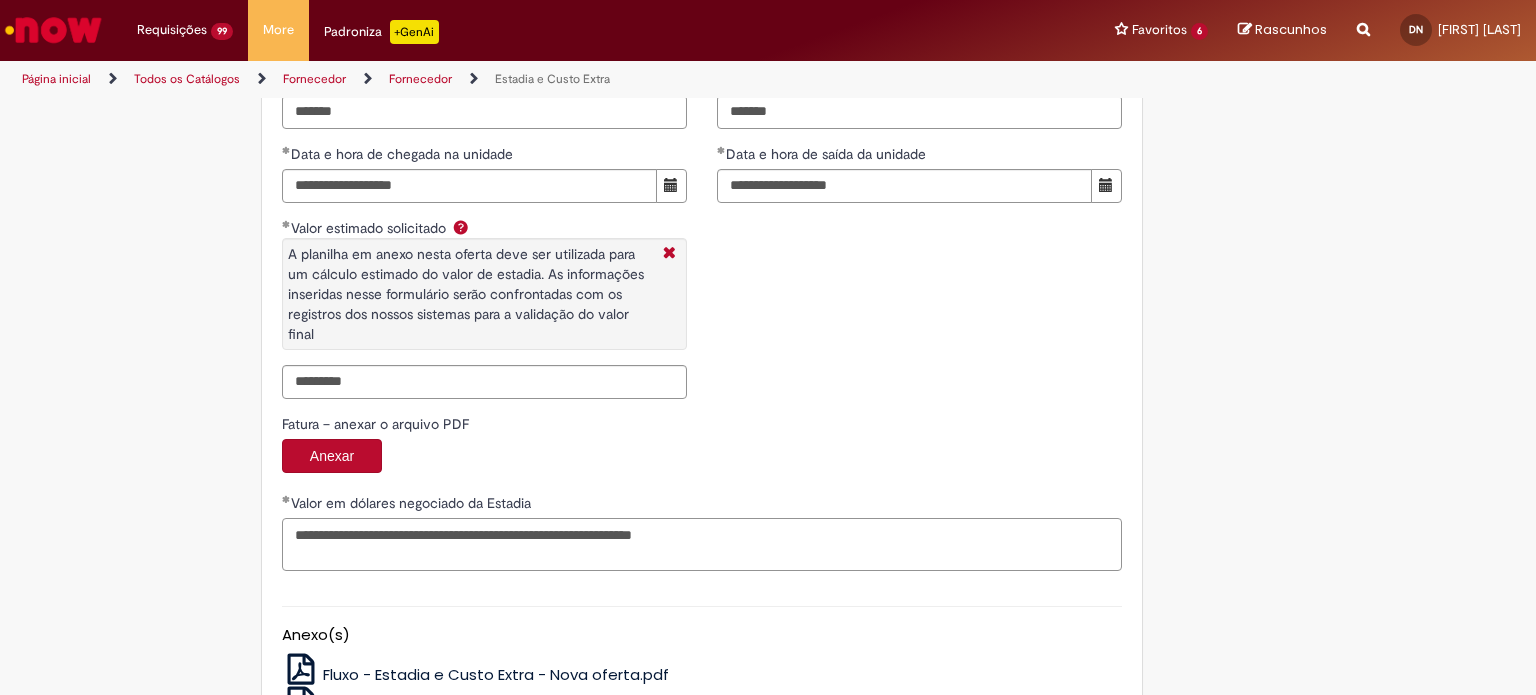 scroll, scrollTop: 3247, scrollLeft: 0, axis: vertical 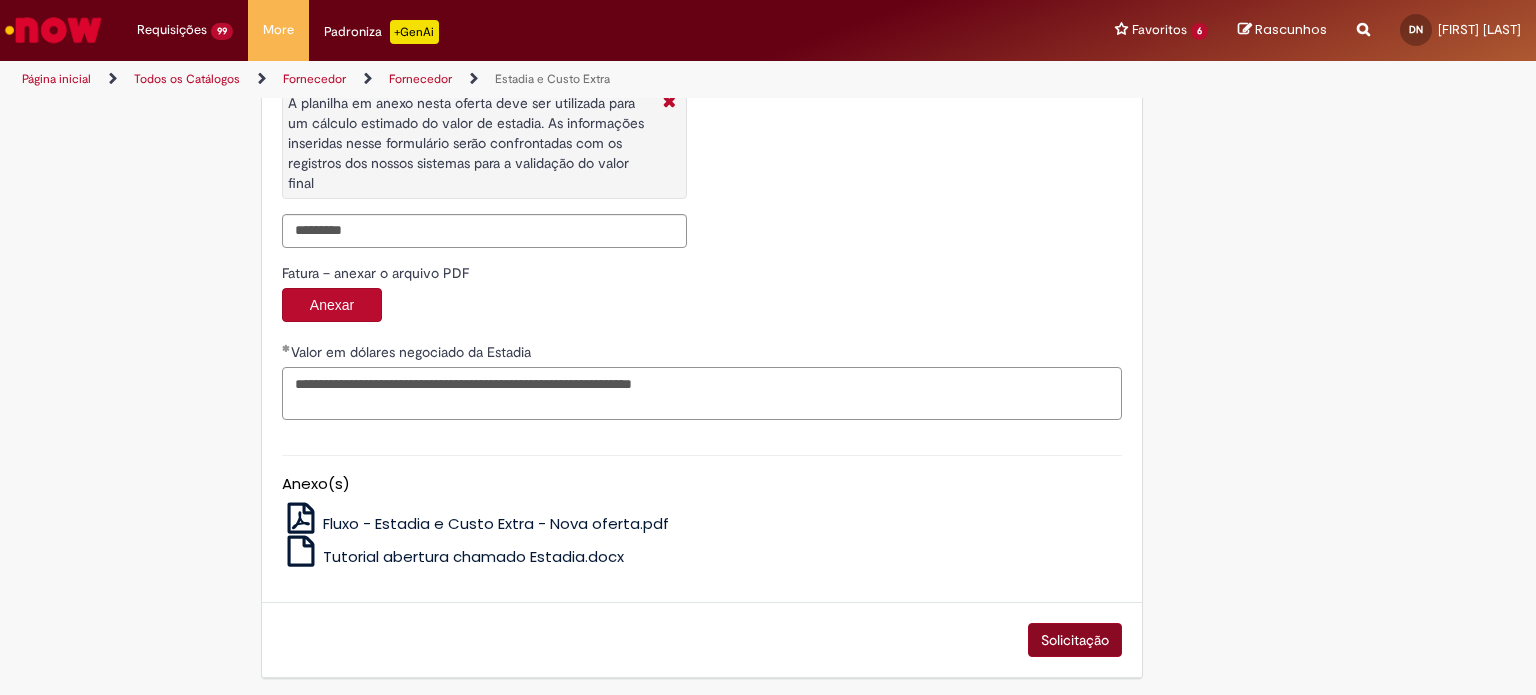 type on "**********" 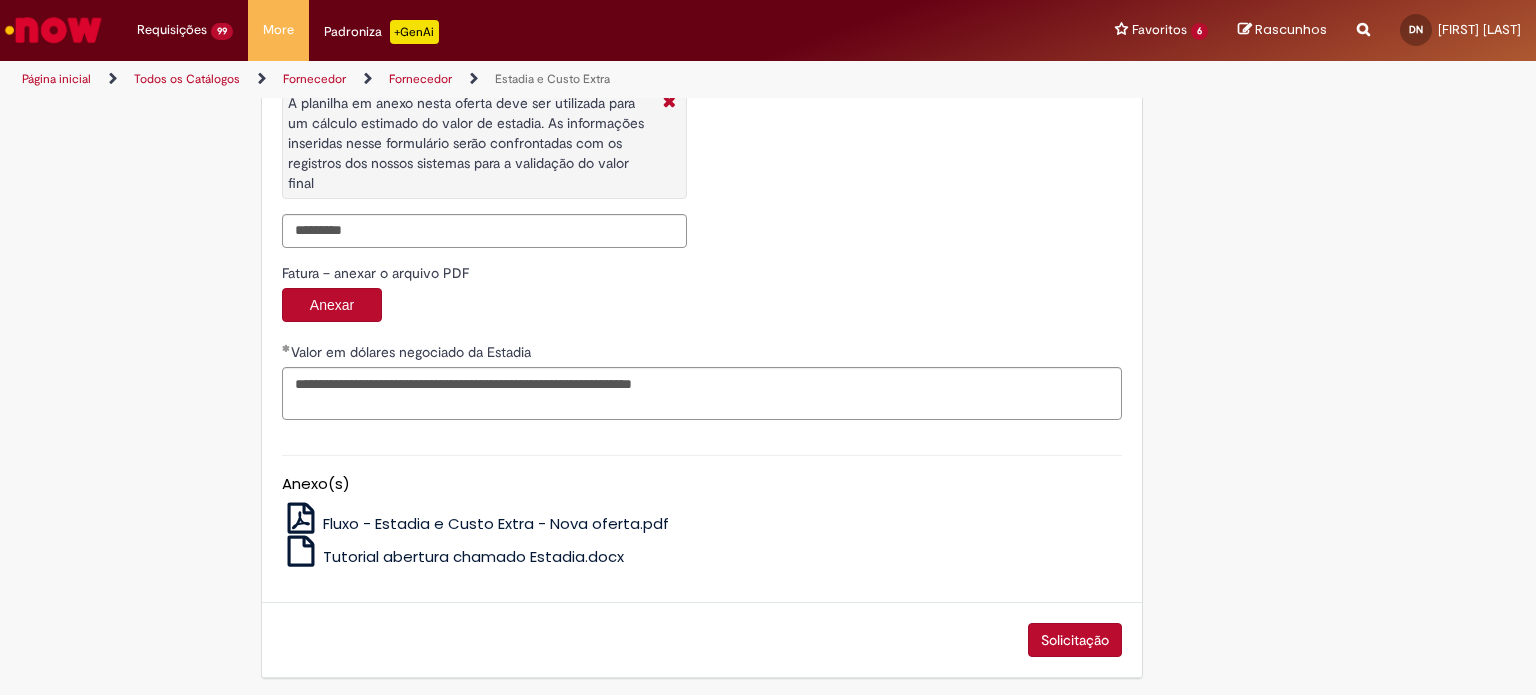 click on "Solicitação" at bounding box center [1075, 640] 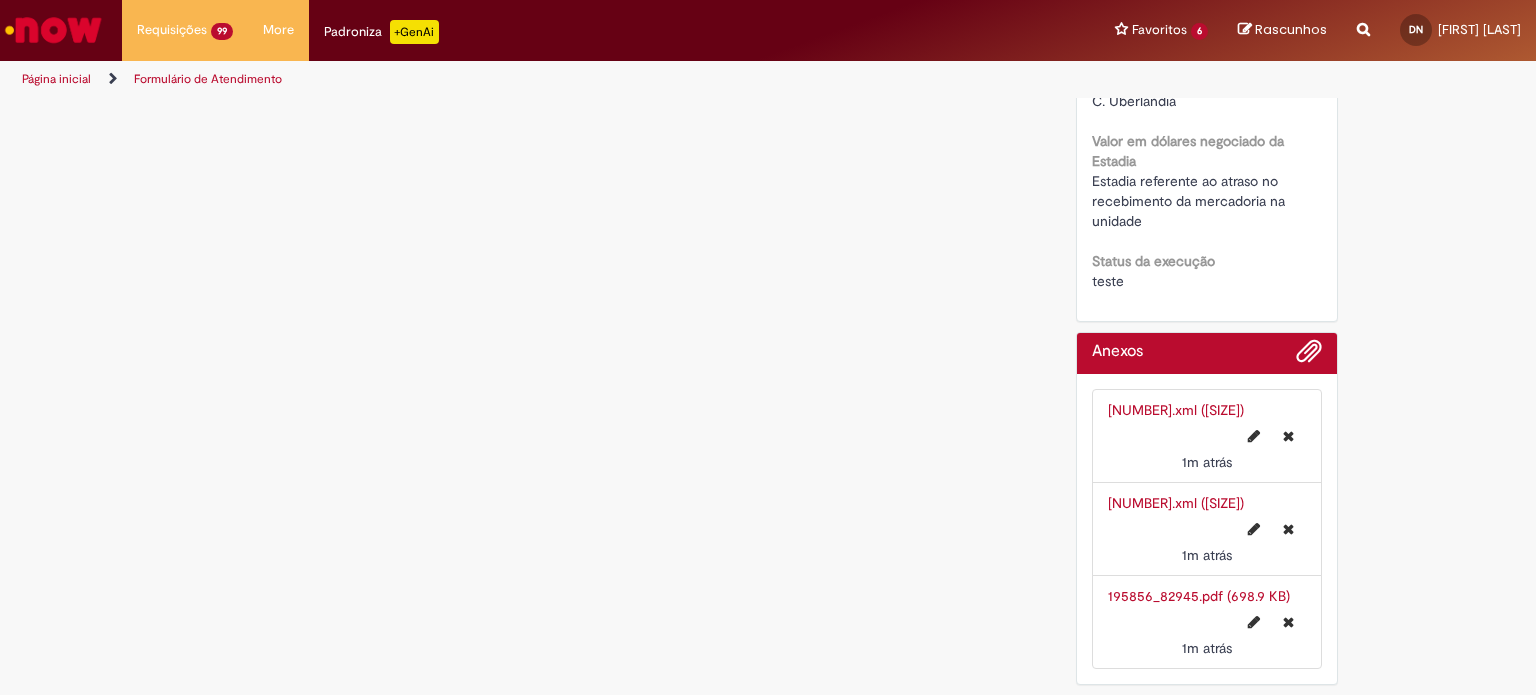 scroll, scrollTop: 0, scrollLeft: 0, axis: both 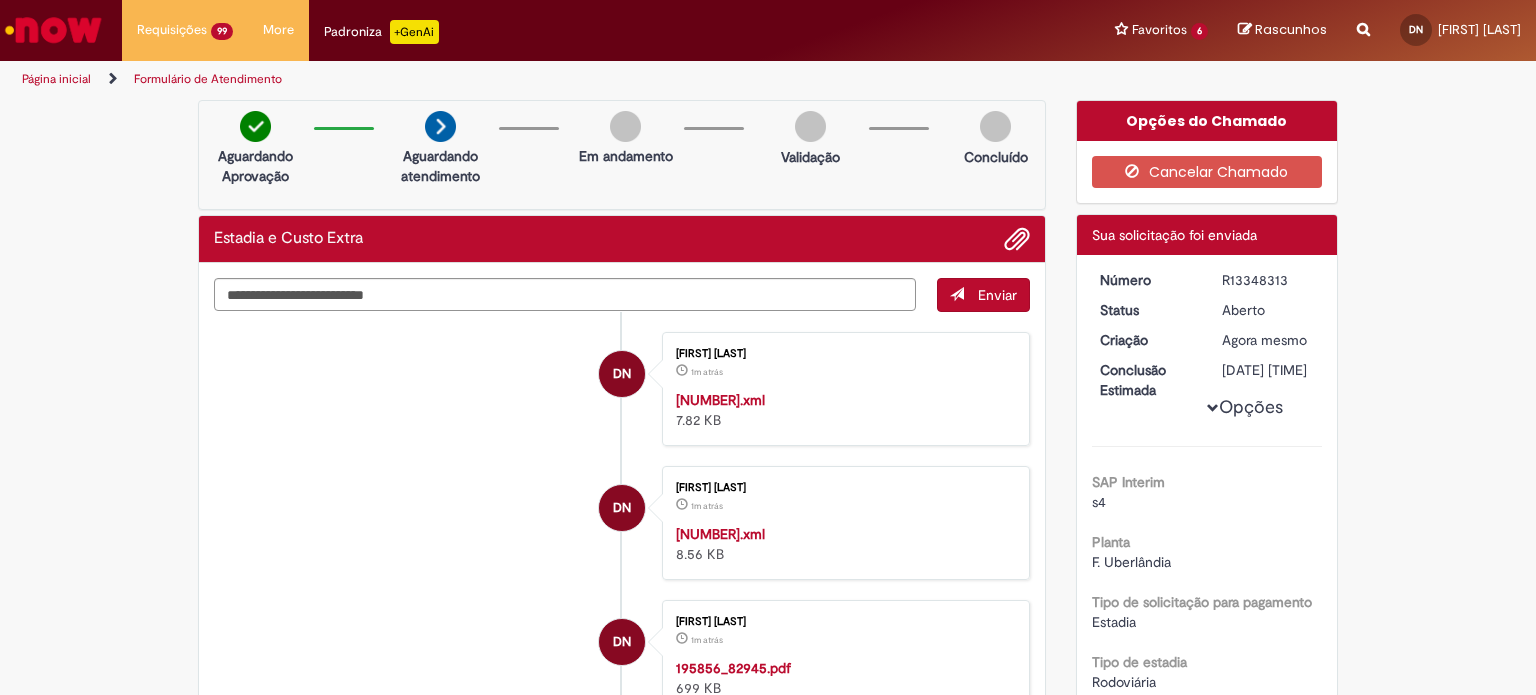 click on "R13348313" at bounding box center (1268, 280) 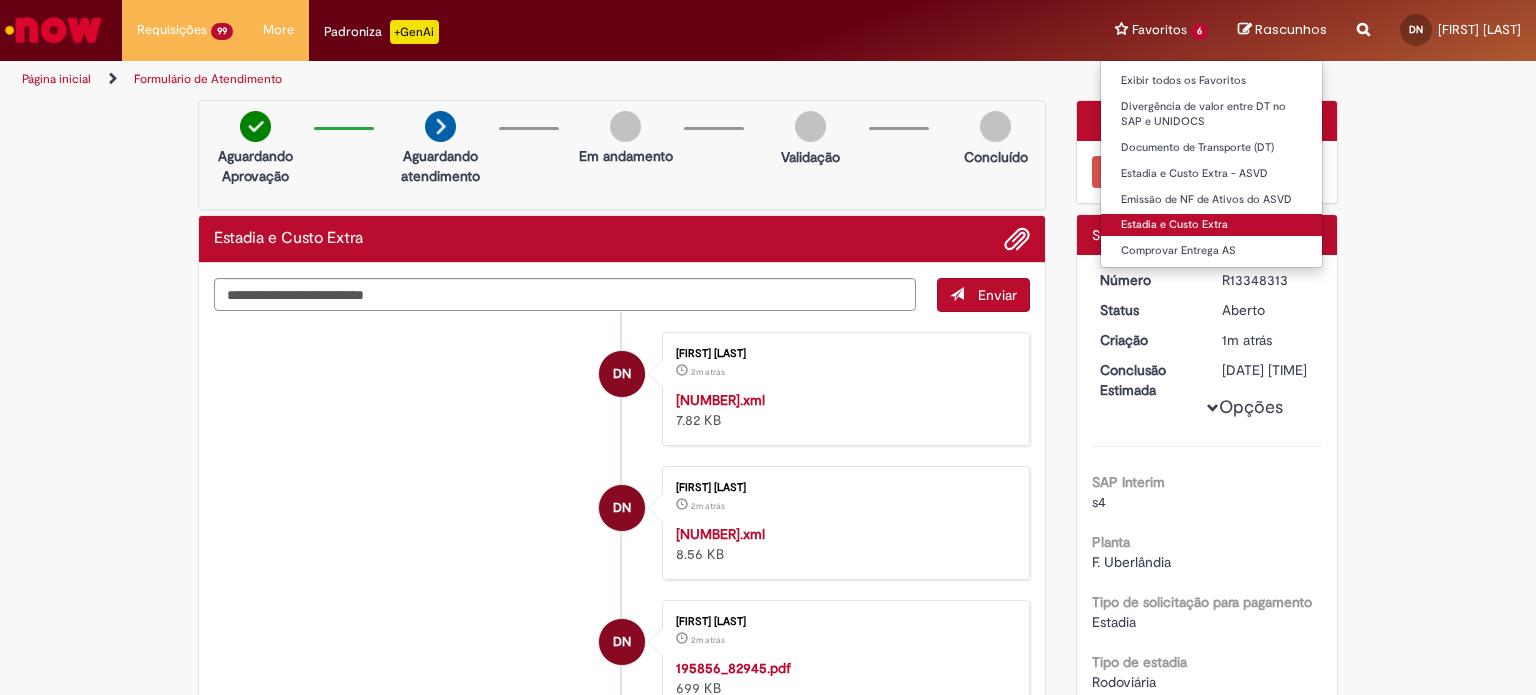 click on "Estadia e Custo Extra" at bounding box center [1211, 225] 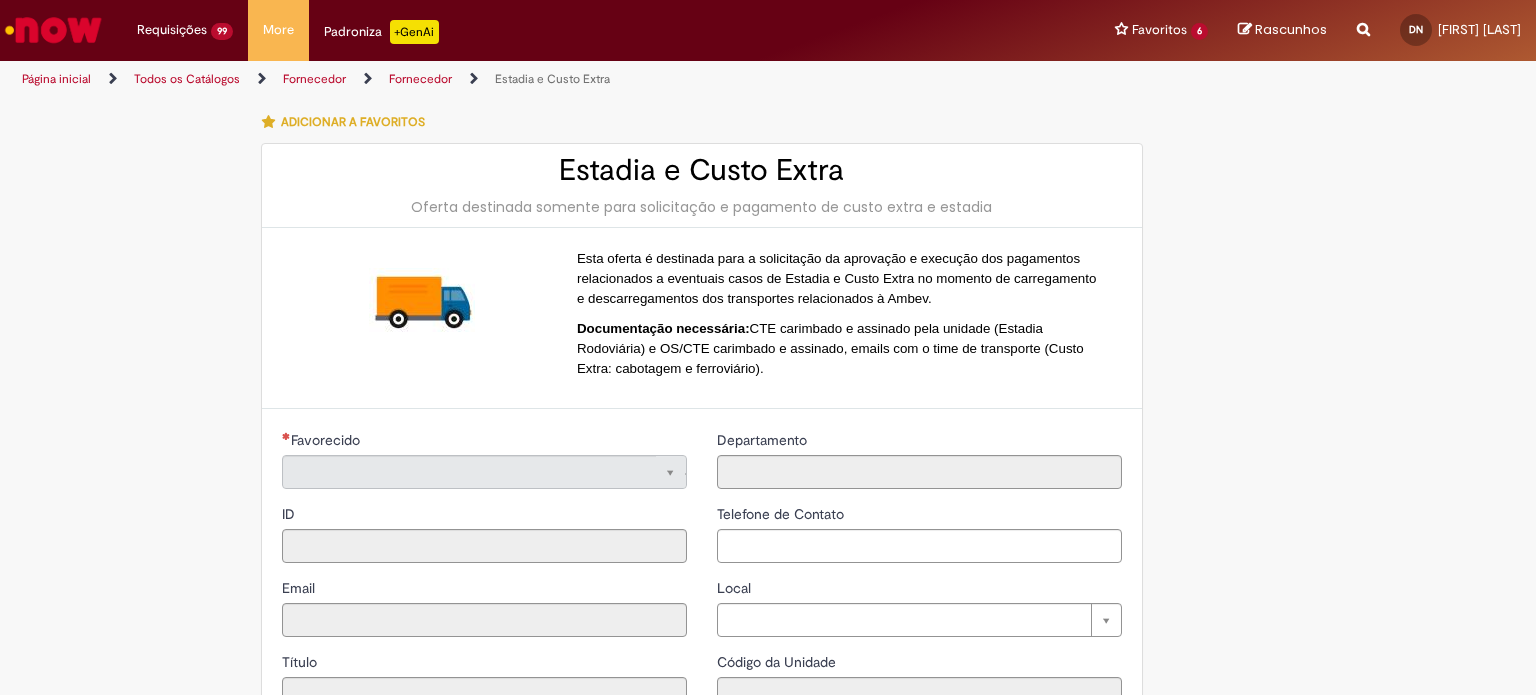 type on "**********" 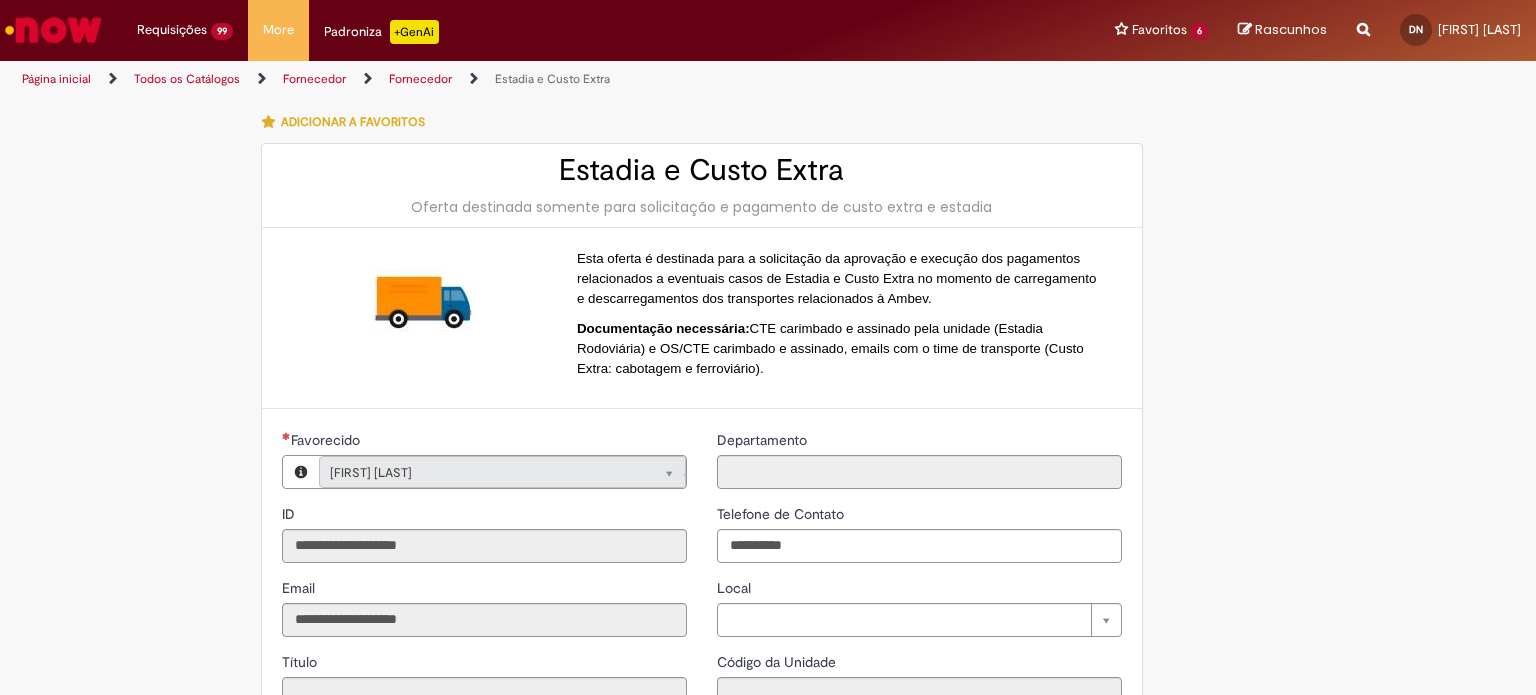 type on "**********" 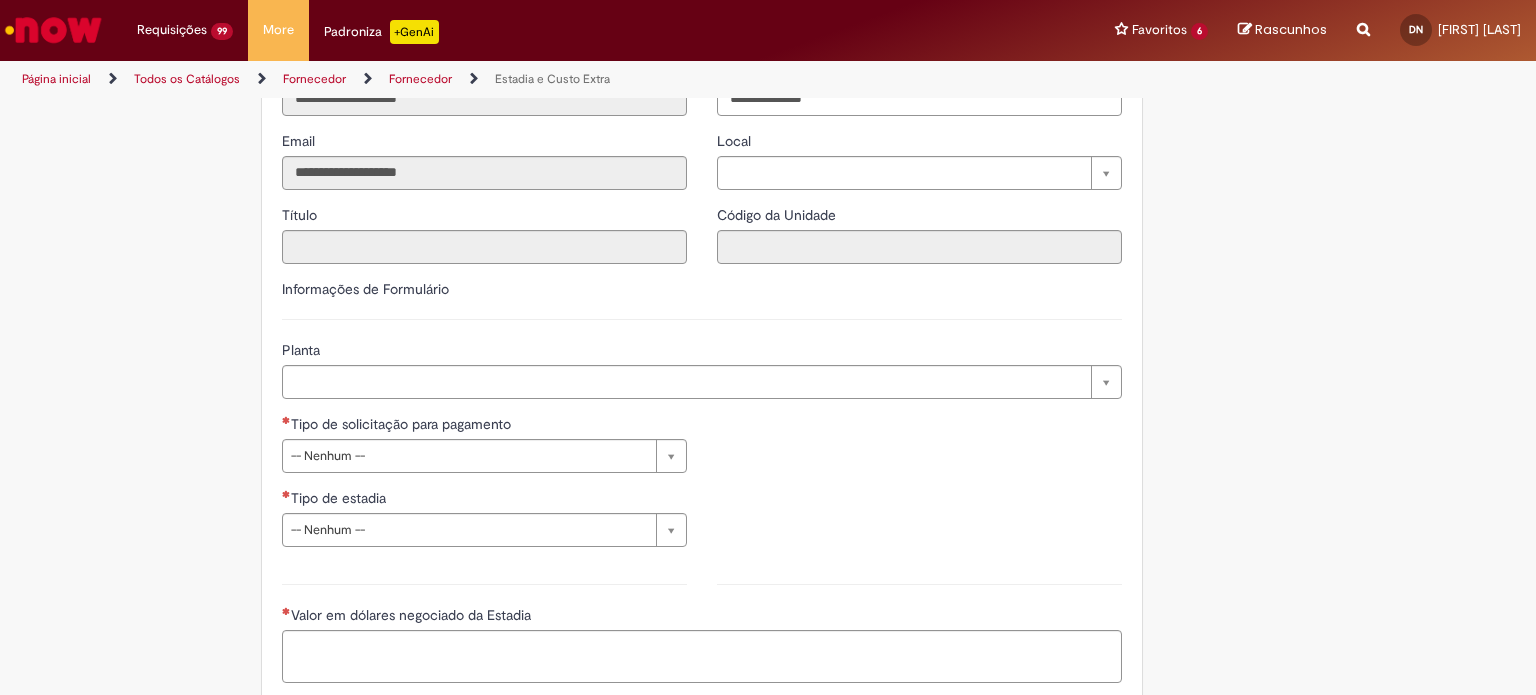 scroll, scrollTop: 528, scrollLeft: 0, axis: vertical 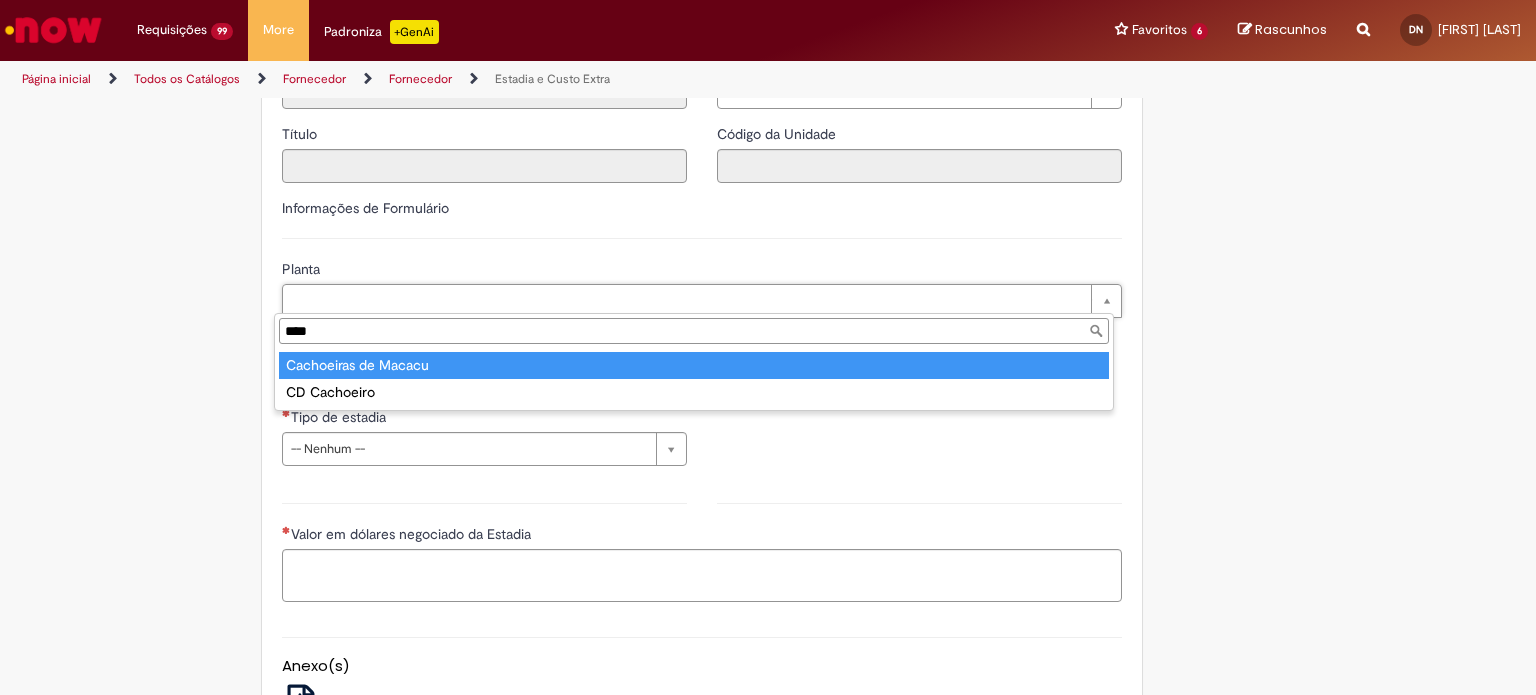 type on "****" 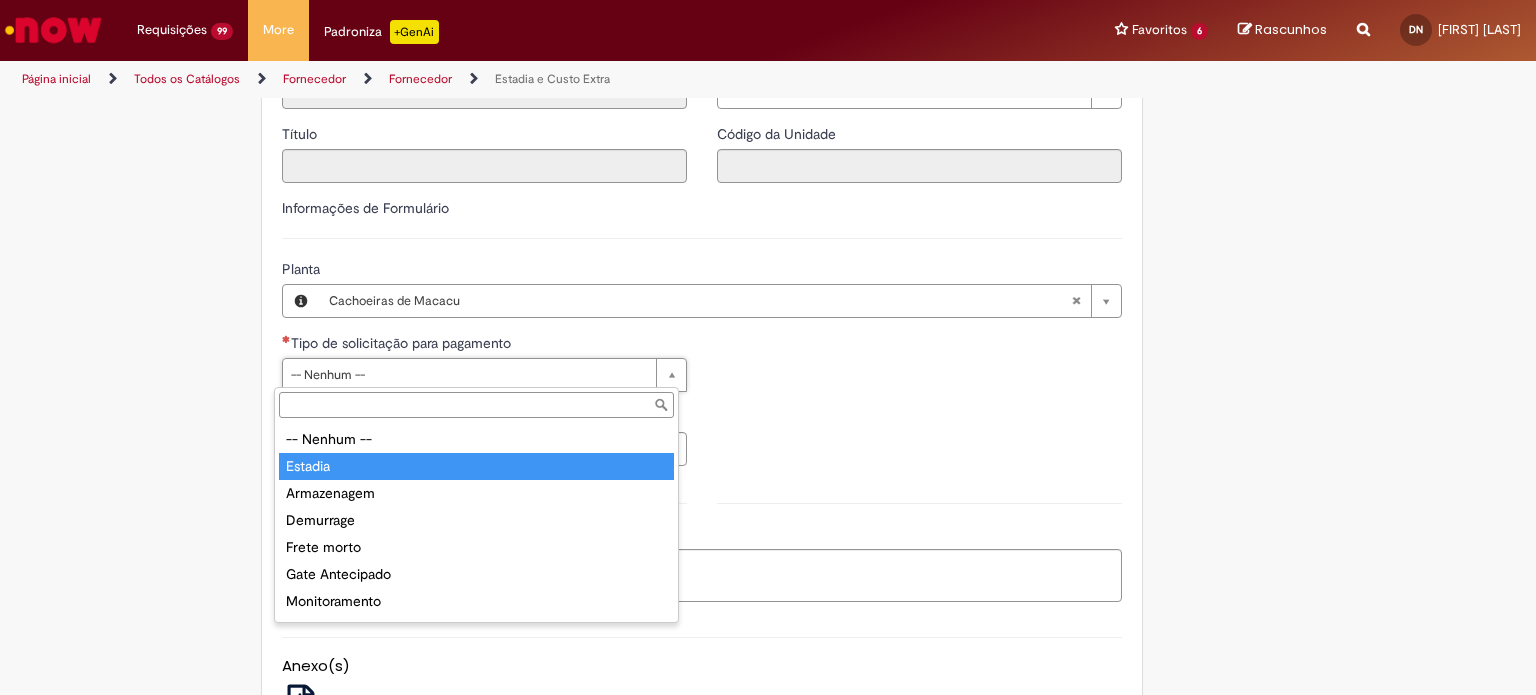 type on "*******" 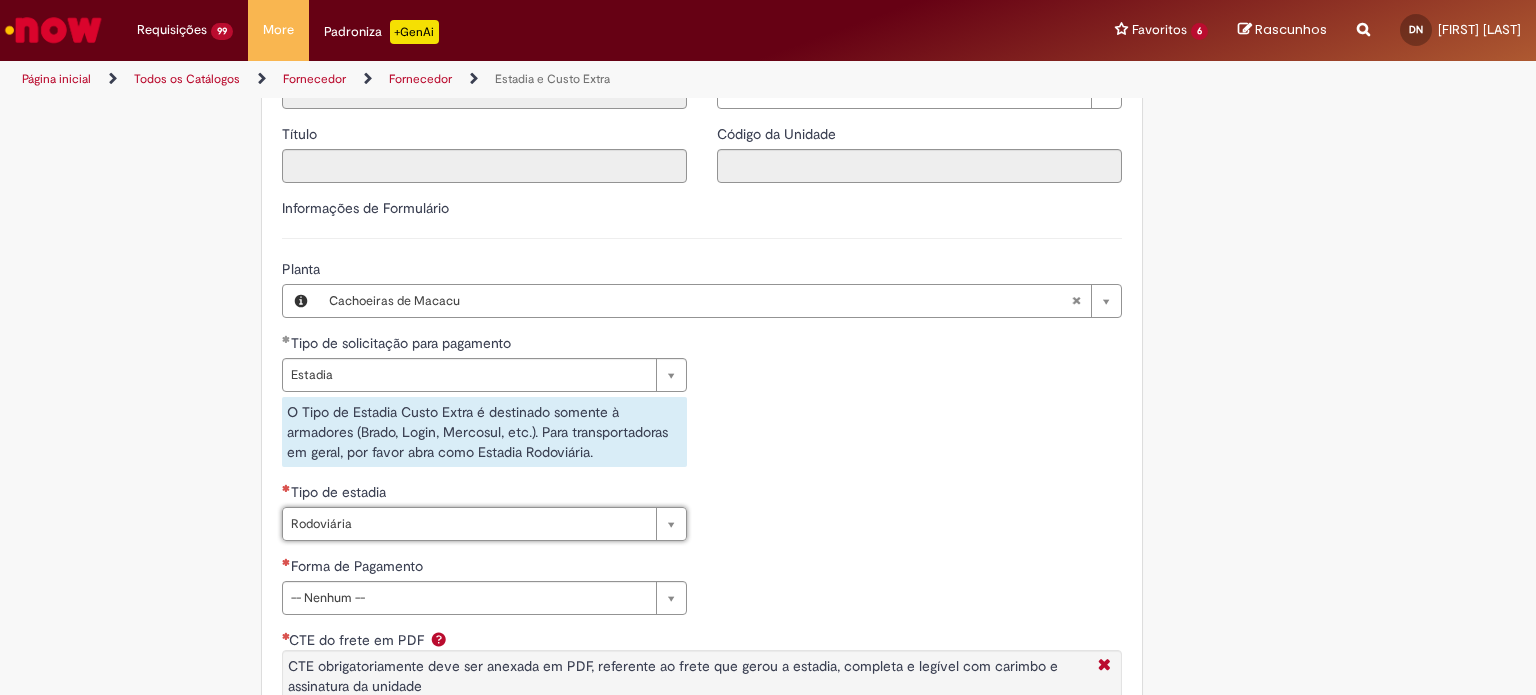 type on "**********" 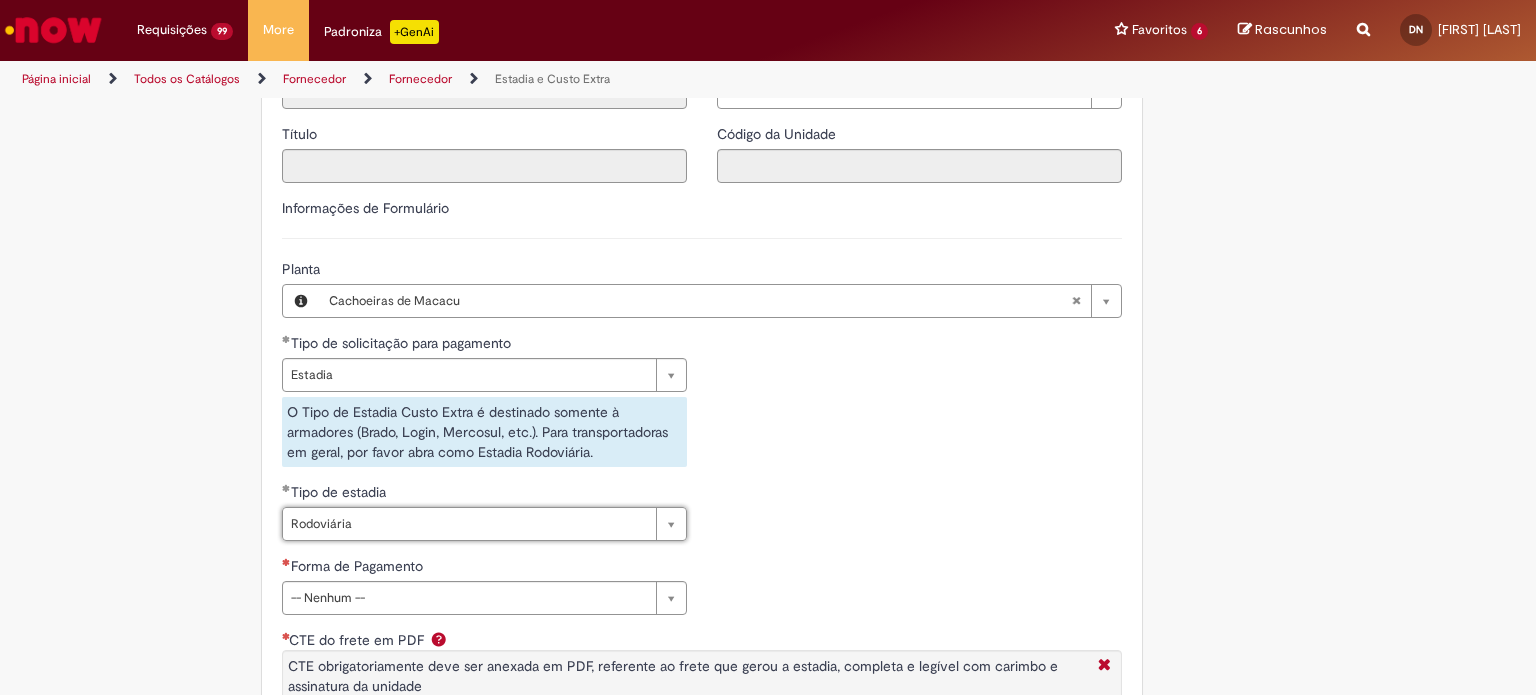 scroll, scrollTop: 718, scrollLeft: 0, axis: vertical 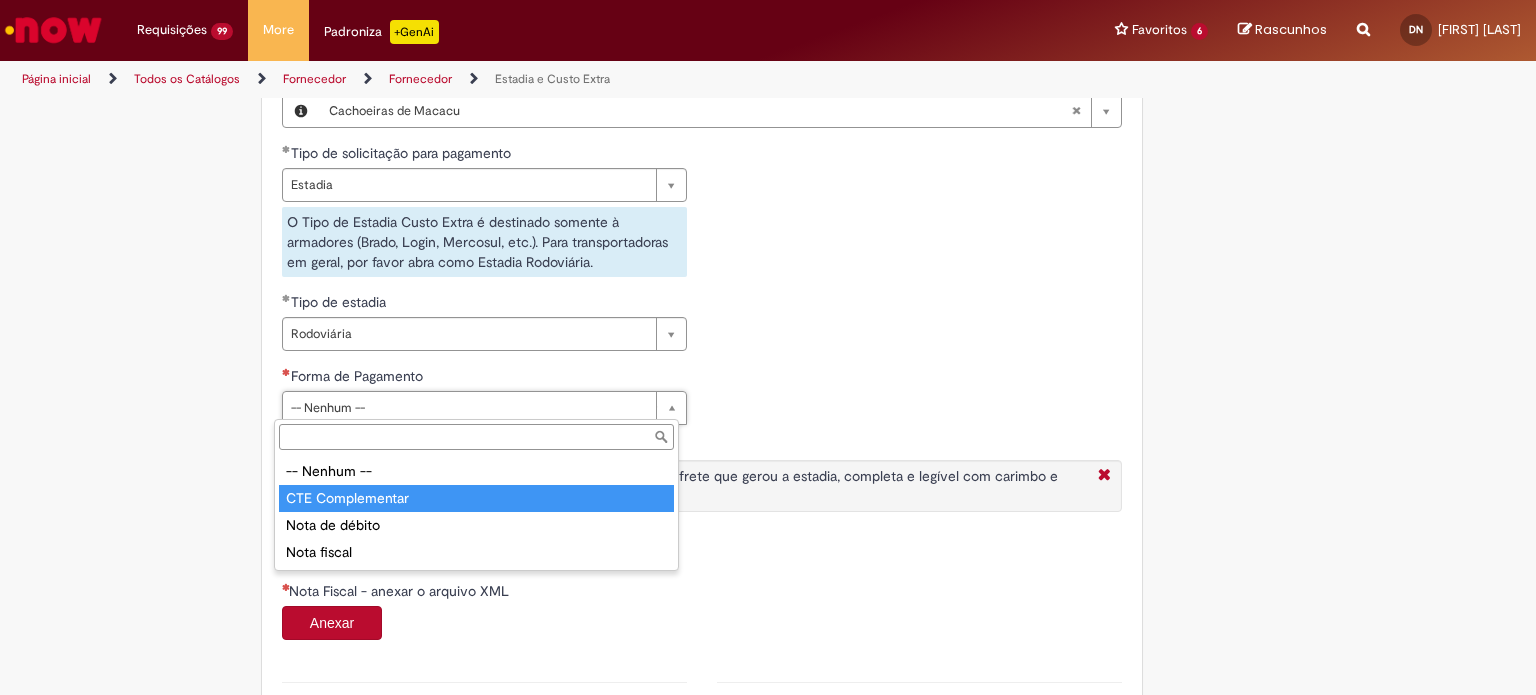type on "**********" 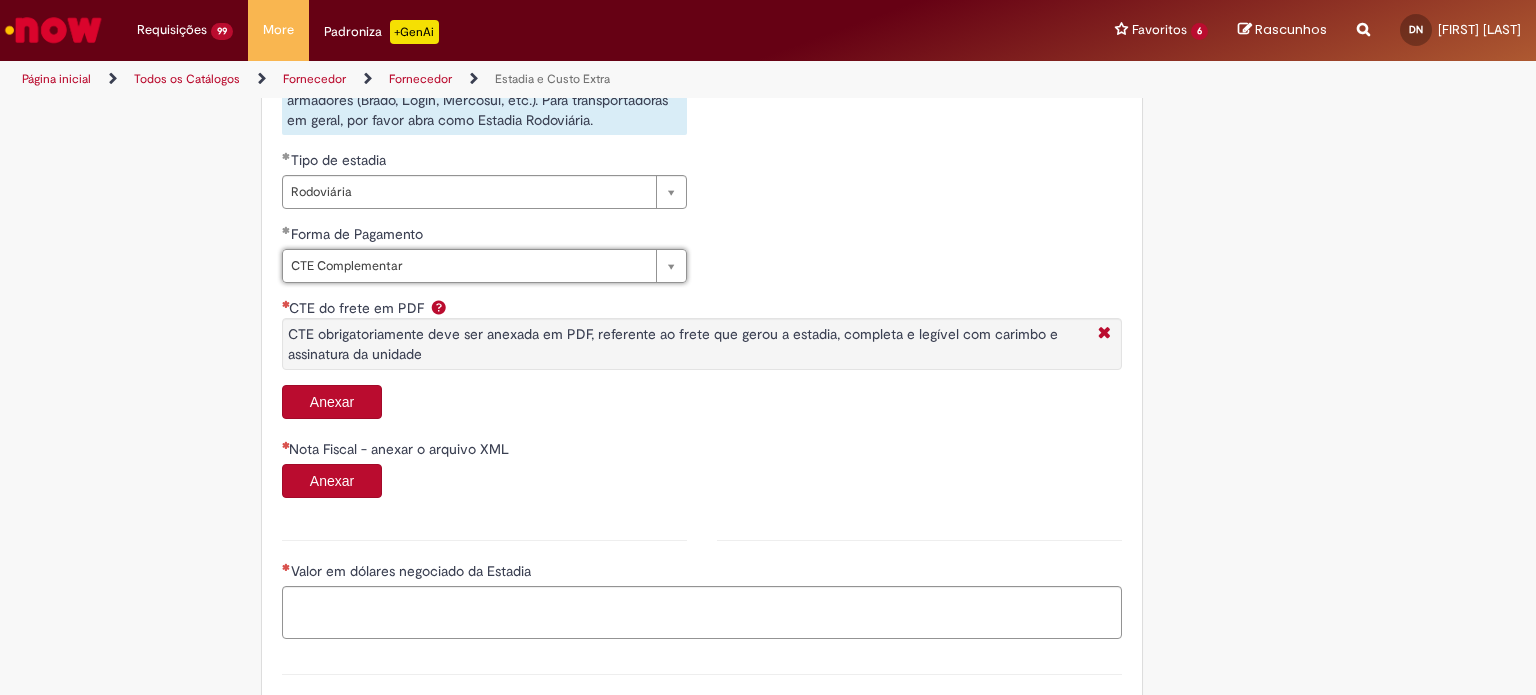 scroll, scrollTop: 863, scrollLeft: 0, axis: vertical 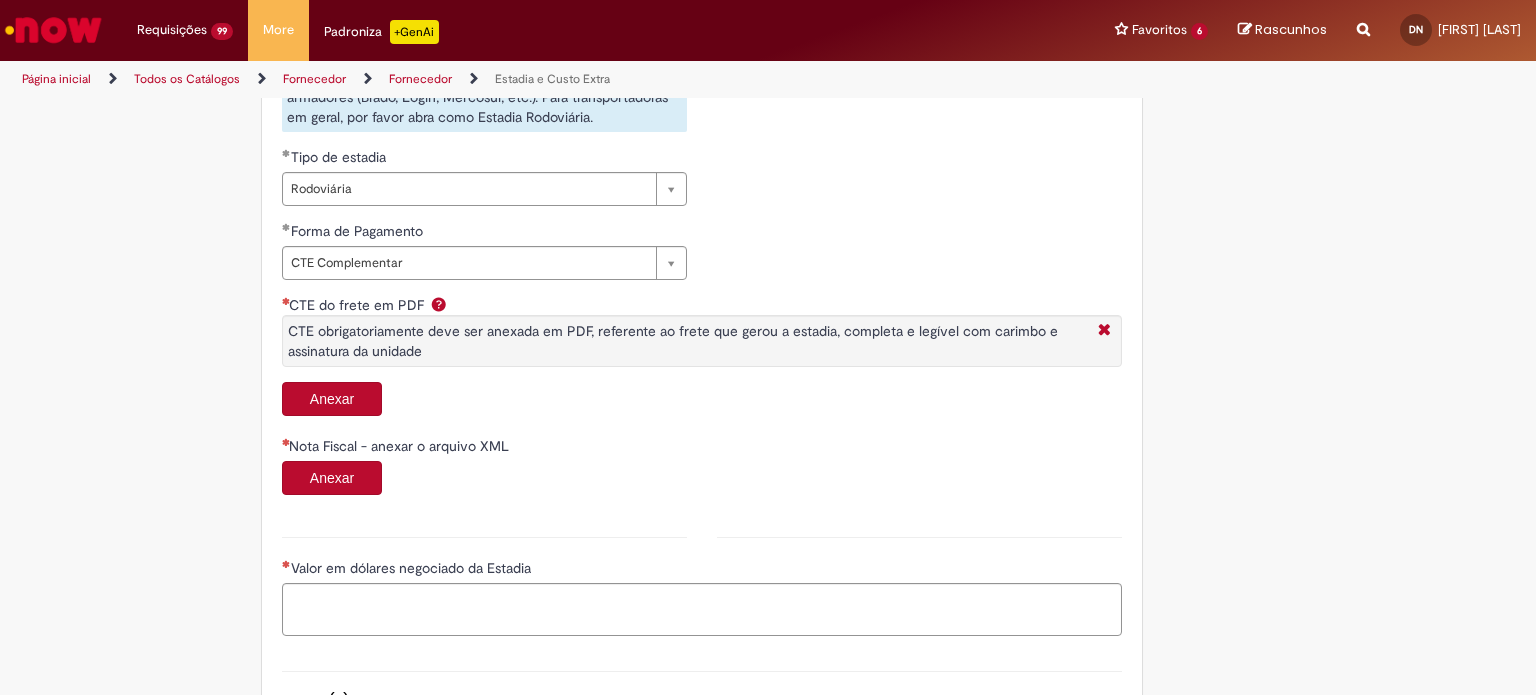 click on "Anexar" at bounding box center (332, 399) 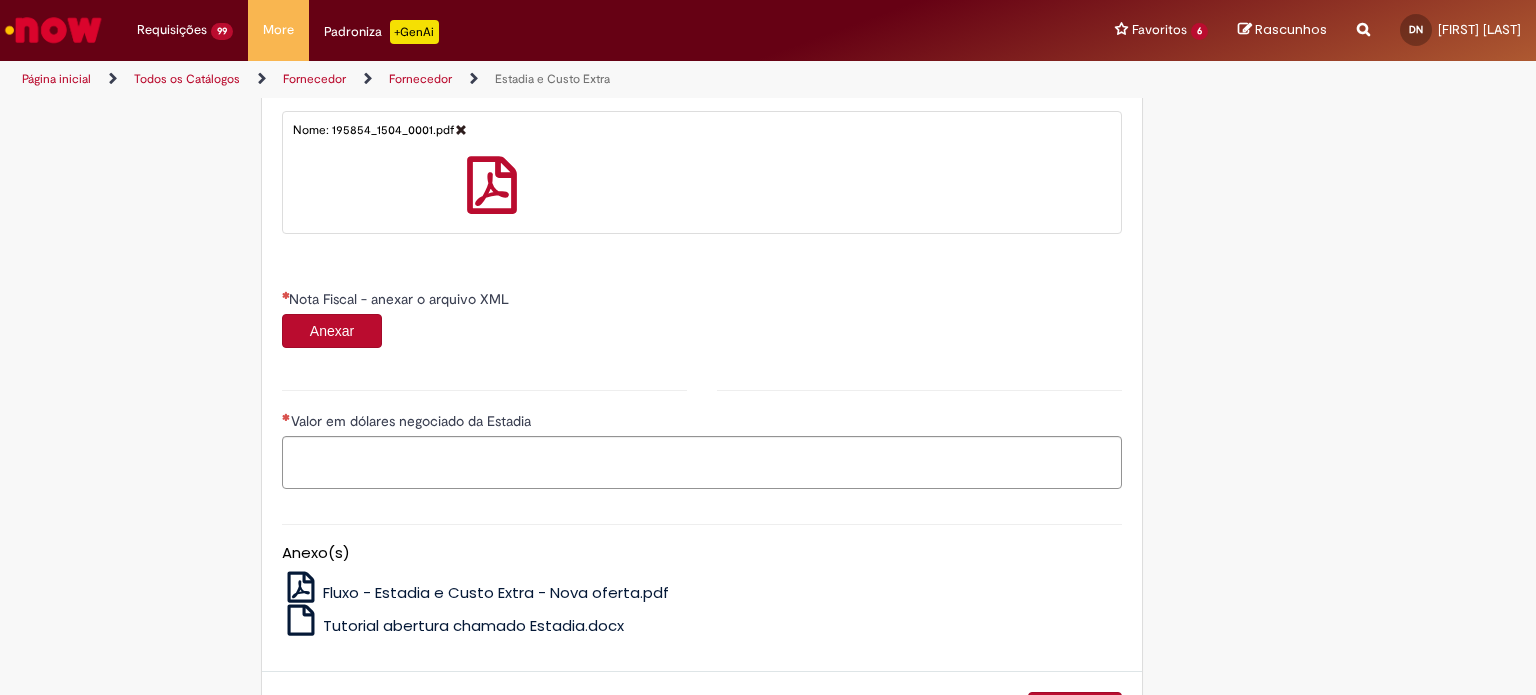 scroll, scrollTop: 1204, scrollLeft: 0, axis: vertical 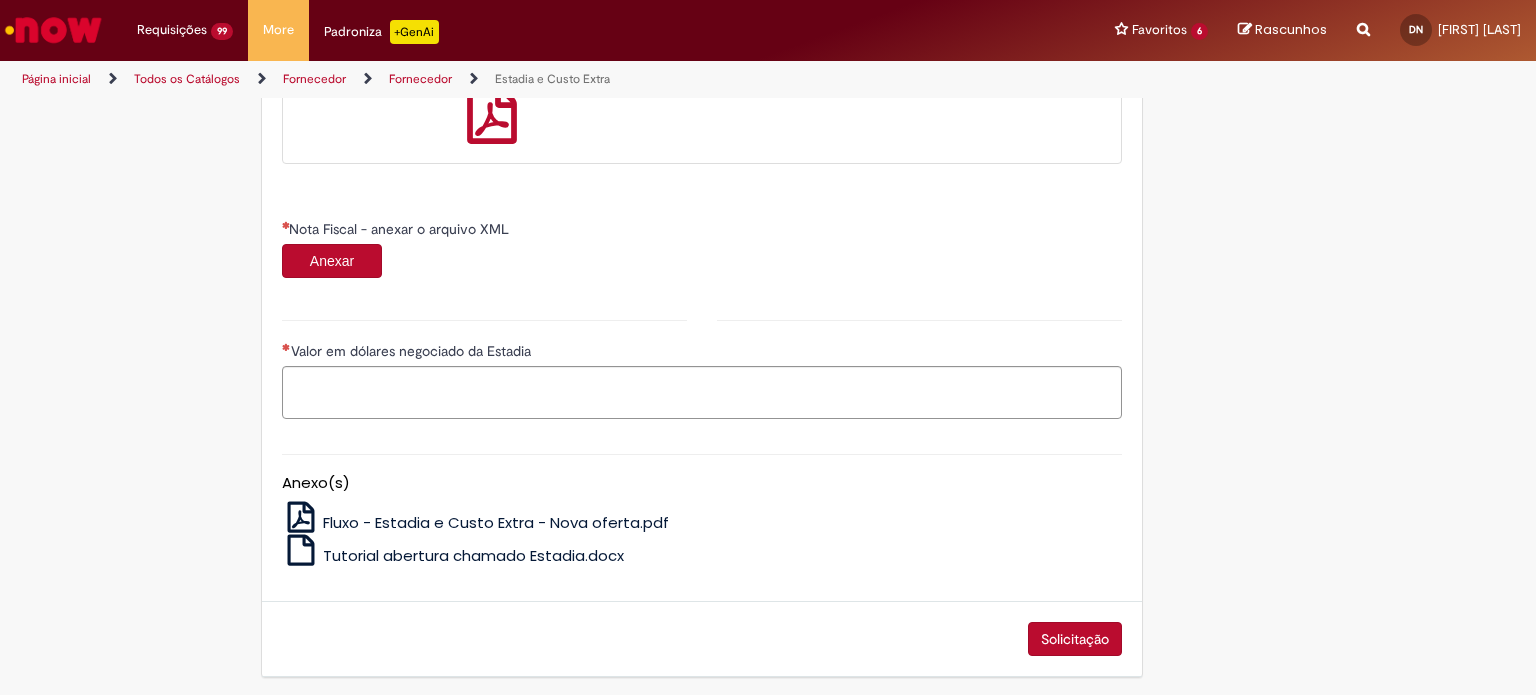 click on "Anexar" at bounding box center [332, 261] 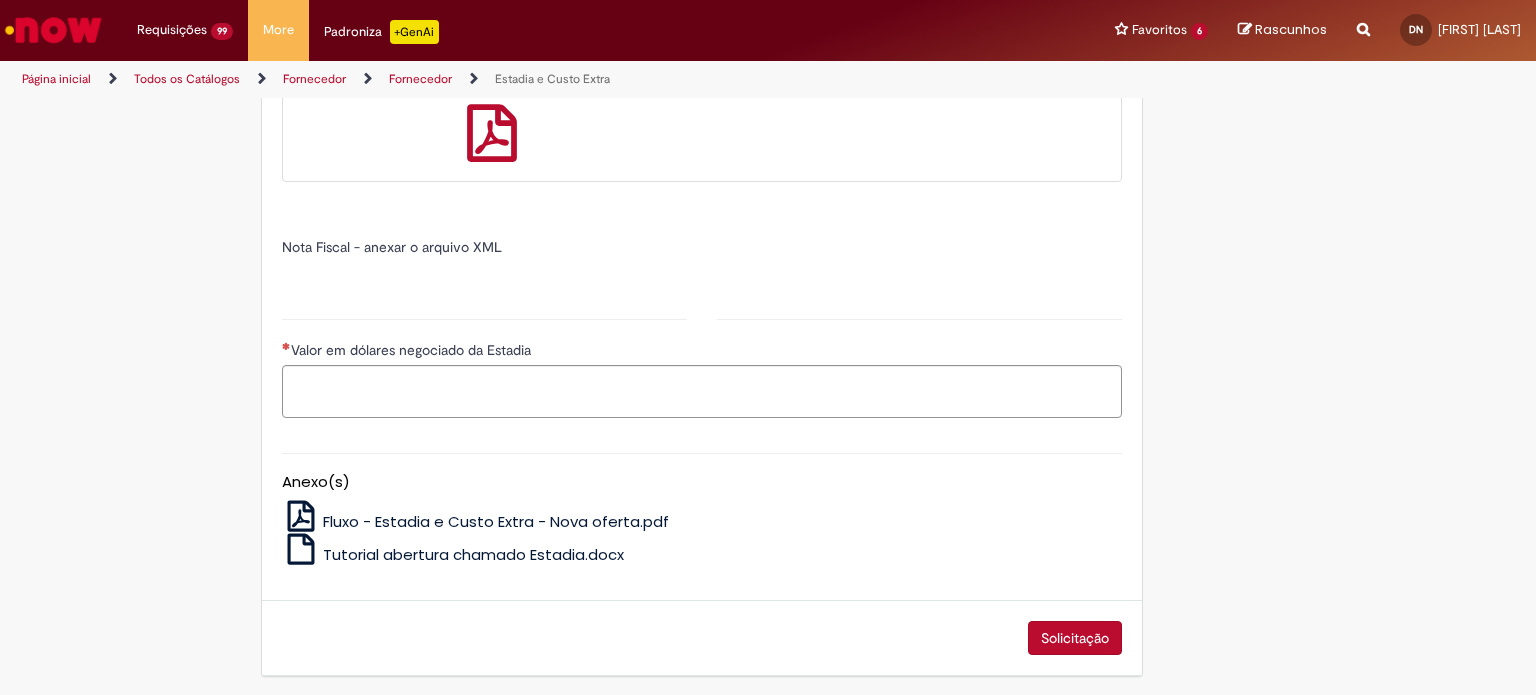 type on "*****" 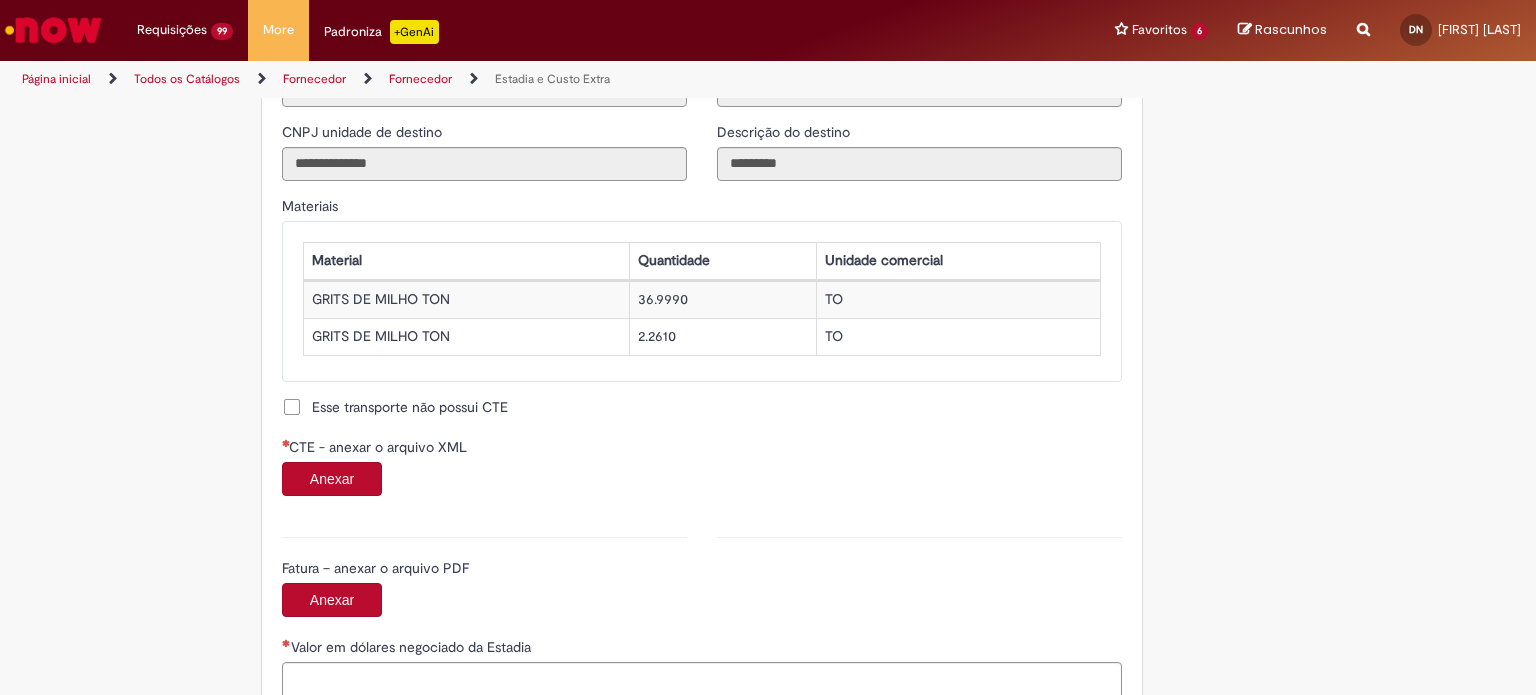 scroll, scrollTop: 1796, scrollLeft: 0, axis: vertical 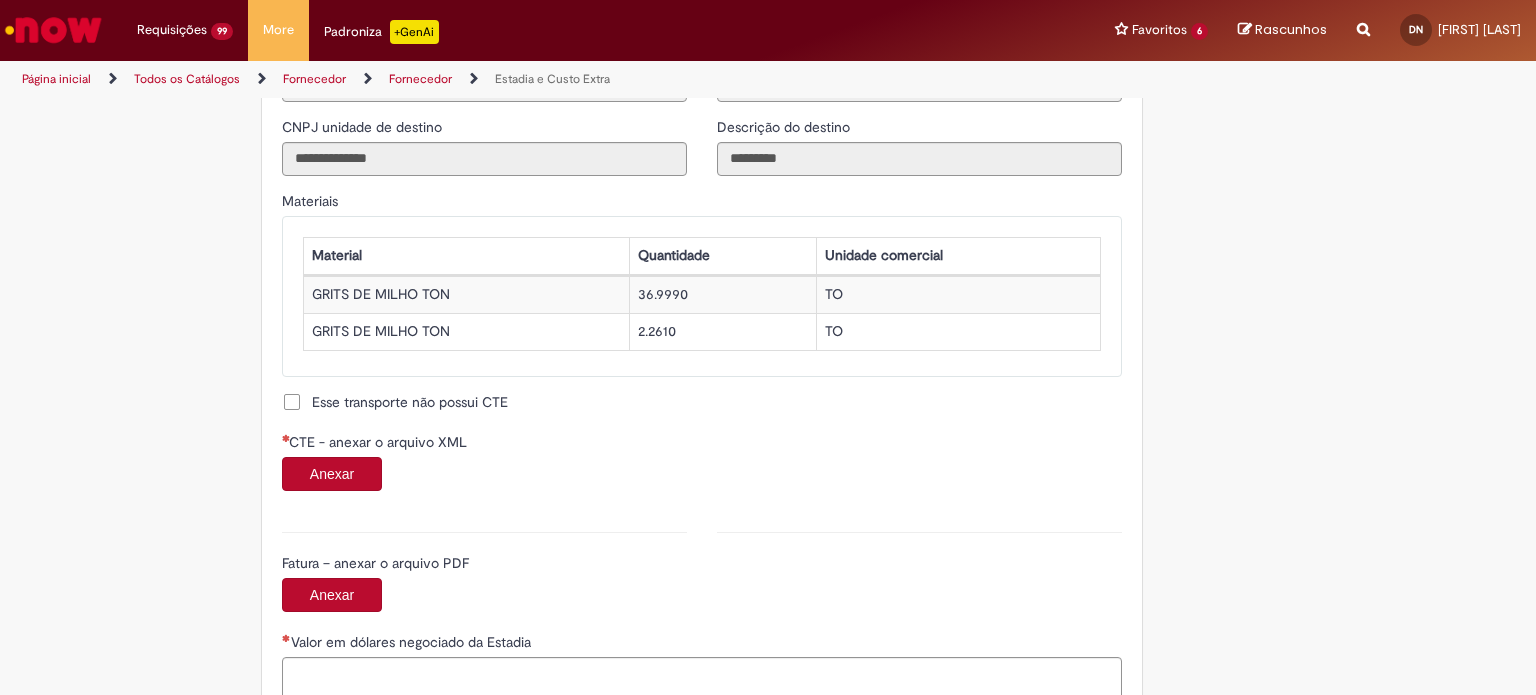 click on "Anexar" at bounding box center [332, 474] 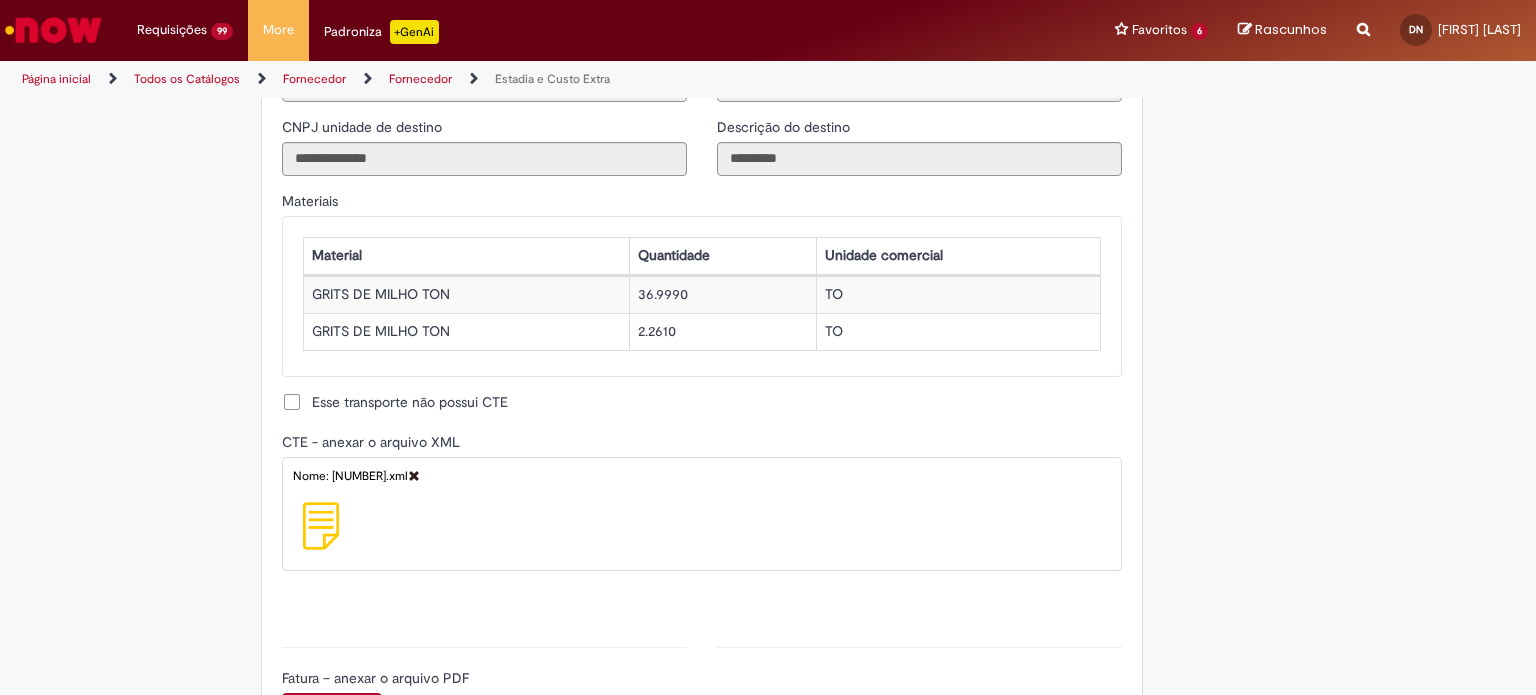 type on "**********" 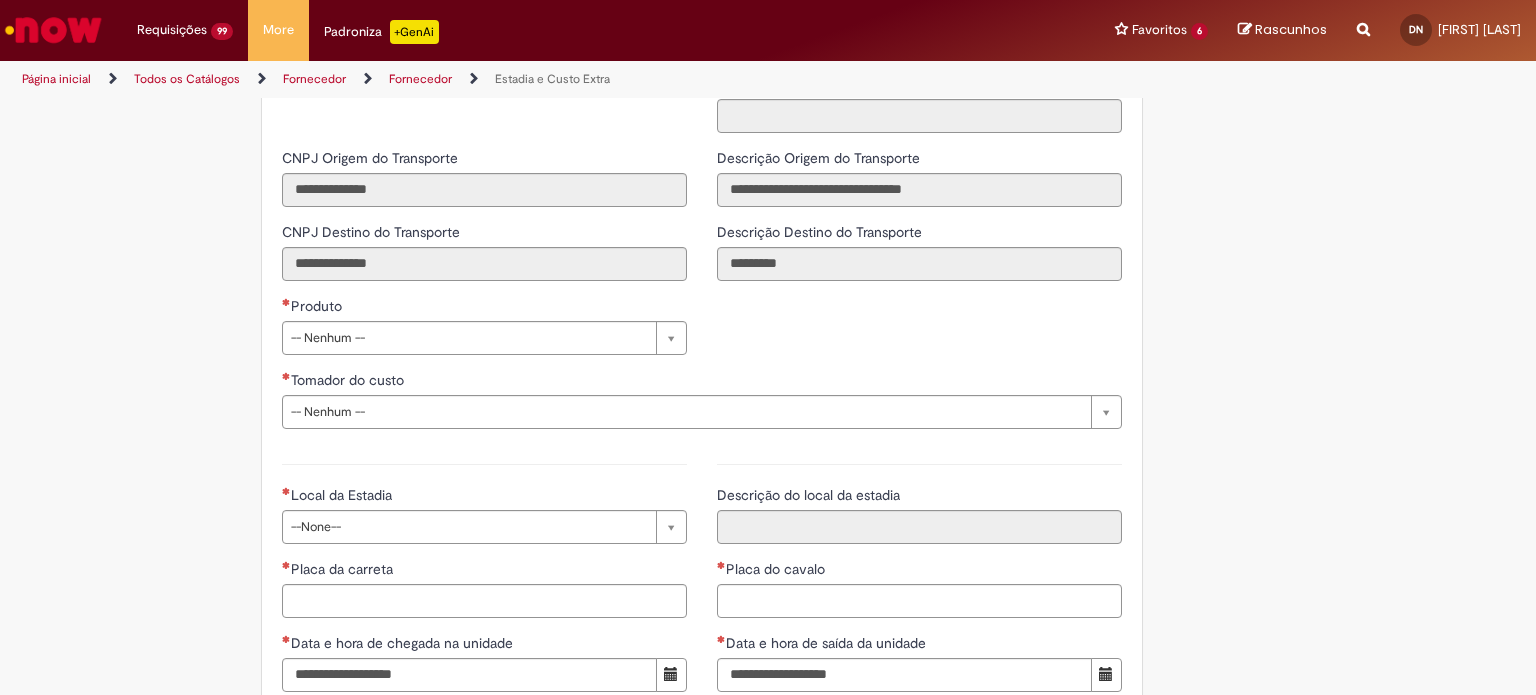 scroll, scrollTop: 2648, scrollLeft: 0, axis: vertical 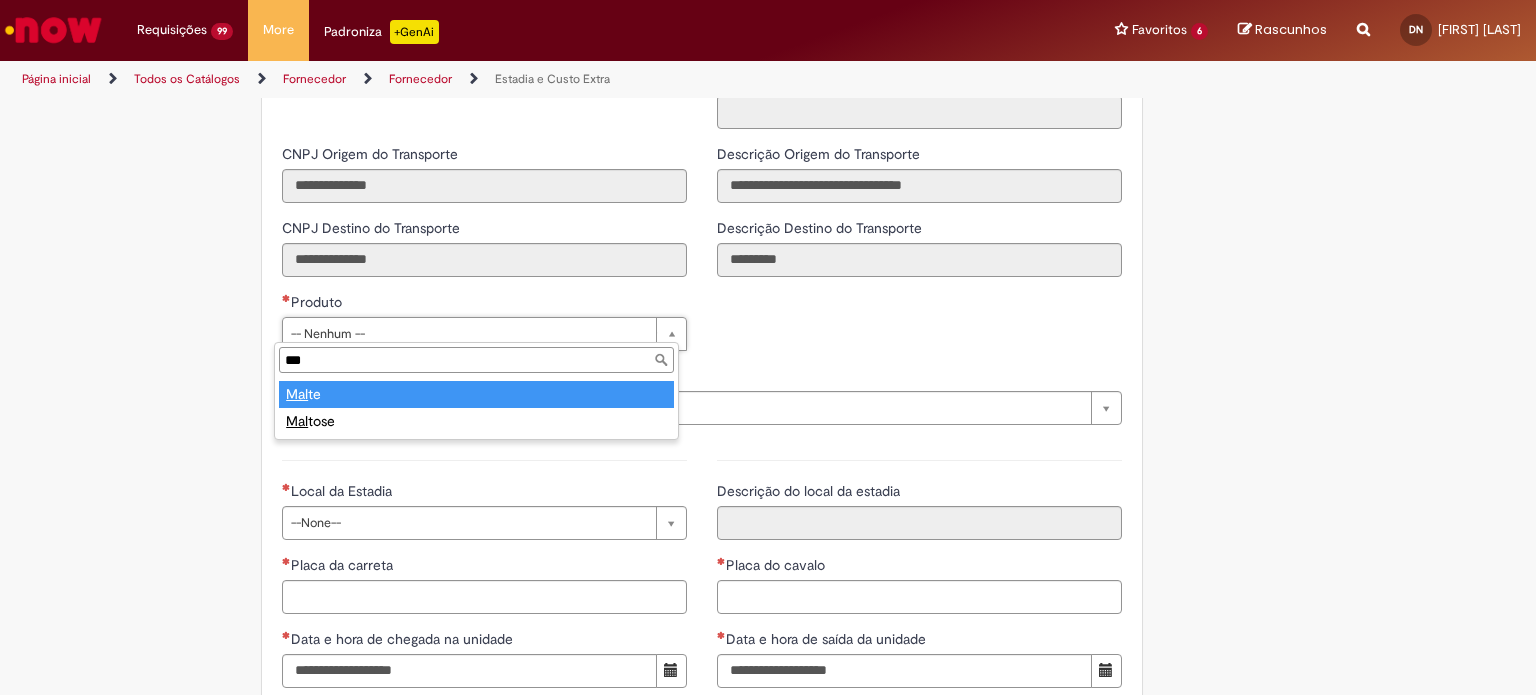 type on "***" 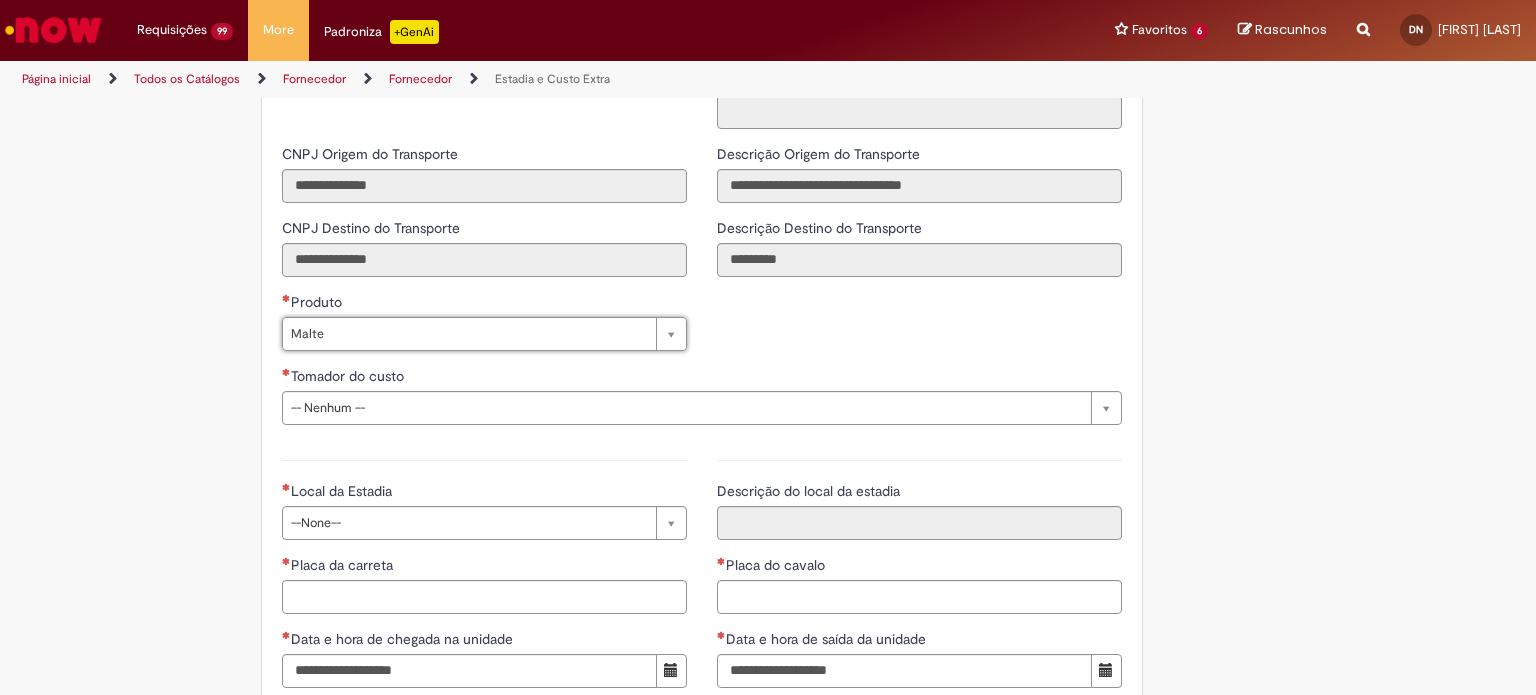 type on "*****" 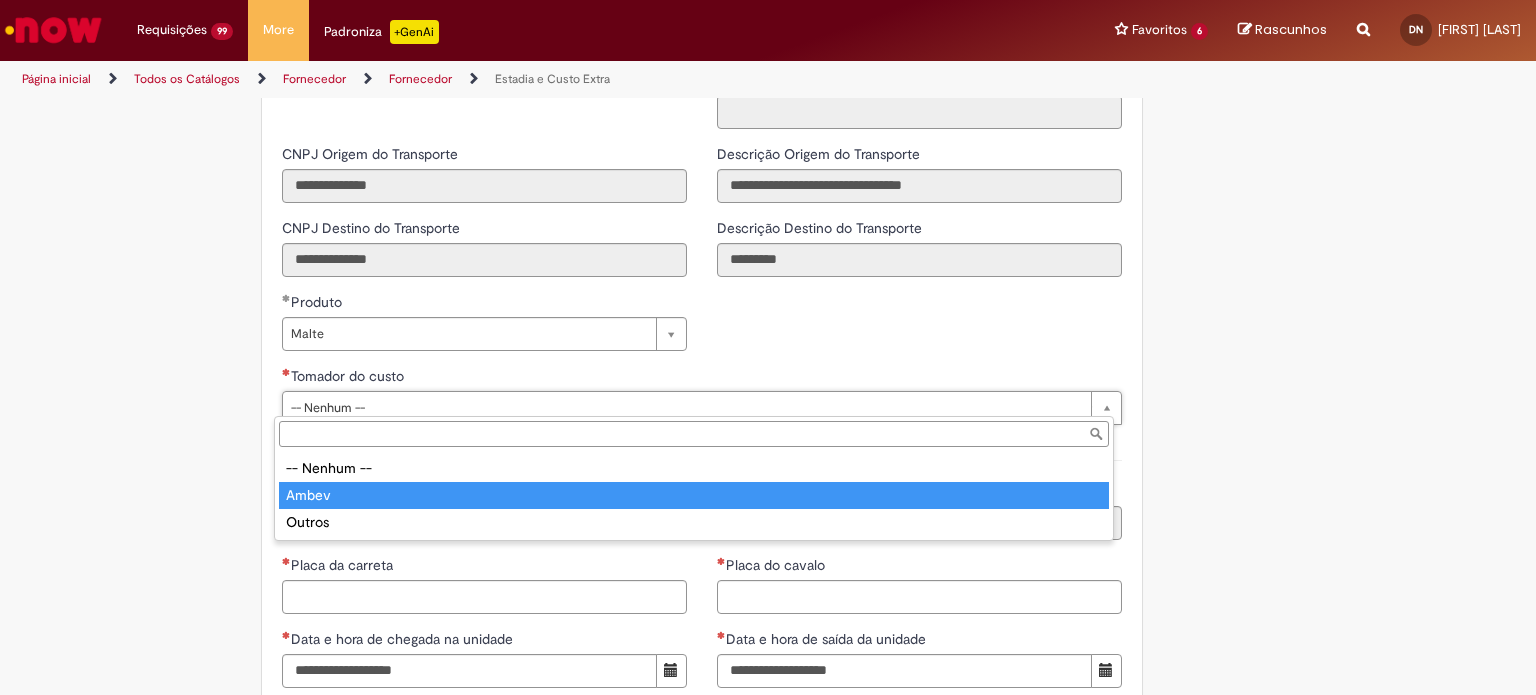 type on "*****" 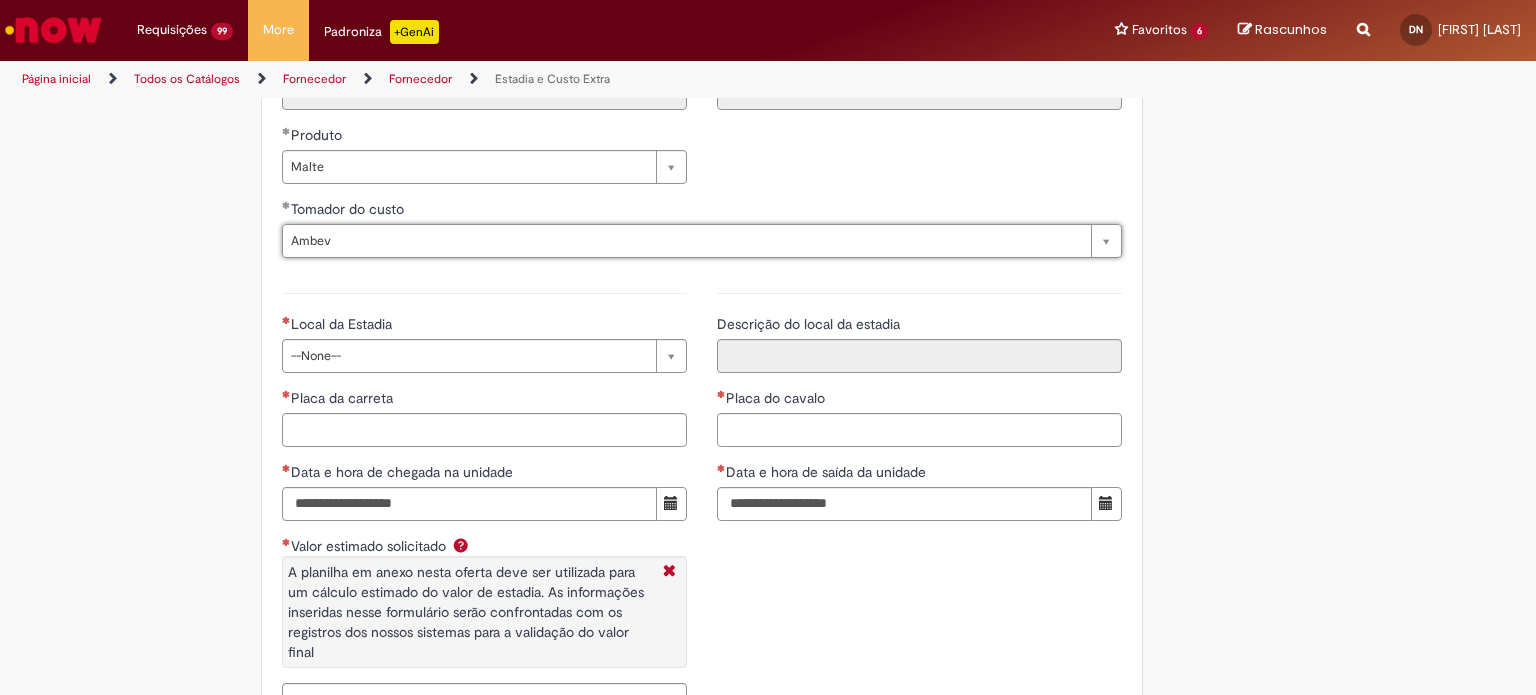 scroll, scrollTop: 2819, scrollLeft: 0, axis: vertical 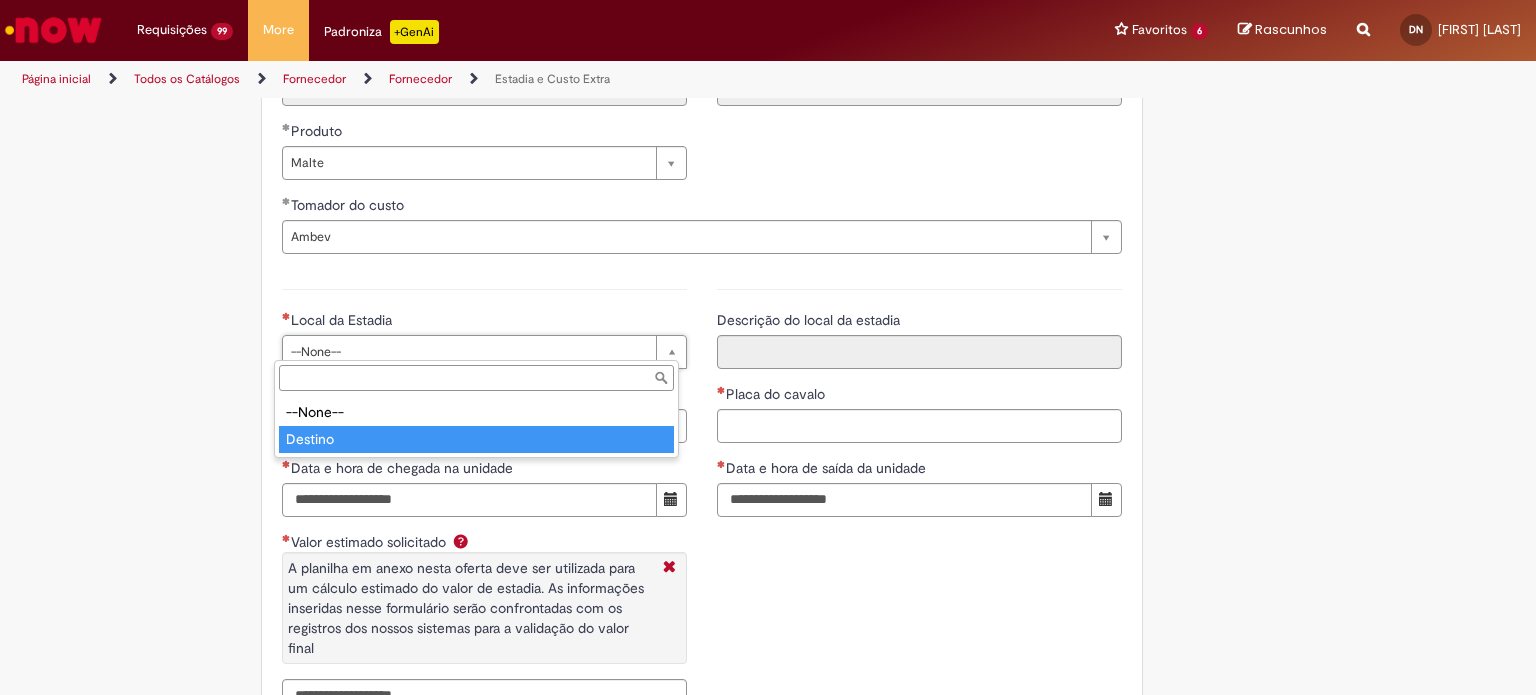 type on "*******" 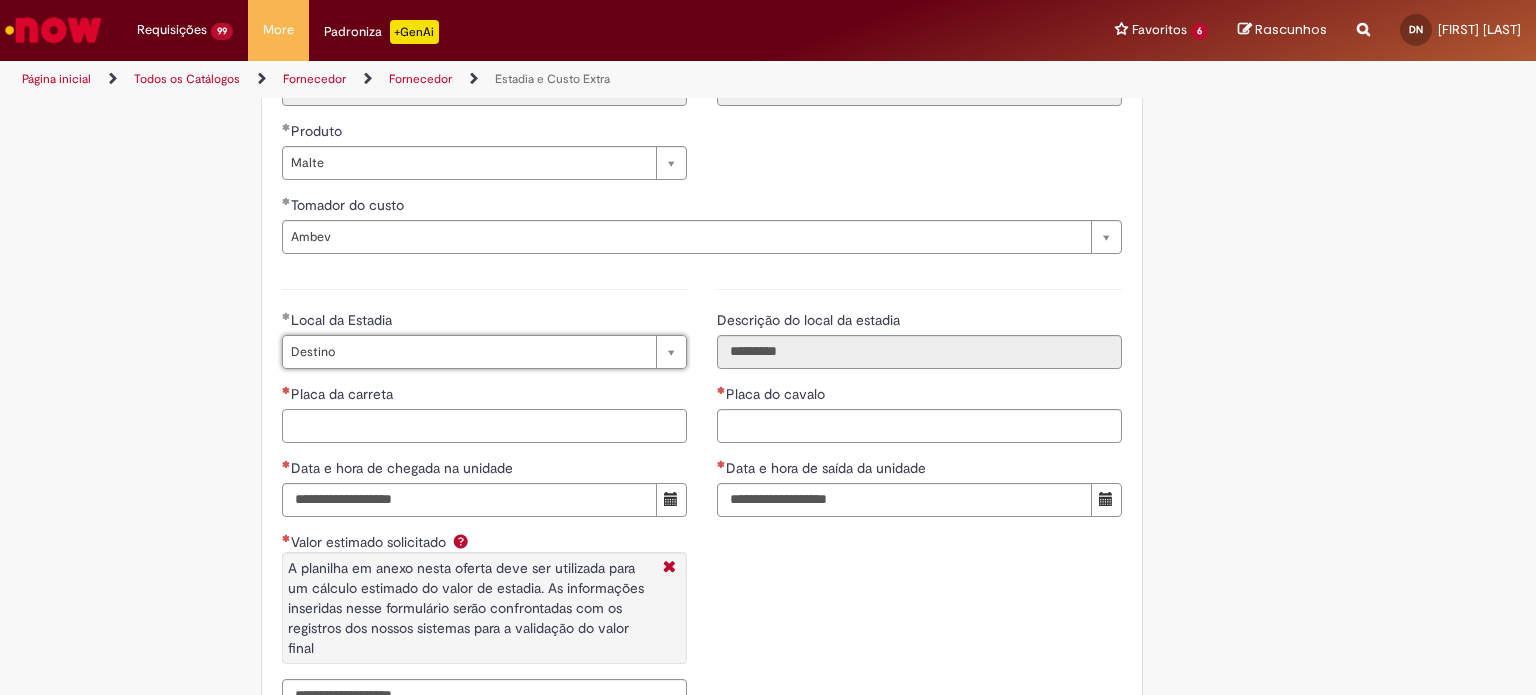 paste on "*******" 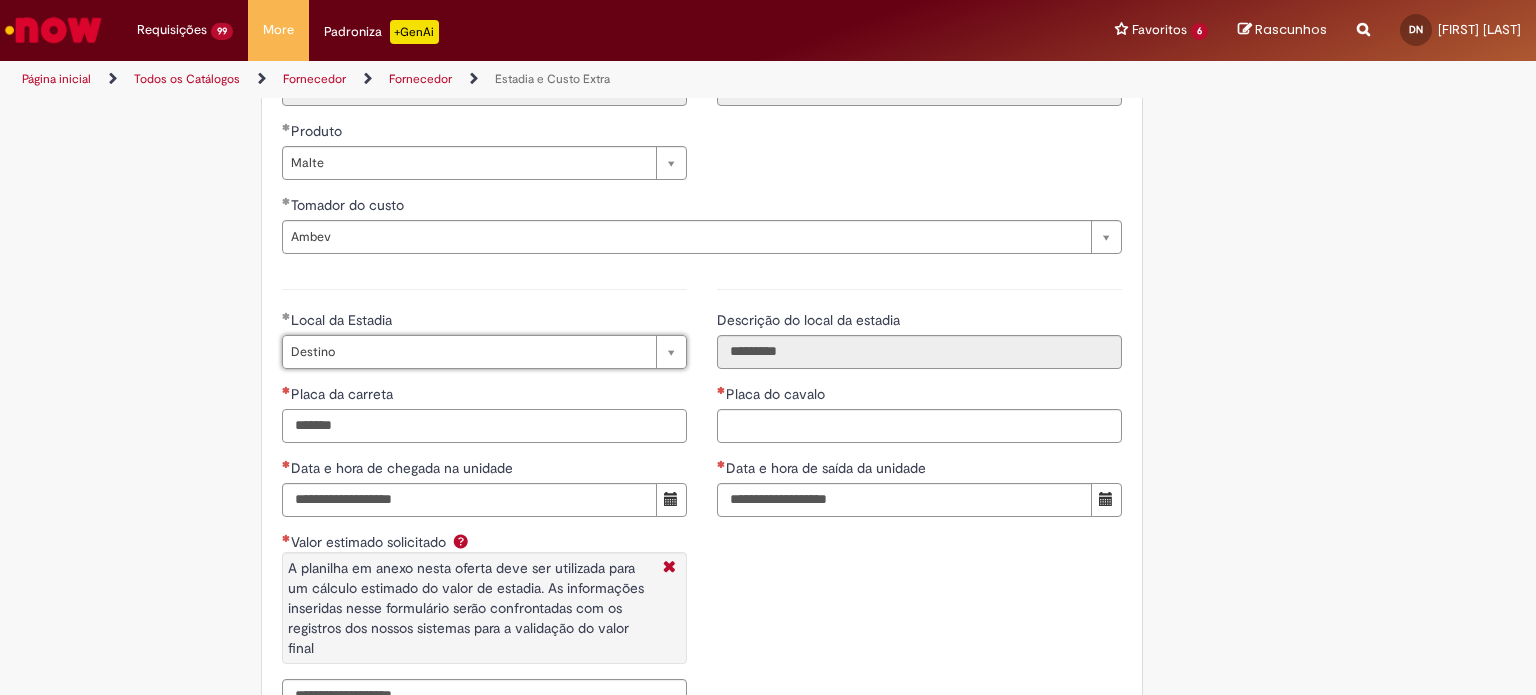 click on "*******" at bounding box center [484, 426] 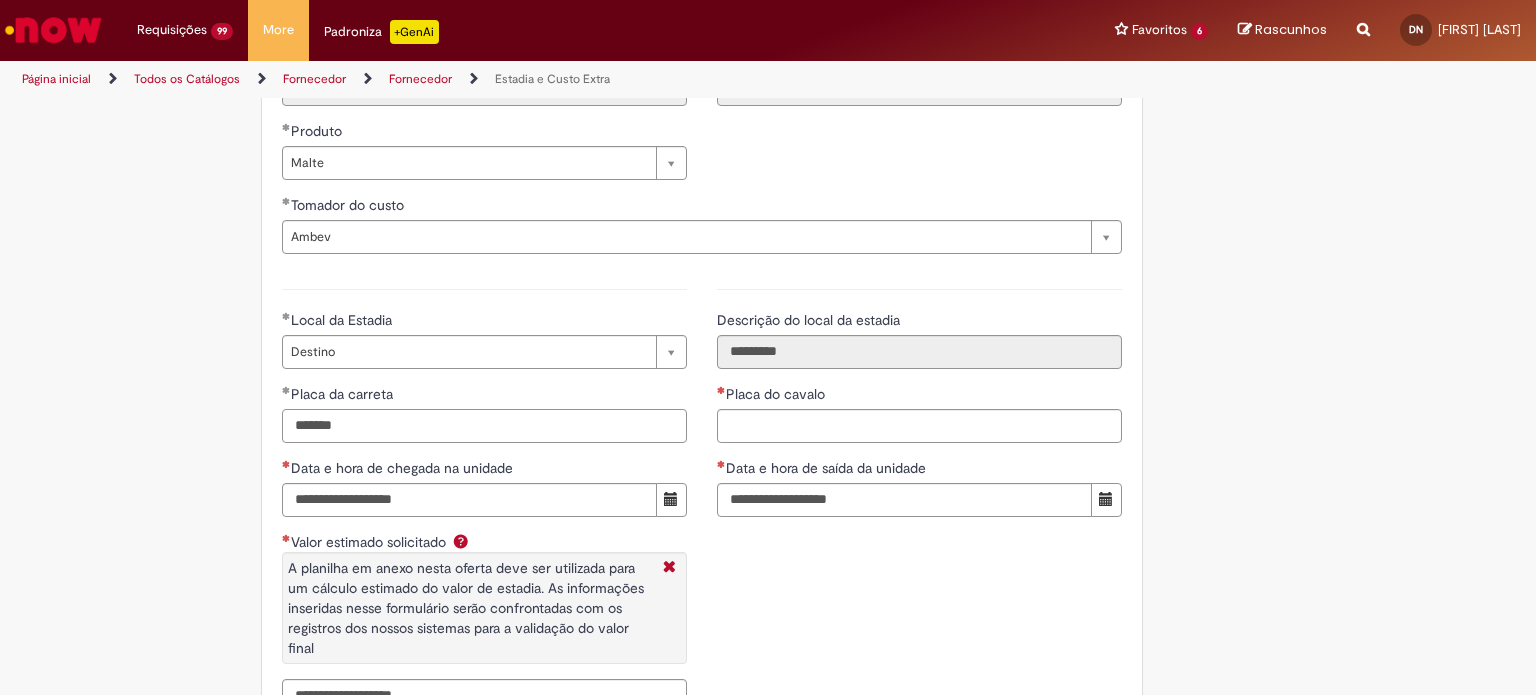 type on "*******" 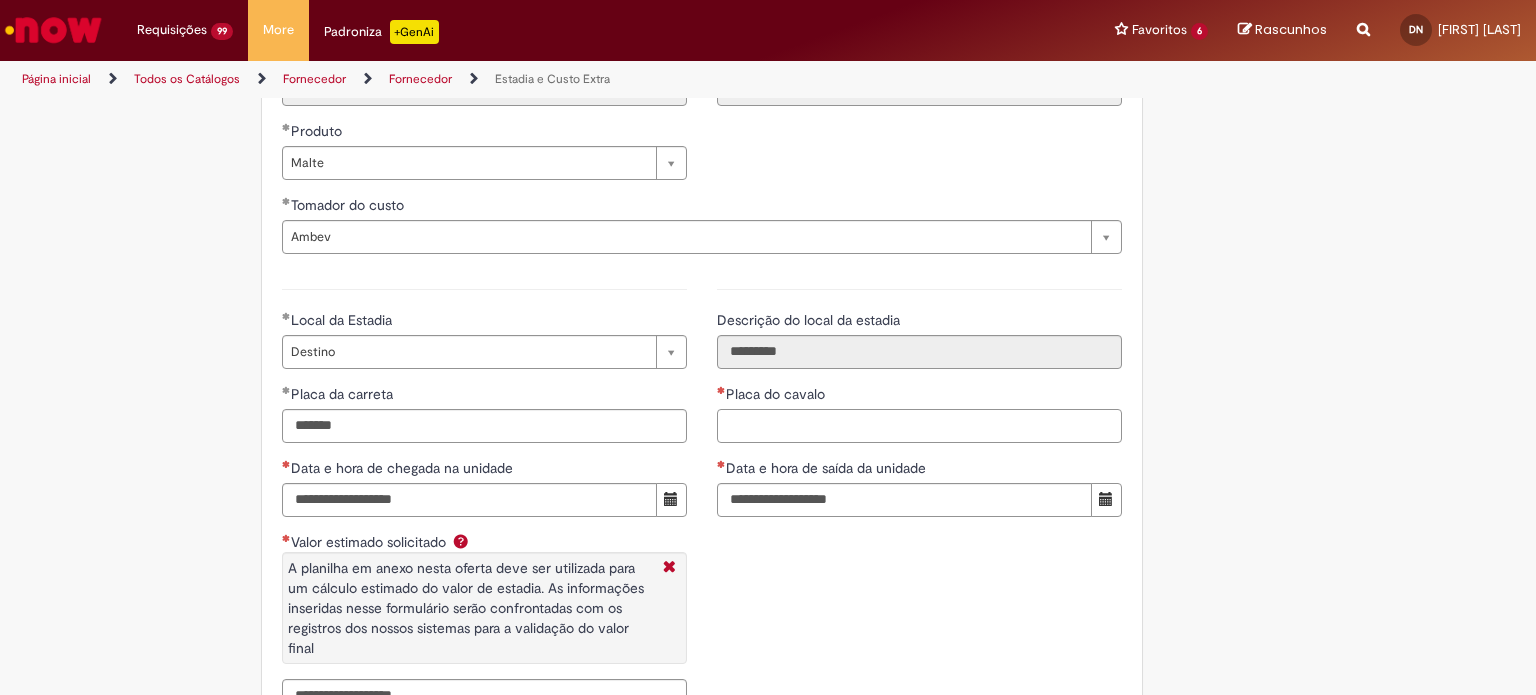 paste on "*******" 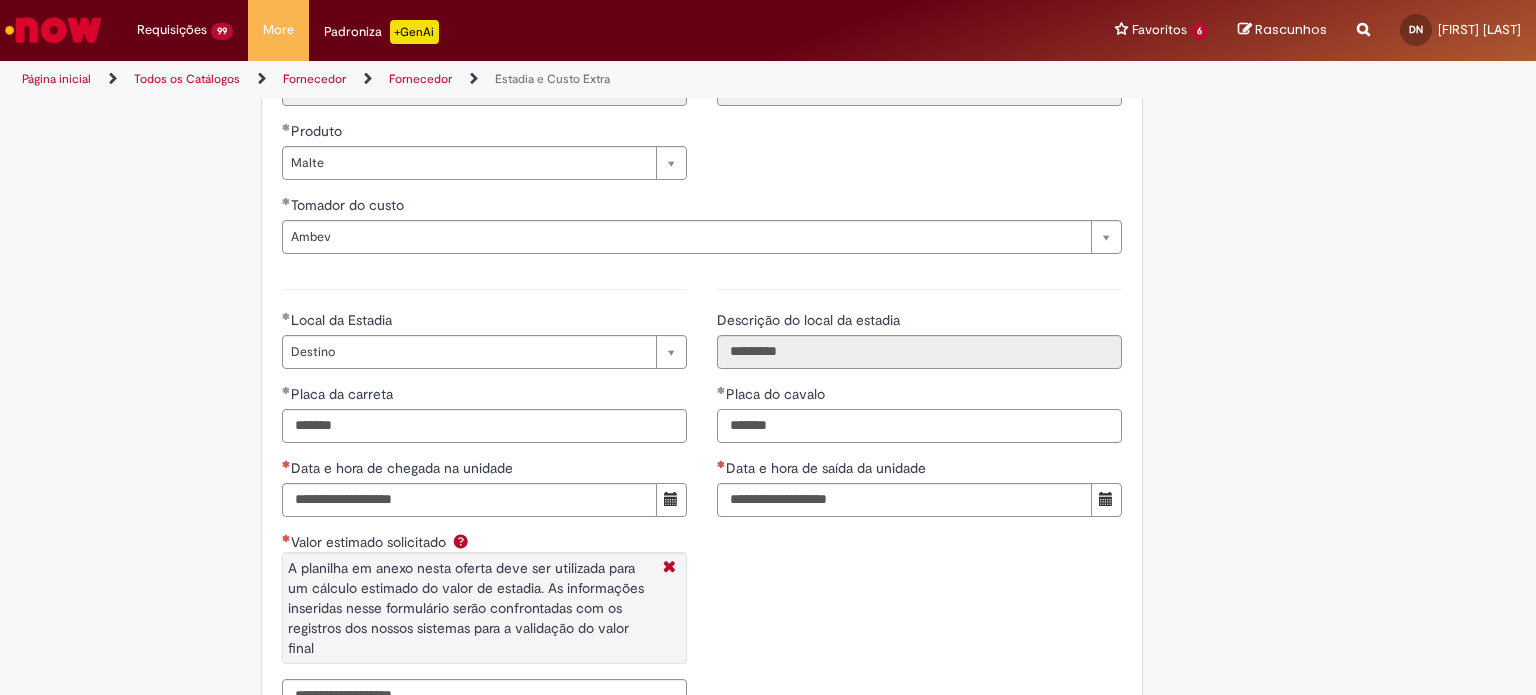 click on "*******" at bounding box center [919, 426] 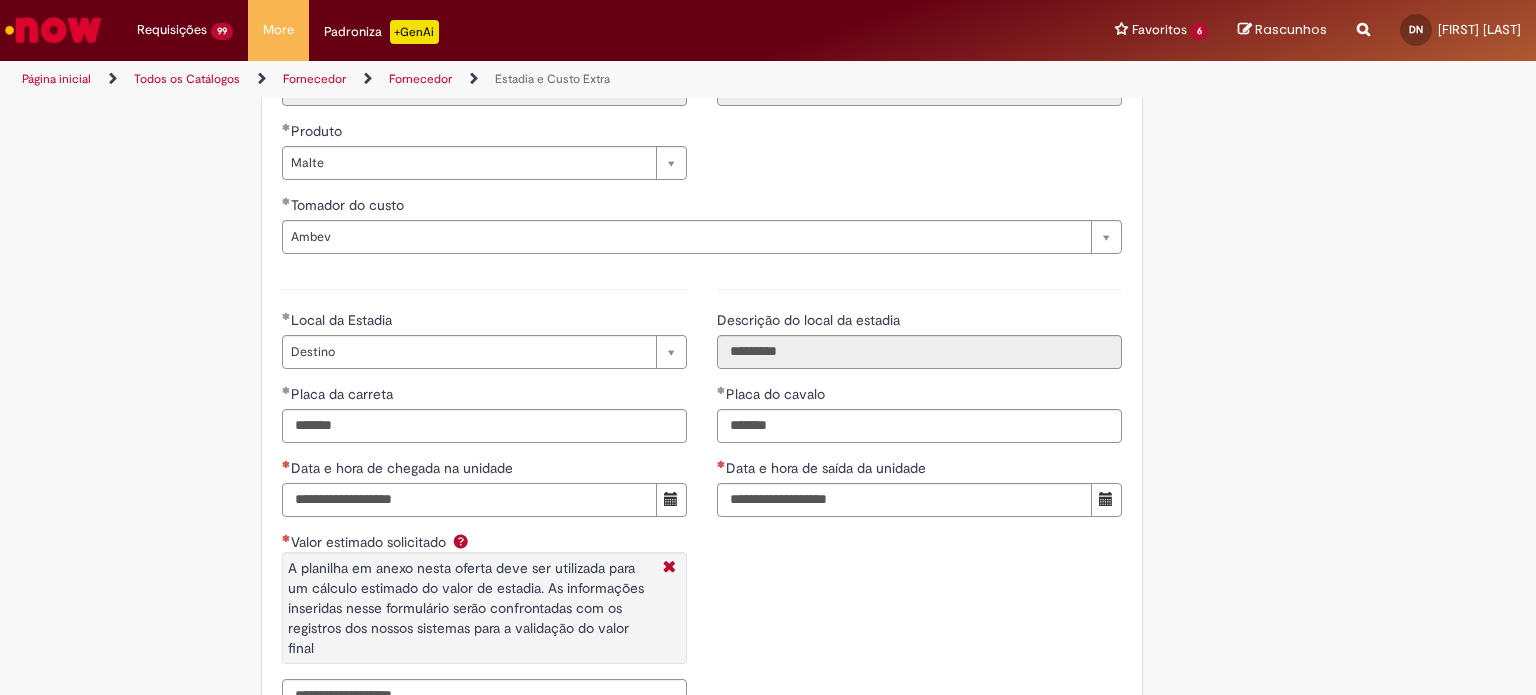 paste on "**********" 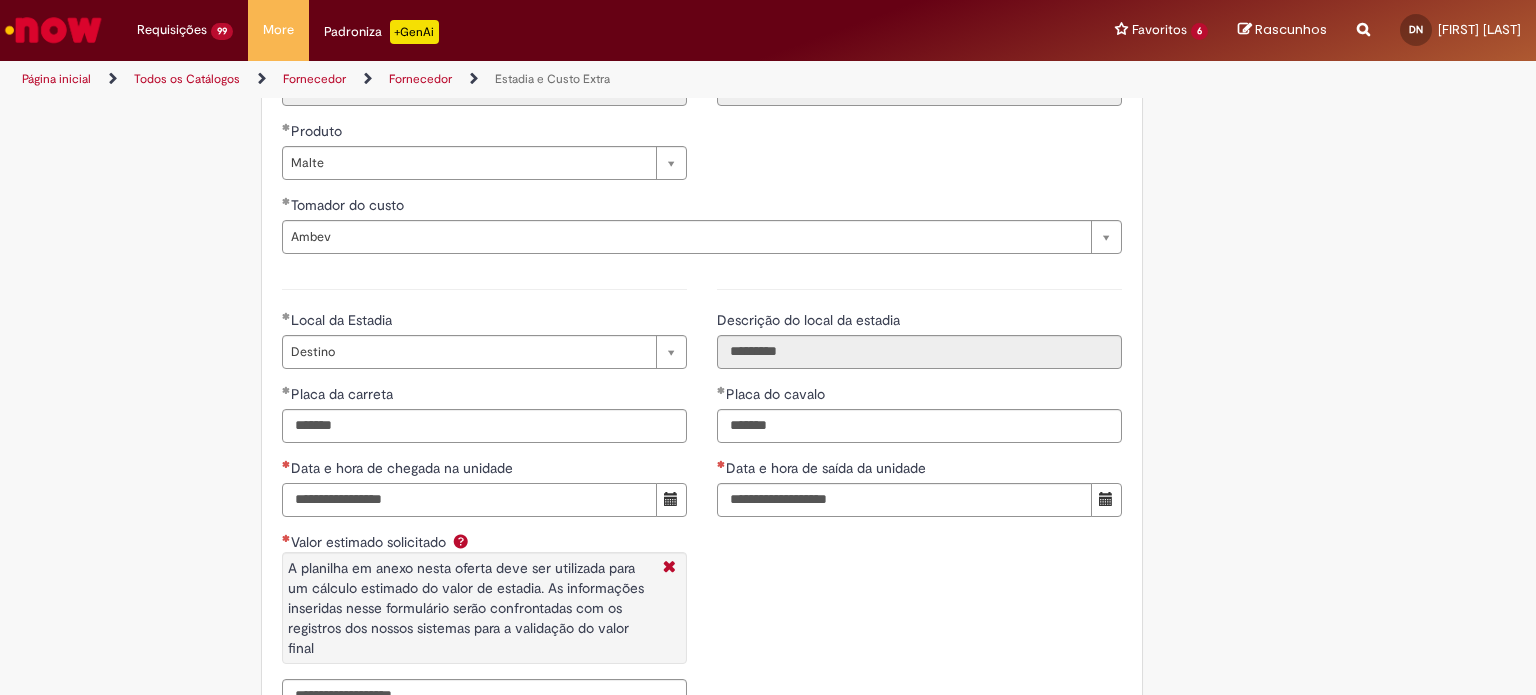 click on "**********" at bounding box center (469, 500) 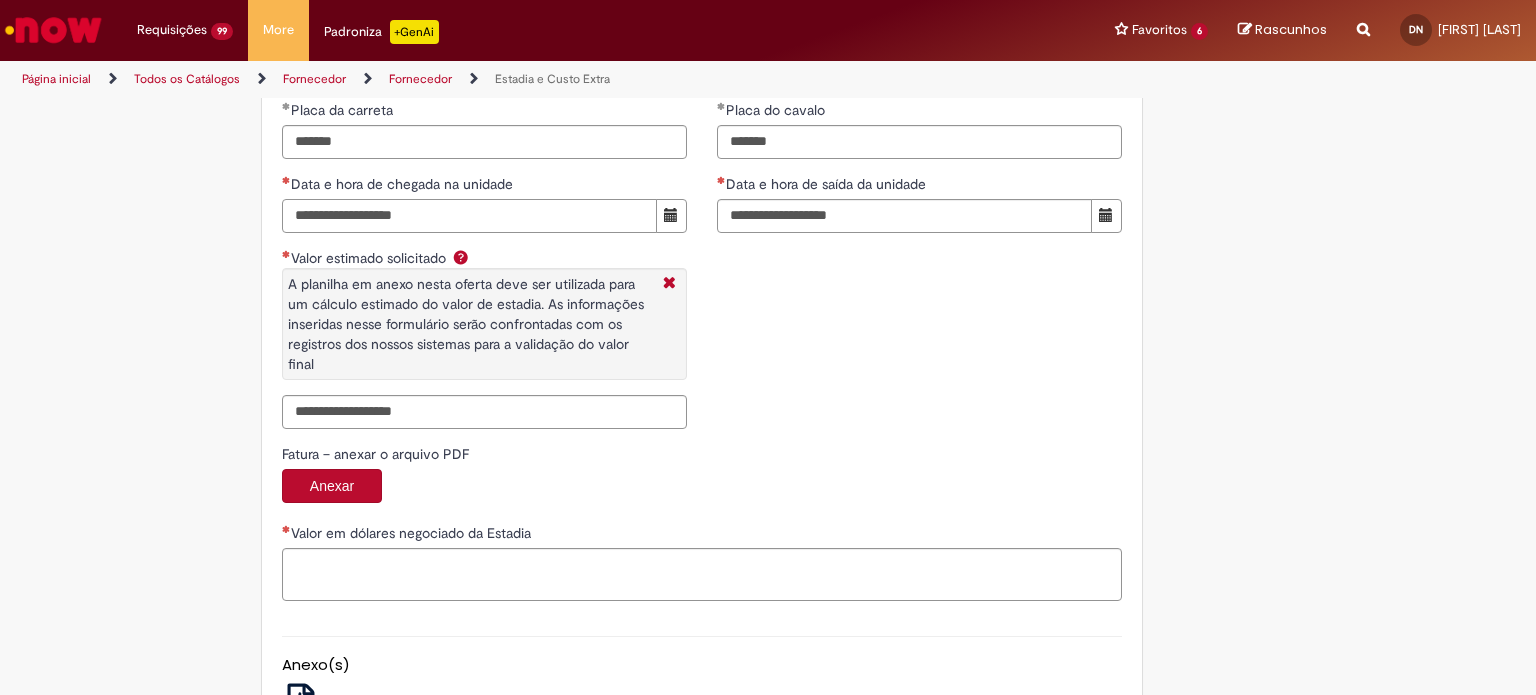 scroll, scrollTop: 3104, scrollLeft: 0, axis: vertical 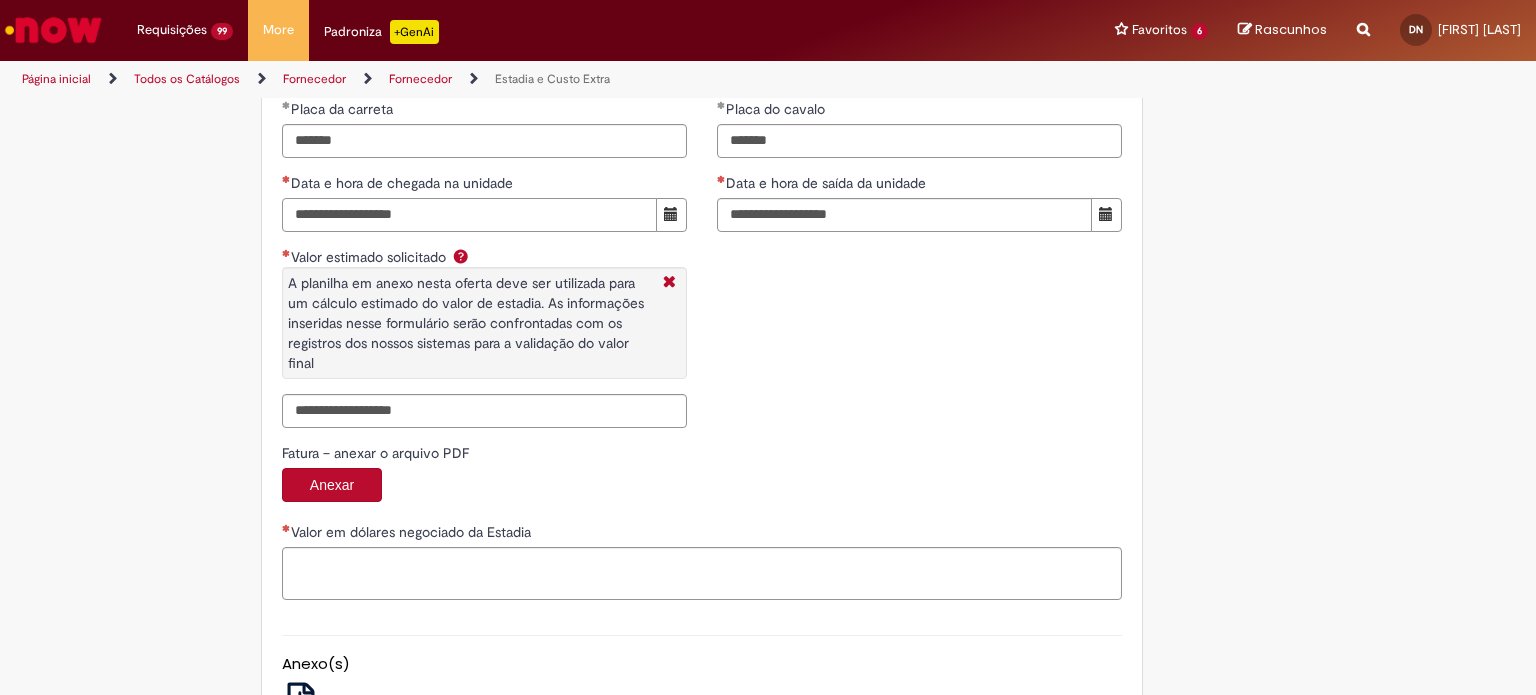type on "**********" 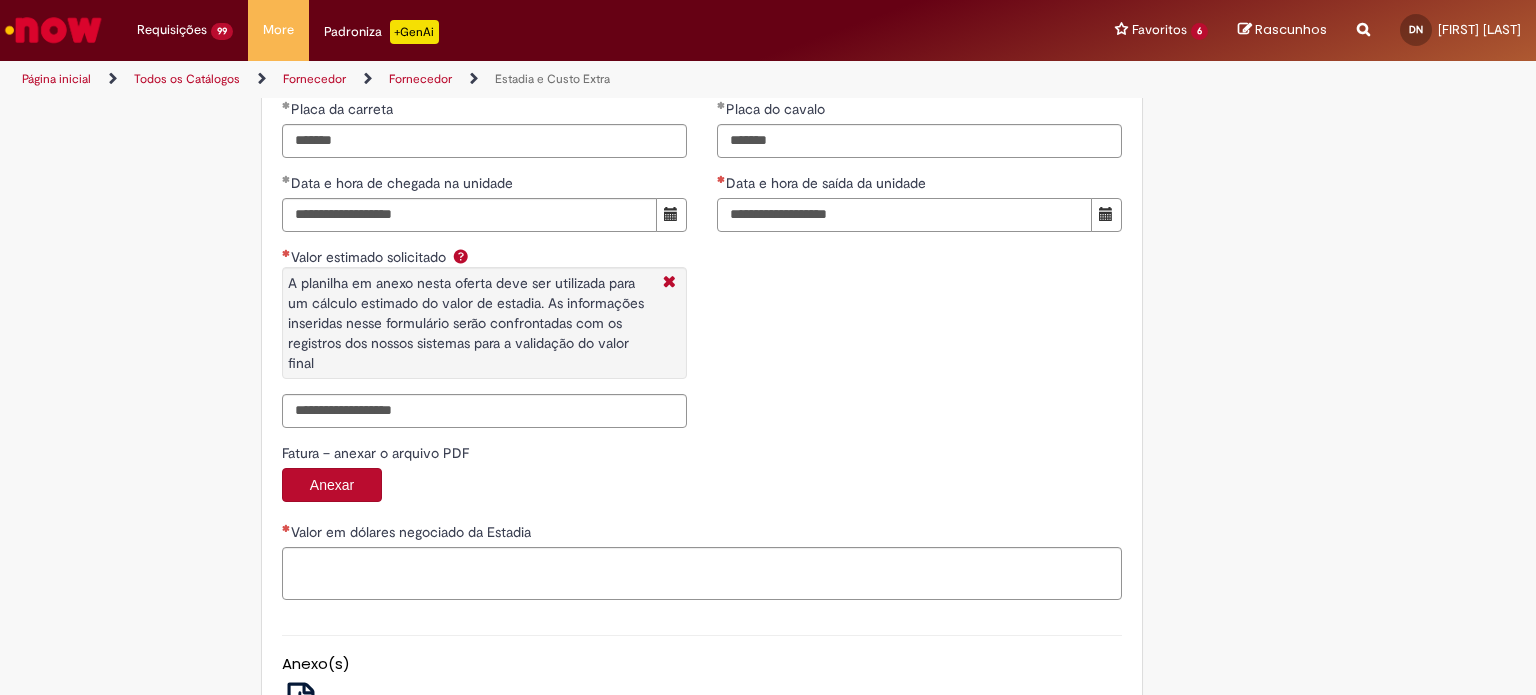 paste on "**********" 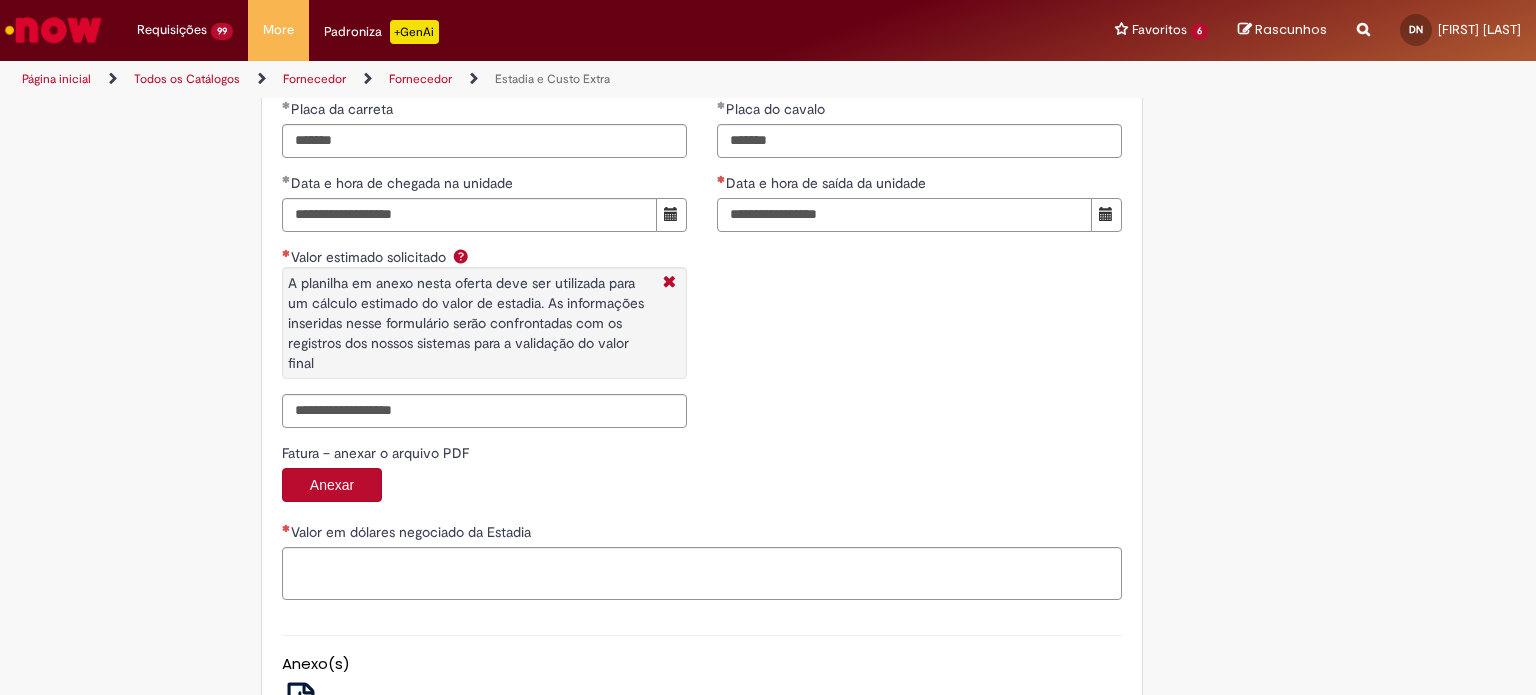 click on "**********" at bounding box center (904, 215) 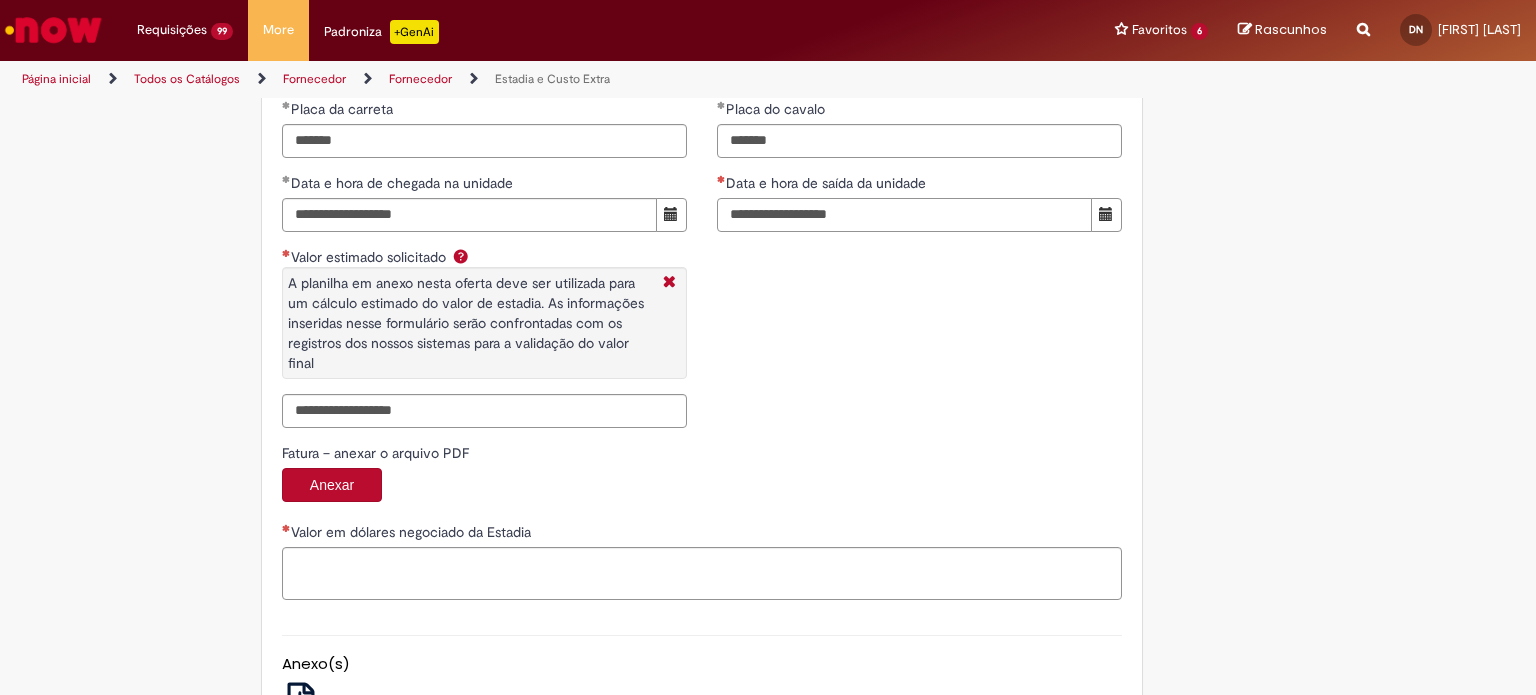 scroll, scrollTop: 3240, scrollLeft: 0, axis: vertical 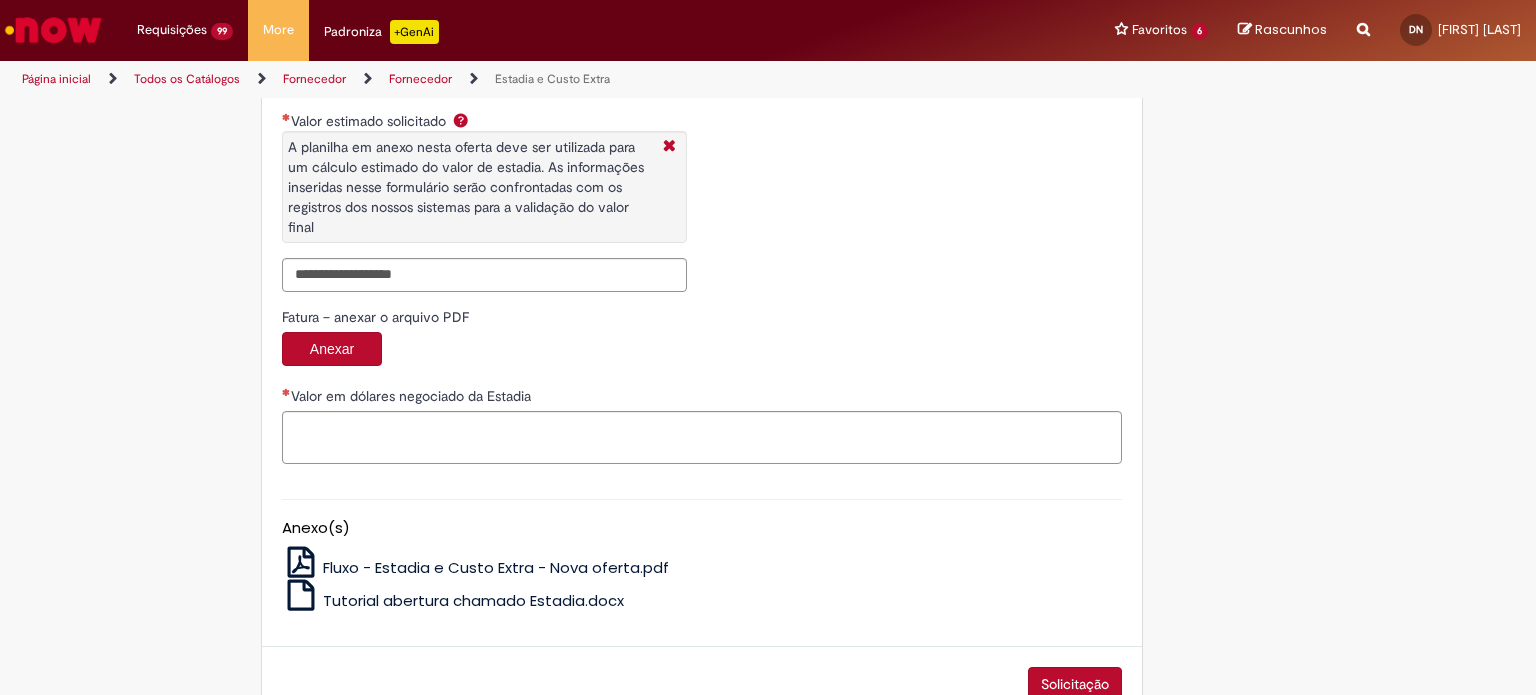 type on "**********" 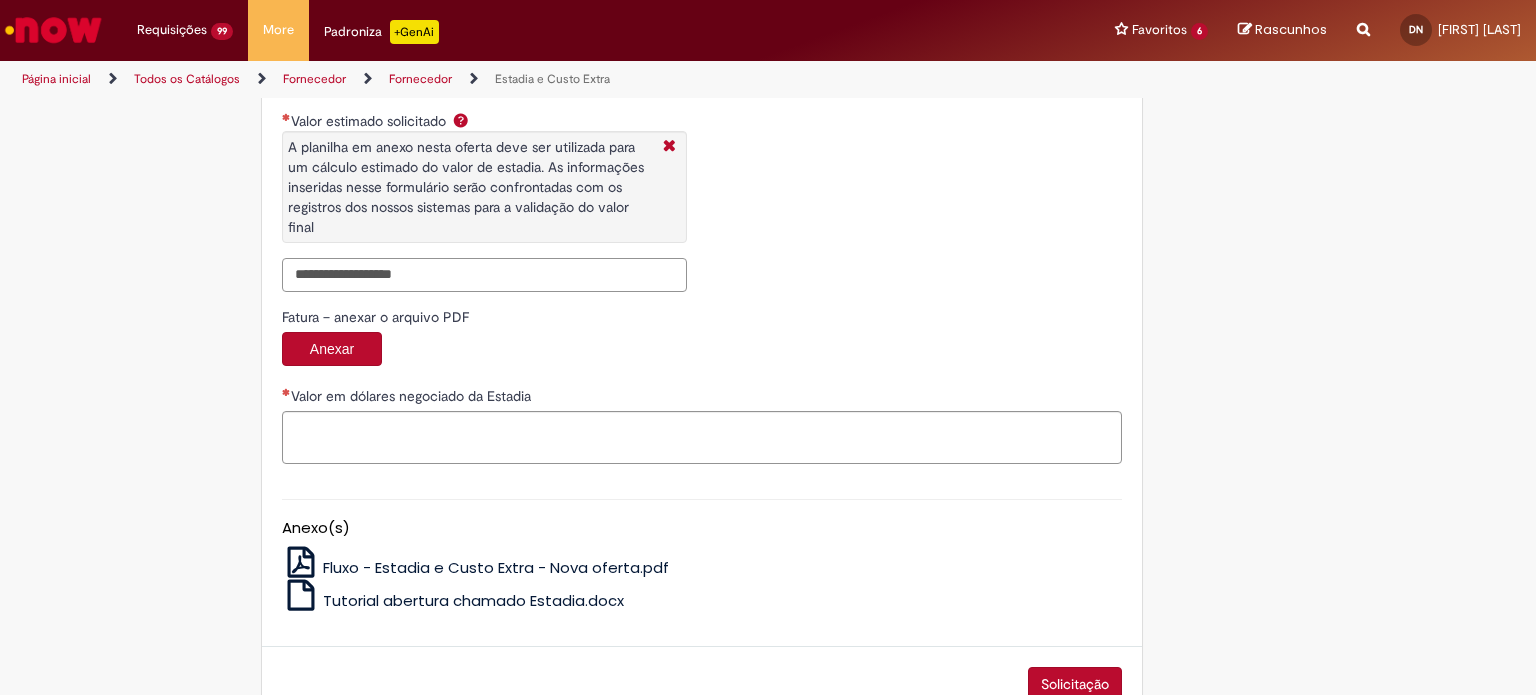 paste on "******" 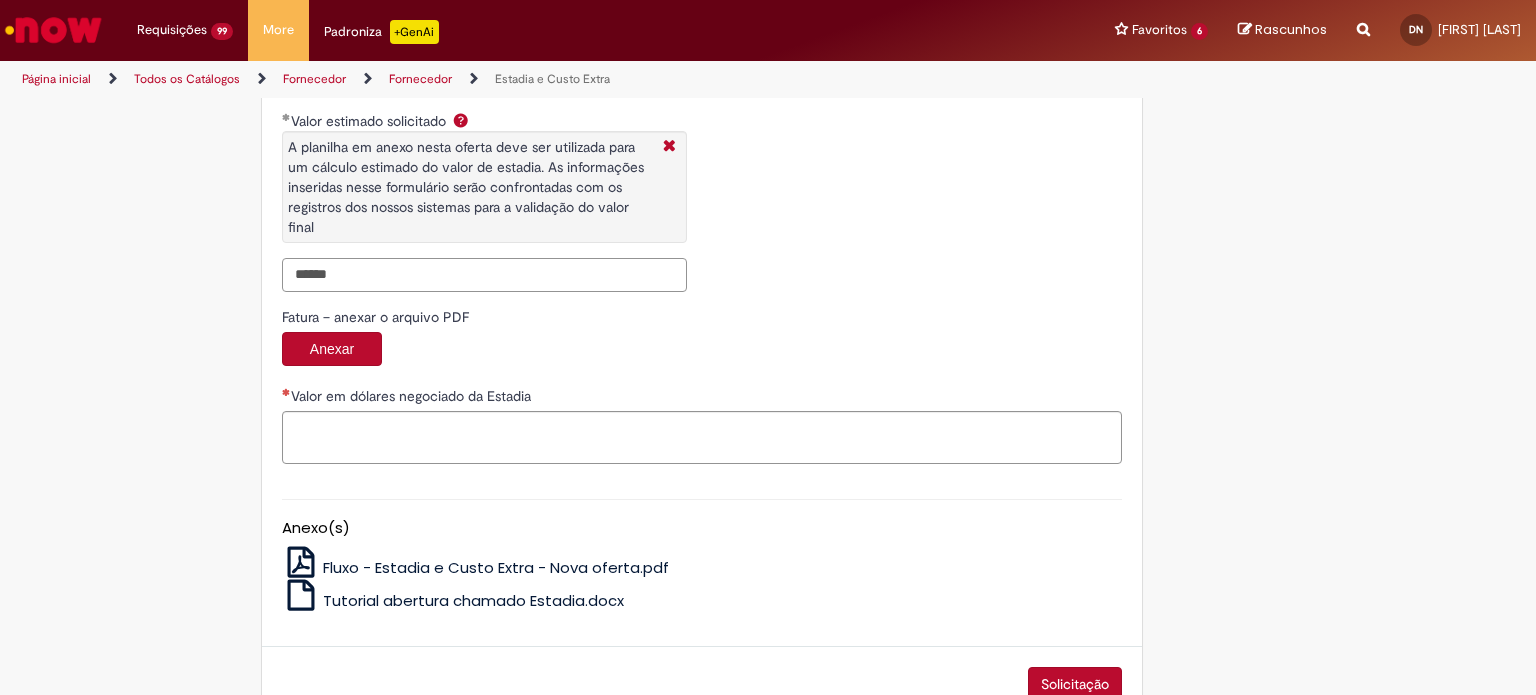 click on "******" at bounding box center (484, 275) 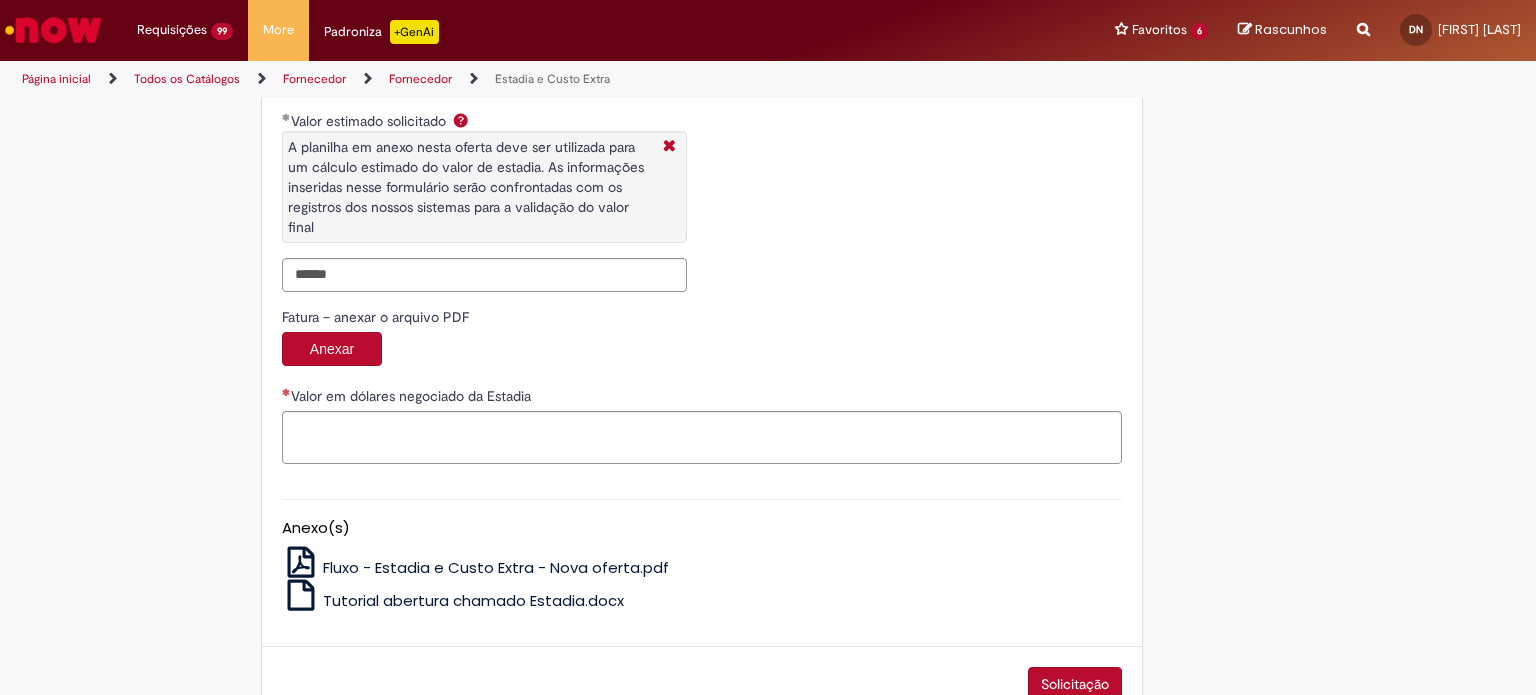 type on "*********" 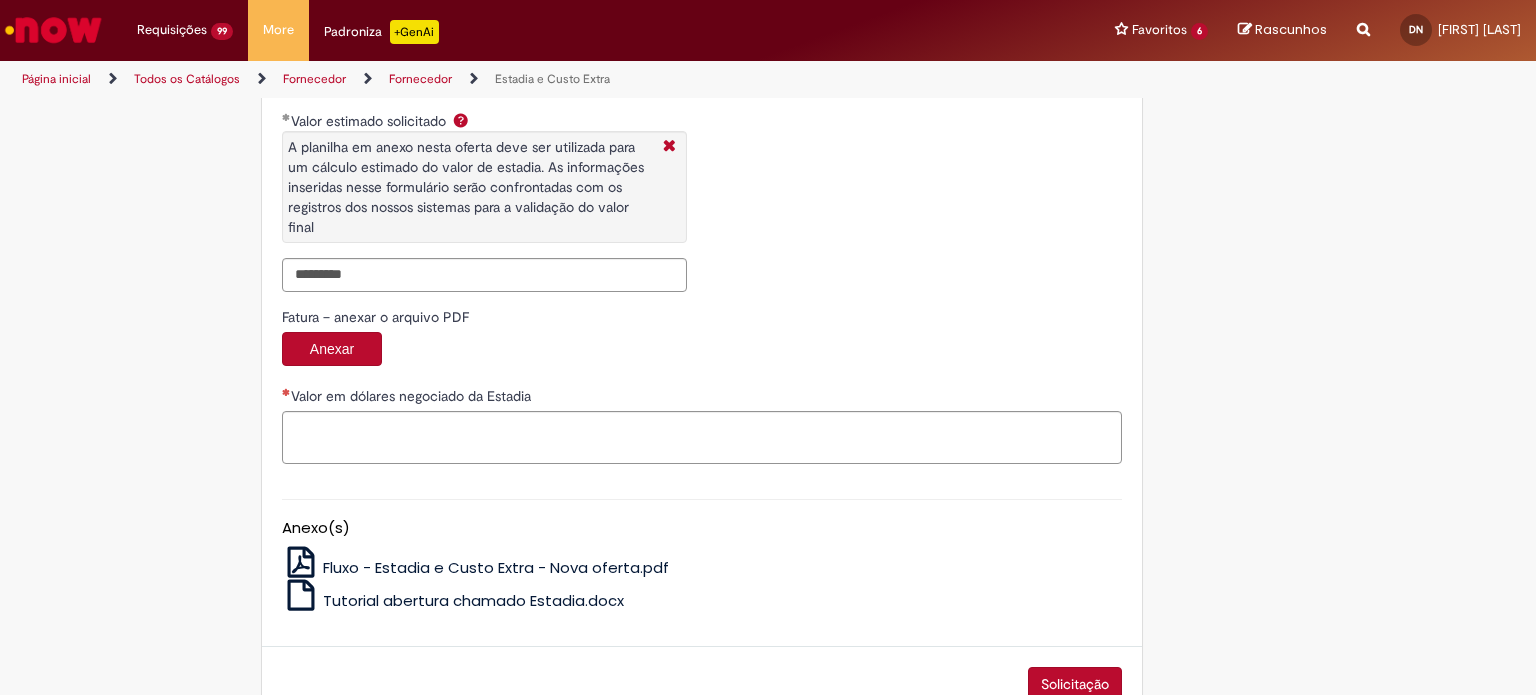 click on "Anexar" at bounding box center (702, 351) 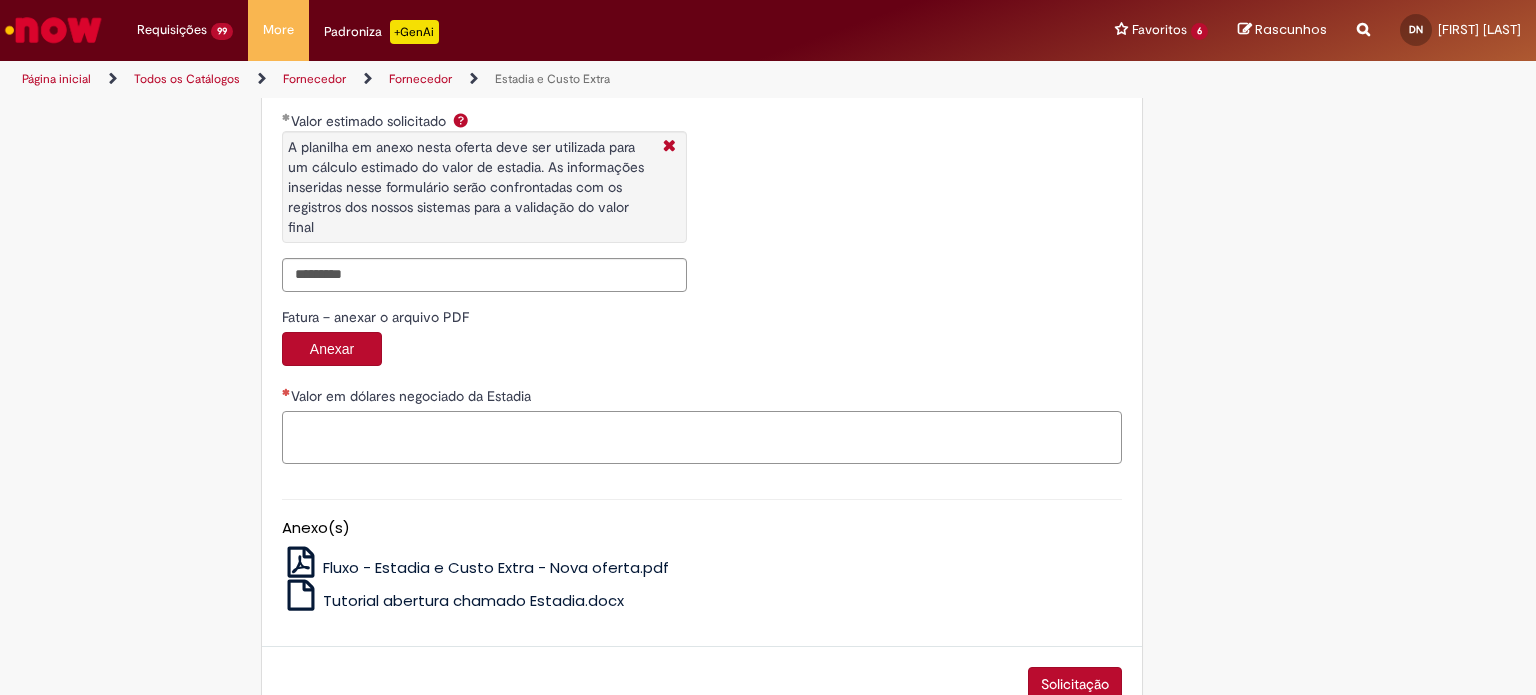paste on "**********" 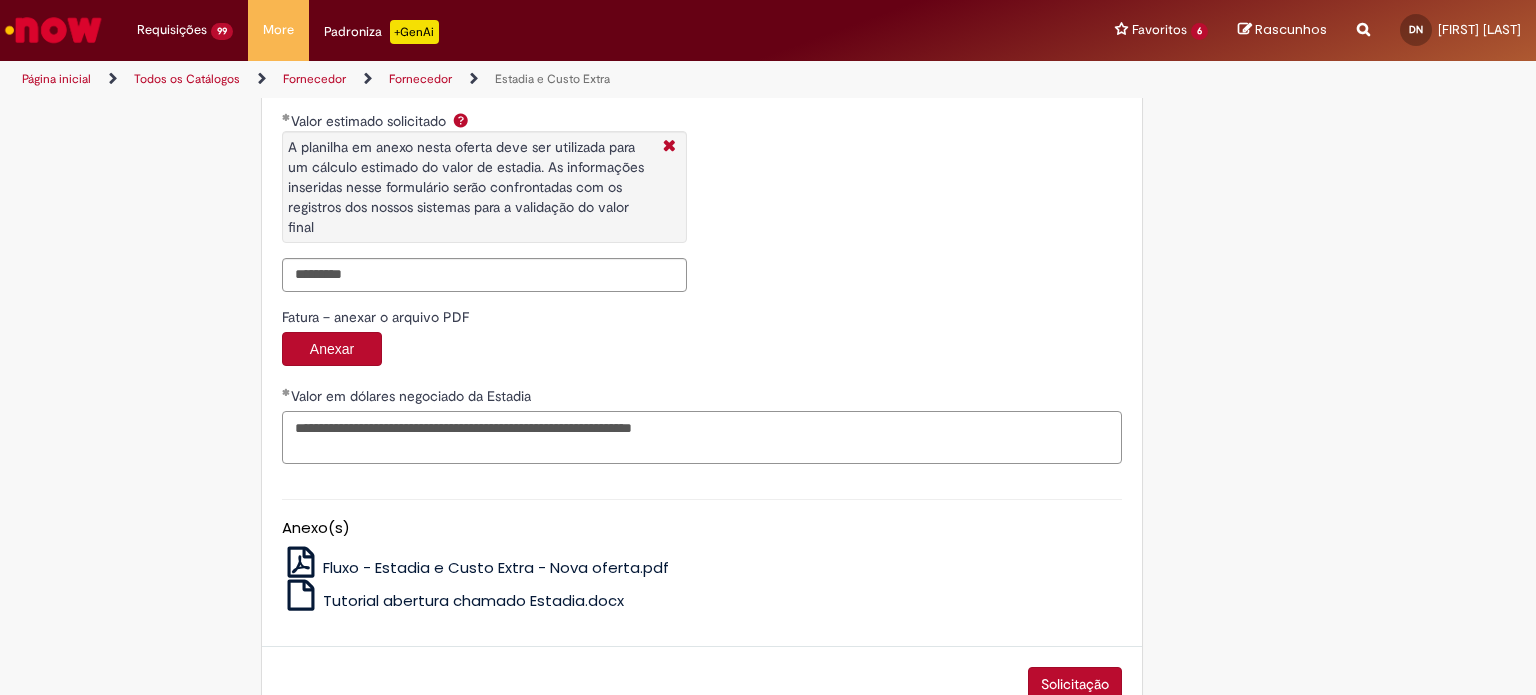 click on "**********" at bounding box center [702, 438] 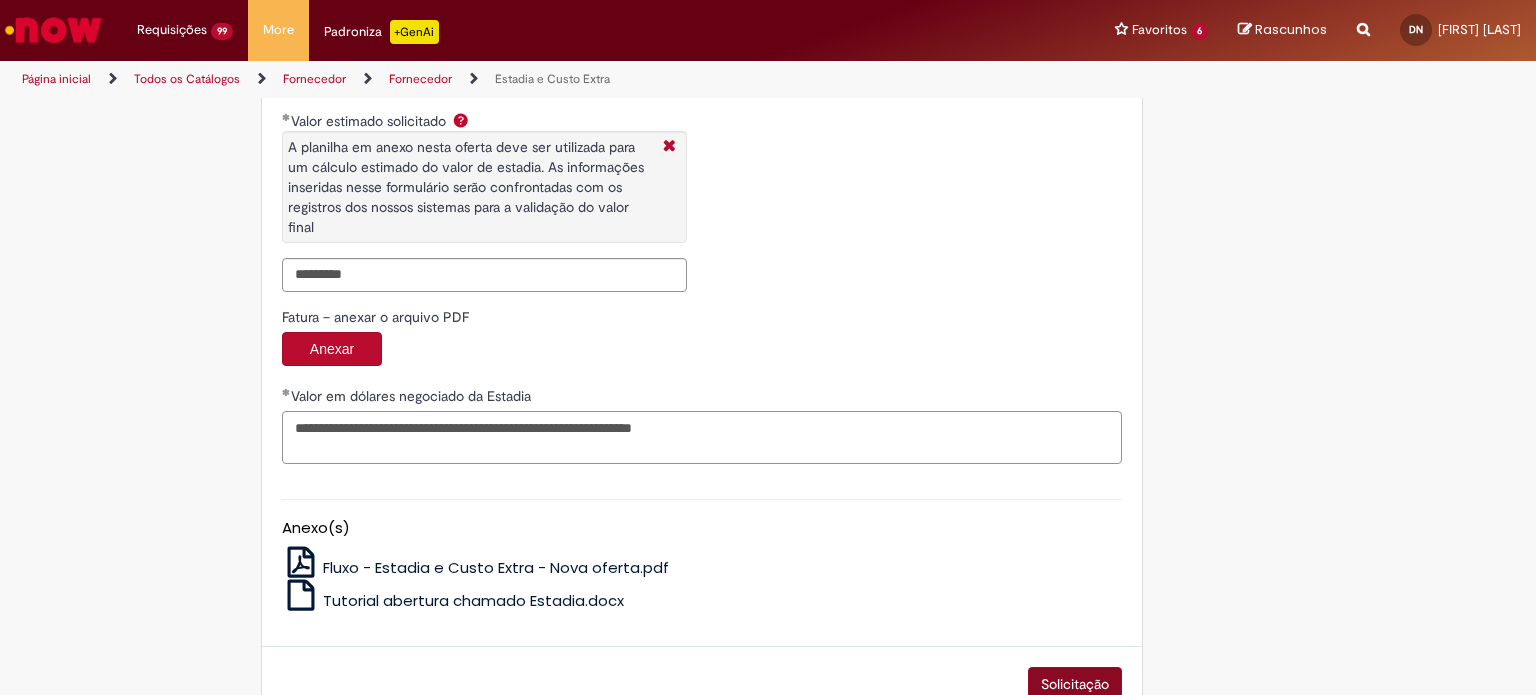 type on "**********" 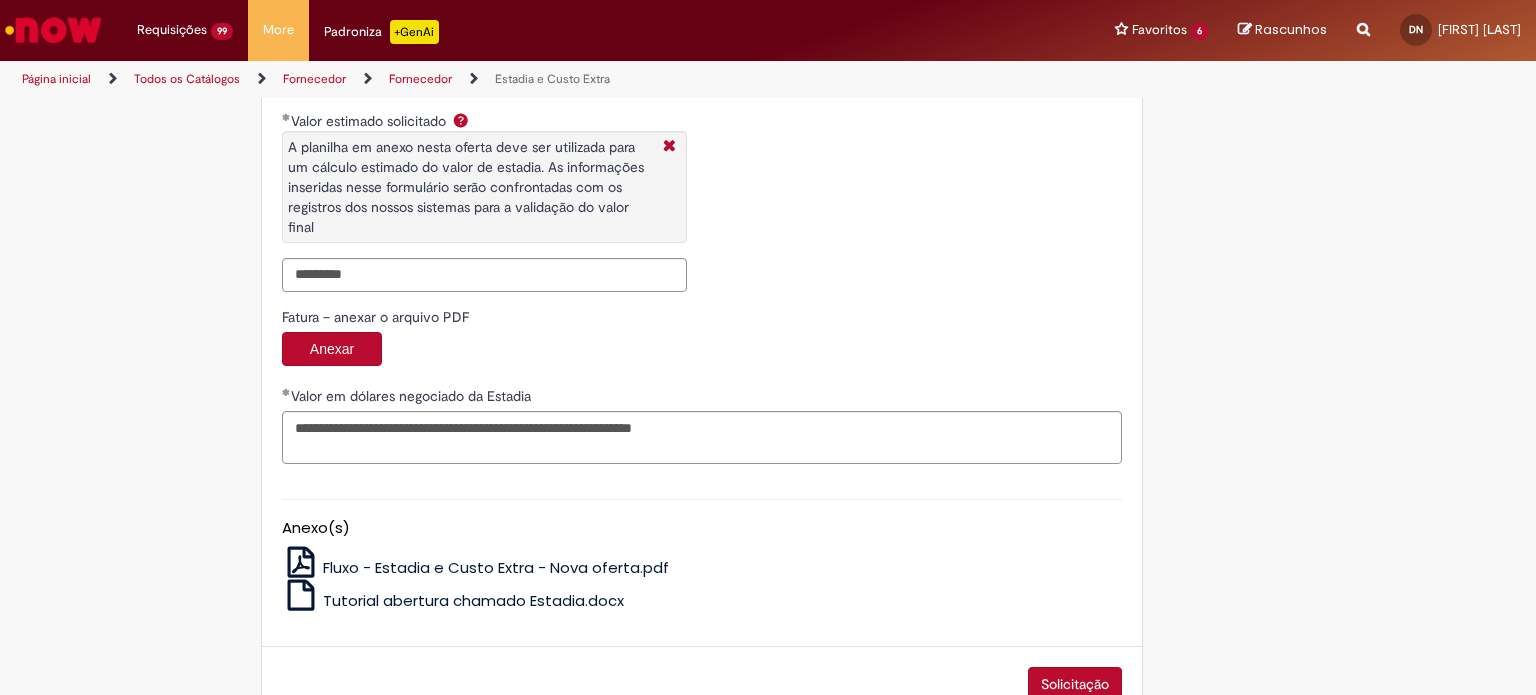 click on "Solicitação" at bounding box center [1075, 684] 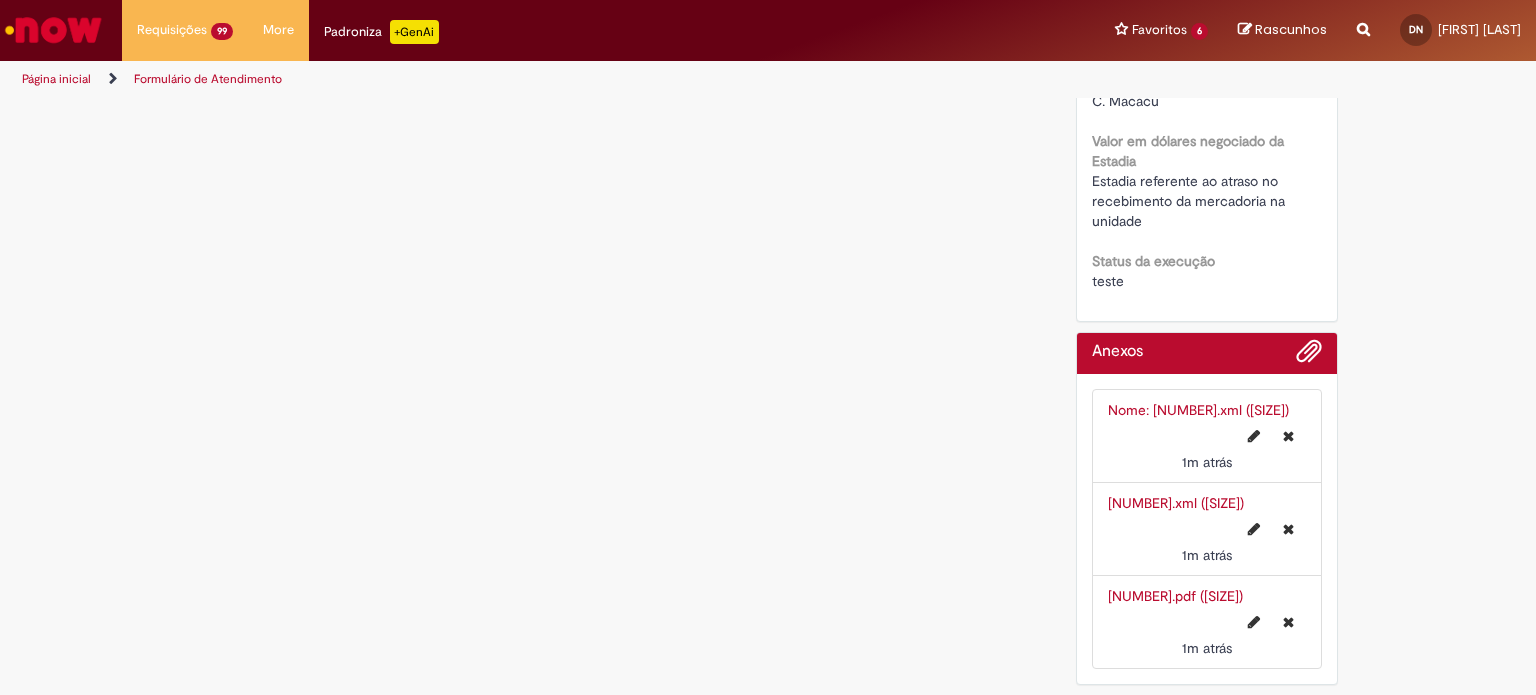 scroll, scrollTop: 0, scrollLeft: 0, axis: both 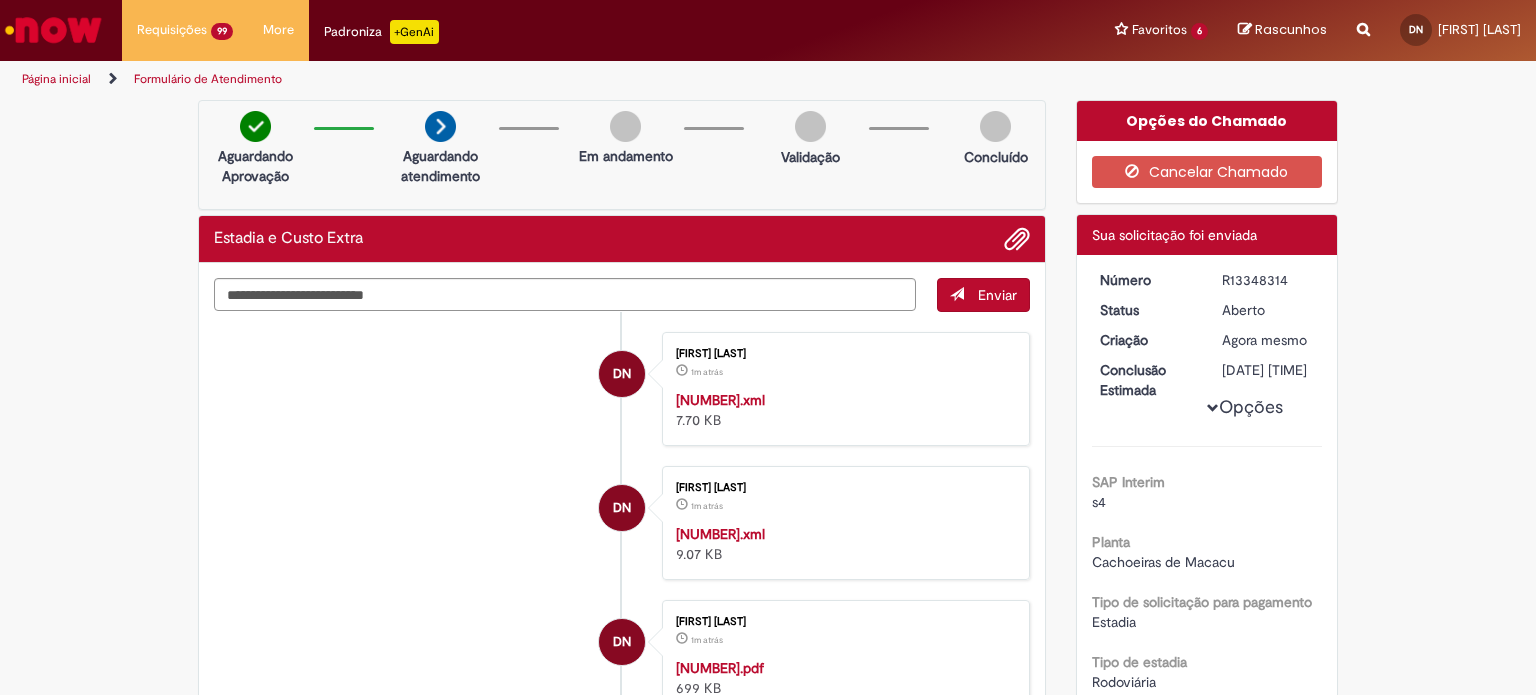 click on "R13348314" at bounding box center (1268, 280) 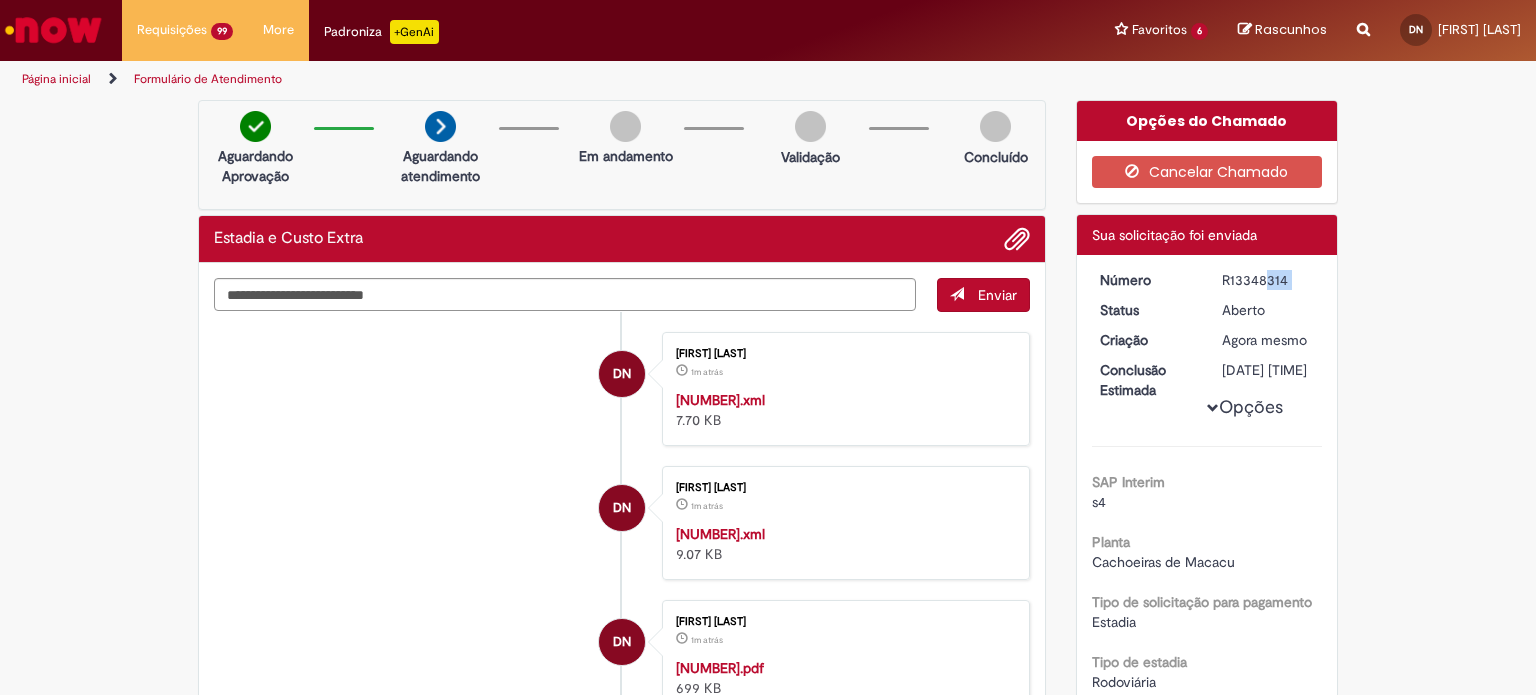 click on "R13348314" at bounding box center (1268, 280) 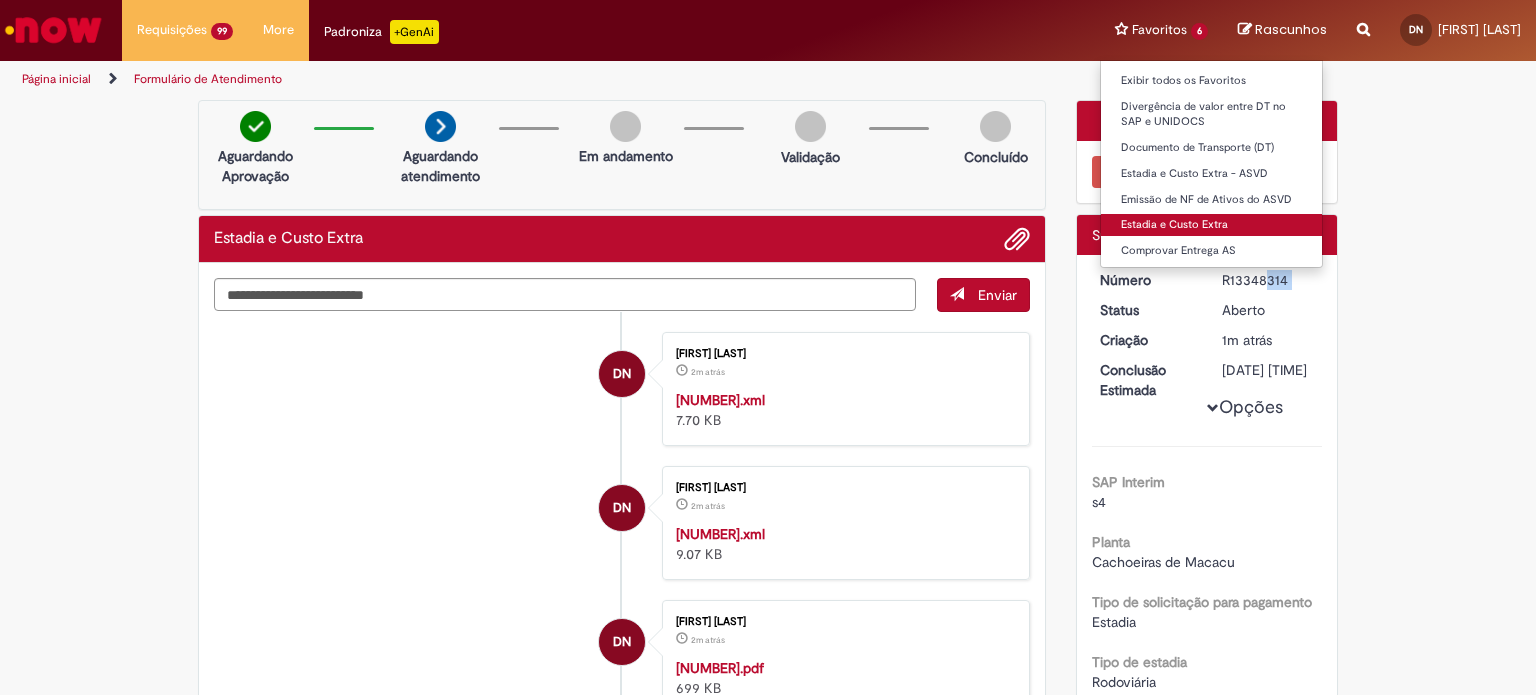 click on "Estadia e Custo Extra" at bounding box center (1211, 225) 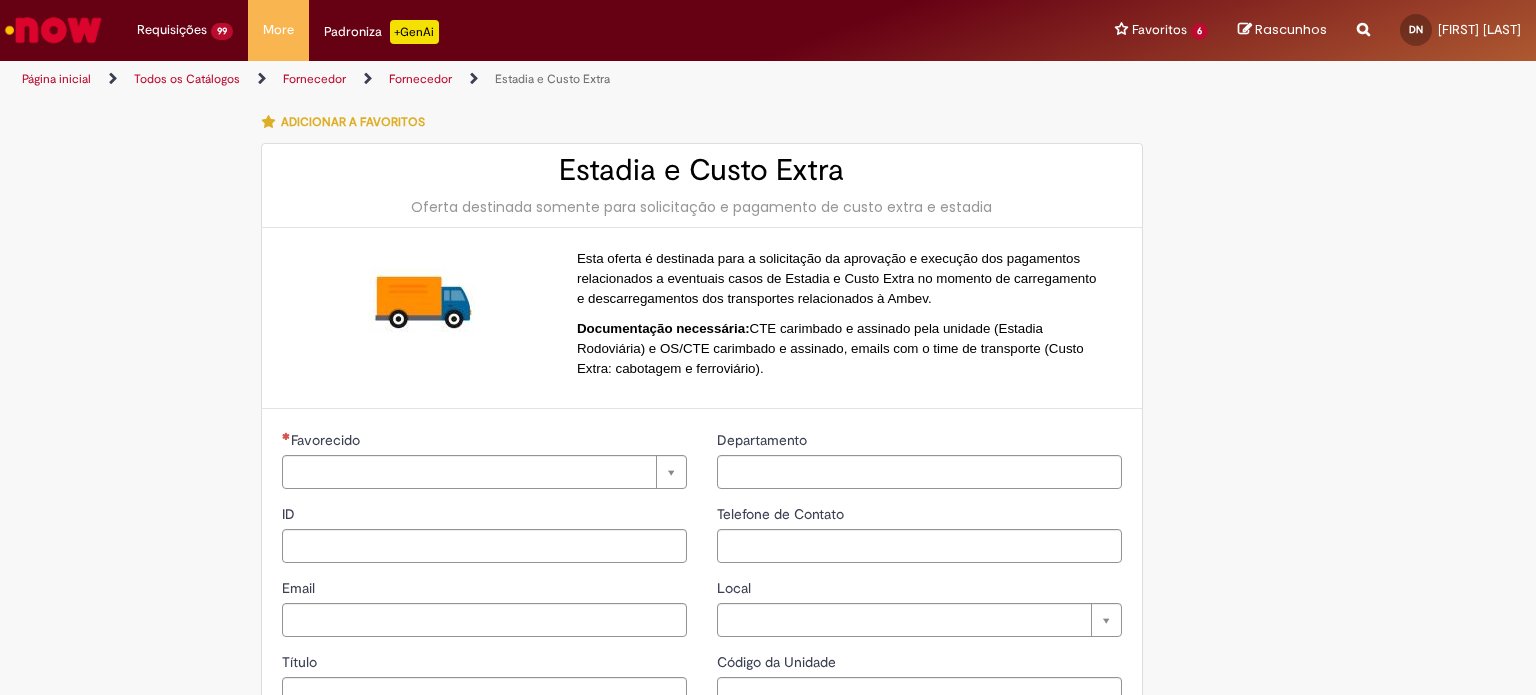 type on "**********" 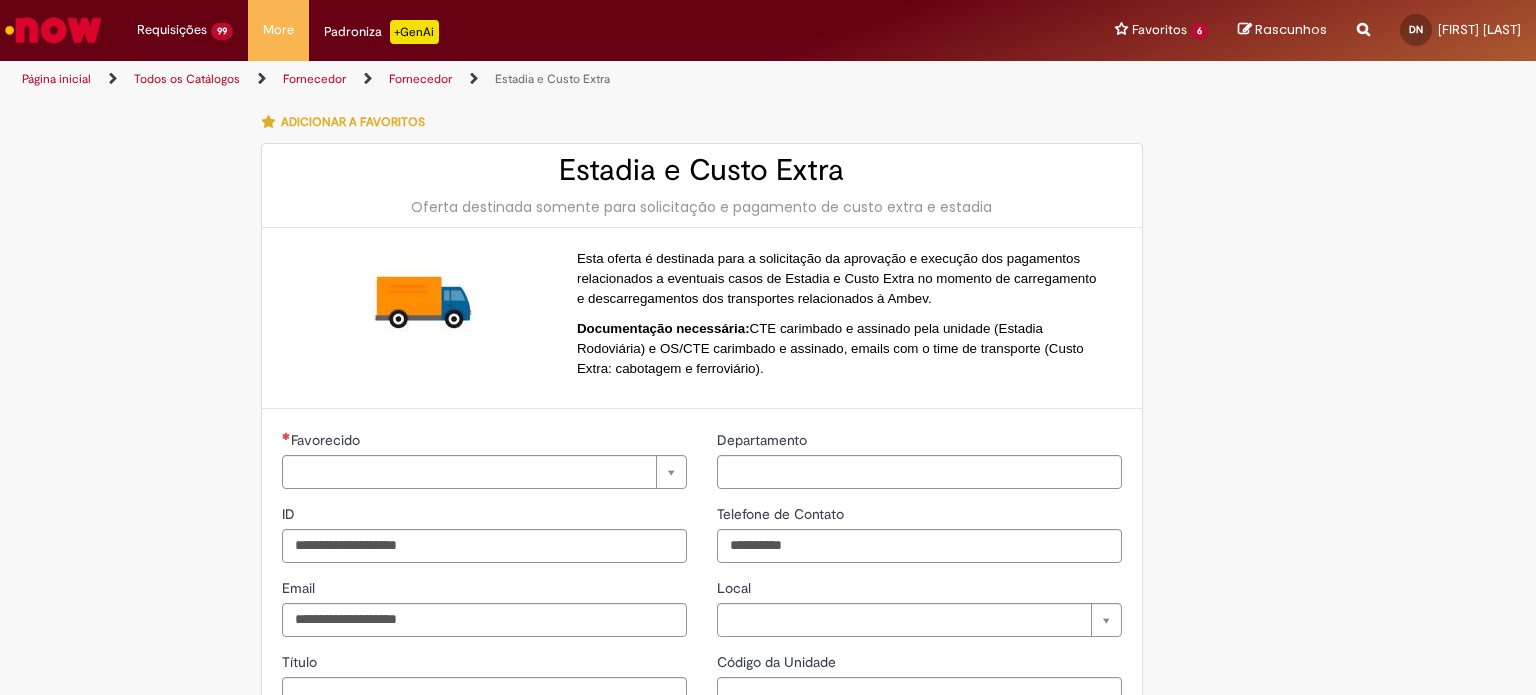 type on "**********" 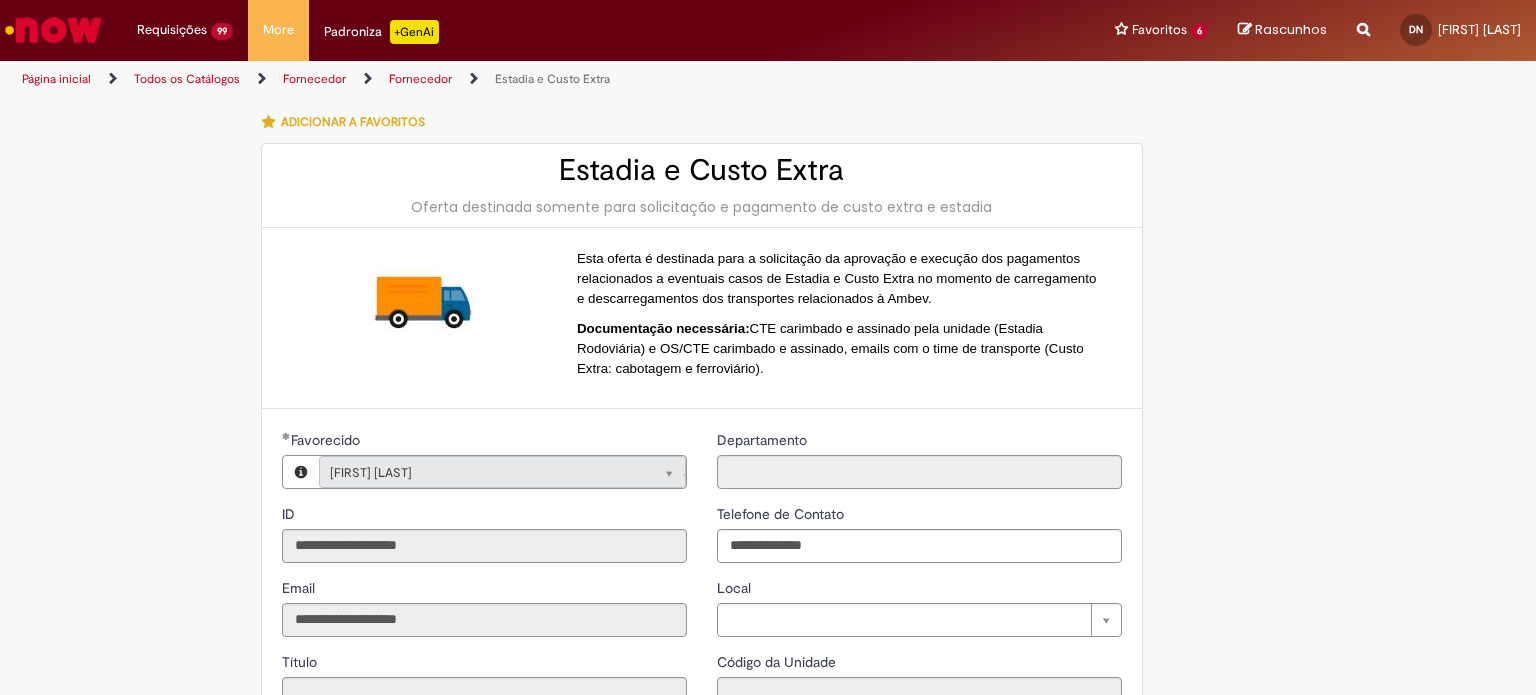 type on "**********" 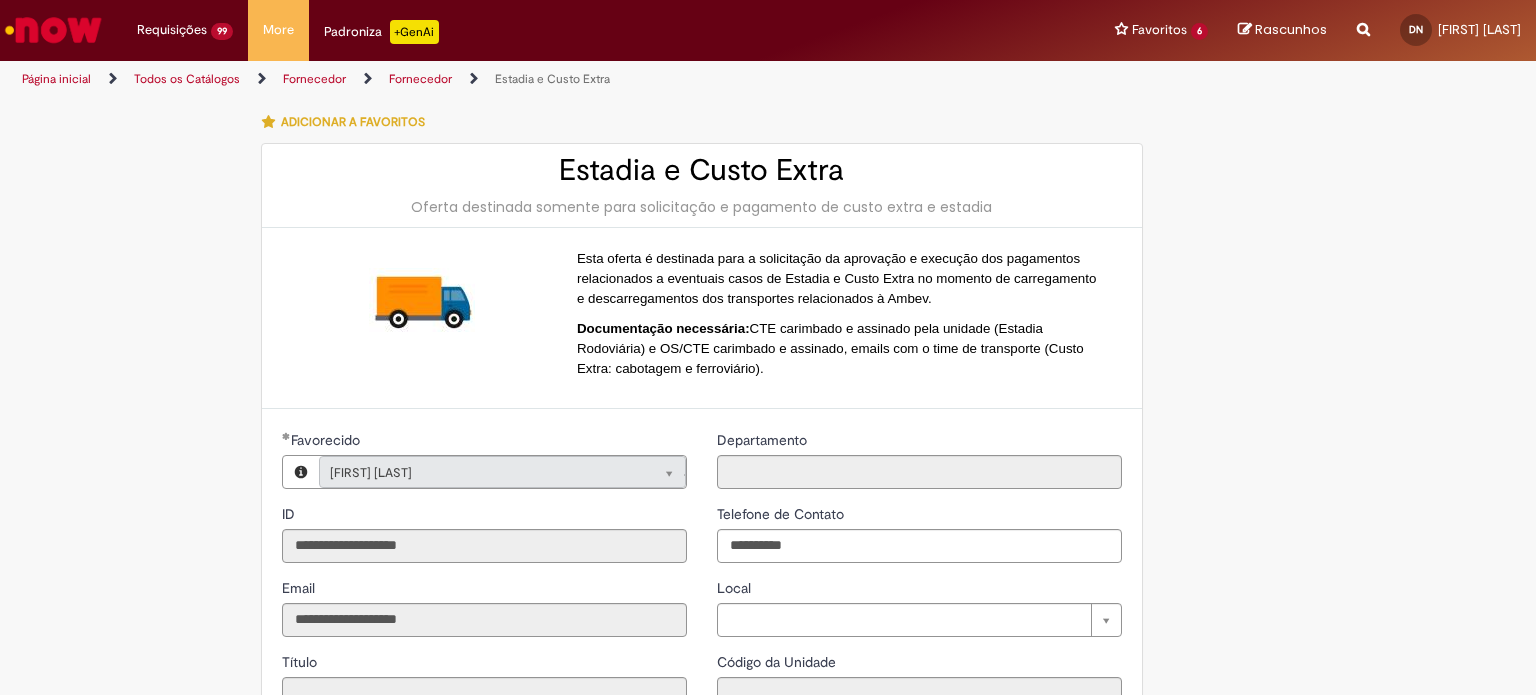 type on "**********" 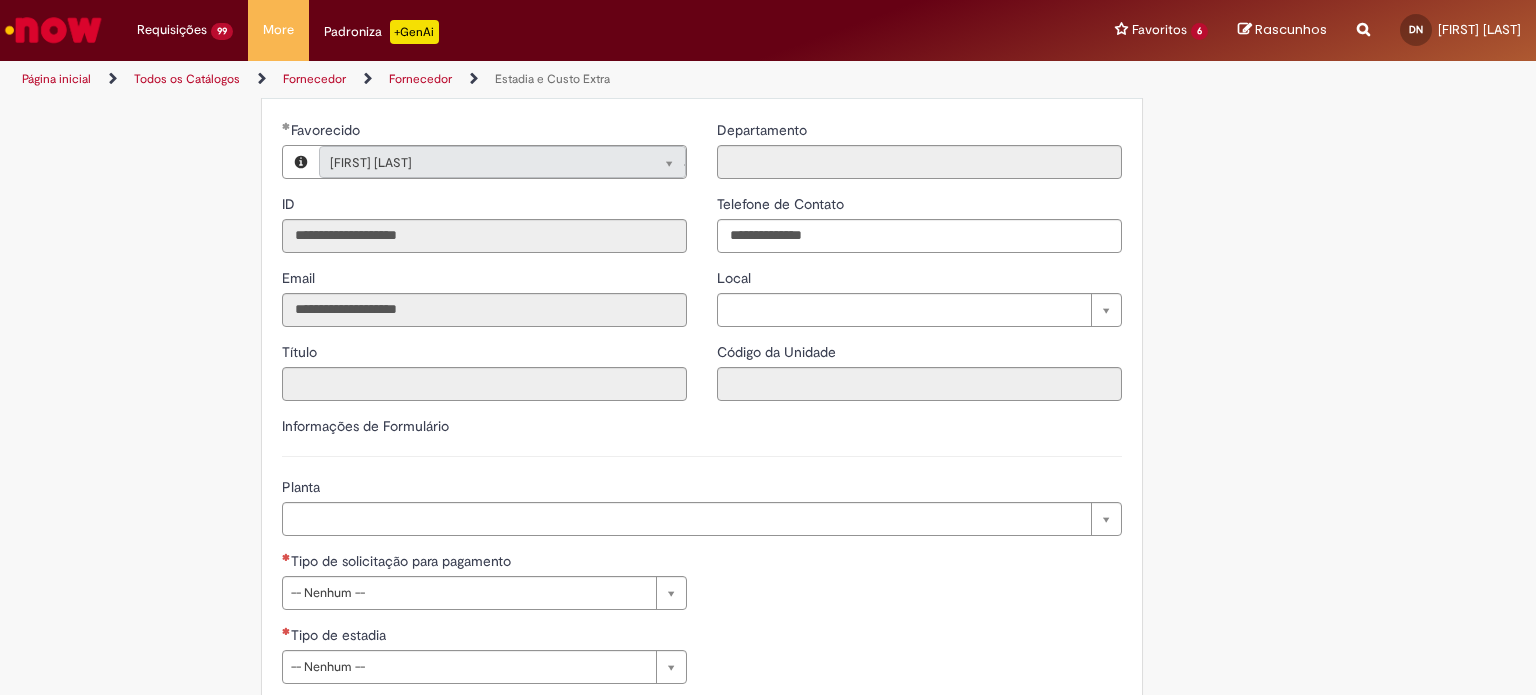 scroll, scrollTop: 331, scrollLeft: 0, axis: vertical 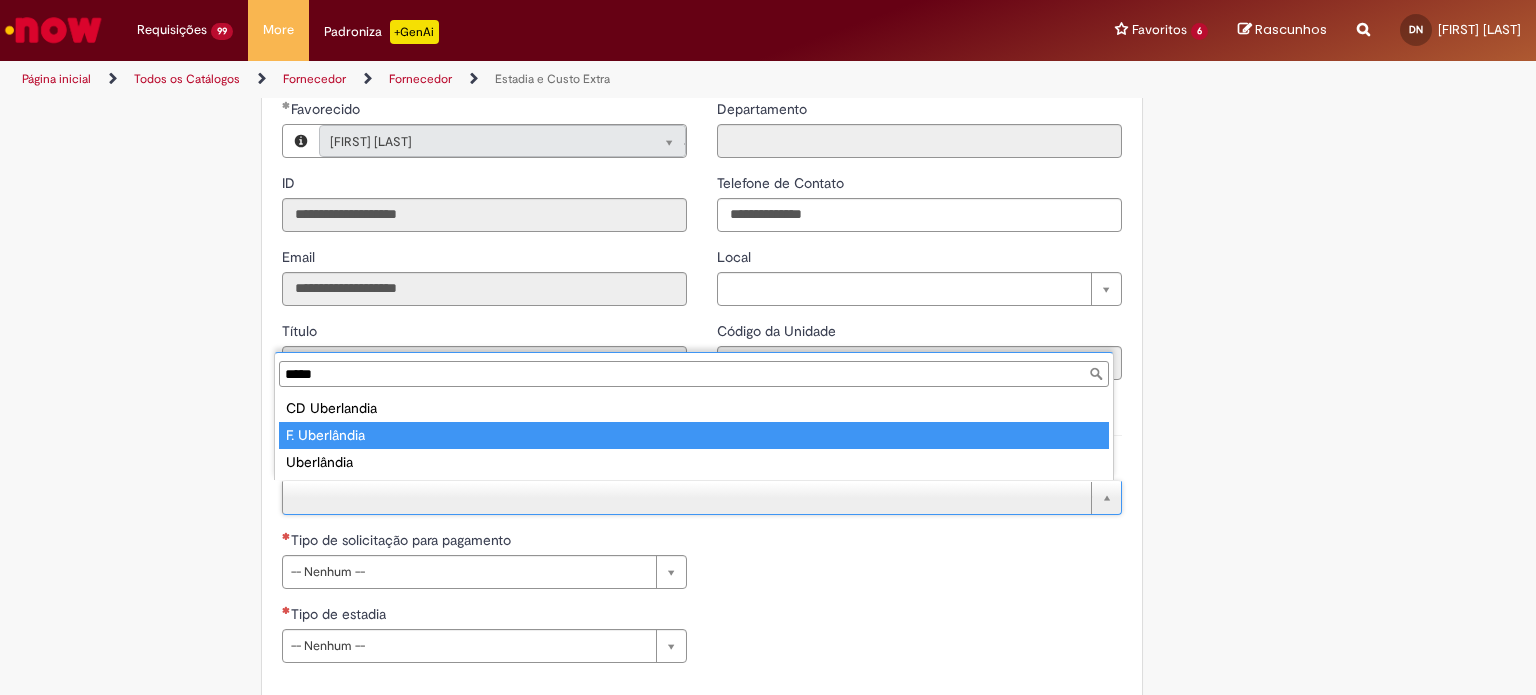 type on "*****" 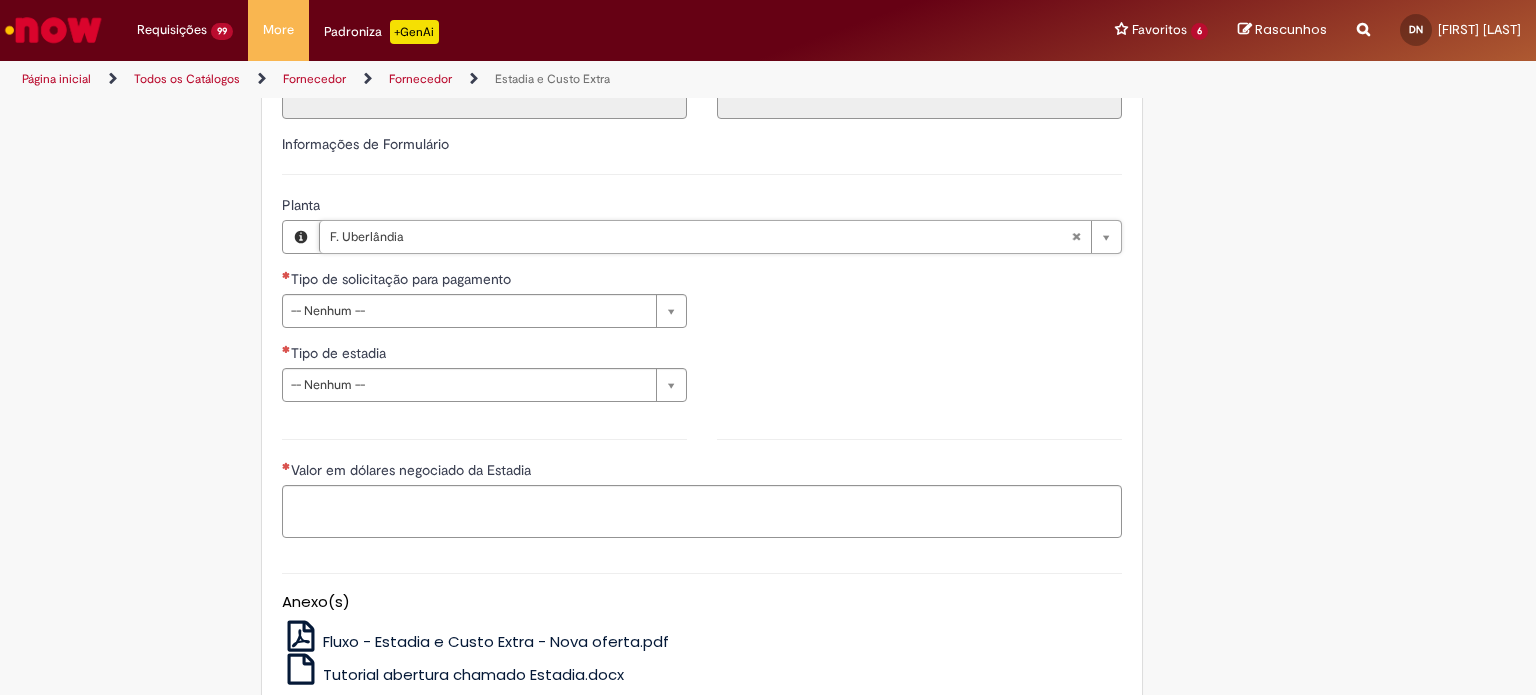 scroll, scrollTop: 595, scrollLeft: 0, axis: vertical 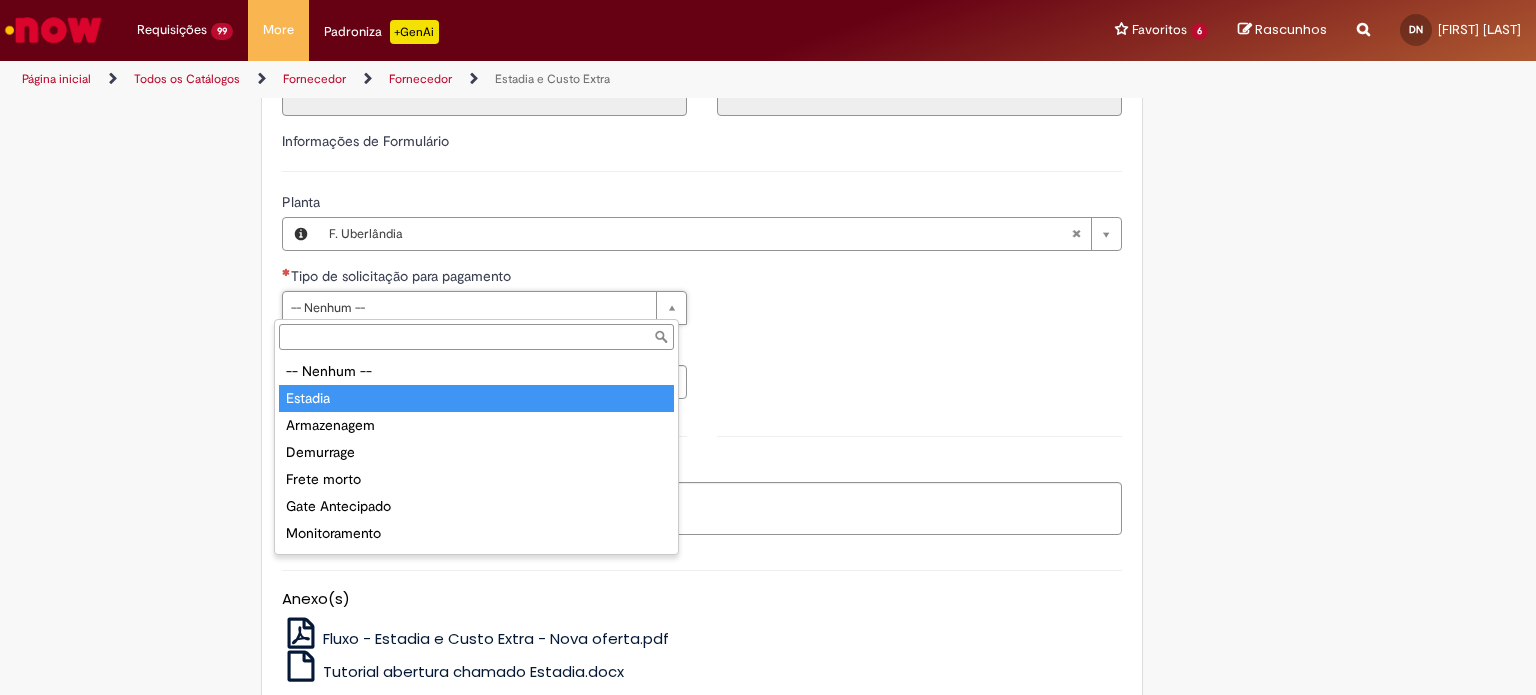 type on "*******" 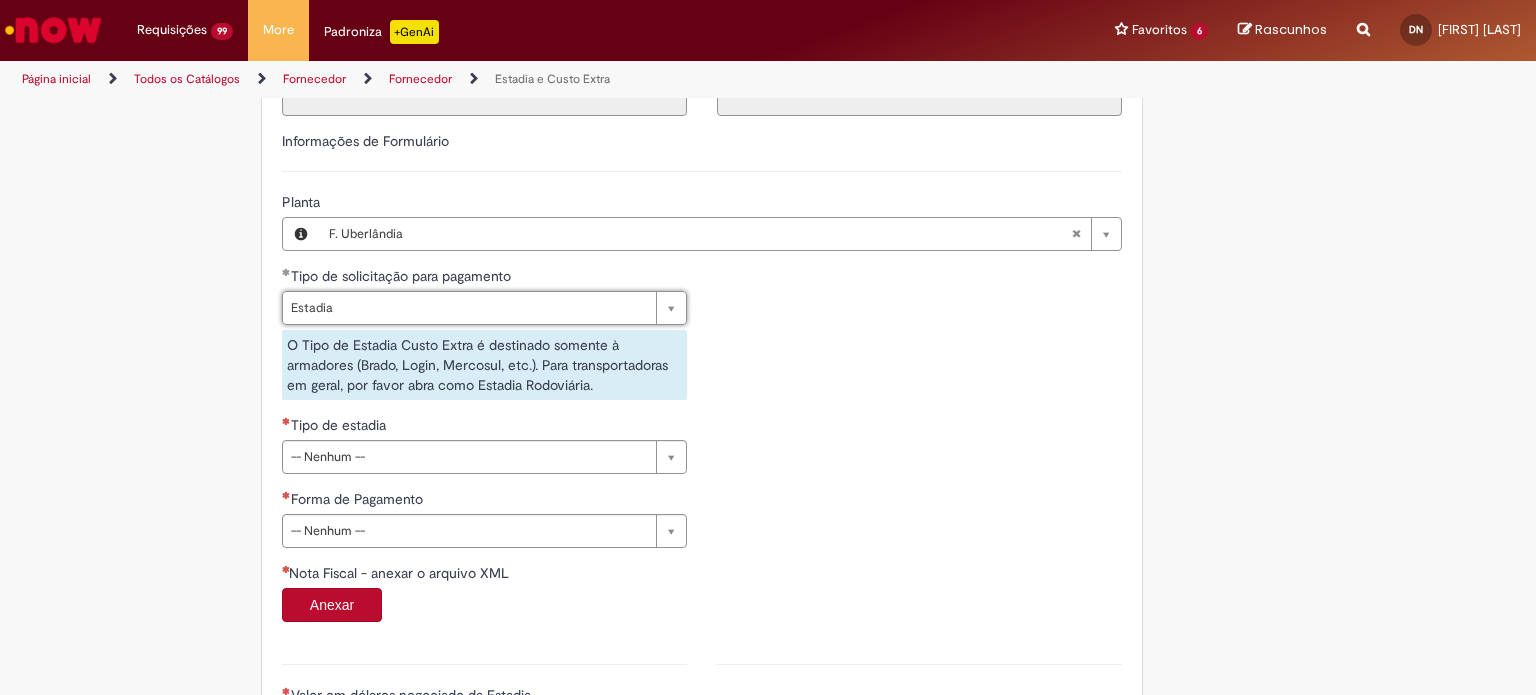 scroll, scrollTop: 764, scrollLeft: 0, axis: vertical 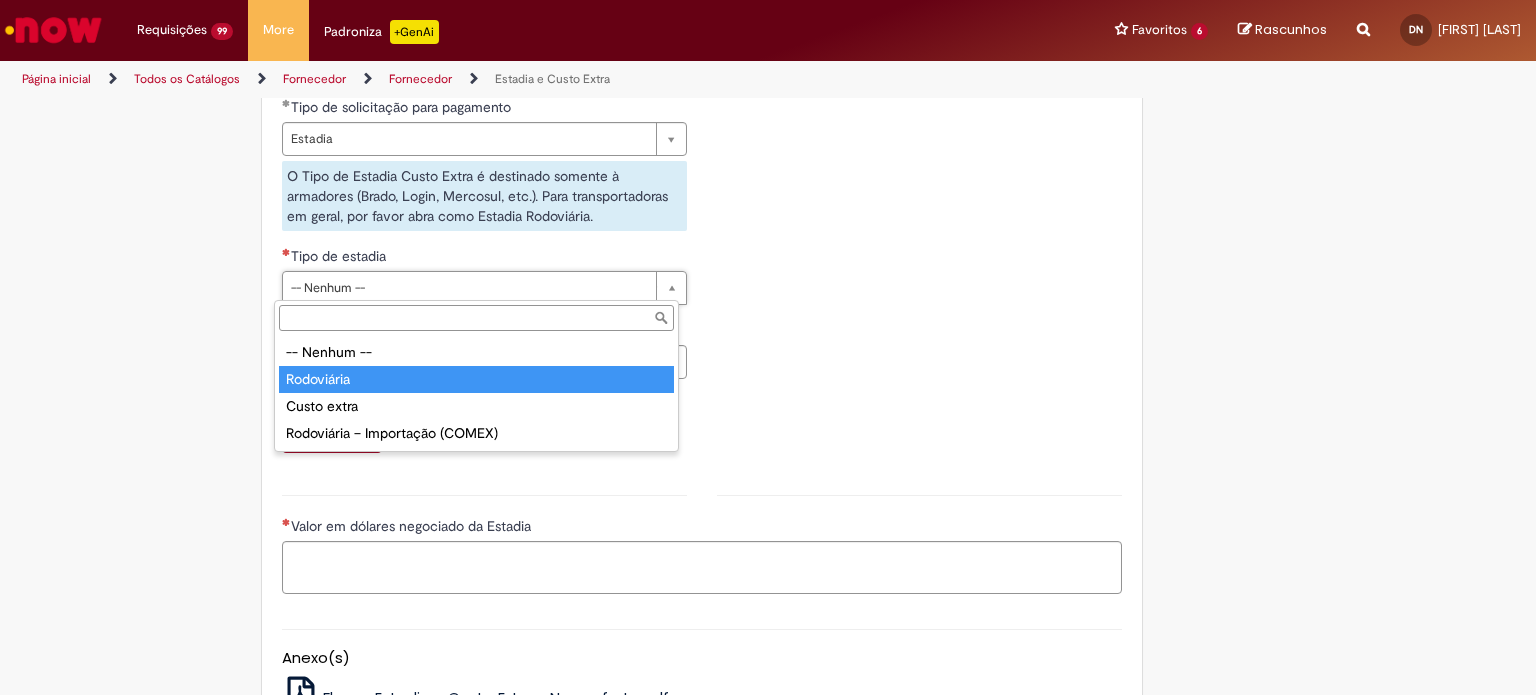 type on "**********" 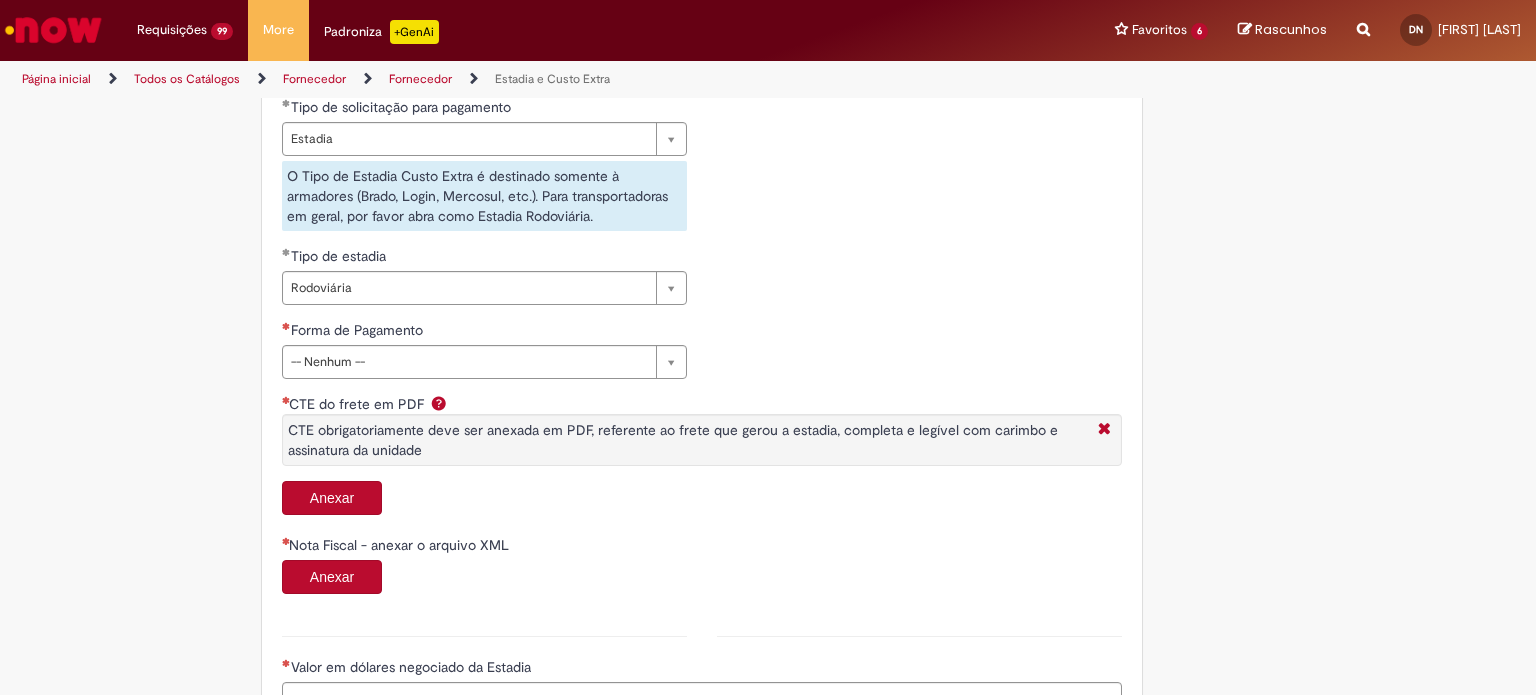 click on "**********" at bounding box center [484, 245] 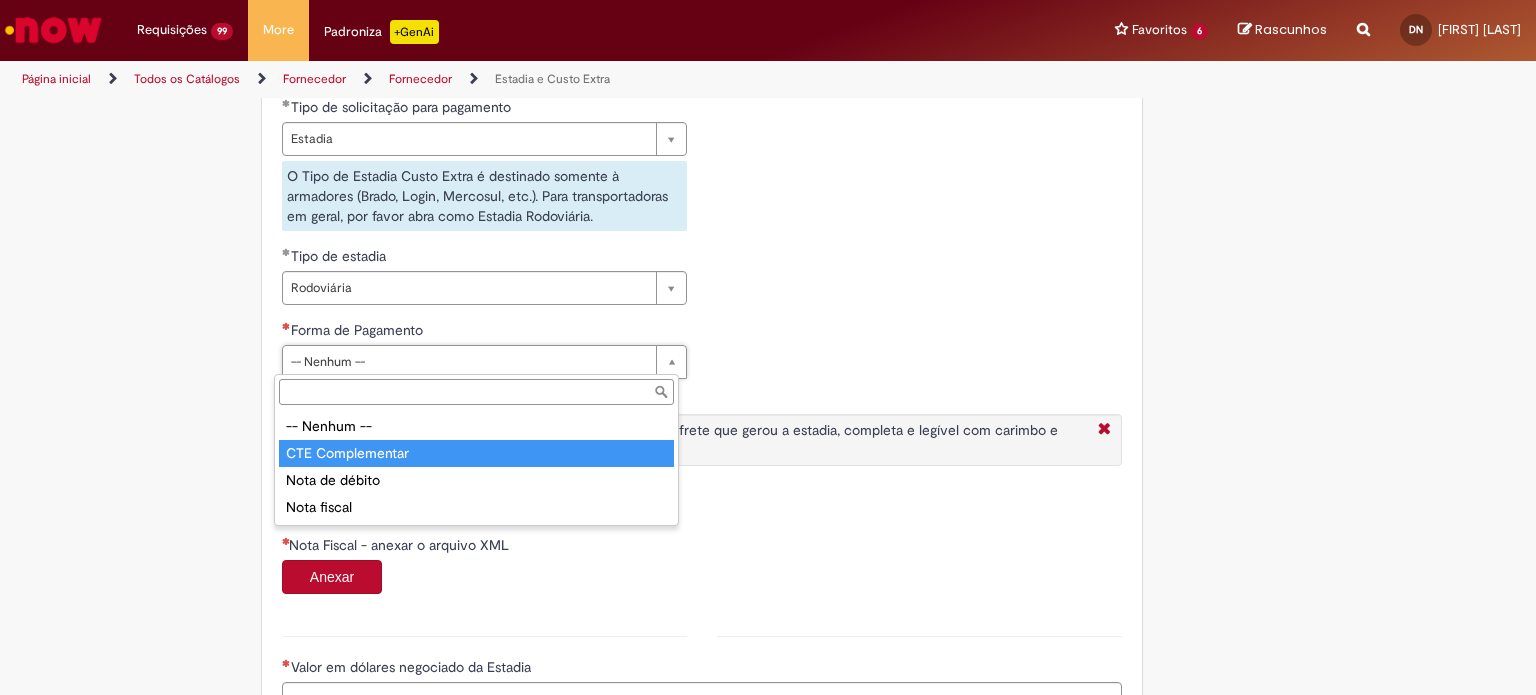 type on "**********" 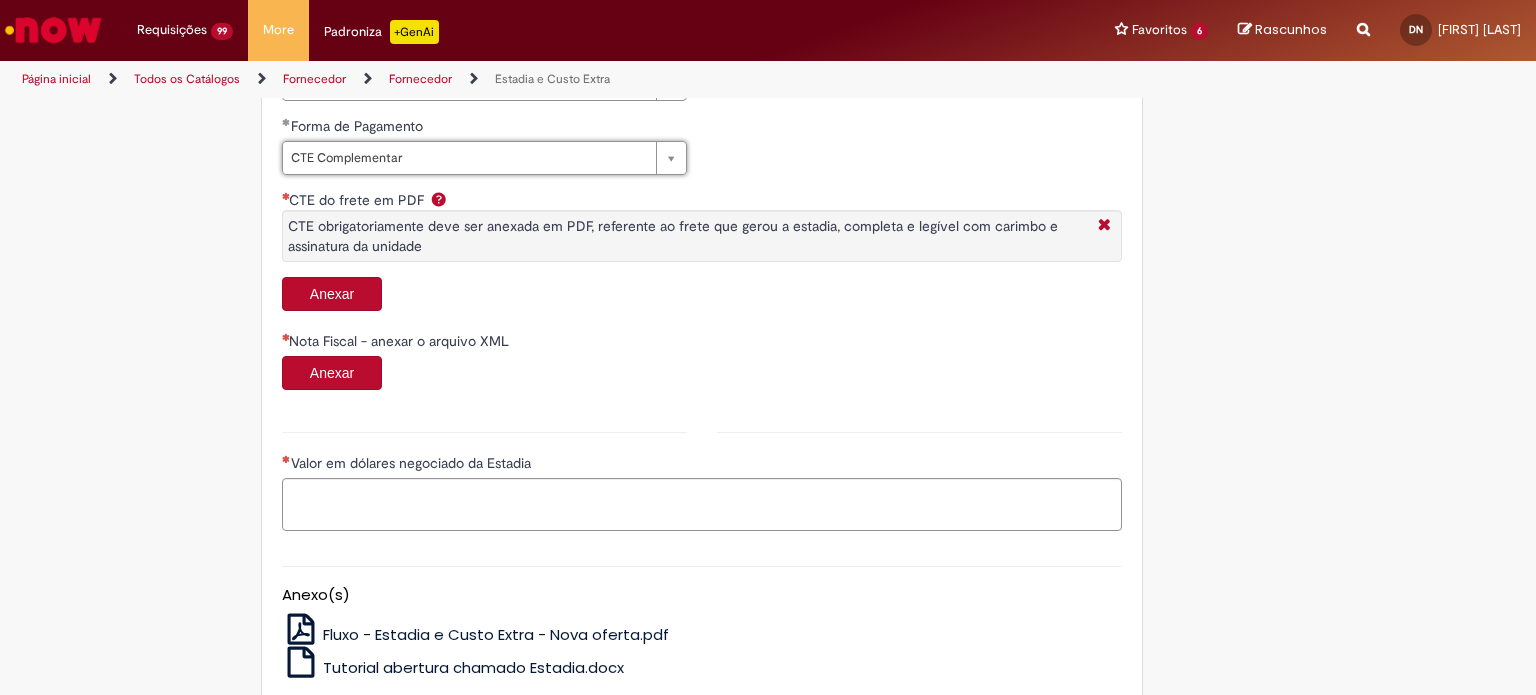 scroll, scrollTop: 1011, scrollLeft: 0, axis: vertical 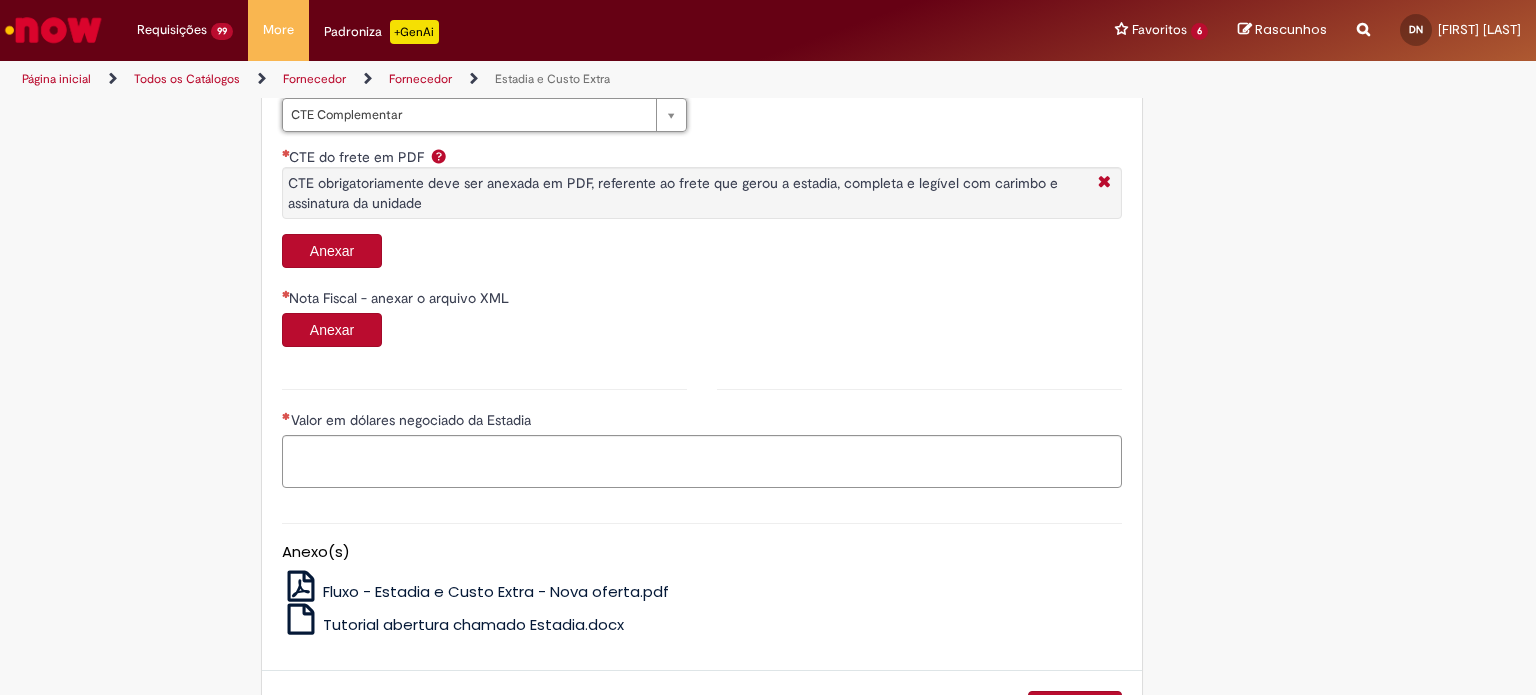 click on "Anexar" at bounding box center (332, 251) 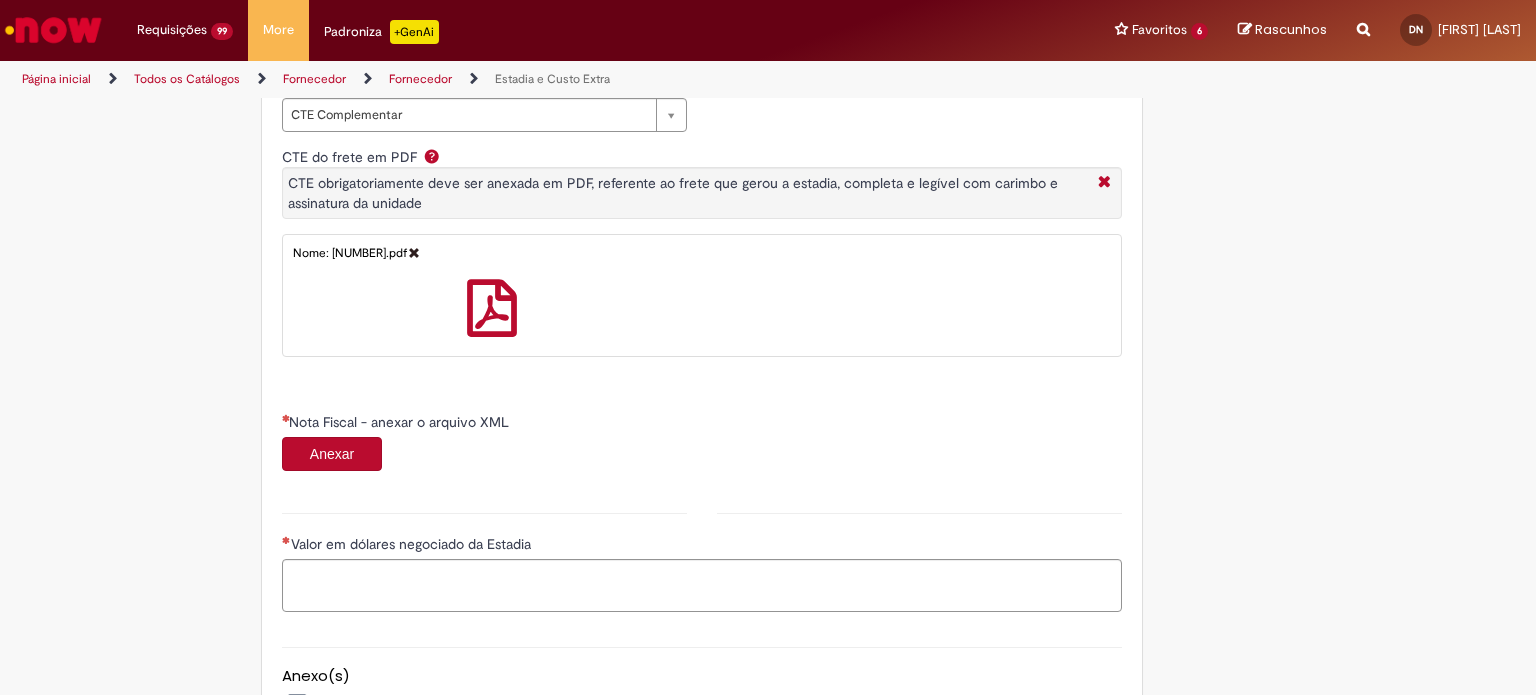 scroll, scrollTop: 1204, scrollLeft: 0, axis: vertical 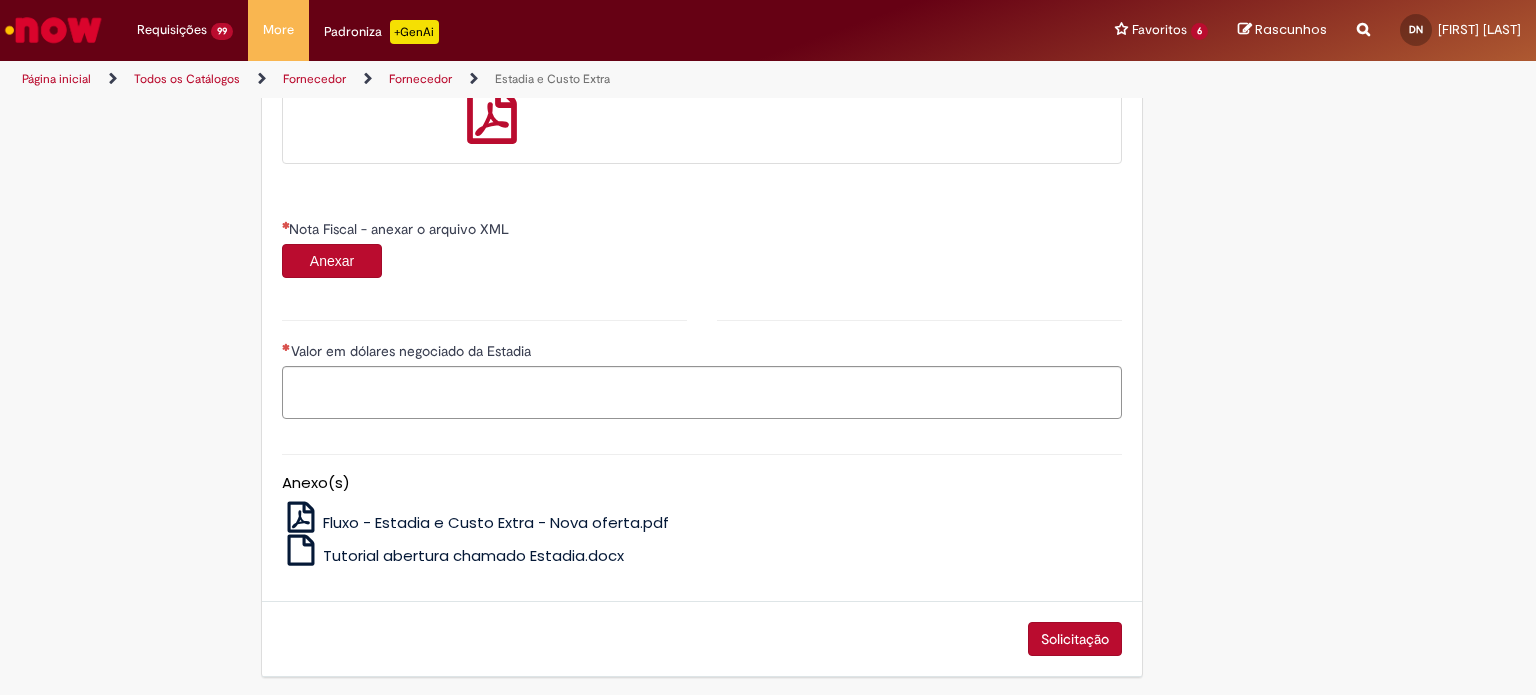 click on "Anexar" at bounding box center [332, 261] 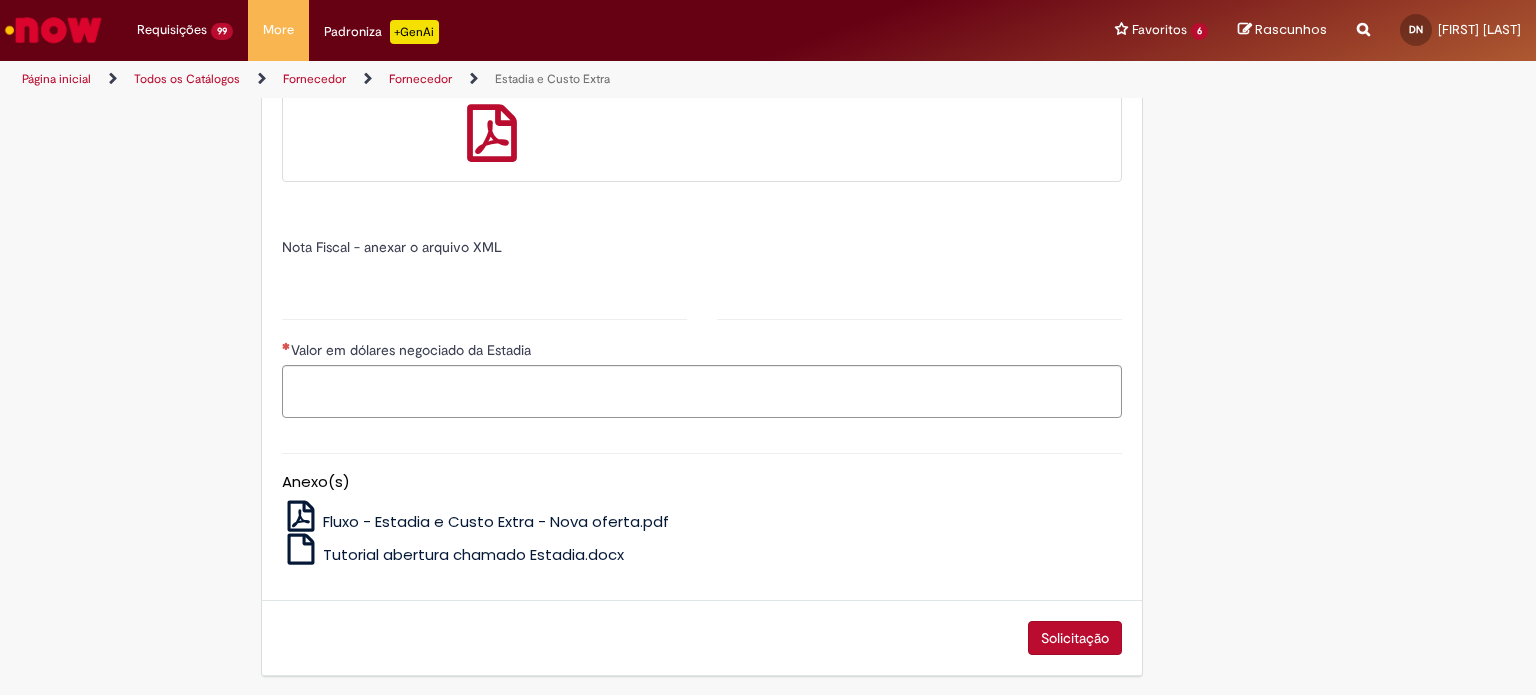 type on "*****" 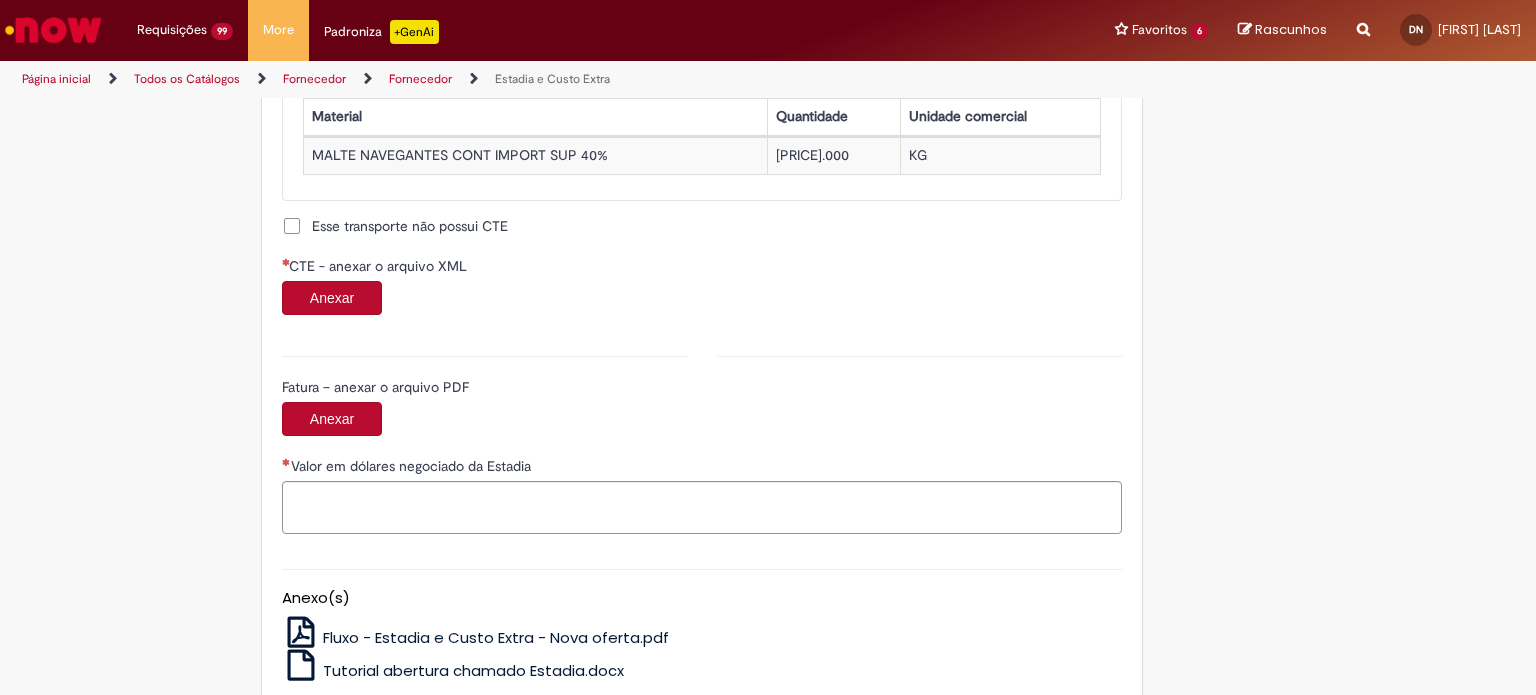 scroll, scrollTop: 1951, scrollLeft: 0, axis: vertical 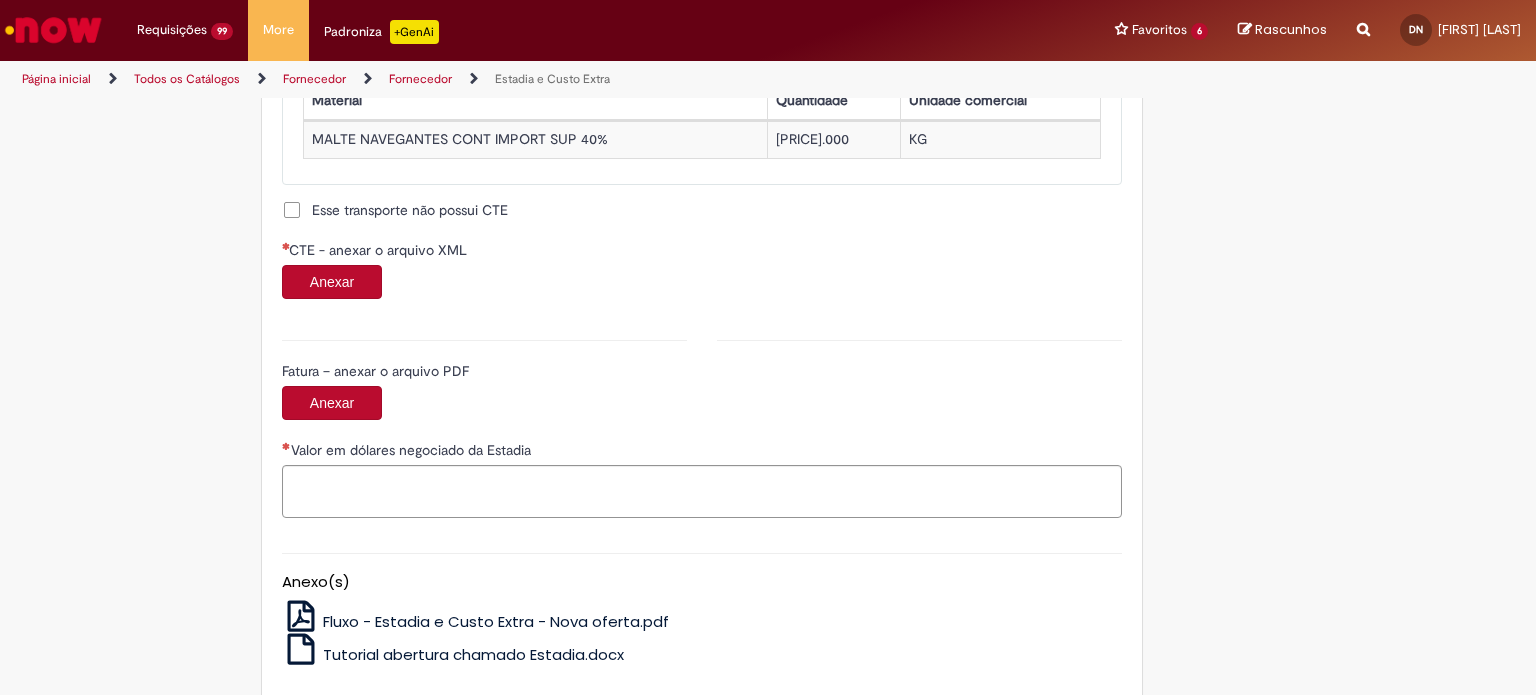 click on "Anexar" at bounding box center [332, 282] 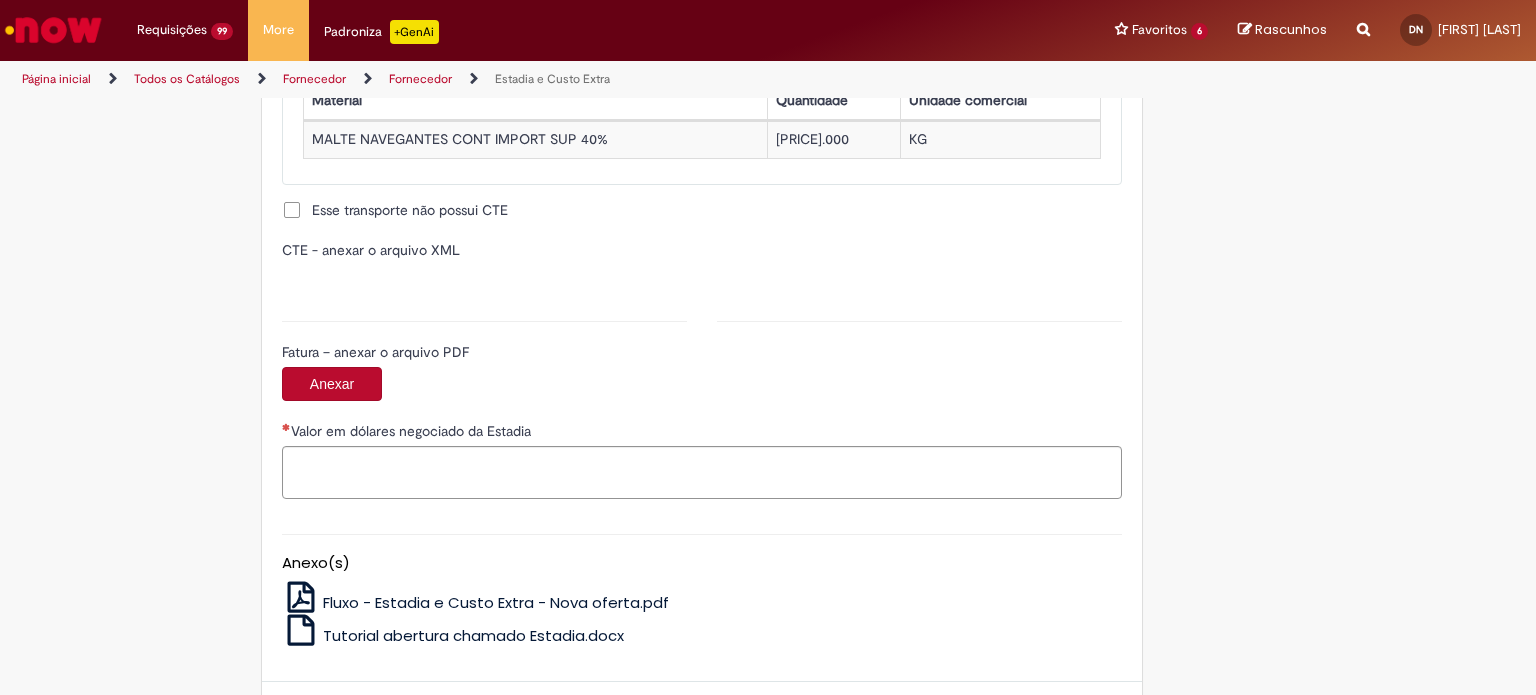 type on "**********" 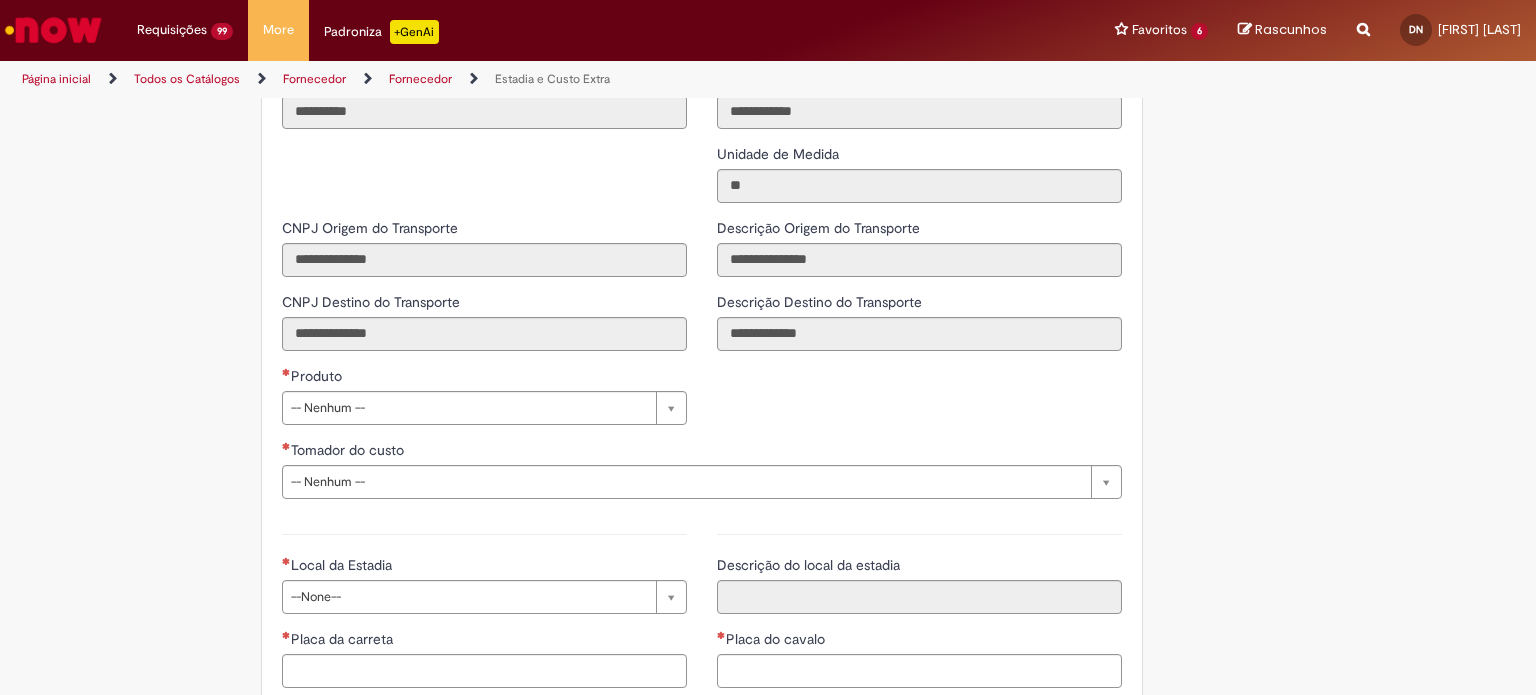 scroll, scrollTop: 2643, scrollLeft: 0, axis: vertical 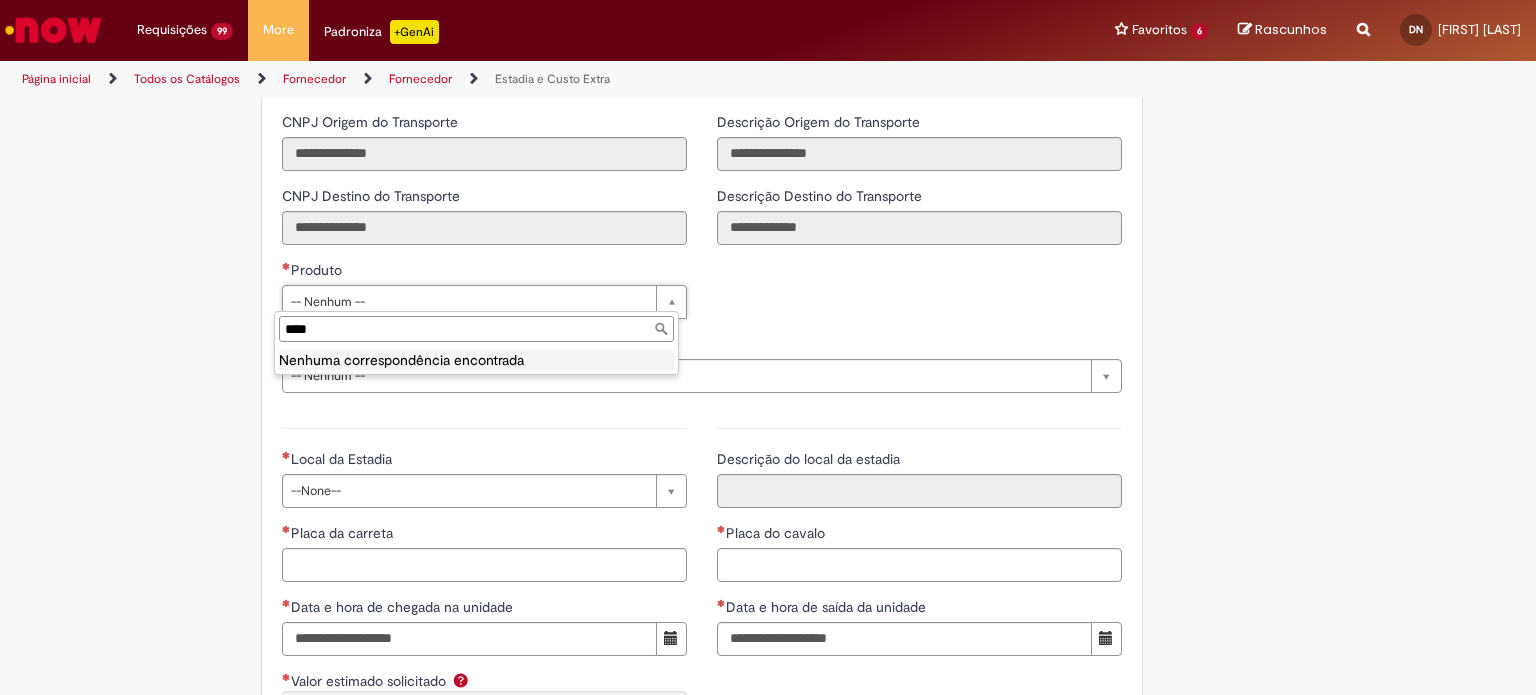 type on "***" 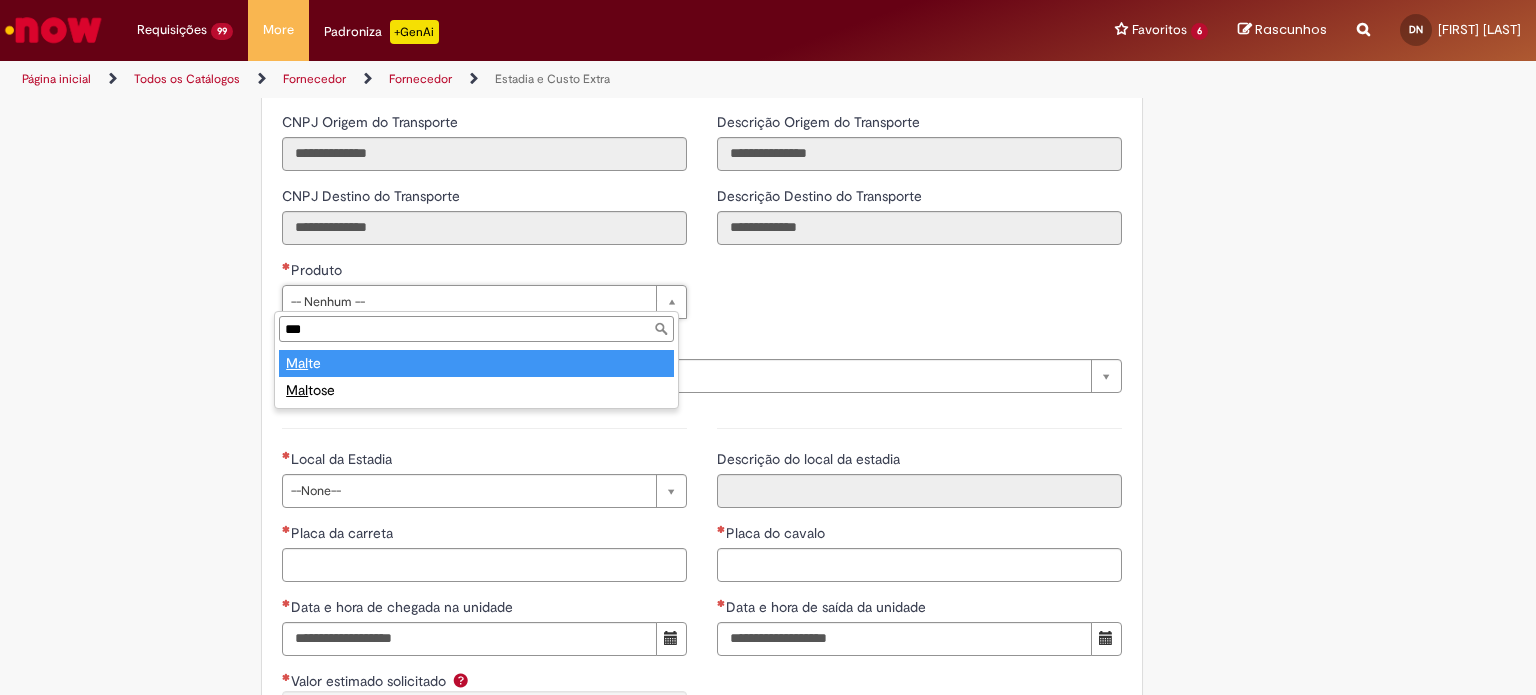 type on "*****" 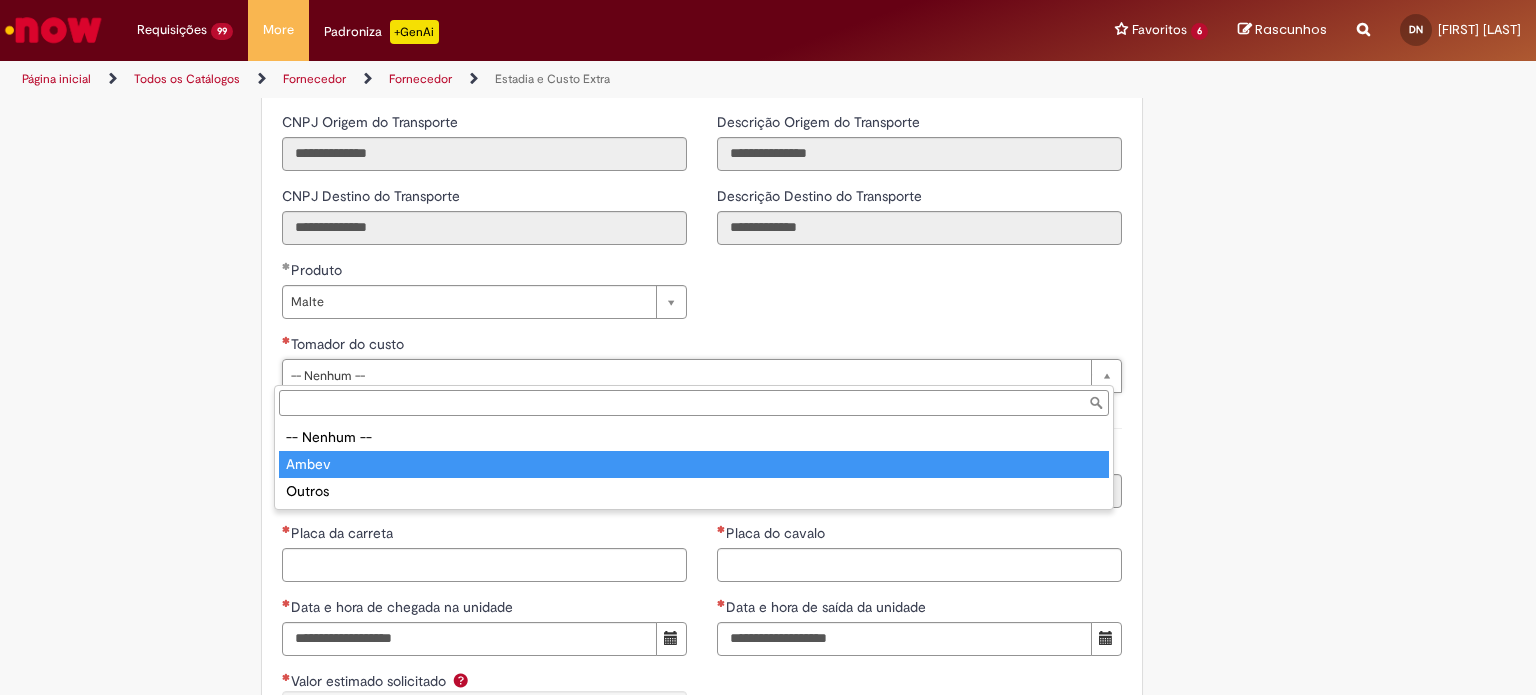 type on "*****" 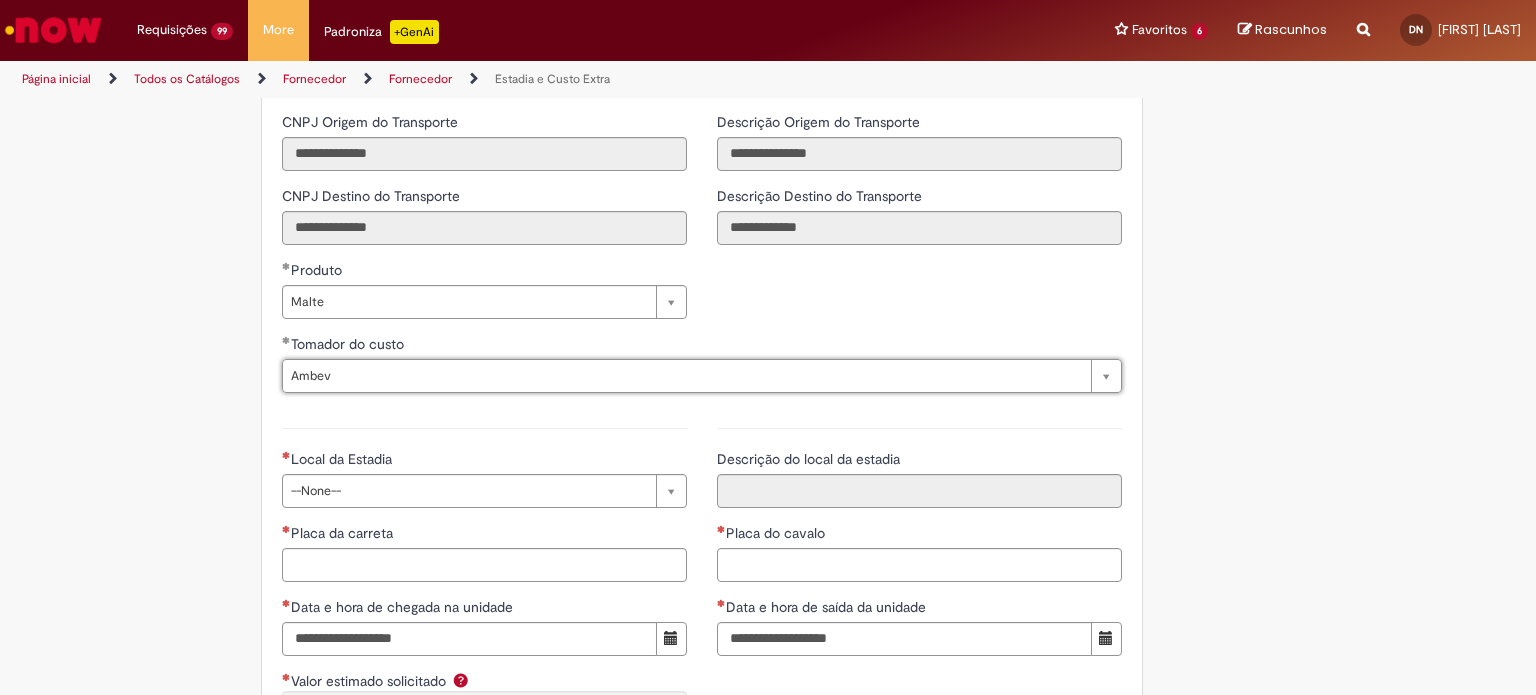 scroll, scrollTop: 2832, scrollLeft: 0, axis: vertical 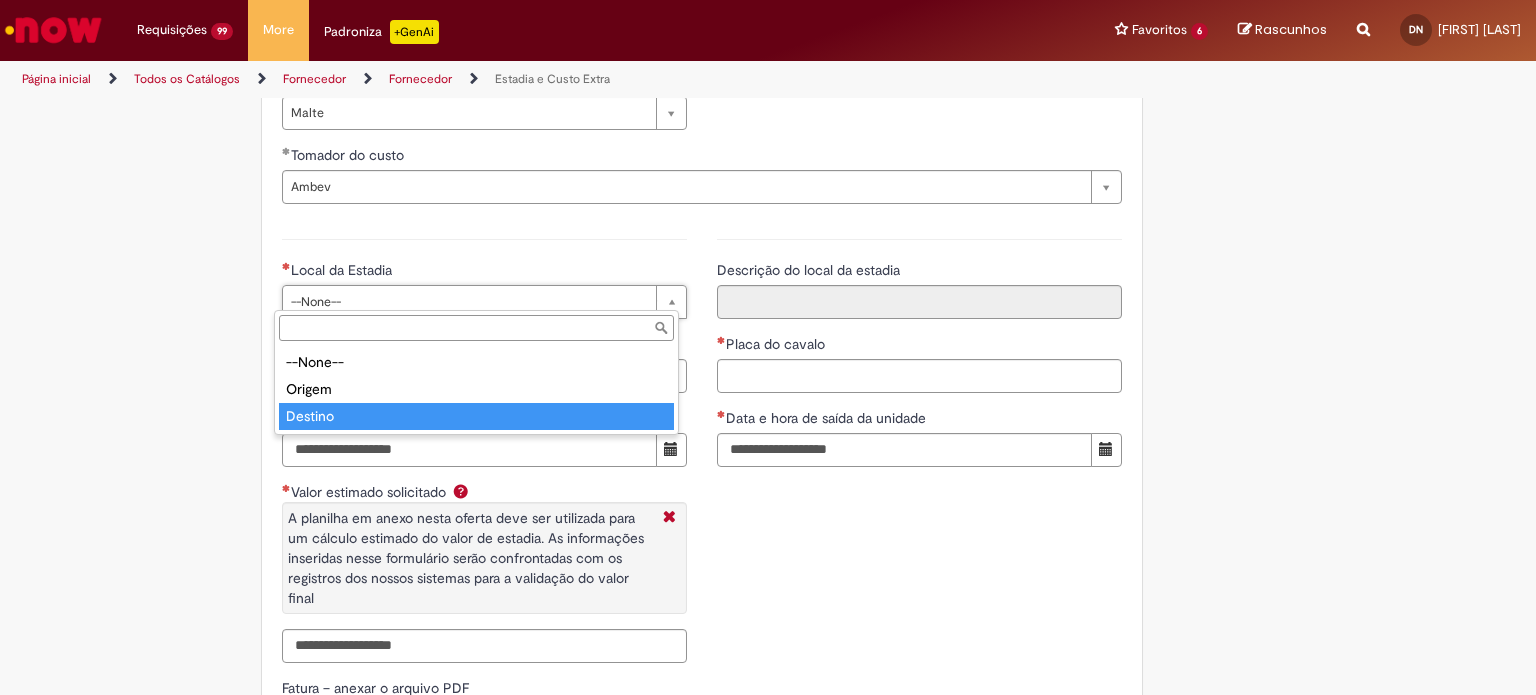 type on "*******" 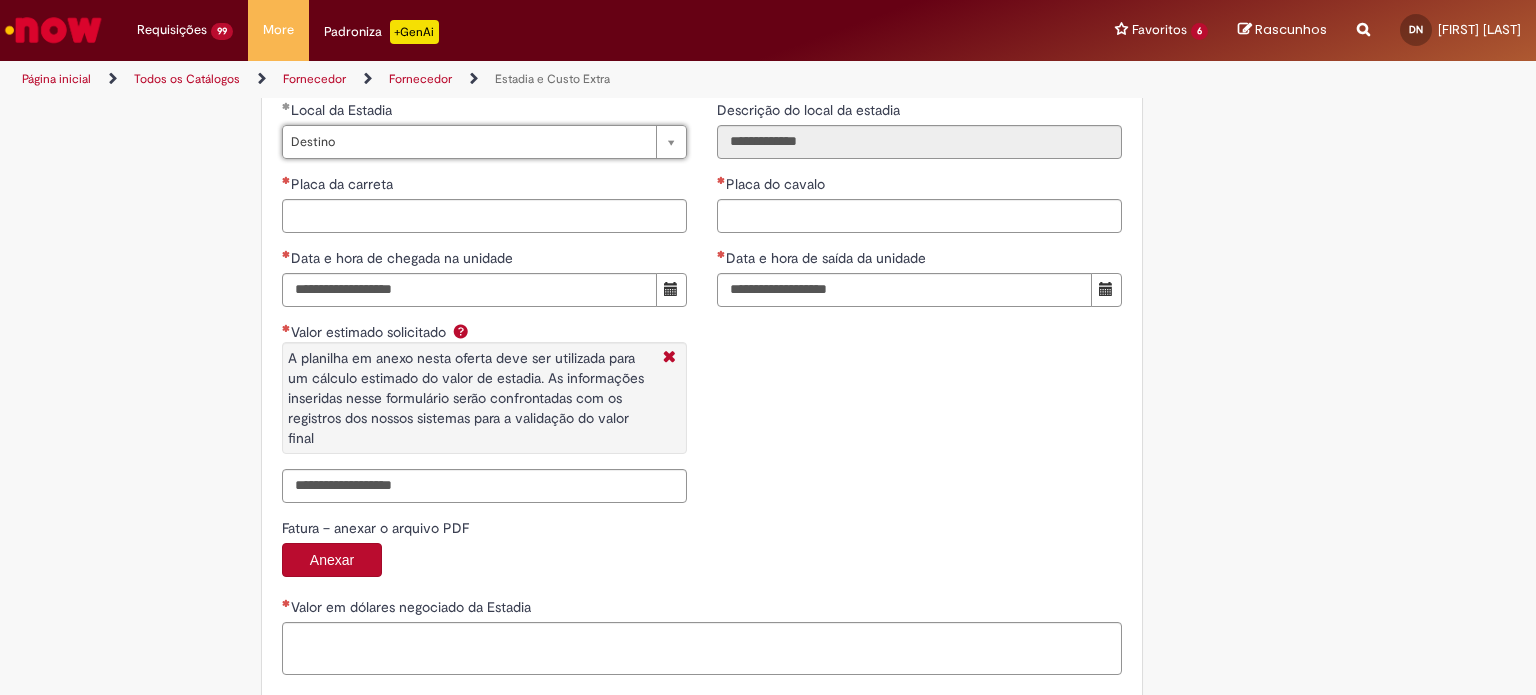 scroll, scrollTop: 3001, scrollLeft: 0, axis: vertical 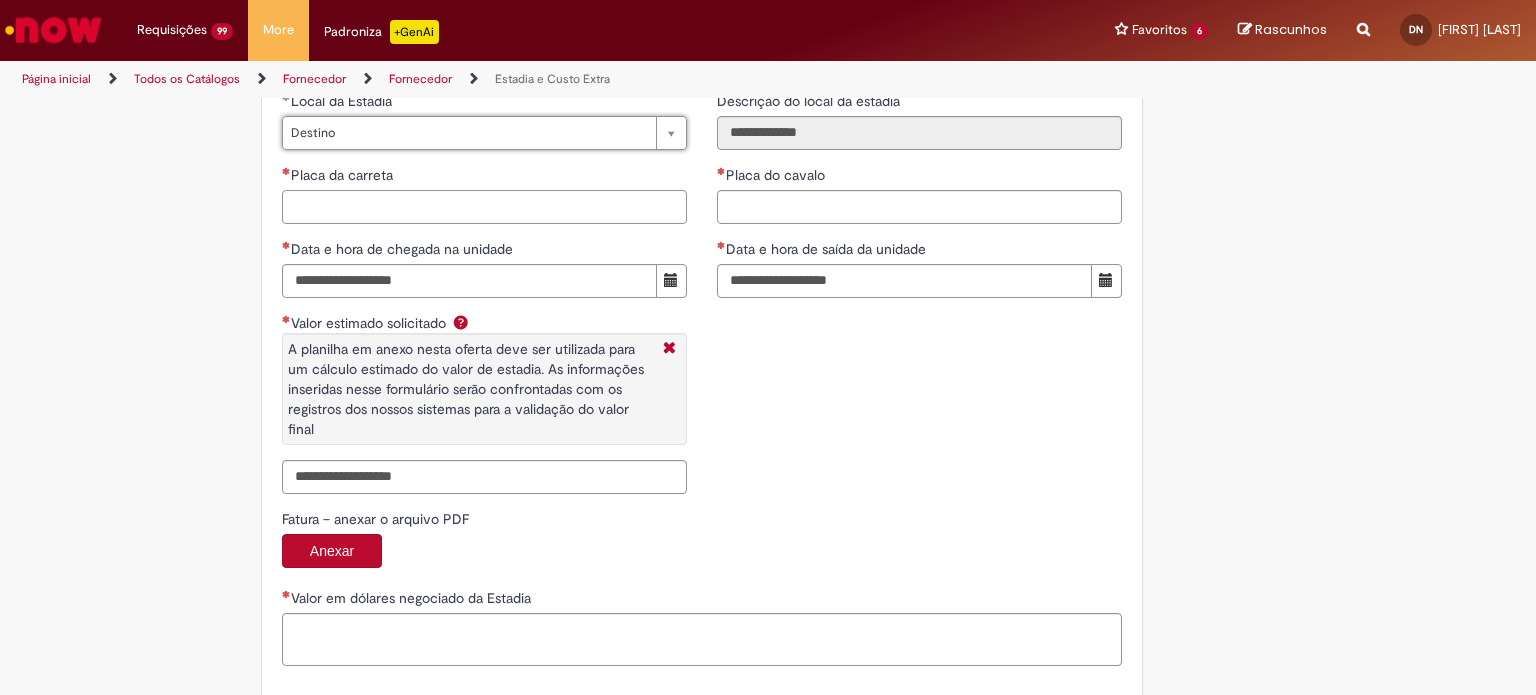 paste on "*******" 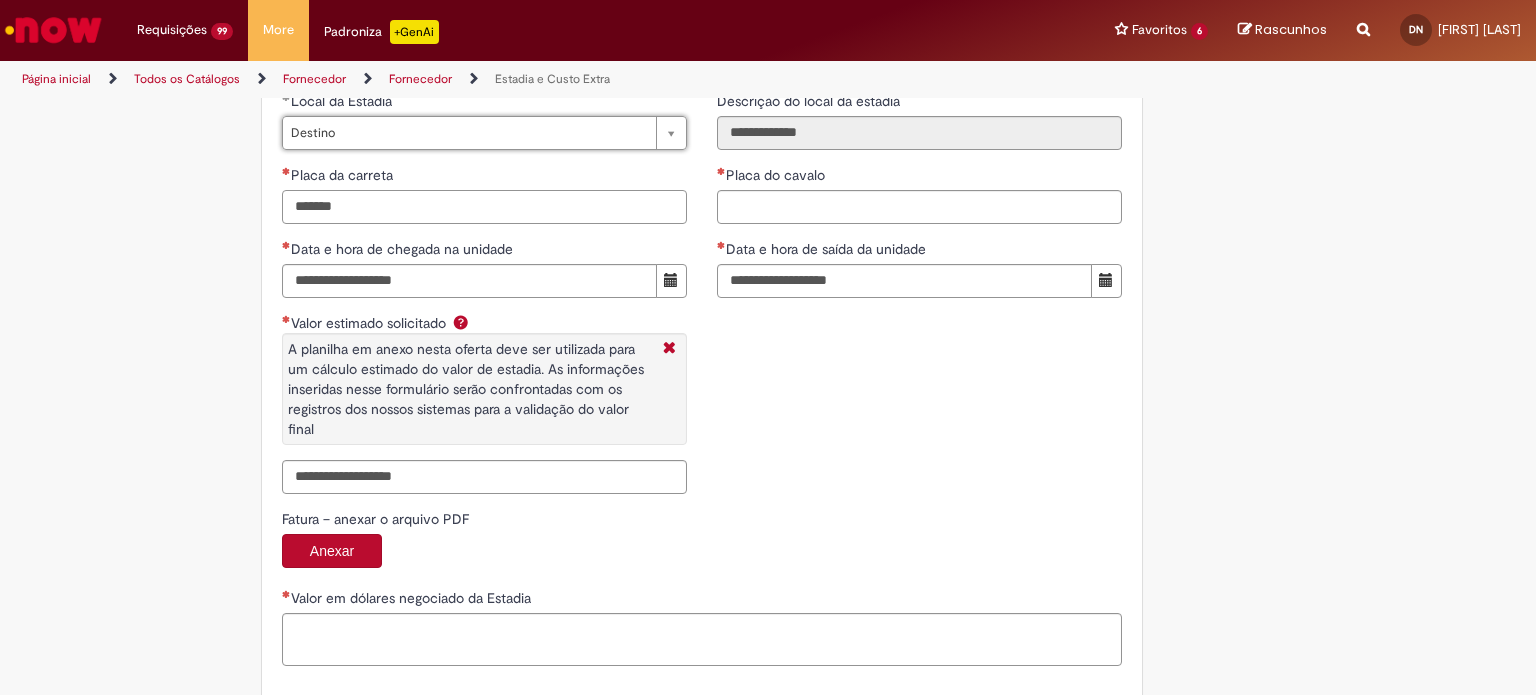 click on "*******" at bounding box center [484, 207] 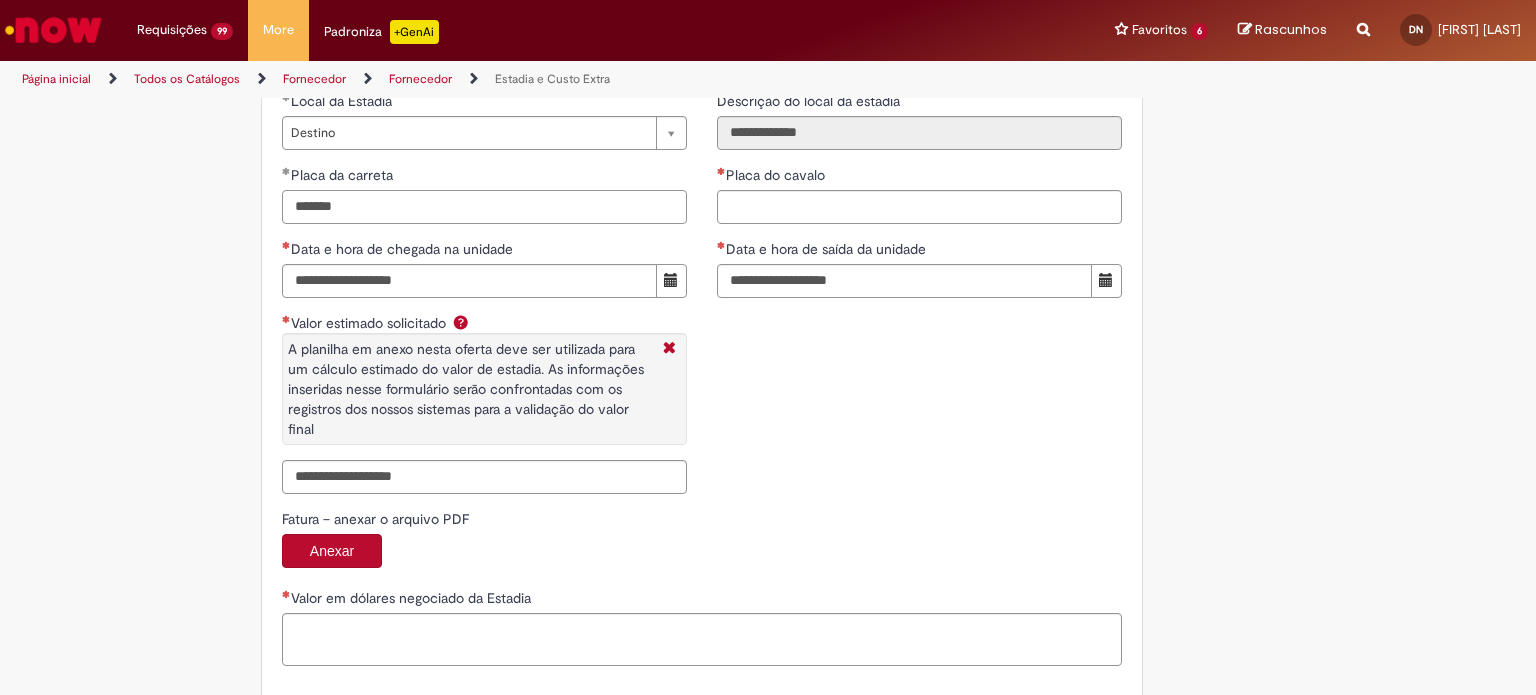type on "*******" 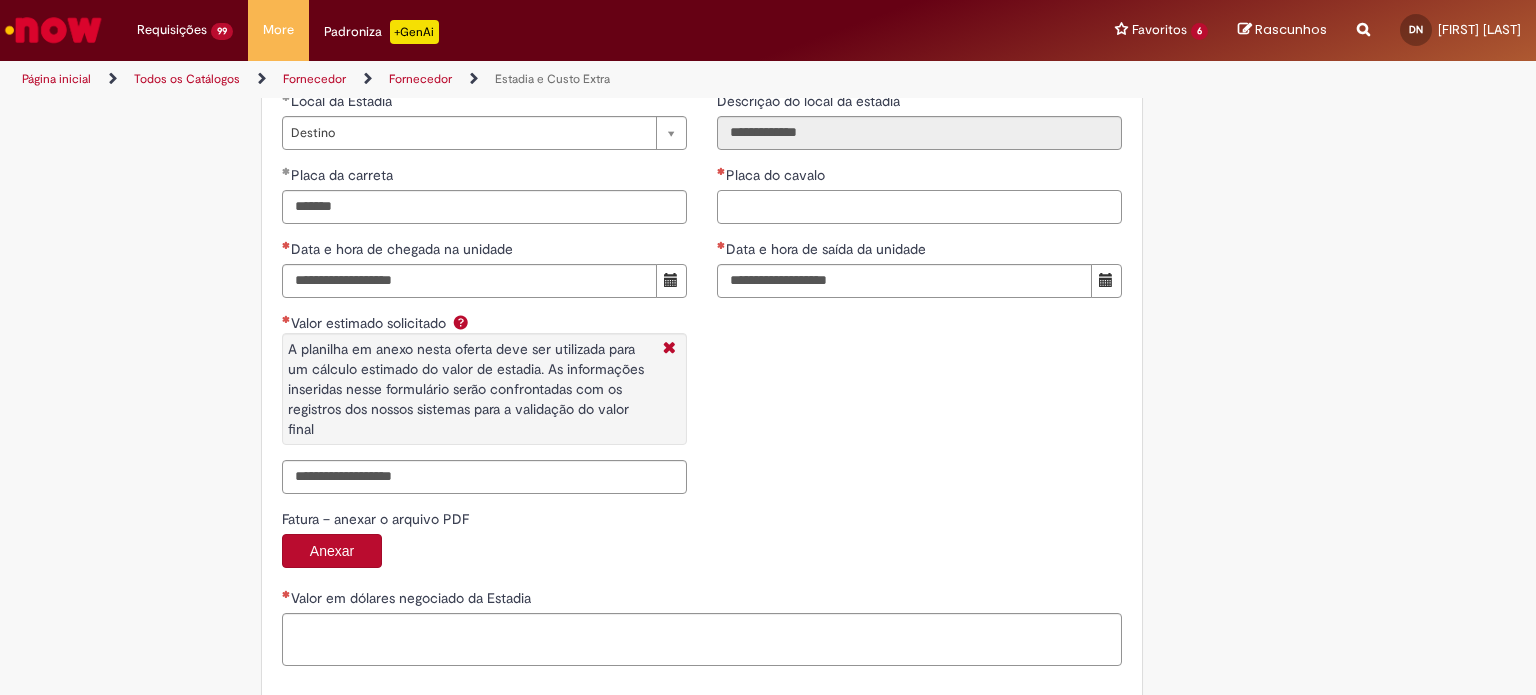 paste on "*******" 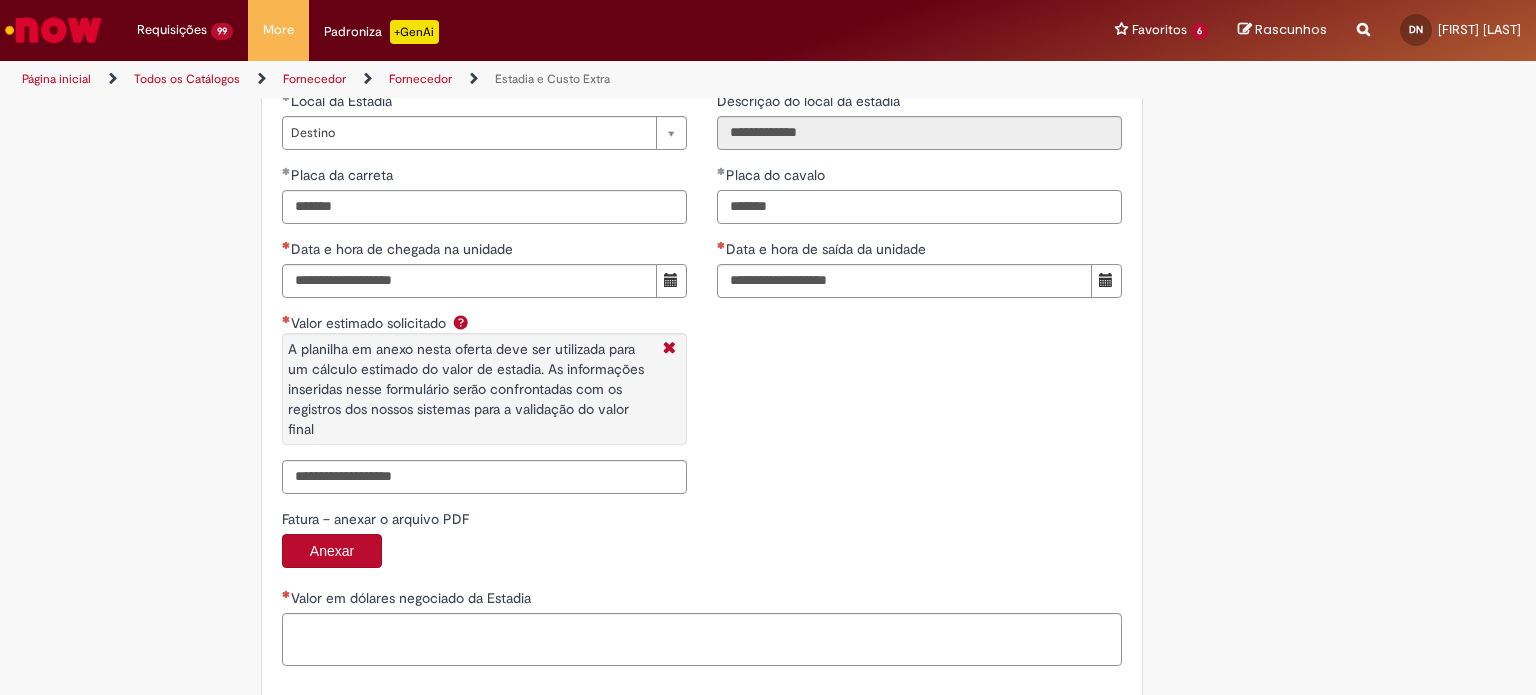 click on "*******" at bounding box center (919, 207) 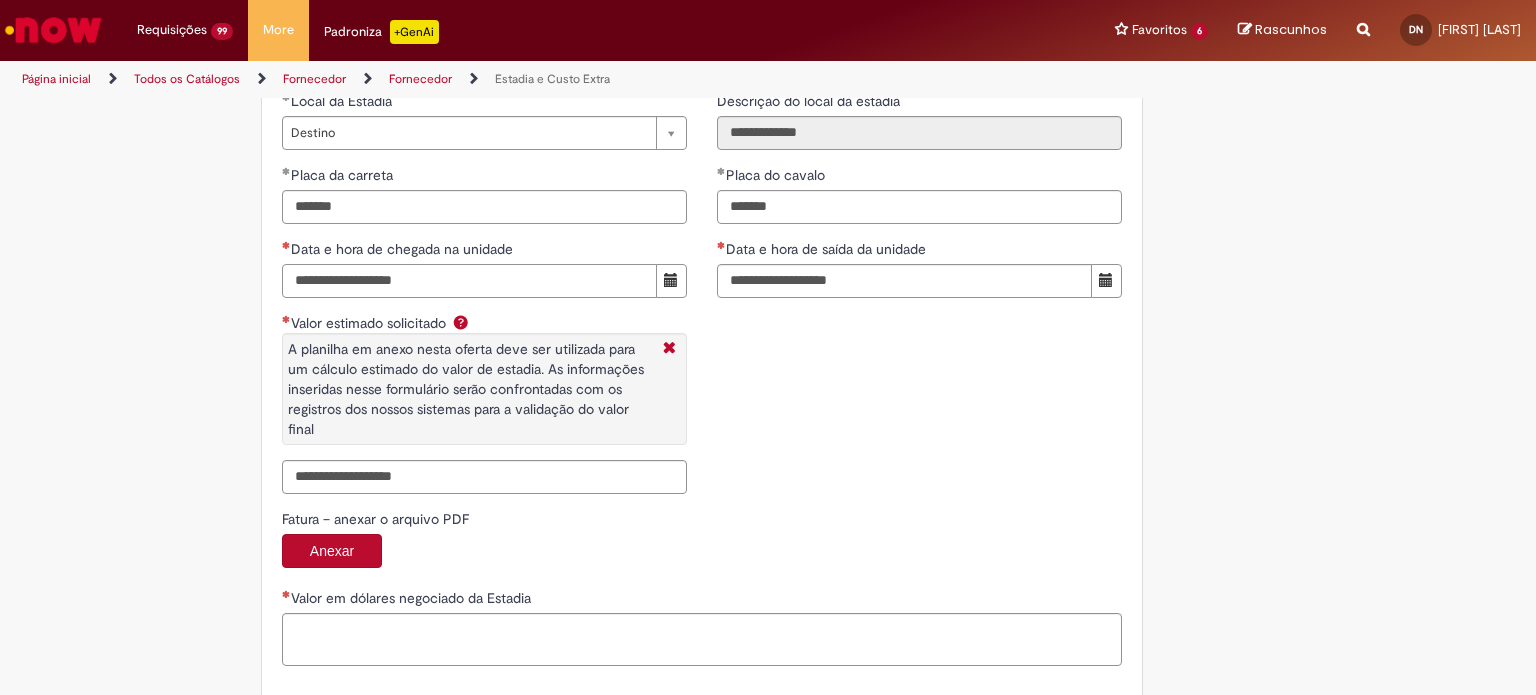 paste on "**********" 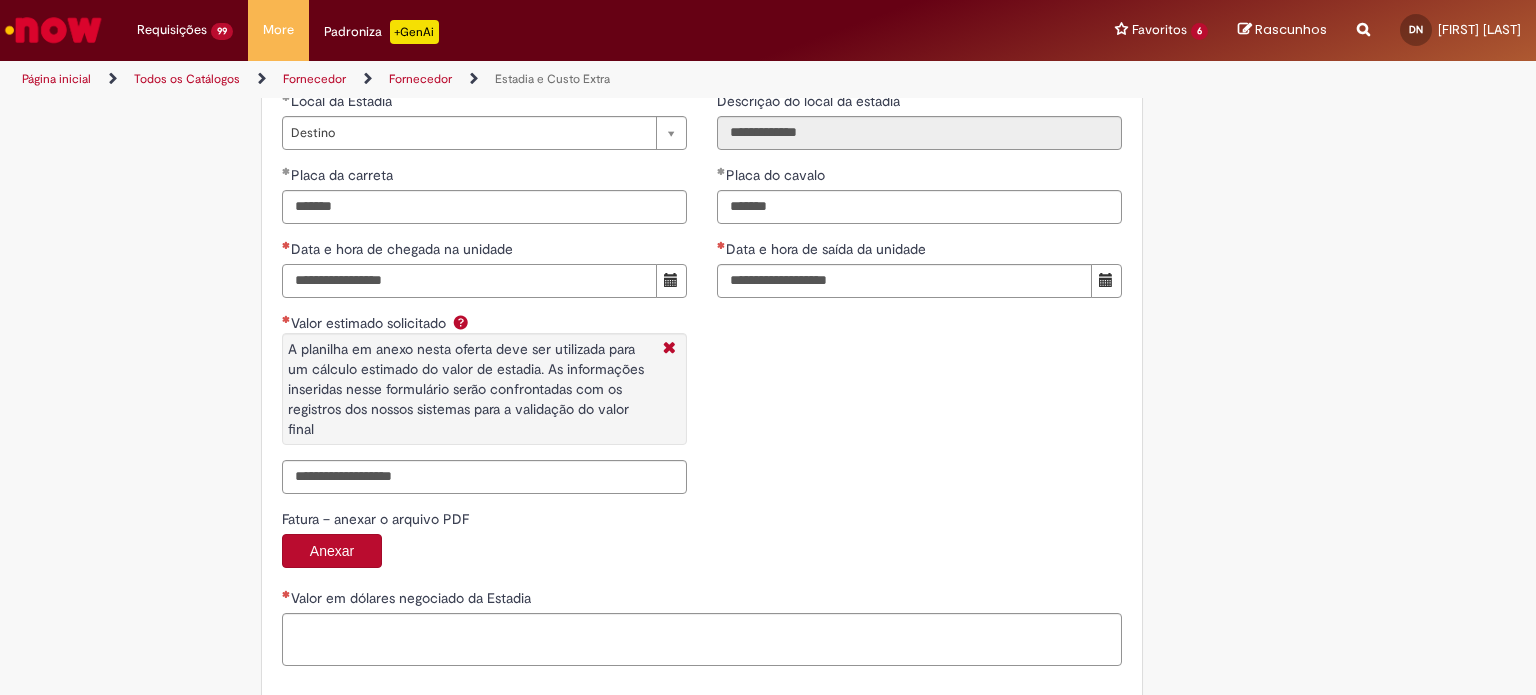click on "**********" at bounding box center [469, 281] 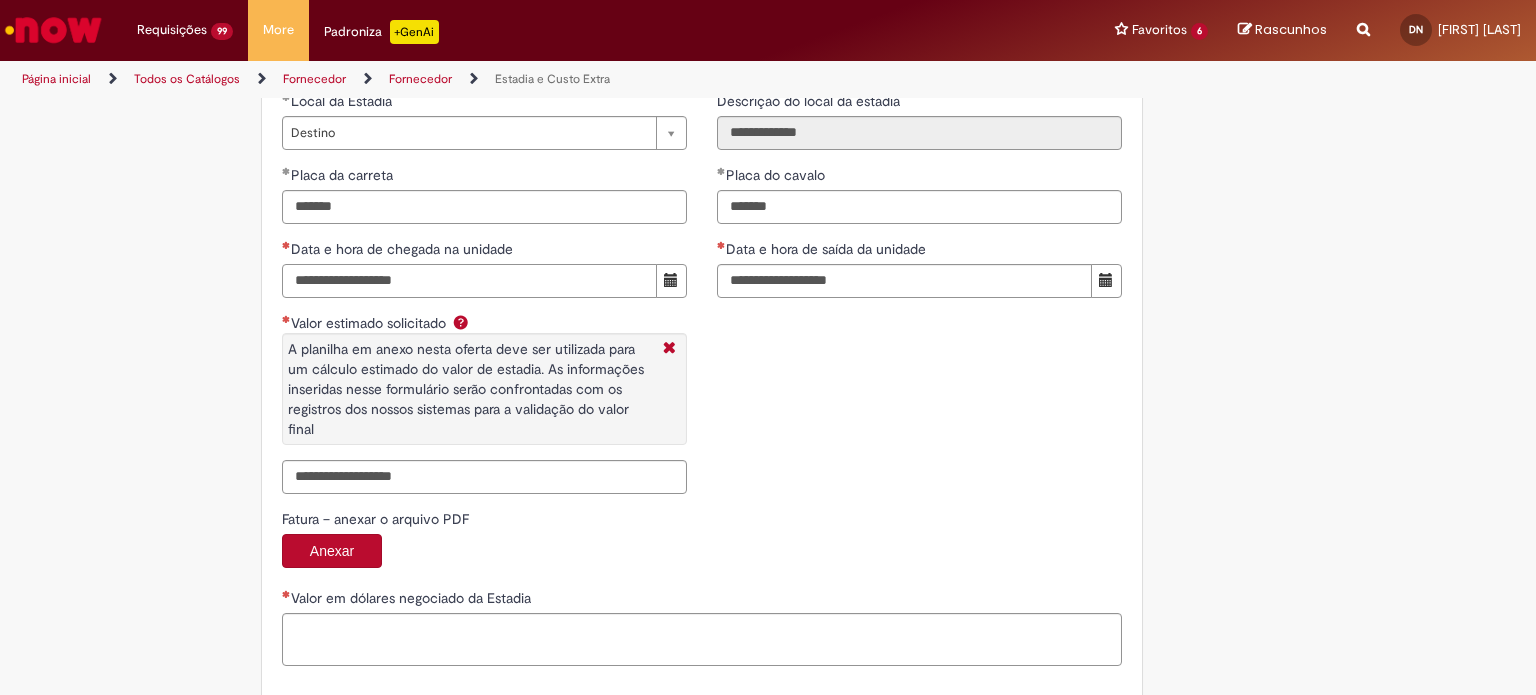 type on "**********" 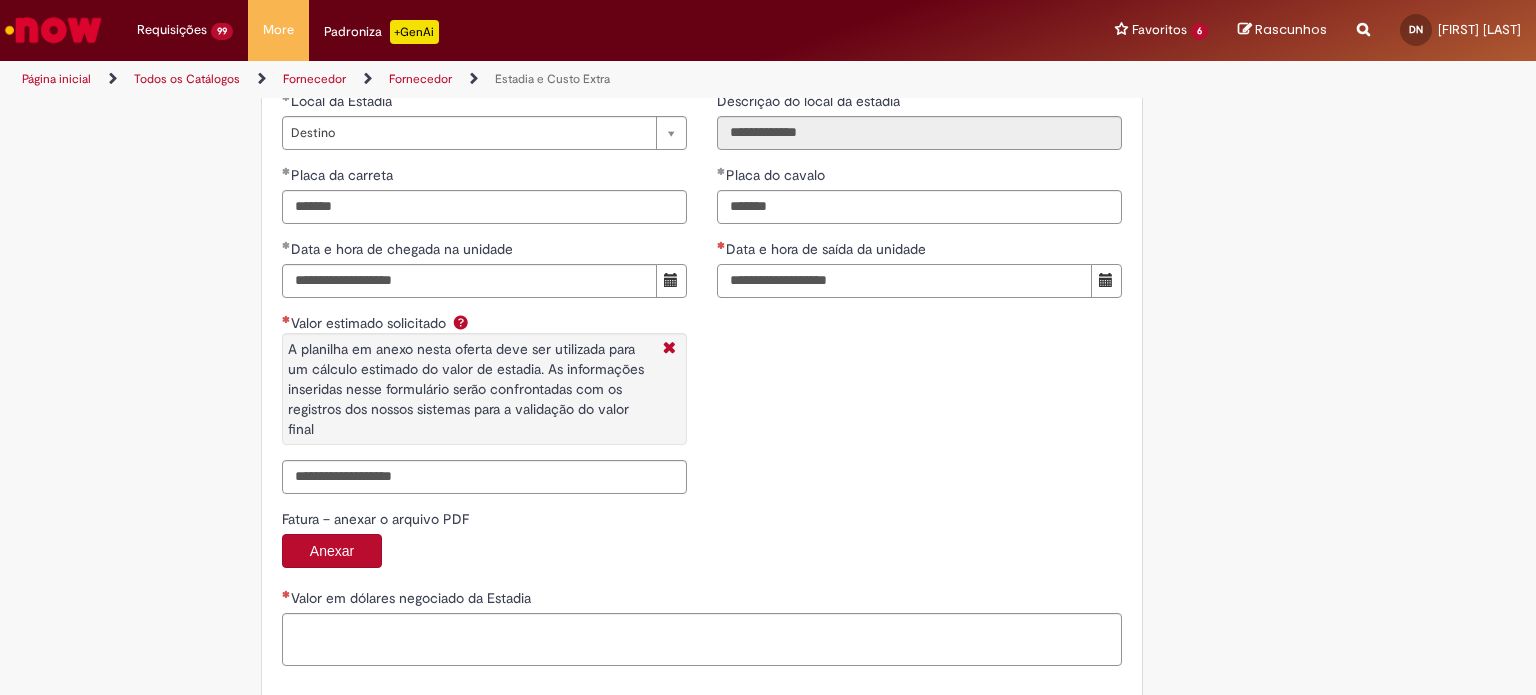 paste on "**********" 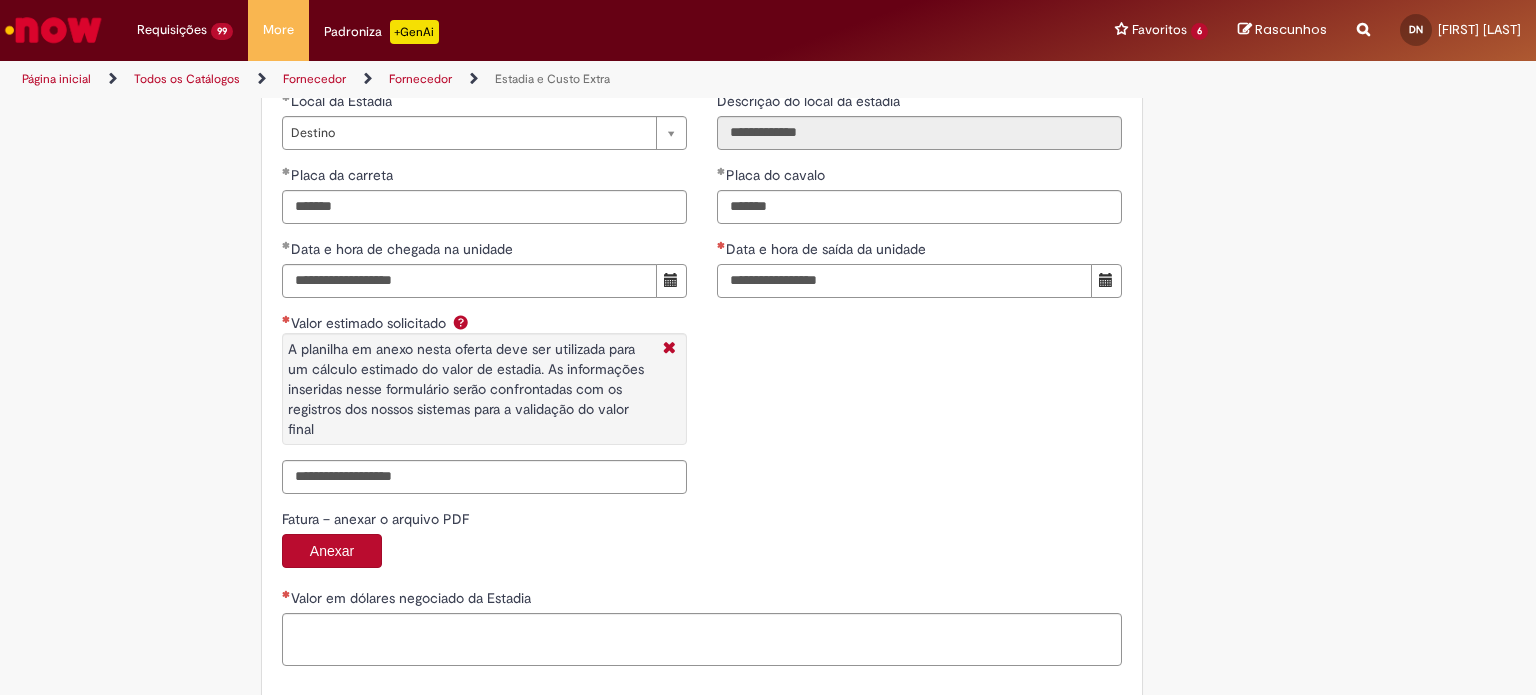 click on "**********" at bounding box center [904, 281] 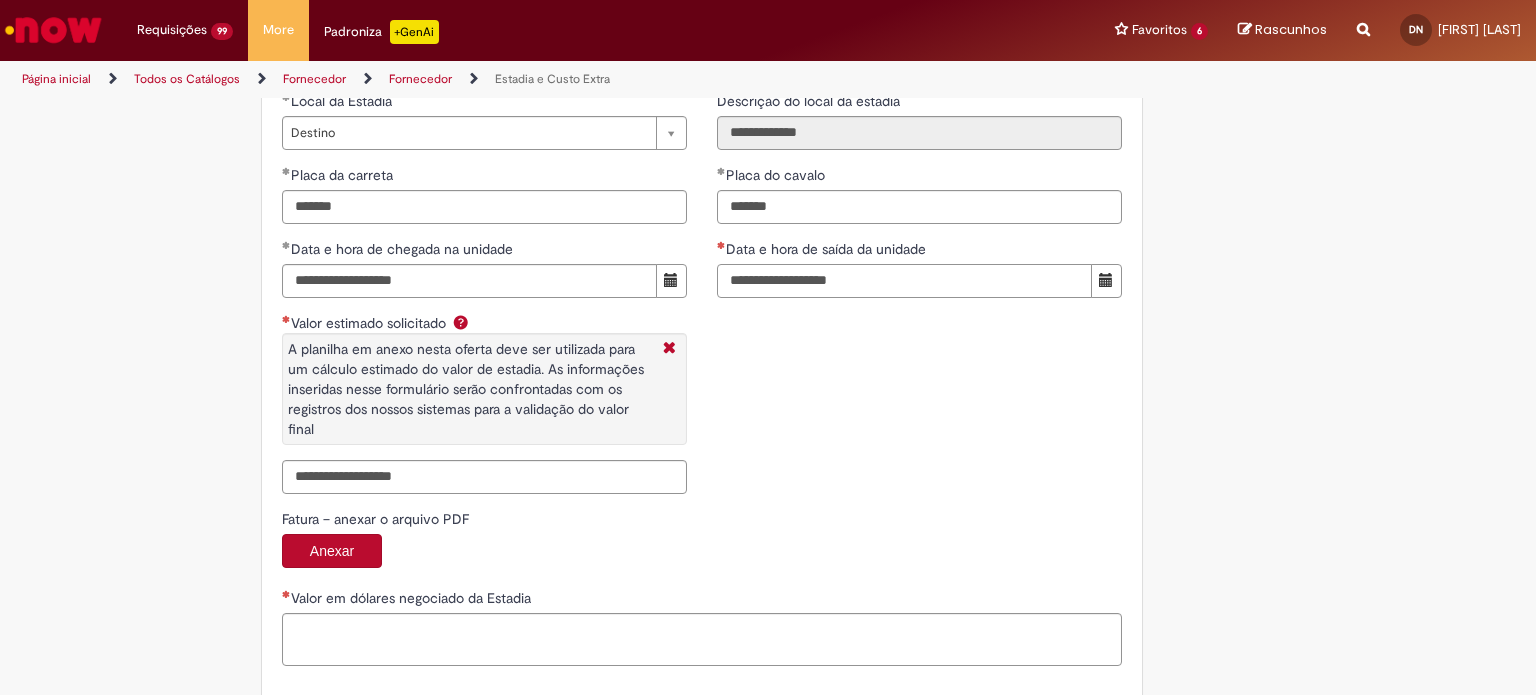 scroll, scrollTop: 3200, scrollLeft: 0, axis: vertical 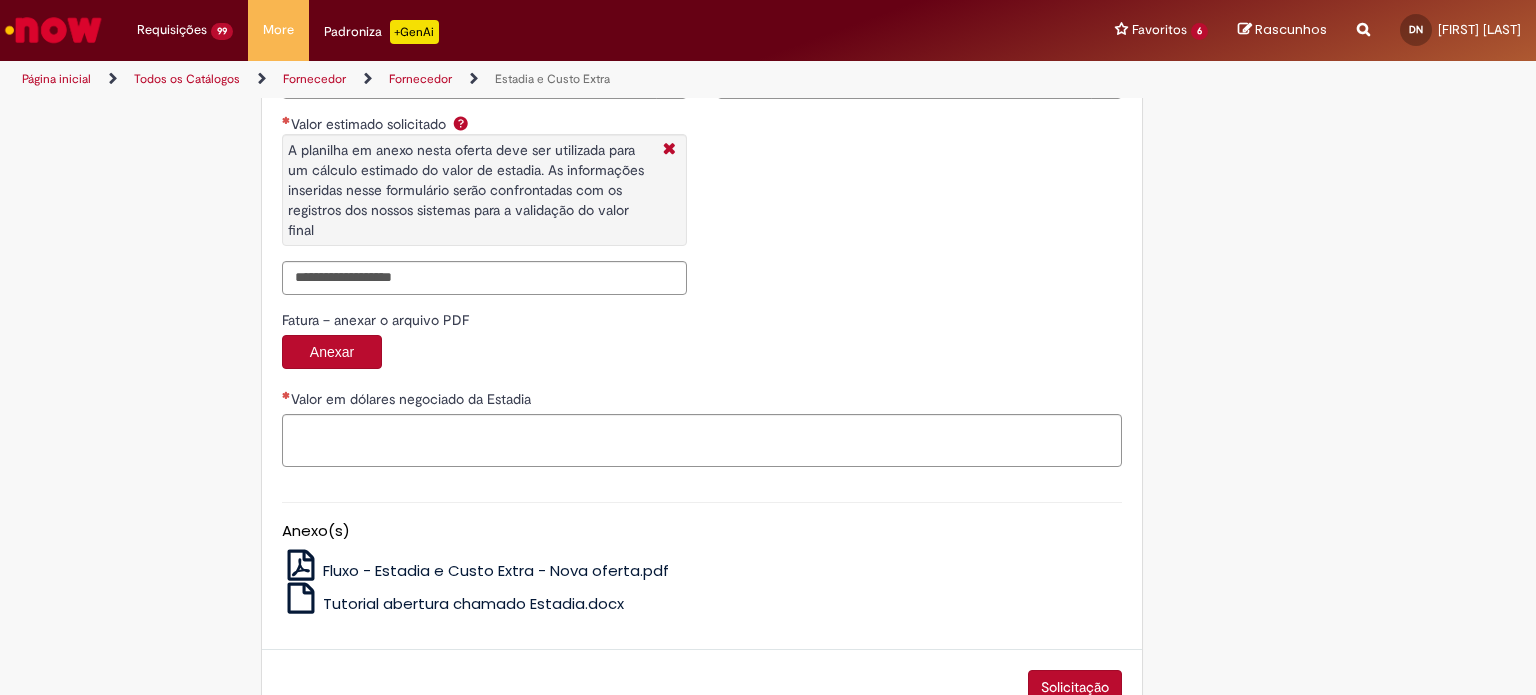 type on "**********" 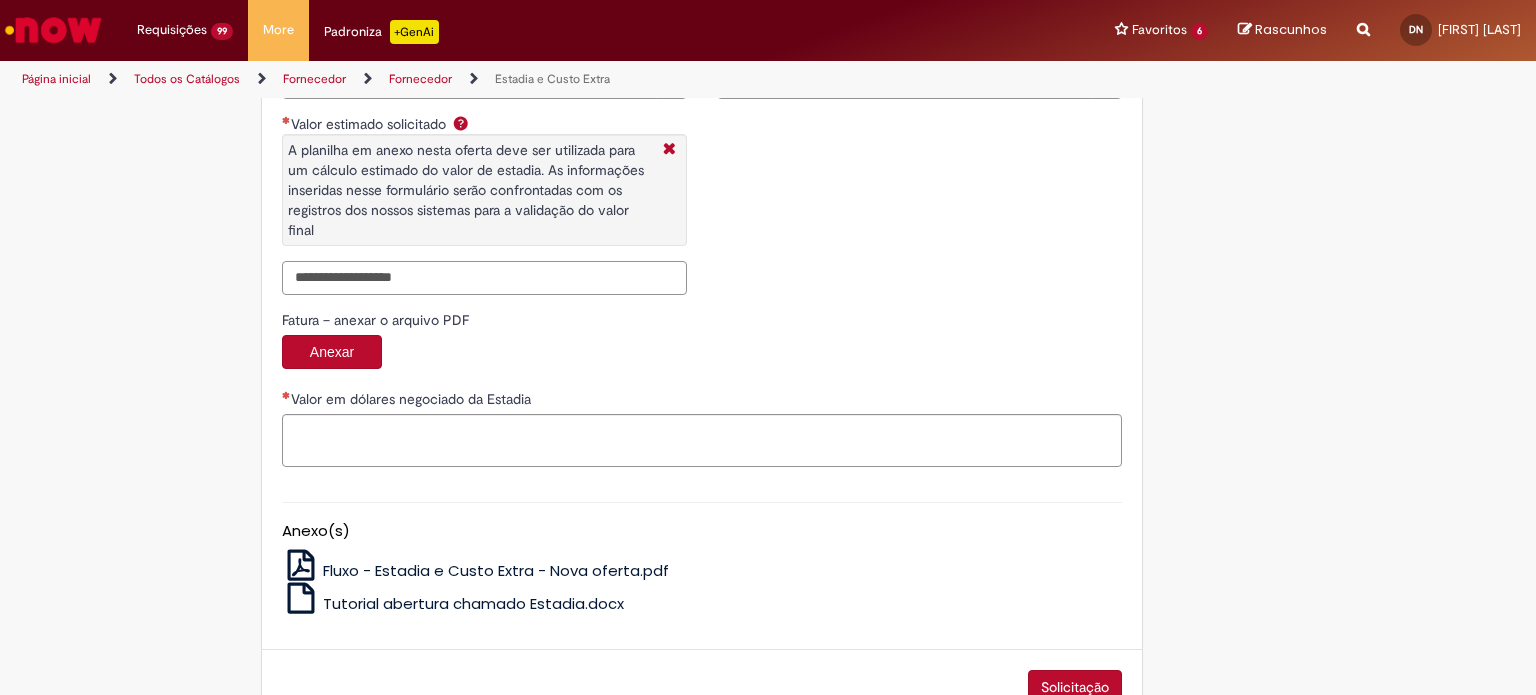 click on "Valor estimado solicitado A planilha em anexo nesta oferta deve ser utilizada para um cálculo estimado do valor de estadia. As informações inseridas nesse formulário serão confrontadas com os registros dos nossos sistemas para a validação do valor final" at bounding box center (484, 278) 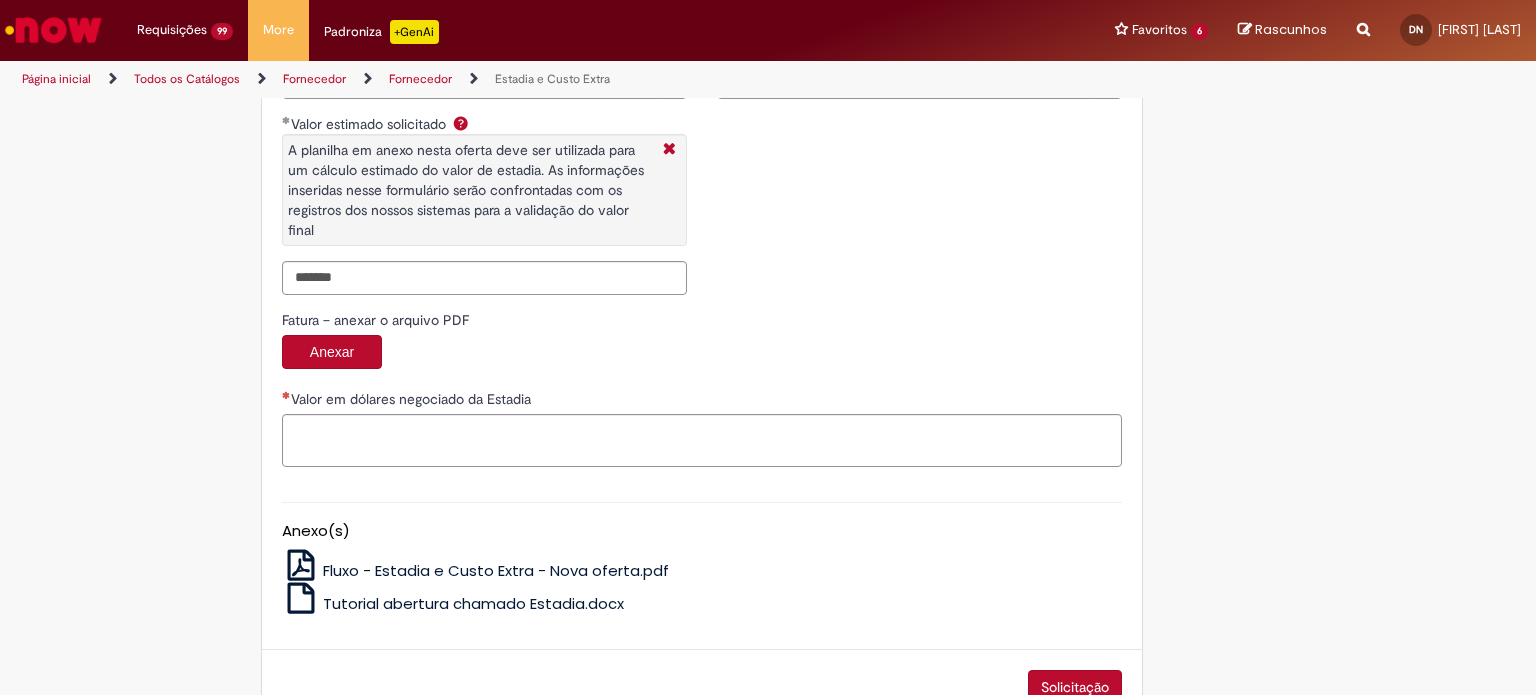 type on "**********" 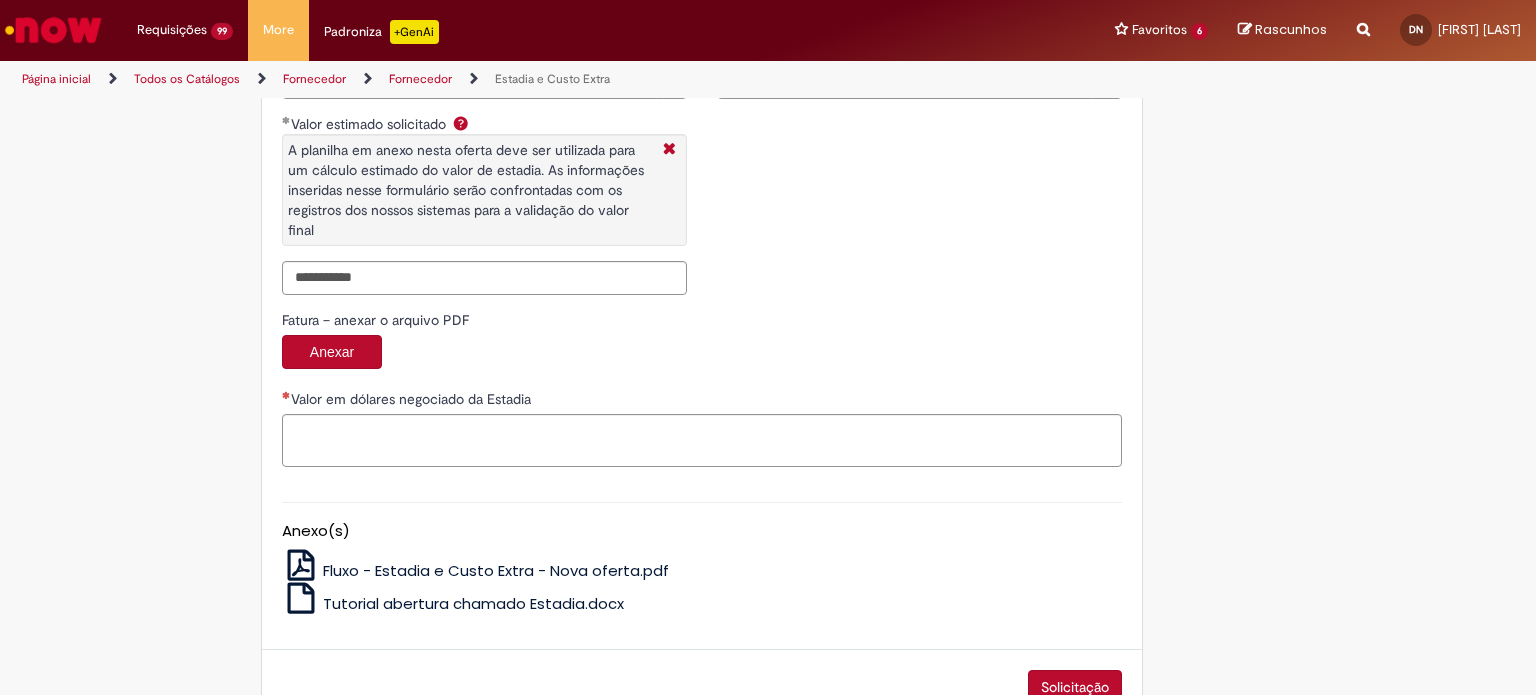 click on "**********" at bounding box center [702, 80] 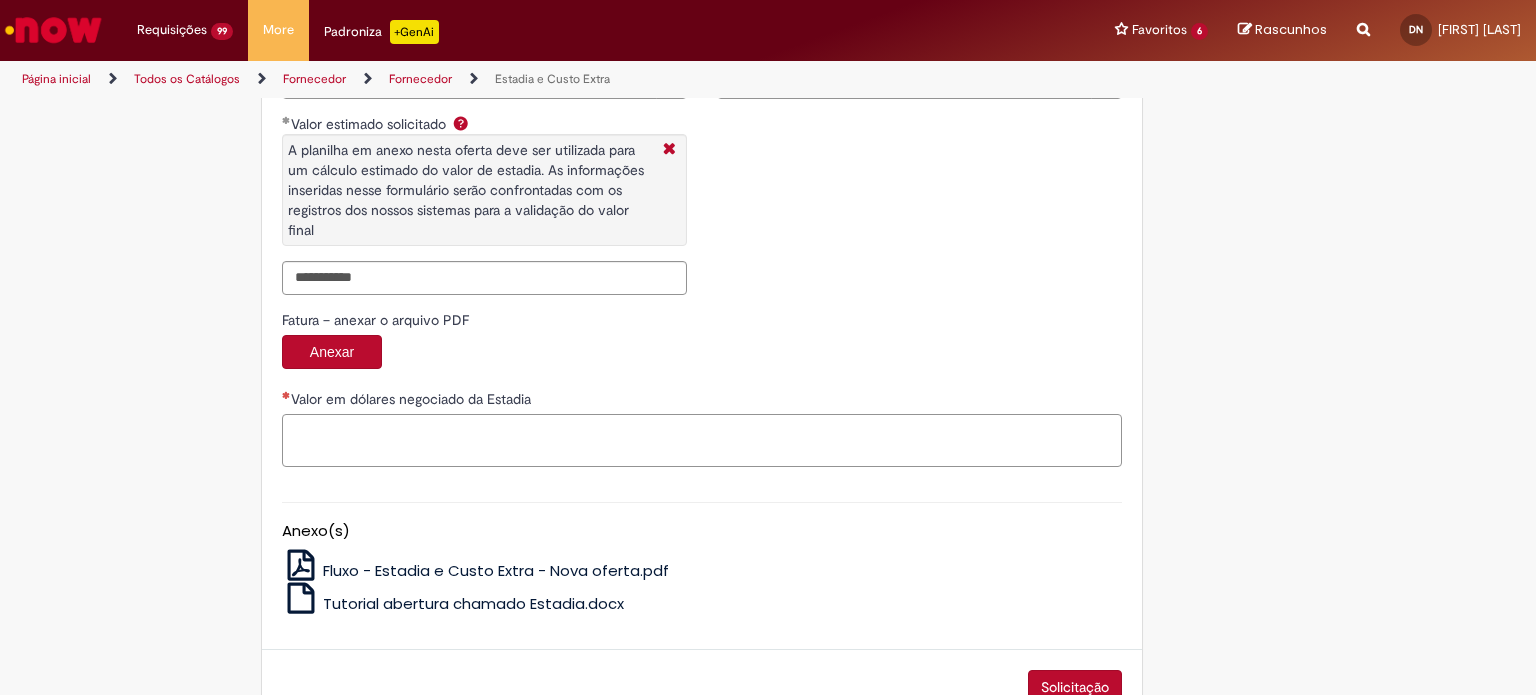 paste on "**********" 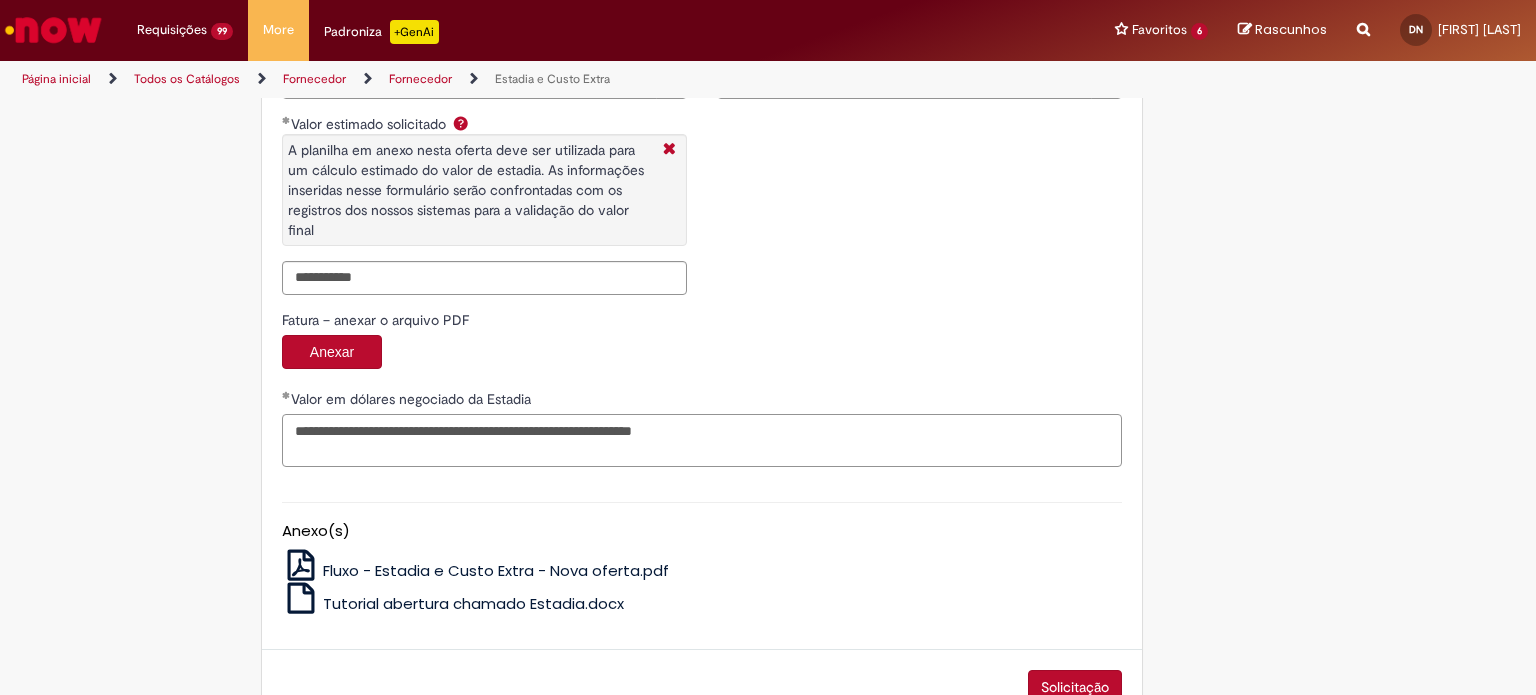 click on "**********" at bounding box center (702, 441) 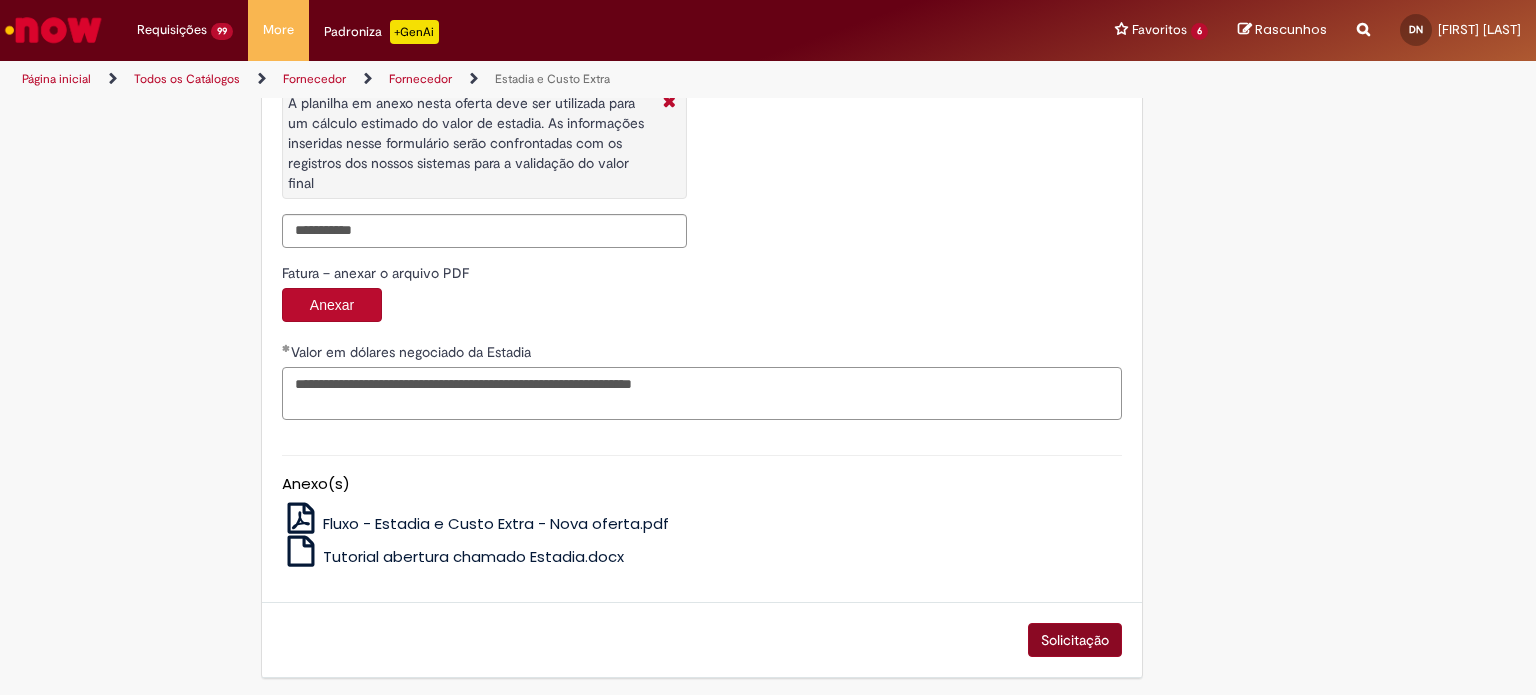 type on "**********" 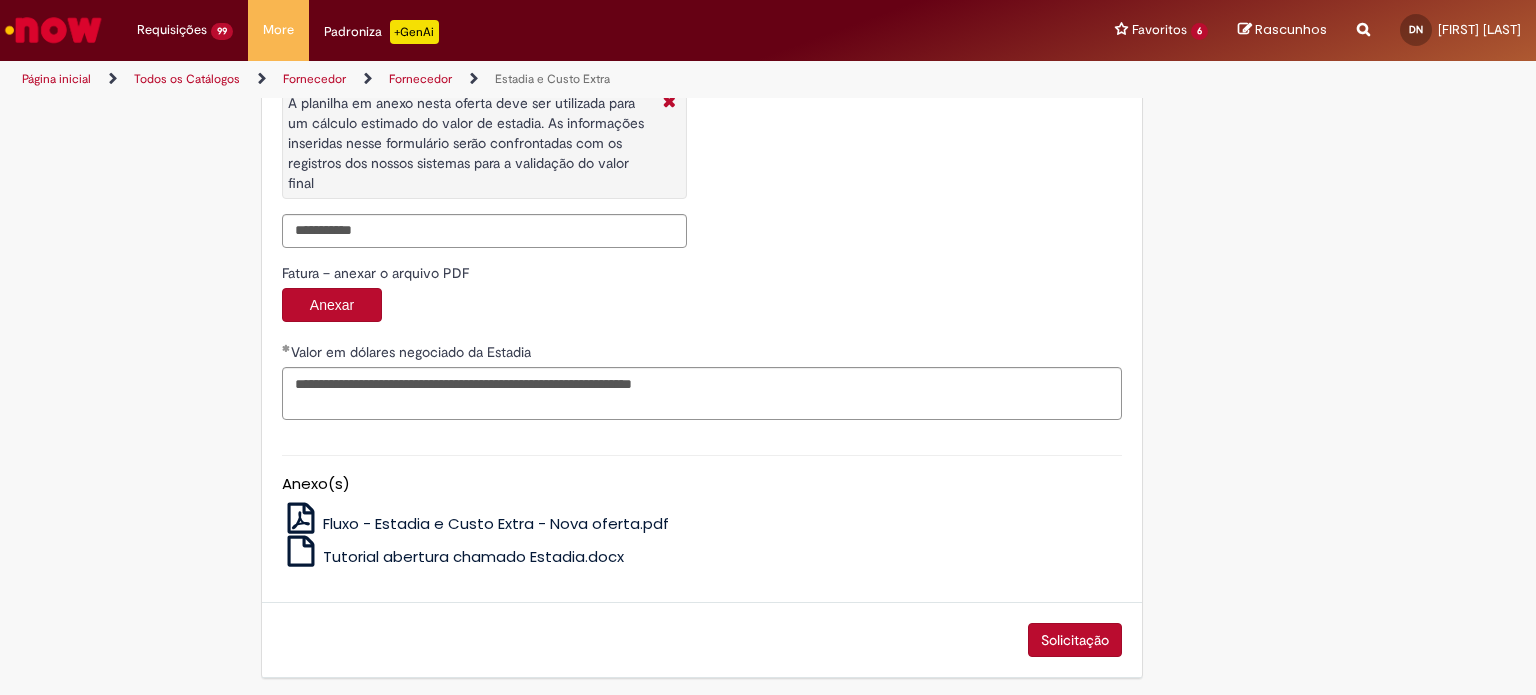 click on "Solicitação" at bounding box center (1075, 640) 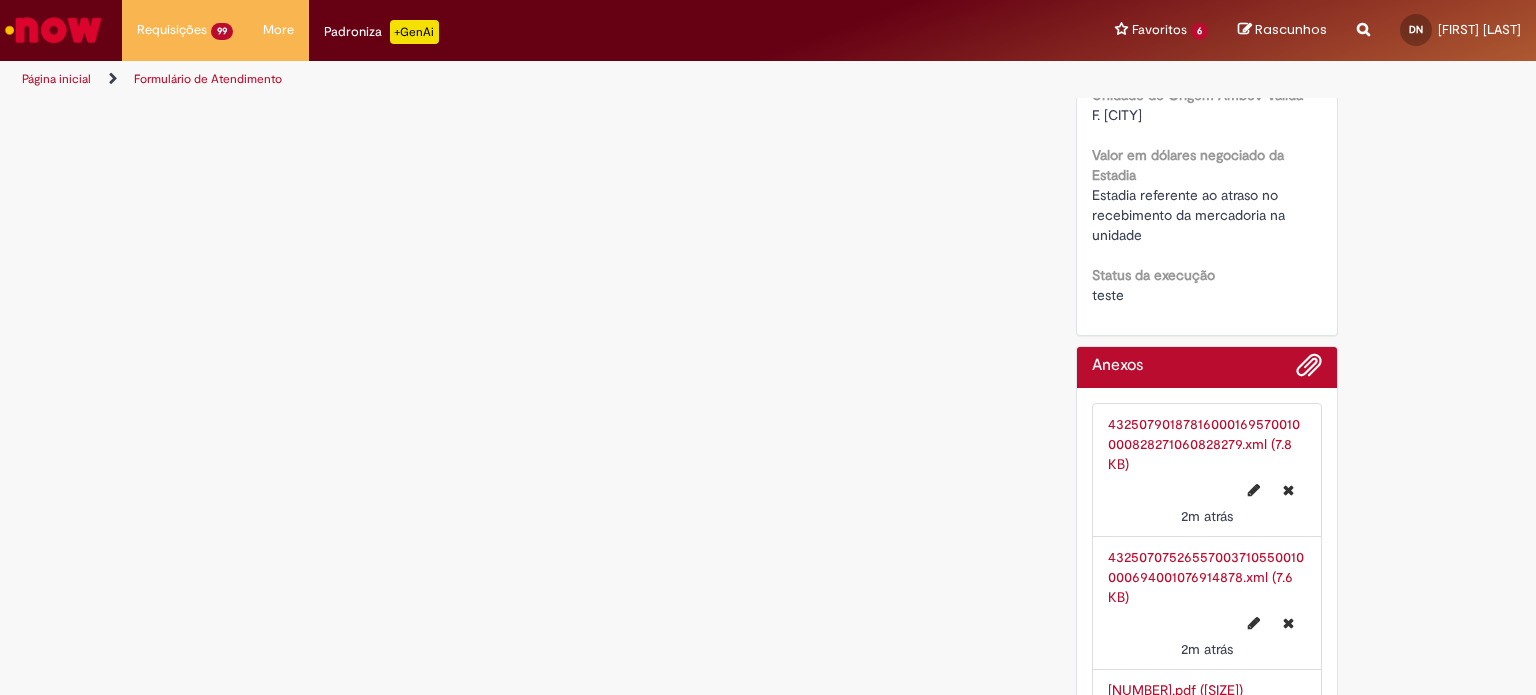 scroll, scrollTop: 0, scrollLeft: 0, axis: both 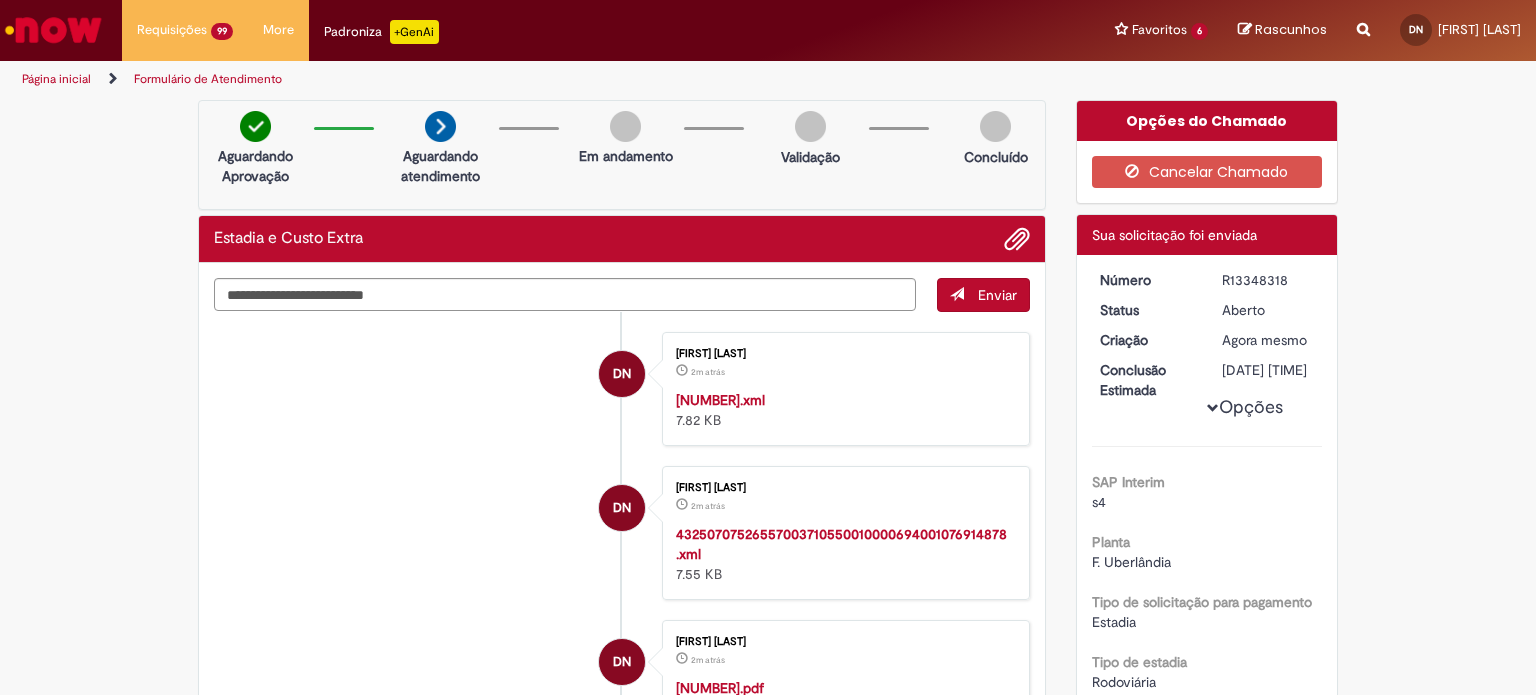 click on "R13348318" at bounding box center (1268, 280) 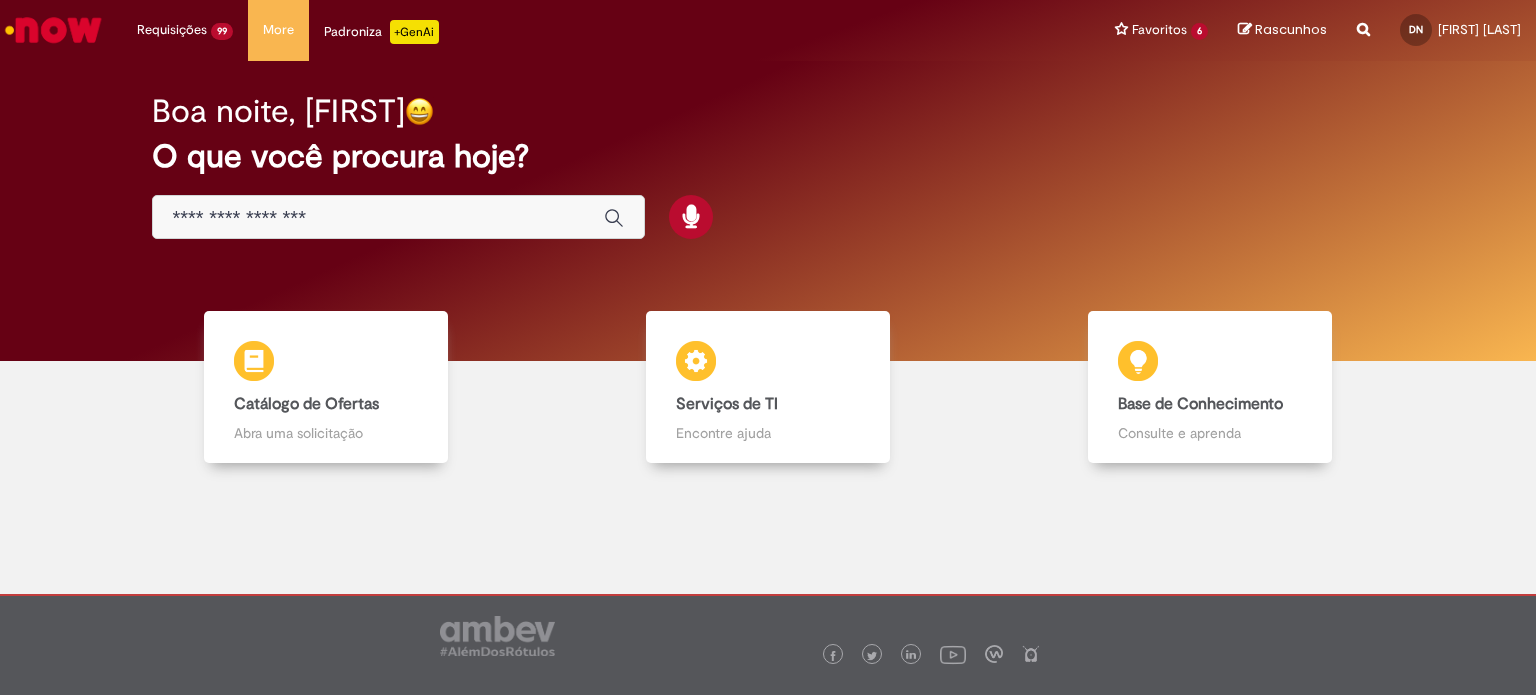scroll, scrollTop: 0, scrollLeft: 0, axis: both 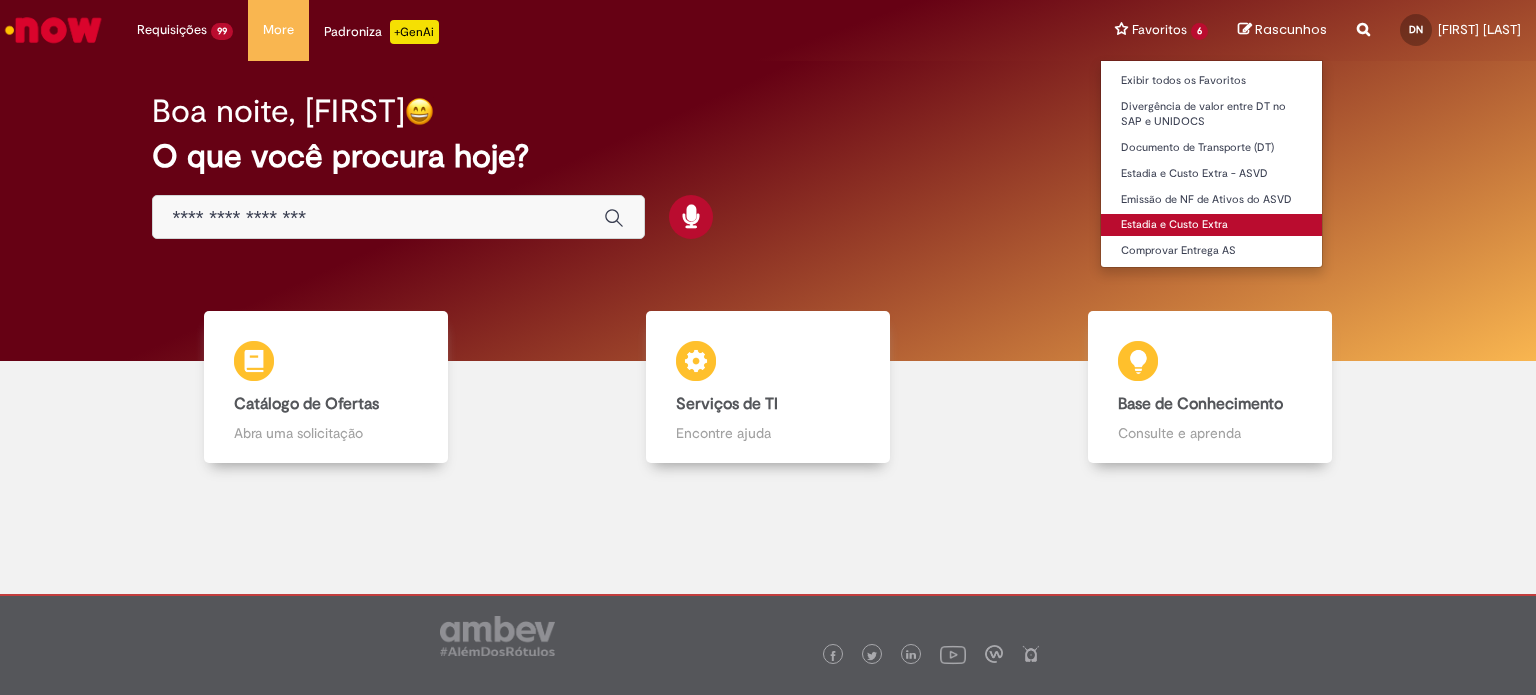 click on "Estadia e Custo Extra" at bounding box center (1211, 225) 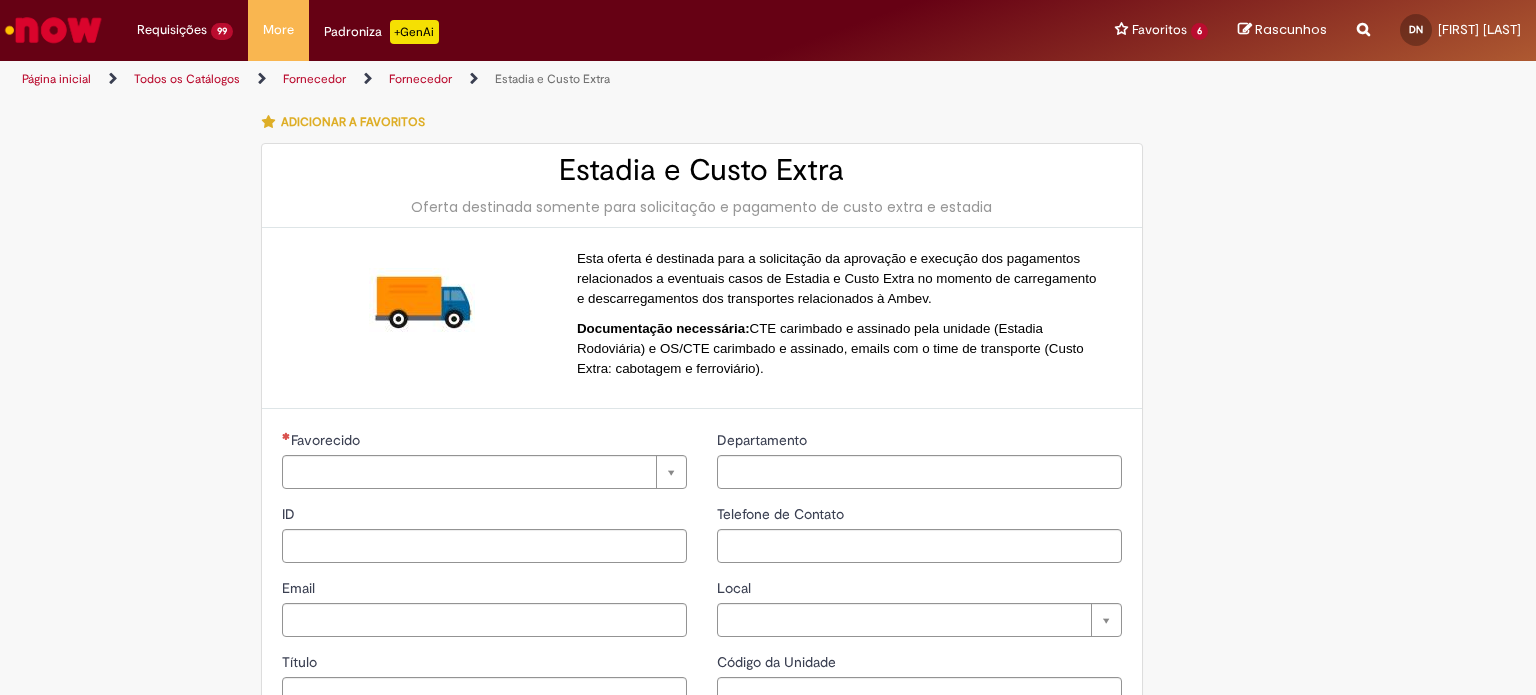 type on "**********" 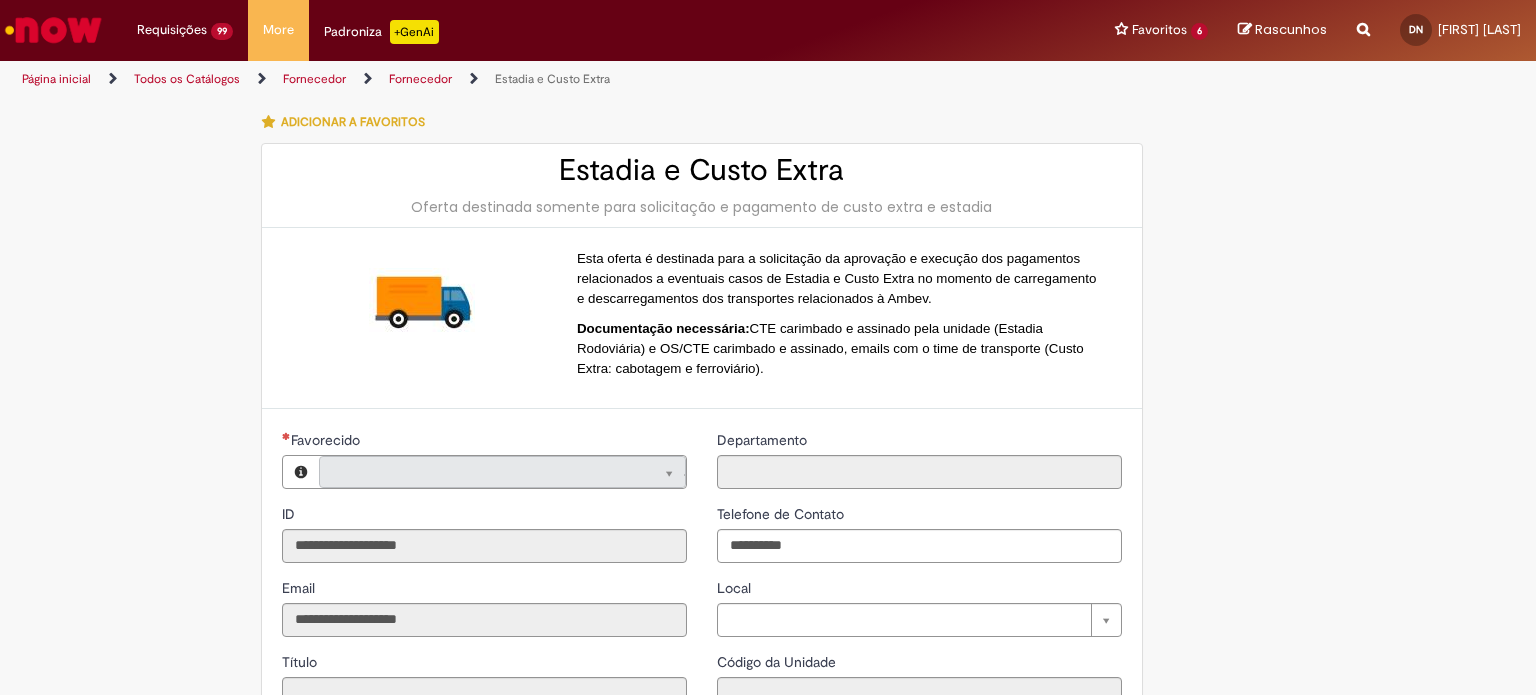 type on "**********" 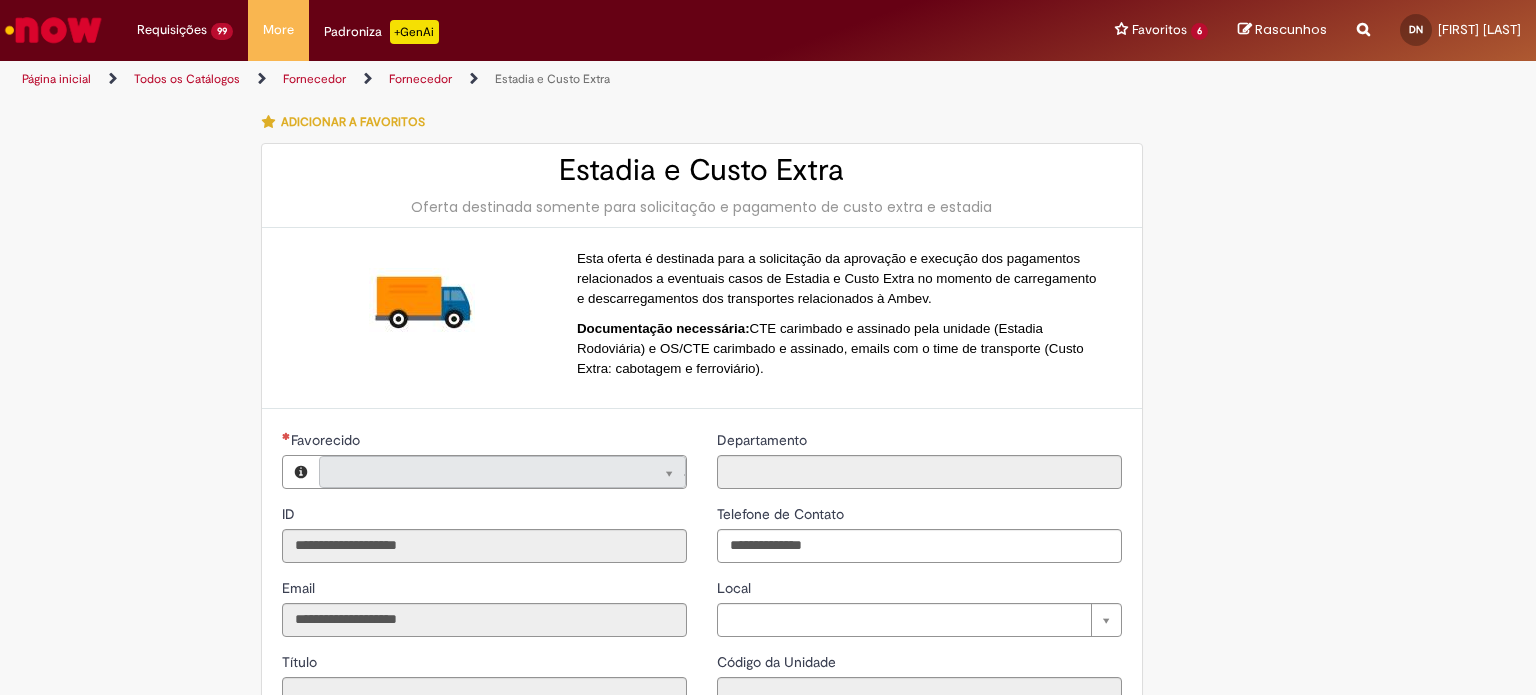 type on "**********" 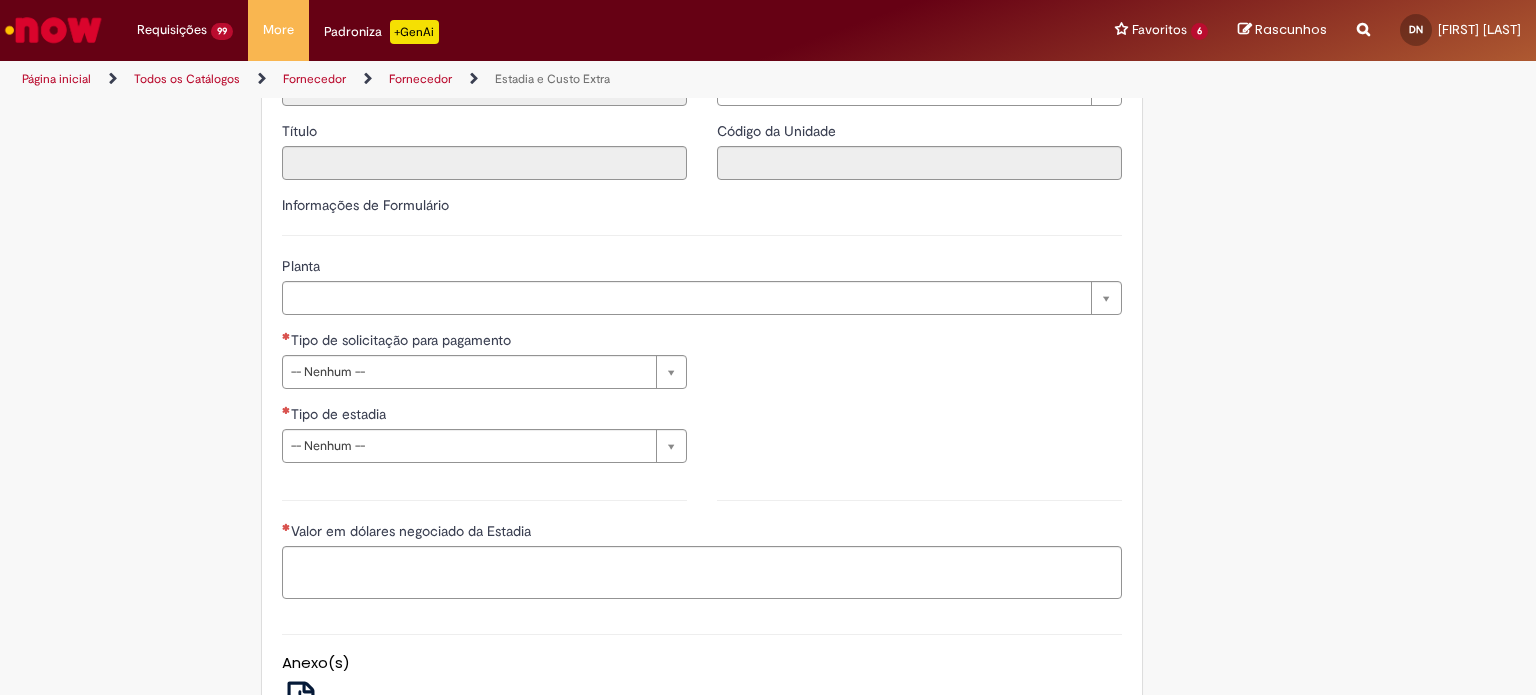 scroll, scrollTop: 532, scrollLeft: 0, axis: vertical 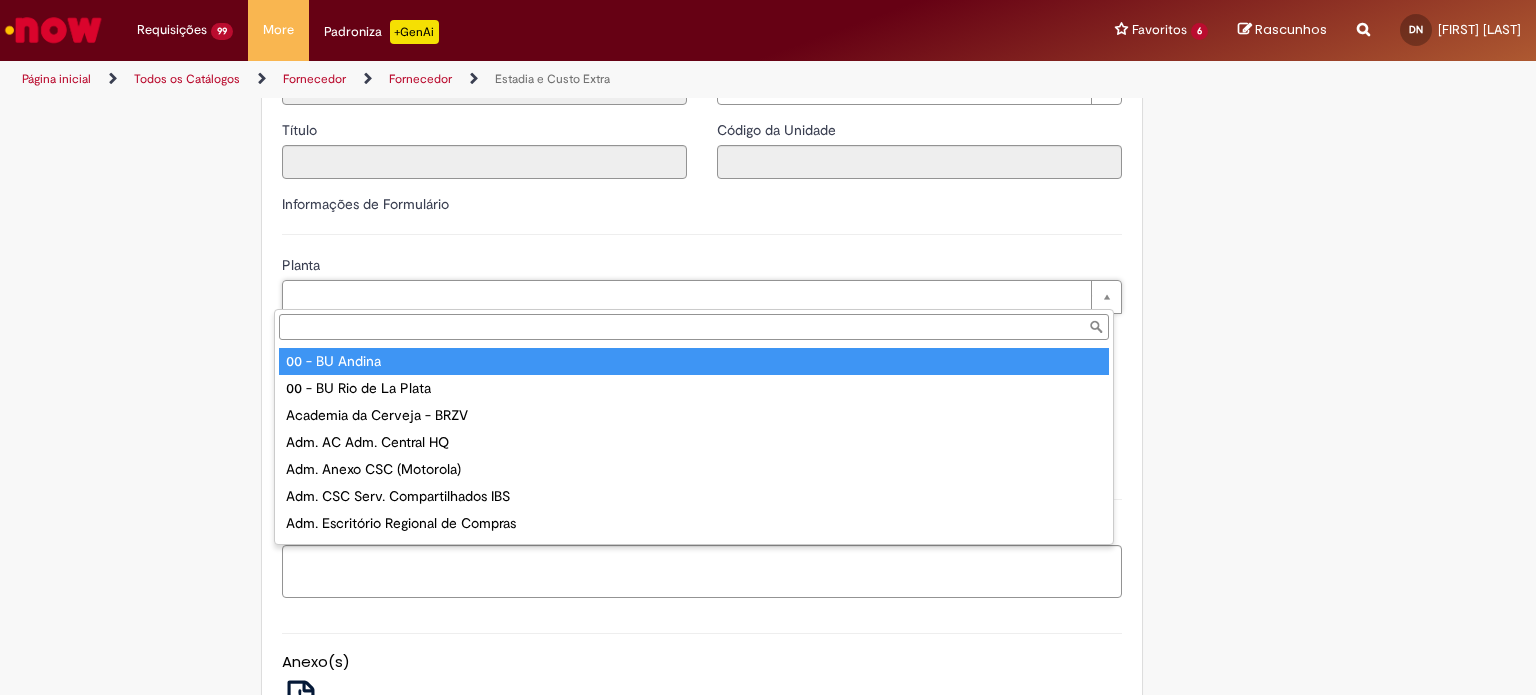 click on "Planta" at bounding box center (694, 327) 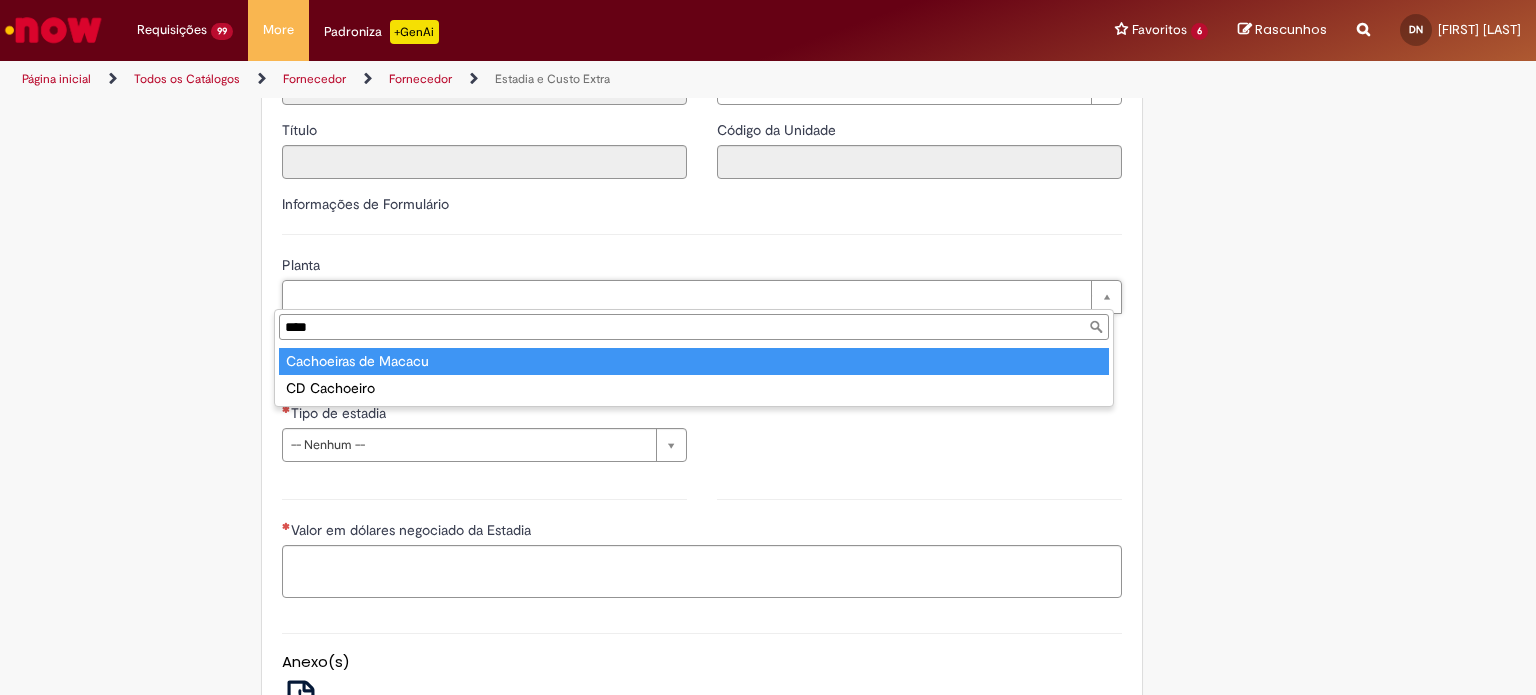 type on "****" 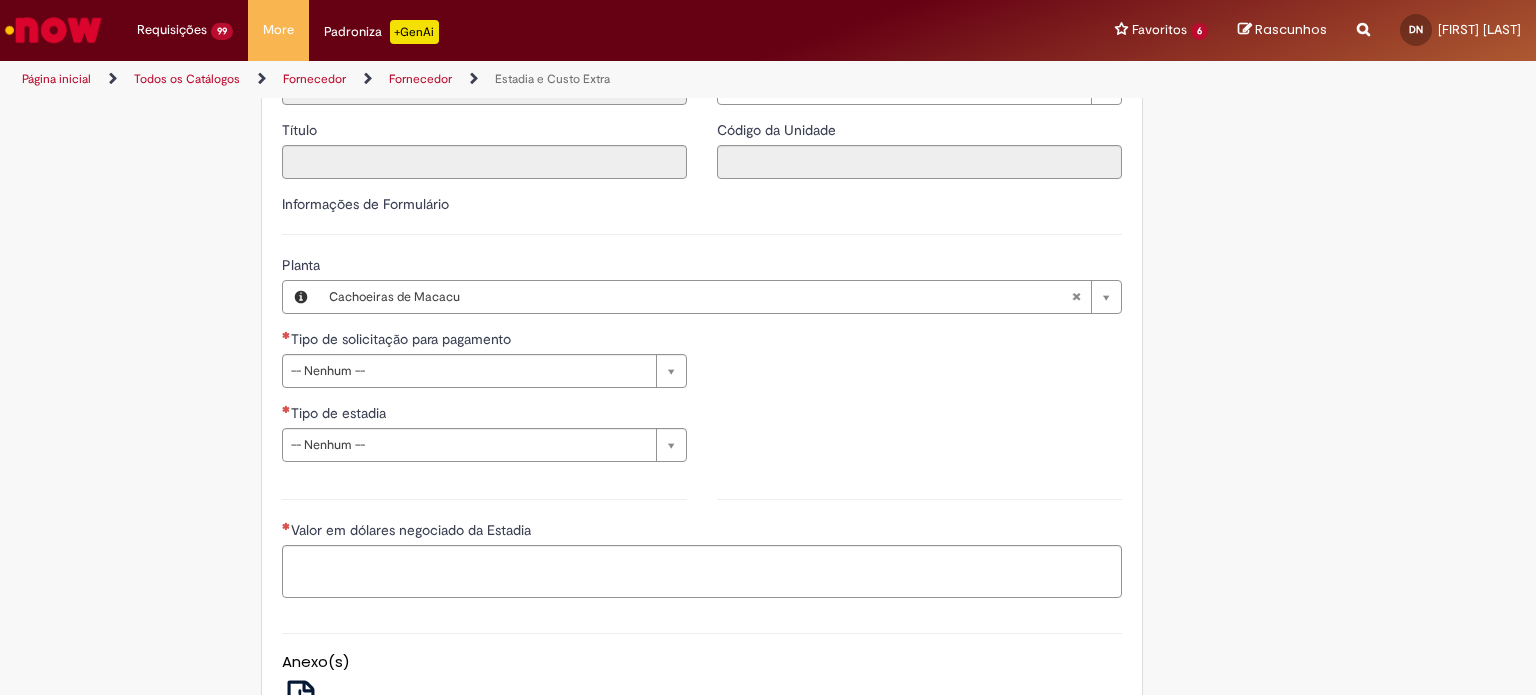 click on "**********" at bounding box center [670, 223] 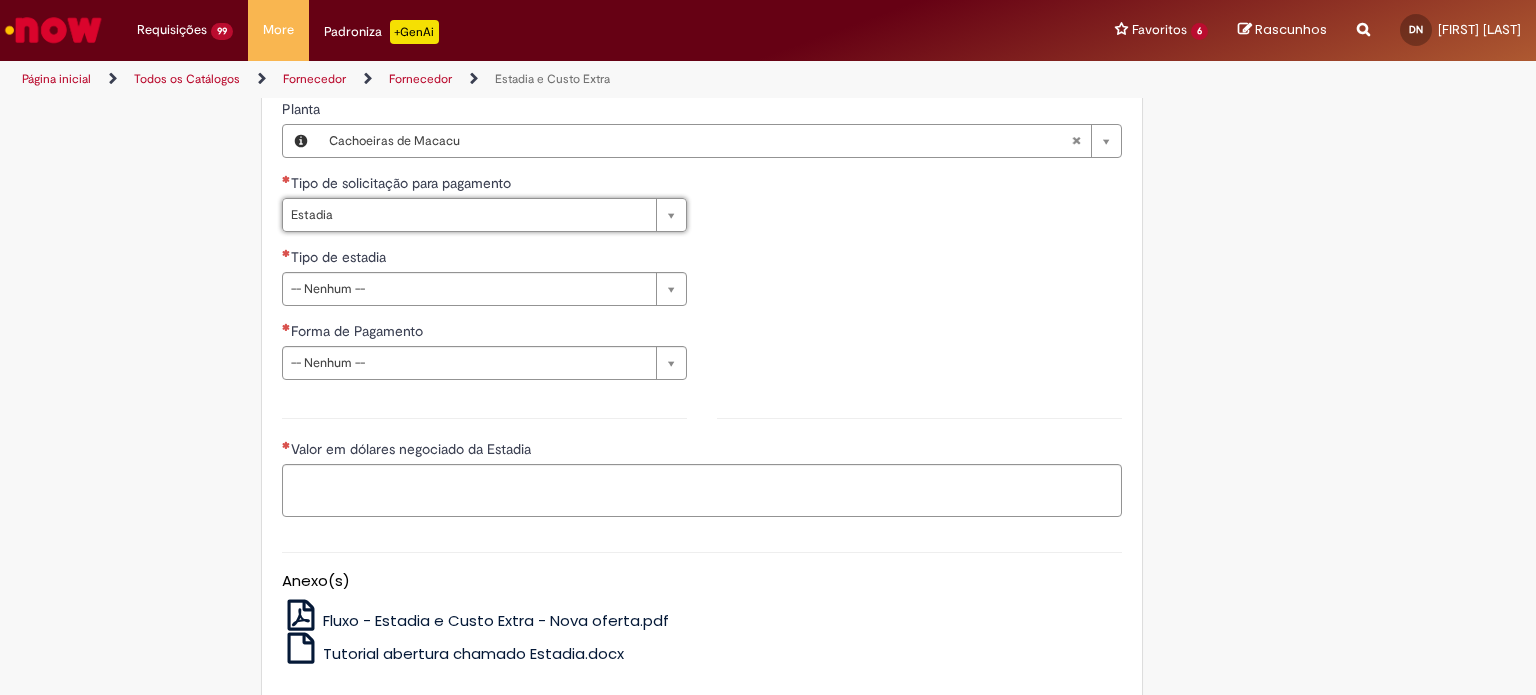 type on "*******" 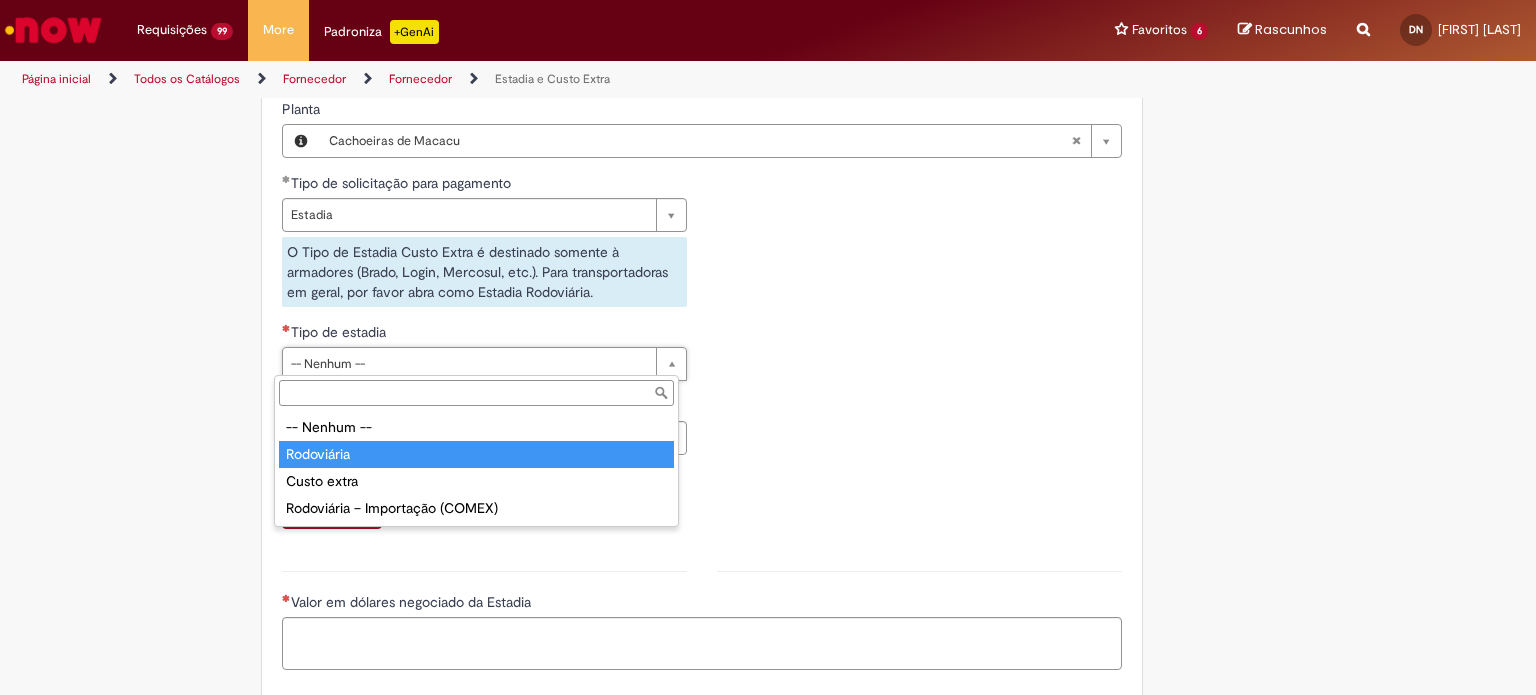 type on "**********" 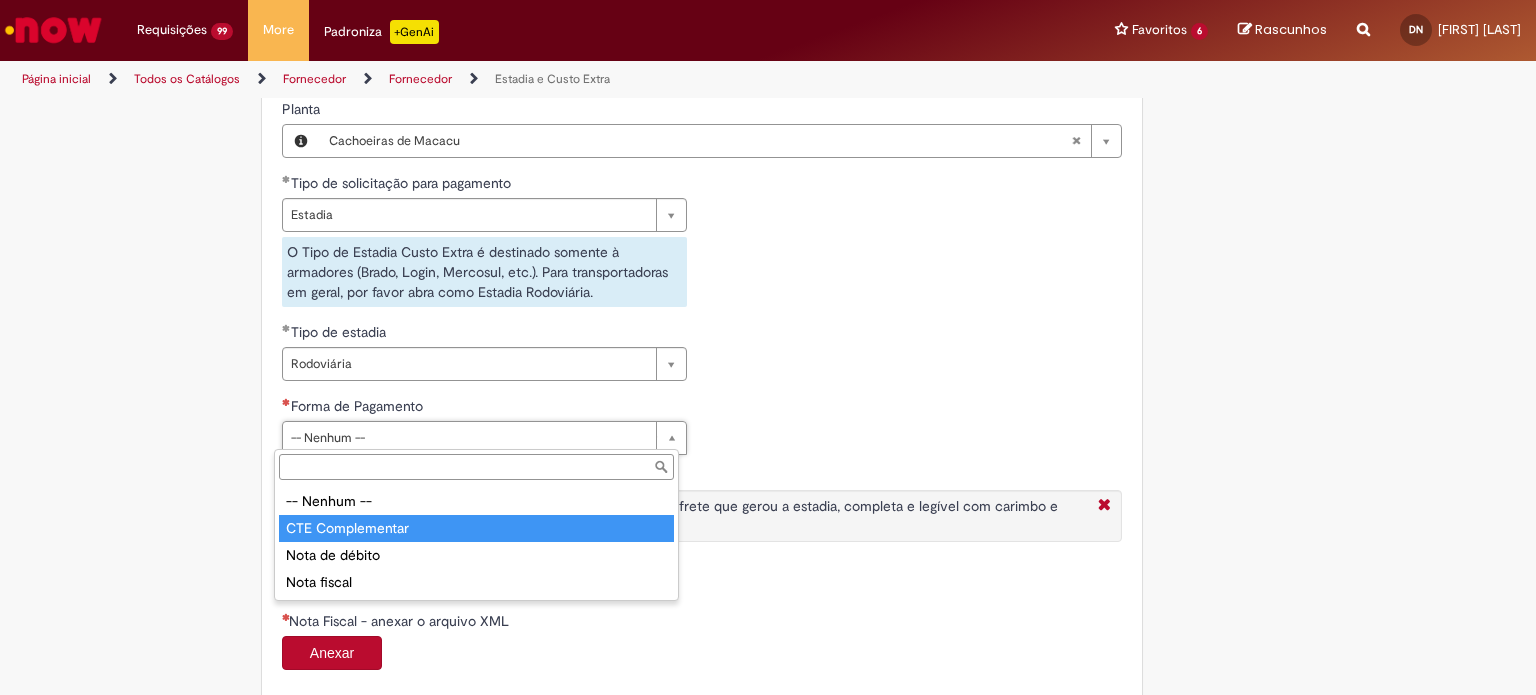 type on "**********" 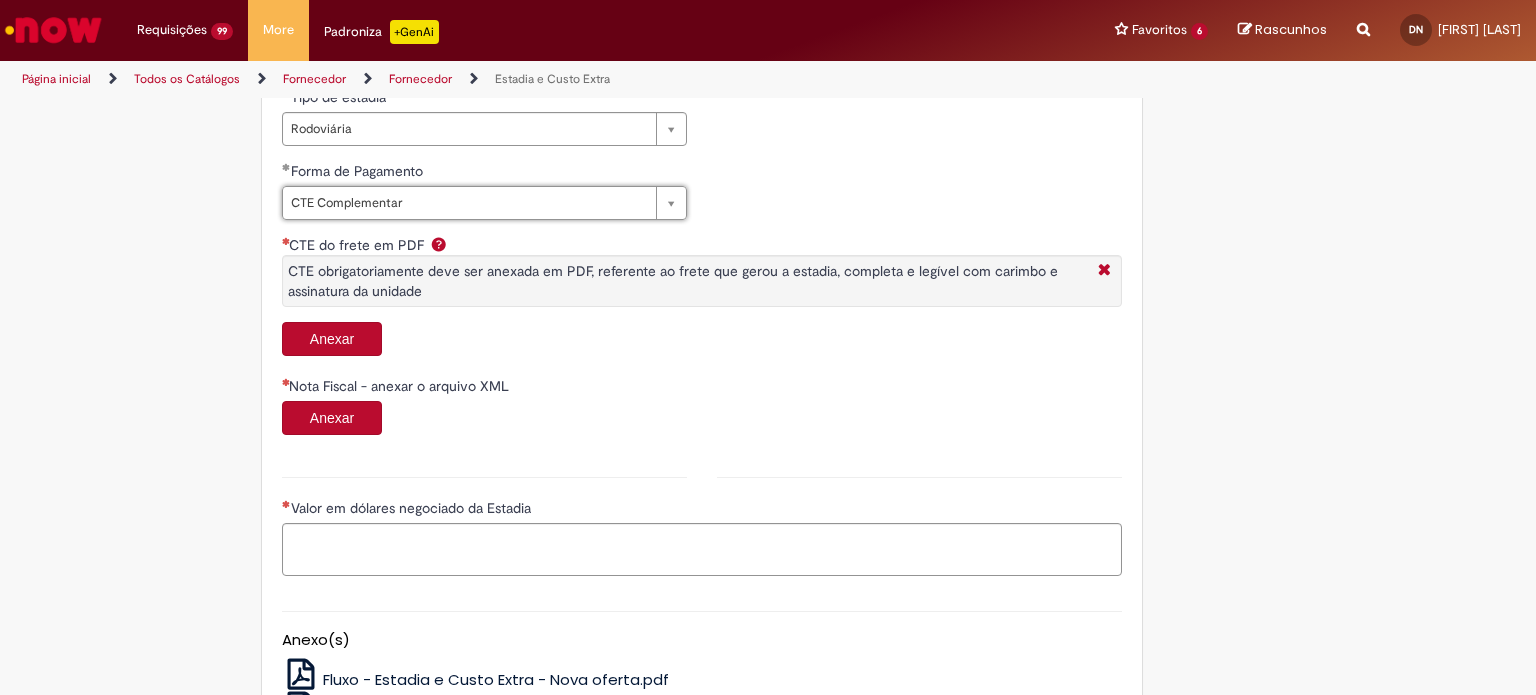 scroll, scrollTop: 932, scrollLeft: 0, axis: vertical 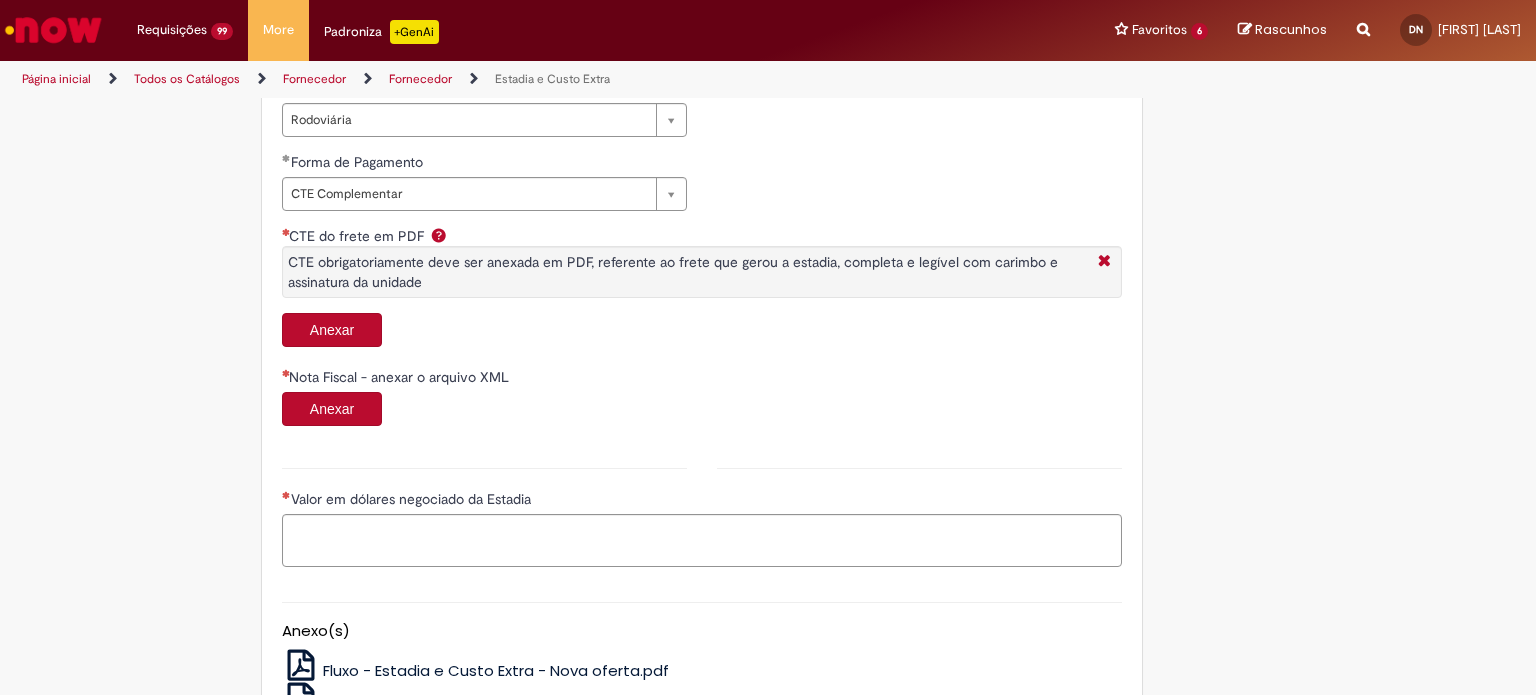 click on "Anexar" at bounding box center [332, 330] 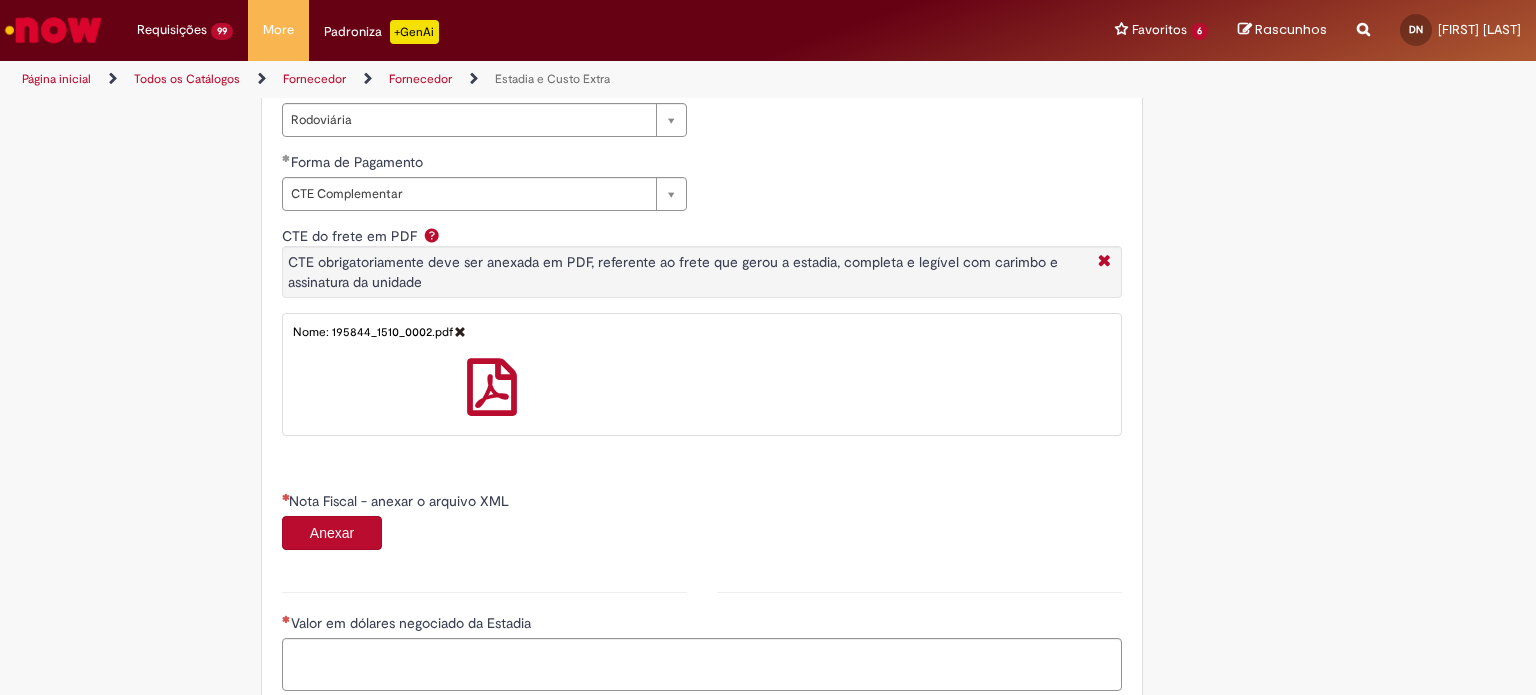scroll, scrollTop: 1204, scrollLeft: 0, axis: vertical 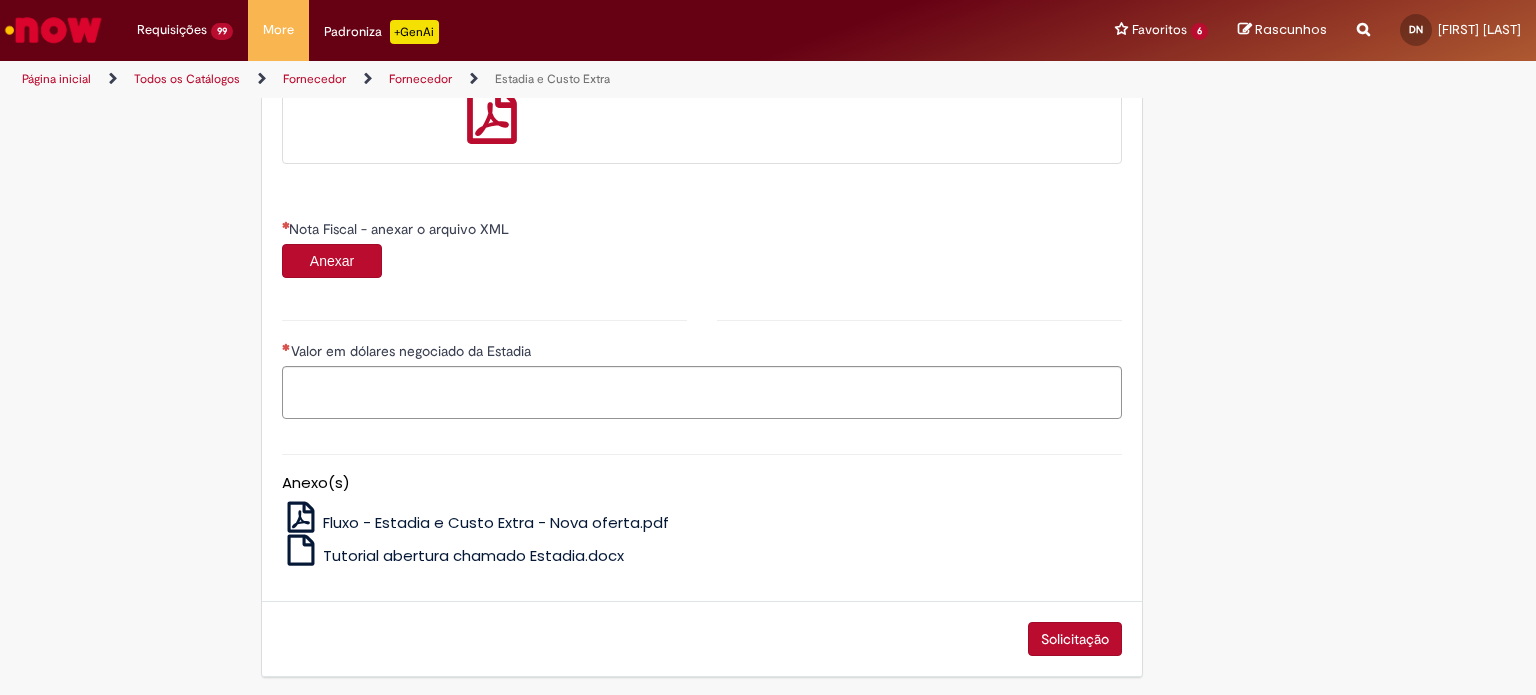 click on "Anexar" at bounding box center [332, 261] 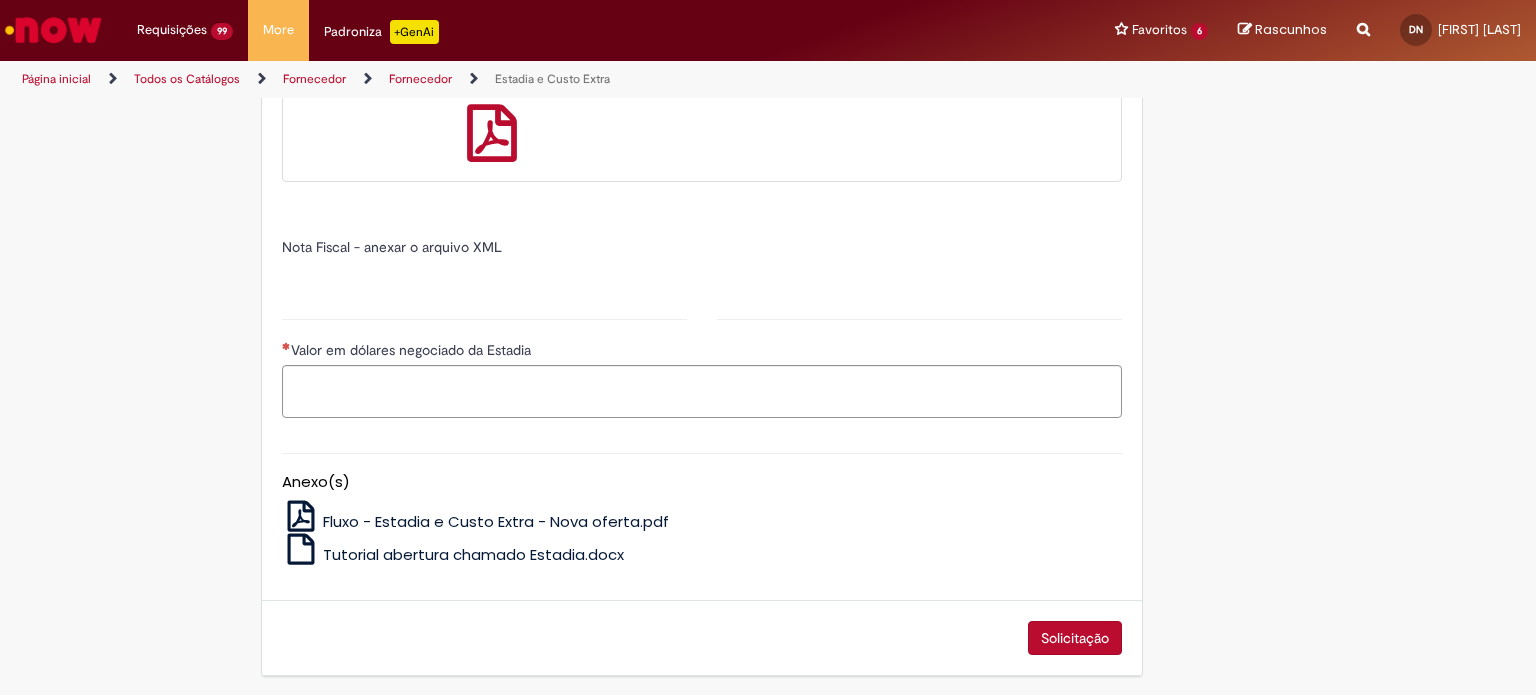 type on "*****" 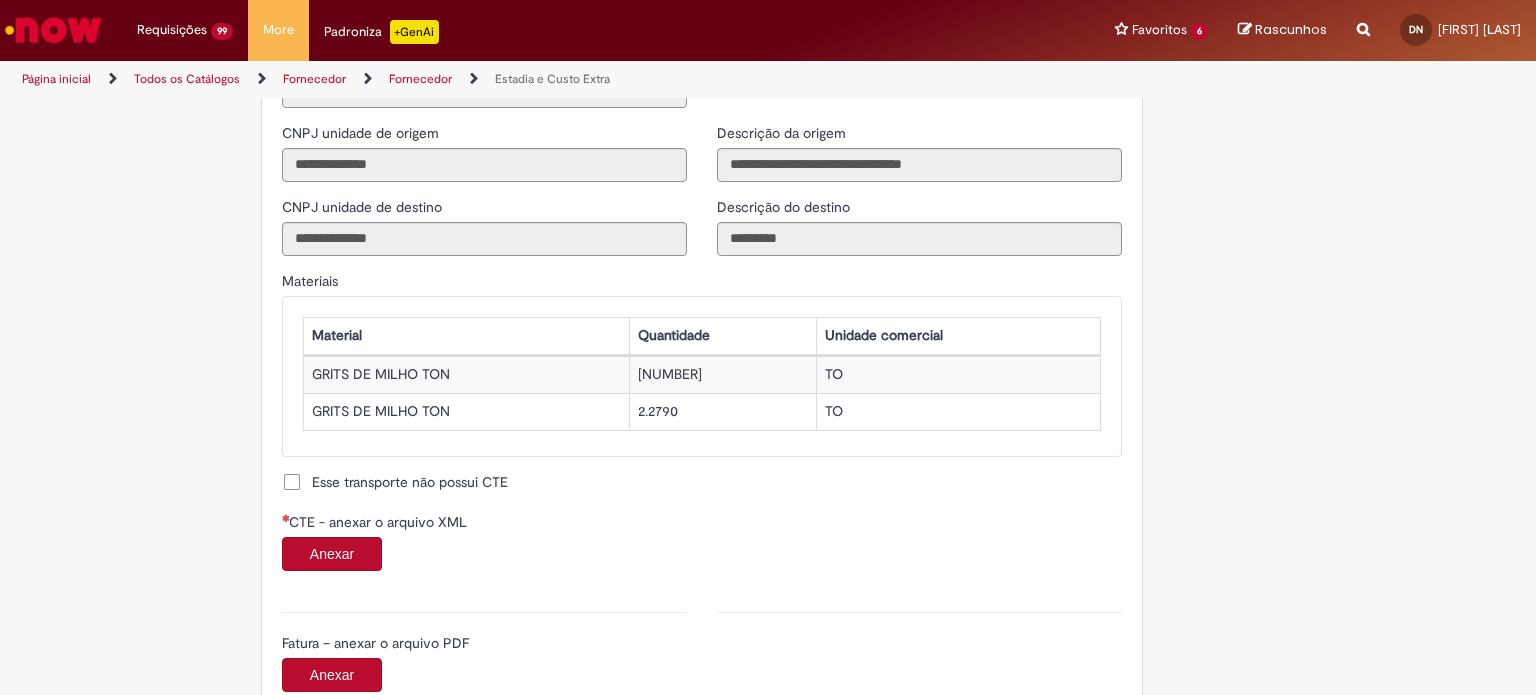 scroll, scrollTop: 1848, scrollLeft: 0, axis: vertical 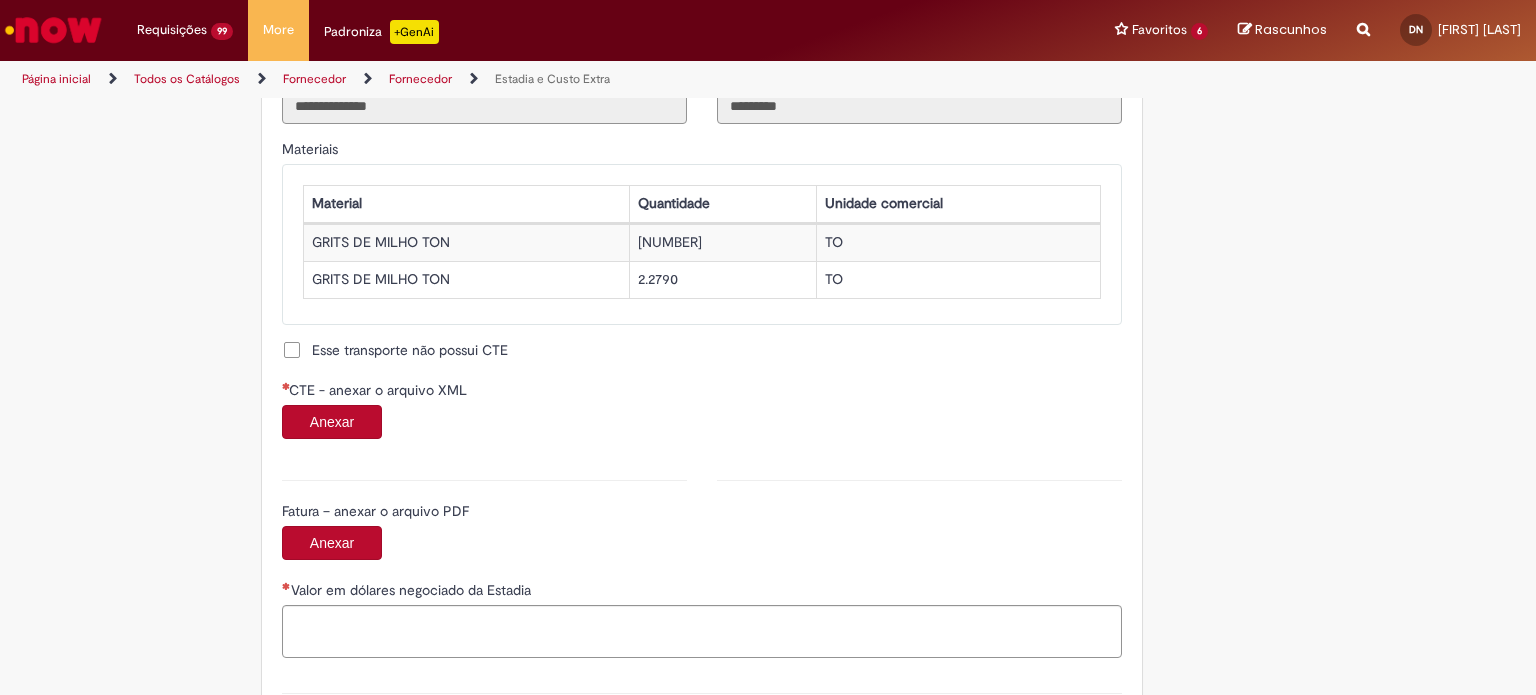 click on "Anexar" at bounding box center [332, 422] 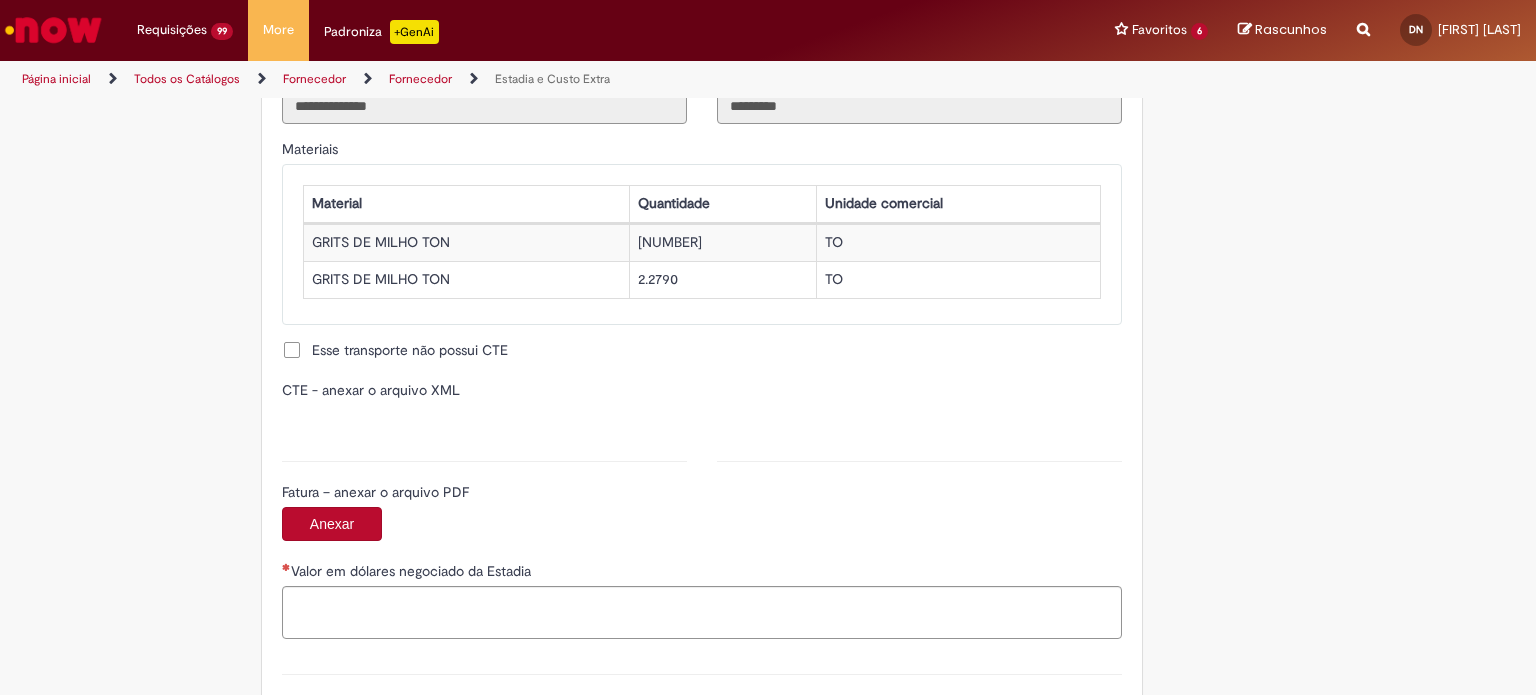 type on "**********" 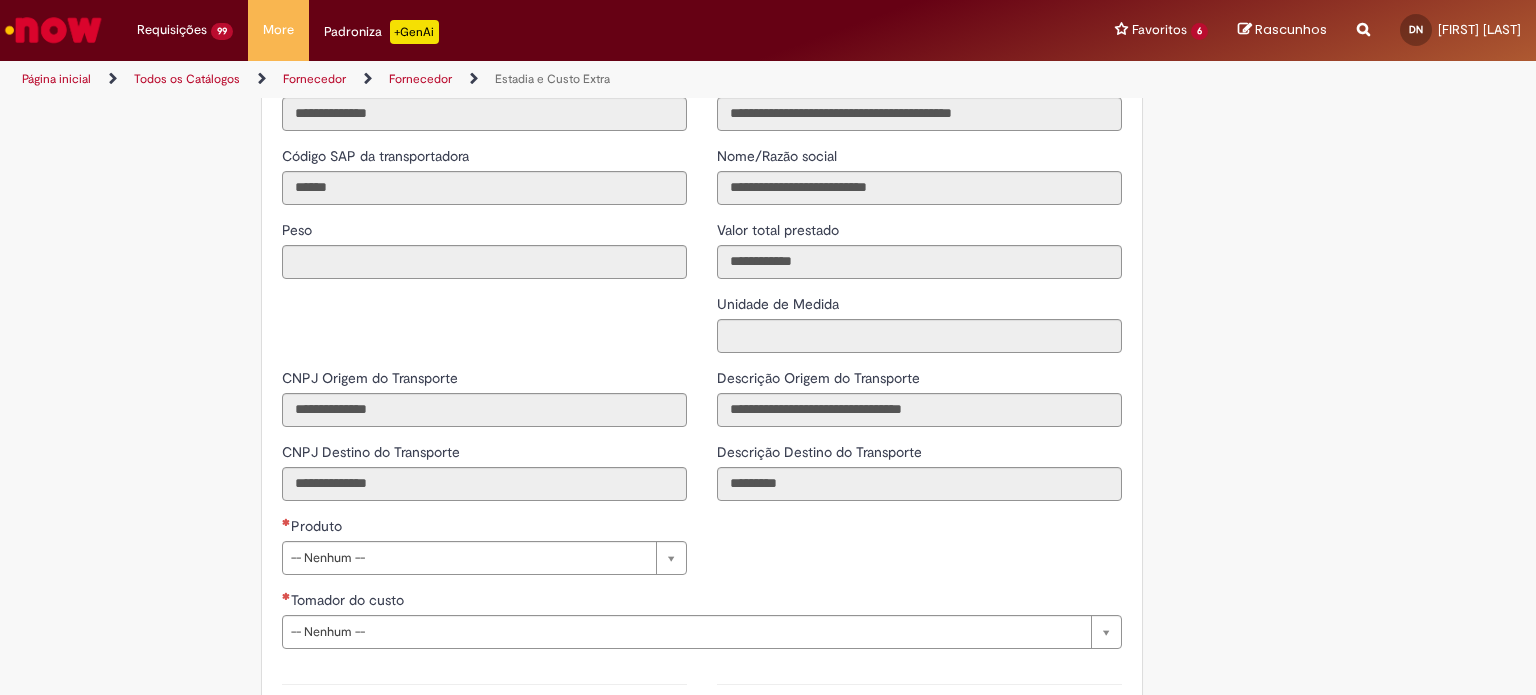 scroll, scrollTop: 2431, scrollLeft: 0, axis: vertical 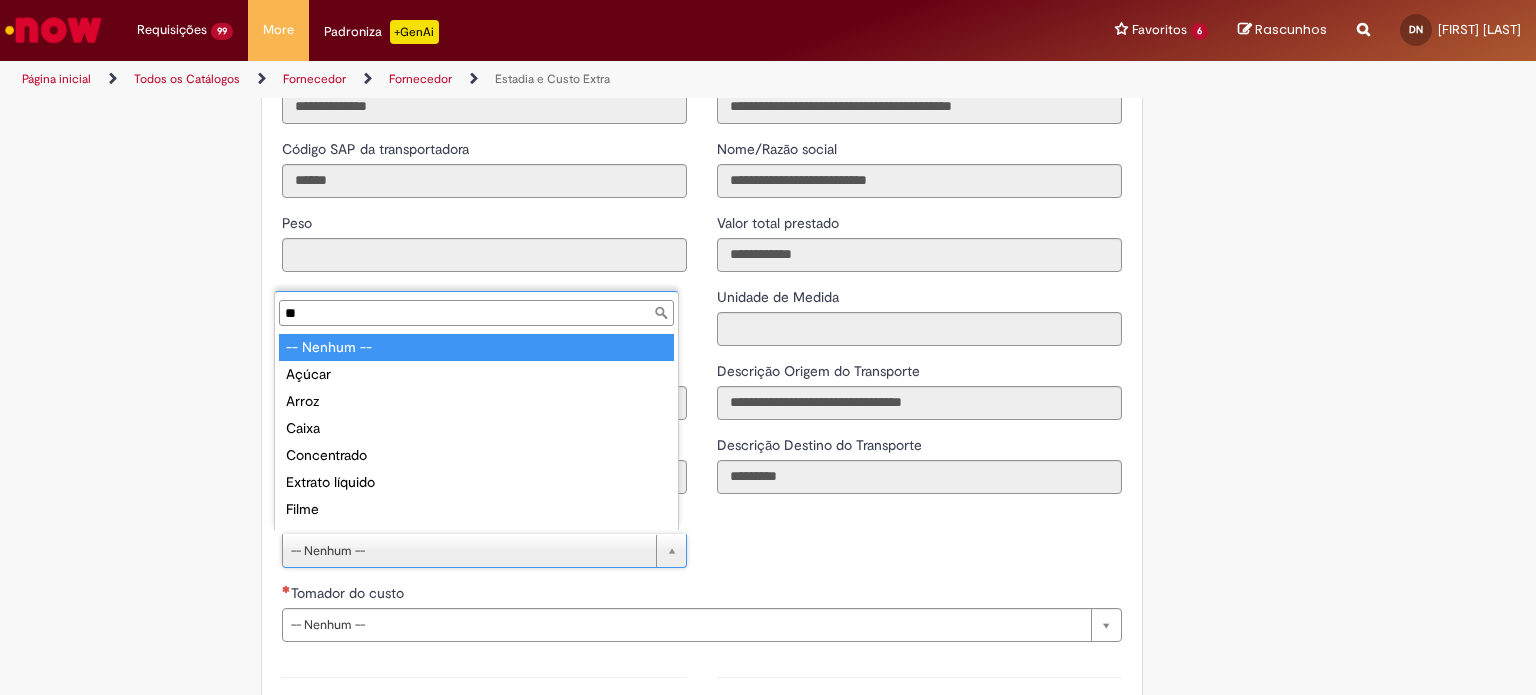 type on "***" 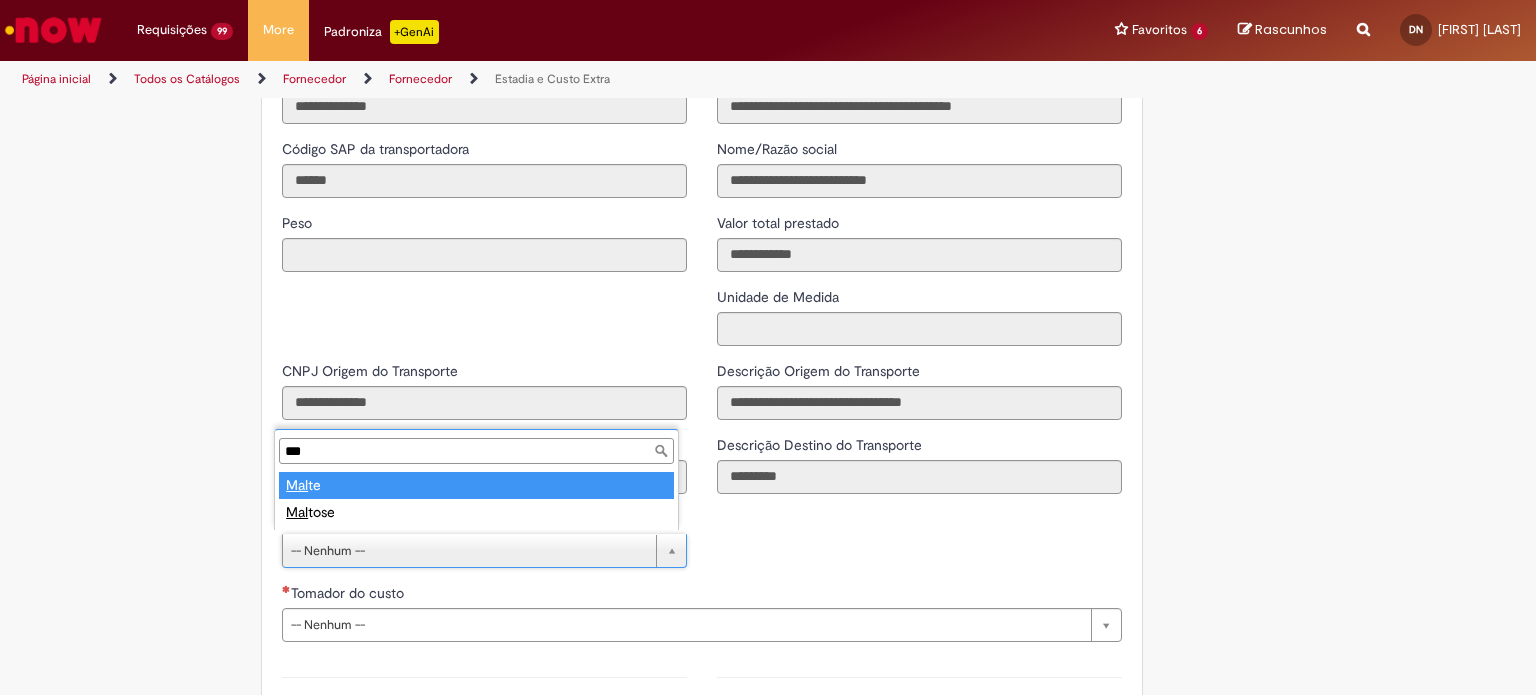 type on "*****" 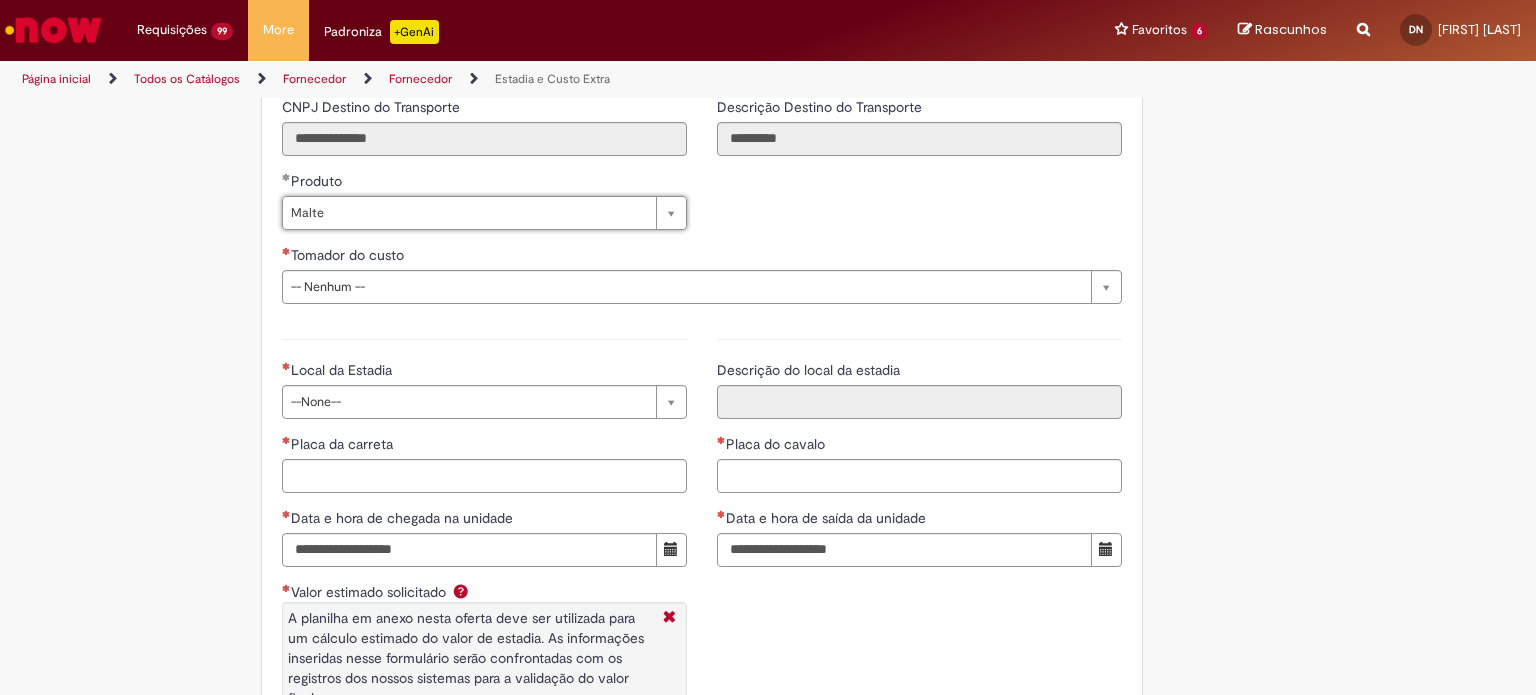 scroll, scrollTop: 2775, scrollLeft: 0, axis: vertical 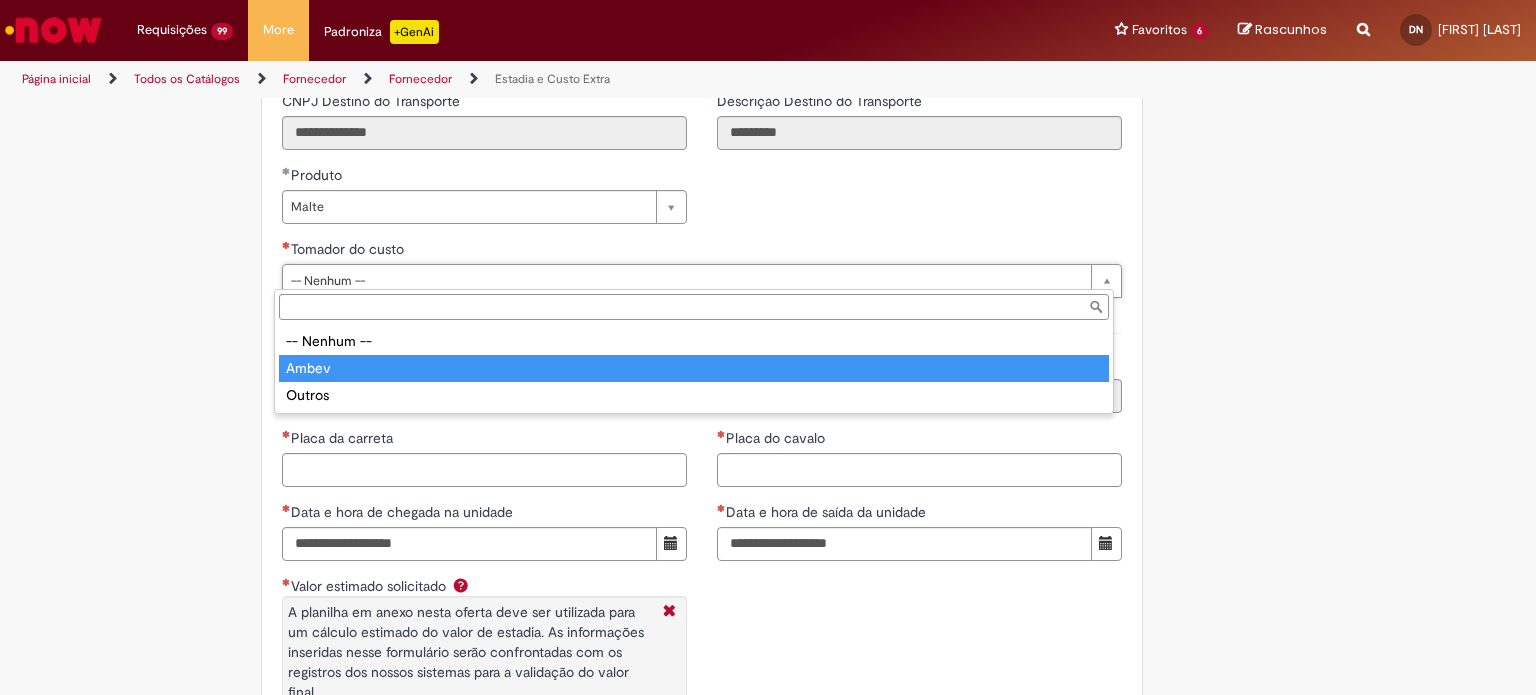 type on "*****" 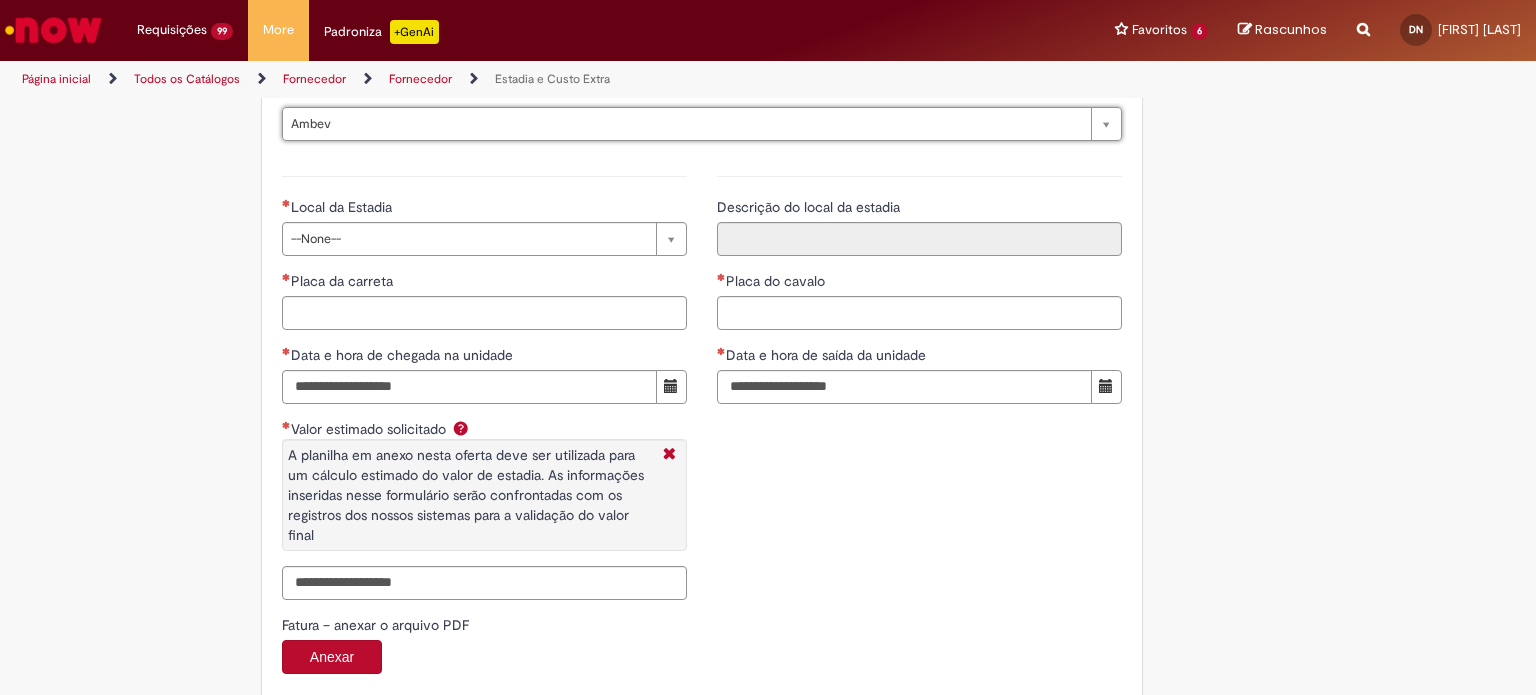 scroll, scrollTop: 2940, scrollLeft: 0, axis: vertical 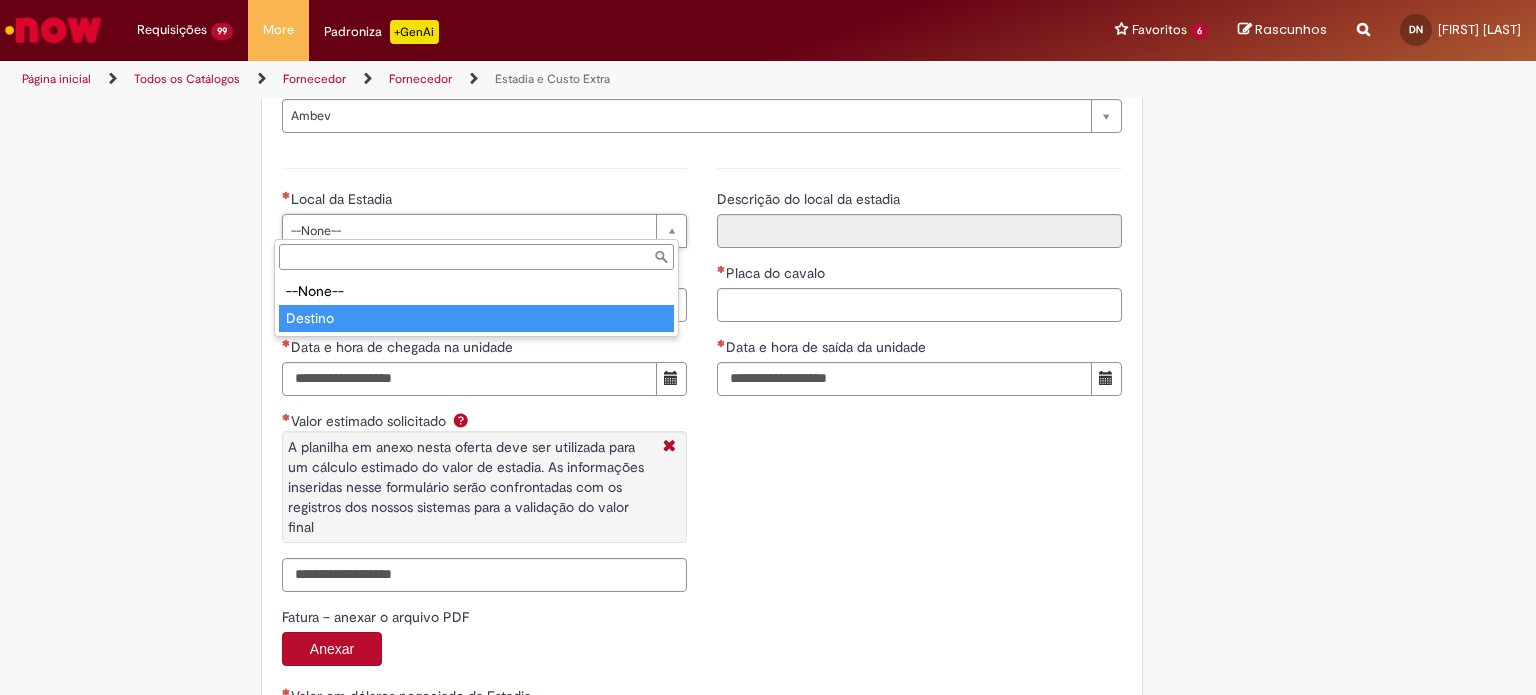 type on "*******" 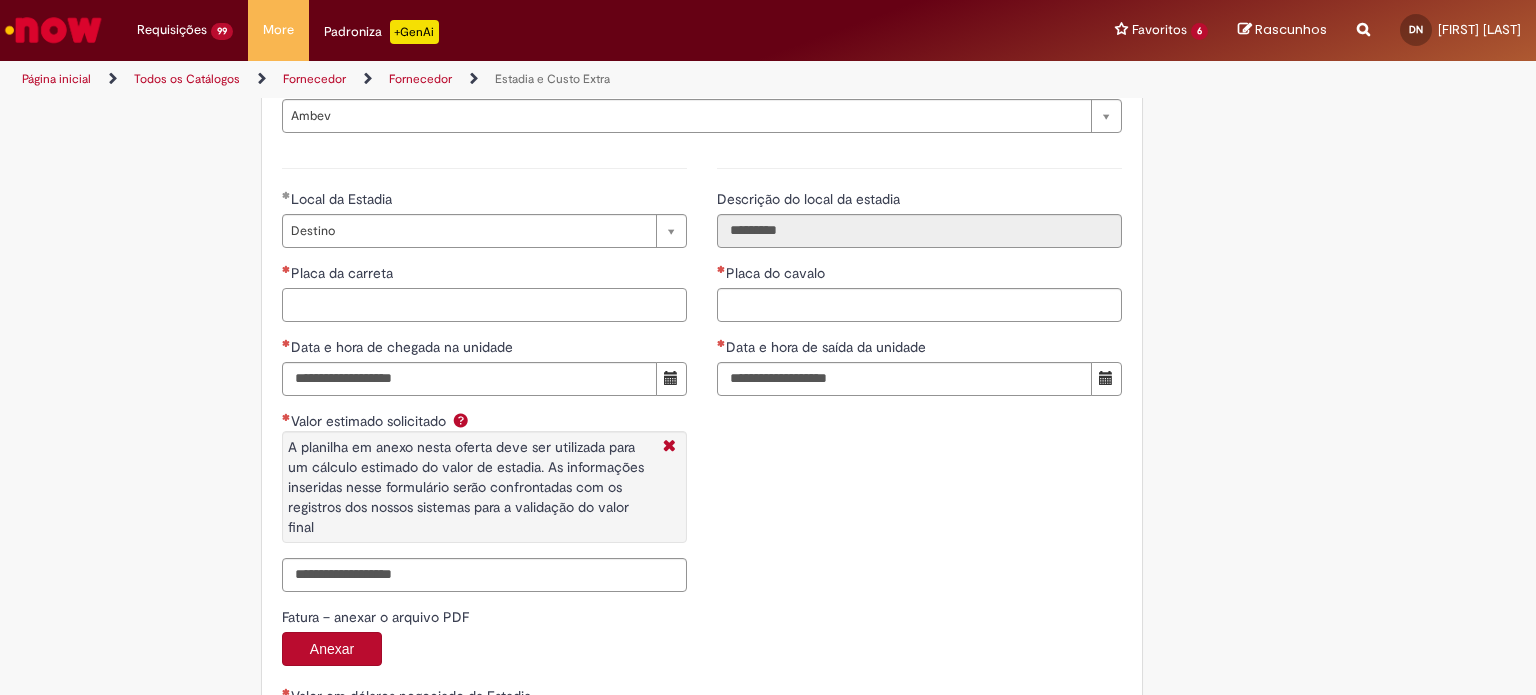 paste on "*******" 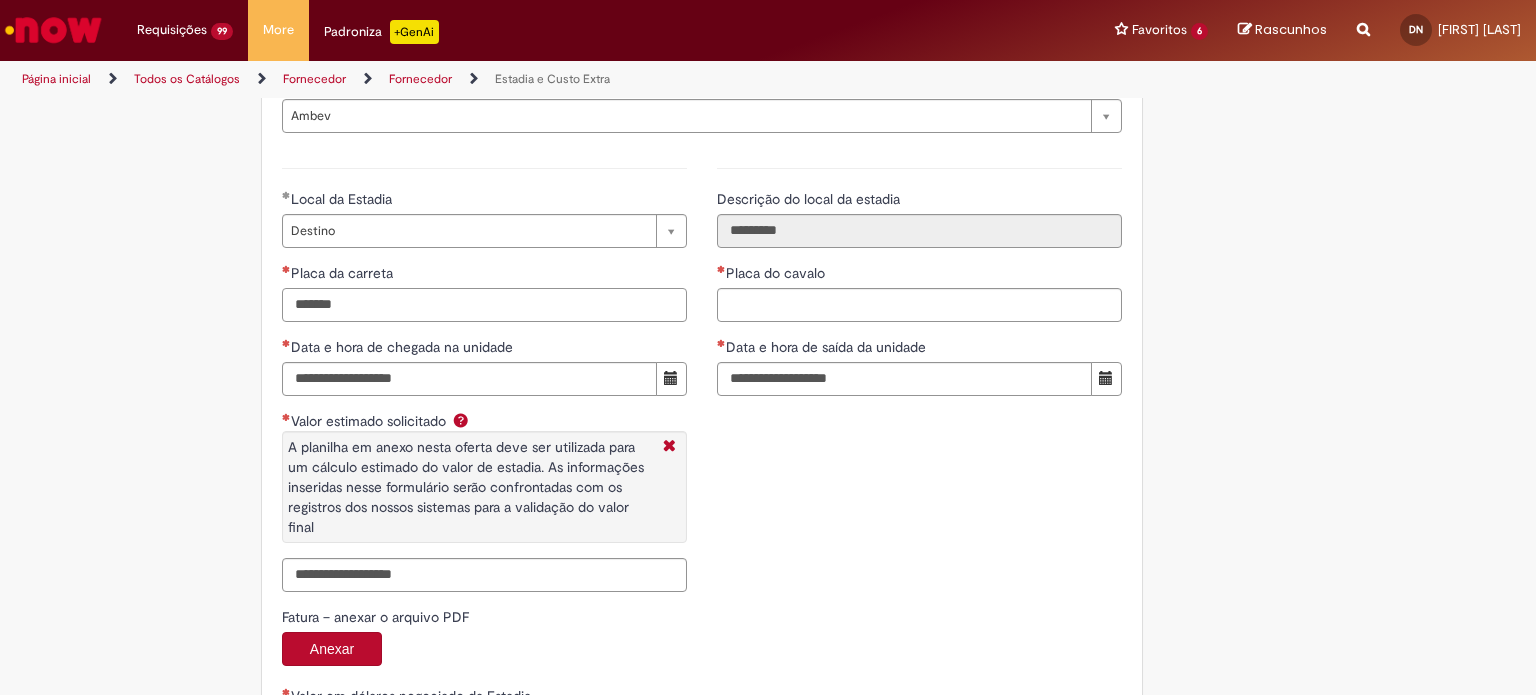 click on "*******" at bounding box center (484, 305) 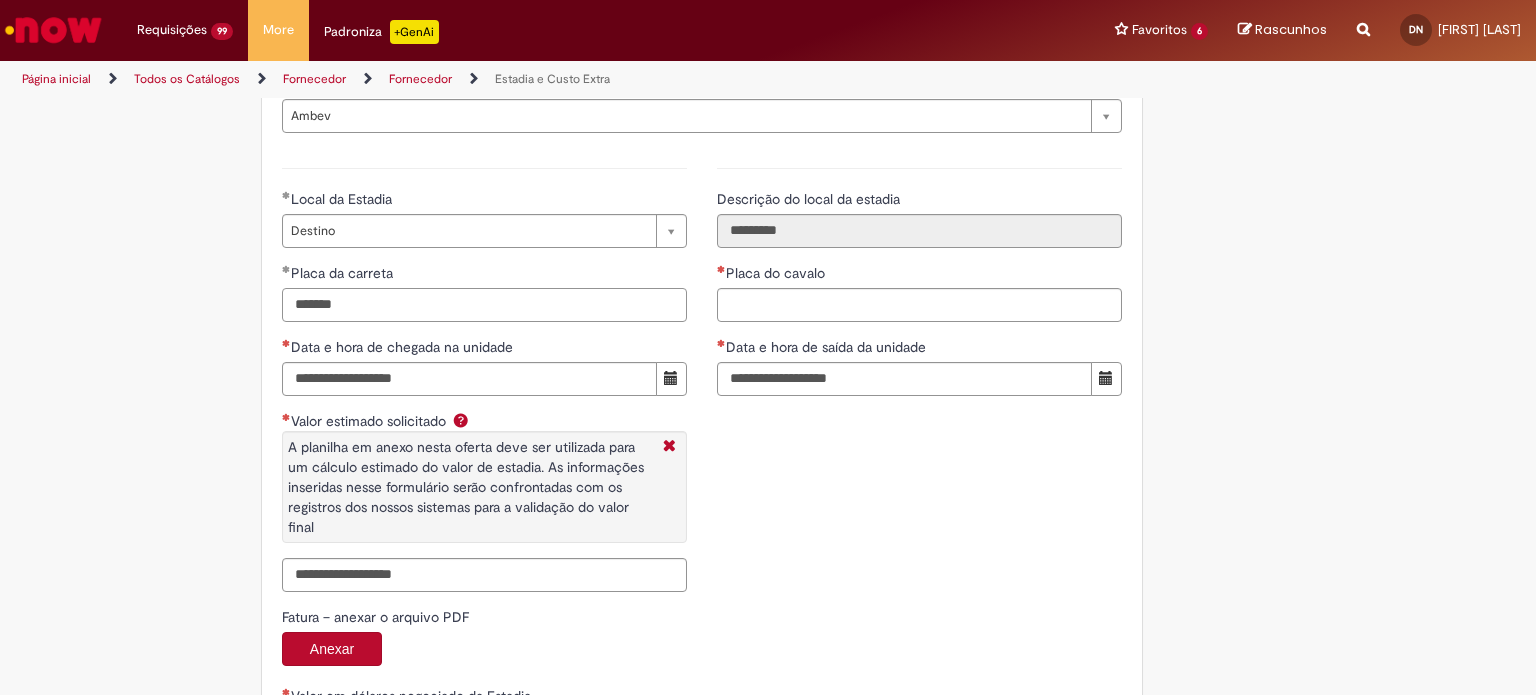 type on "*******" 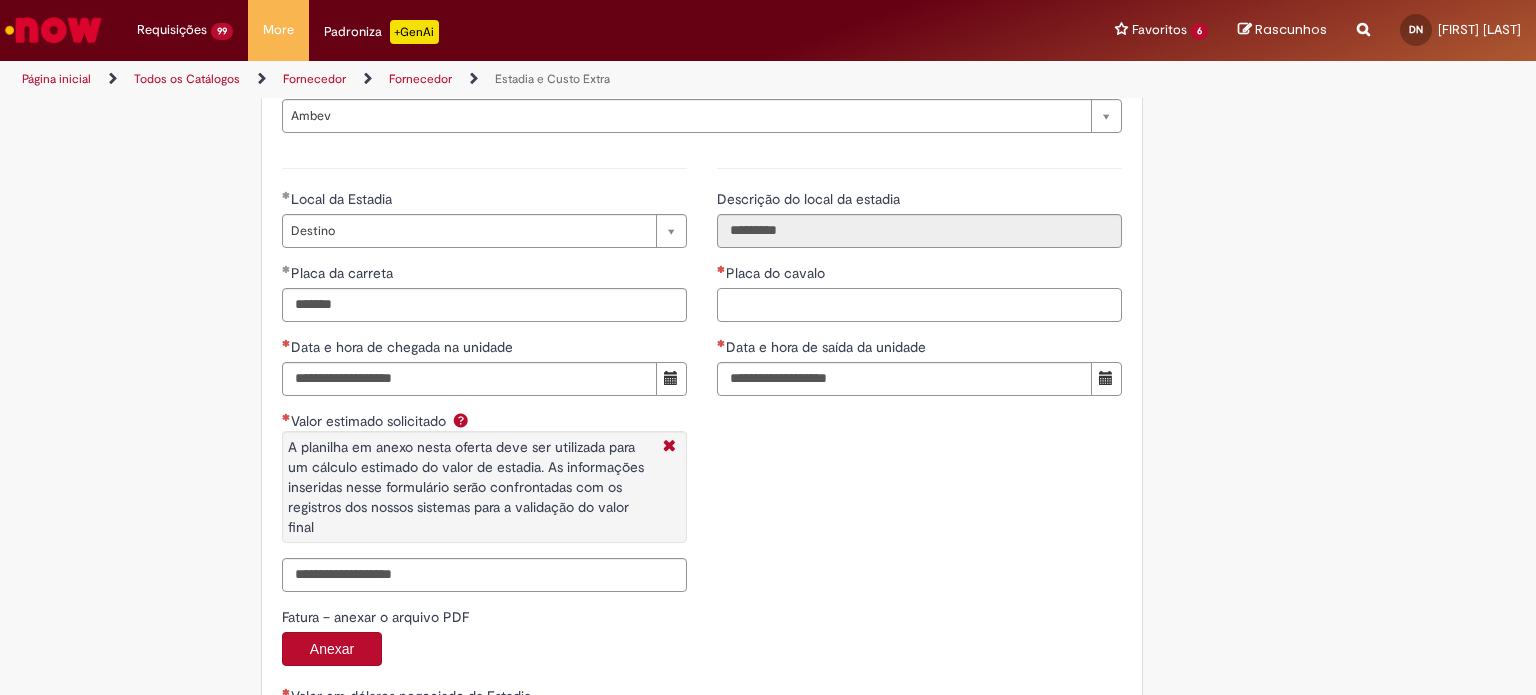 paste on "*******" 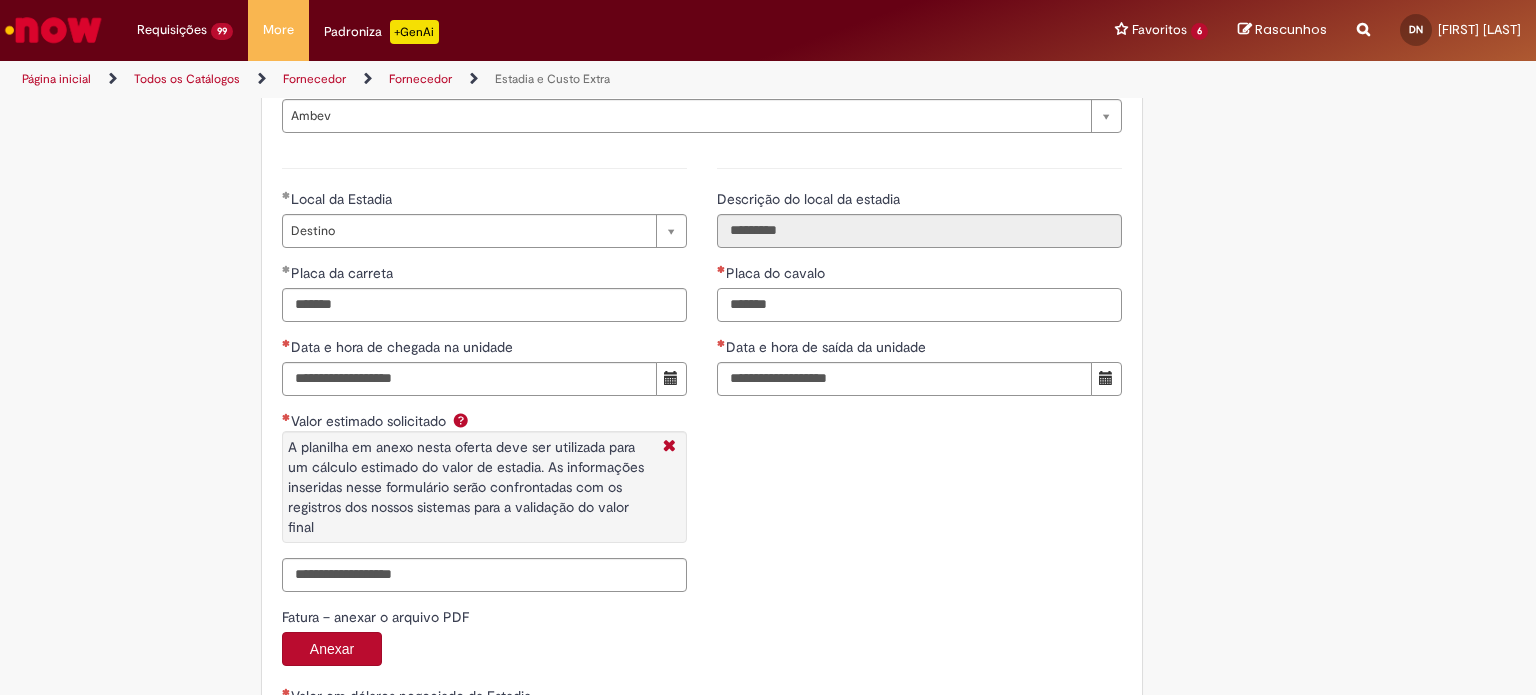click on "*******" at bounding box center [919, 305] 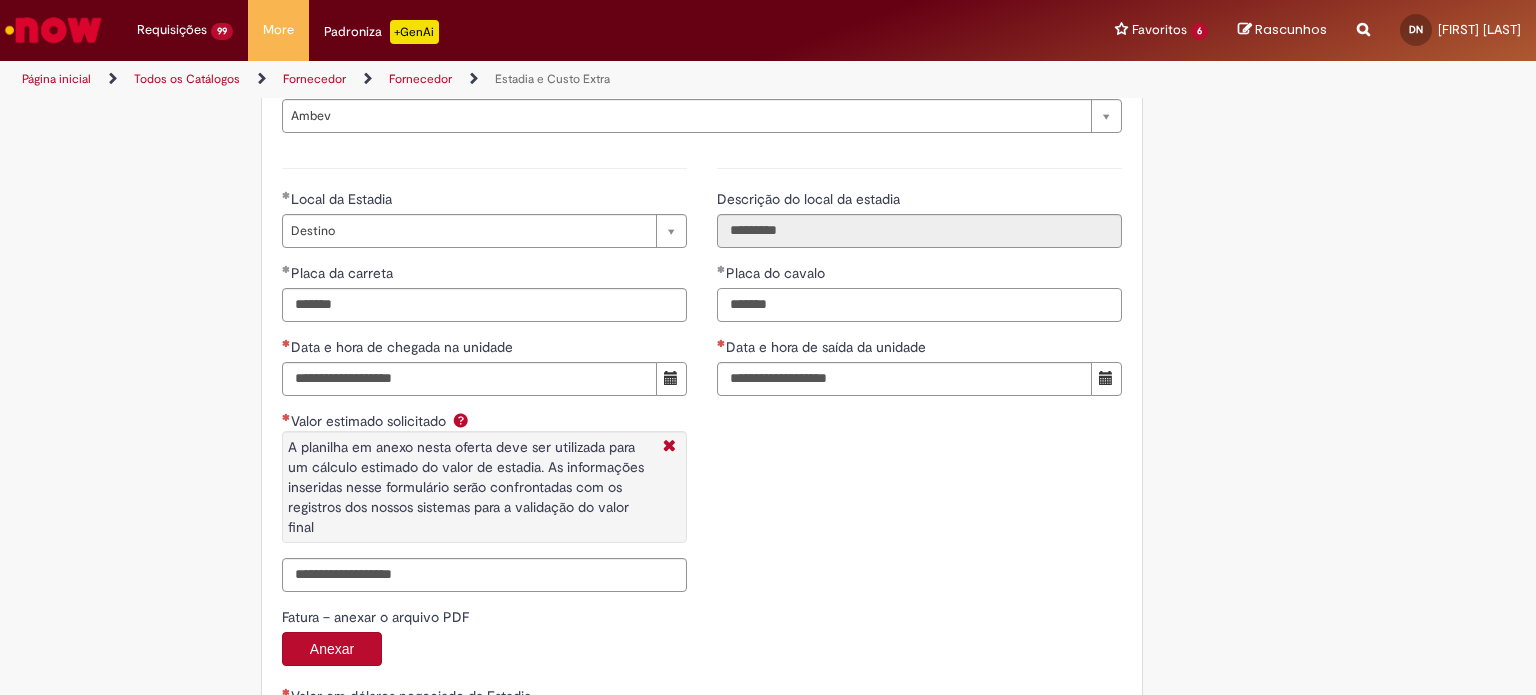 type on "*******" 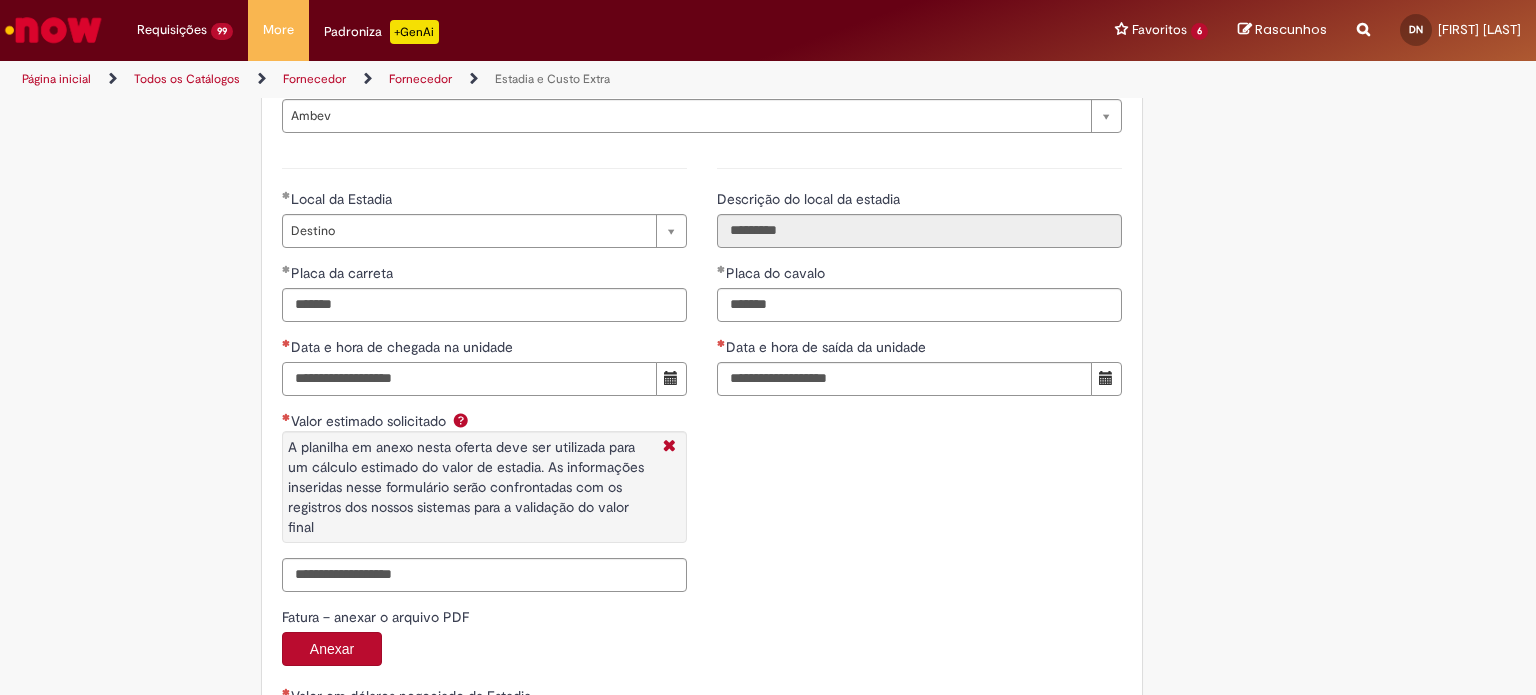 paste on "**********" 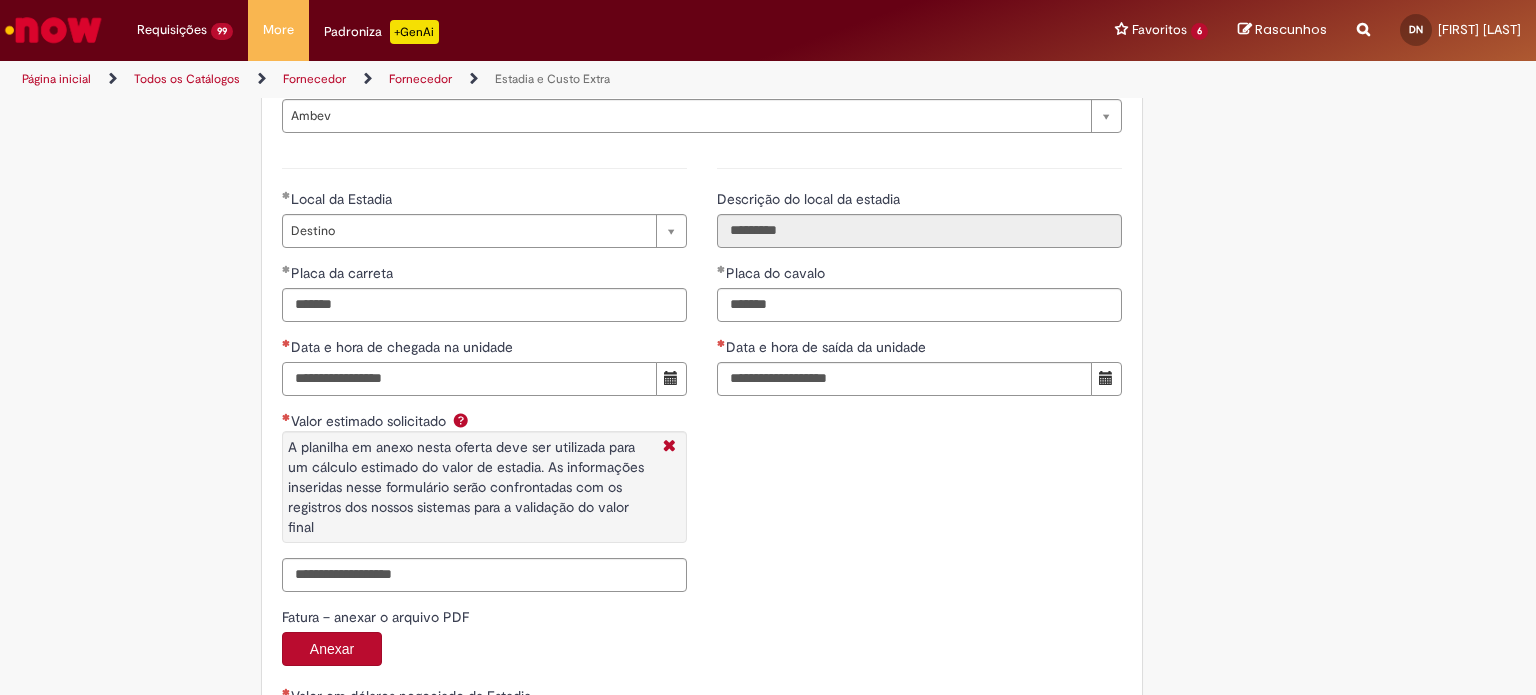 click on "**********" at bounding box center (469, 379) 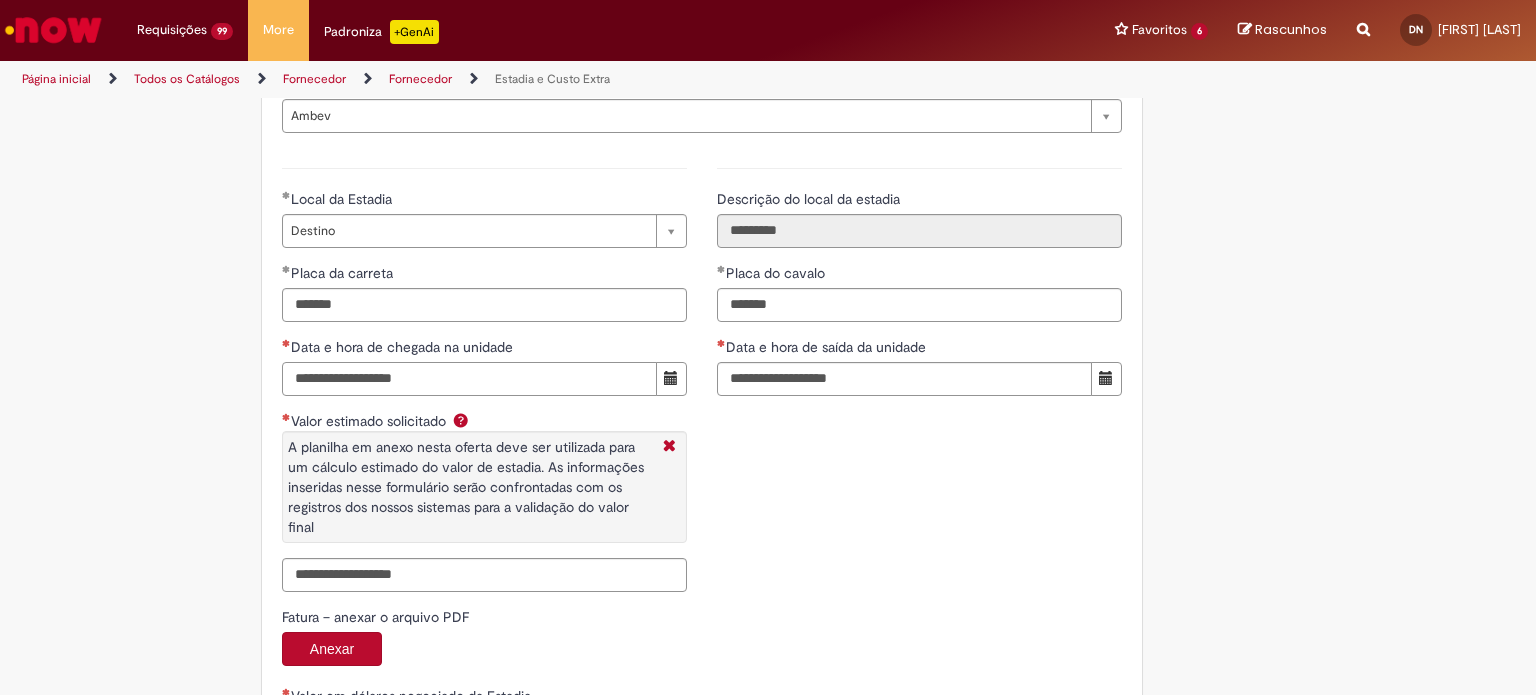 type on "**********" 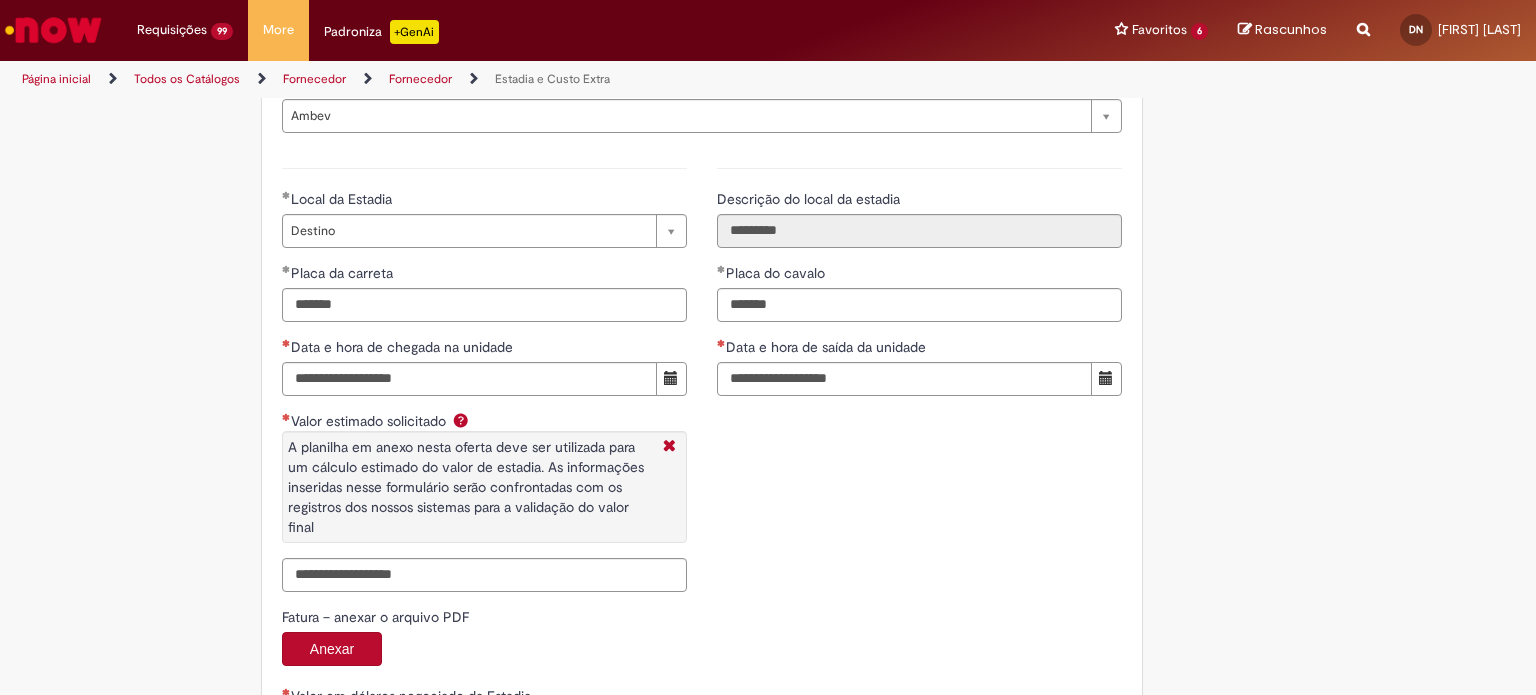 type 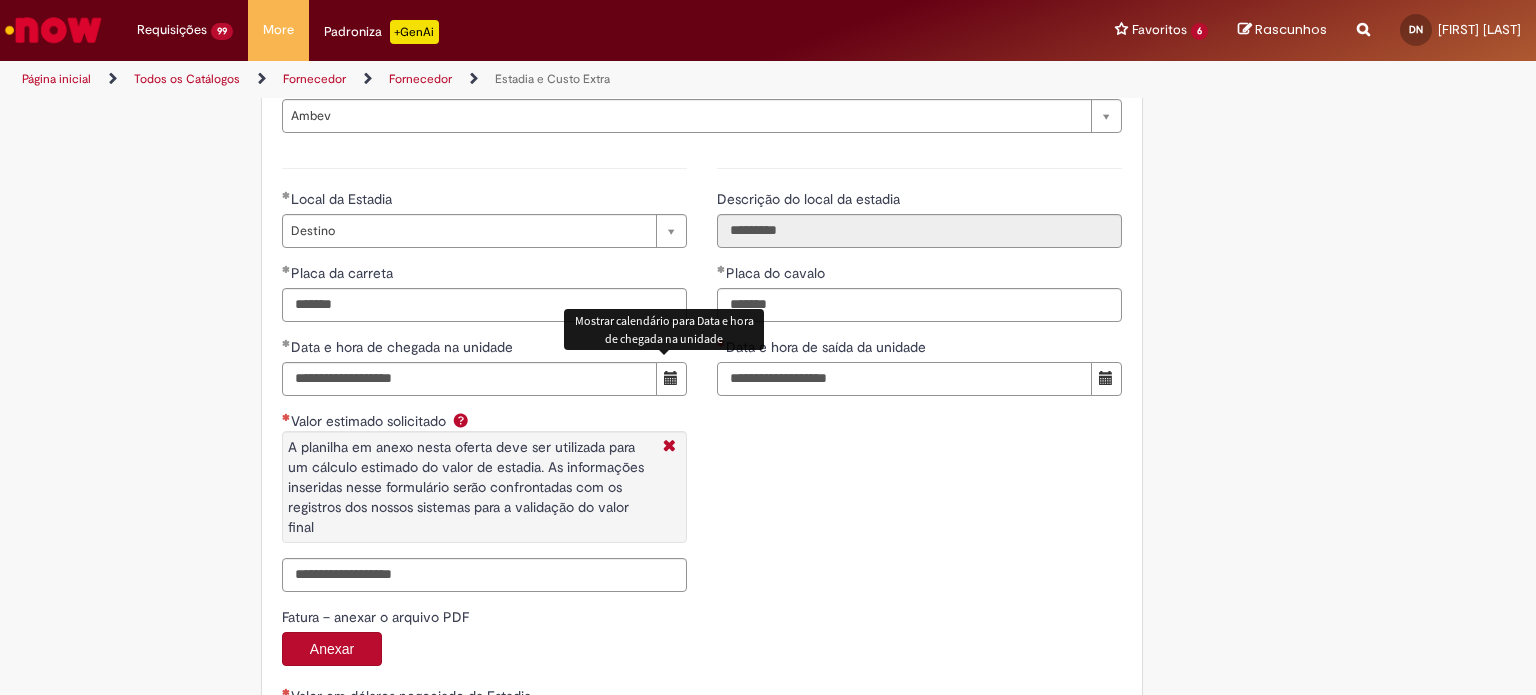 paste on "**********" 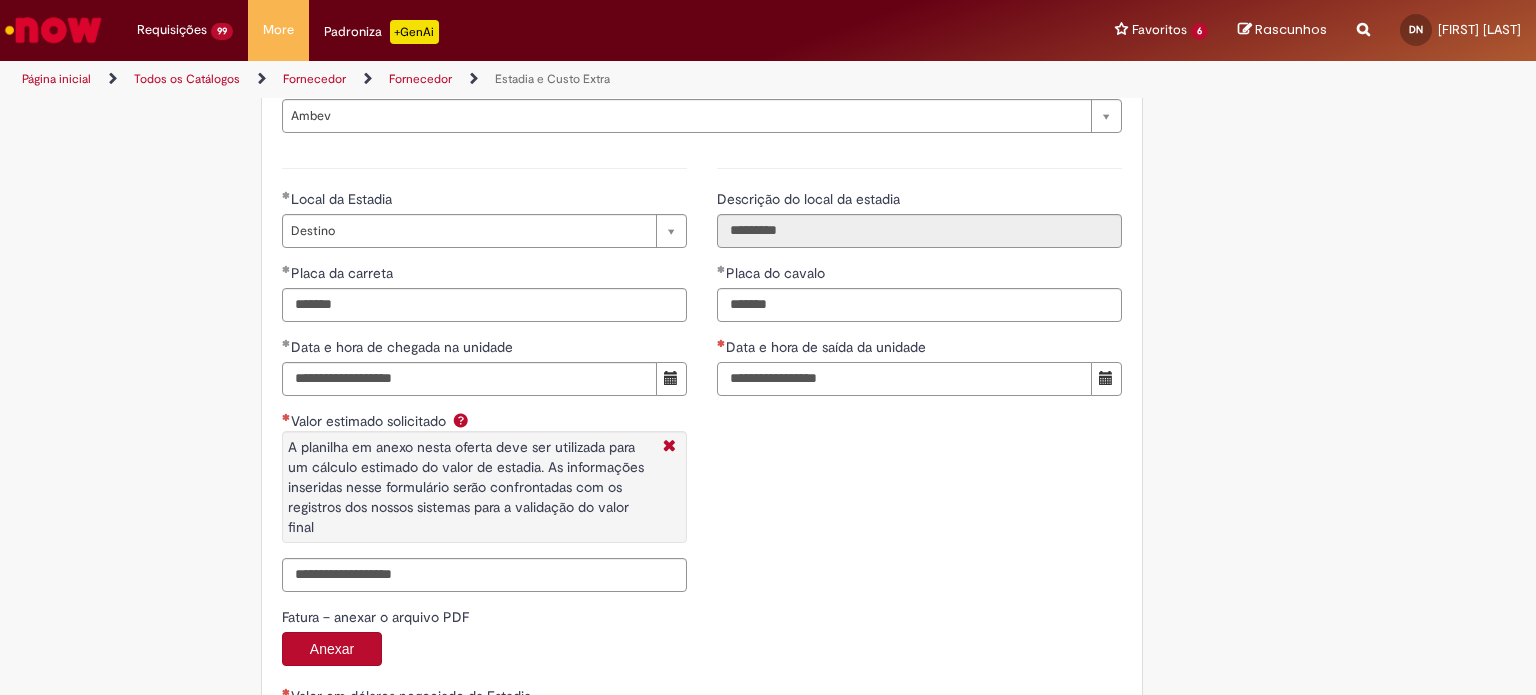 click on "**********" at bounding box center [904, 379] 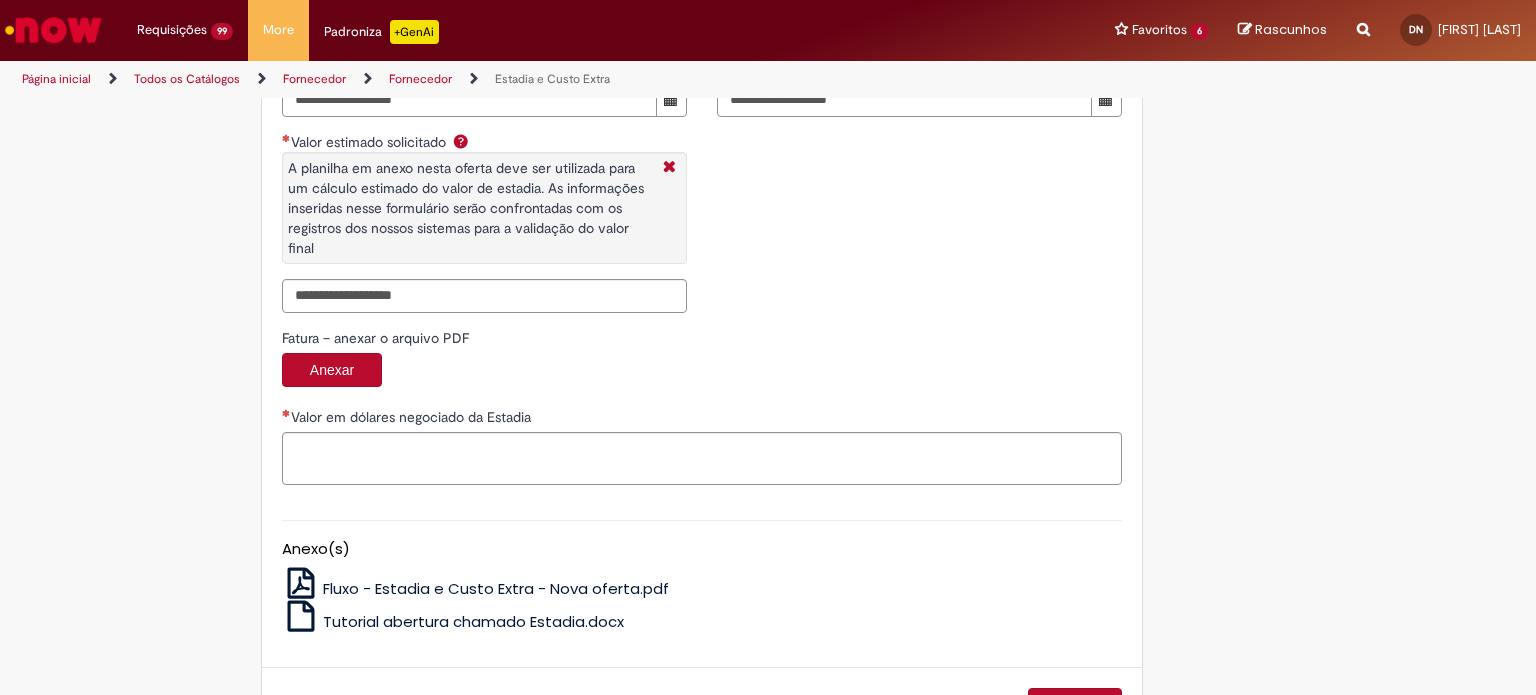 scroll, scrollTop: 3232, scrollLeft: 0, axis: vertical 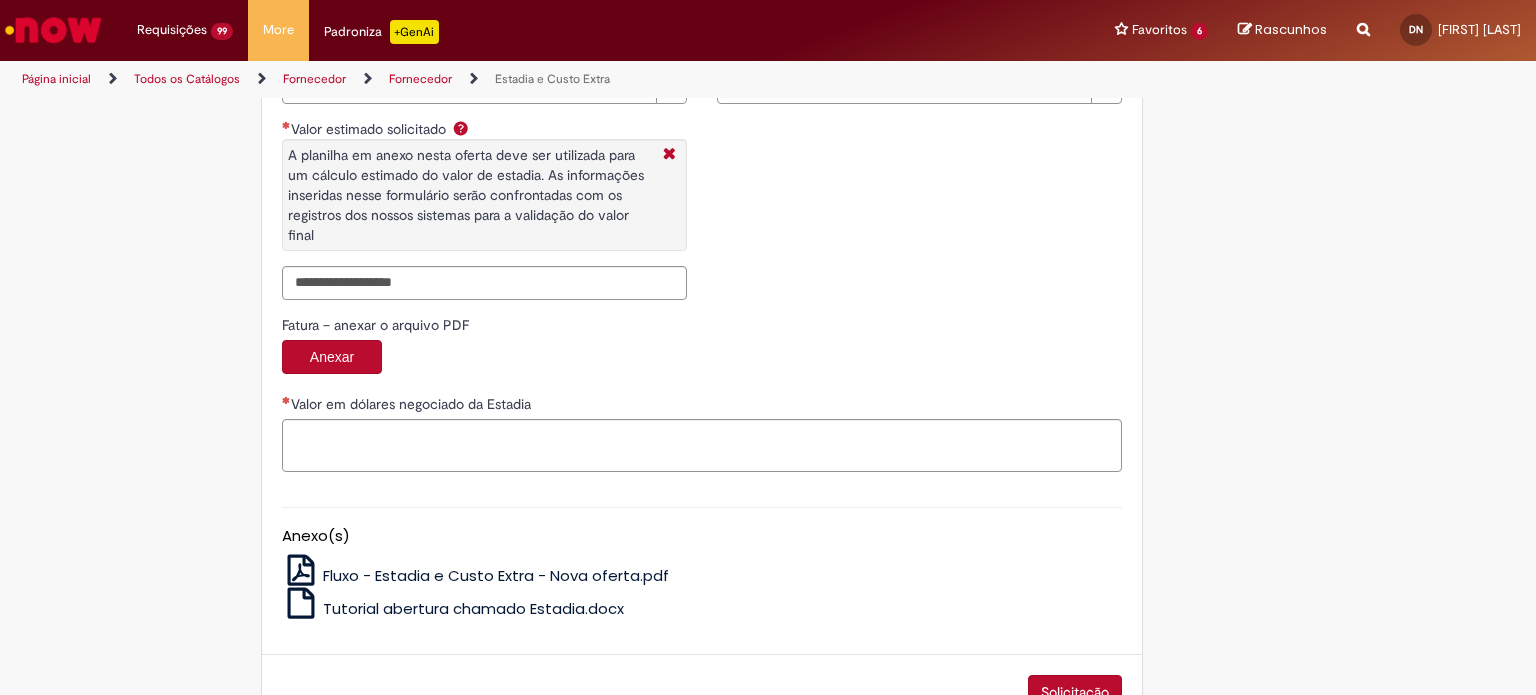 type on "**********" 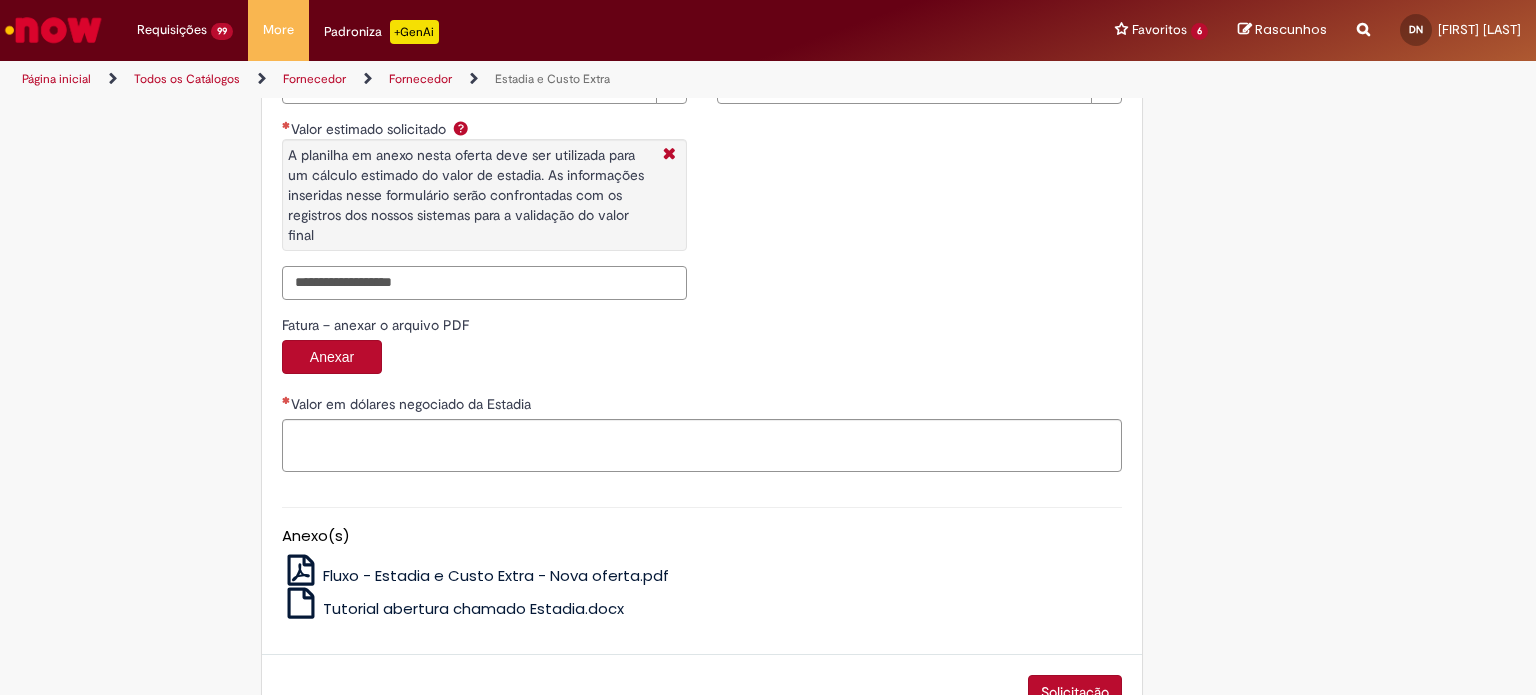 paste on "******" 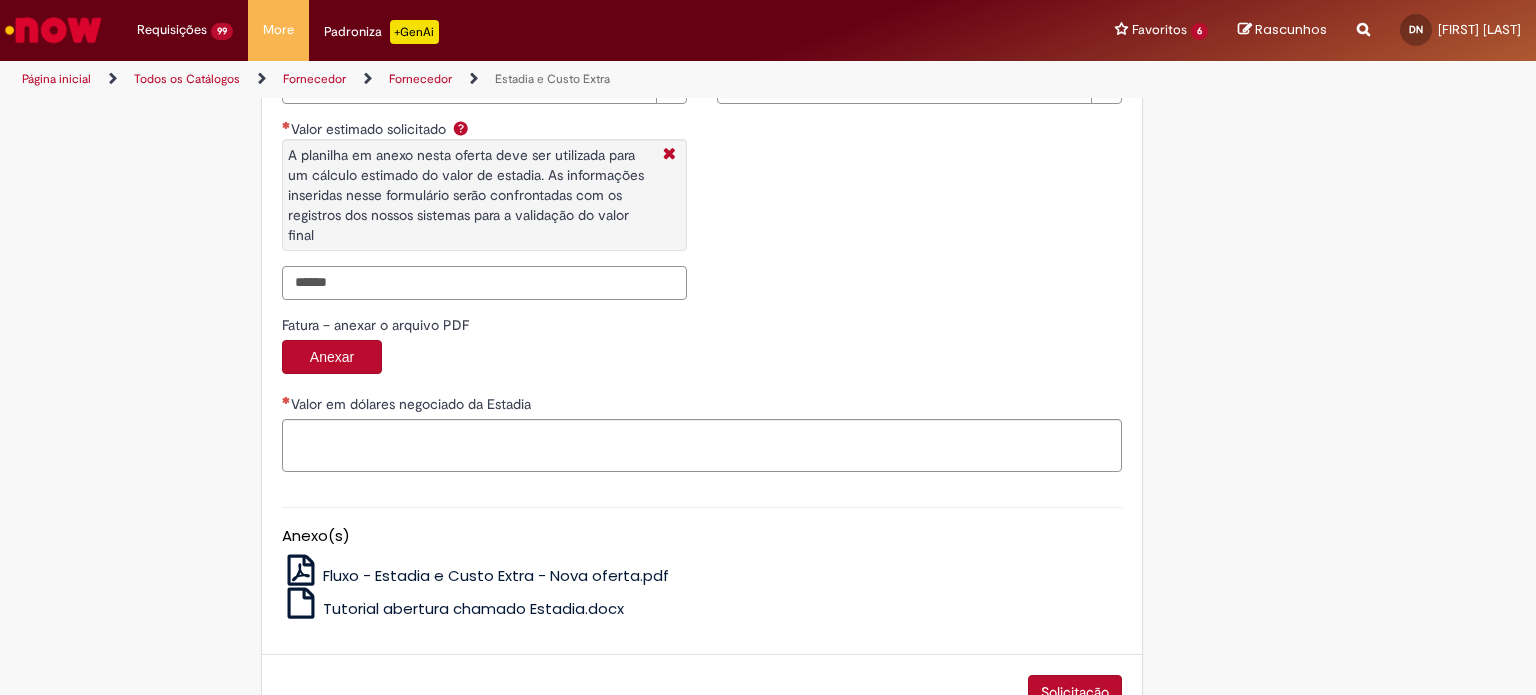 click on "******" at bounding box center (484, 283) 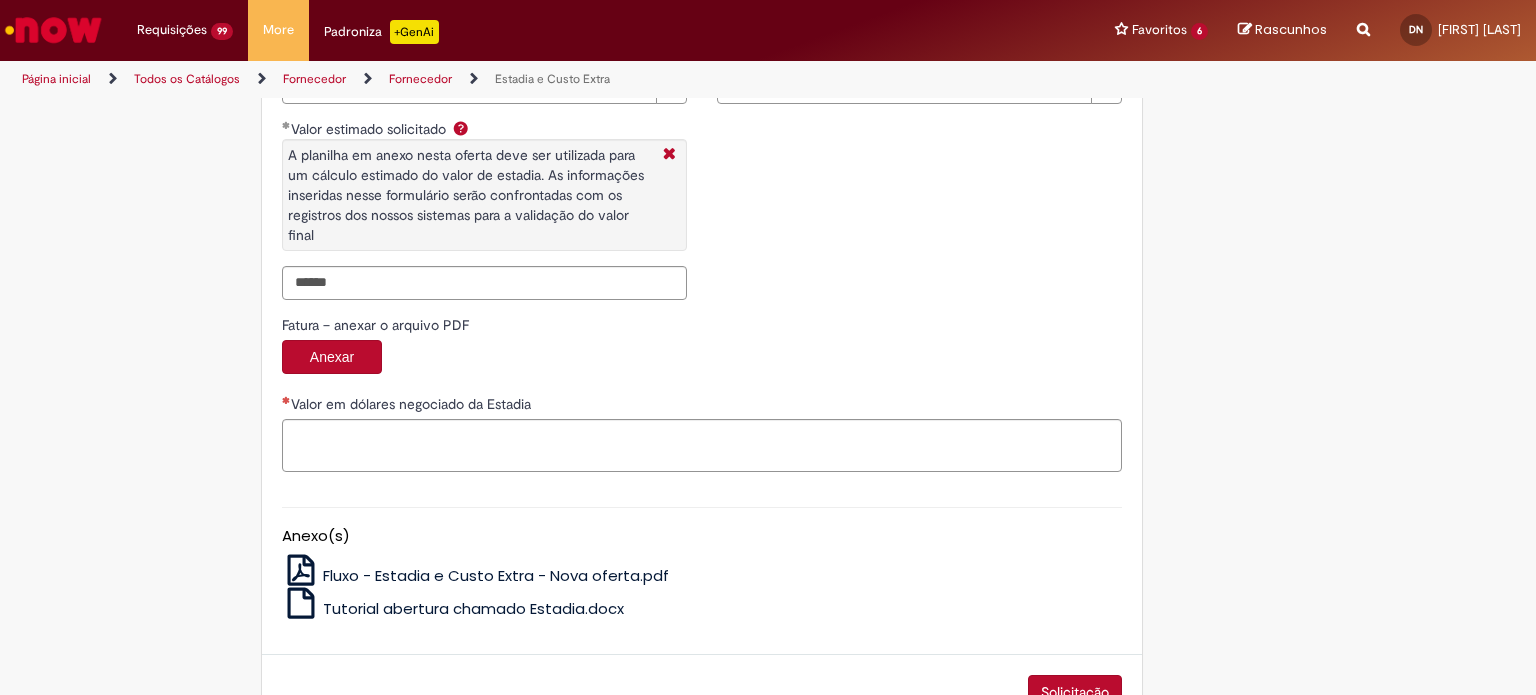 type on "*********" 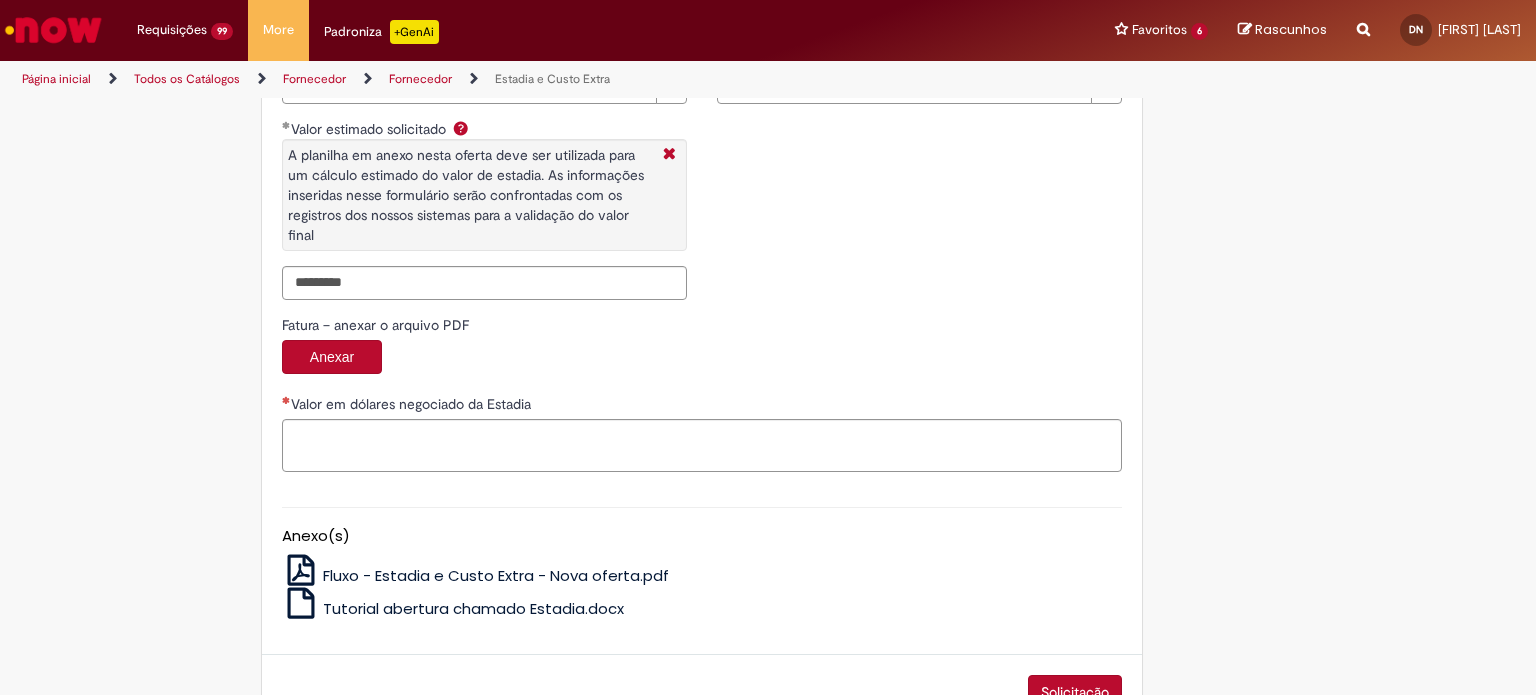 click on "Anexar" at bounding box center (702, 359) 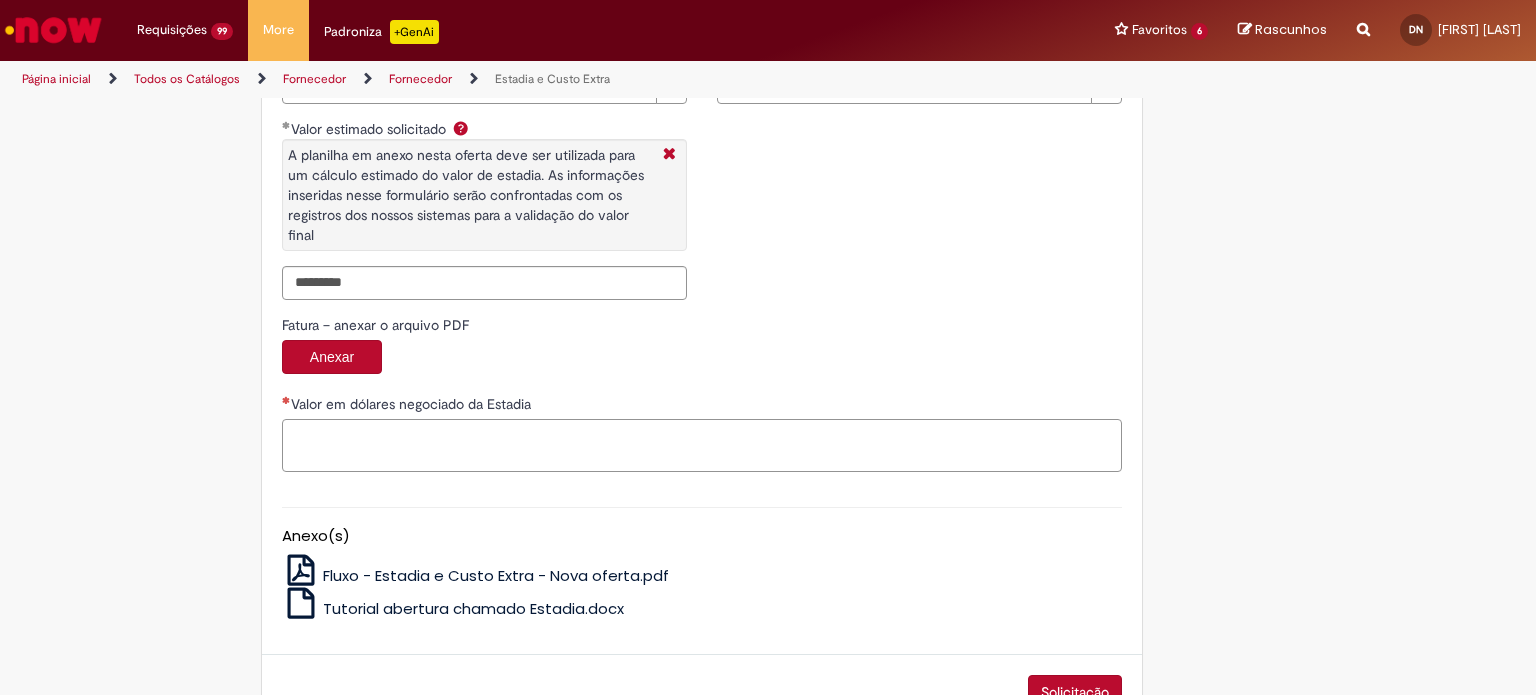 paste on "**********" 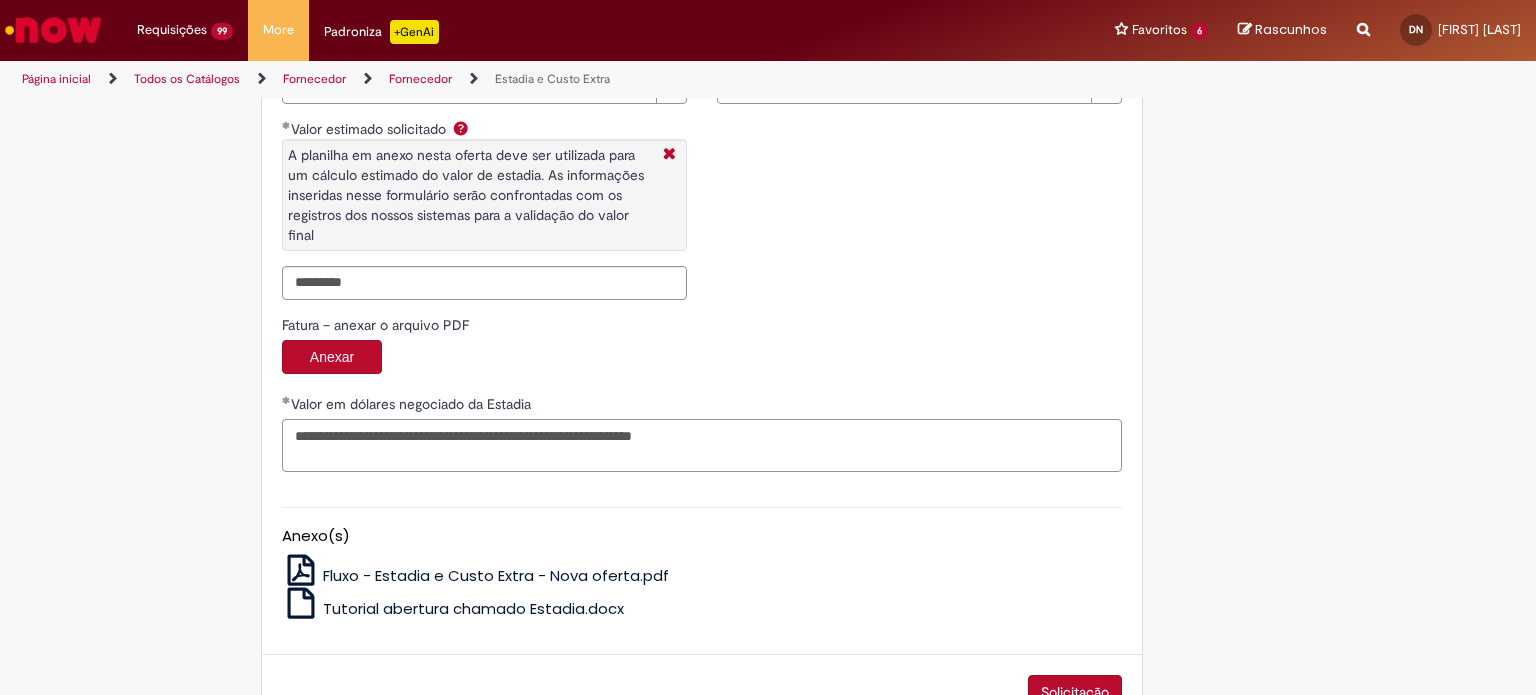 click on "**********" at bounding box center (702, 446) 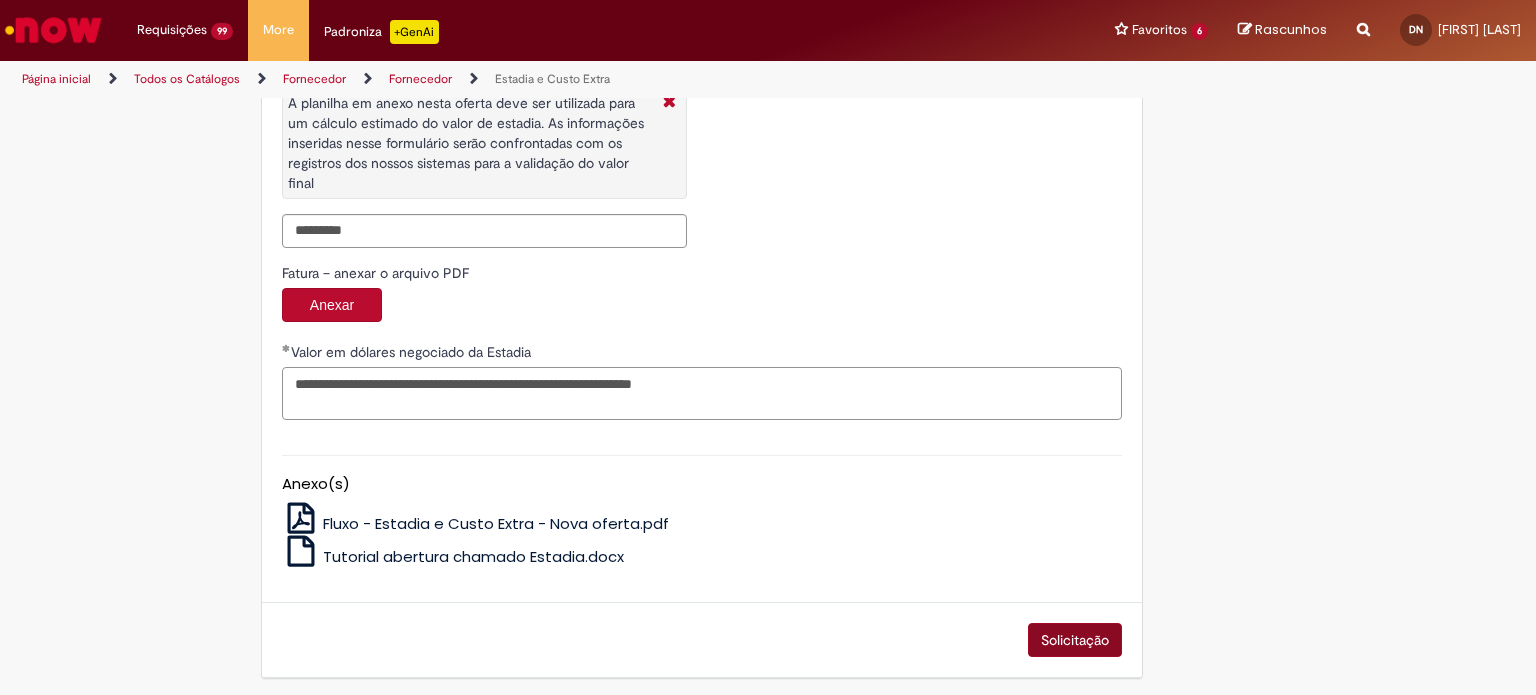 type on "**********" 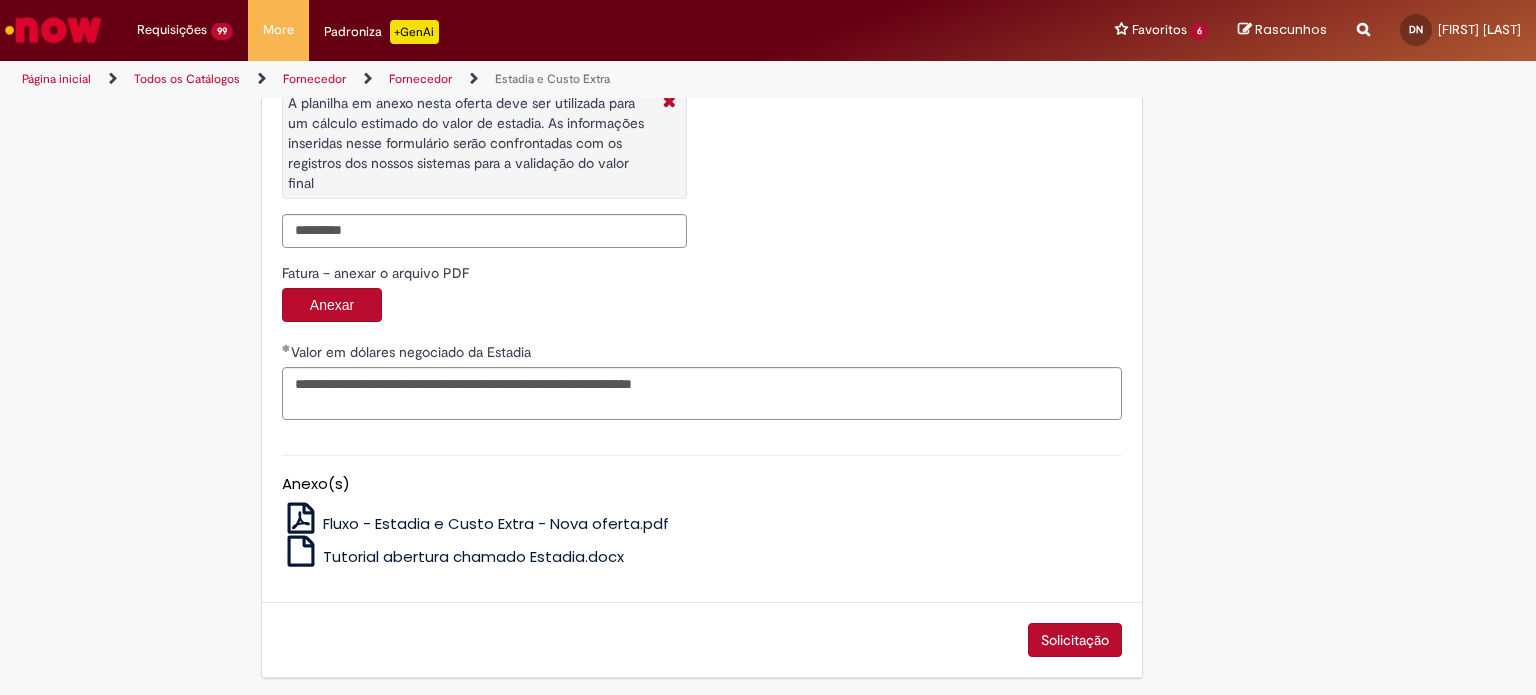 click on "Solicitação" at bounding box center (1075, 640) 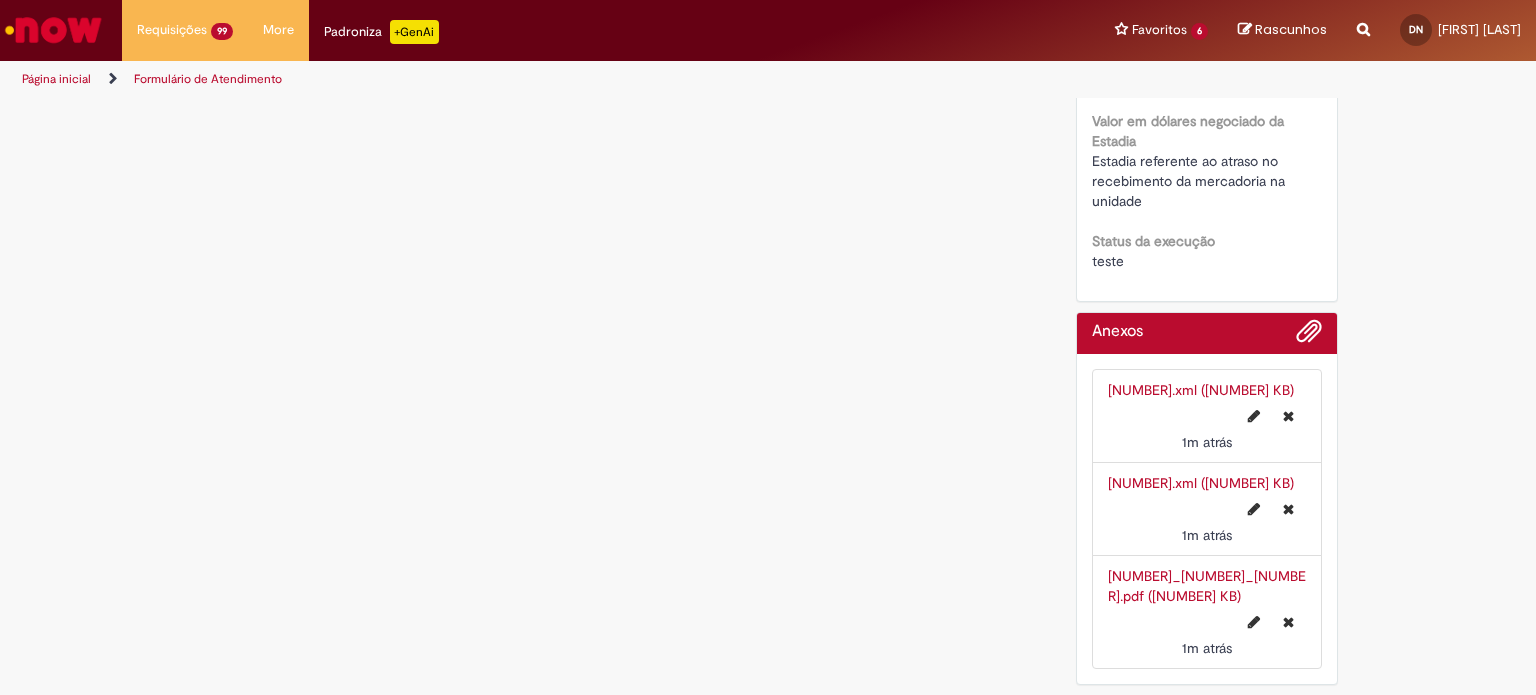 scroll, scrollTop: 0, scrollLeft: 0, axis: both 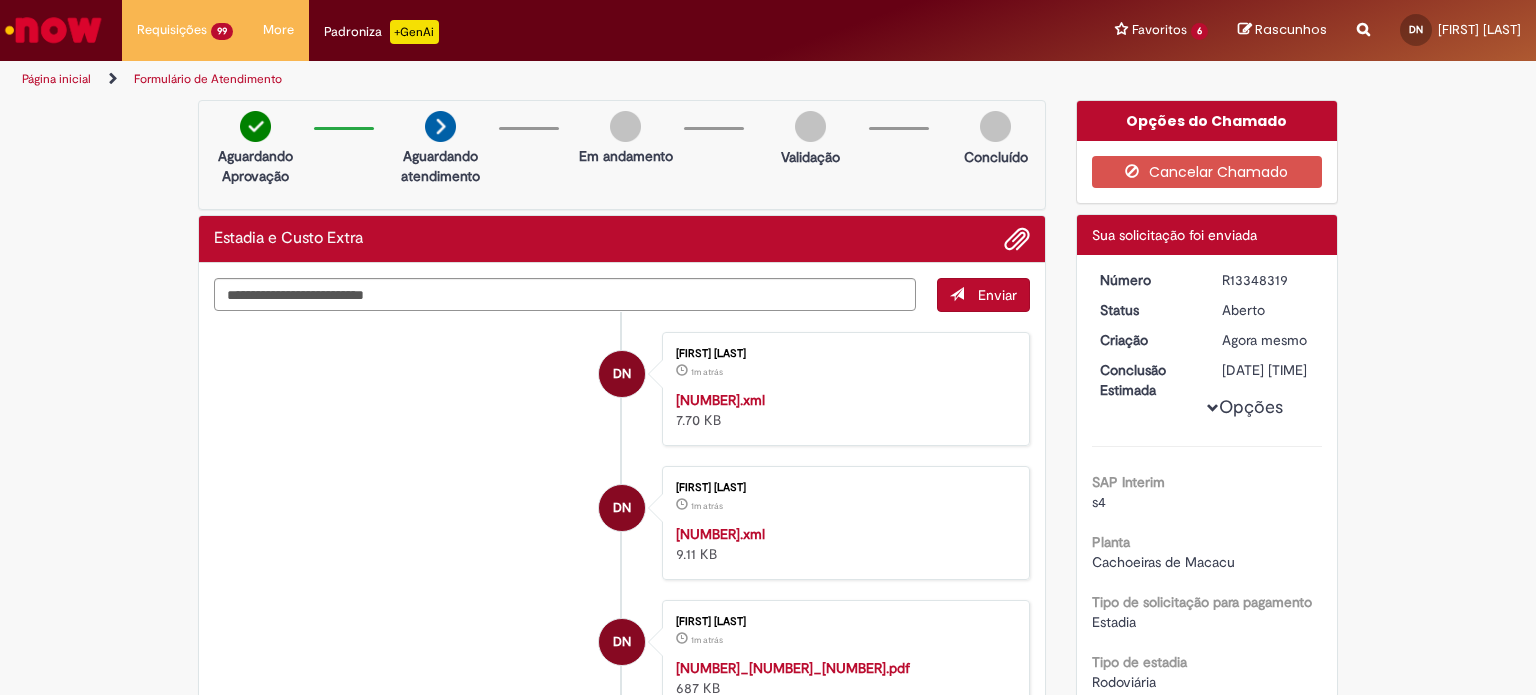 click on "R13348319" at bounding box center [1268, 280] 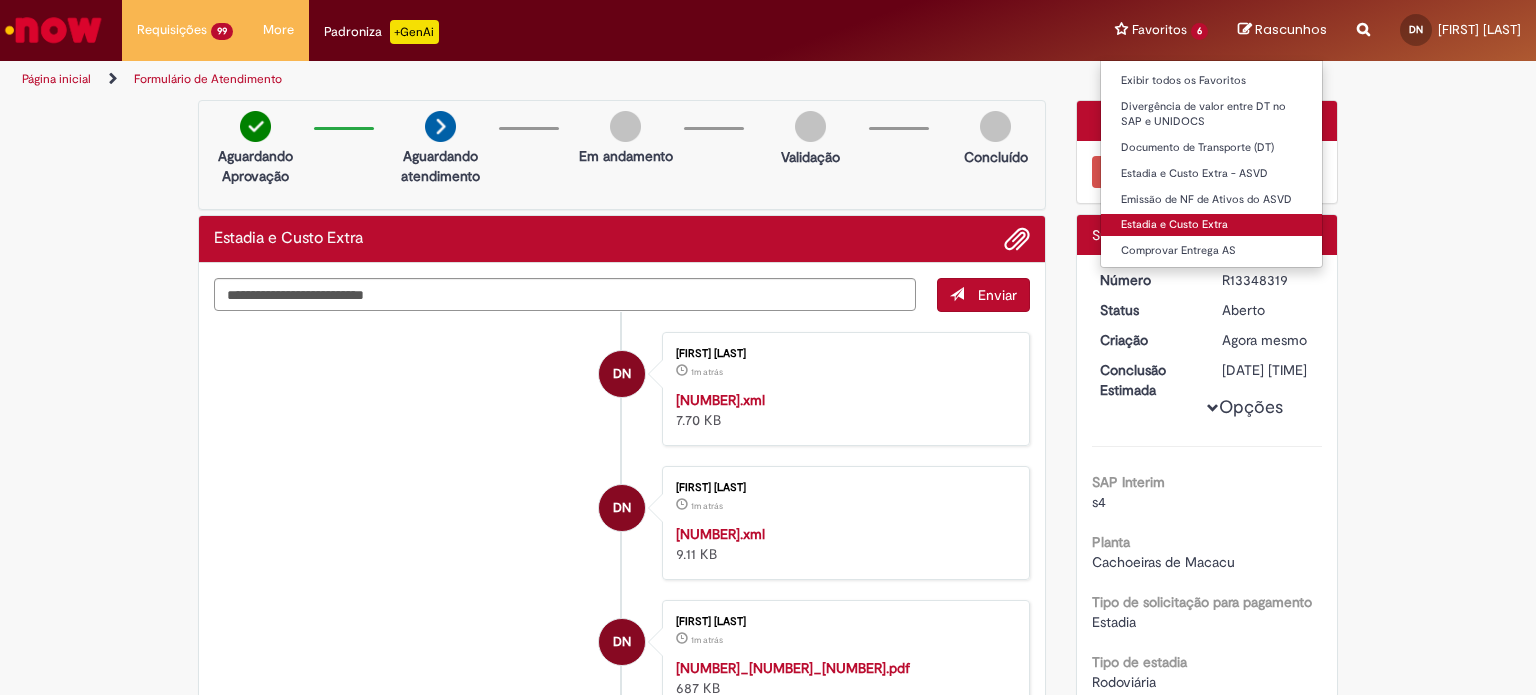 click on "Estadia e Custo Extra" at bounding box center [1211, 225] 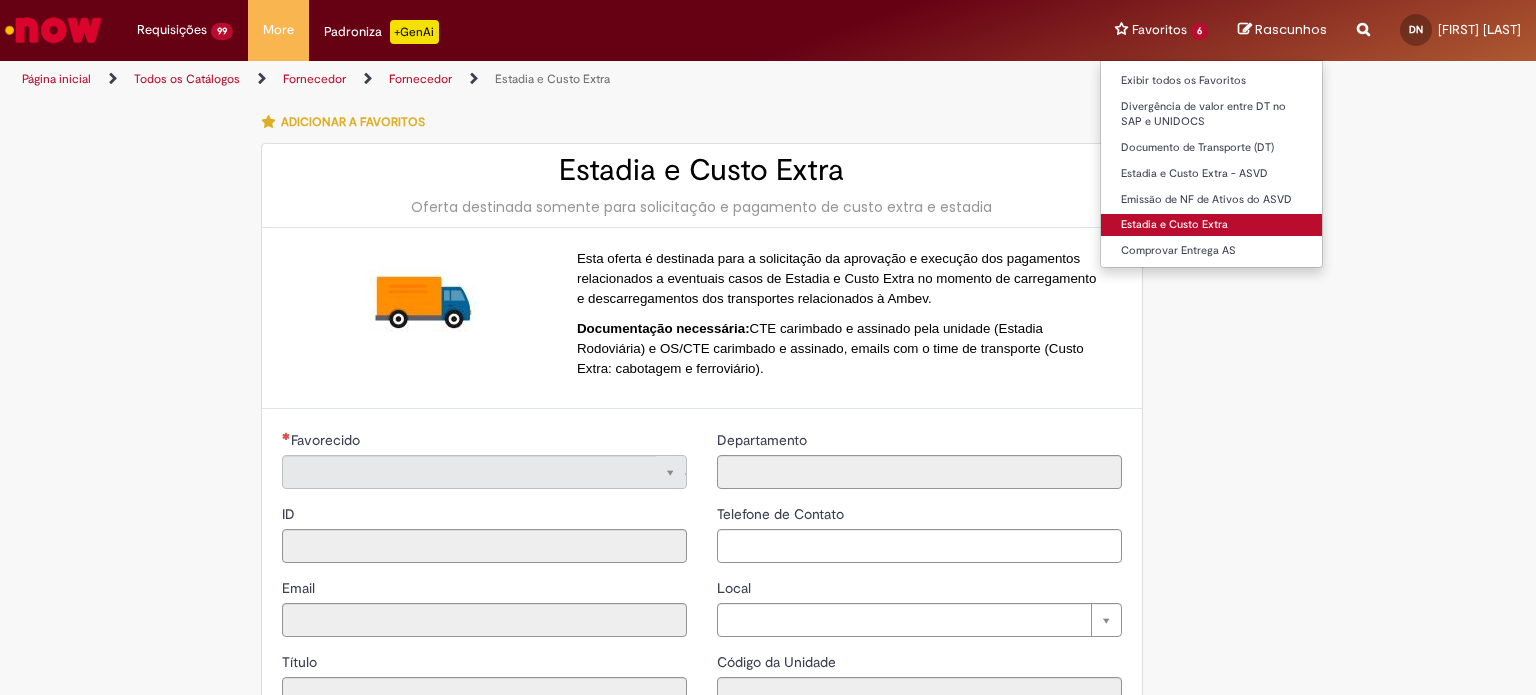 type on "**********" 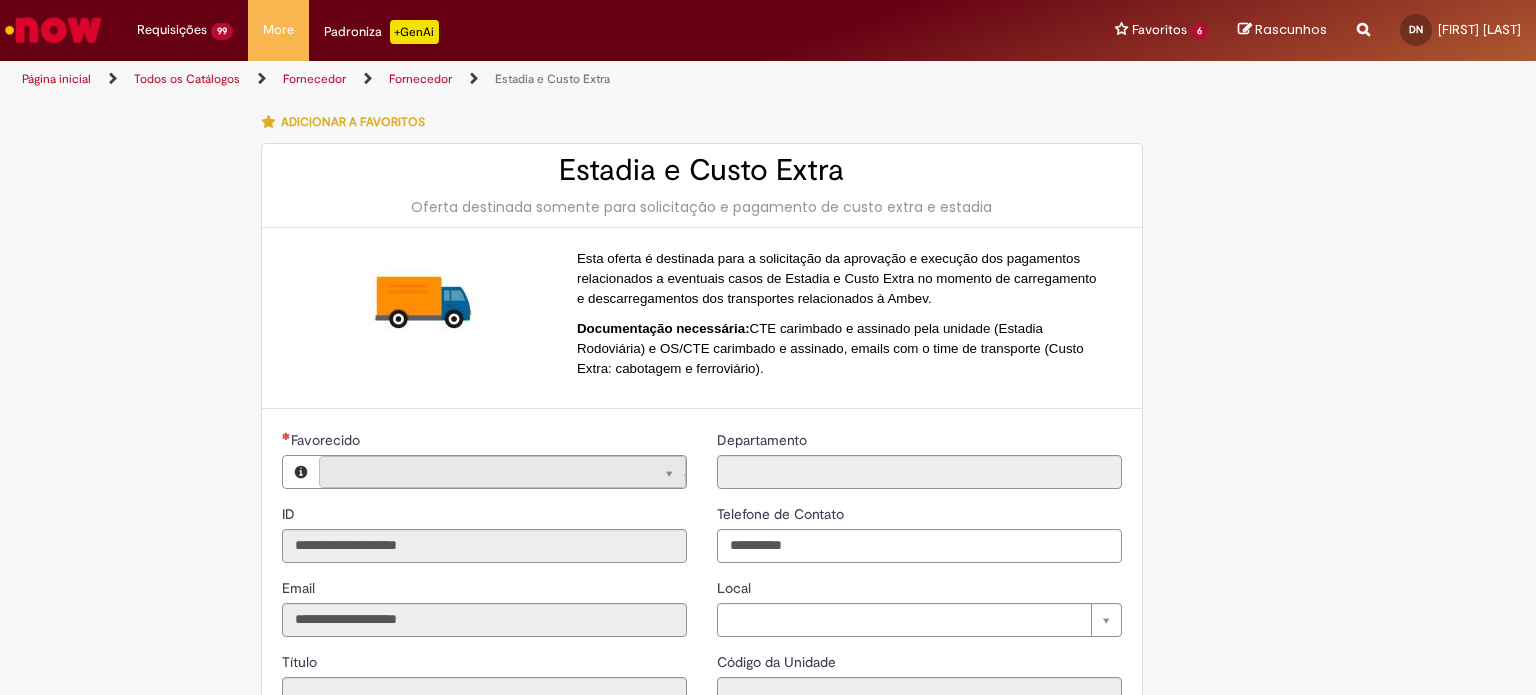 type on "**********" 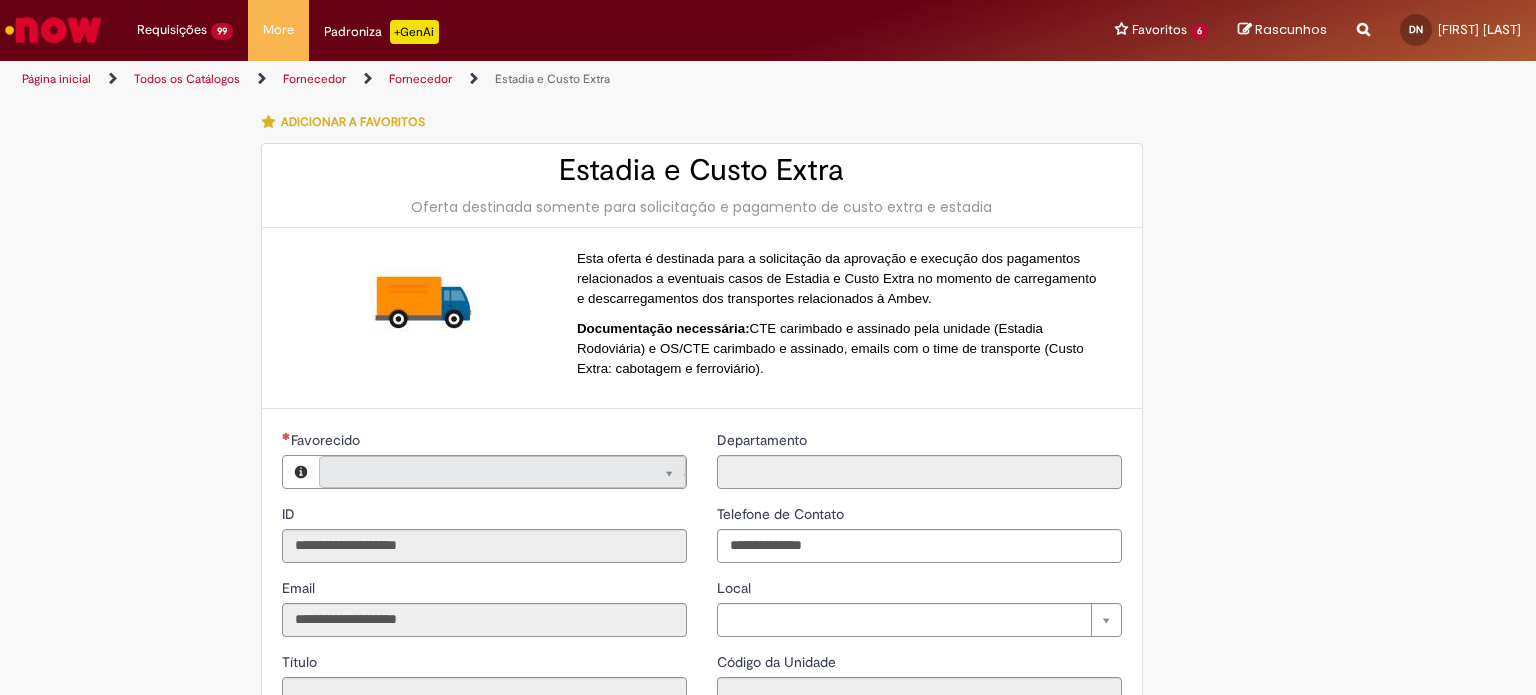 type on "**********" 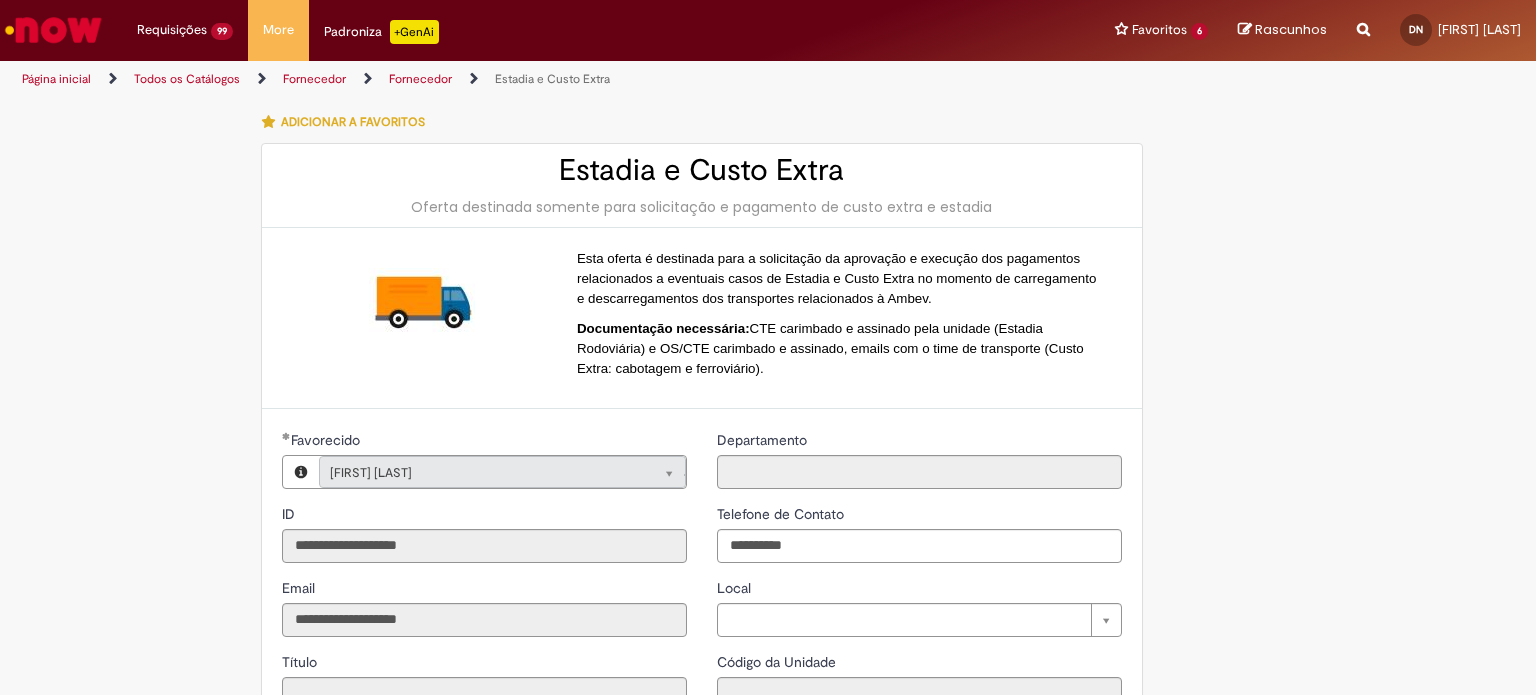 type on "**********" 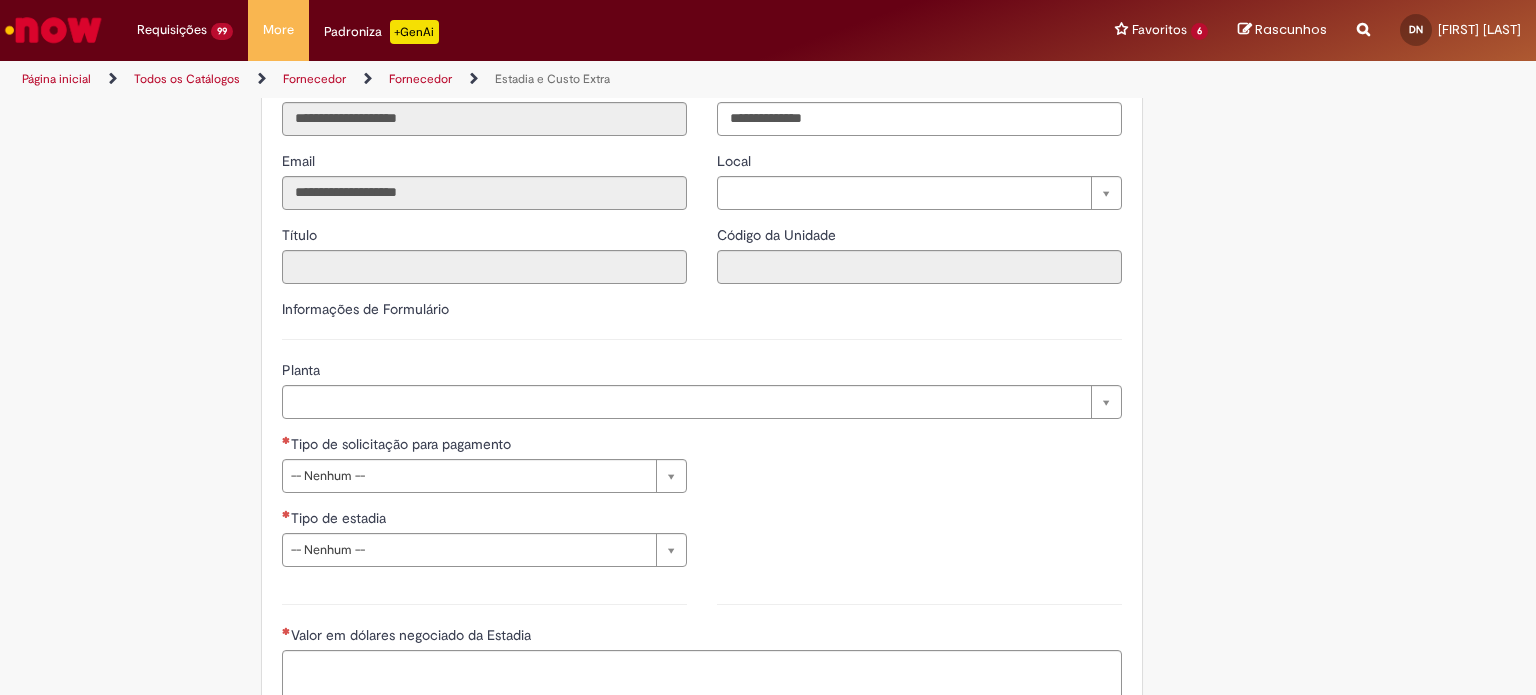 scroll, scrollTop: 428, scrollLeft: 0, axis: vertical 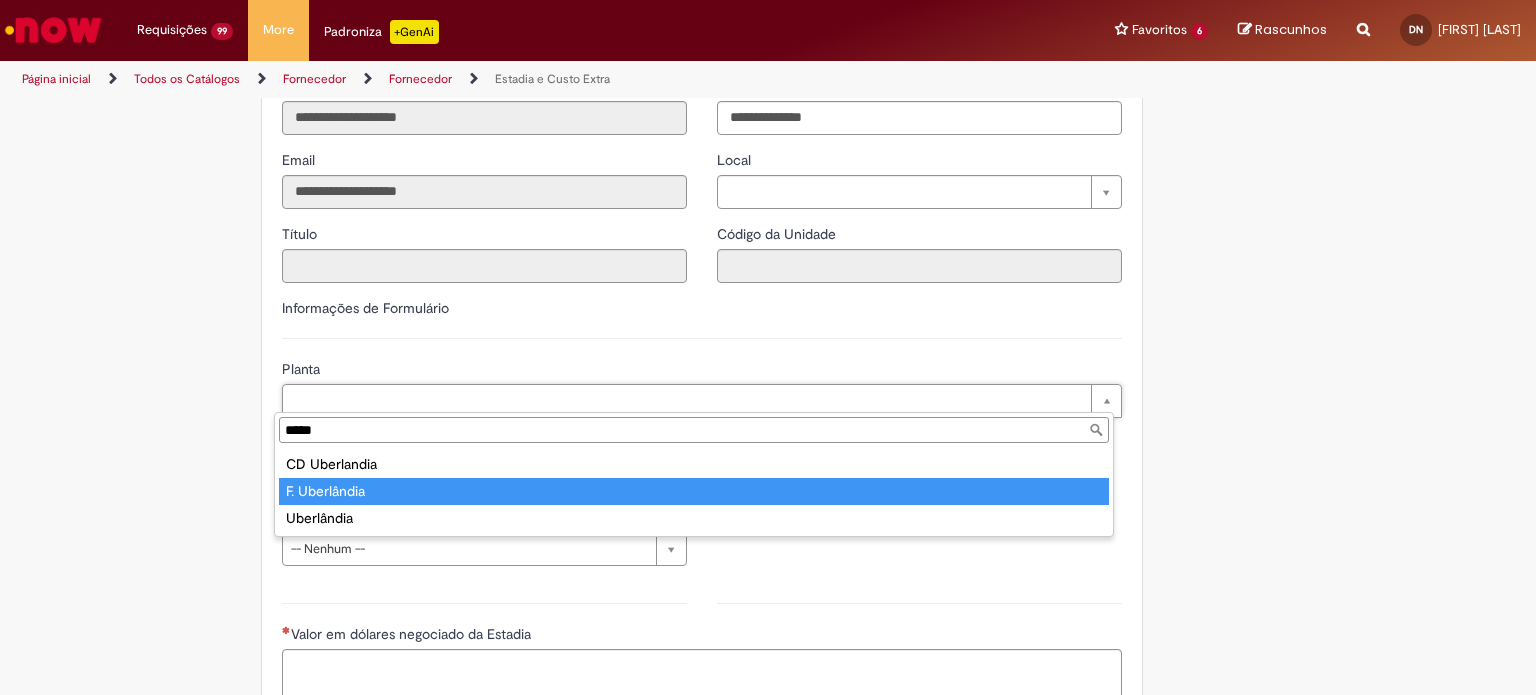type on "*****" 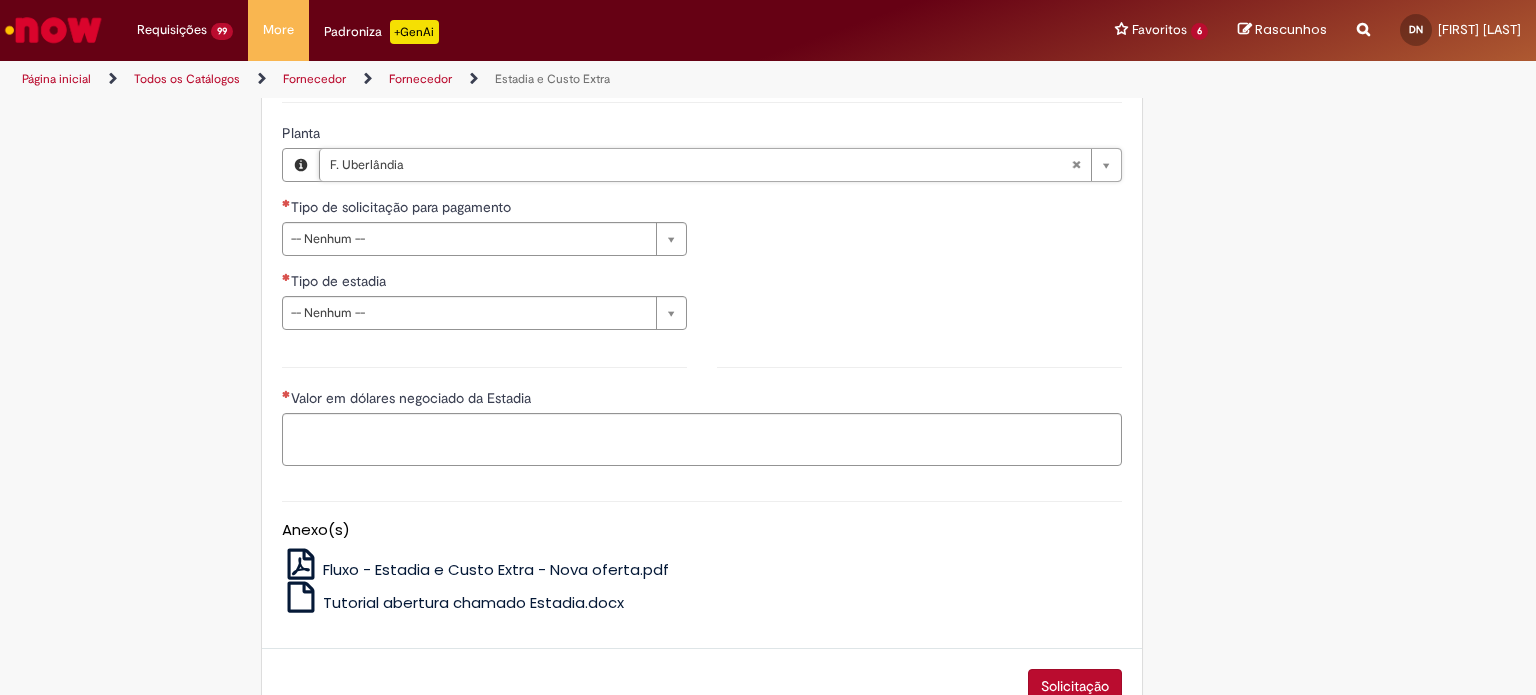 scroll, scrollTop: 676, scrollLeft: 0, axis: vertical 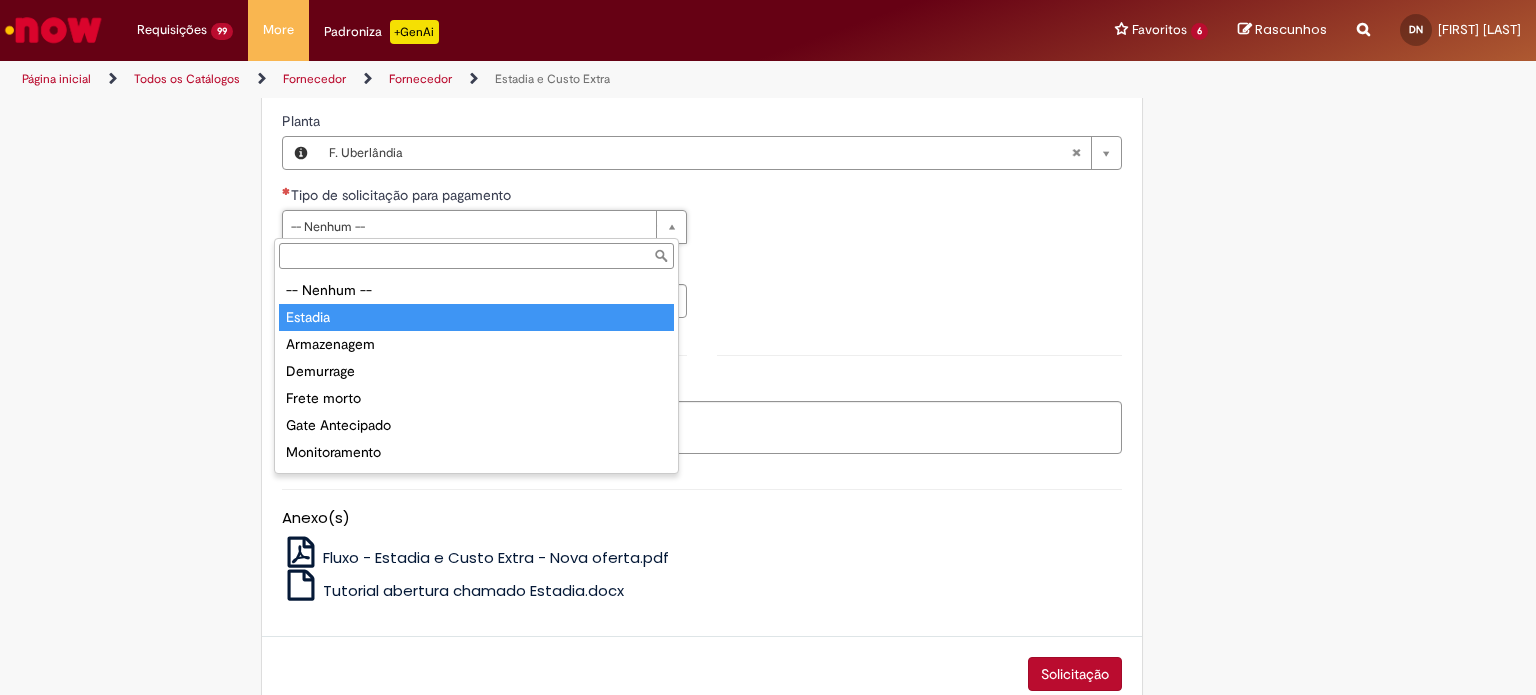 type on "*******" 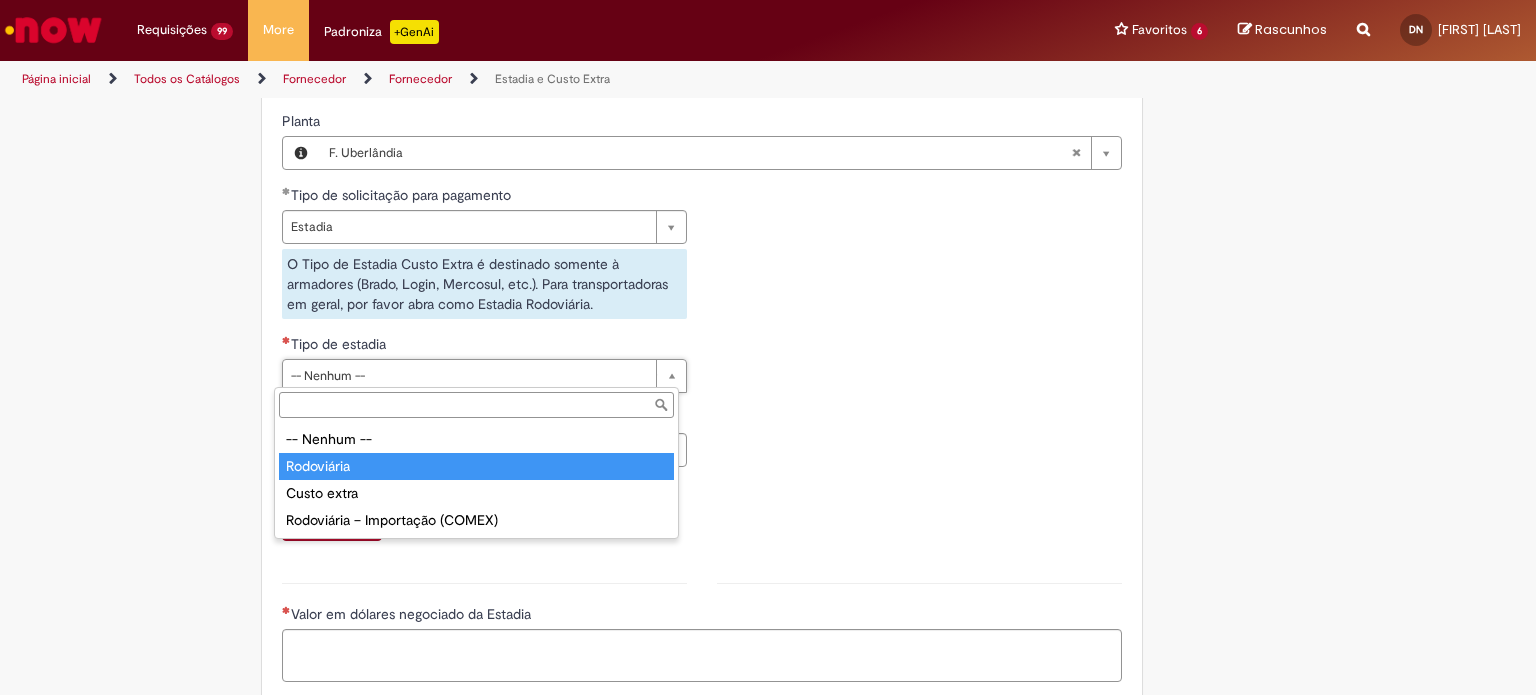 type on "**********" 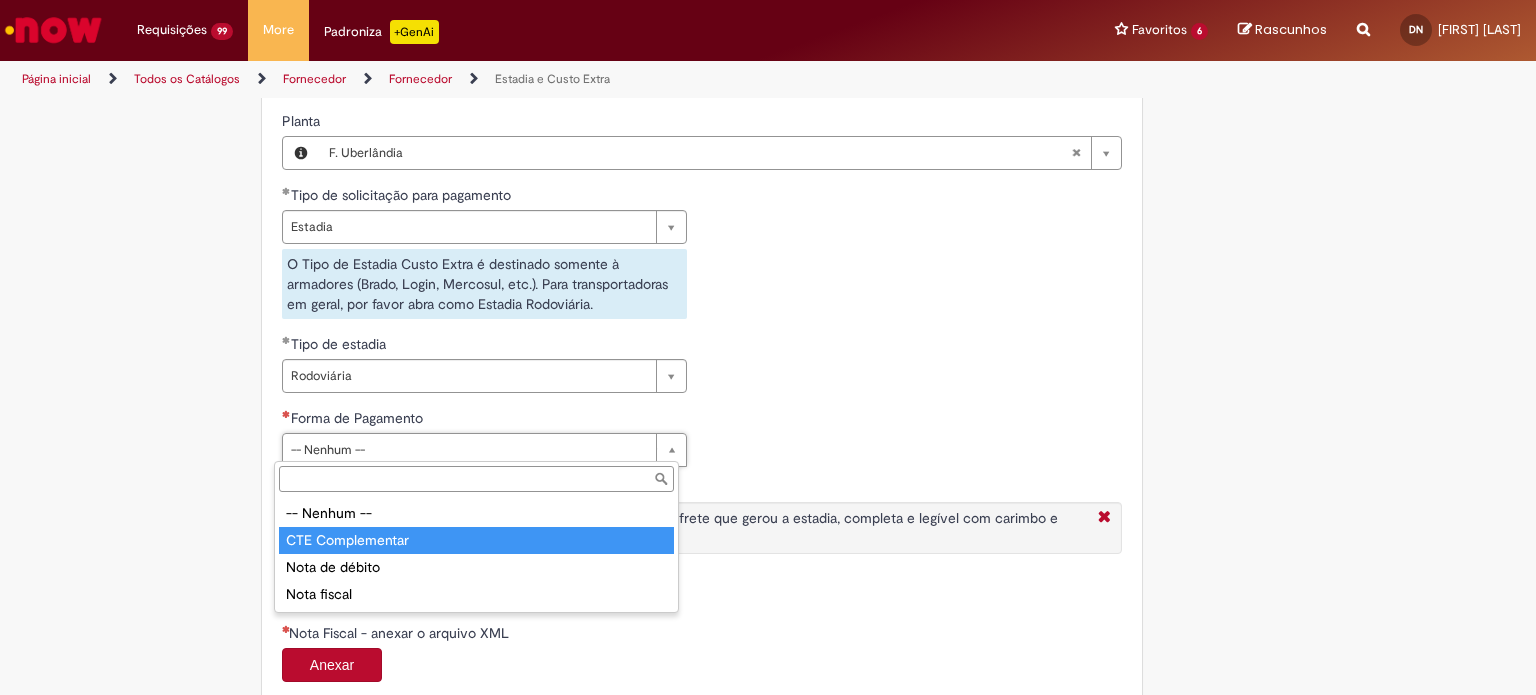 type on "**********" 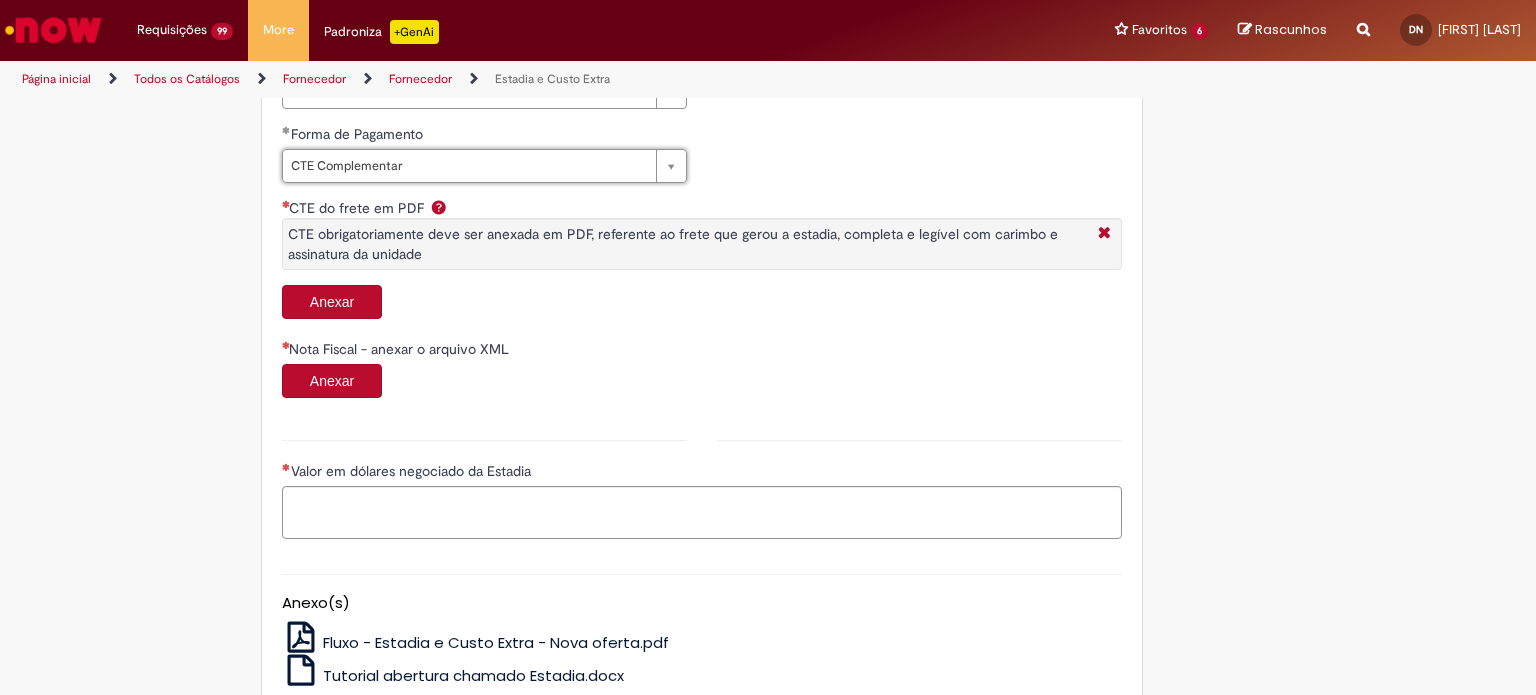 scroll, scrollTop: 962, scrollLeft: 0, axis: vertical 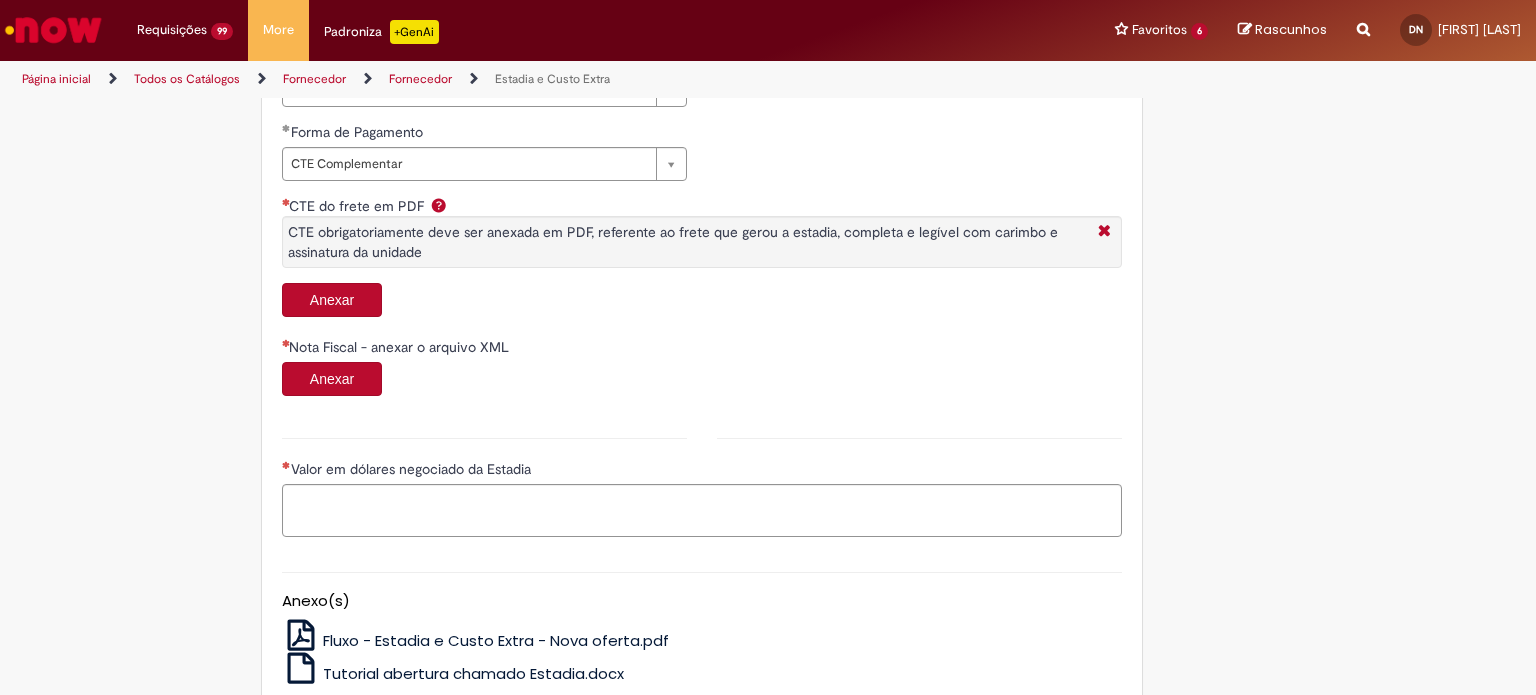 click on "Anexar" at bounding box center [332, 300] 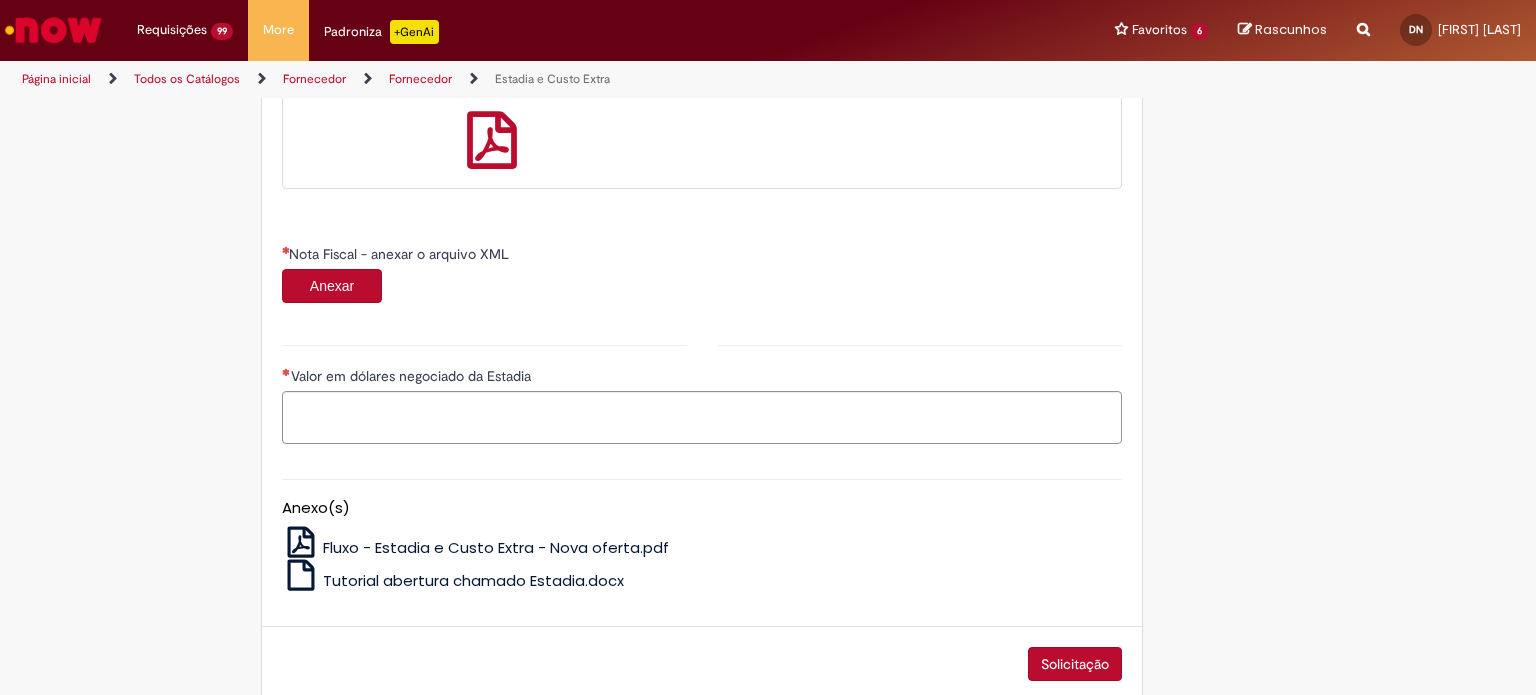 scroll, scrollTop: 1204, scrollLeft: 0, axis: vertical 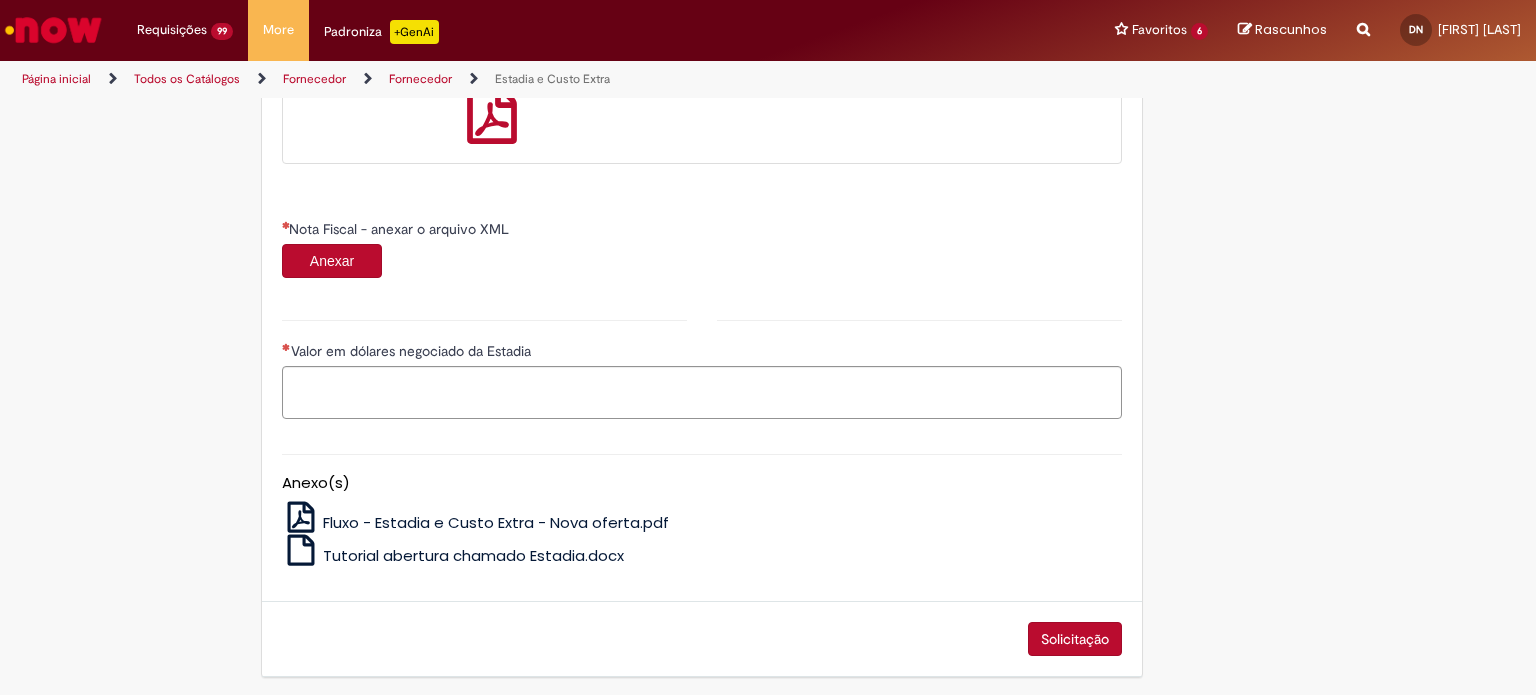 click on "Anexar" at bounding box center [332, 261] 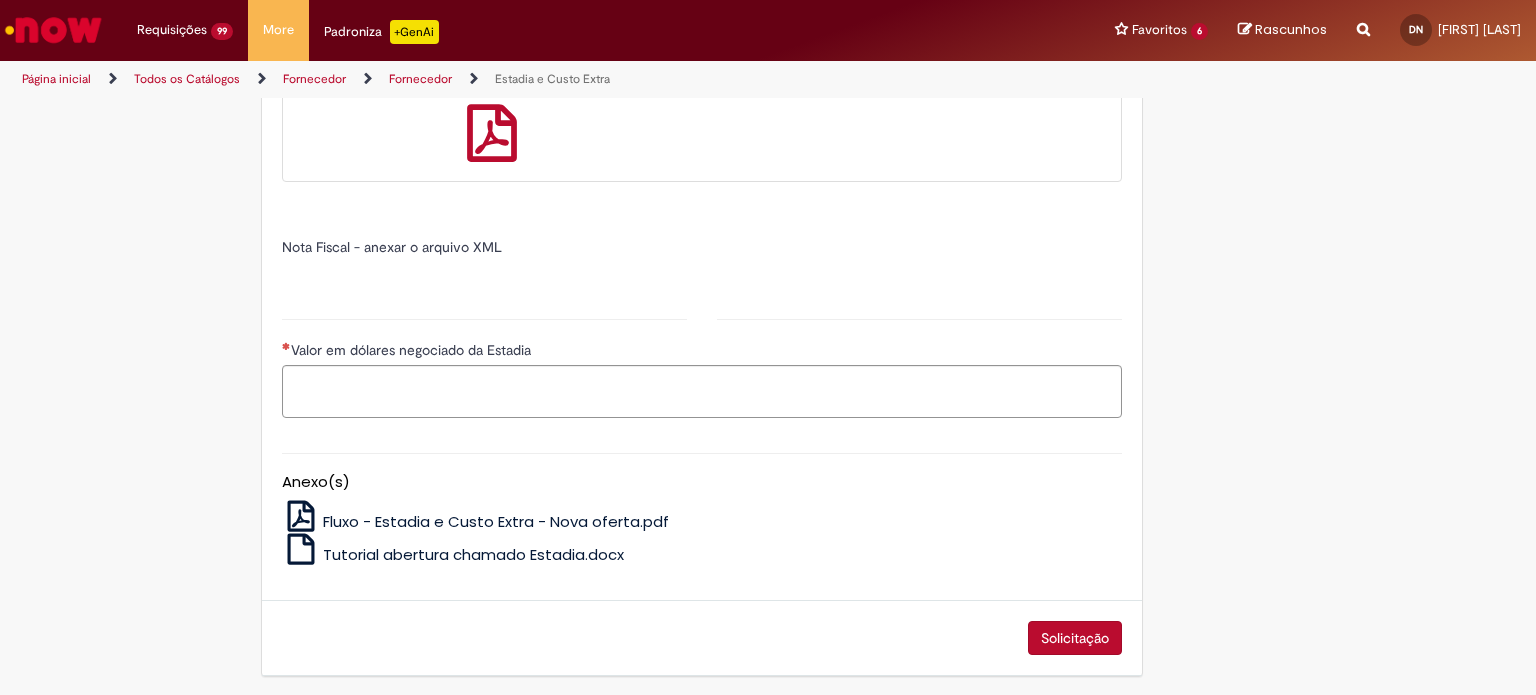 type on "******" 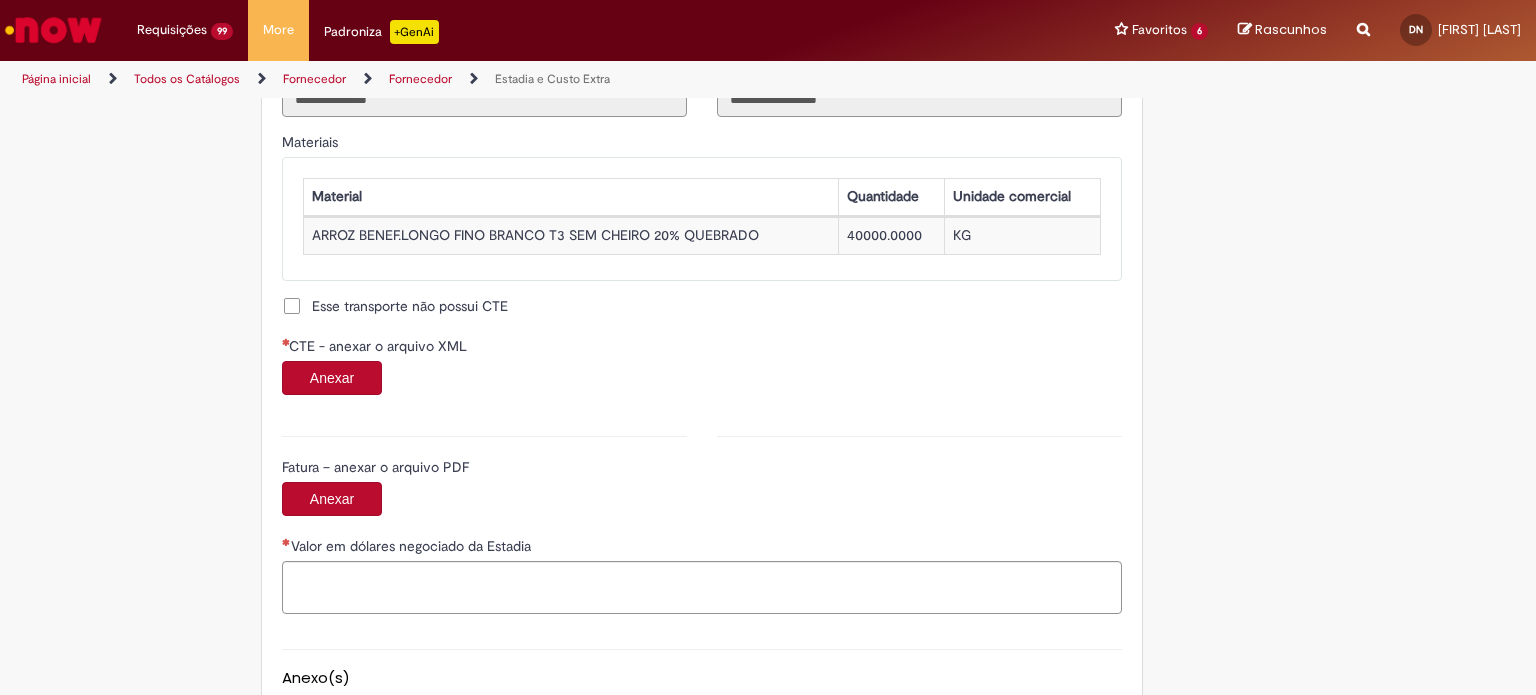scroll, scrollTop: 1856, scrollLeft: 0, axis: vertical 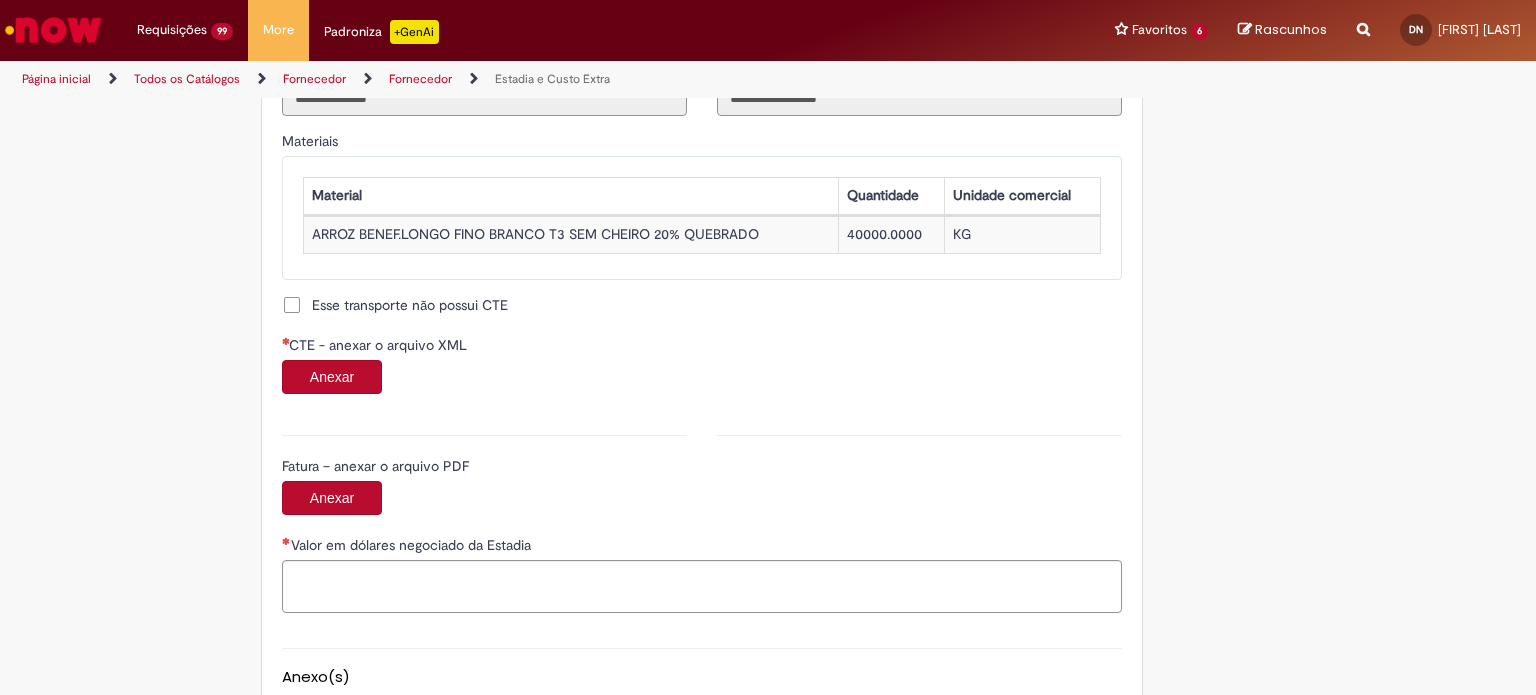 click on "Anexar" at bounding box center [332, 377] 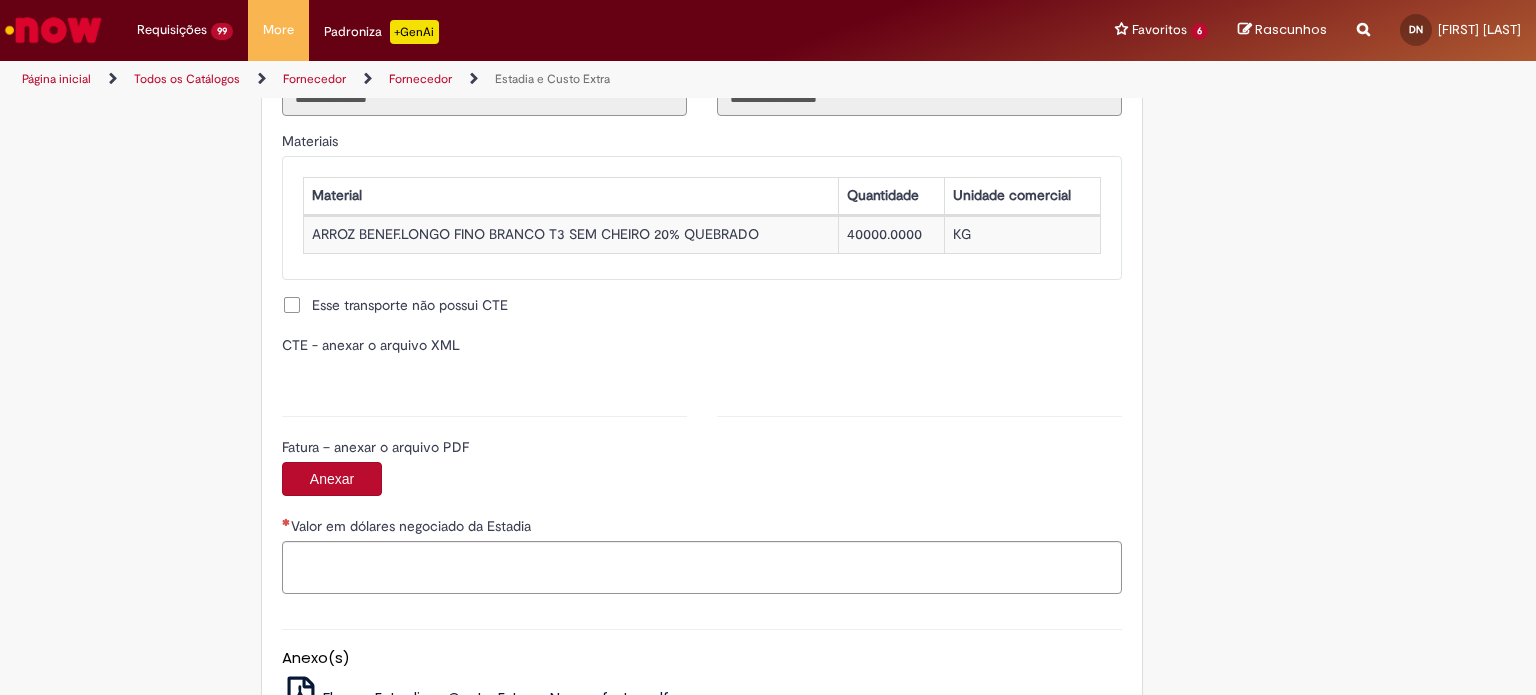 type on "**********" 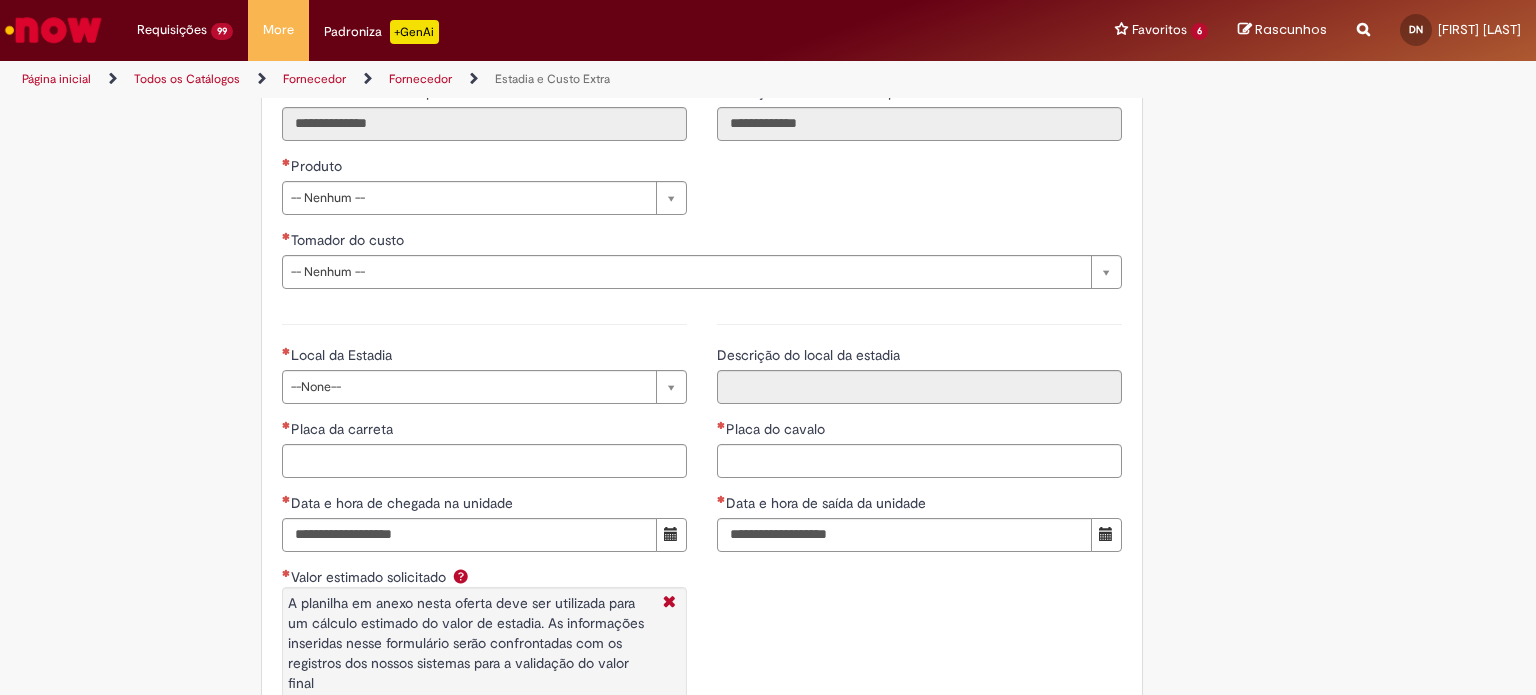 scroll, scrollTop: 2764, scrollLeft: 0, axis: vertical 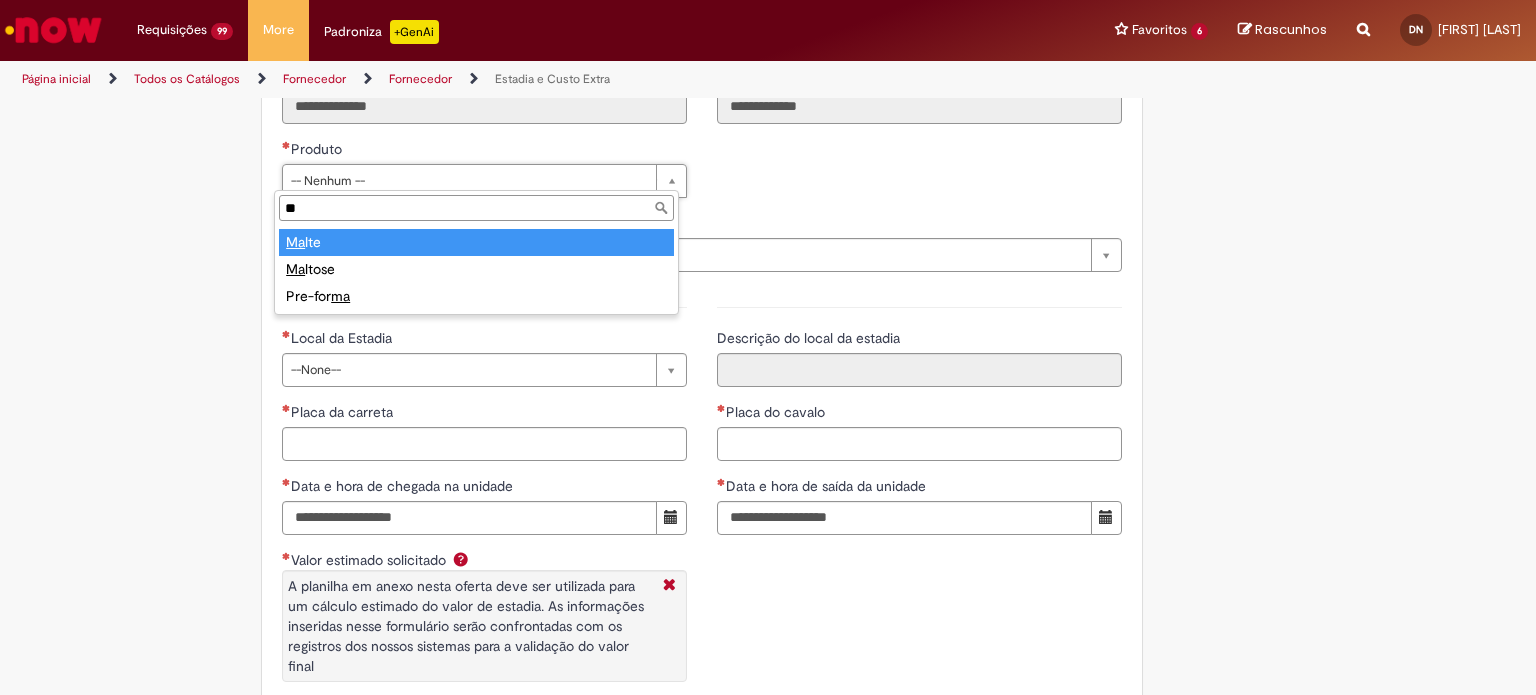 type on "***" 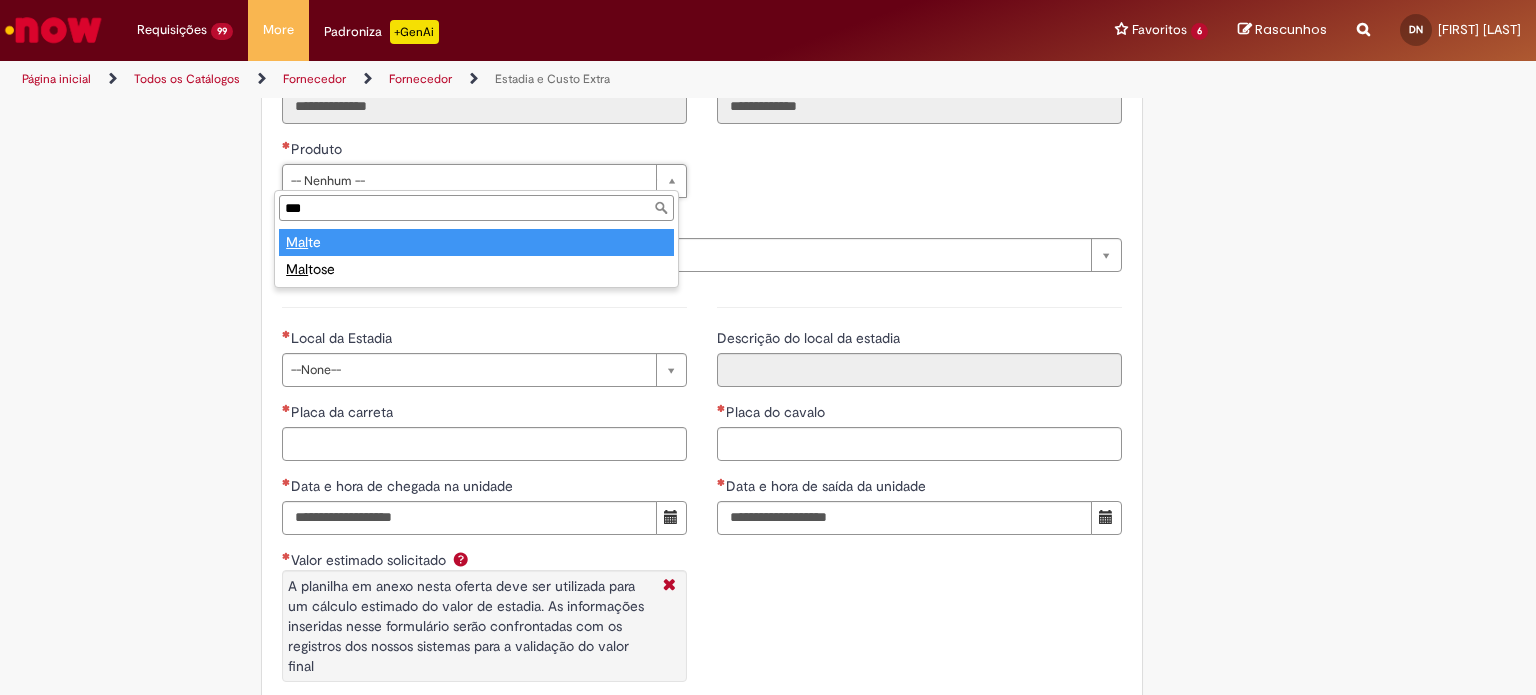 type on "*****" 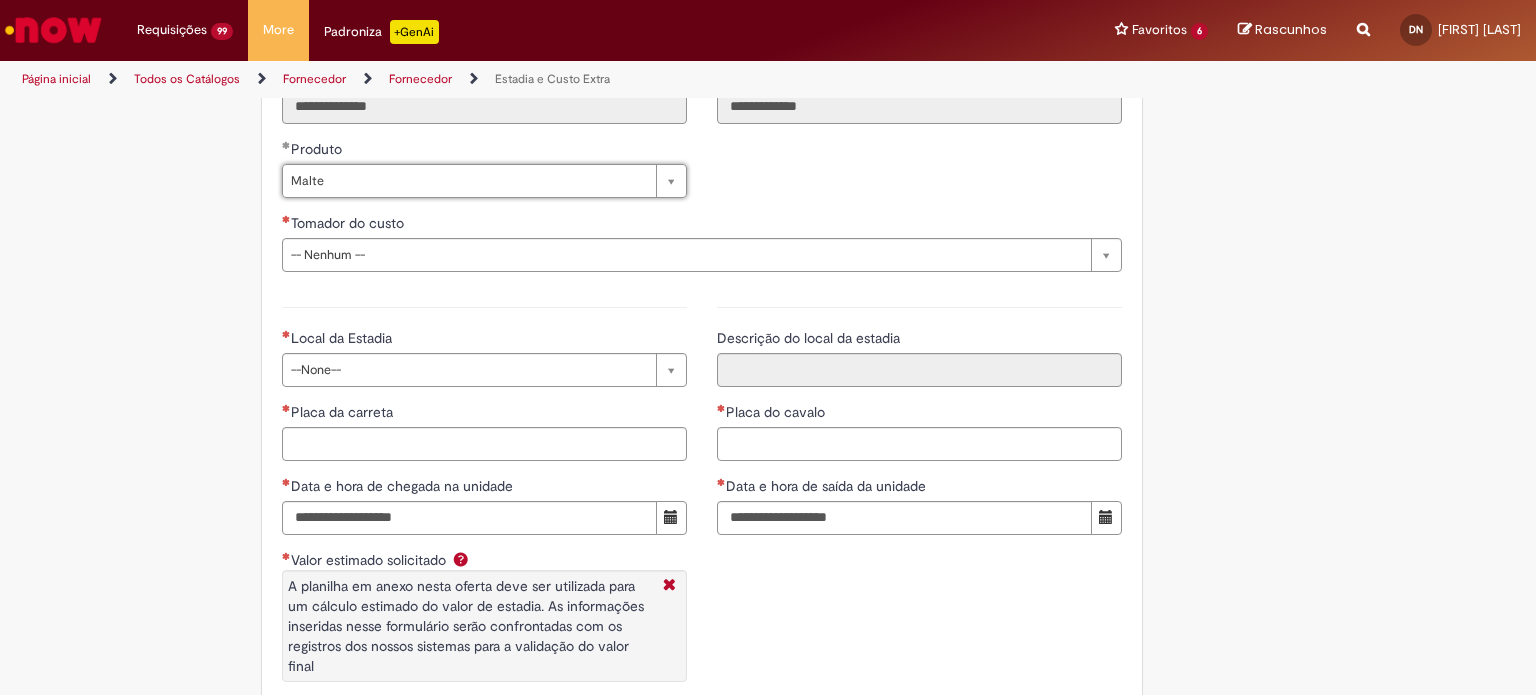type 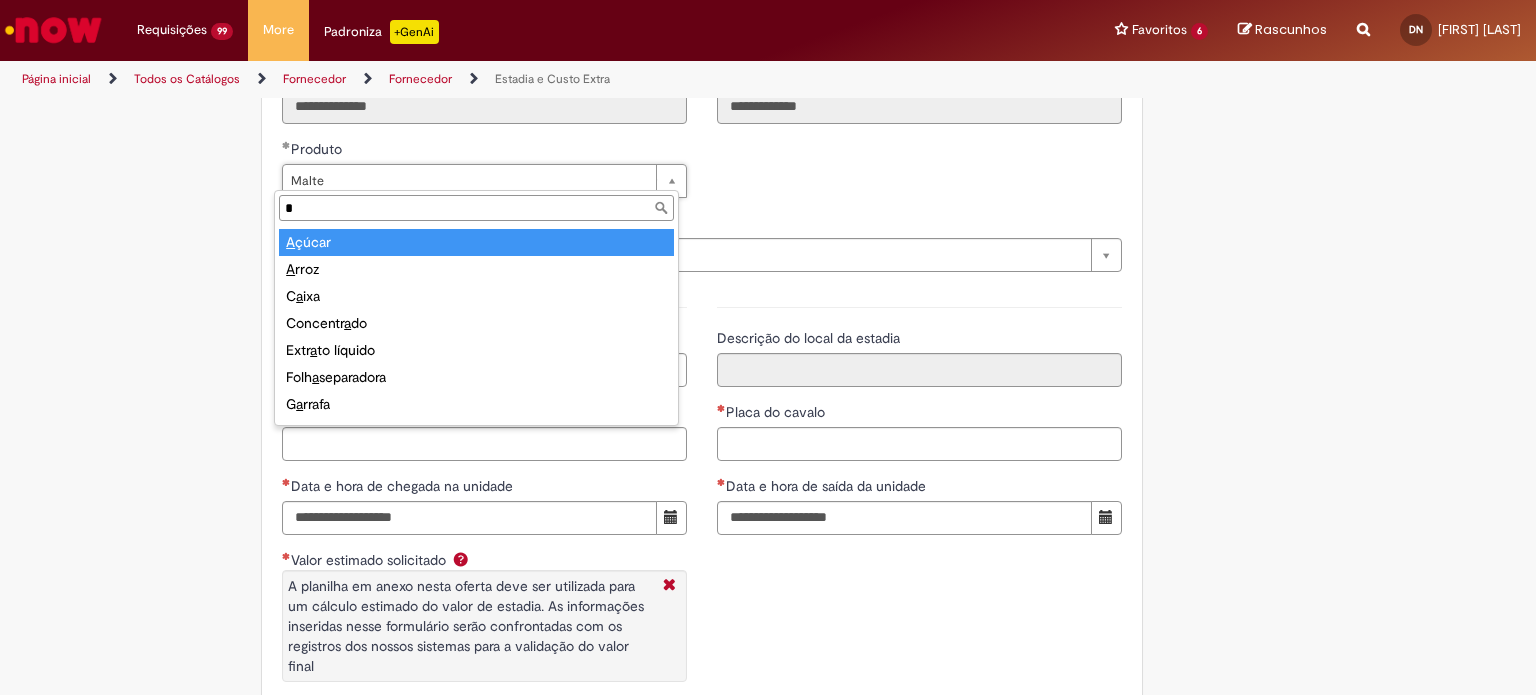 scroll, scrollTop: 0, scrollLeft: 0, axis: both 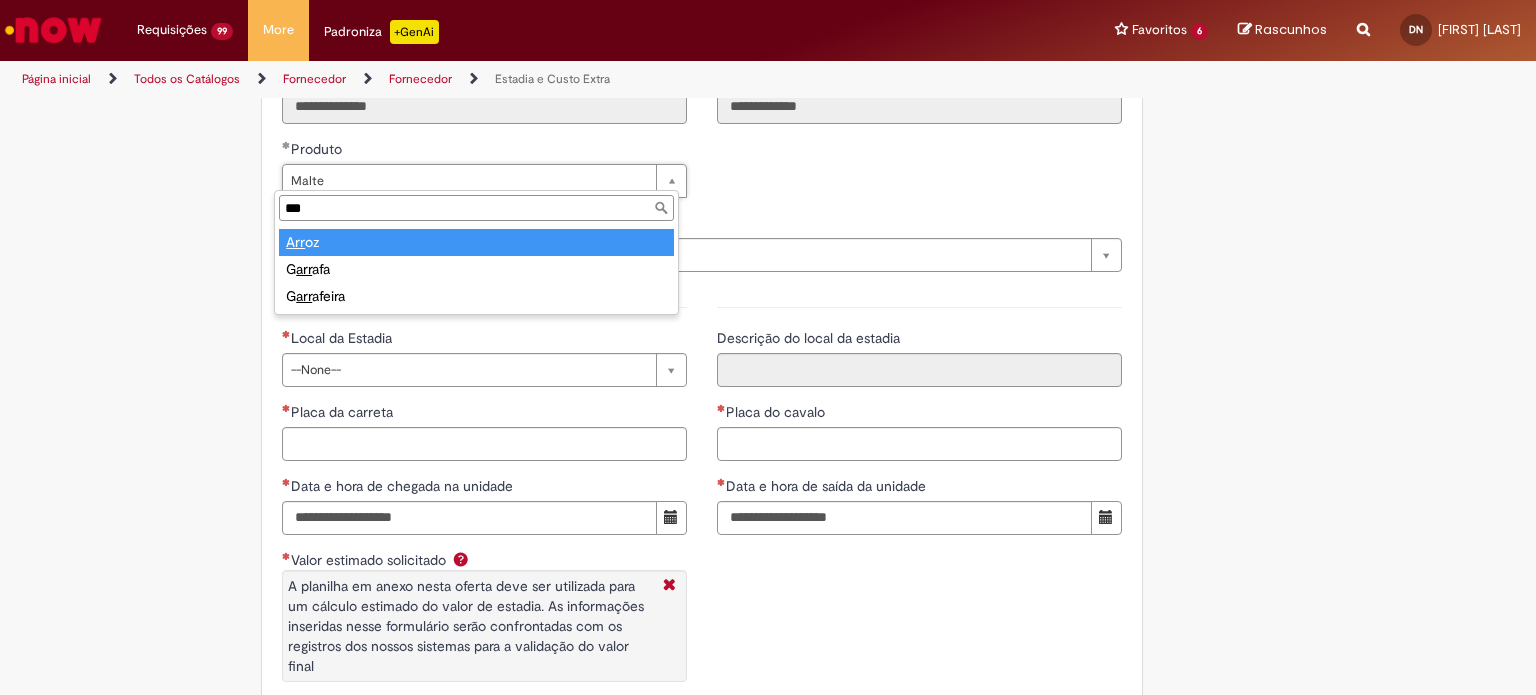 type on "***" 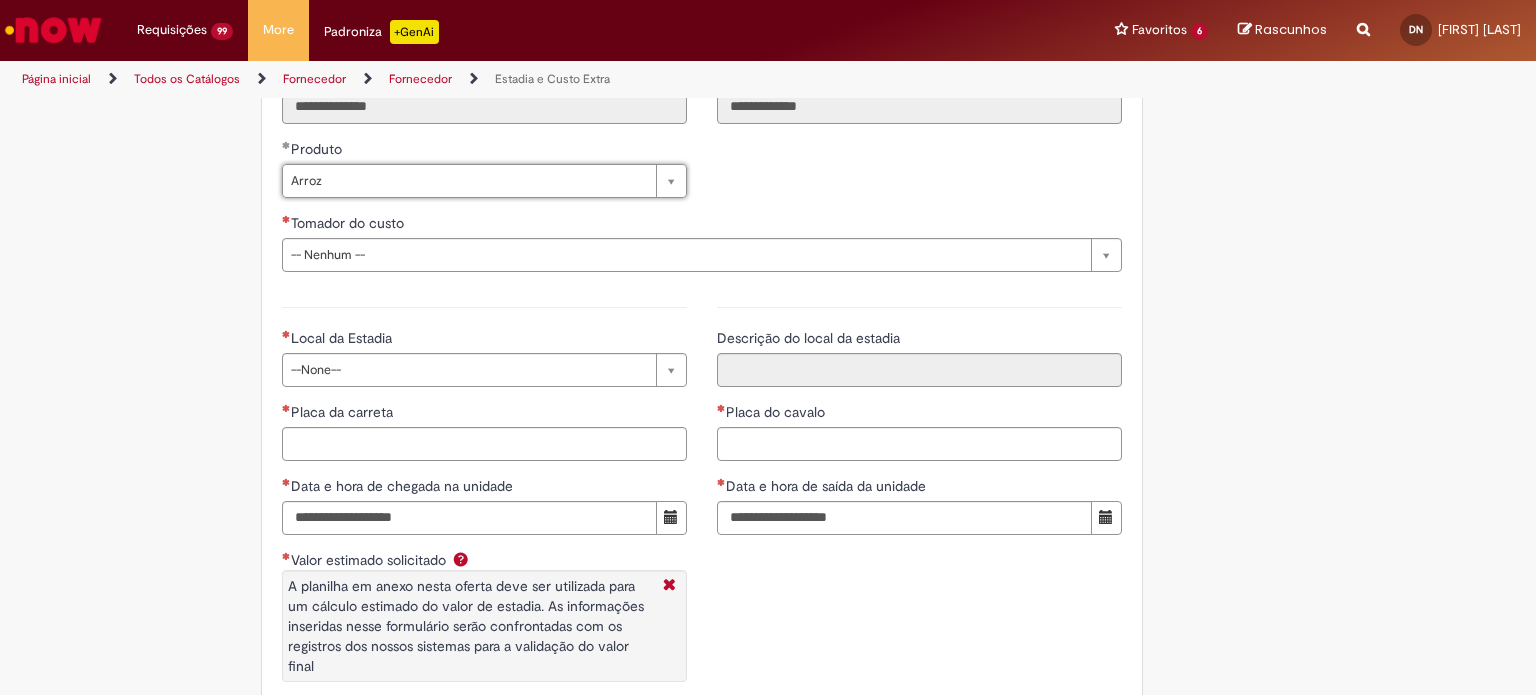 scroll, scrollTop: 0, scrollLeft: 0, axis: both 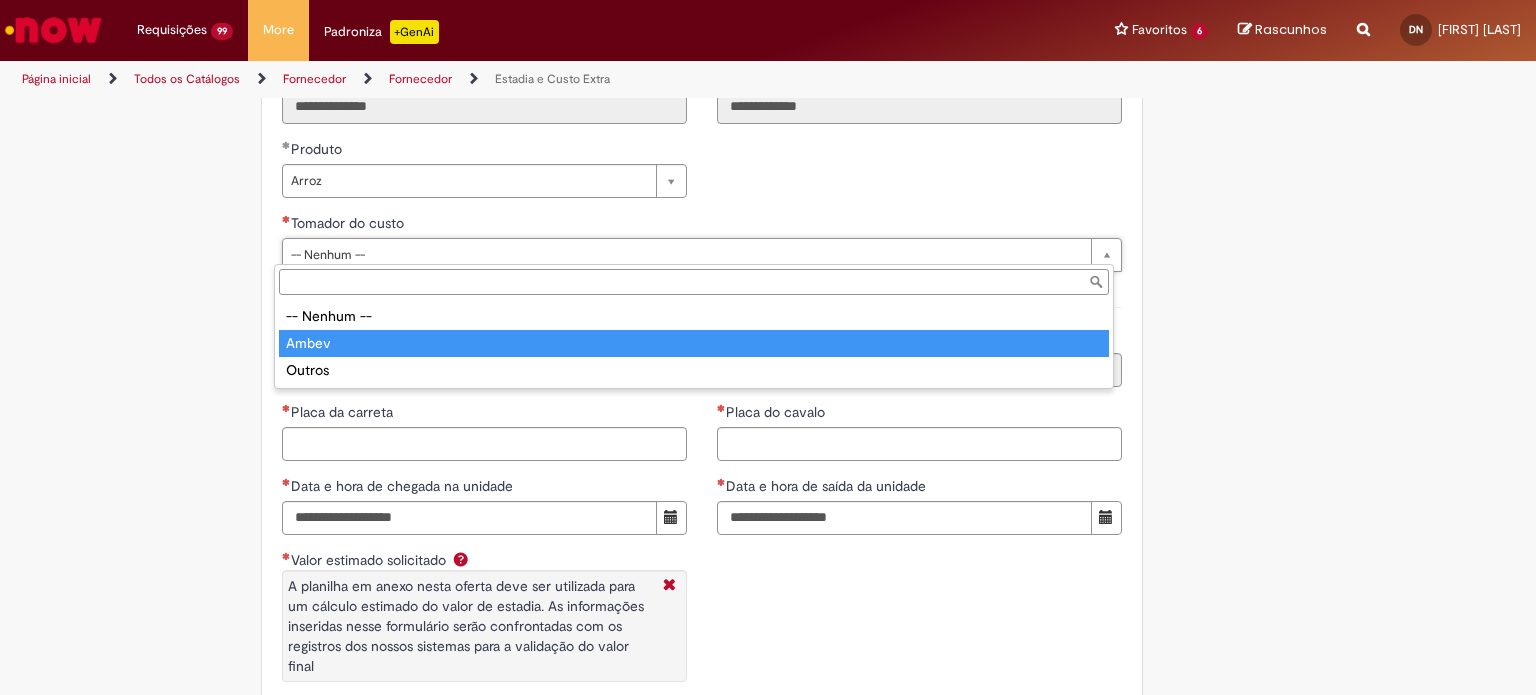type on "*****" 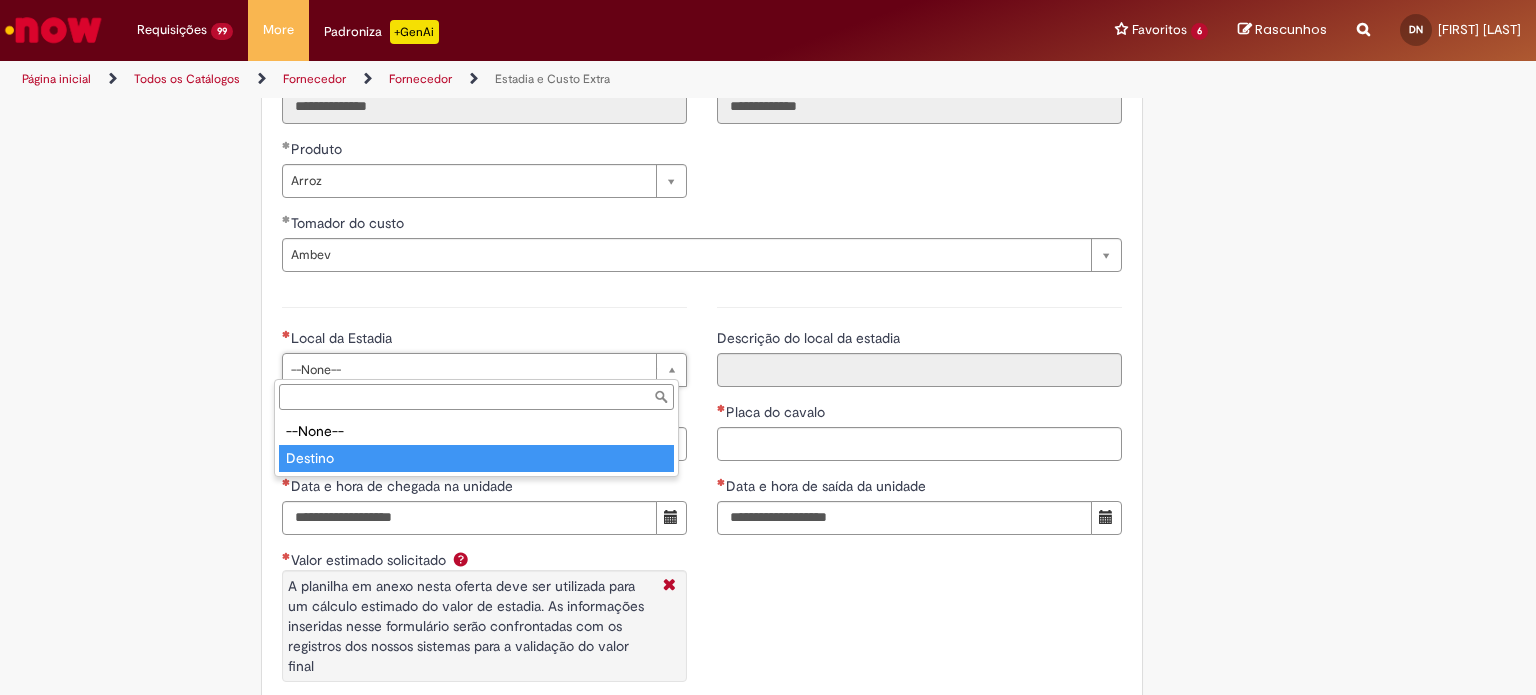 type on "*******" 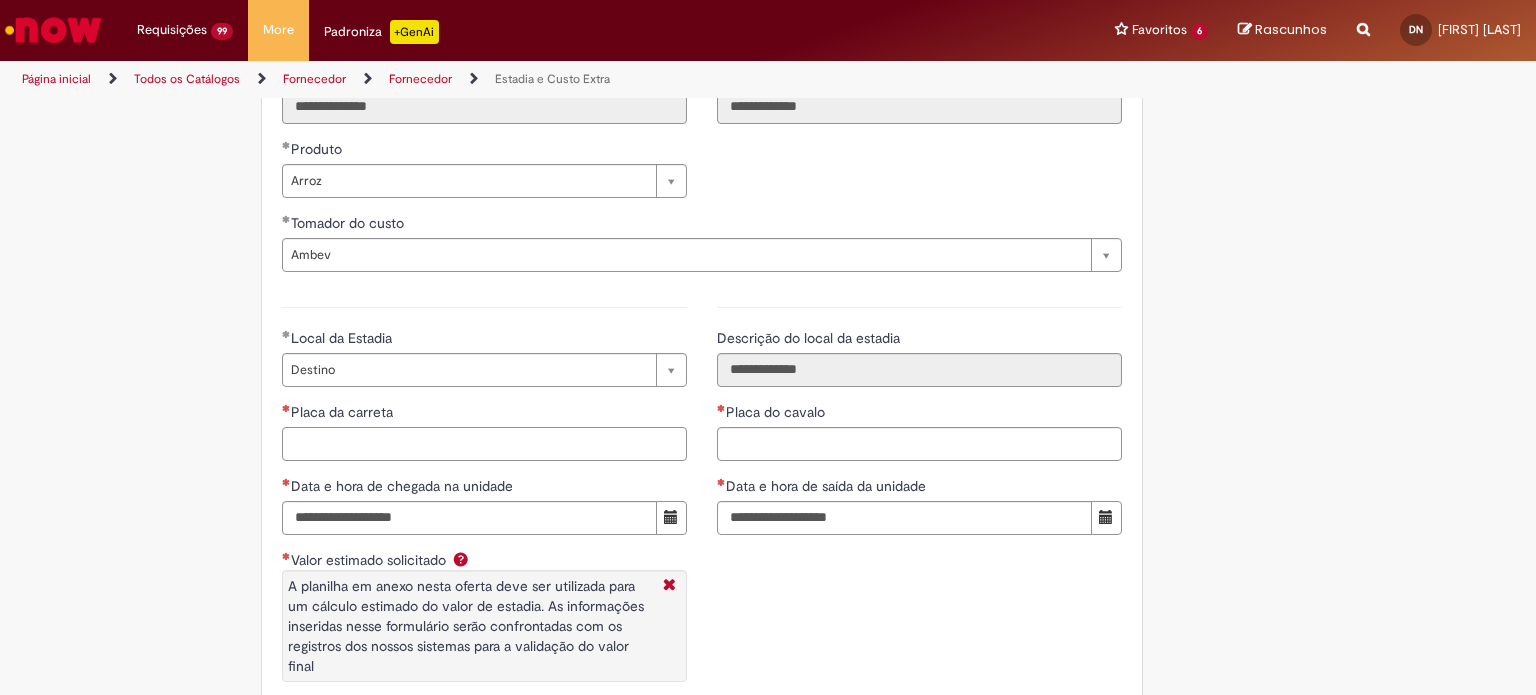 paste on "*******" 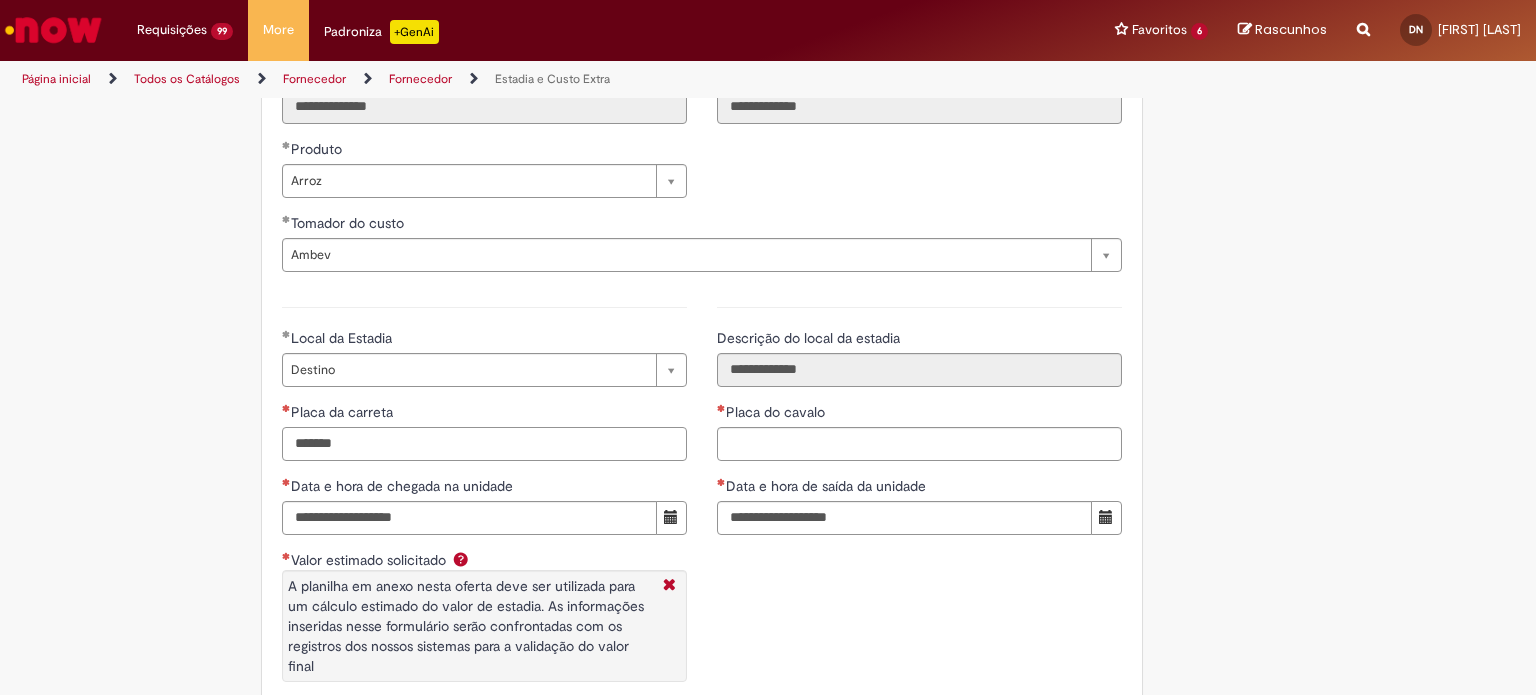 click on "*******" at bounding box center (484, 444) 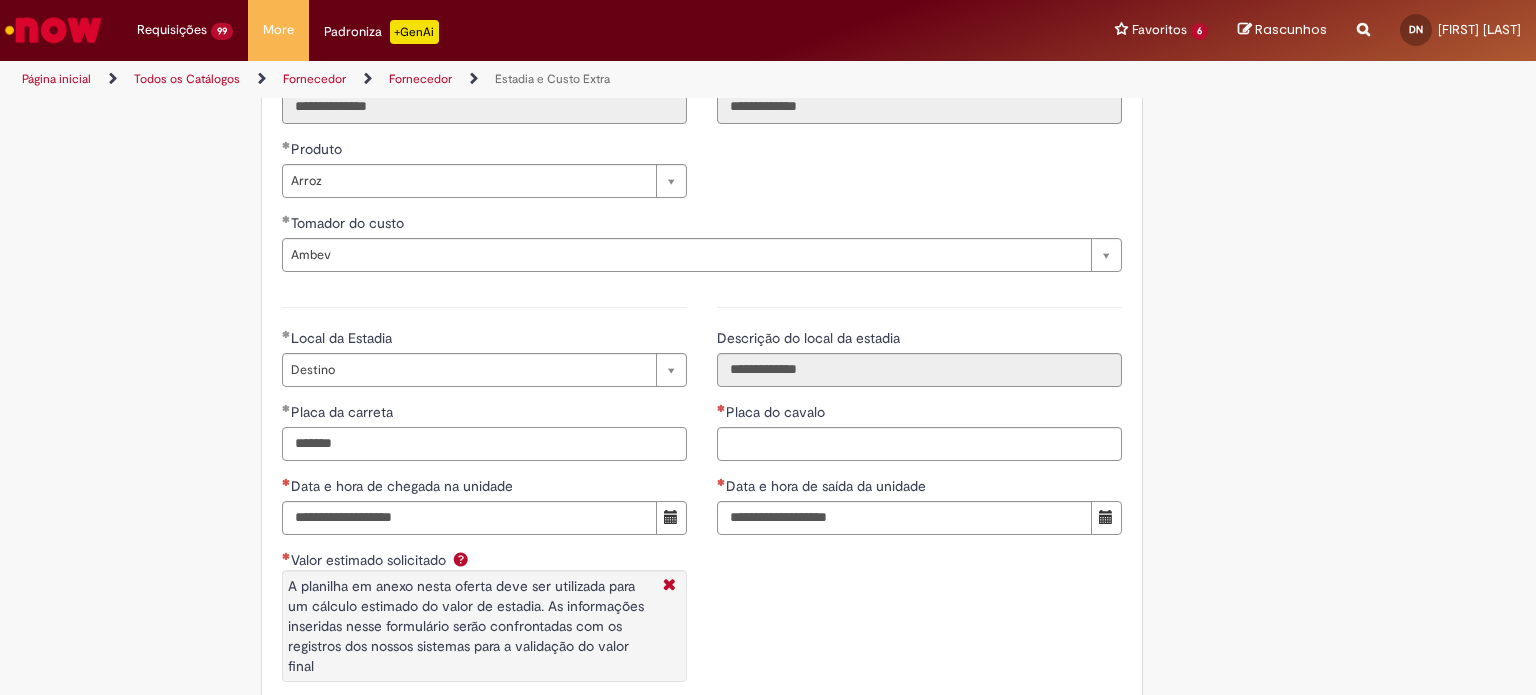 type on "*******" 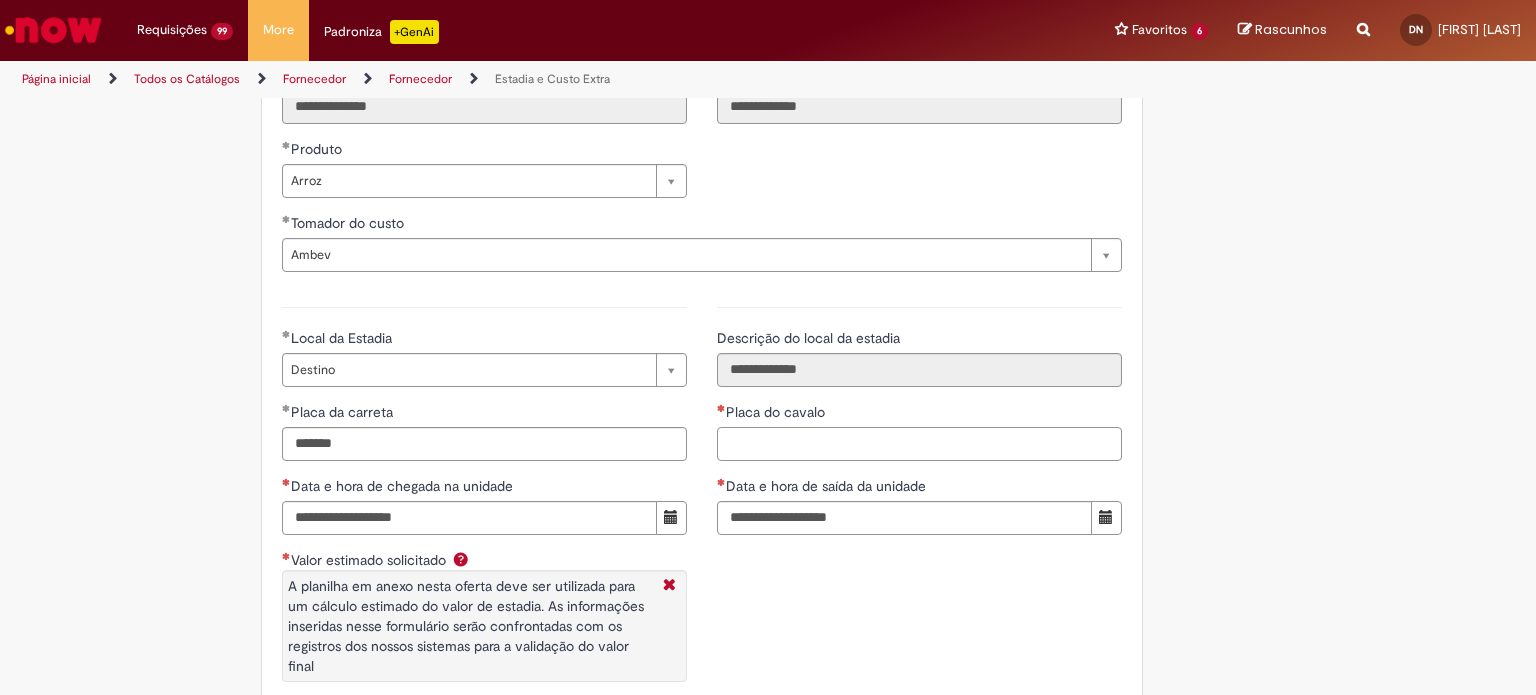 paste on "*******" 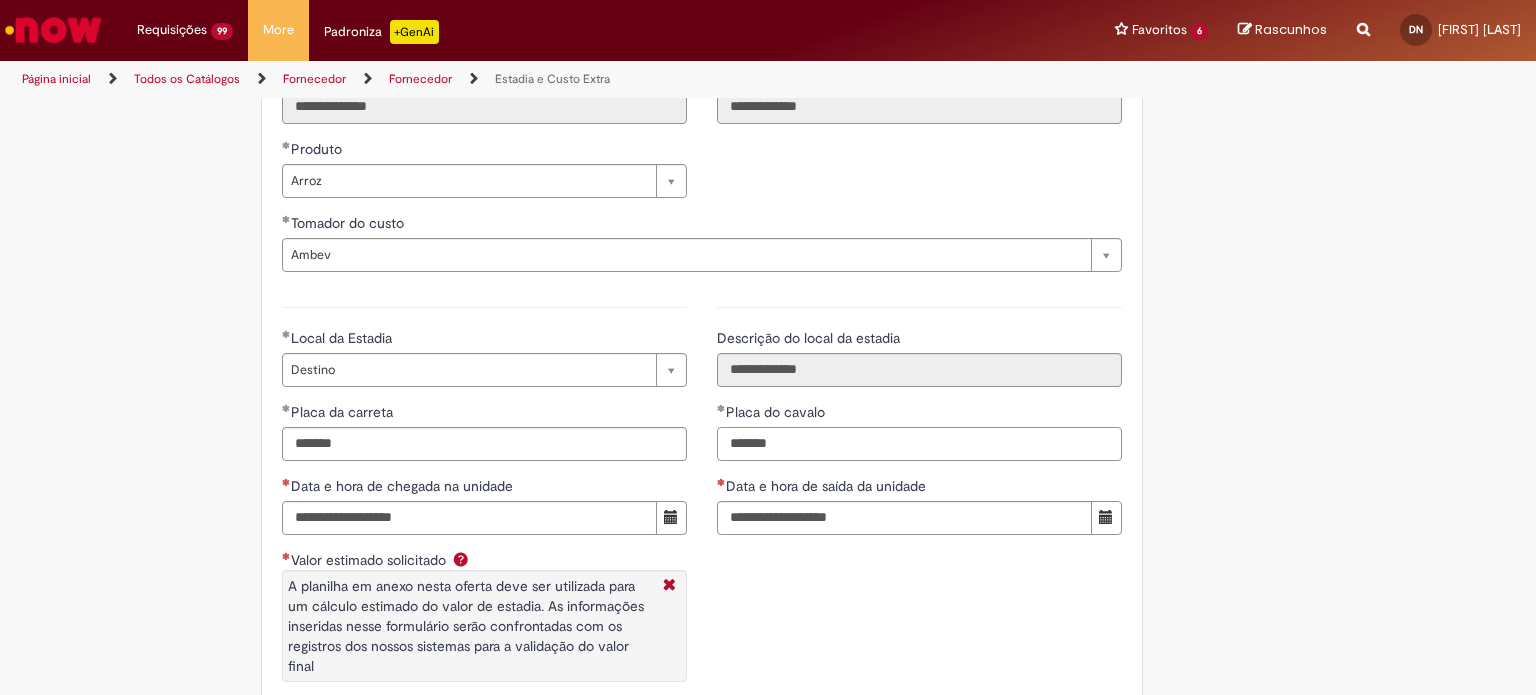 click on "*******" at bounding box center [919, 444] 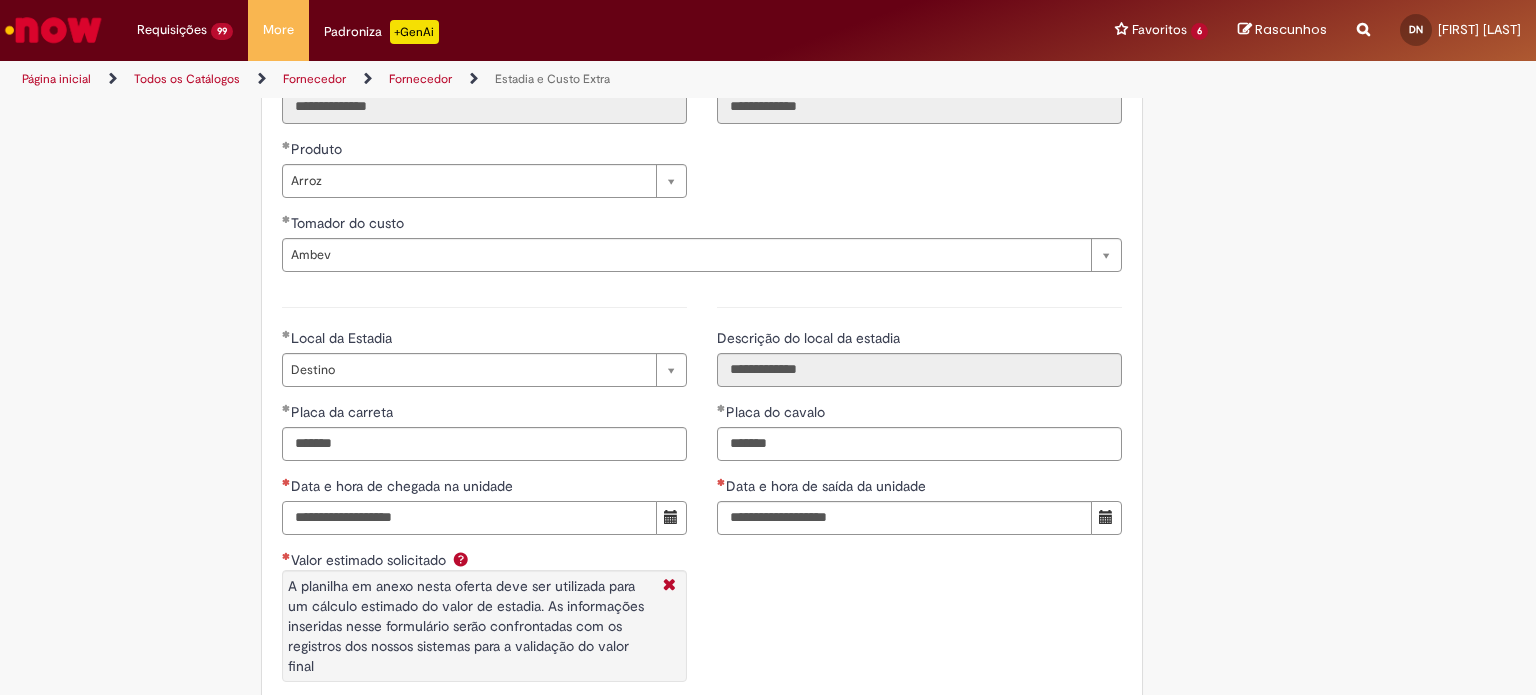 paste on "**********" 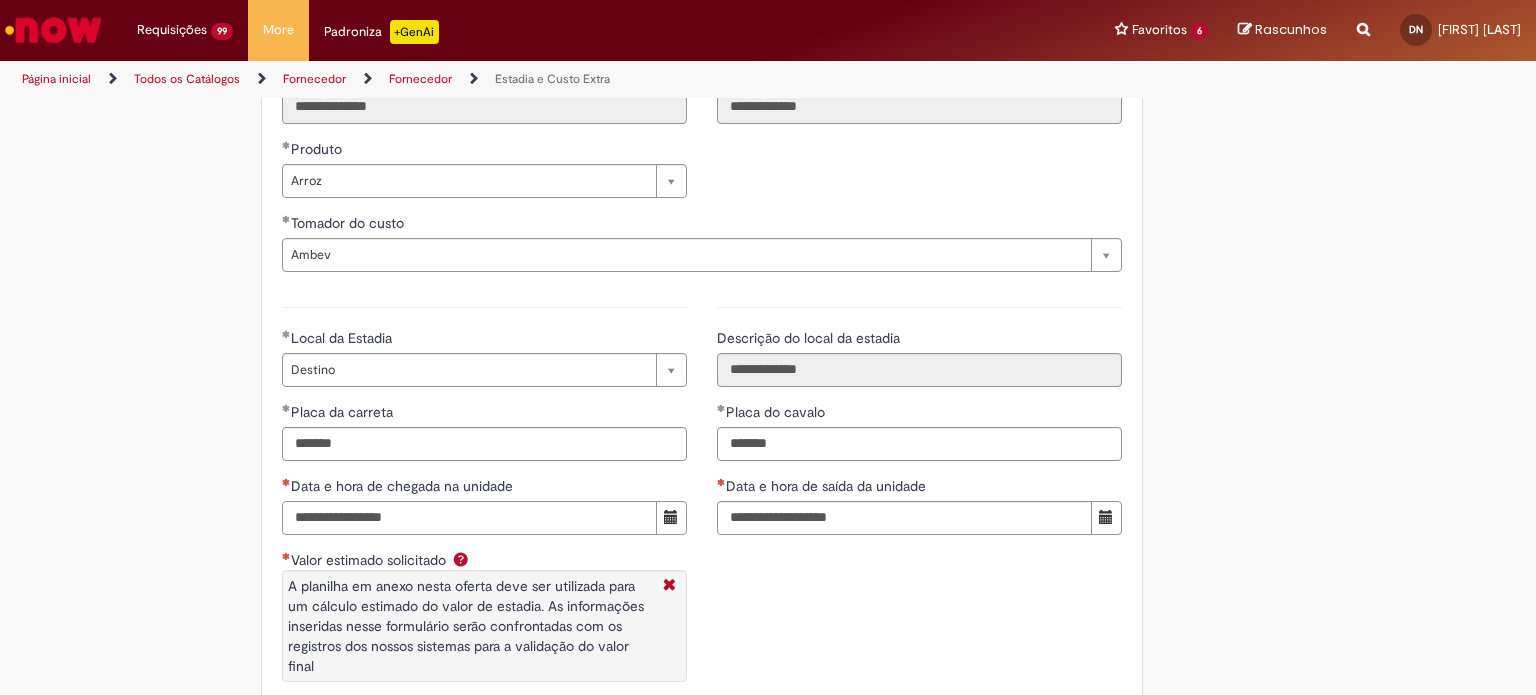 click on "**********" at bounding box center (469, 518) 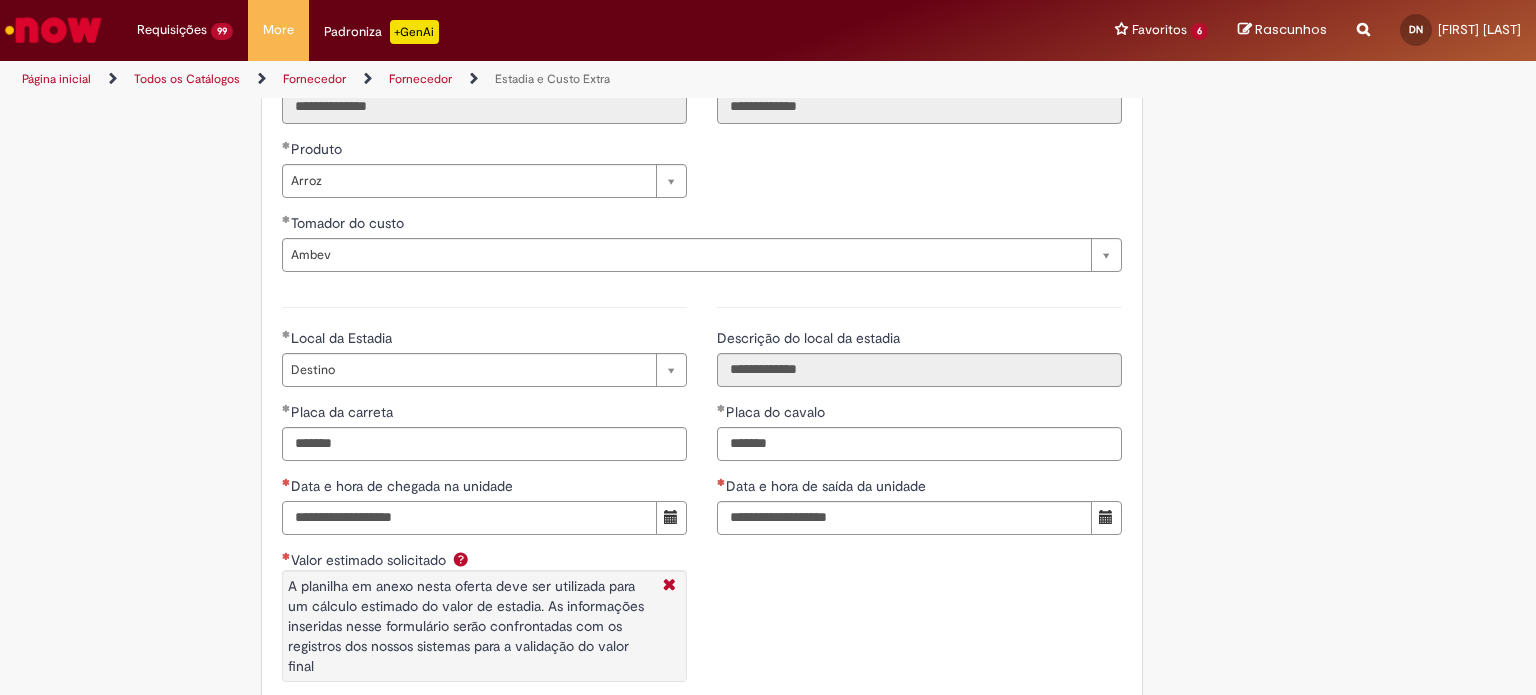 type on "**********" 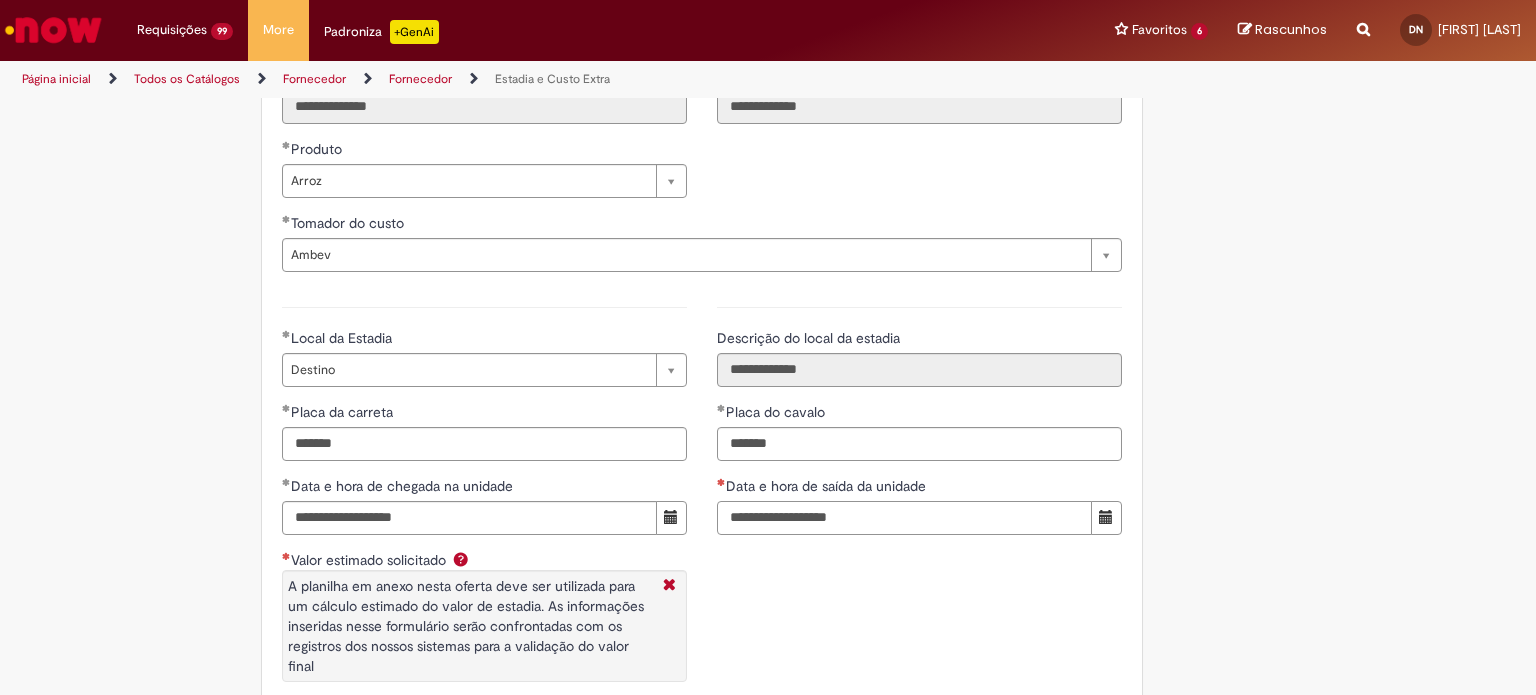paste on "**********" 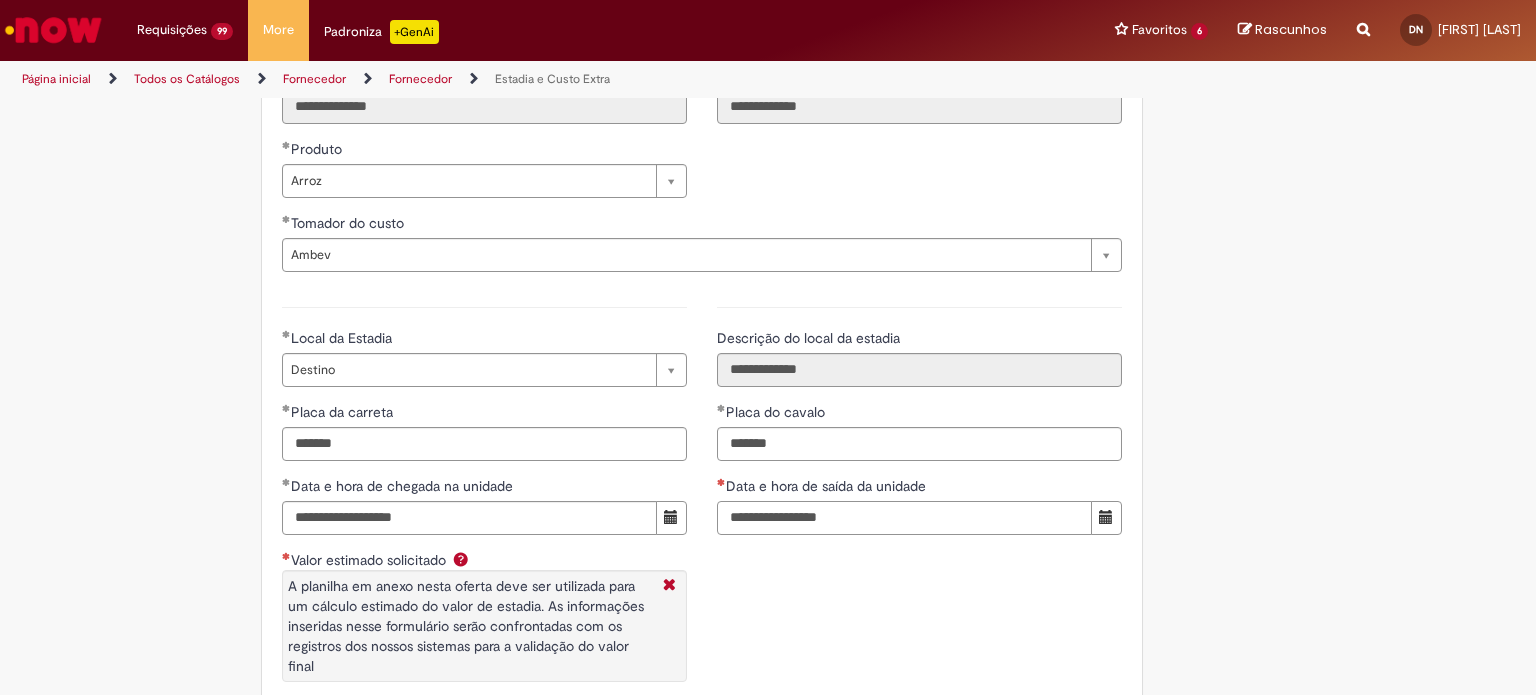 click on "**********" at bounding box center (904, 518) 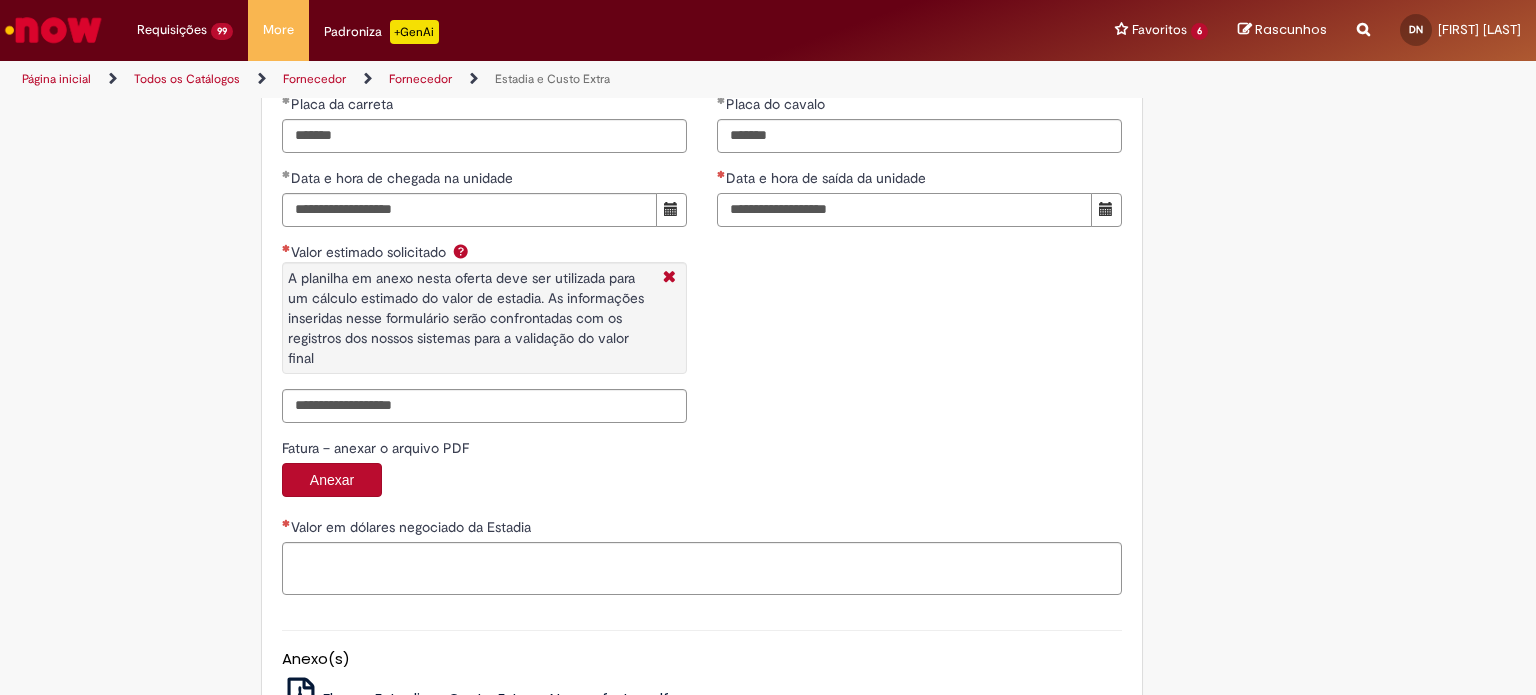 scroll, scrollTop: 3247, scrollLeft: 0, axis: vertical 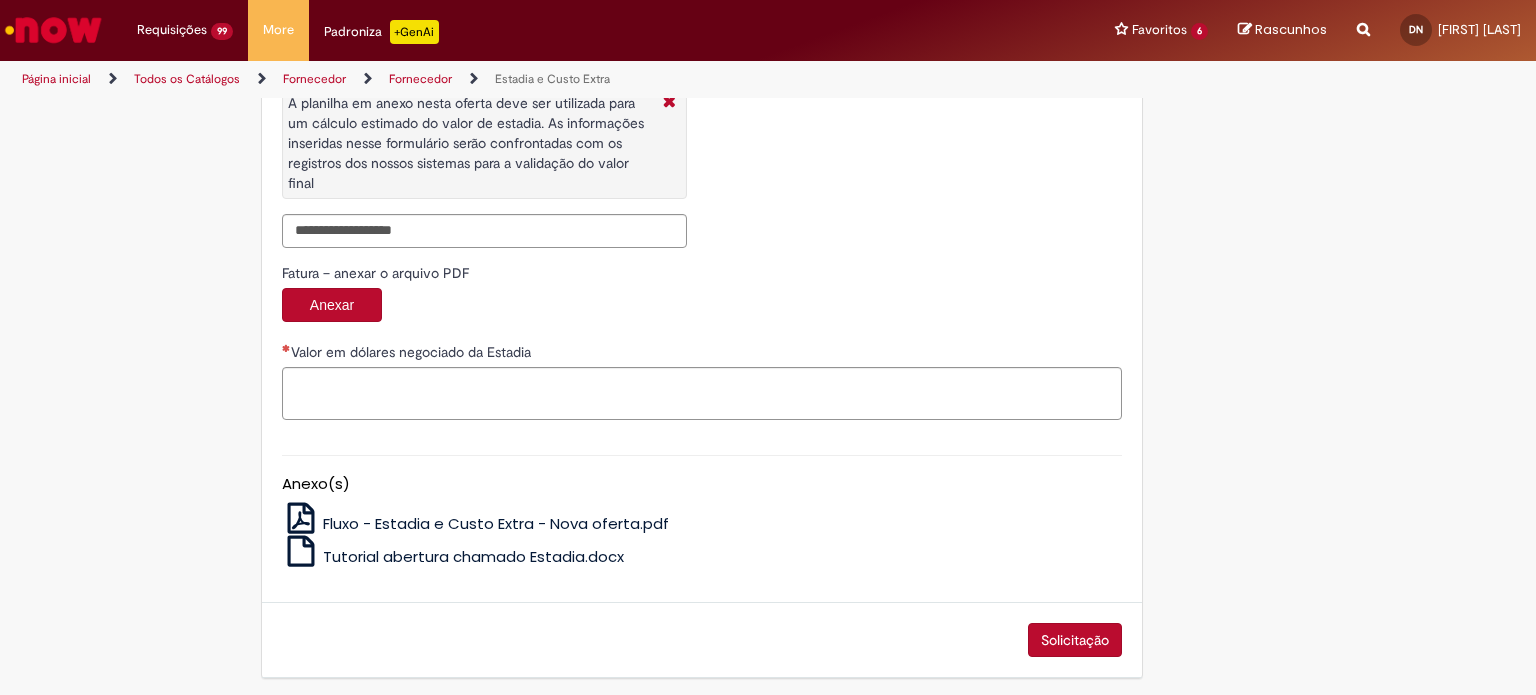 type on "**********" 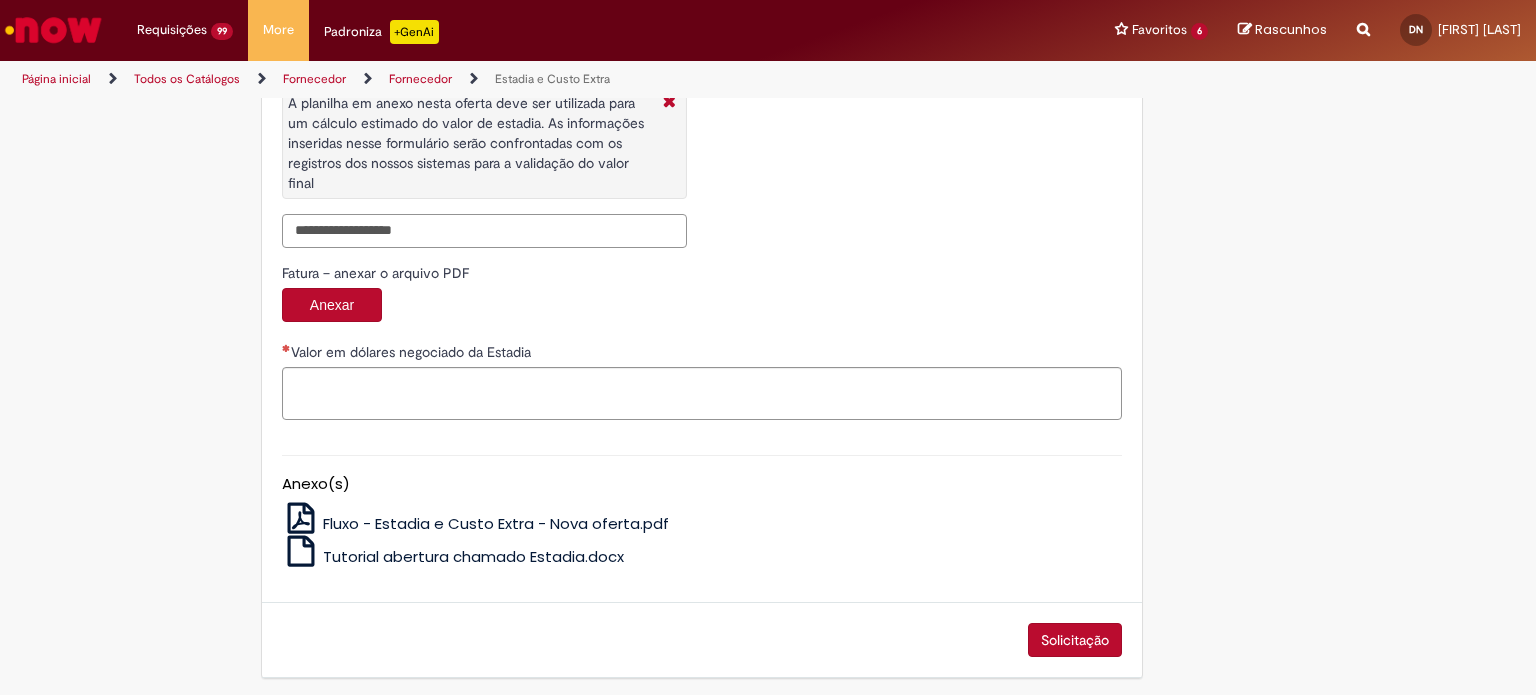 paste on "********" 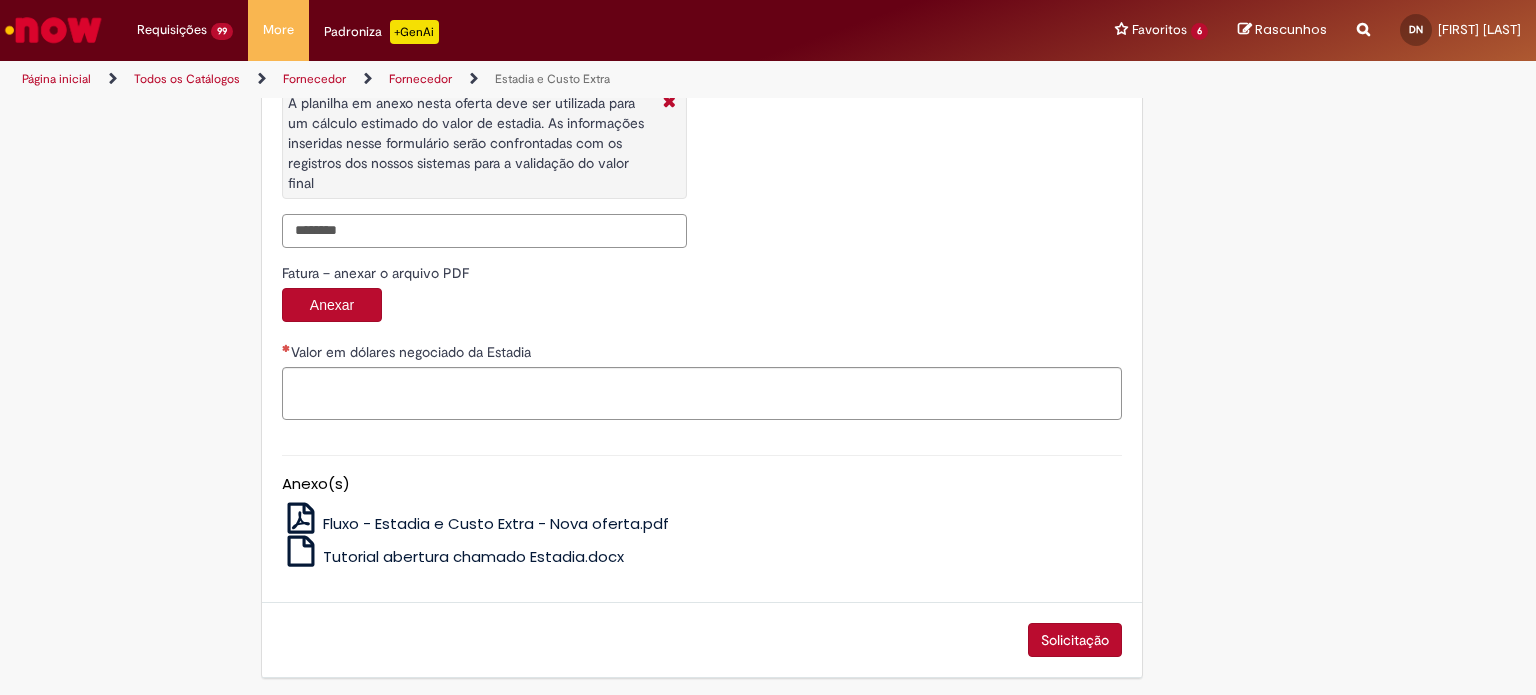 click on "********" at bounding box center [484, 231] 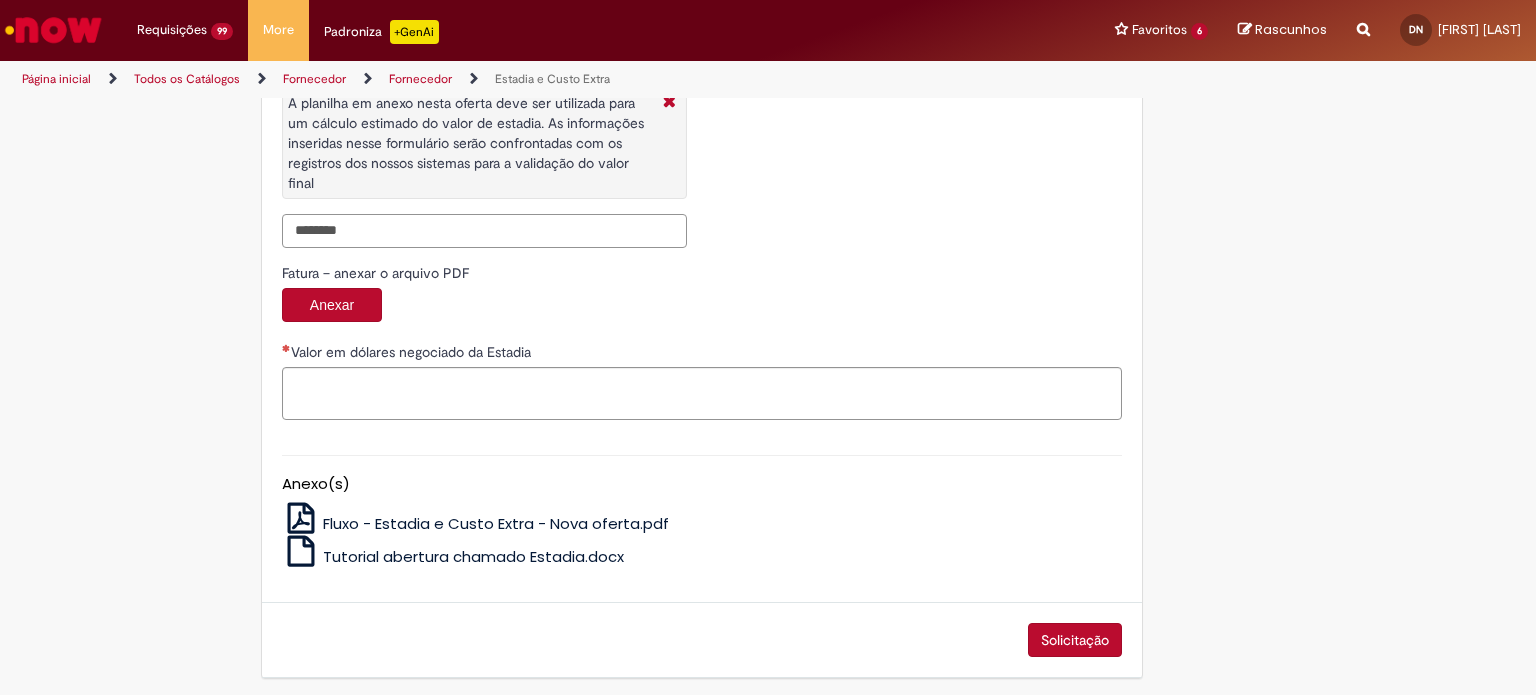 click on "********" at bounding box center (484, 231) 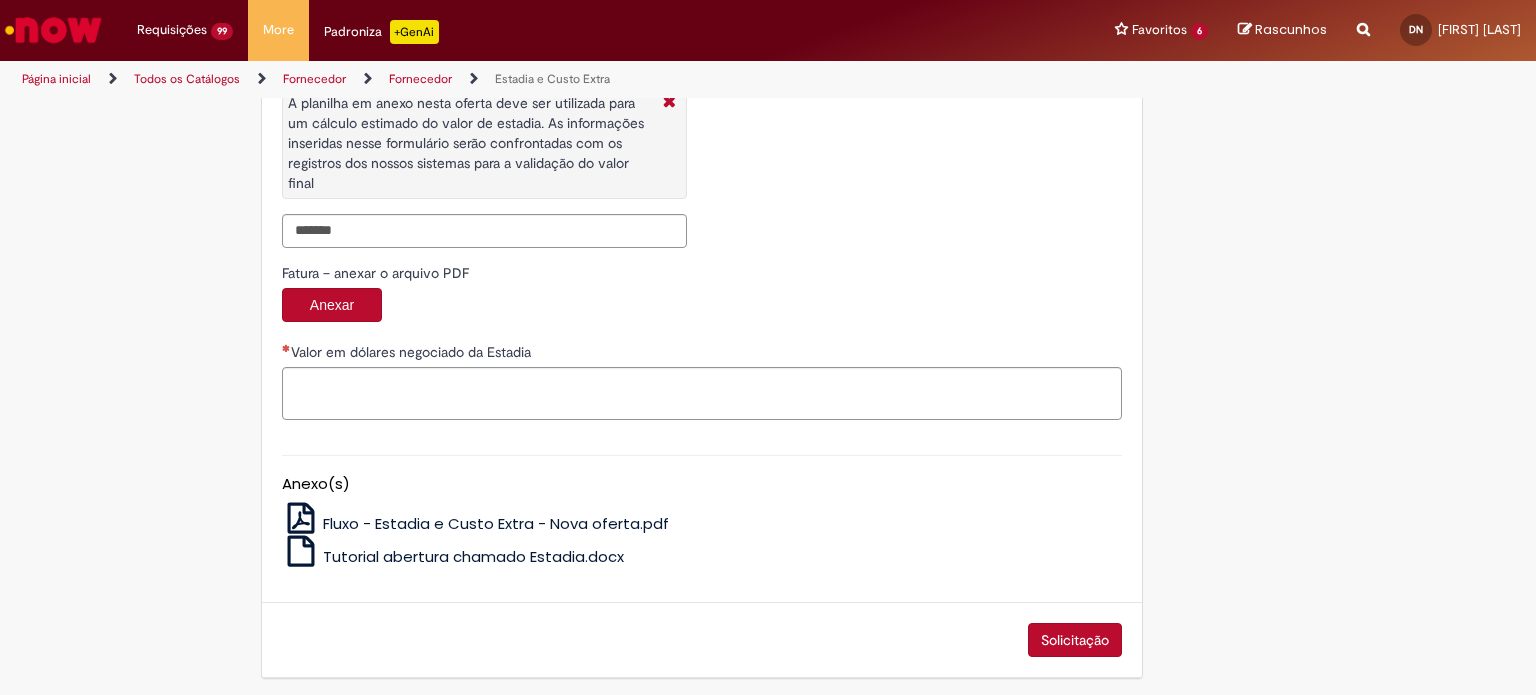 type on "**********" 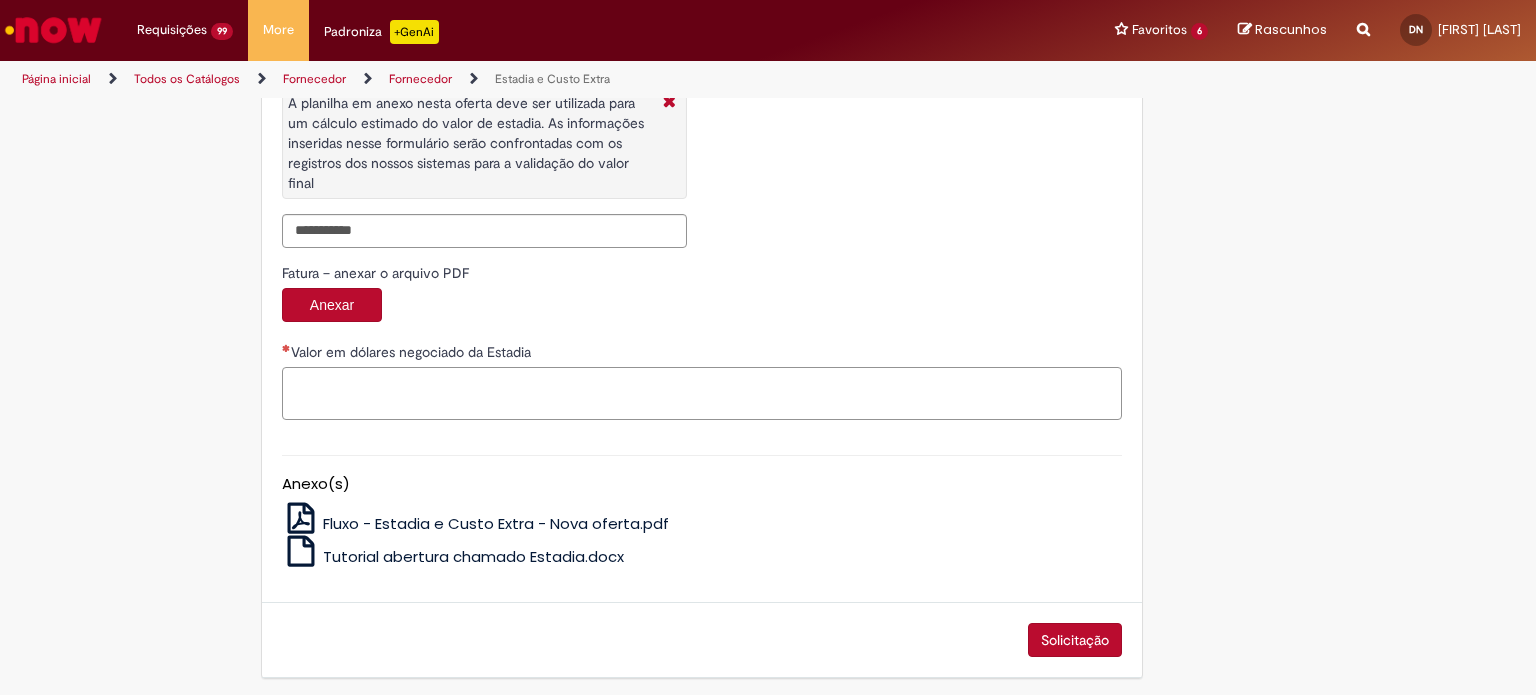 paste on "**********" 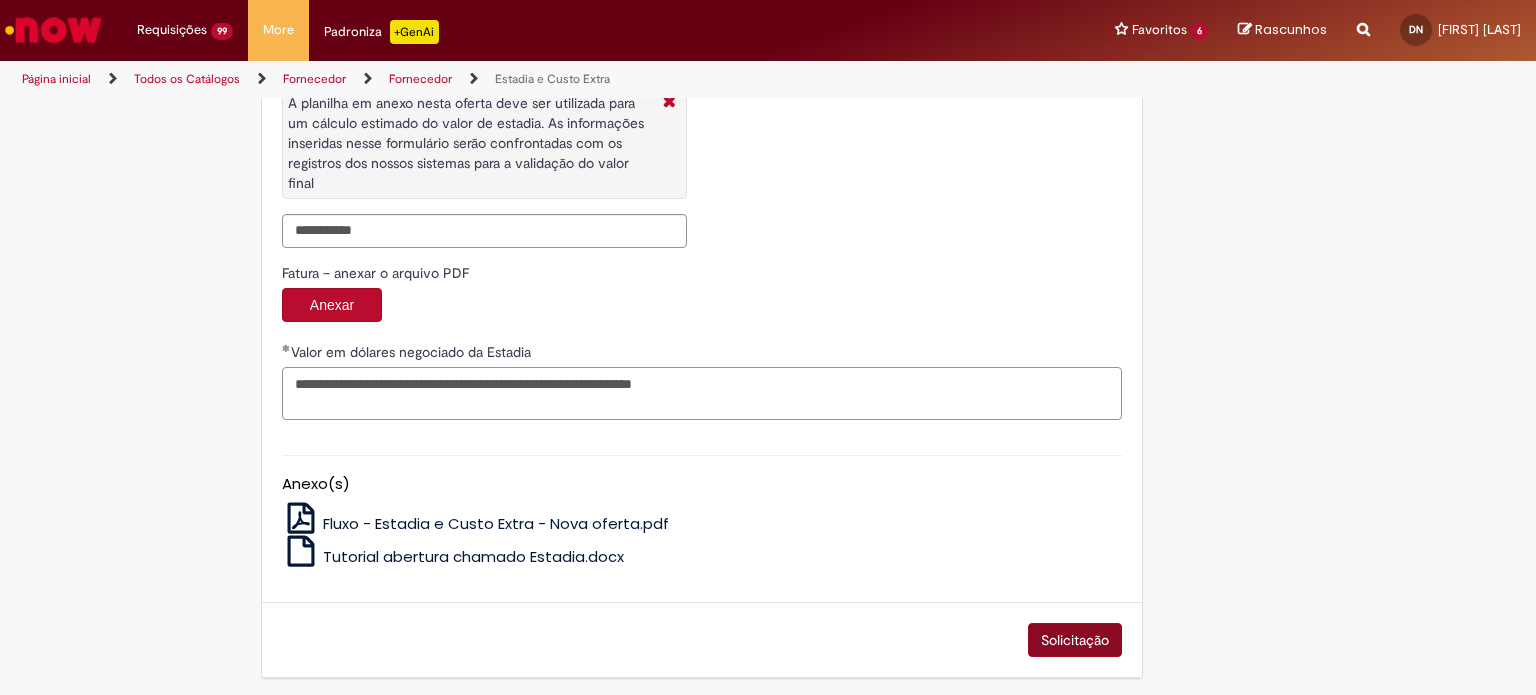 type on "**********" 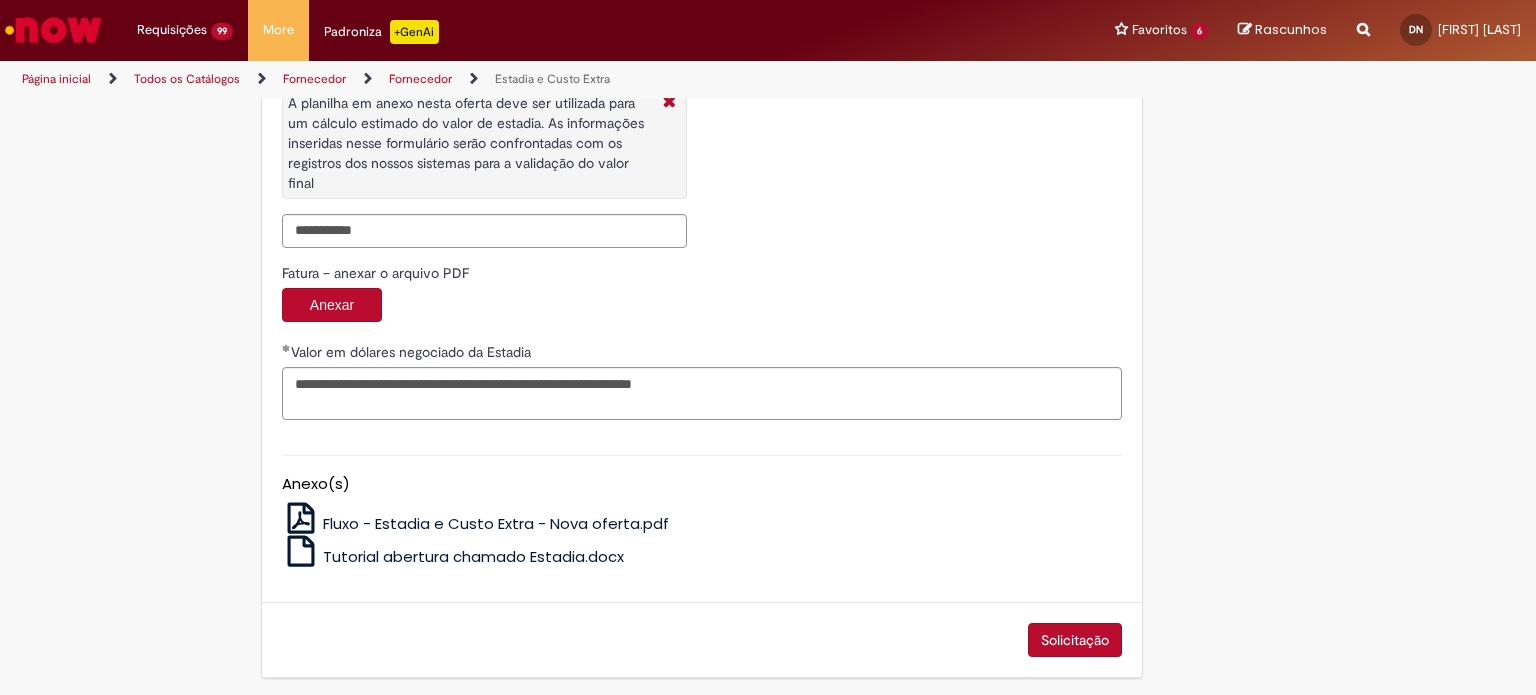 click on "Solicitação" at bounding box center [1075, 640] 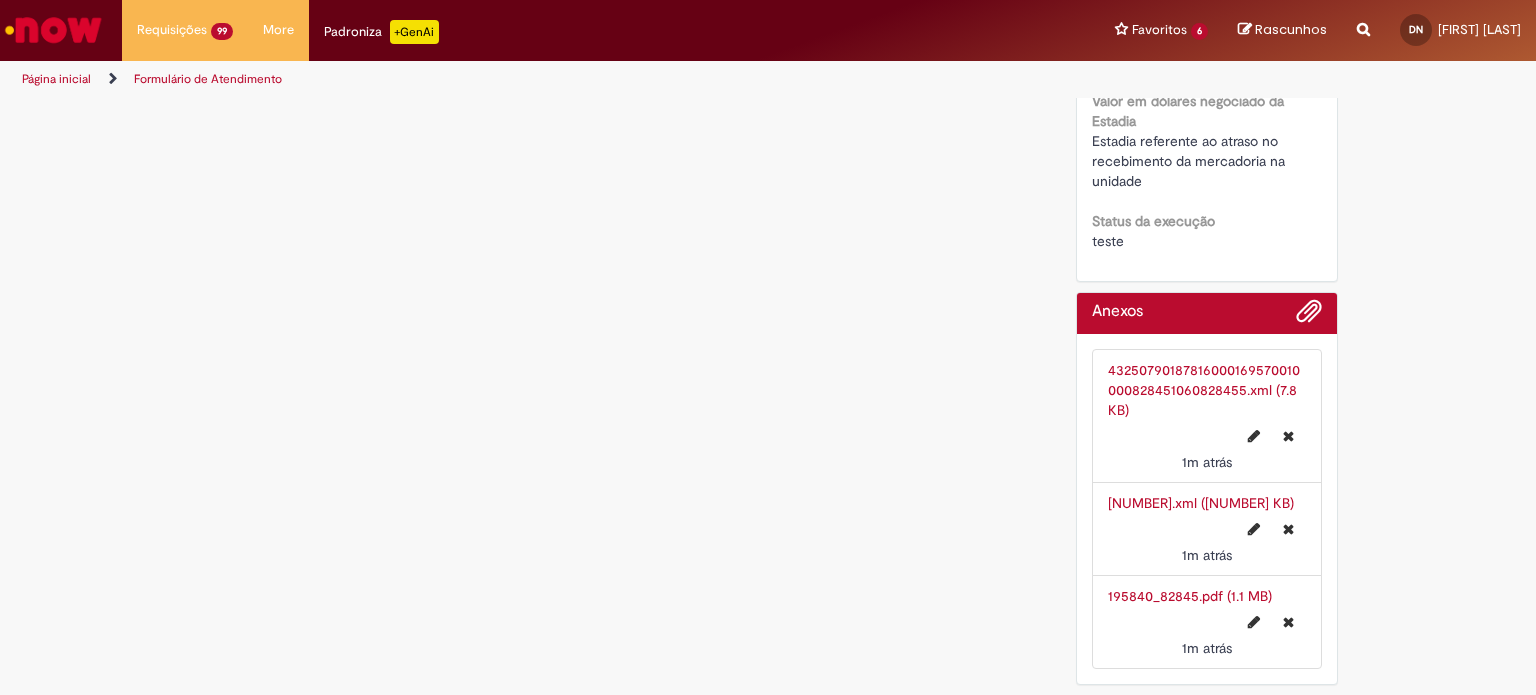scroll, scrollTop: 0, scrollLeft: 0, axis: both 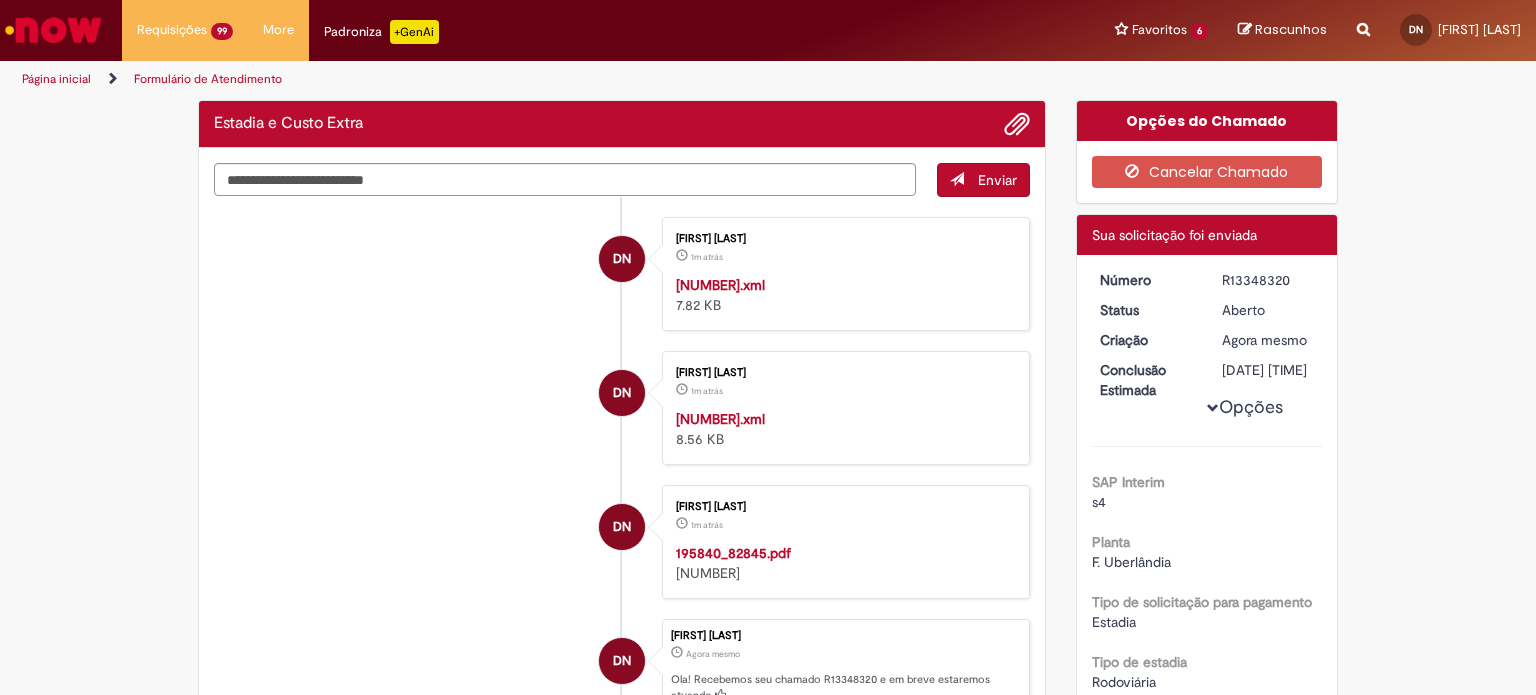 click on "R13348320" at bounding box center [1268, 280] 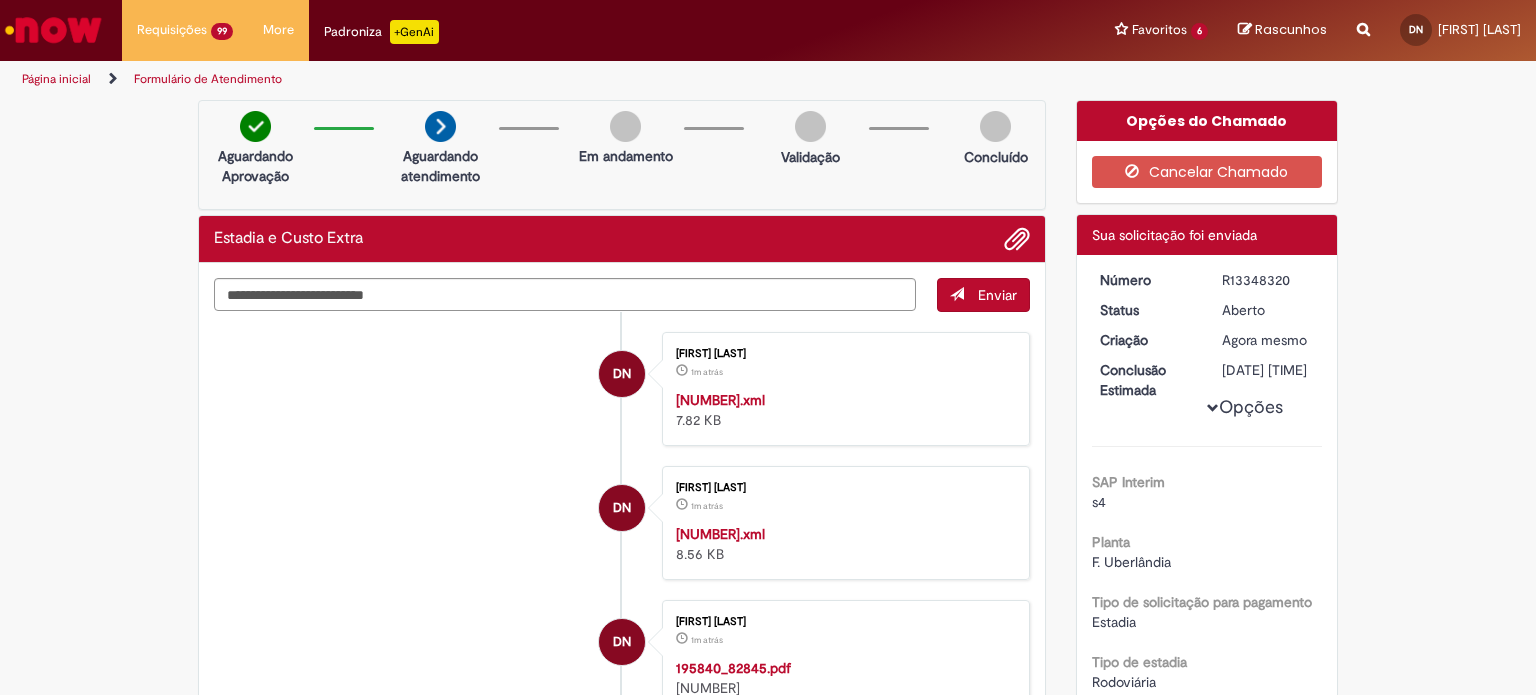 copy on "R13348320" 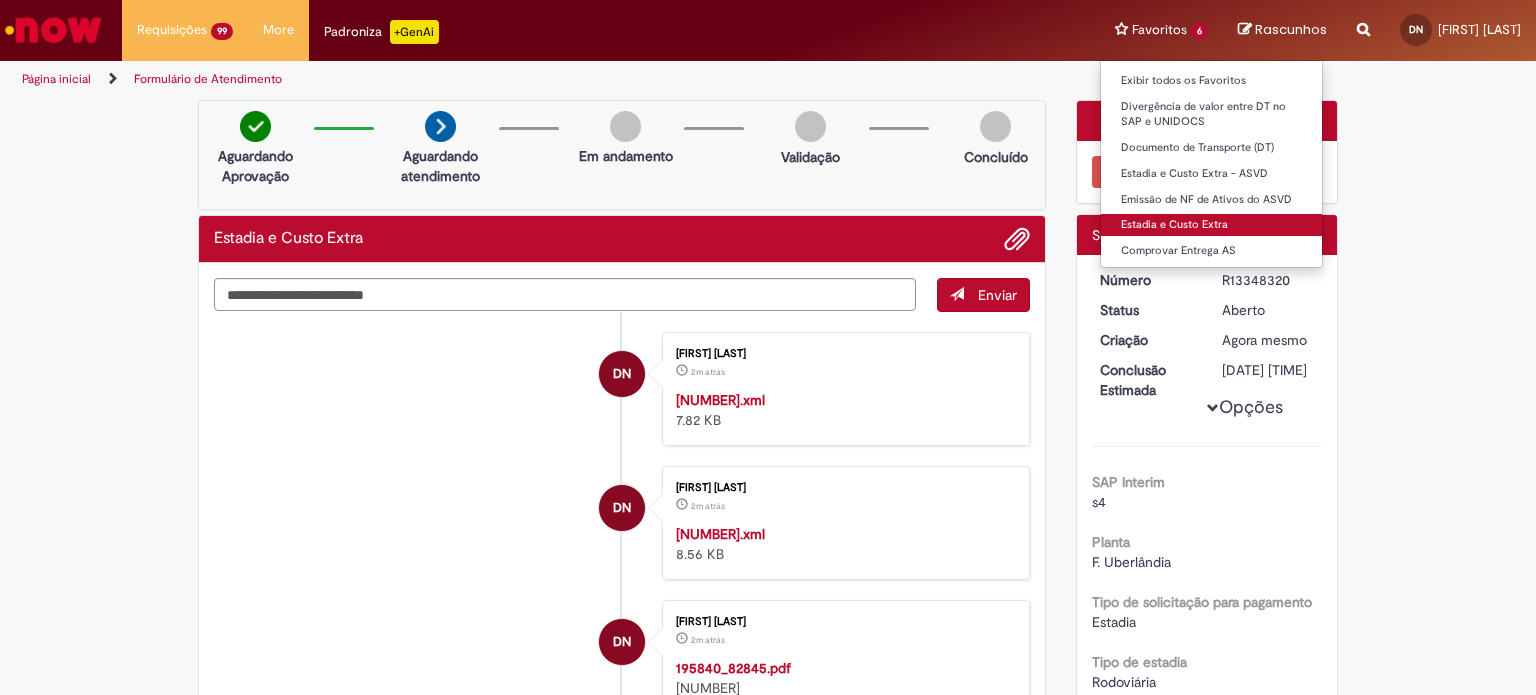 click on "Estadia e Custo Extra" at bounding box center [1211, 225] 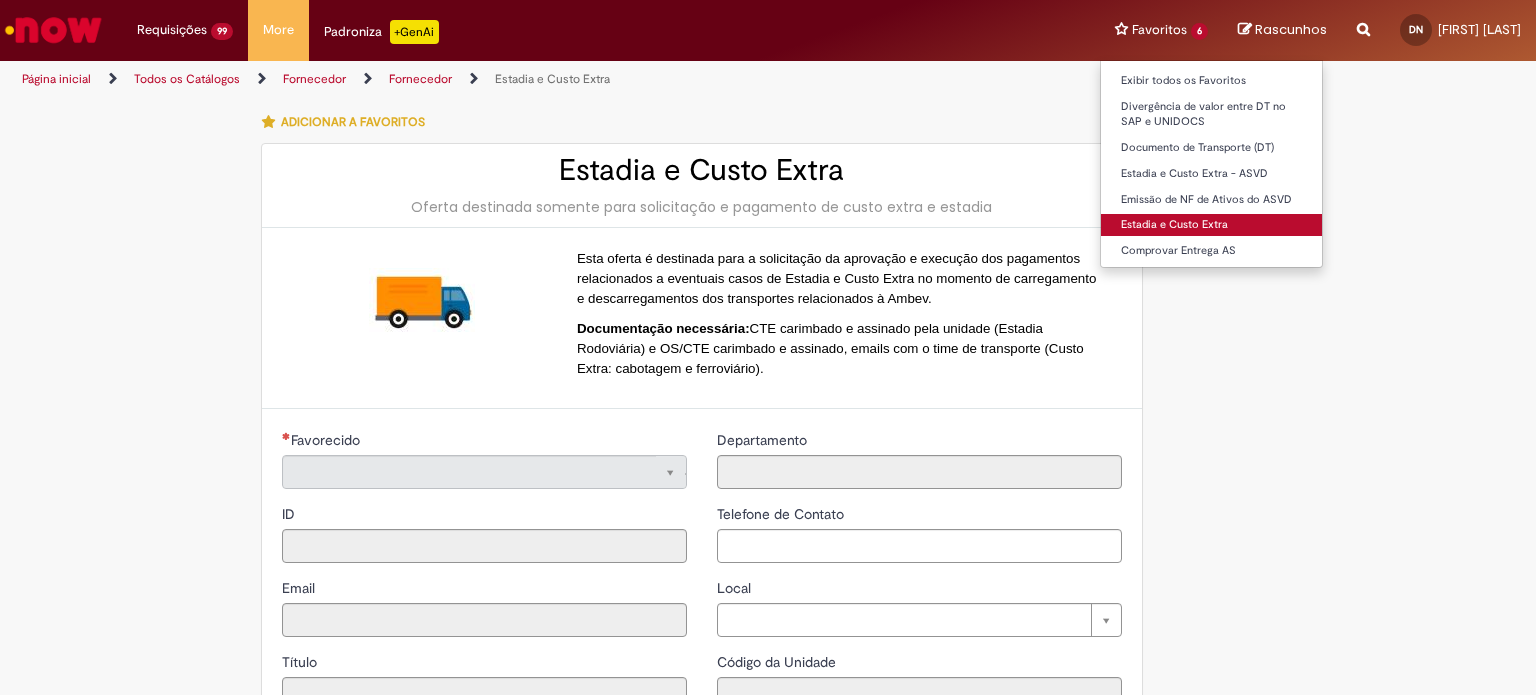 type on "**********" 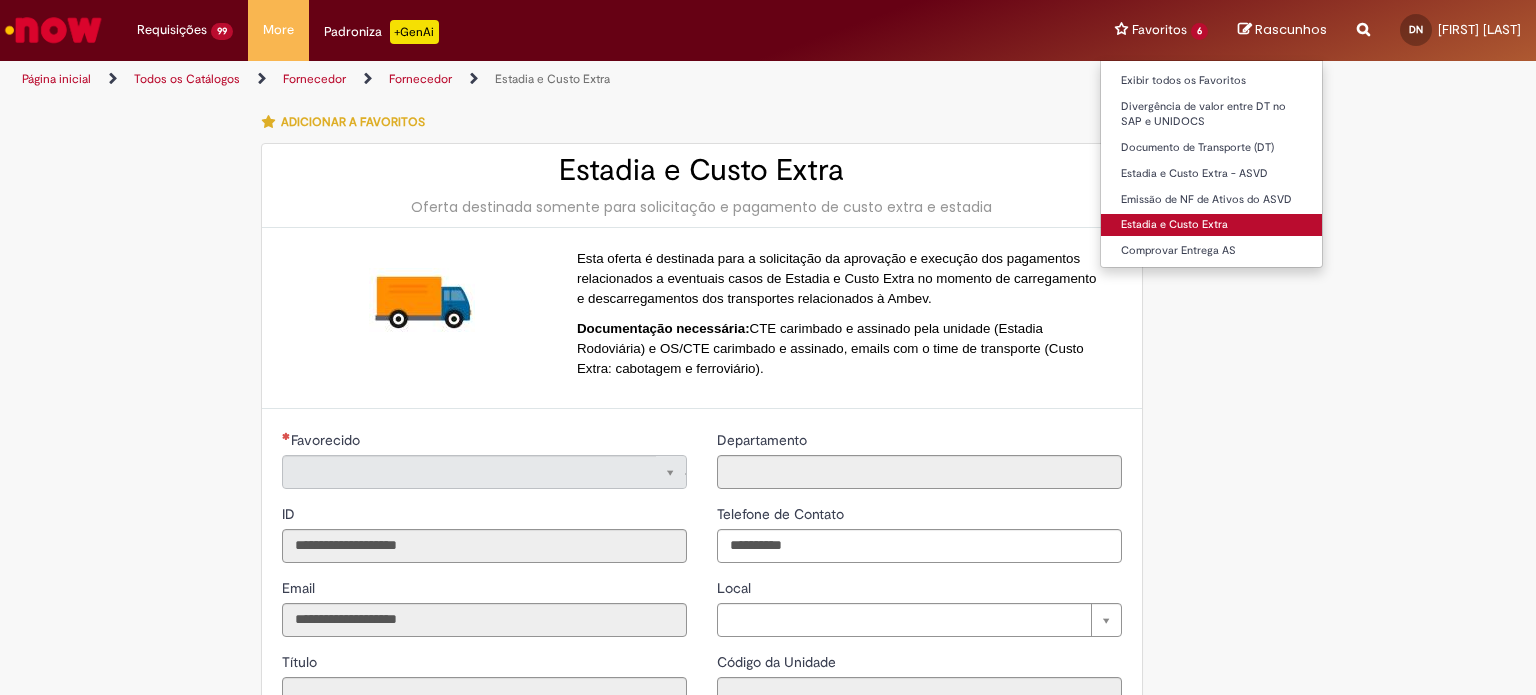 type on "**********" 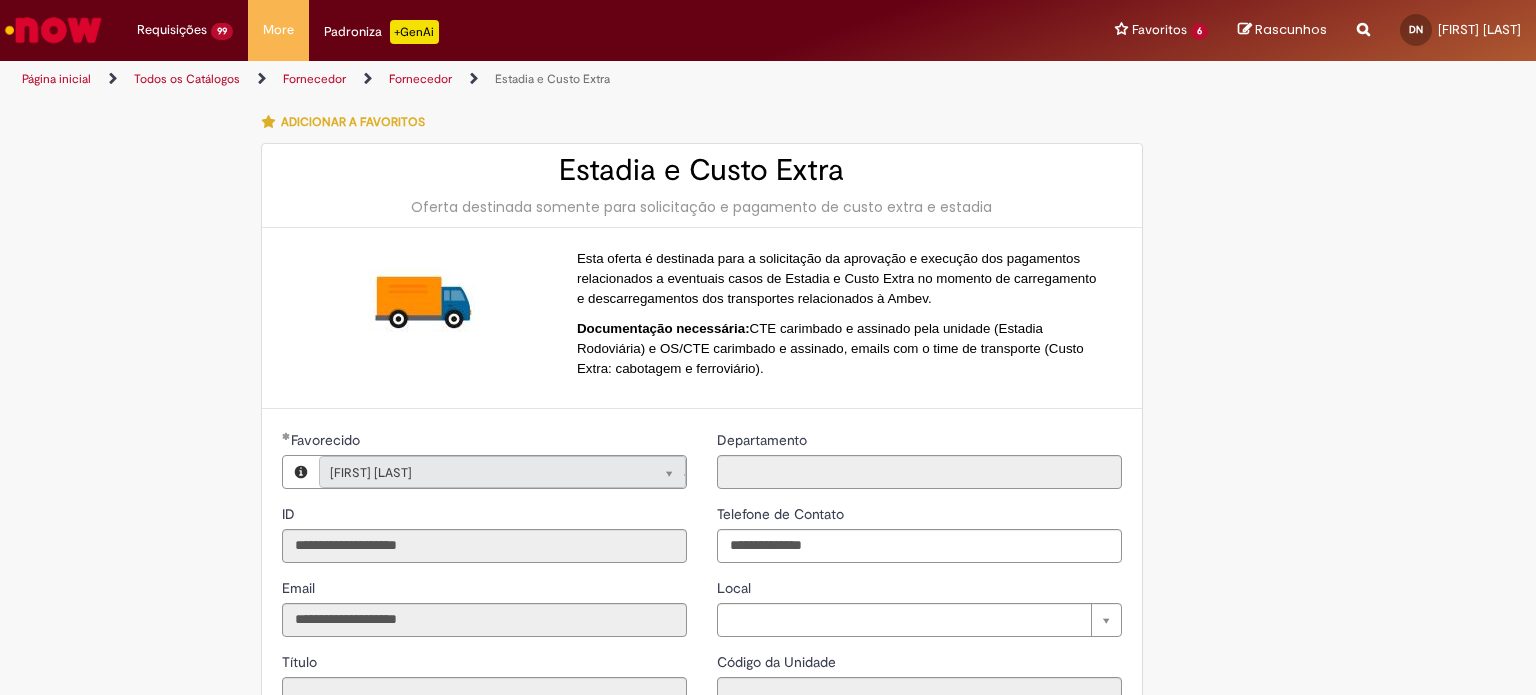 click on "**********" at bounding box center [768, 755] 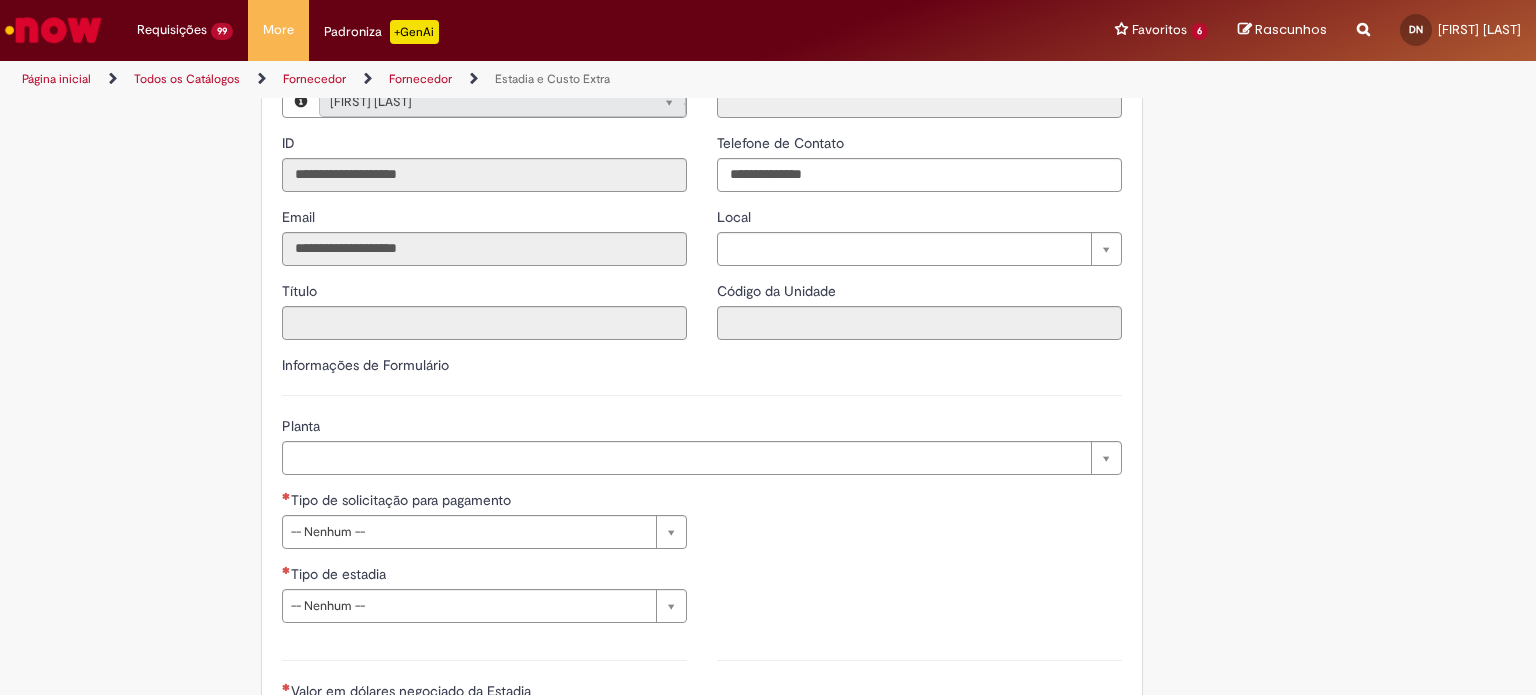 scroll, scrollTop: 378, scrollLeft: 0, axis: vertical 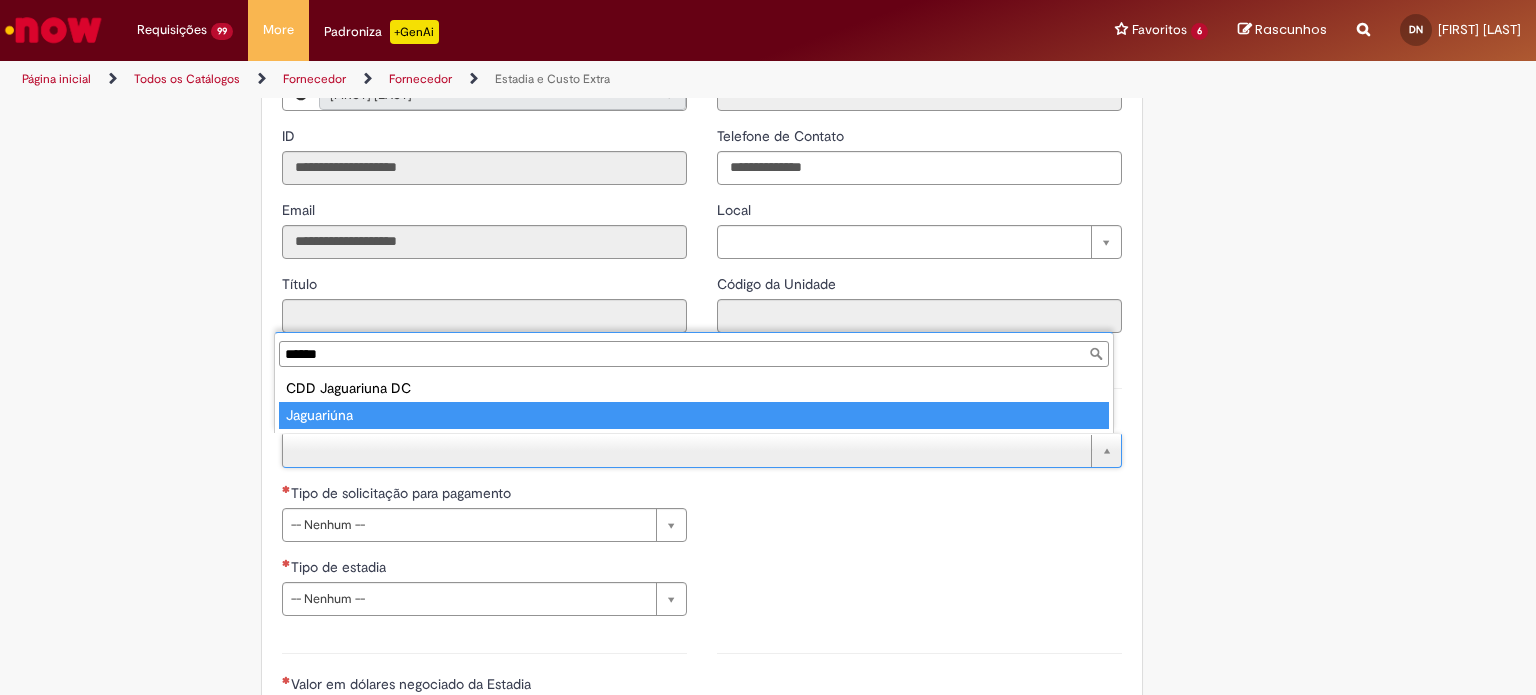 type on "******" 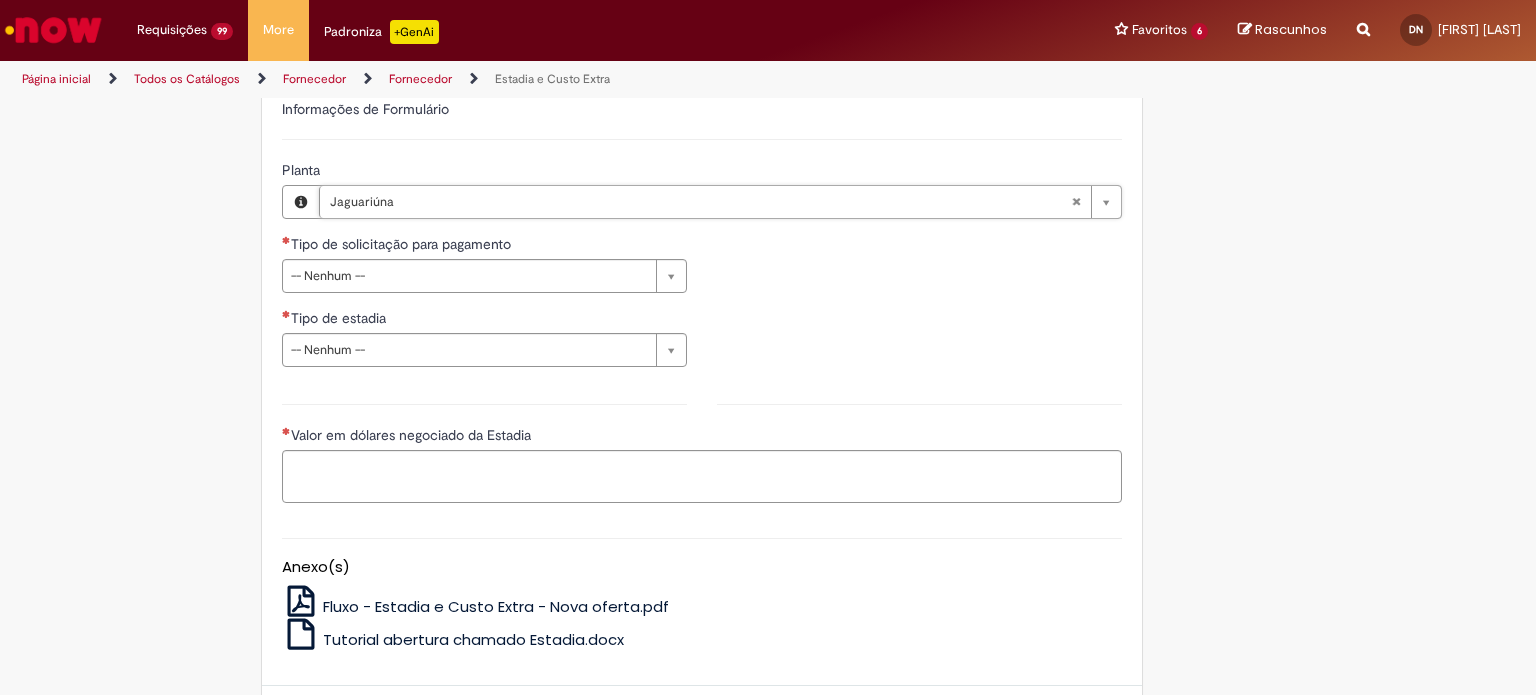scroll, scrollTop: 631, scrollLeft: 0, axis: vertical 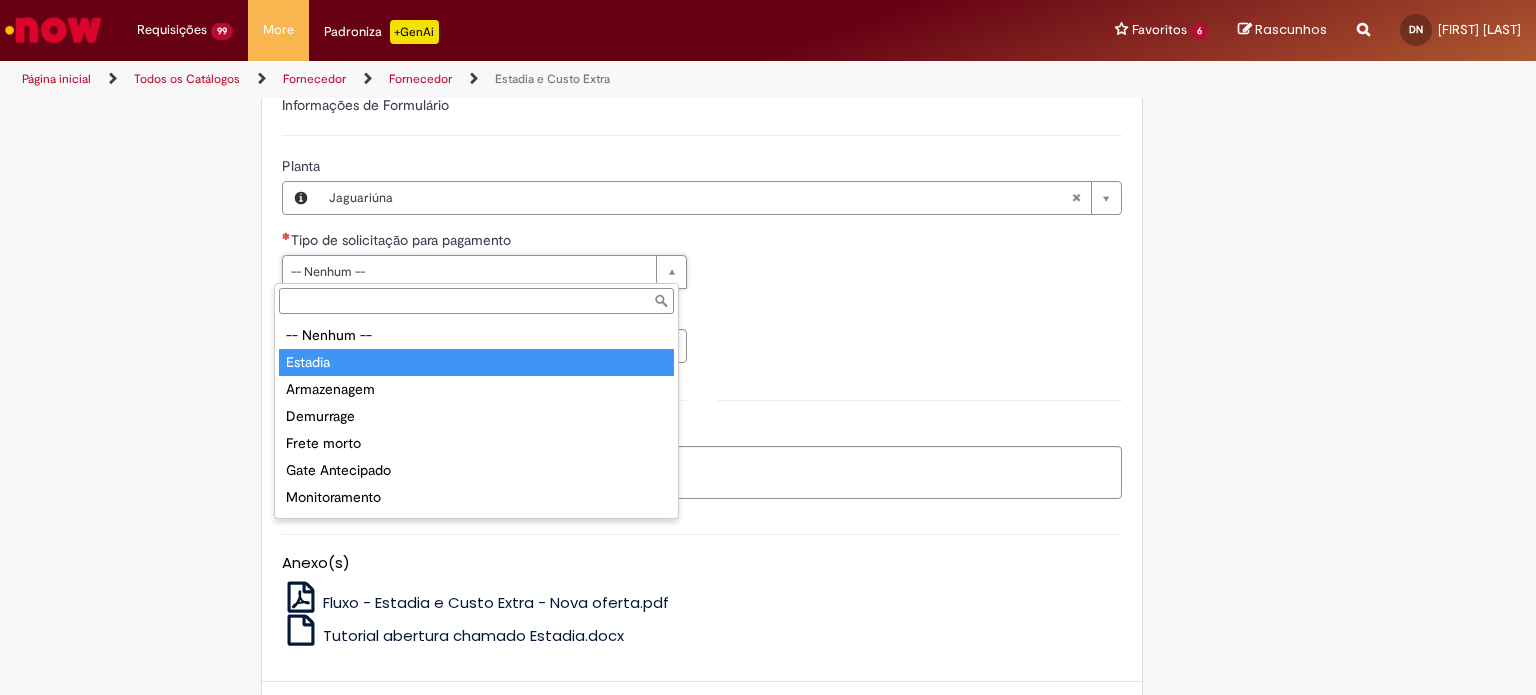 type on "*******" 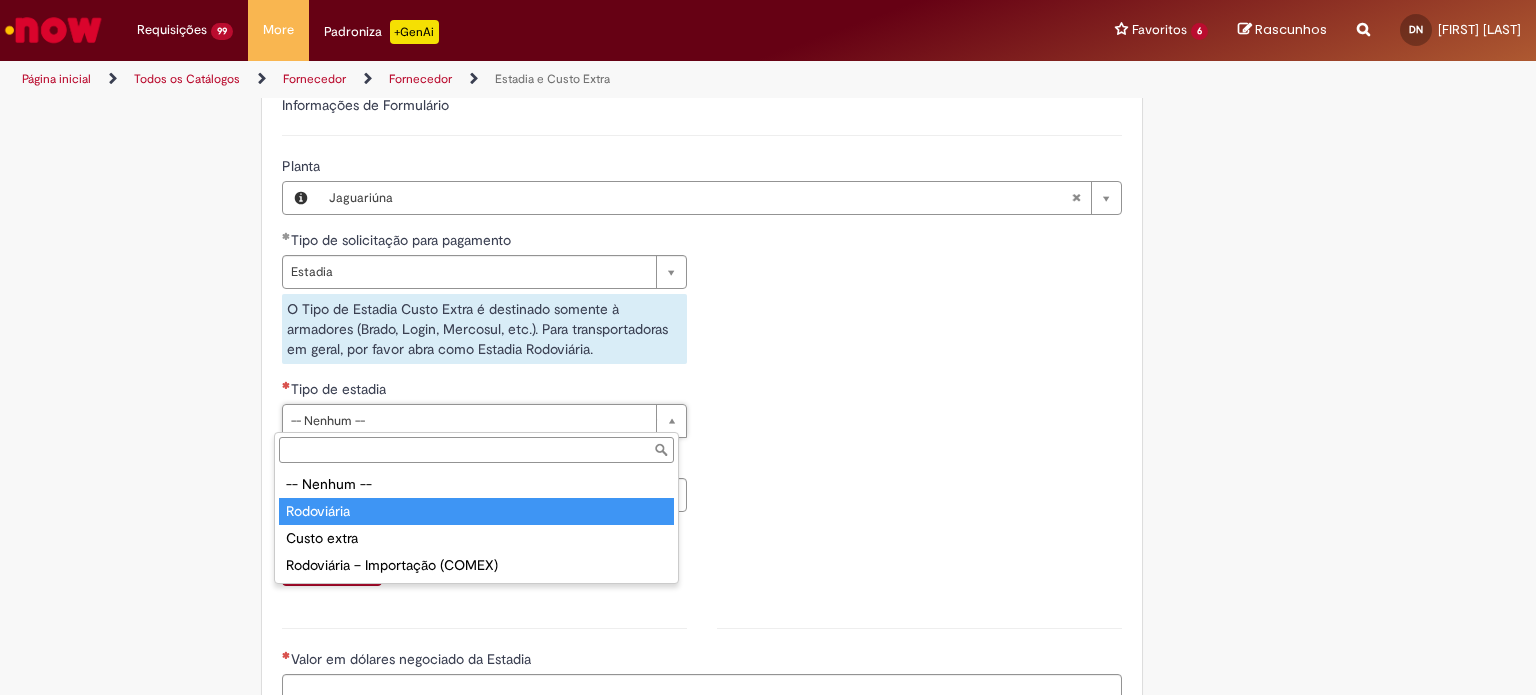 type on "**********" 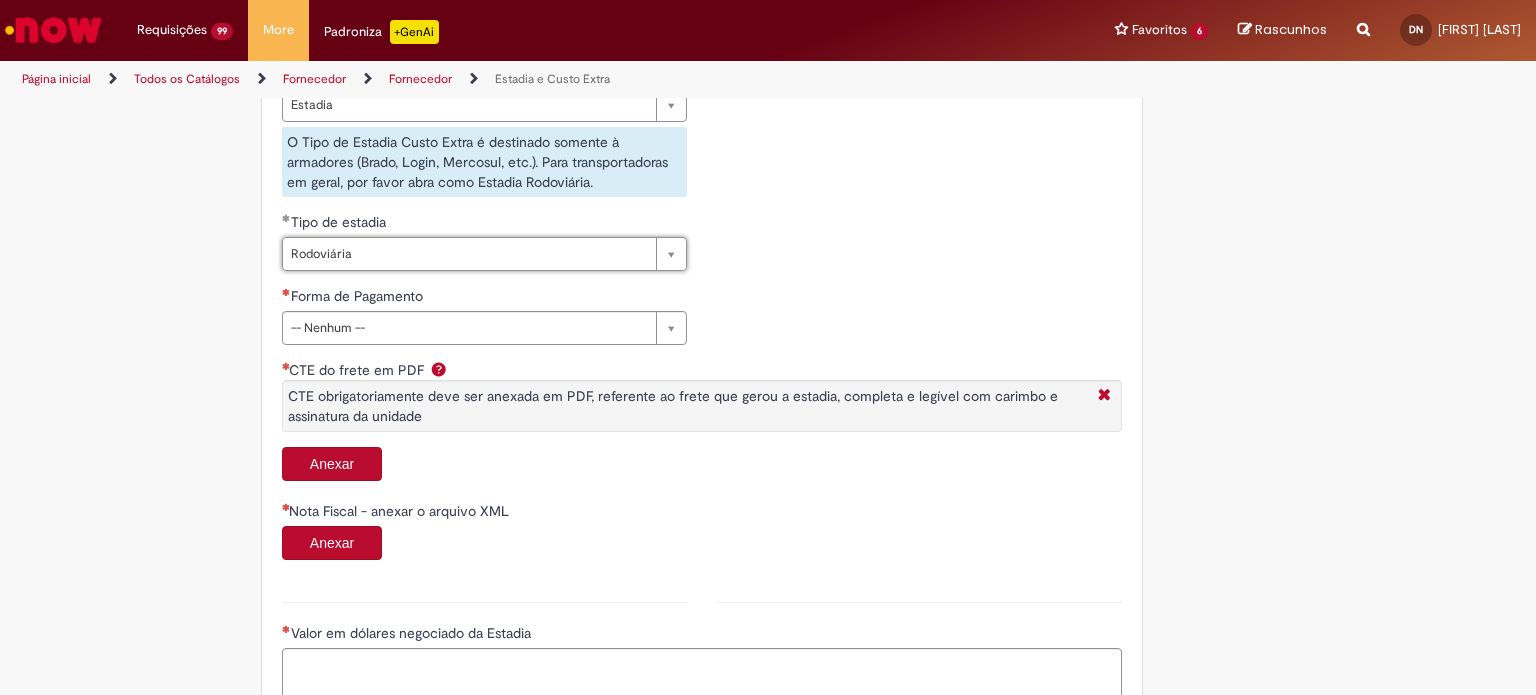 scroll, scrollTop: 808, scrollLeft: 0, axis: vertical 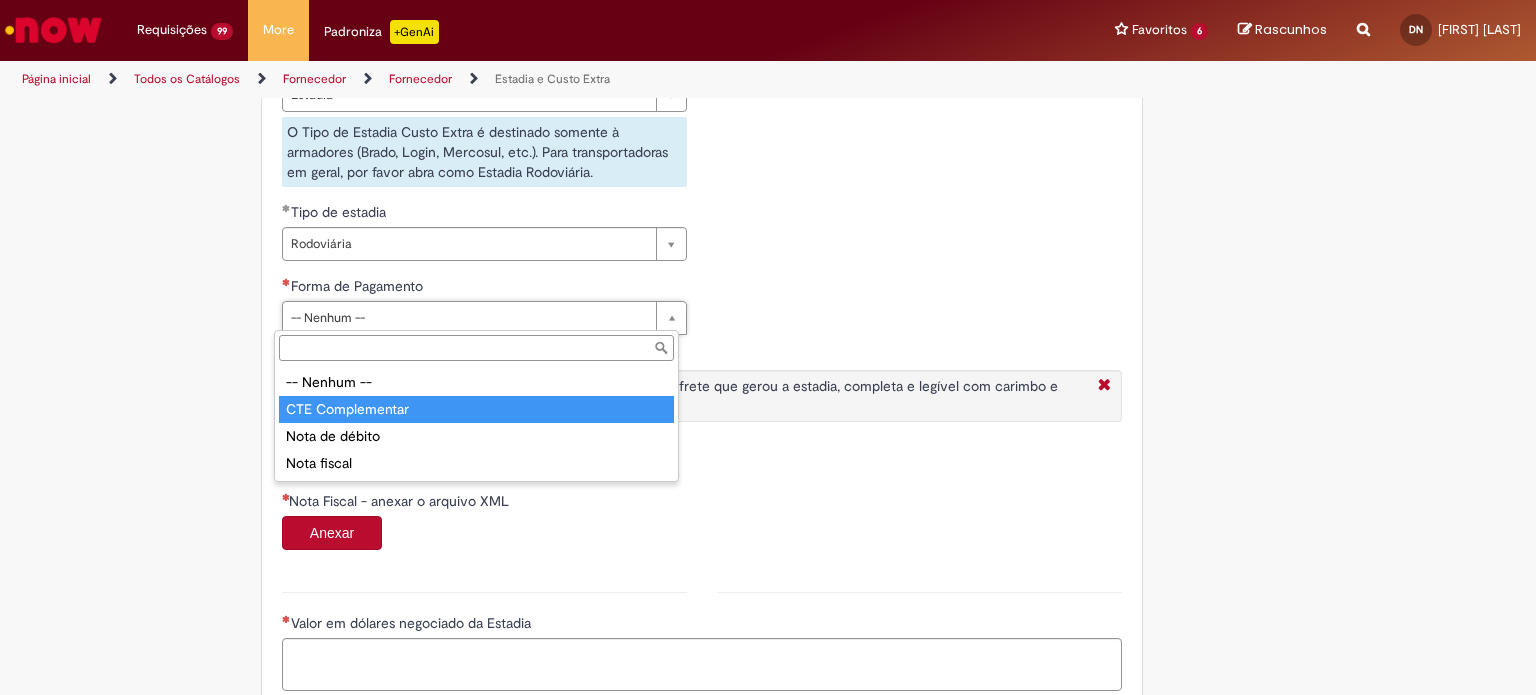 type on "**********" 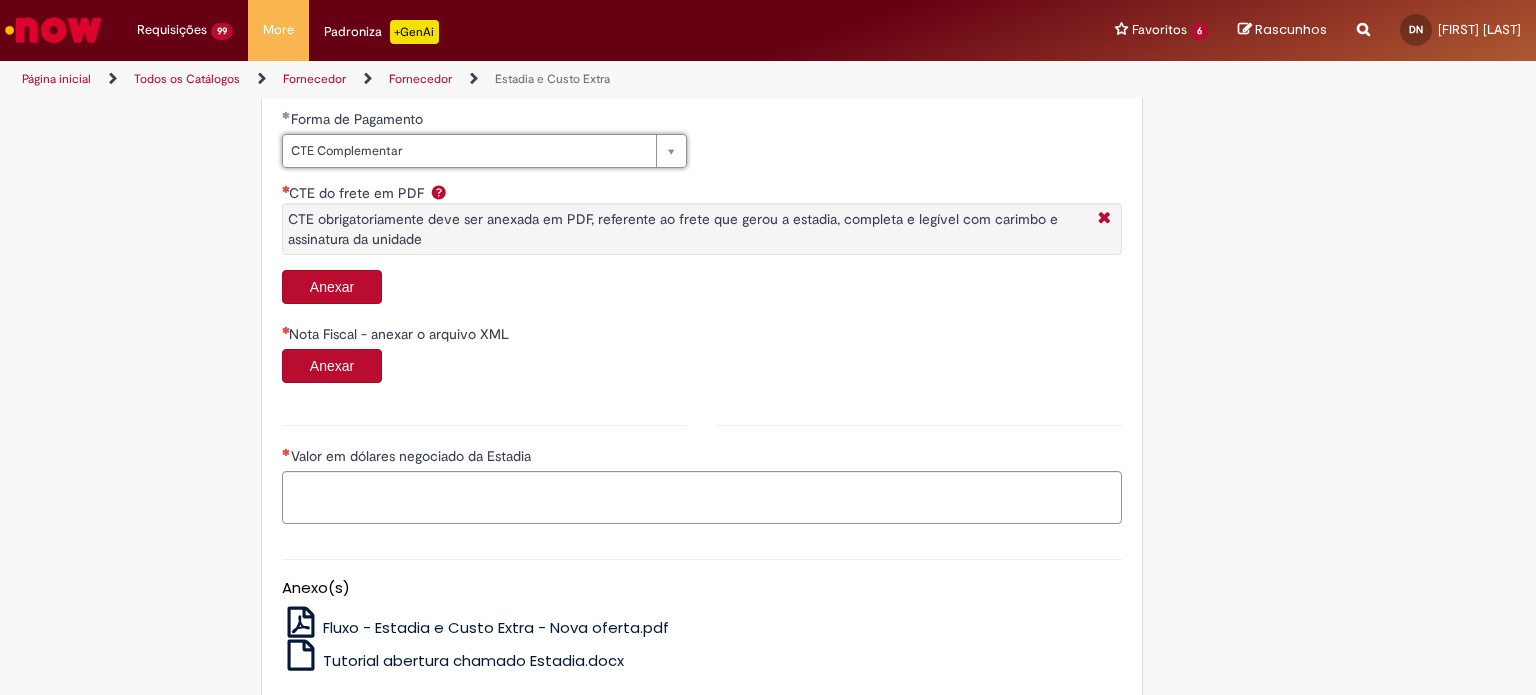 scroll, scrollTop: 1024, scrollLeft: 0, axis: vertical 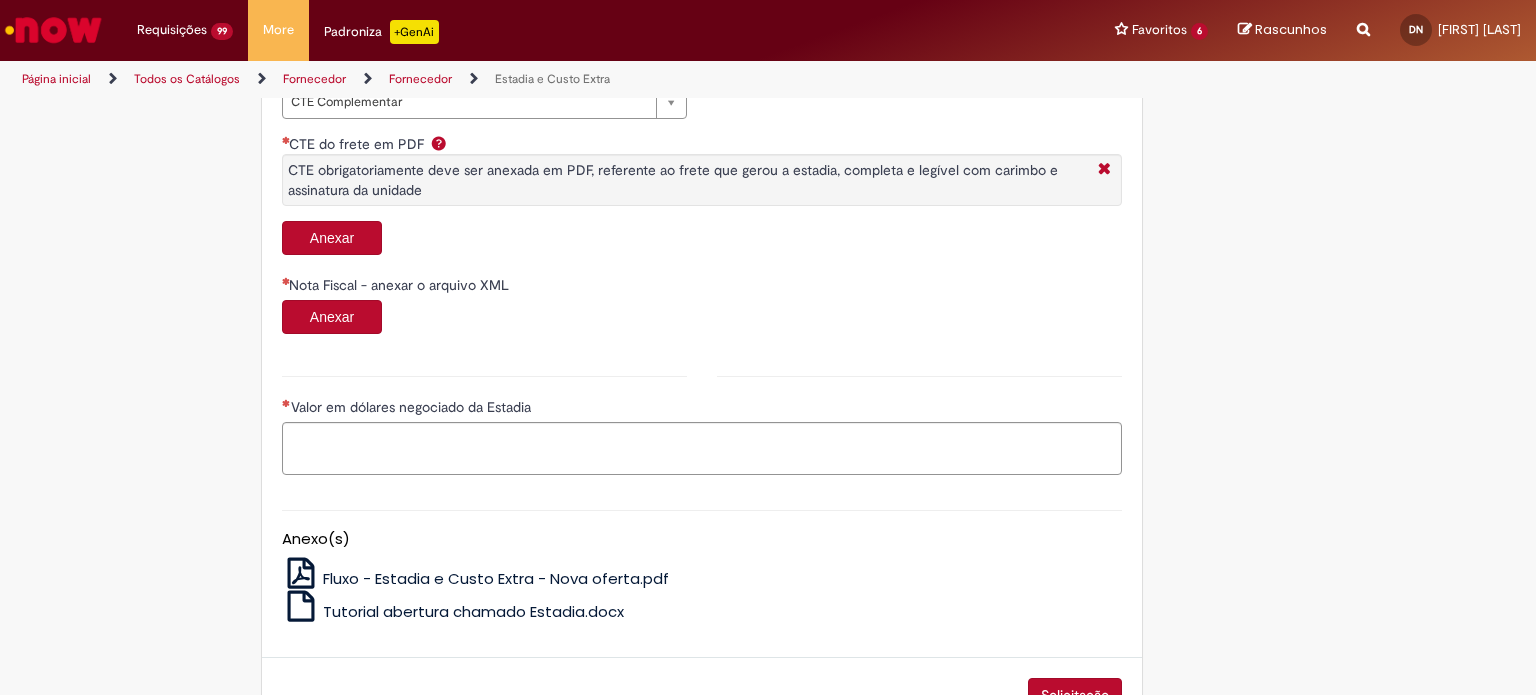click on "Anexar" at bounding box center [332, 238] 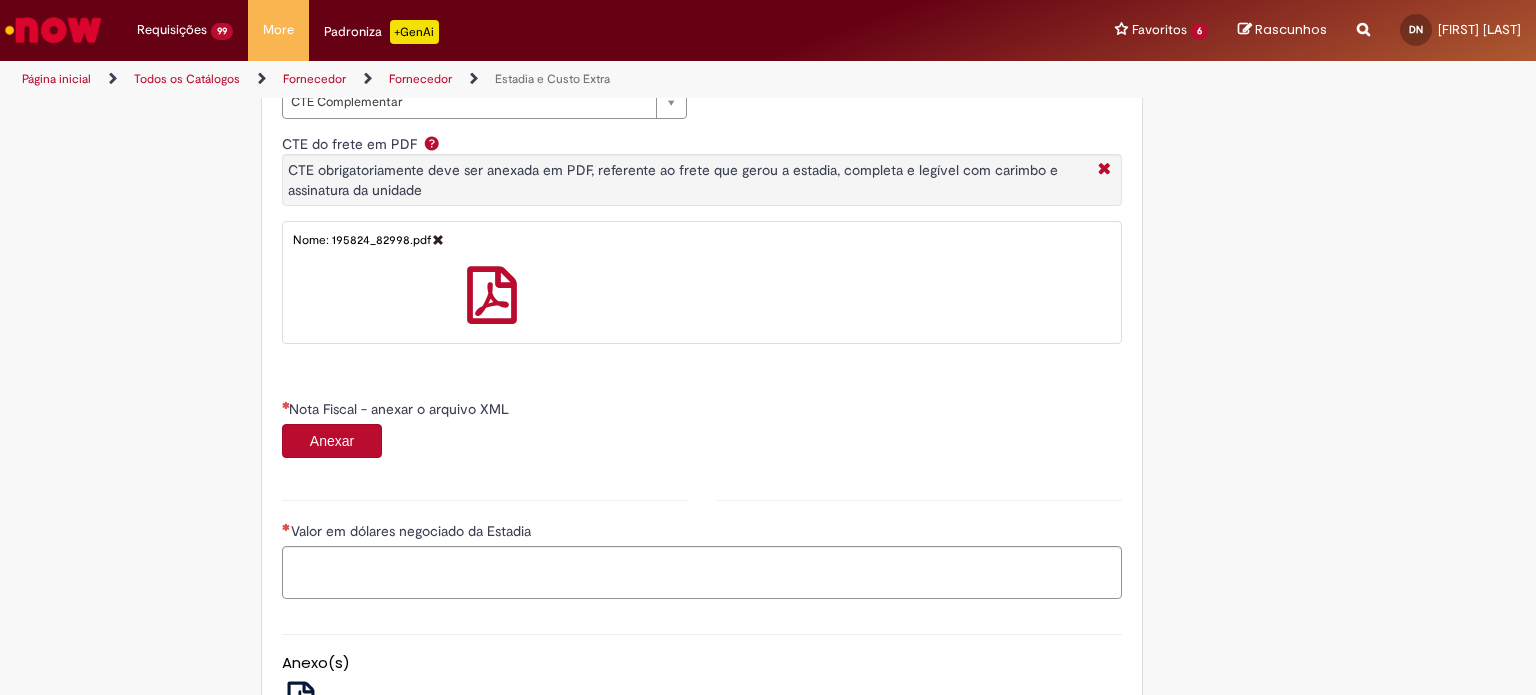 scroll, scrollTop: 1204, scrollLeft: 0, axis: vertical 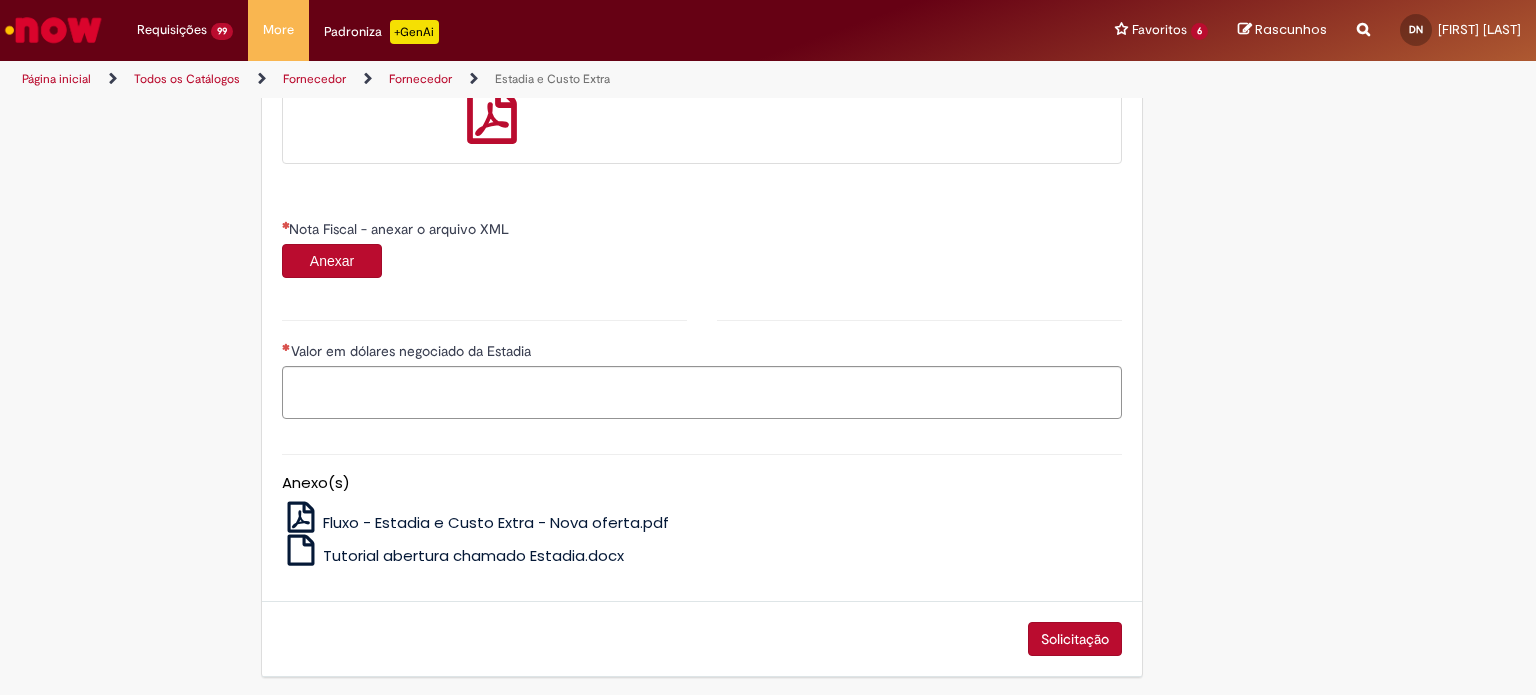 click on "Anexar" at bounding box center [332, 261] 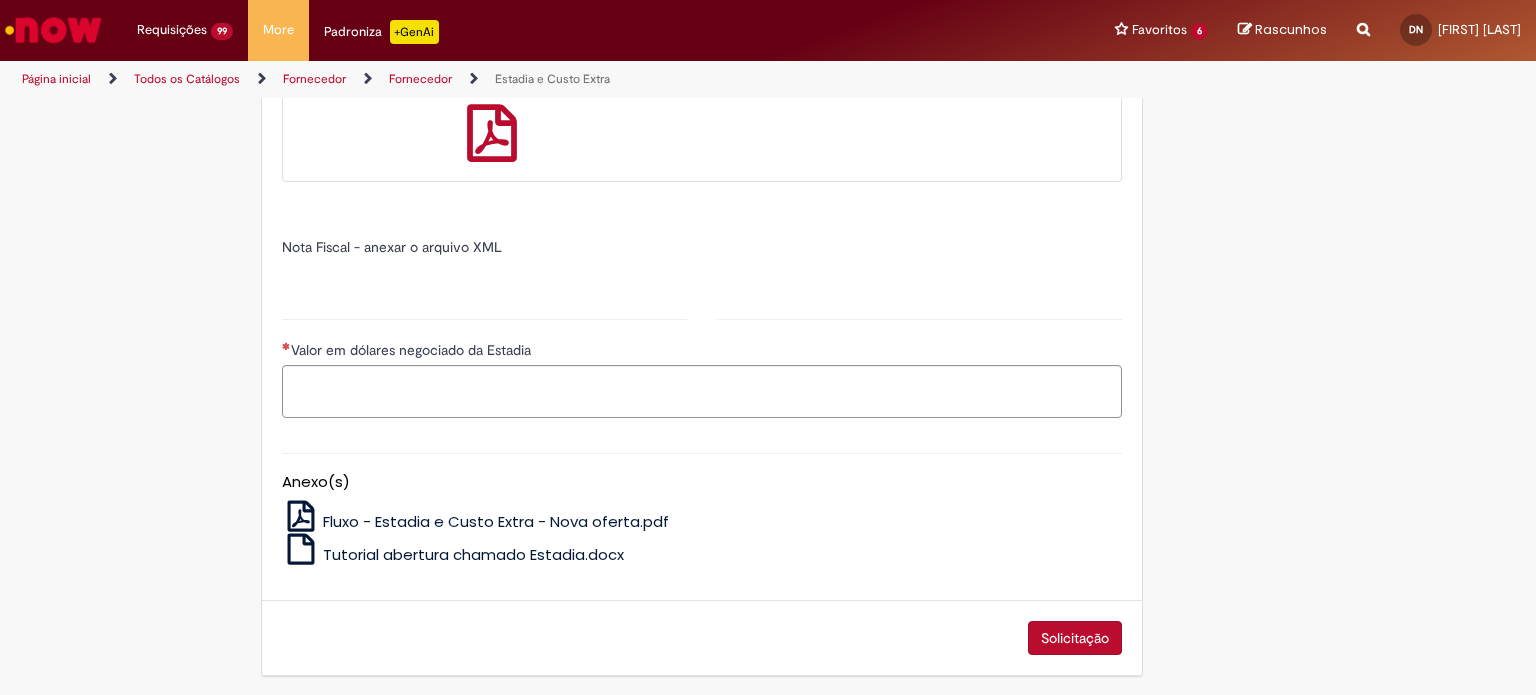type on "*****" 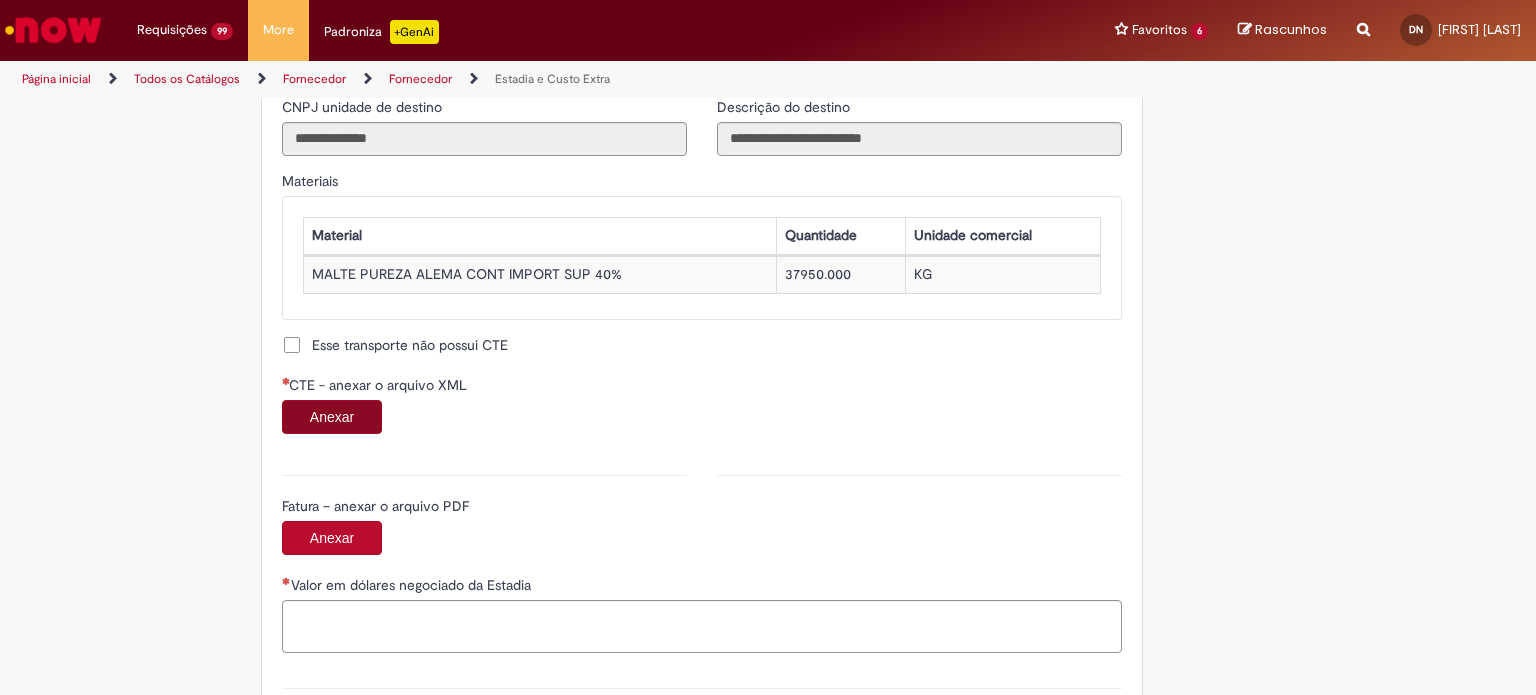 scroll, scrollTop: 1816, scrollLeft: 0, axis: vertical 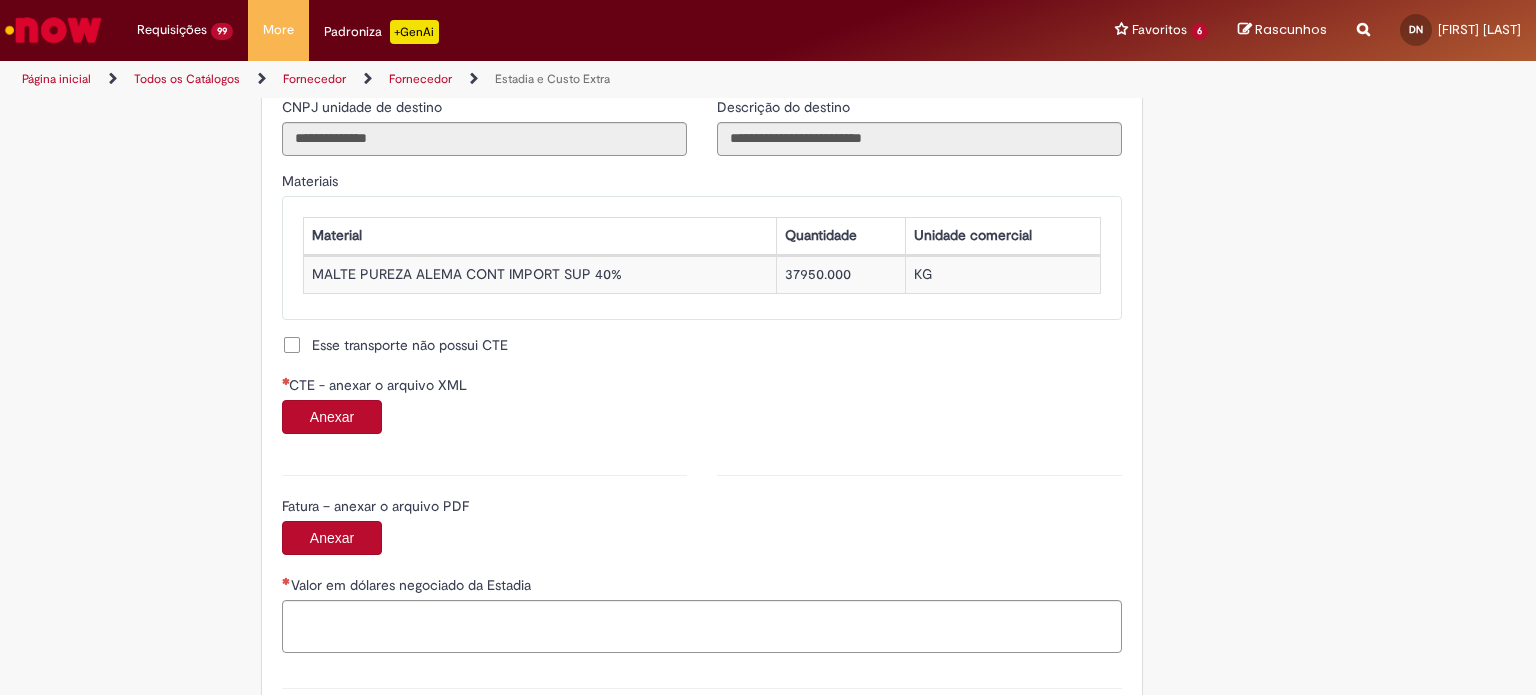 click on "Anexar" at bounding box center (332, 417) 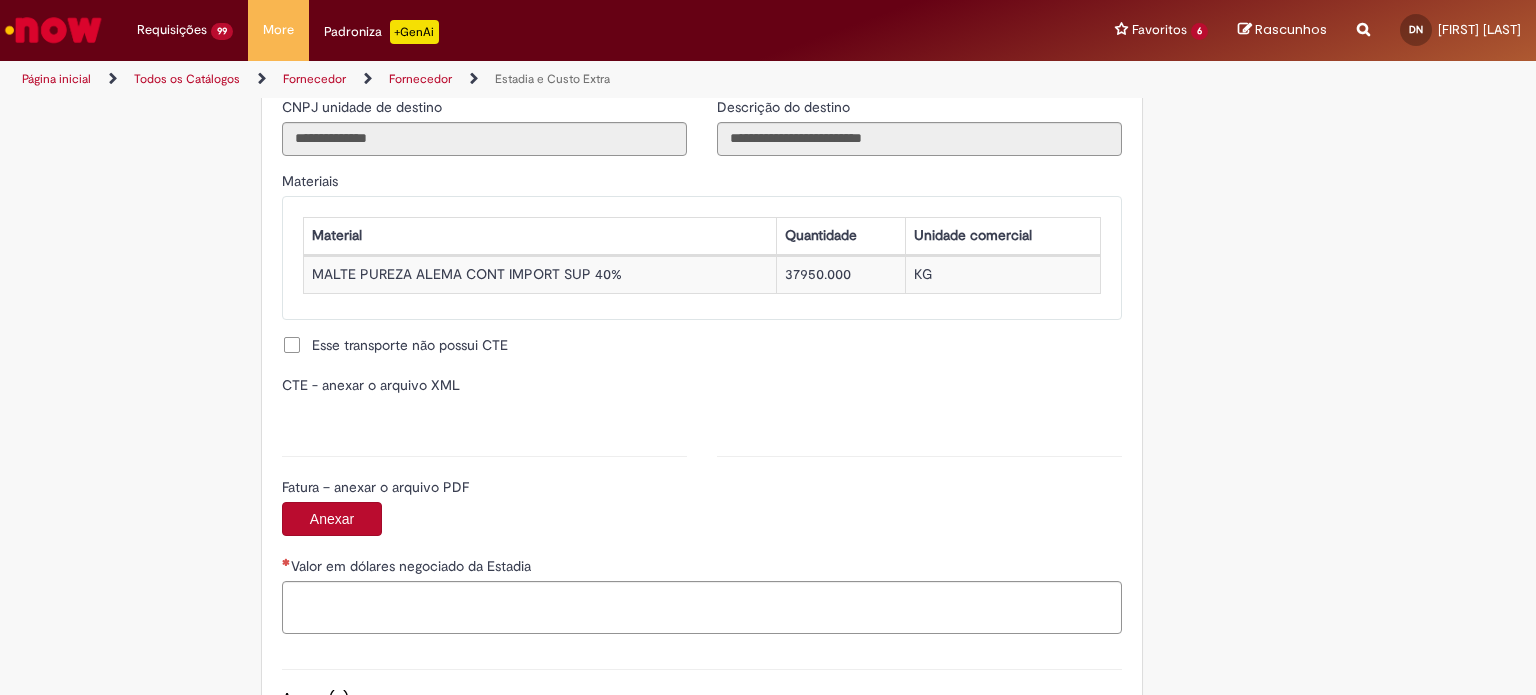 type on "**********" 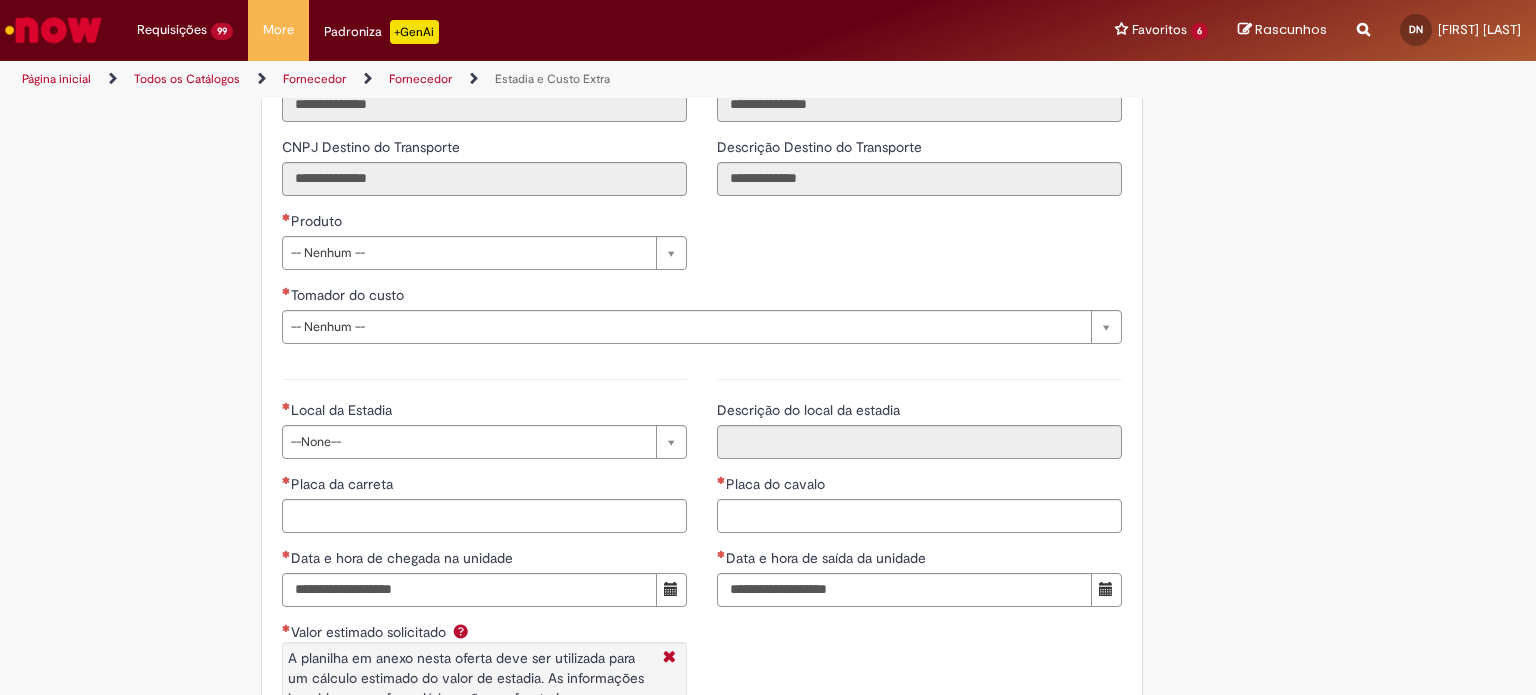 scroll, scrollTop: 2697, scrollLeft: 0, axis: vertical 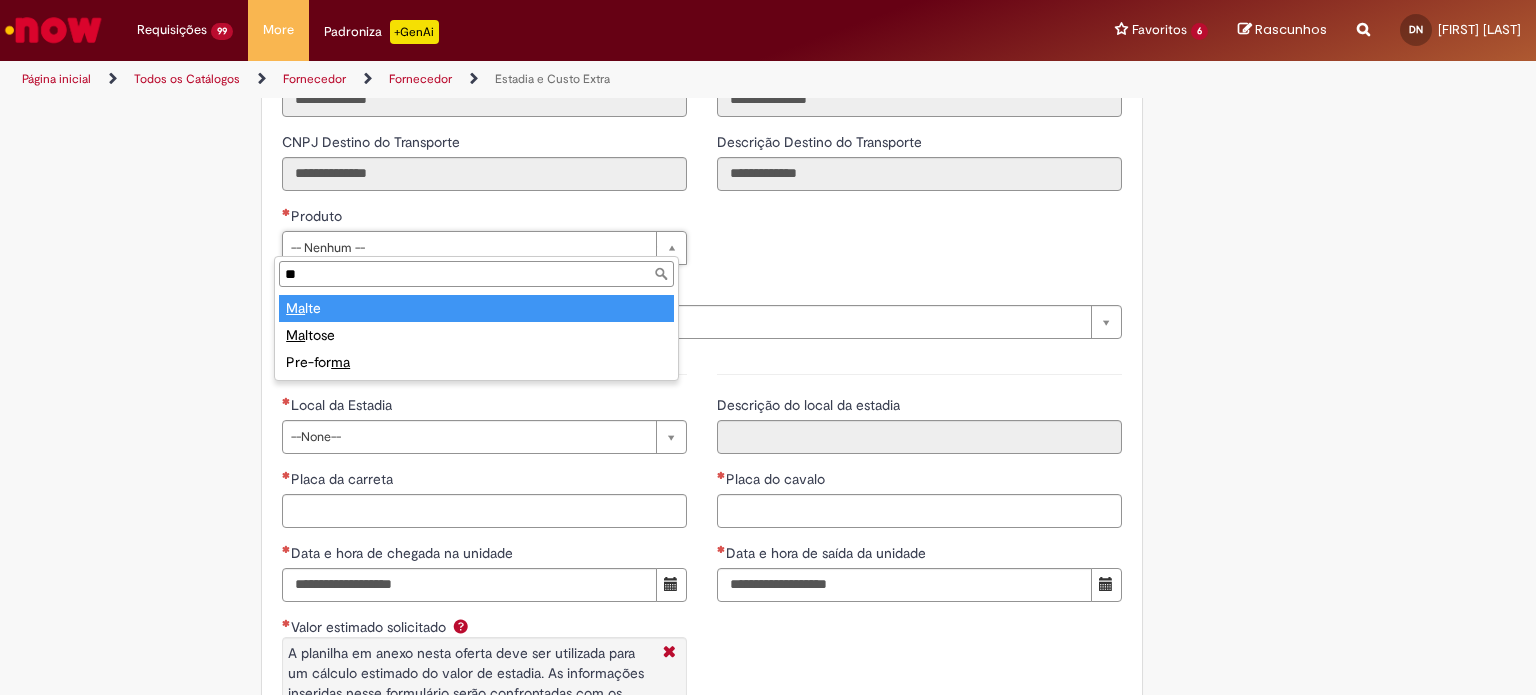 type on "***" 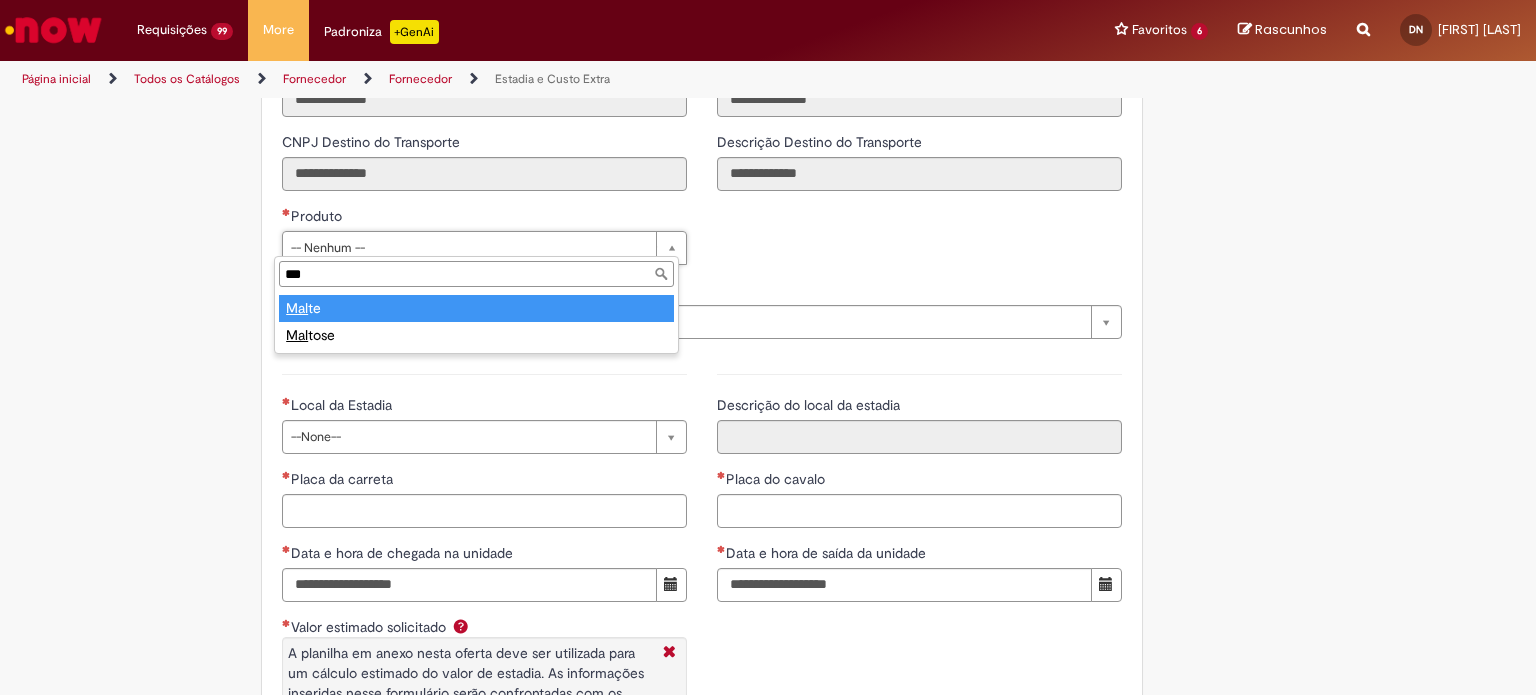 type on "*****" 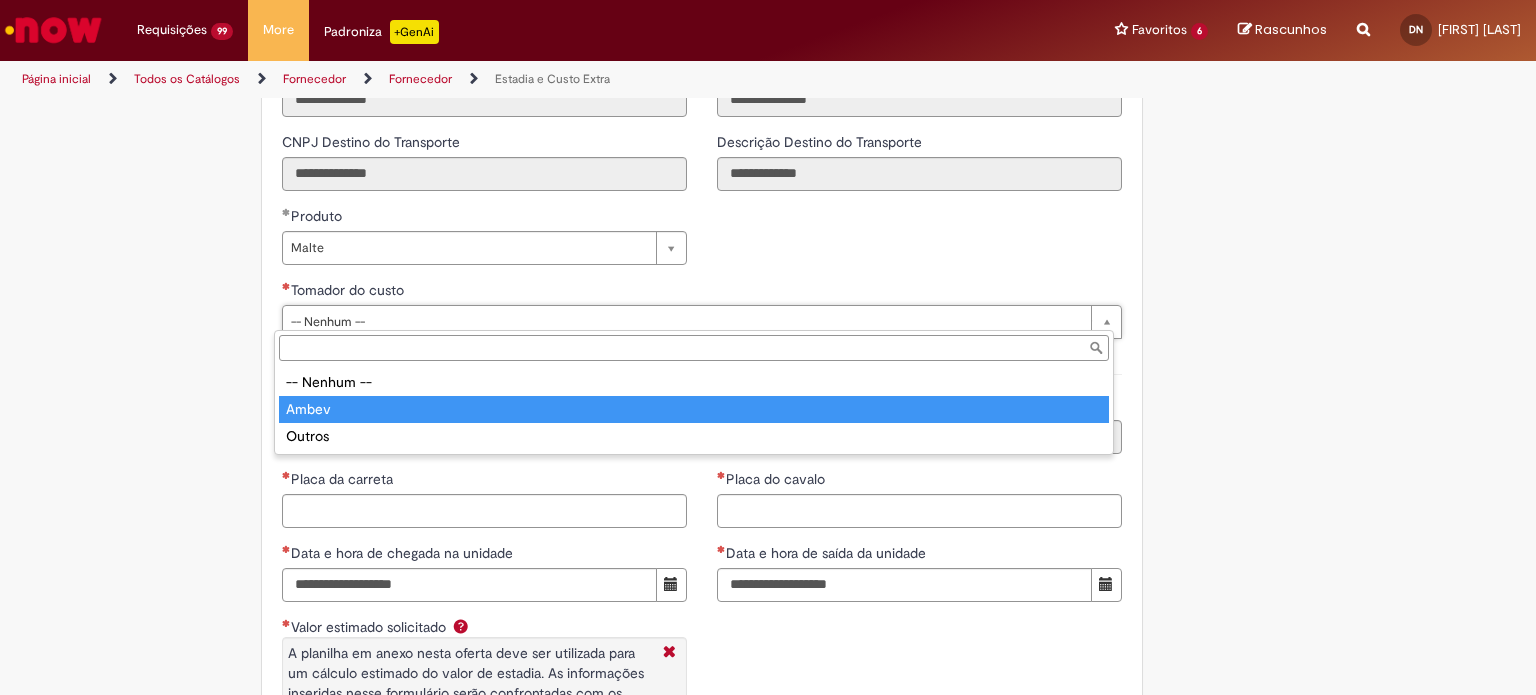 type on "*****" 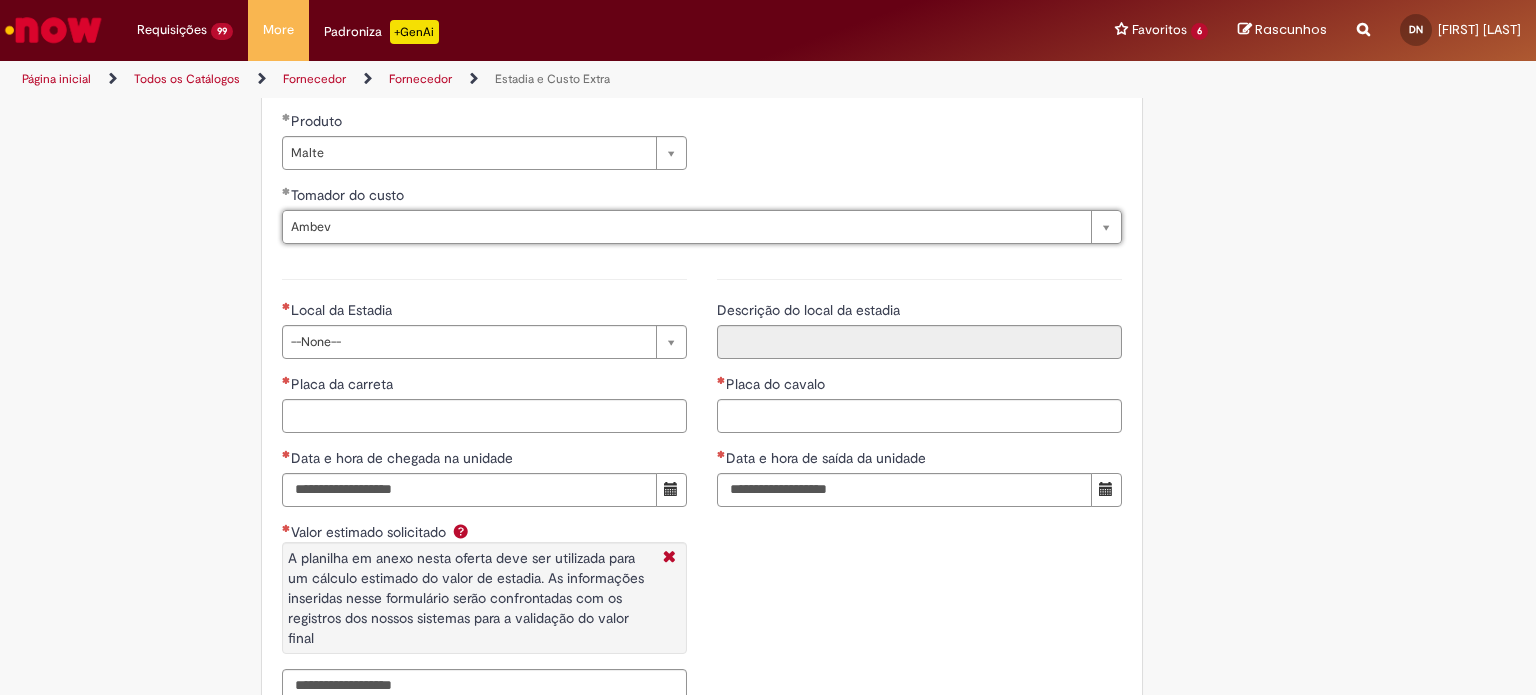 scroll, scrollTop: 2797, scrollLeft: 0, axis: vertical 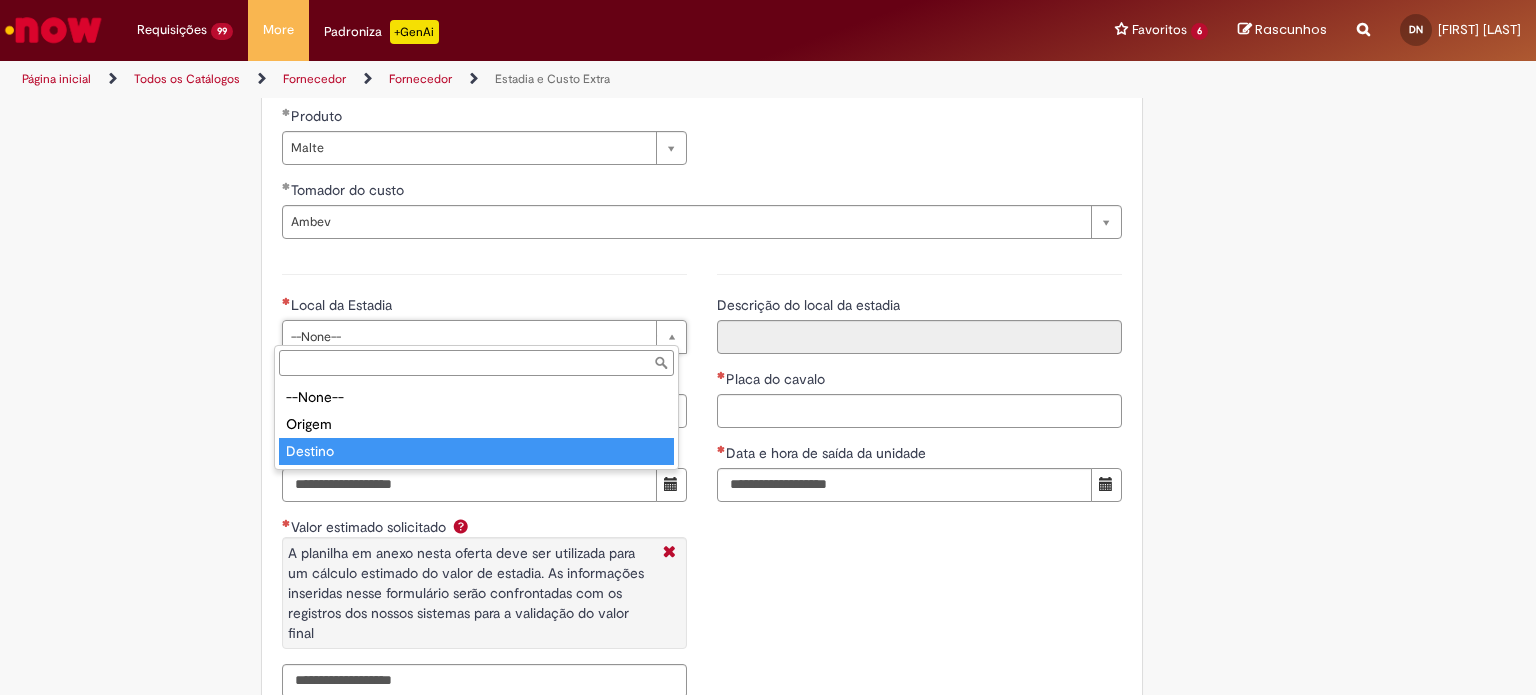 type on "*******" 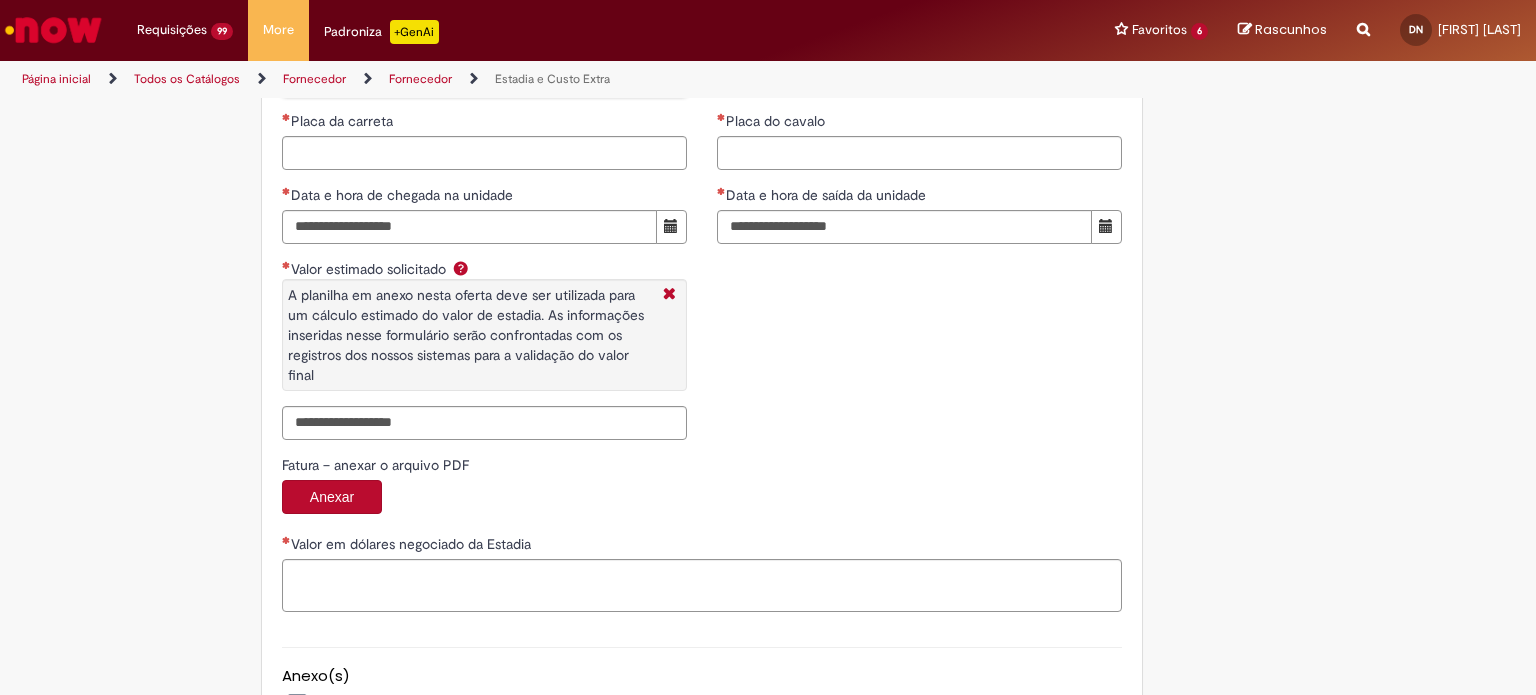 scroll, scrollTop: 3060, scrollLeft: 0, axis: vertical 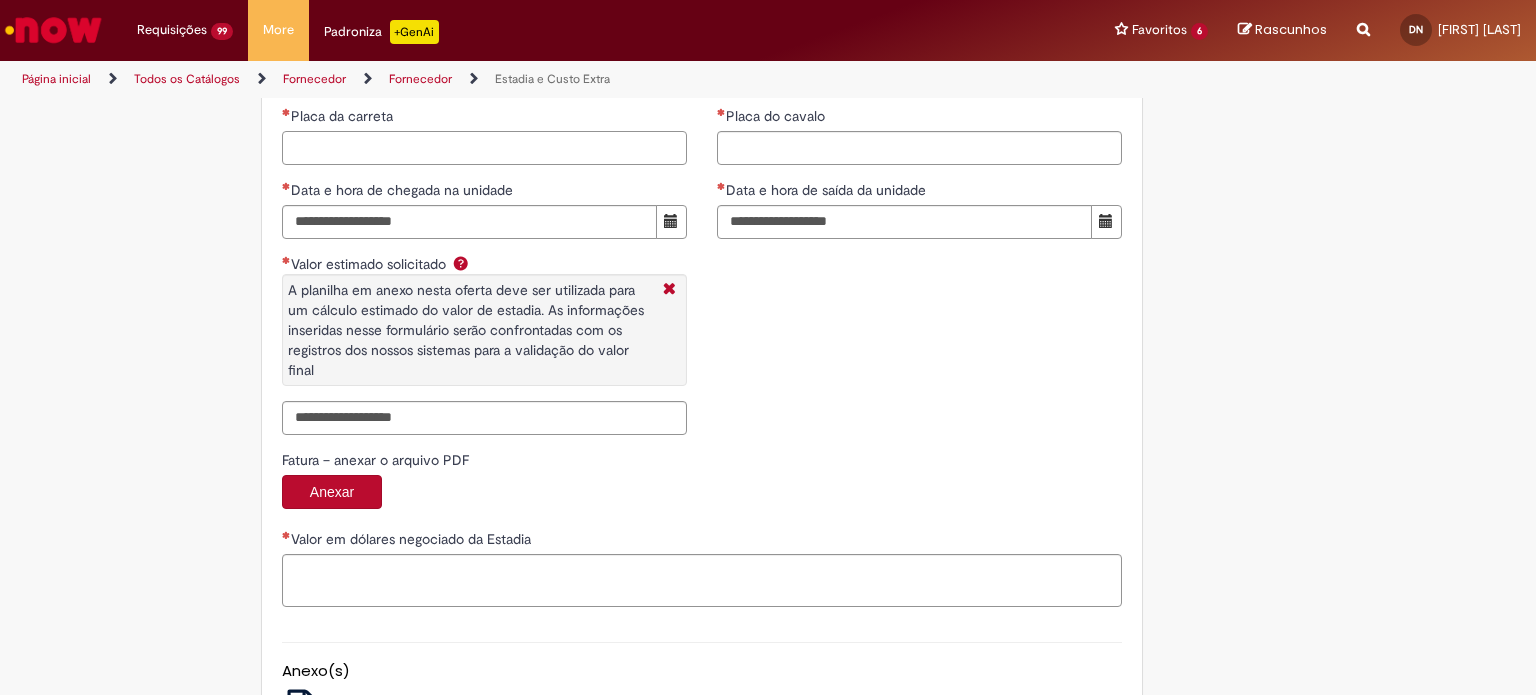 paste on "*******" 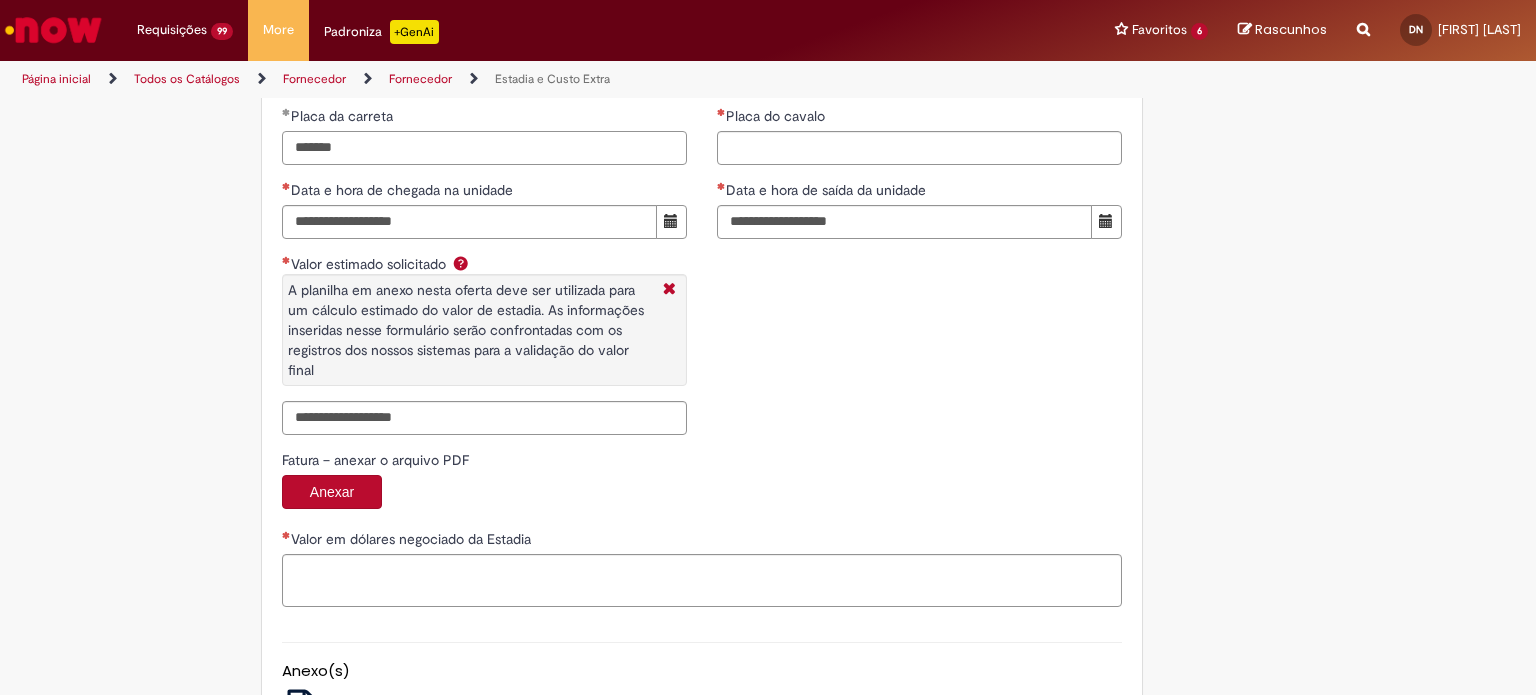 type on "*******" 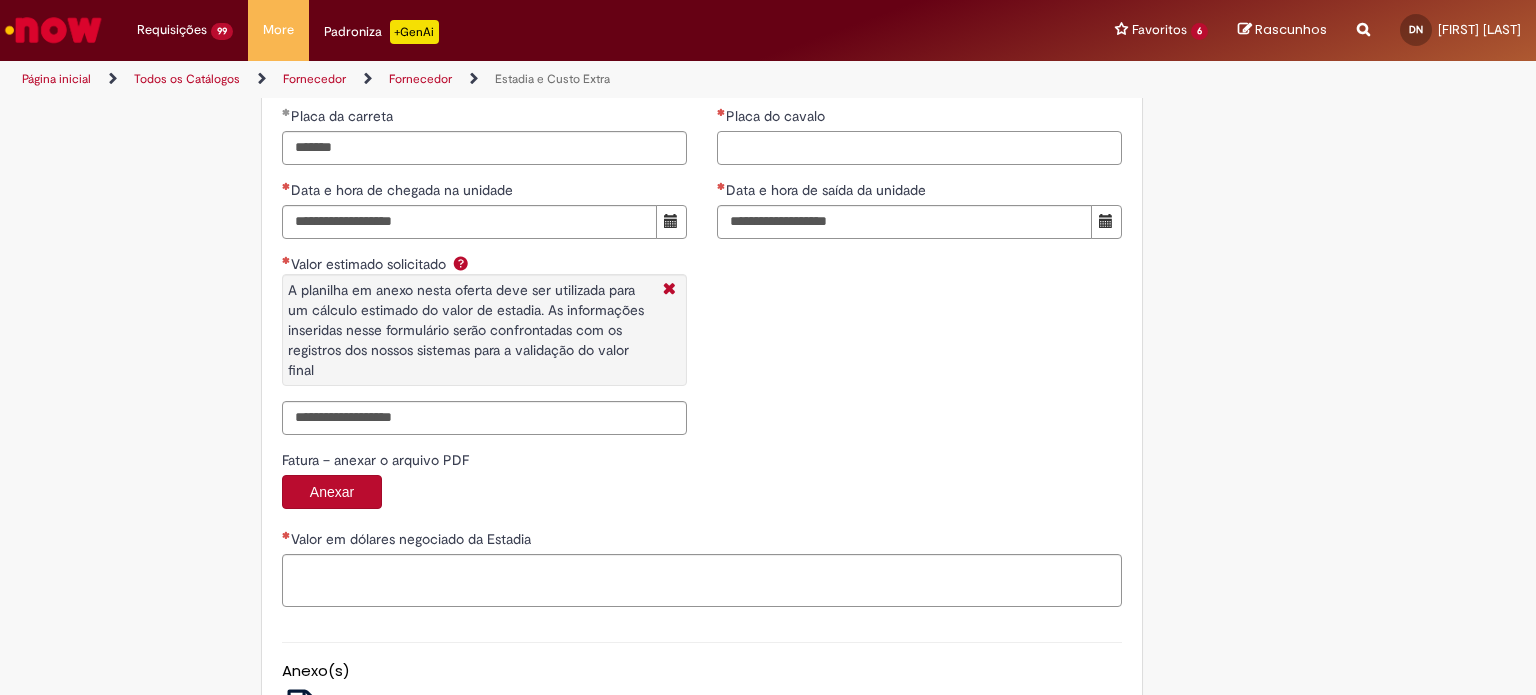 paste on "*******" 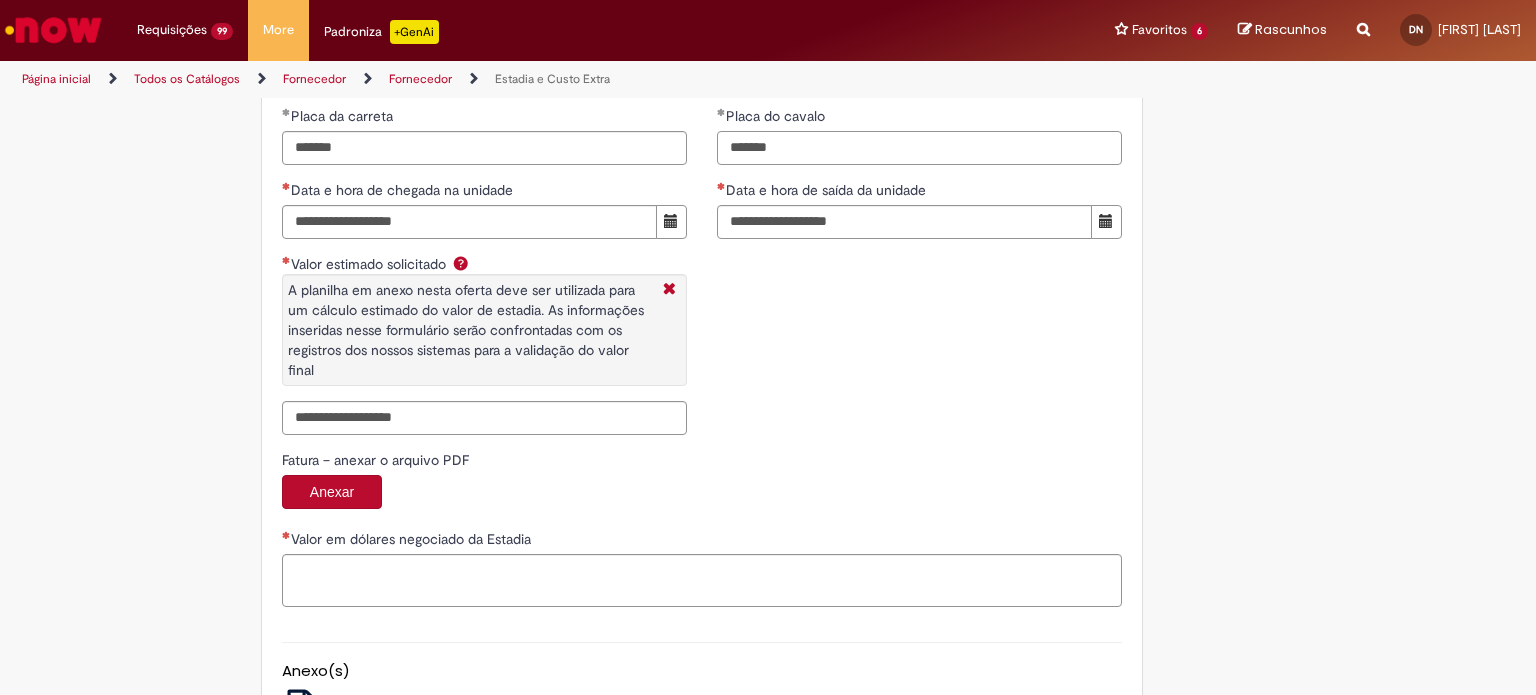 click on "*******" at bounding box center [919, 148] 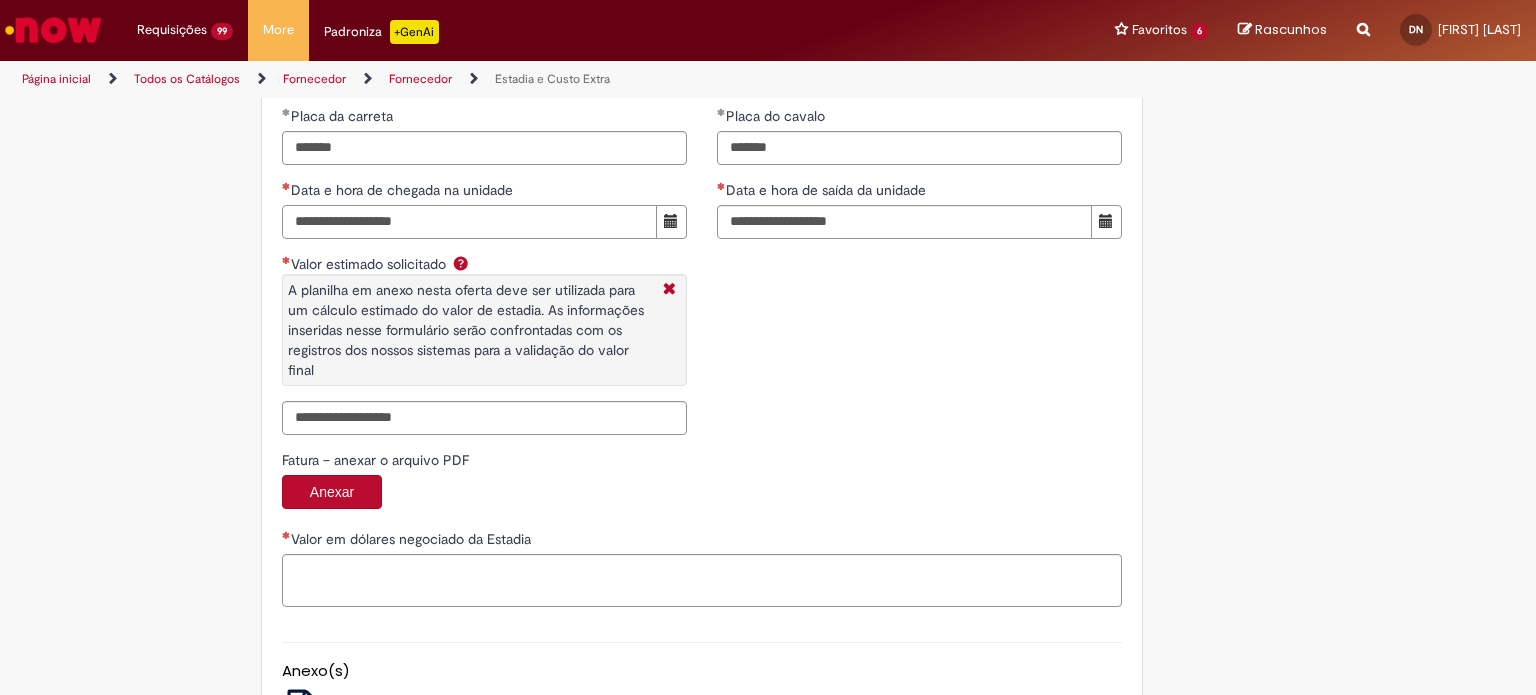 paste on "**********" 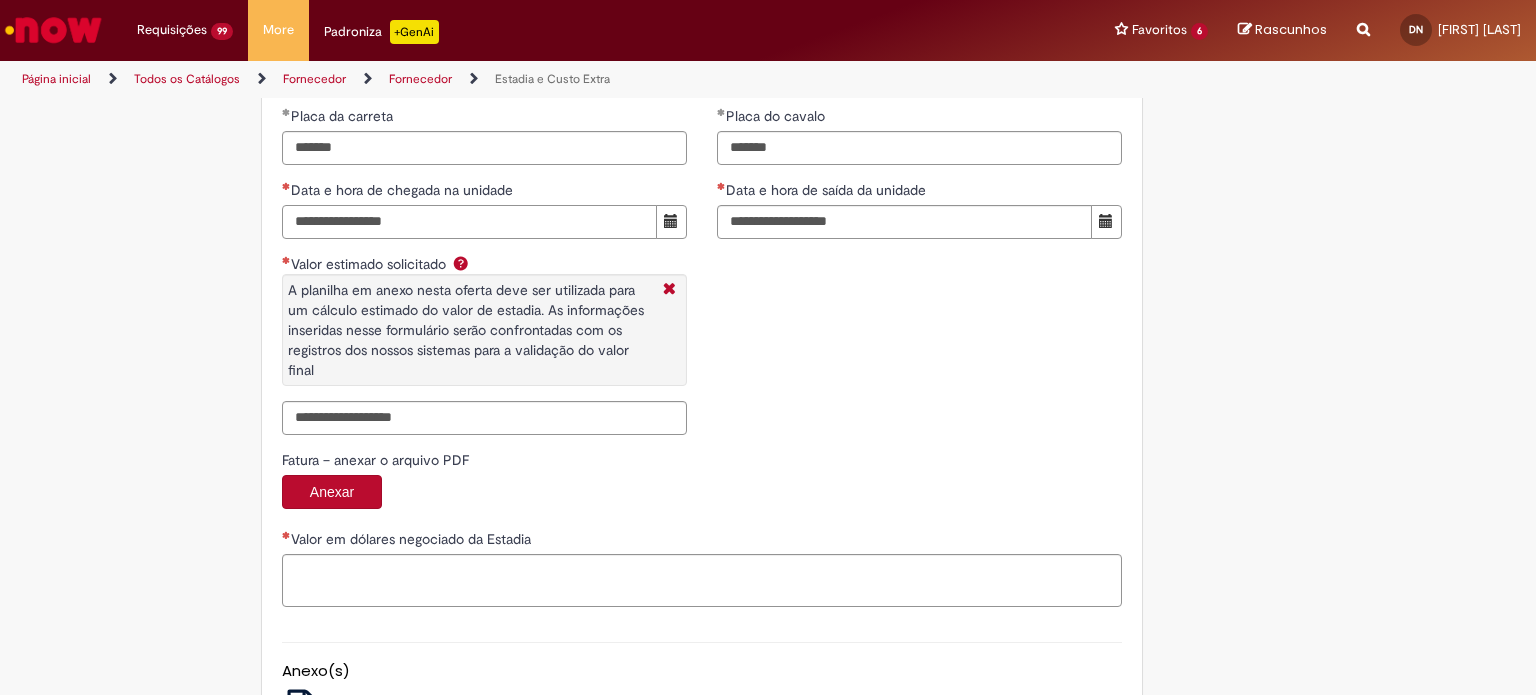 click on "**********" at bounding box center [469, 222] 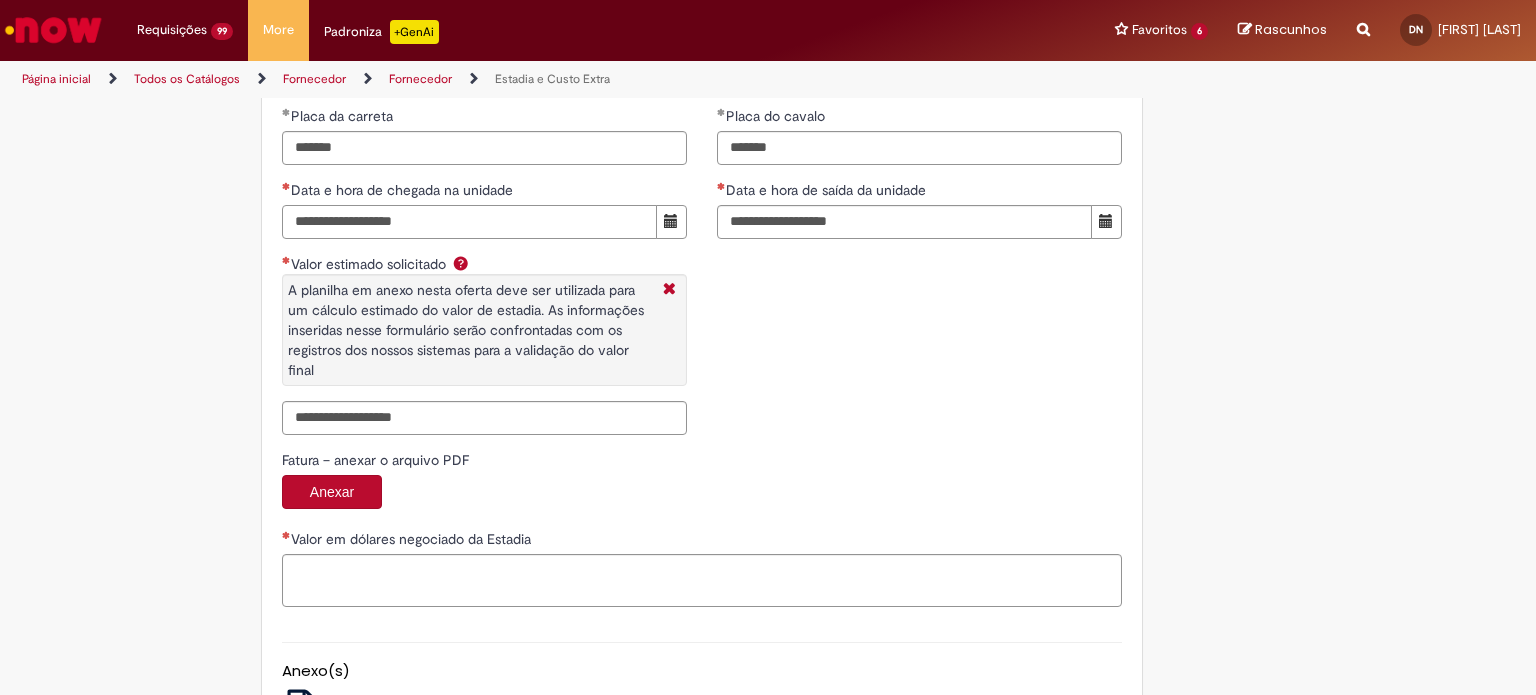 type on "**********" 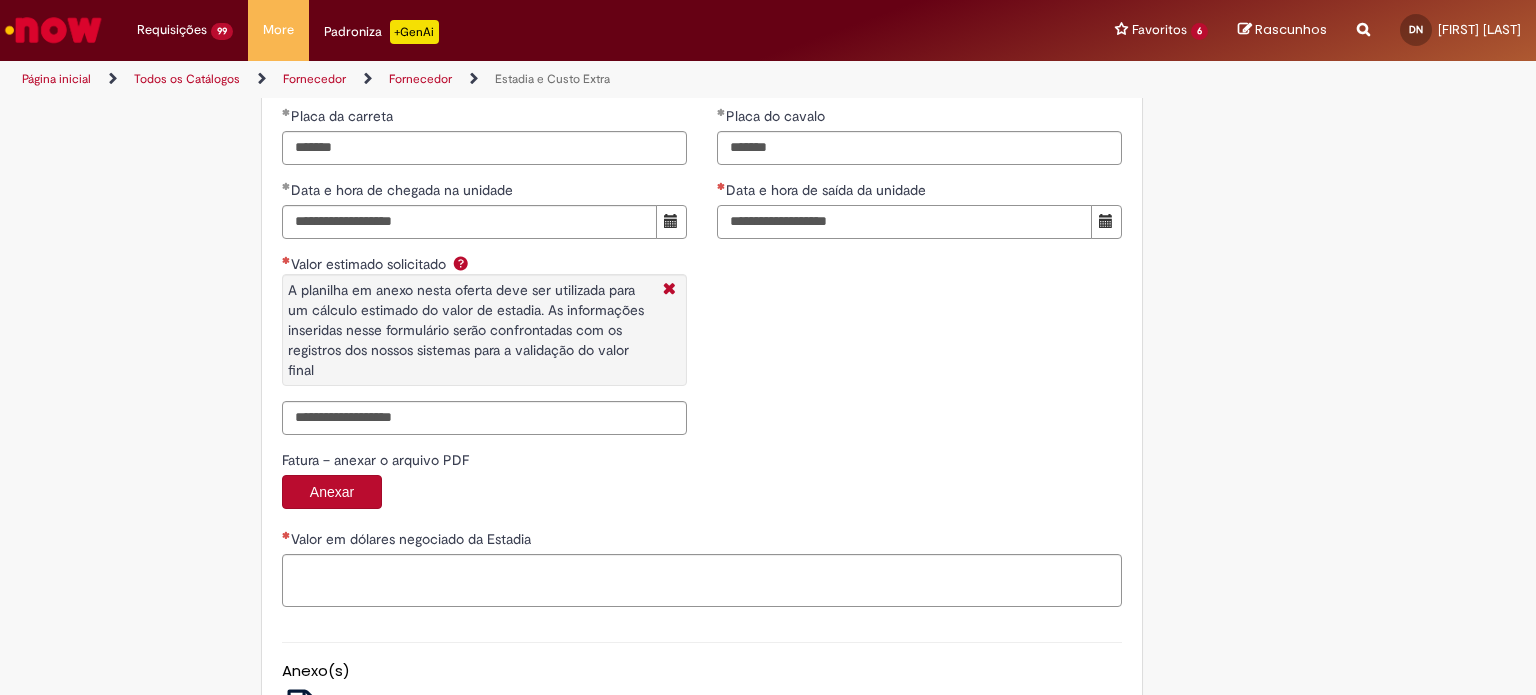 paste on "**********" 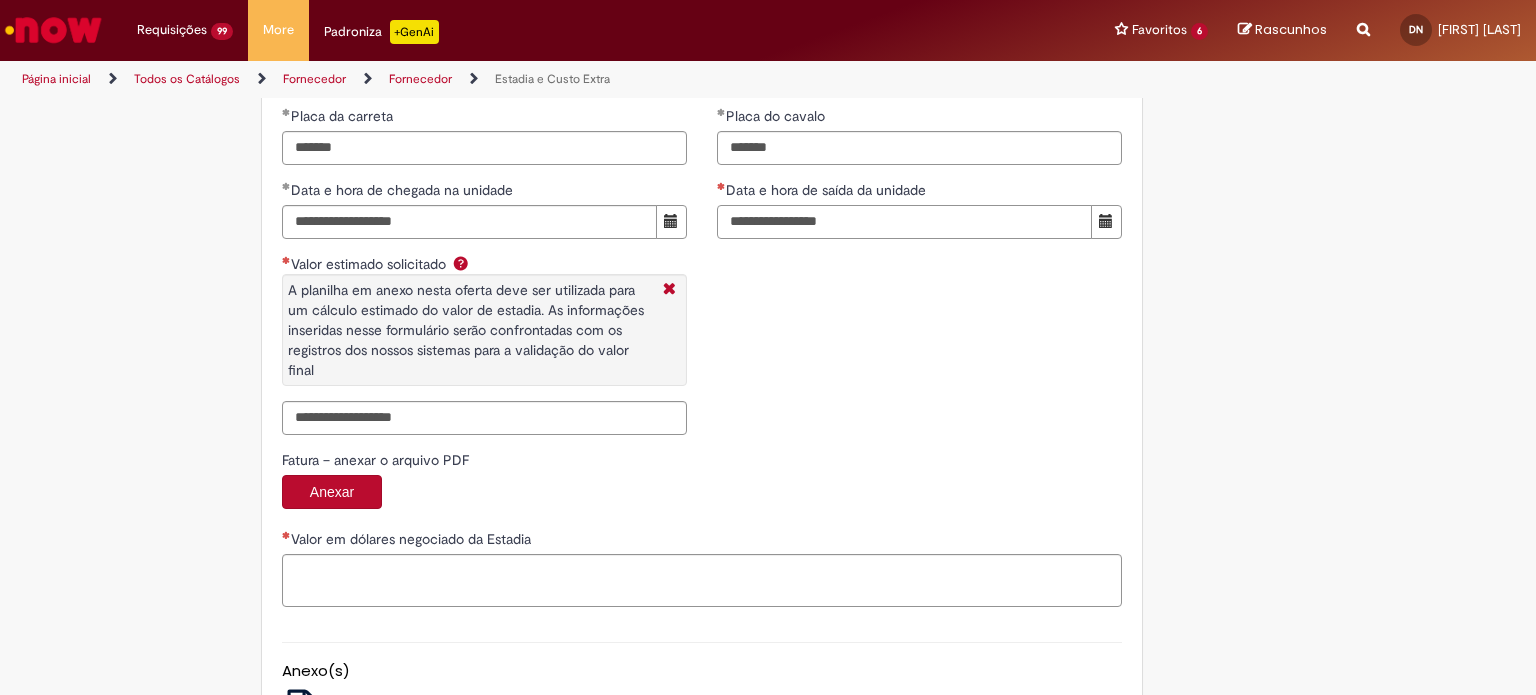 click on "**********" at bounding box center (904, 222) 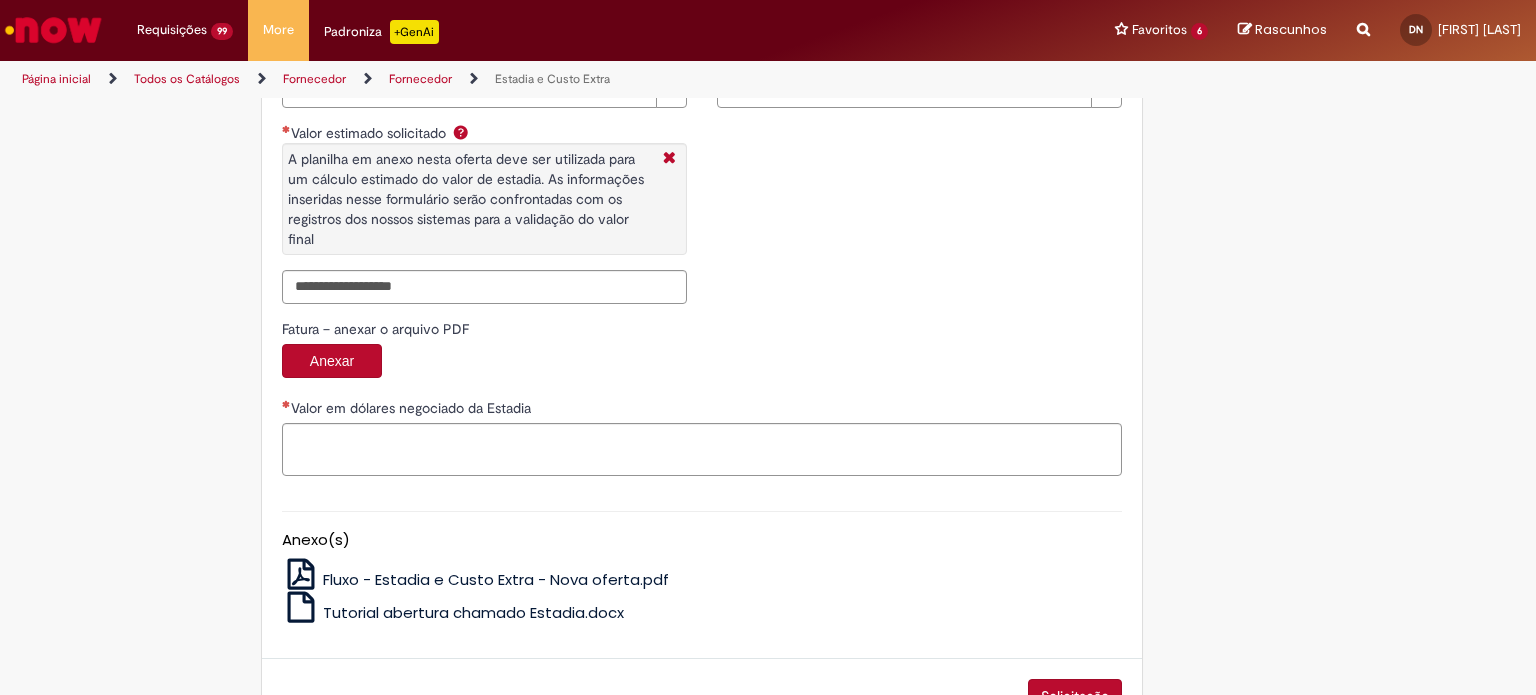 scroll, scrollTop: 3192, scrollLeft: 0, axis: vertical 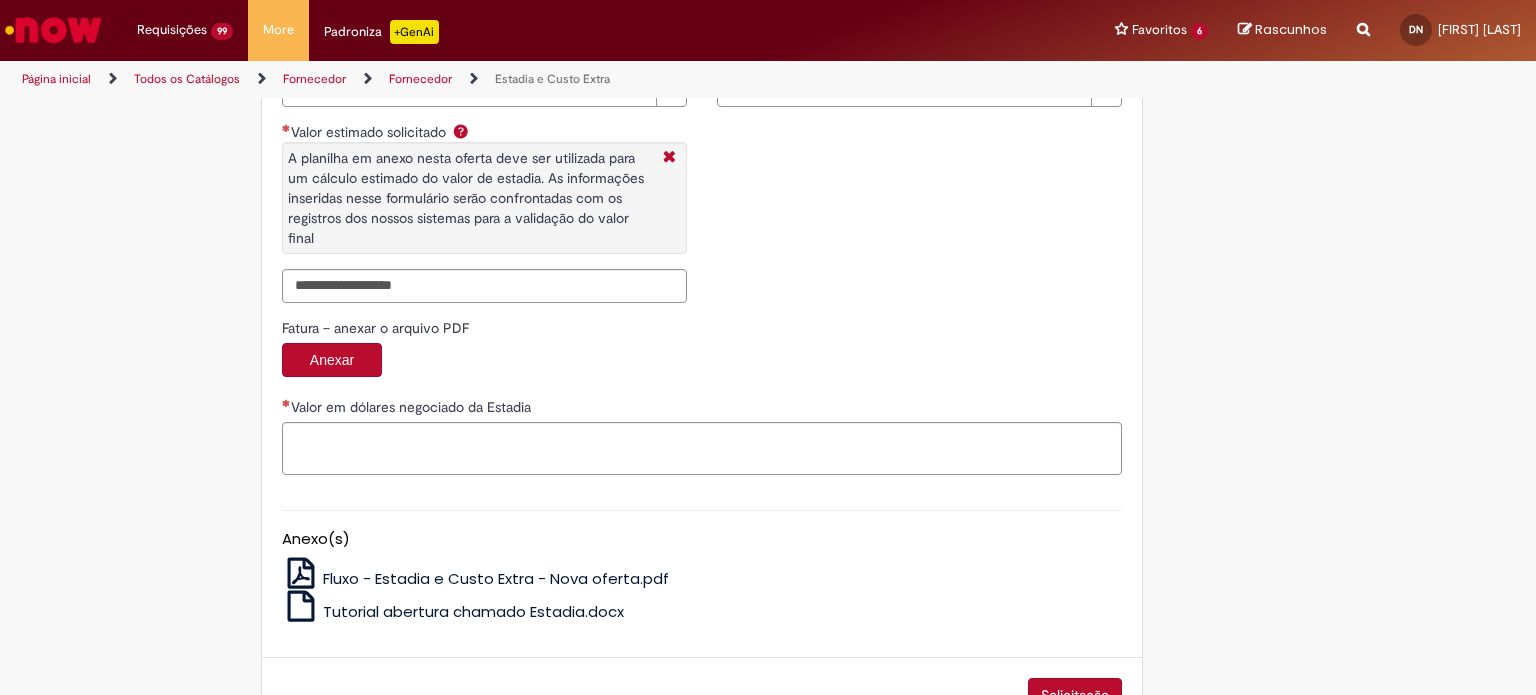 type on "**********" 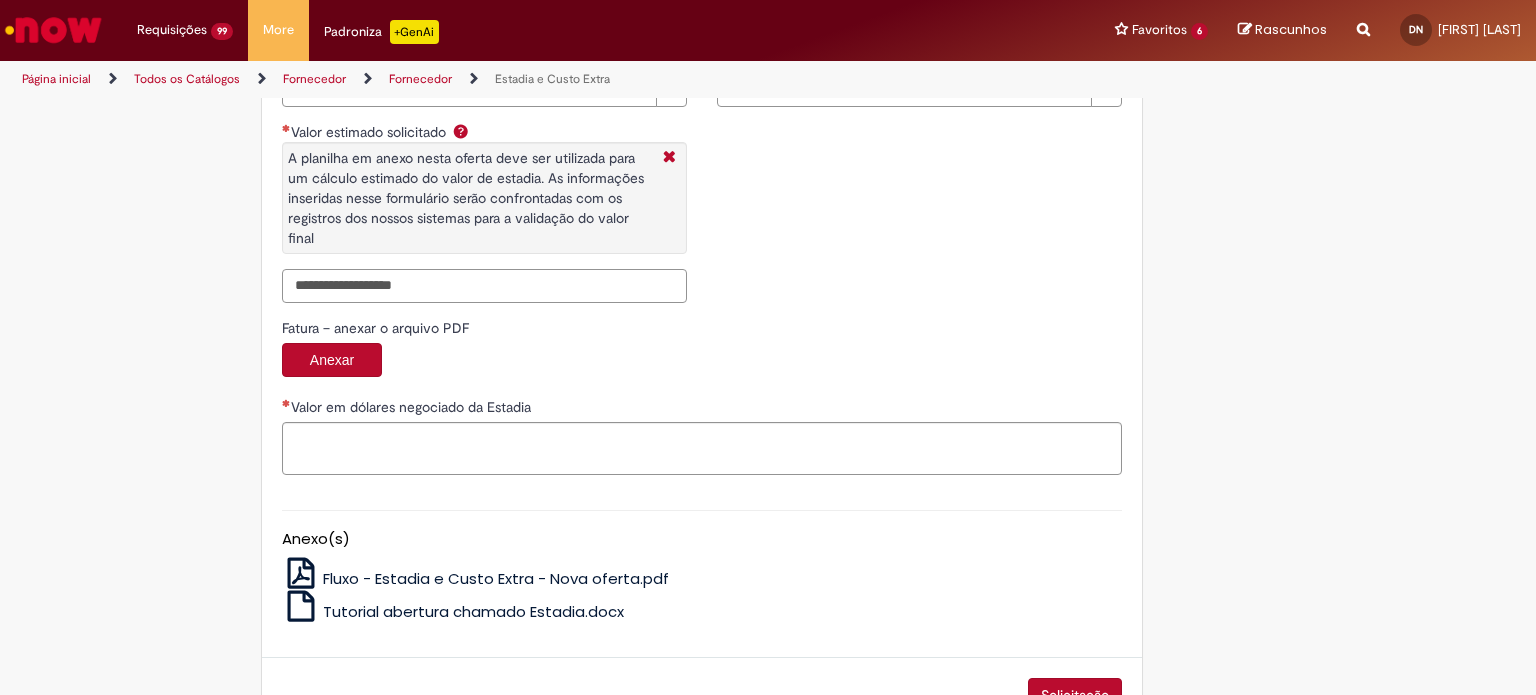 click on "Valor estimado solicitado A planilha em anexo nesta oferta deve ser utilizada para um cálculo estimado do valor de estadia. As informações inseridas nesse formulário serão confrontadas com os registros dos nossos sistemas para a validação do valor final" at bounding box center [484, 286] 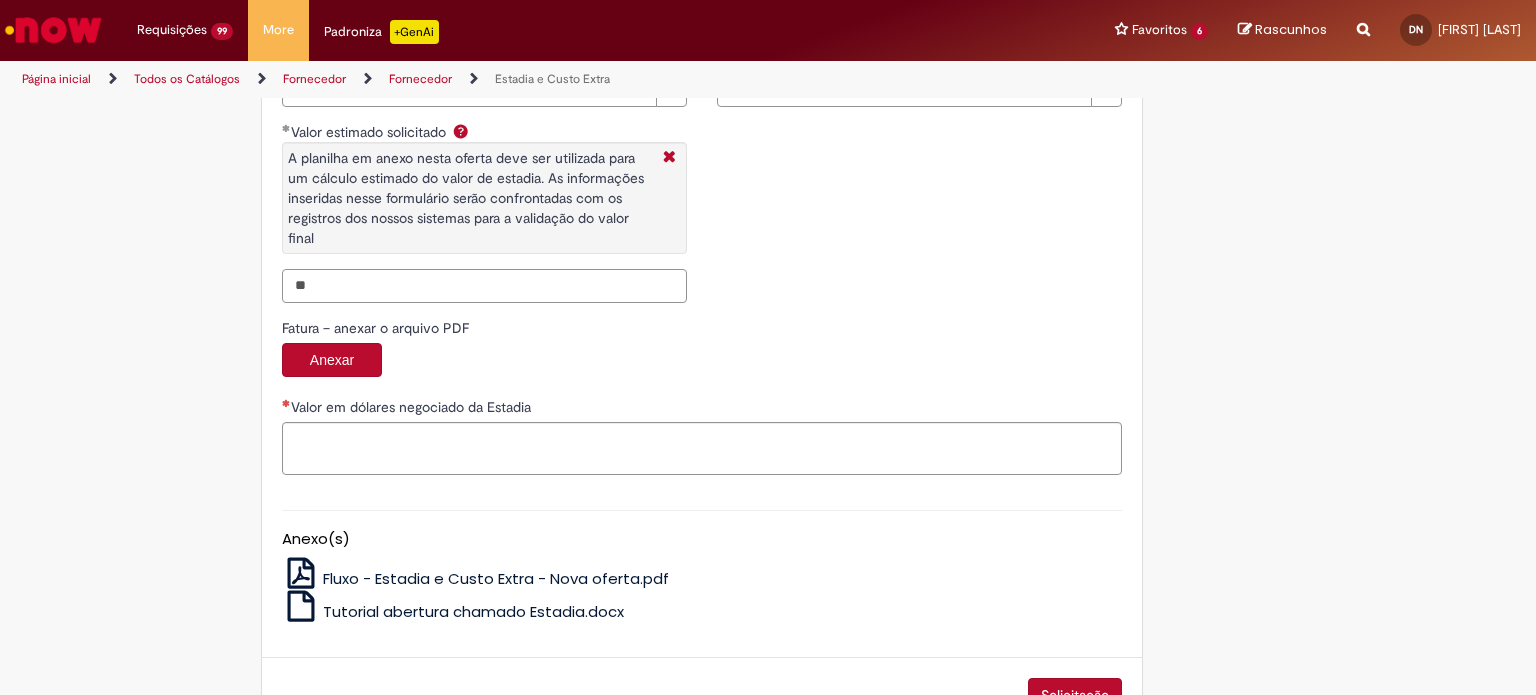 type on "*" 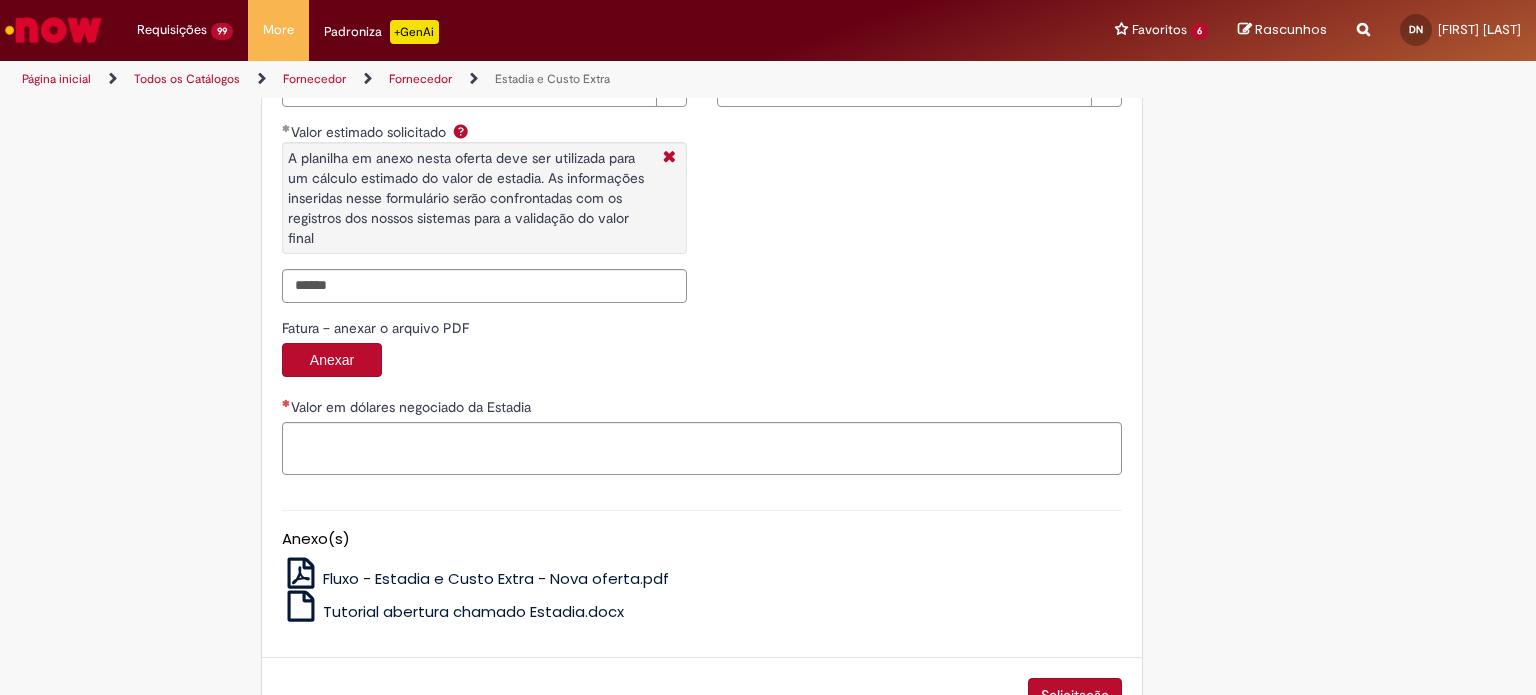 type on "**********" 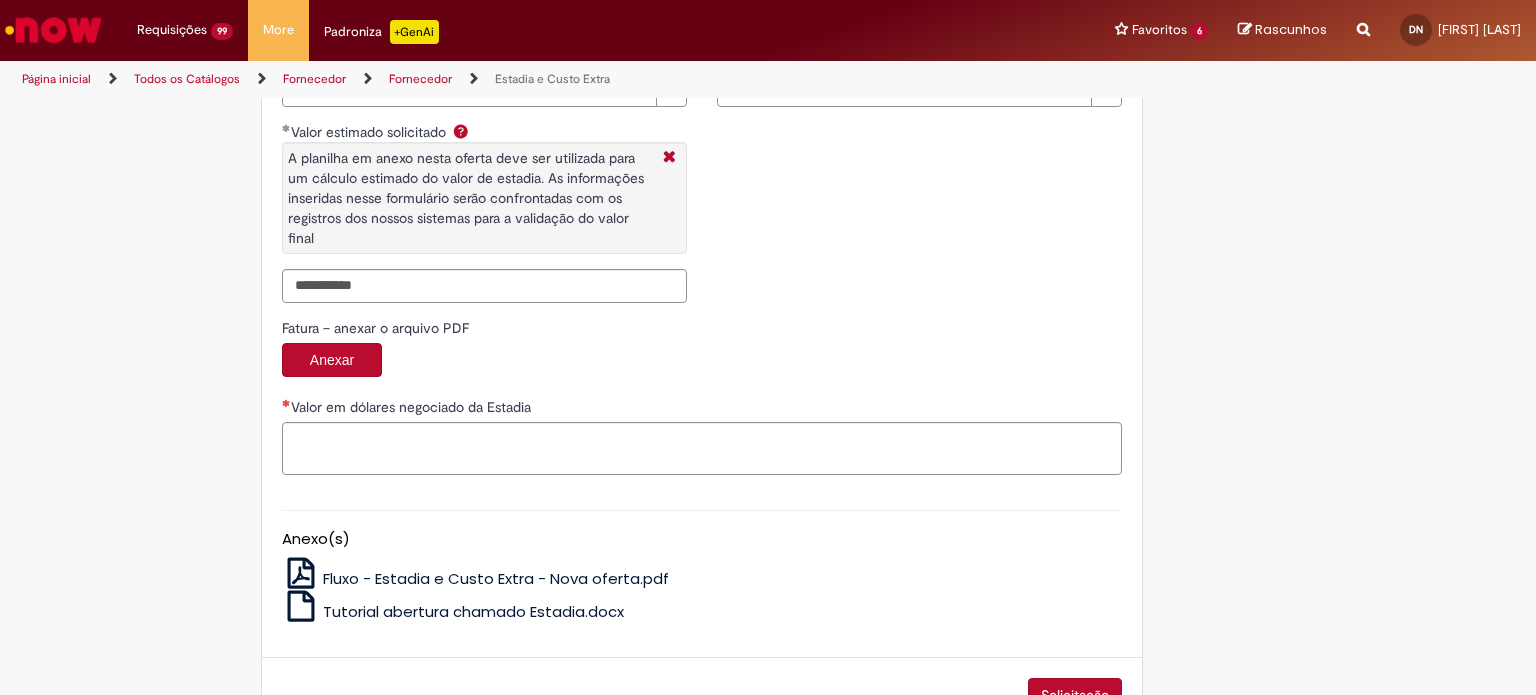 click on "**********" at bounding box center [702, 88] 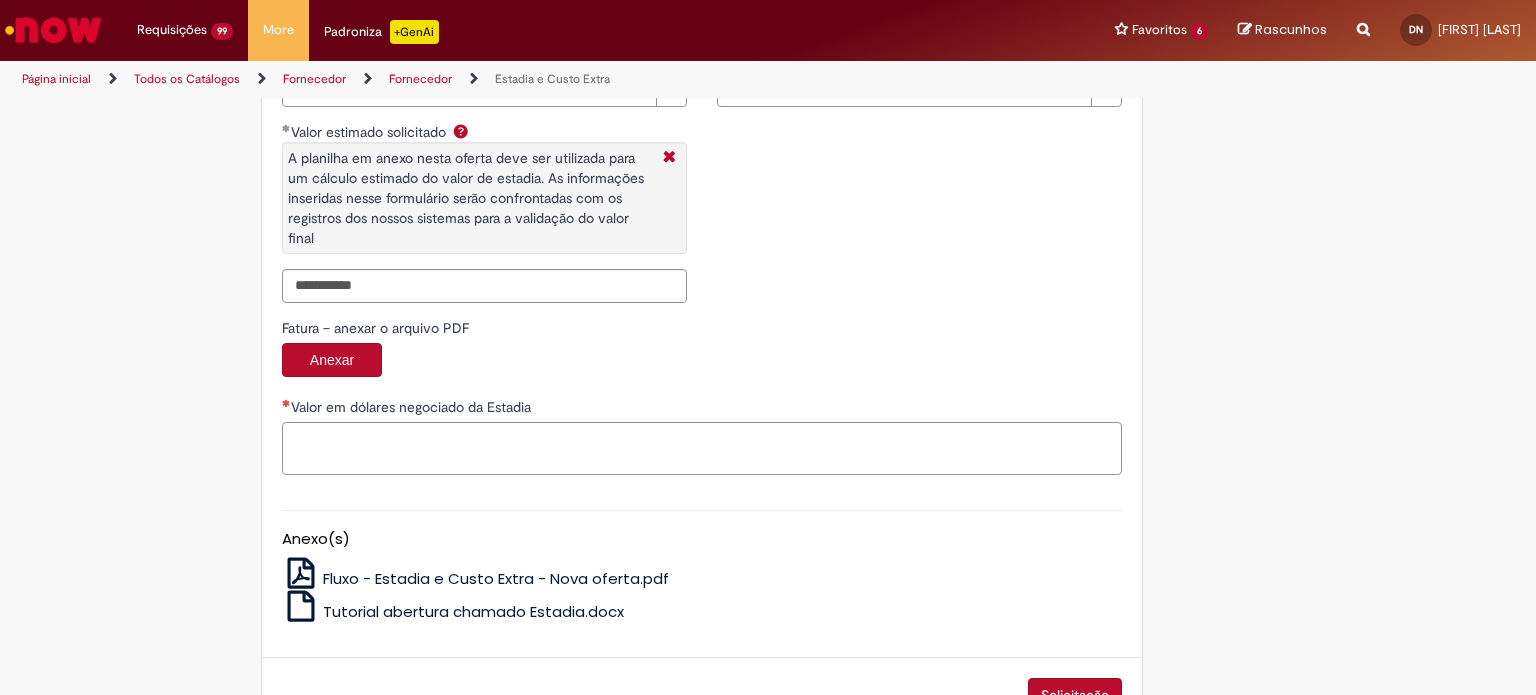 paste on "**********" 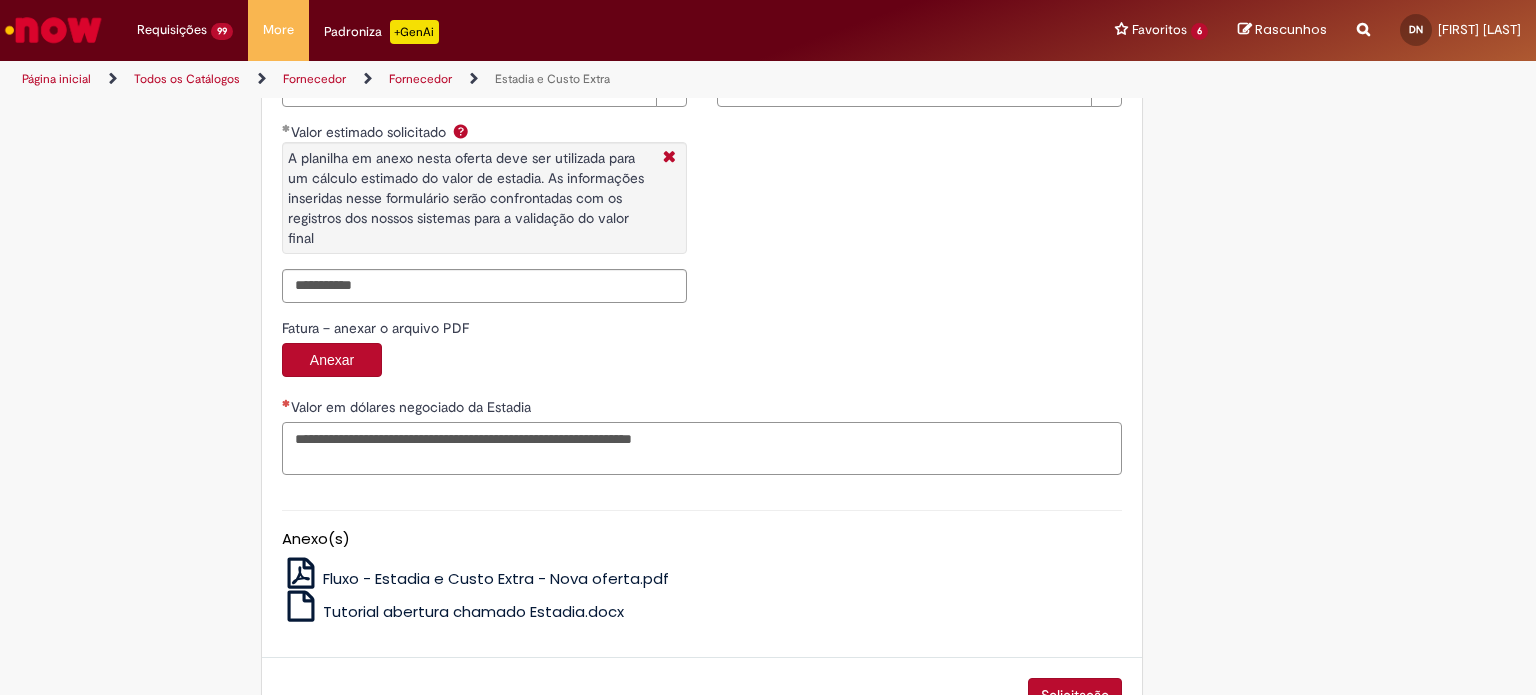 click on "**********" at bounding box center [702, 449] 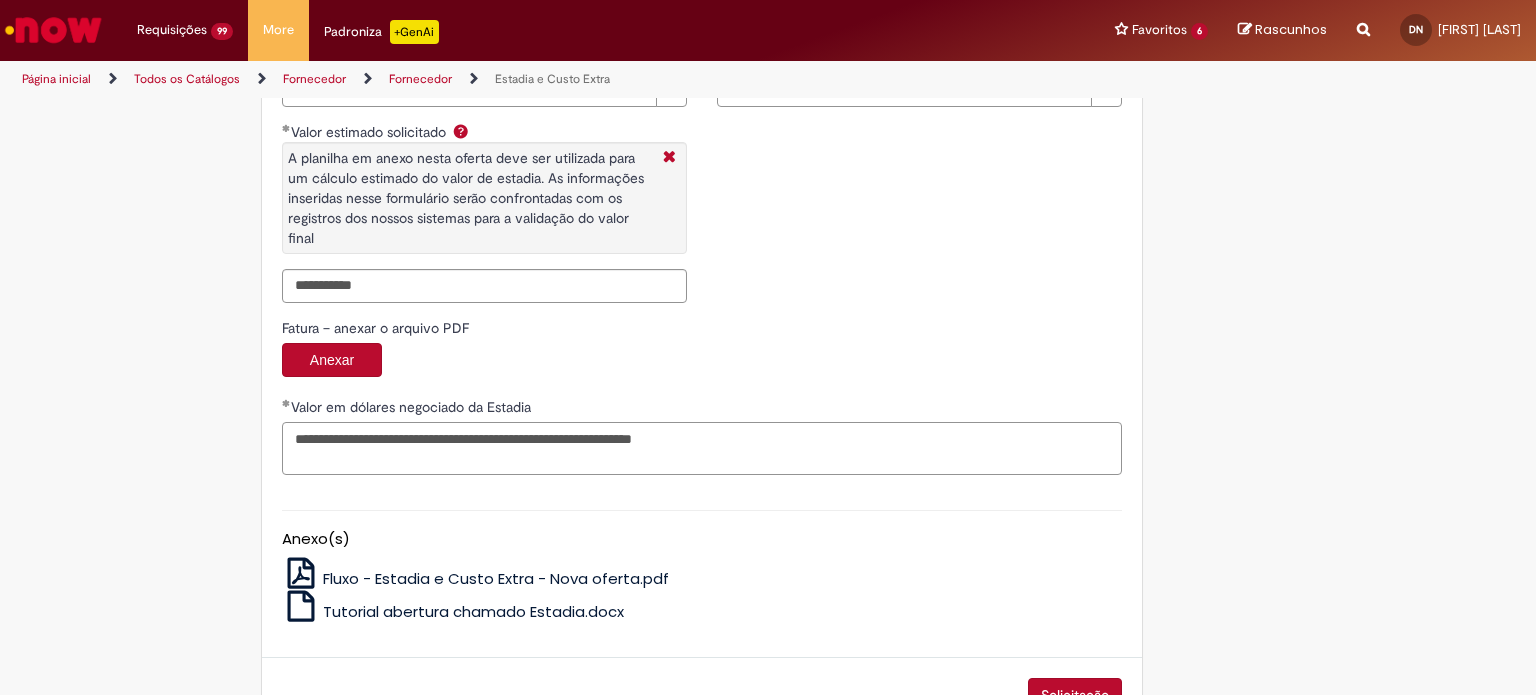 scroll, scrollTop: 3247, scrollLeft: 0, axis: vertical 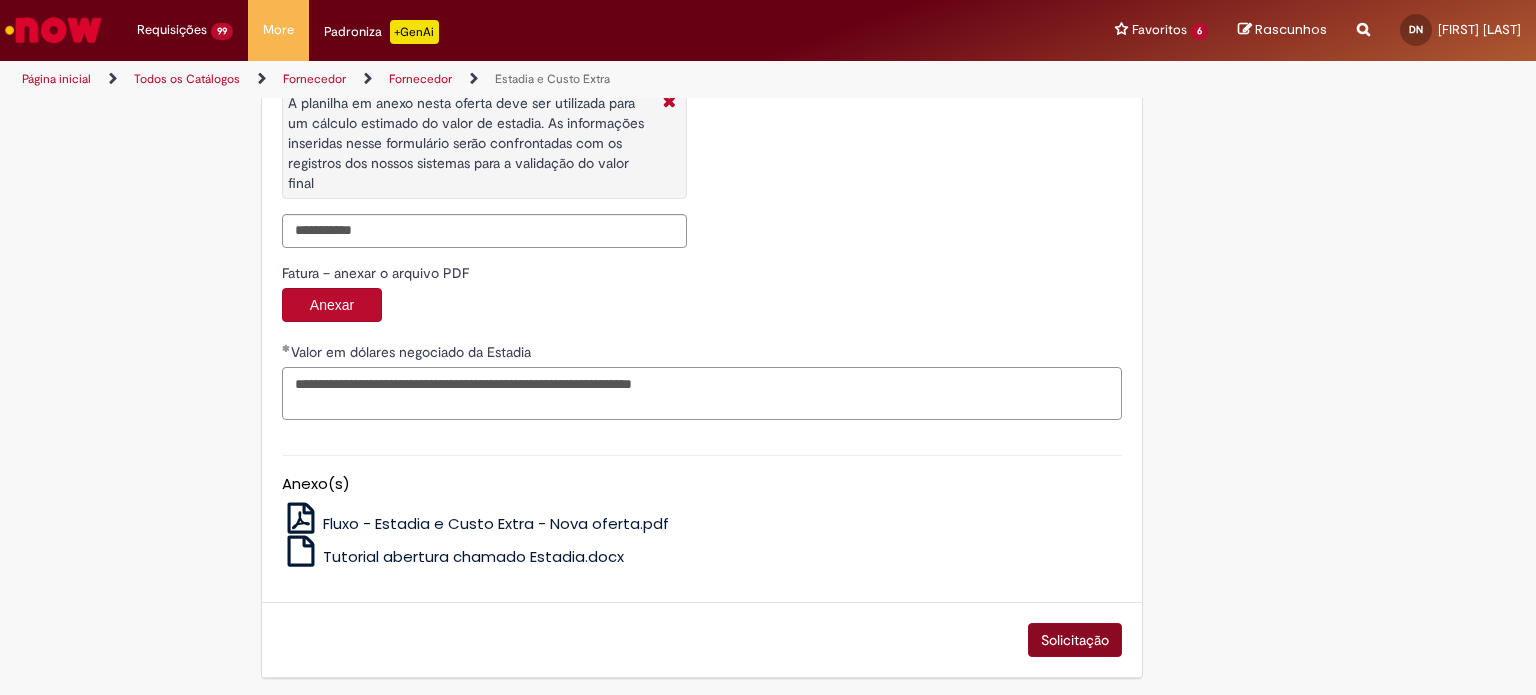 type on "**********" 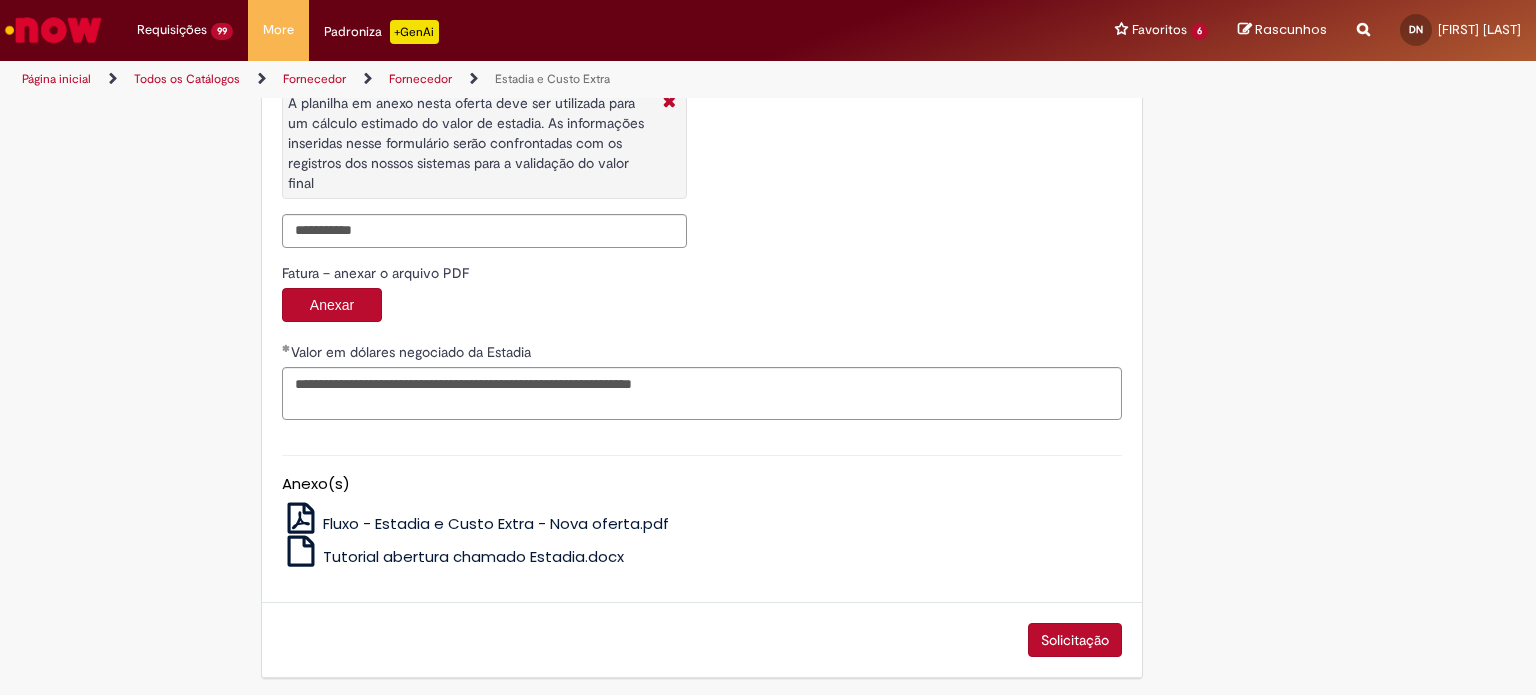click on "Solicitação" at bounding box center [1075, 640] 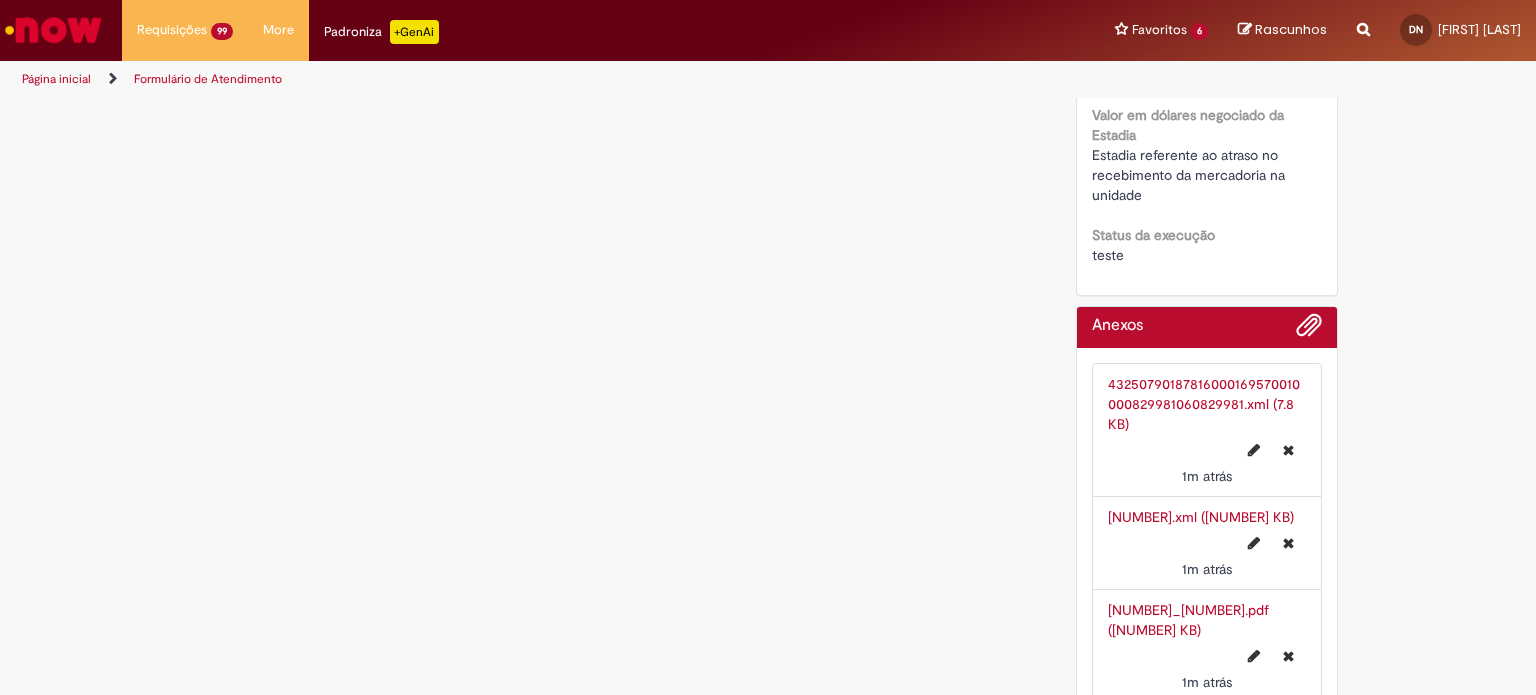scroll, scrollTop: 0, scrollLeft: 0, axis: both 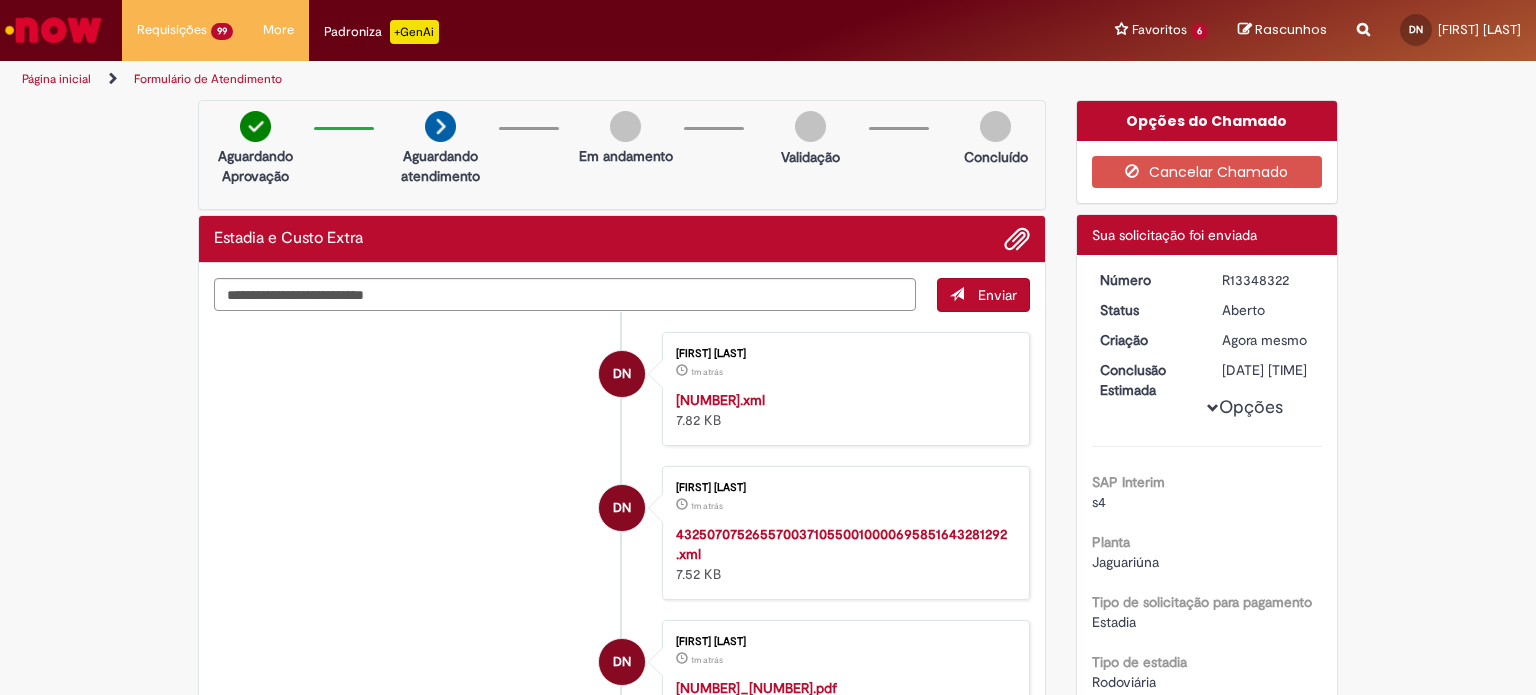 click on "R13348322" at bounding box center [1268, 280] 